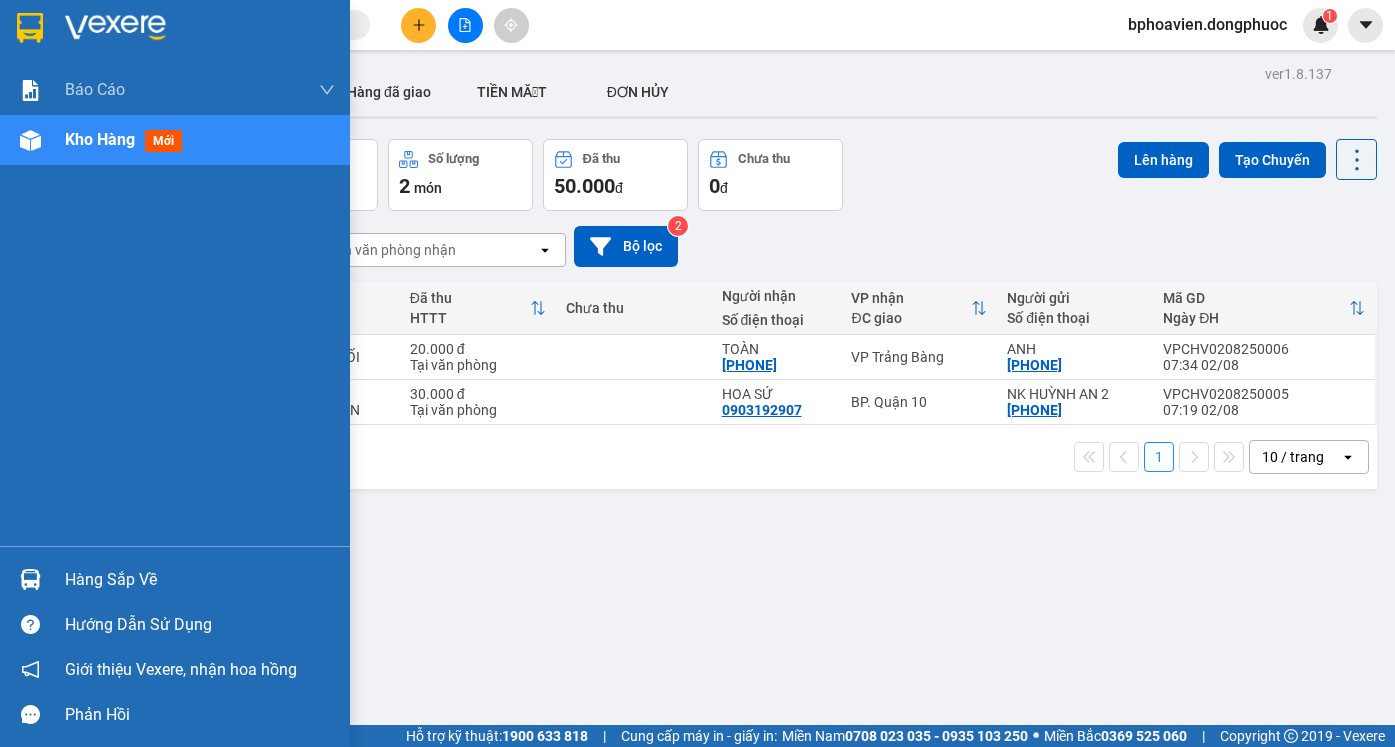scroll, scrollTop: 0, scrollLeft: 0, axis: both 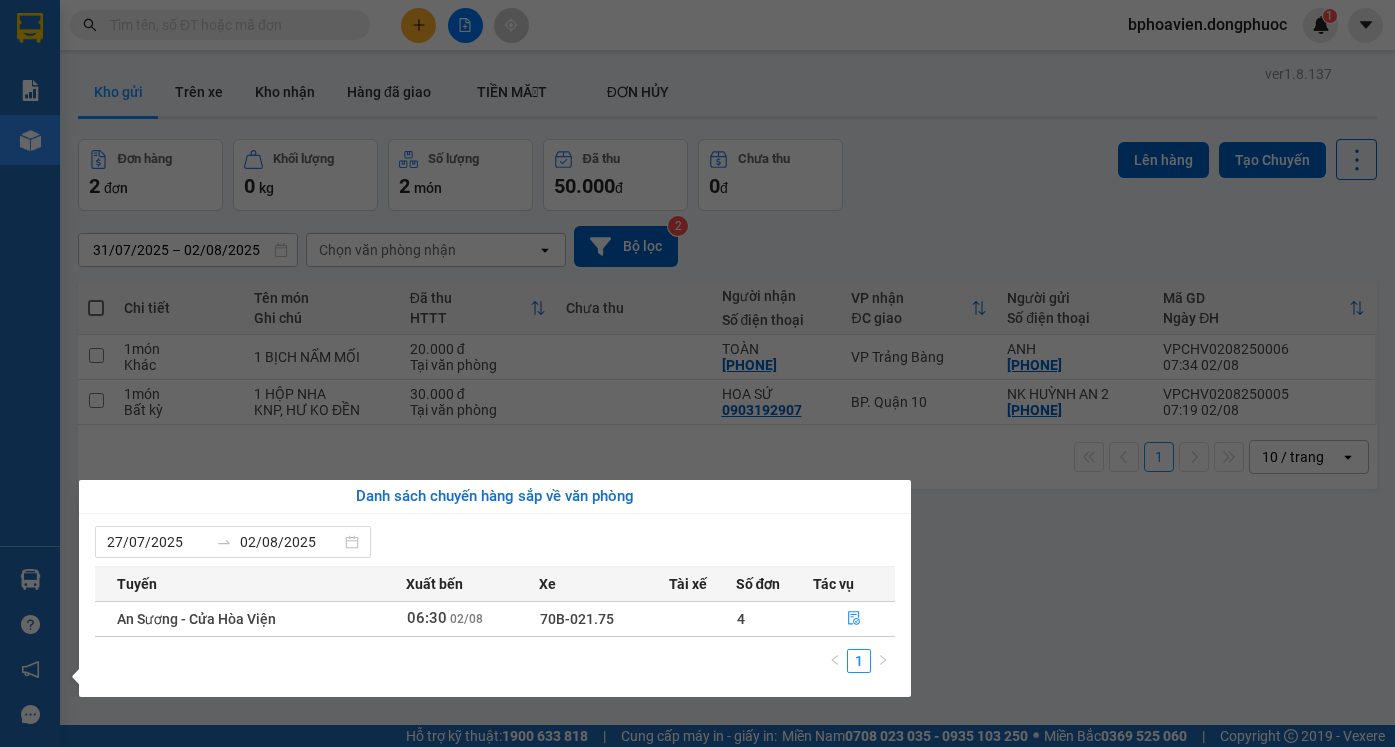 click 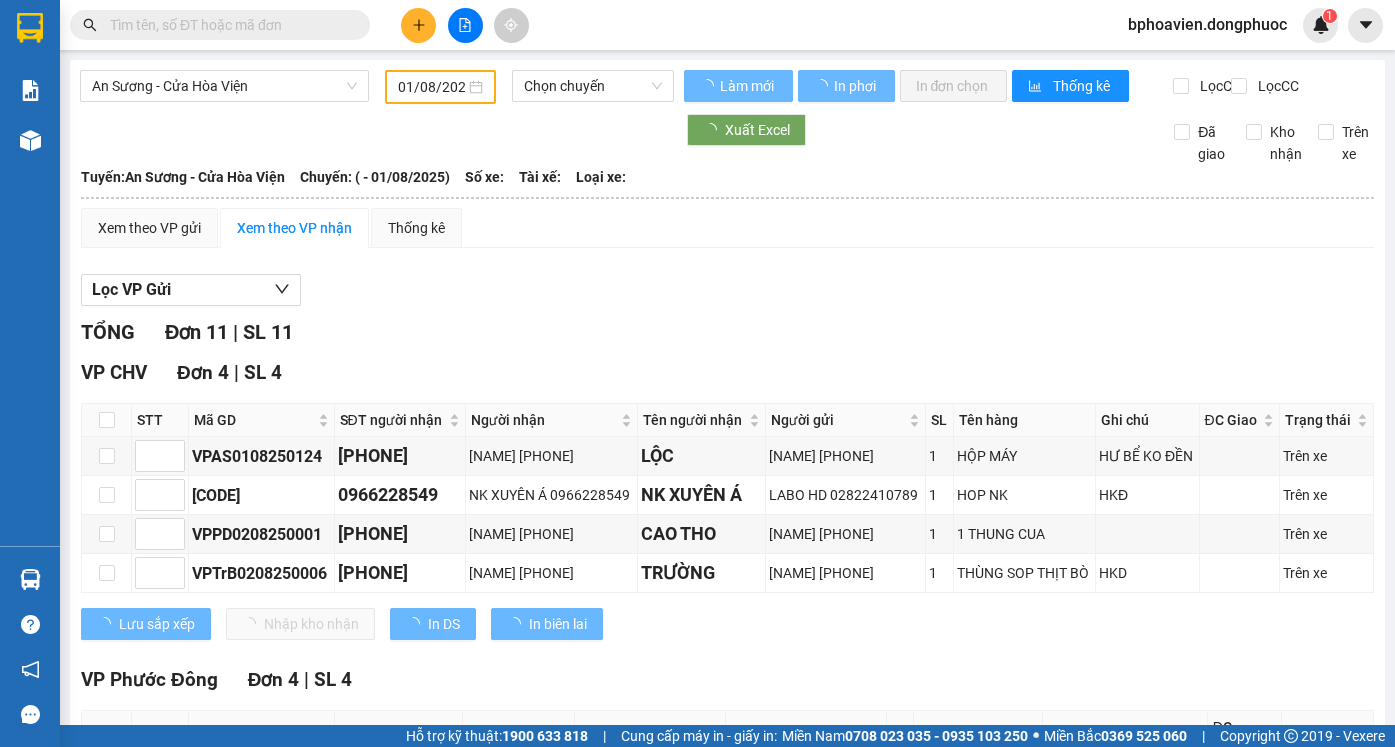 type on "02/08/2025" 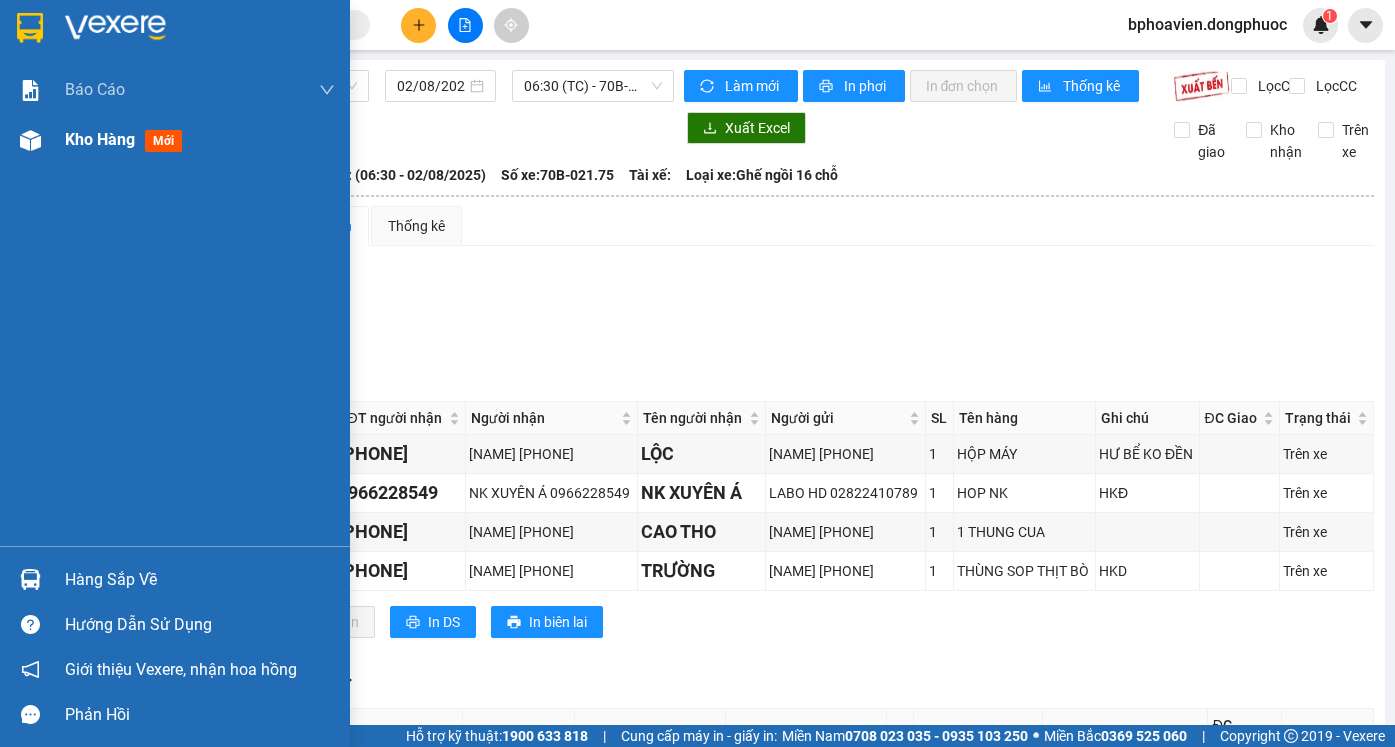 click on "Kho hàng" at bounding box center (100, 139) 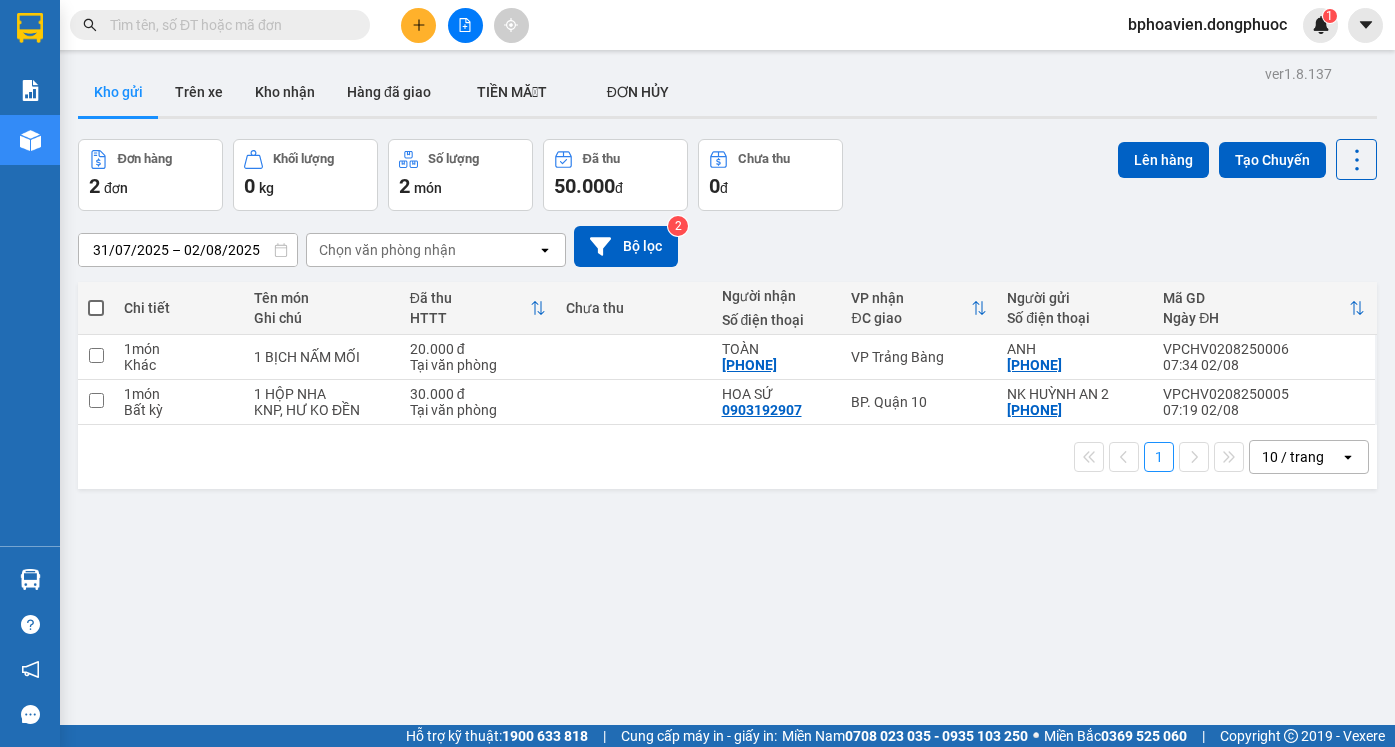 click at bounding box center (220, 25) 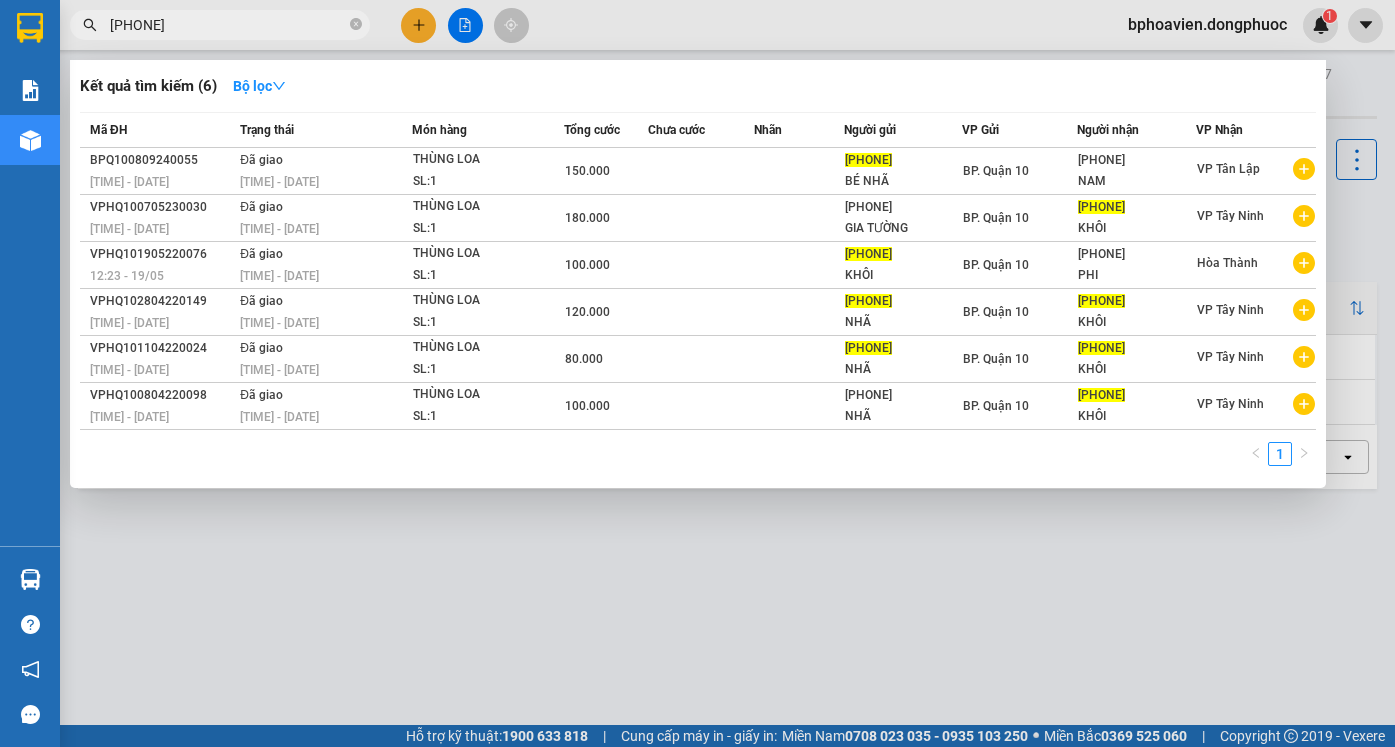 type on "[PHONE]" 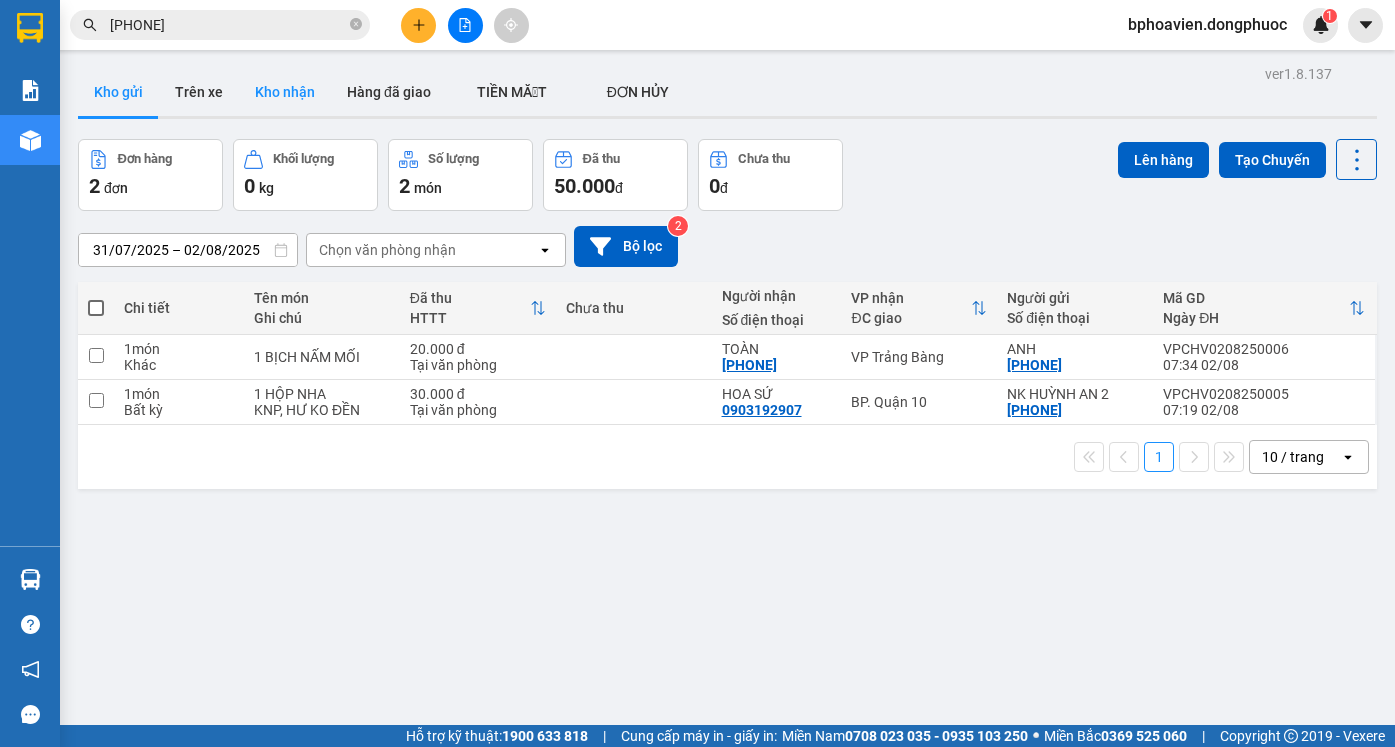 click on "Kho nhận" at bounding box center [285, 92] 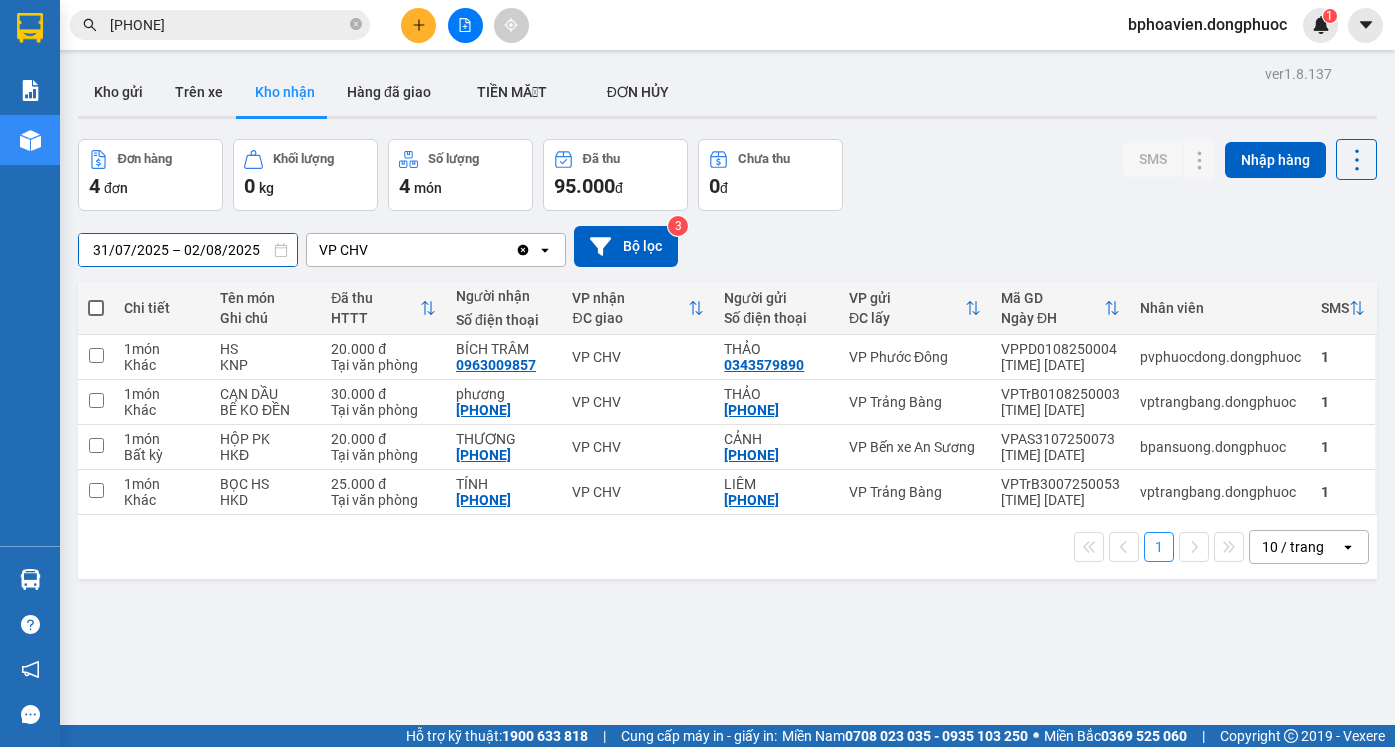 click on "31/07/2025 – 02/08/2025" at bounding box center [188, 250] 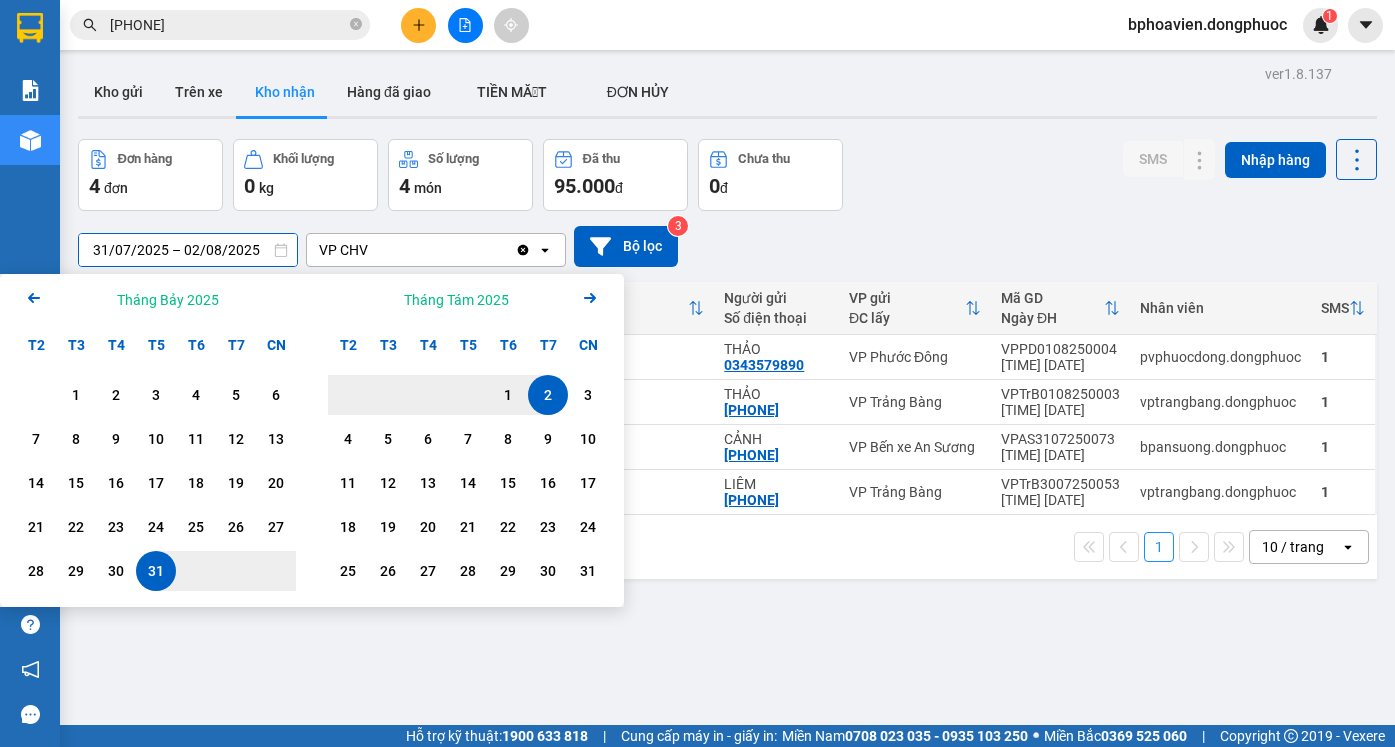 click on "31/07/2025 – 02/08/2025" at bounding box center [188, 250] 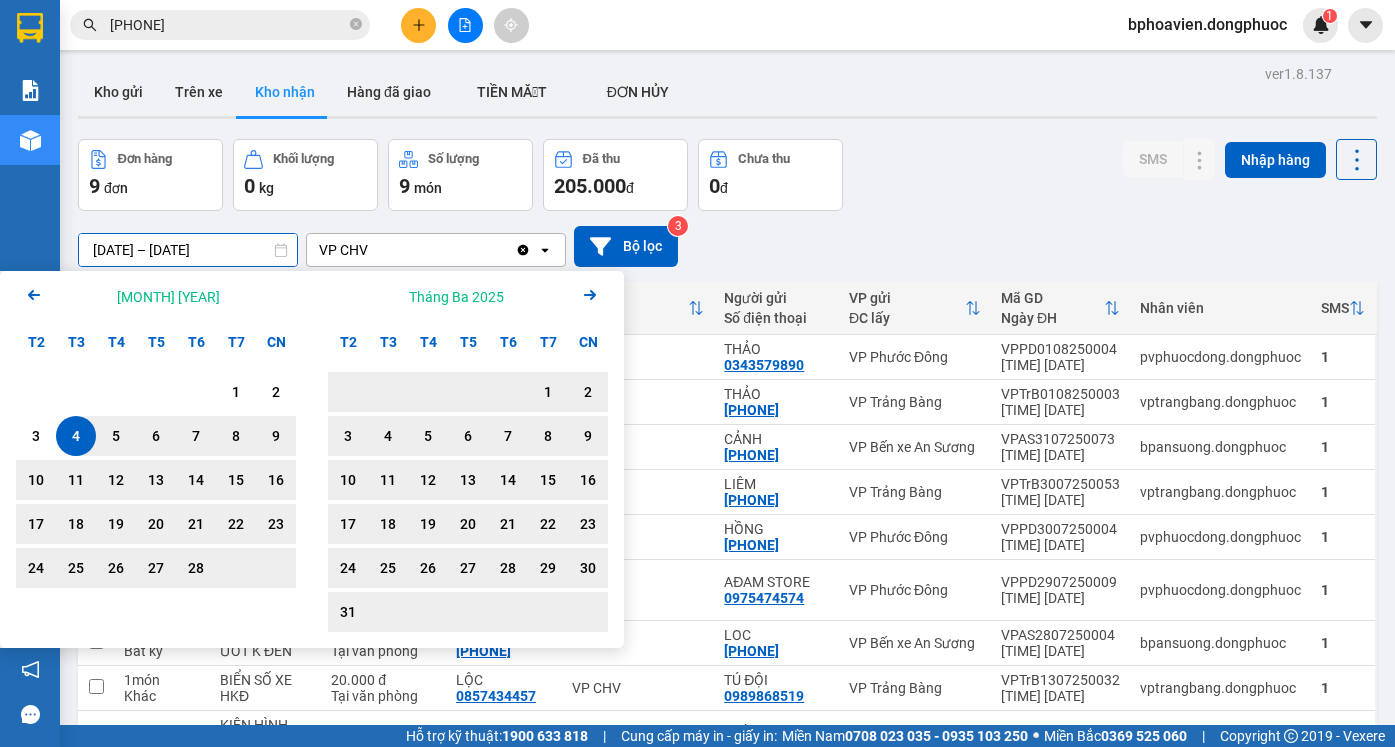 type on "[DATE] – [DATE]" 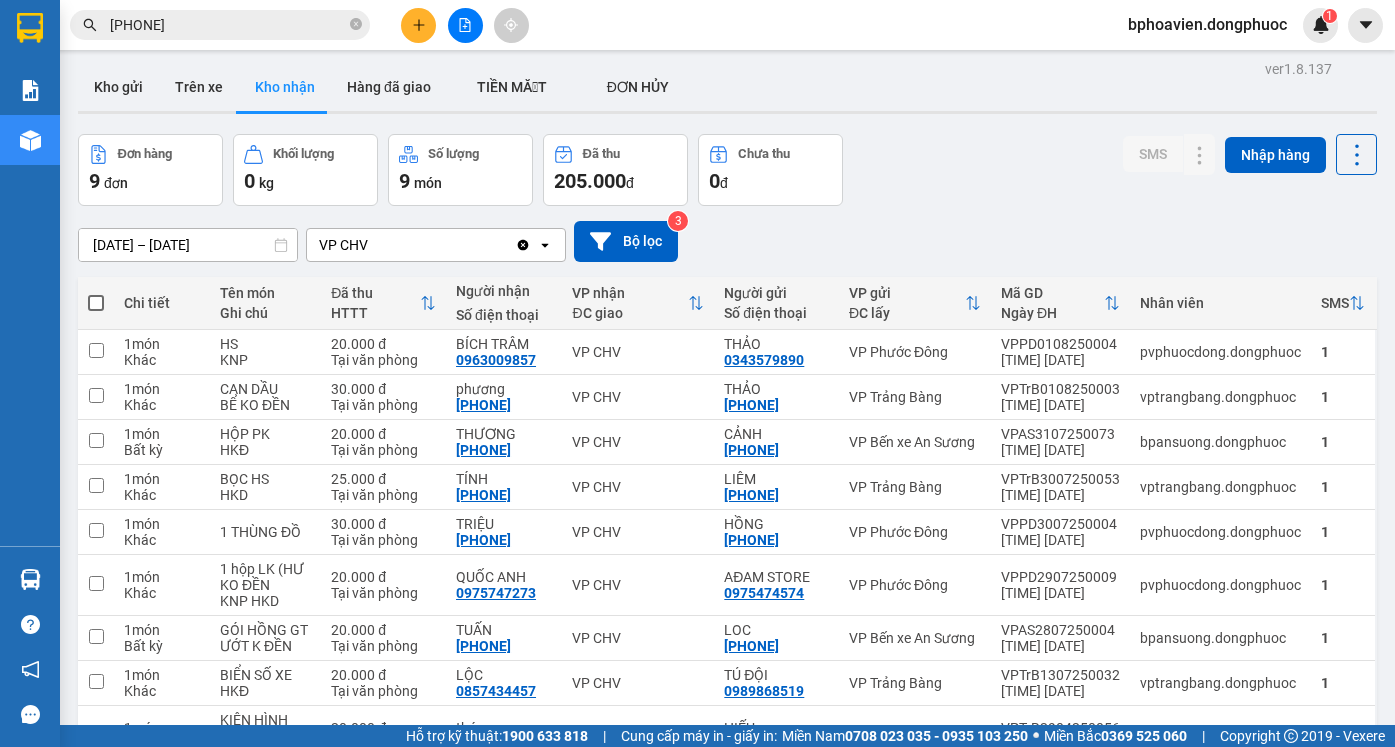 scroll, scrollTop: 0, scrollLeft: 0, axis: both 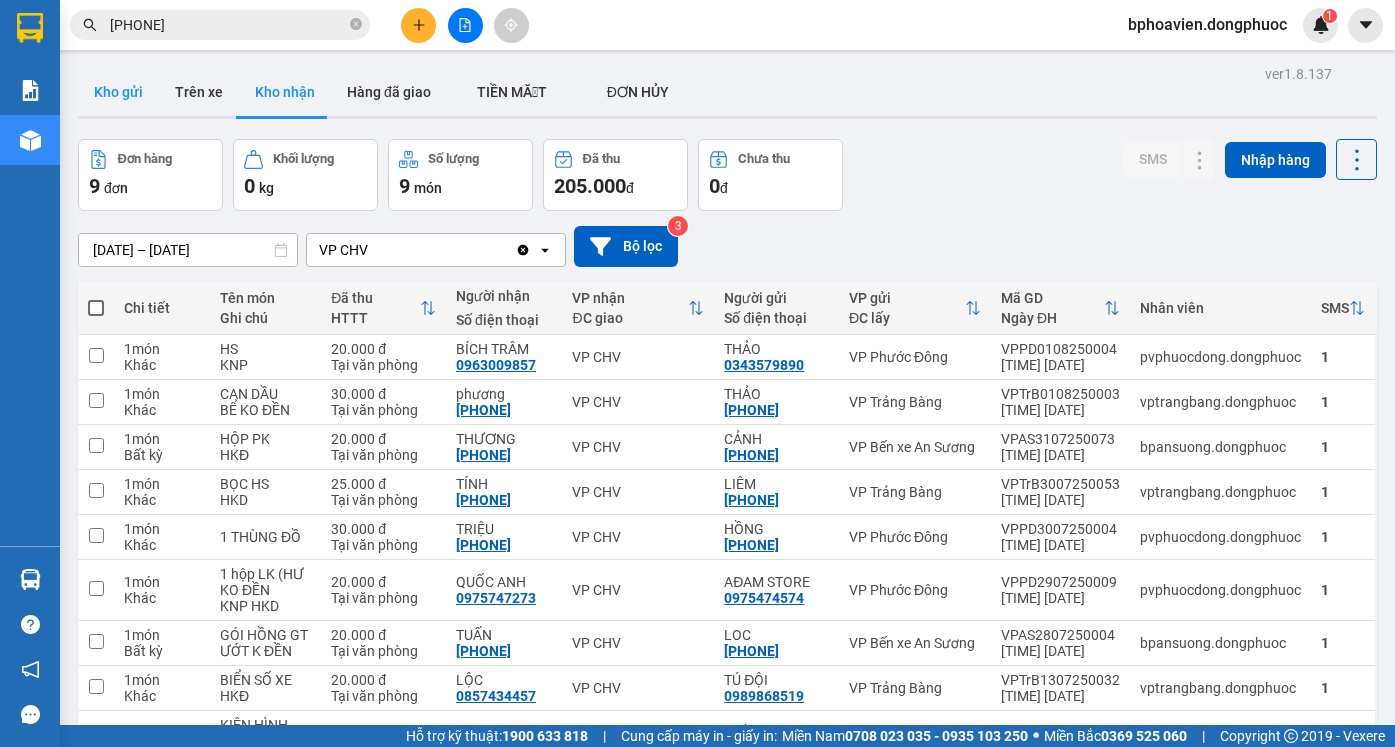click on "Kho gửi" at bounding box center (118, 92) 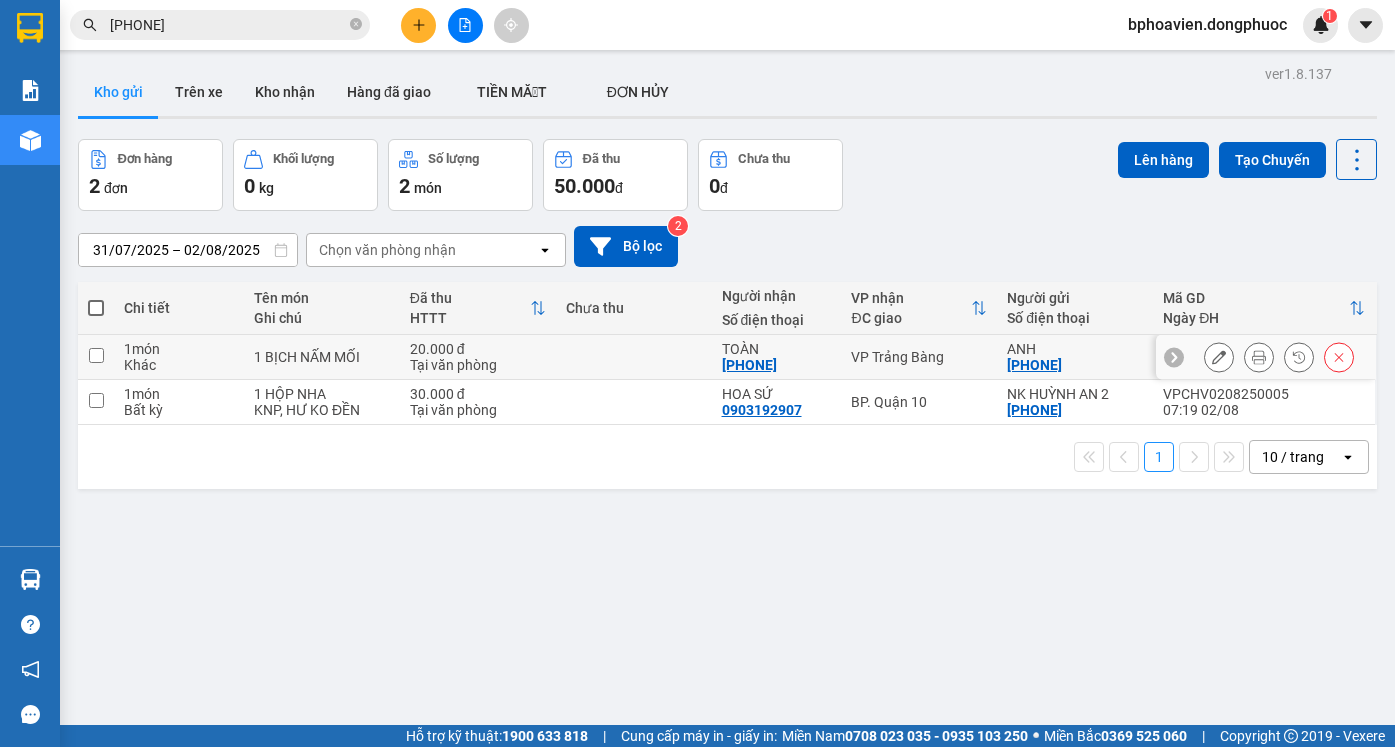 drag, startPoint x: 621, startPoint y: 358, endPoint x: 645, endPoint y: 358, distance: 24 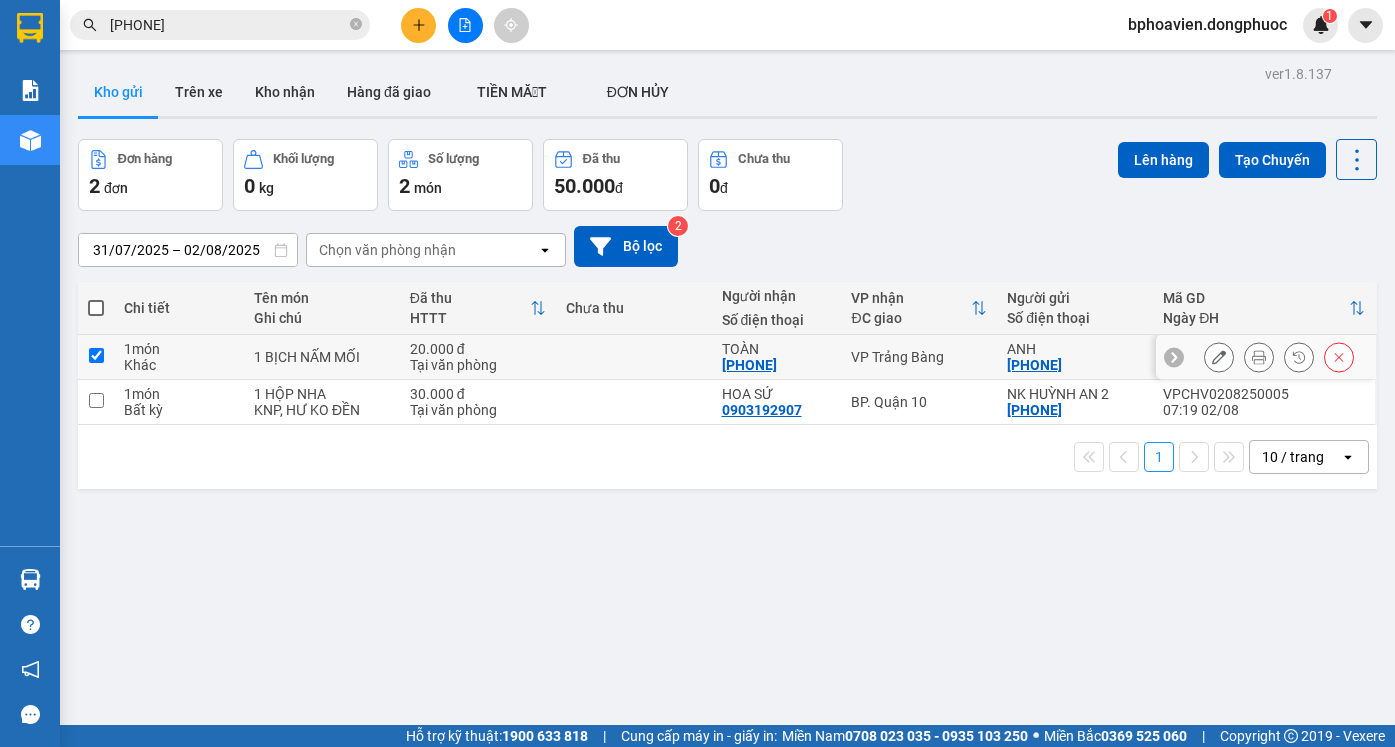 checkbox on "true" 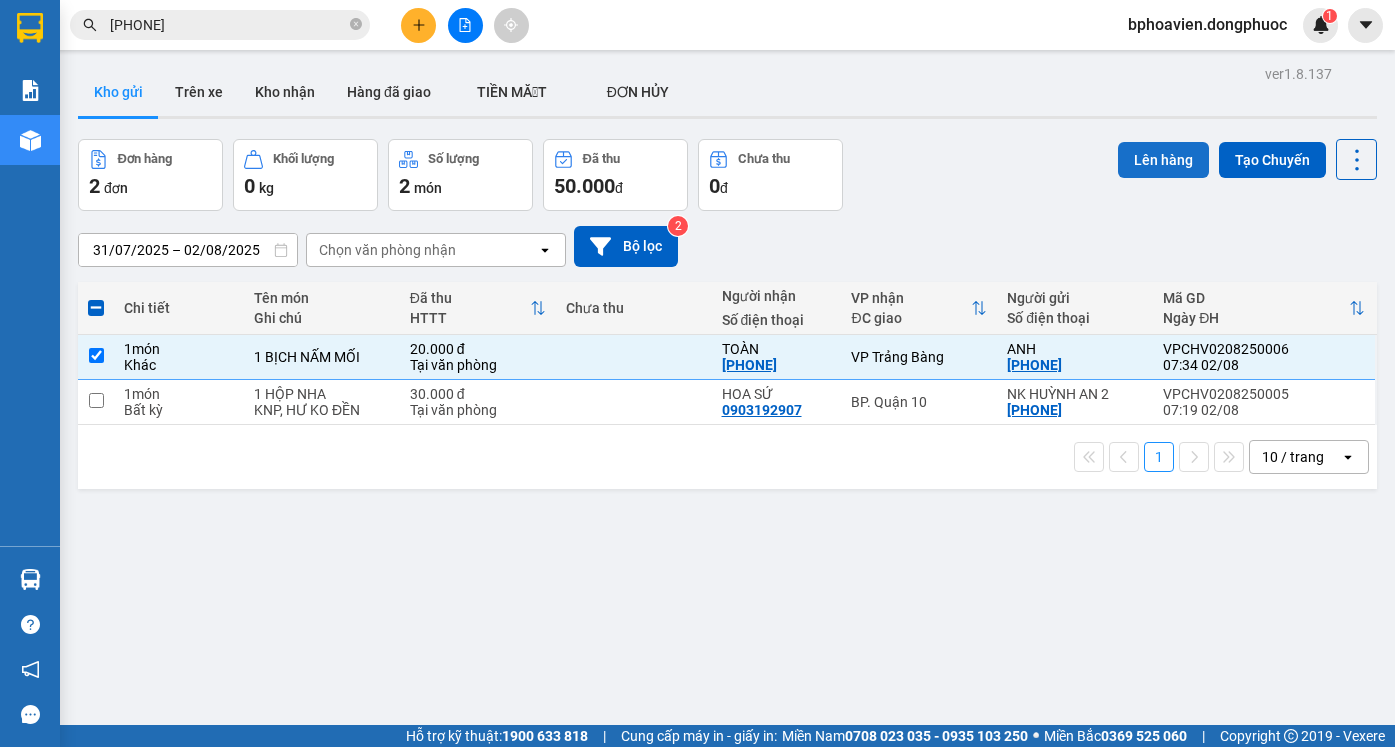 click on "Lên hàng" at bounding box center [1163, 160] 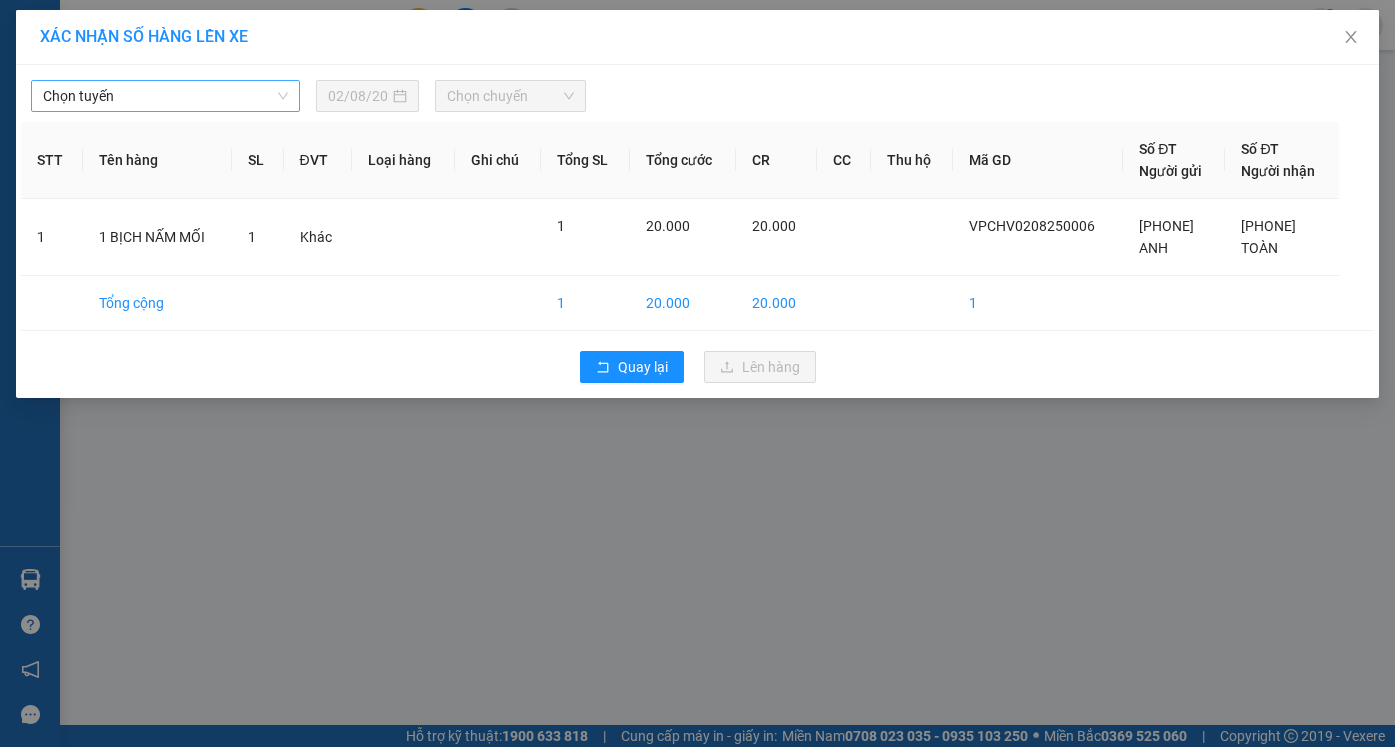 click on "Chọn tuyến" at bounding box center (165, 96) 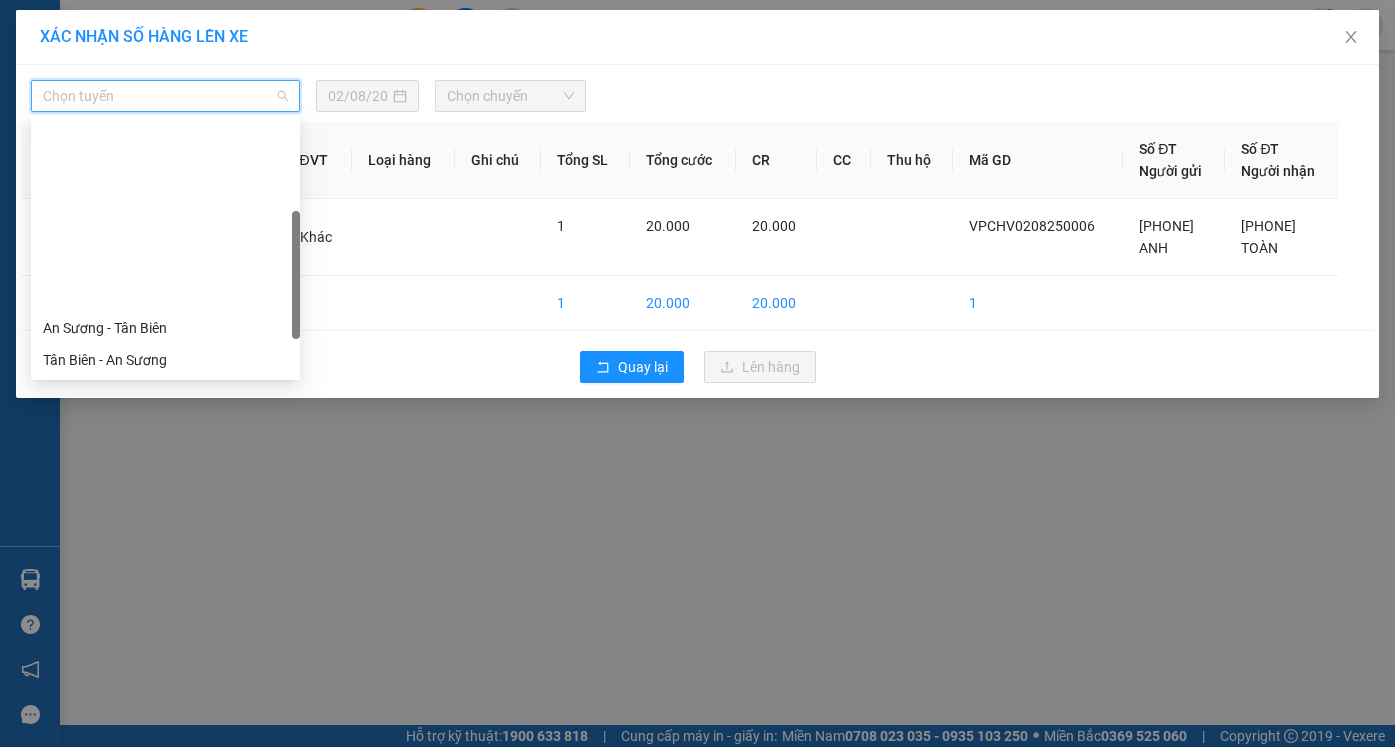scroll, scrollTop: 200, scrollLeft: 0, axis: vertical 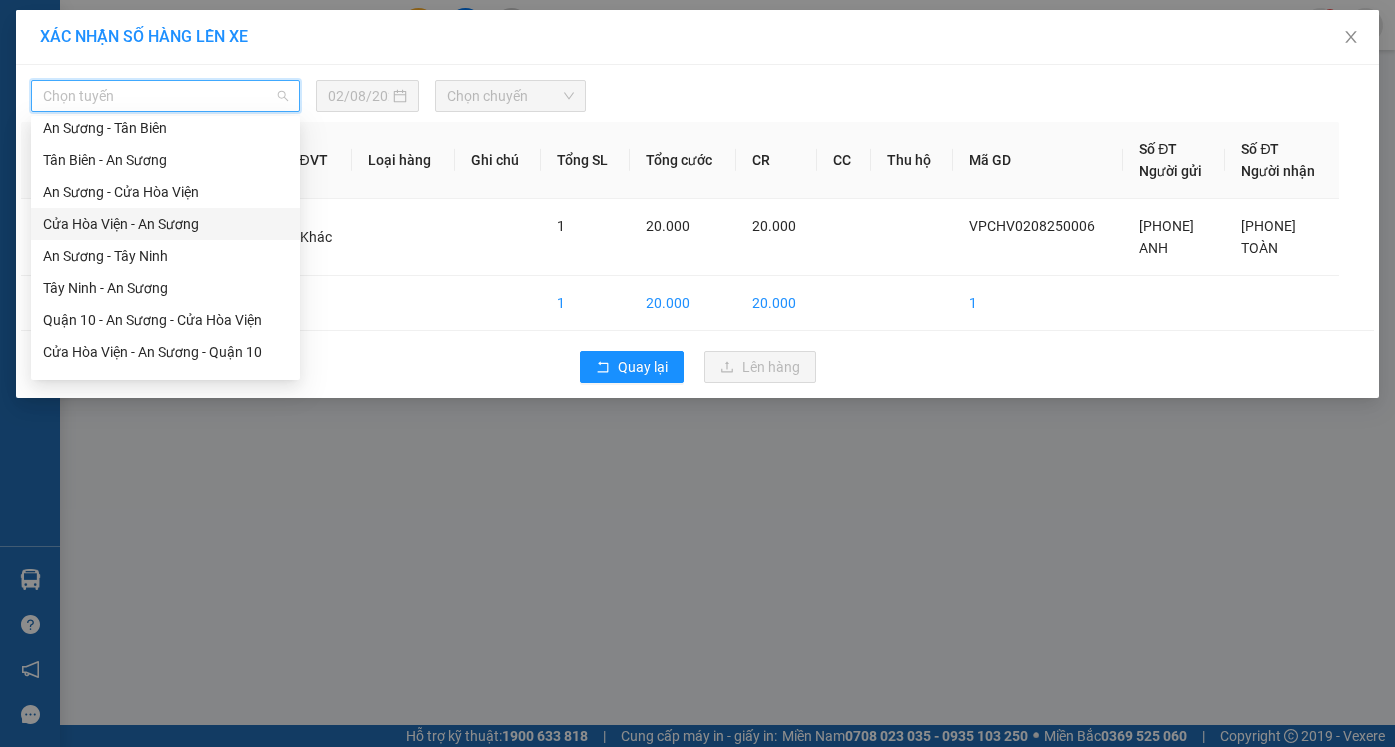 click on "Cửa Hòa Viện - An Sương" at bounding box center [165, 224] 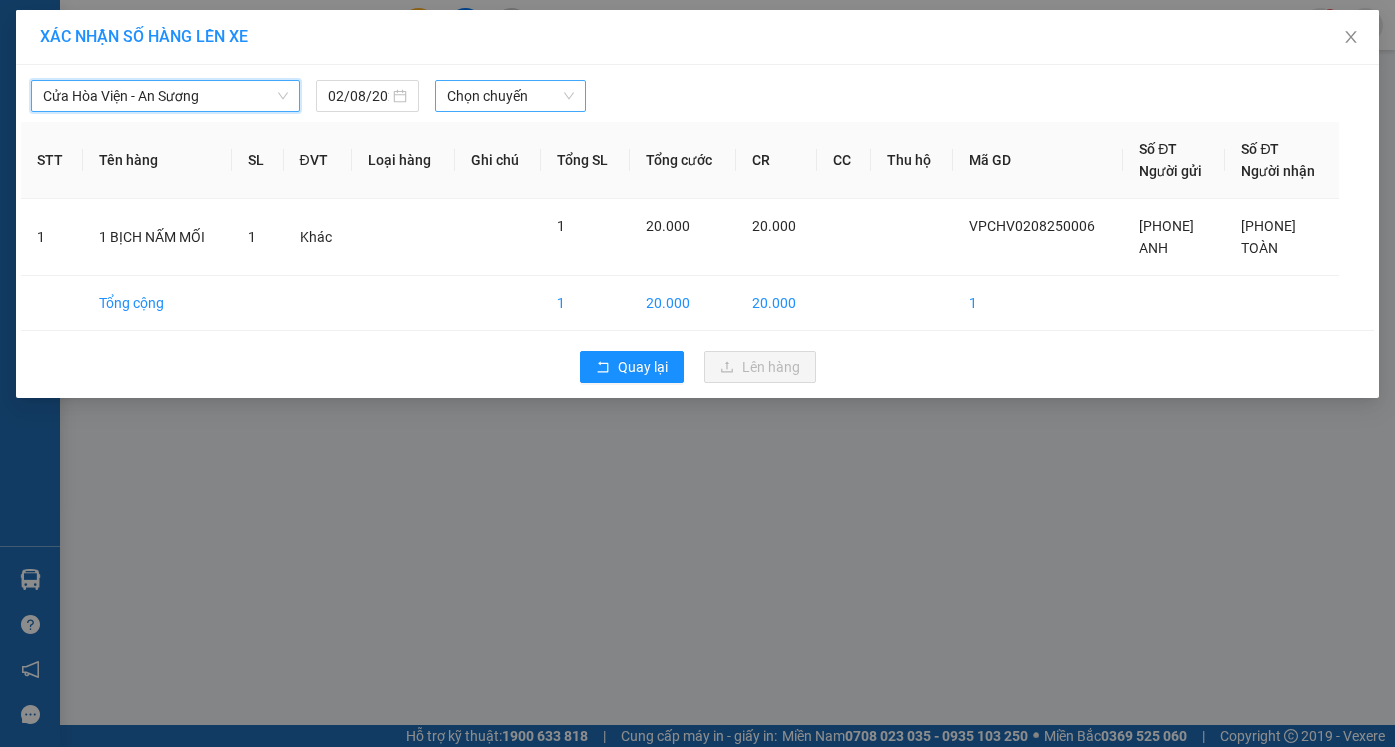 click on "Chọn chuyến" at bounding box center (510, 96) 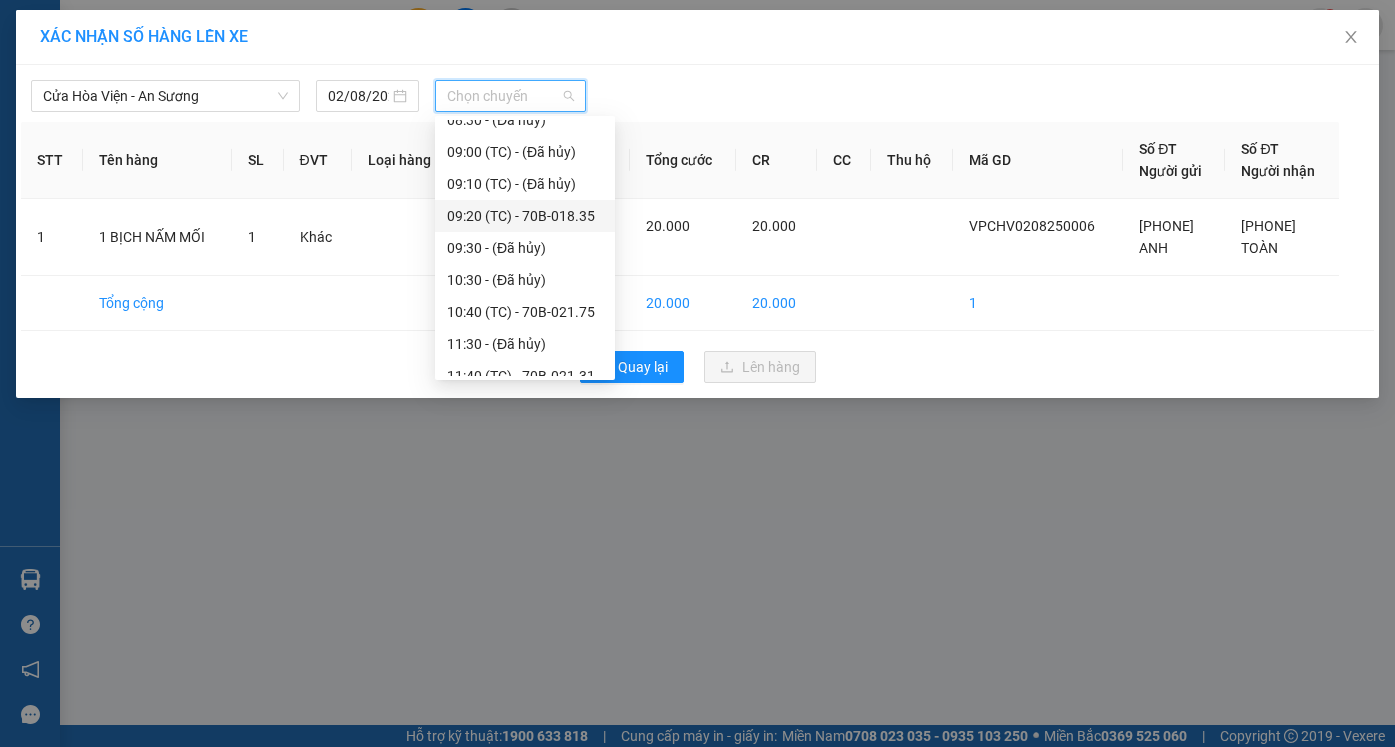 scroll, scrollTop: 300, scrollLeft: 0, axis: vertical 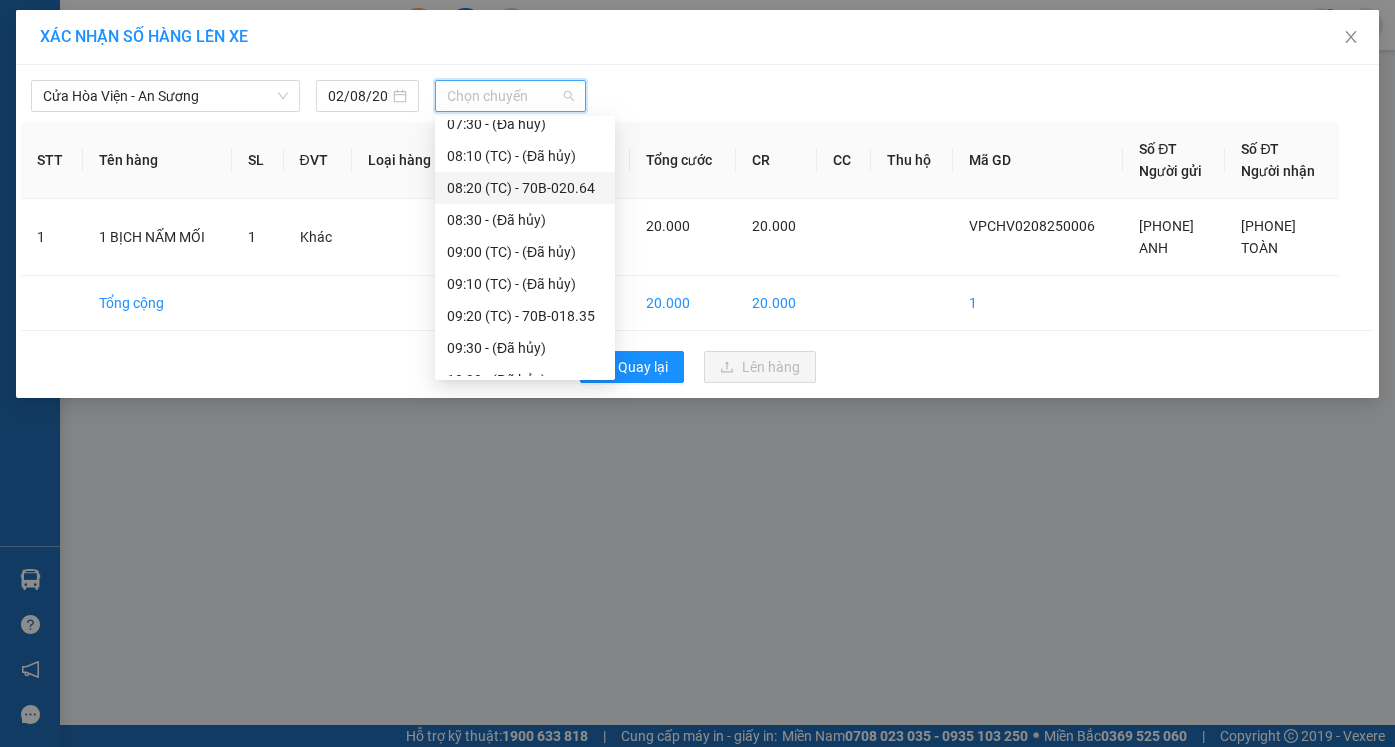 click on "08:20   (TC)   - 70B-020.64" at bounding box center (525, 188) 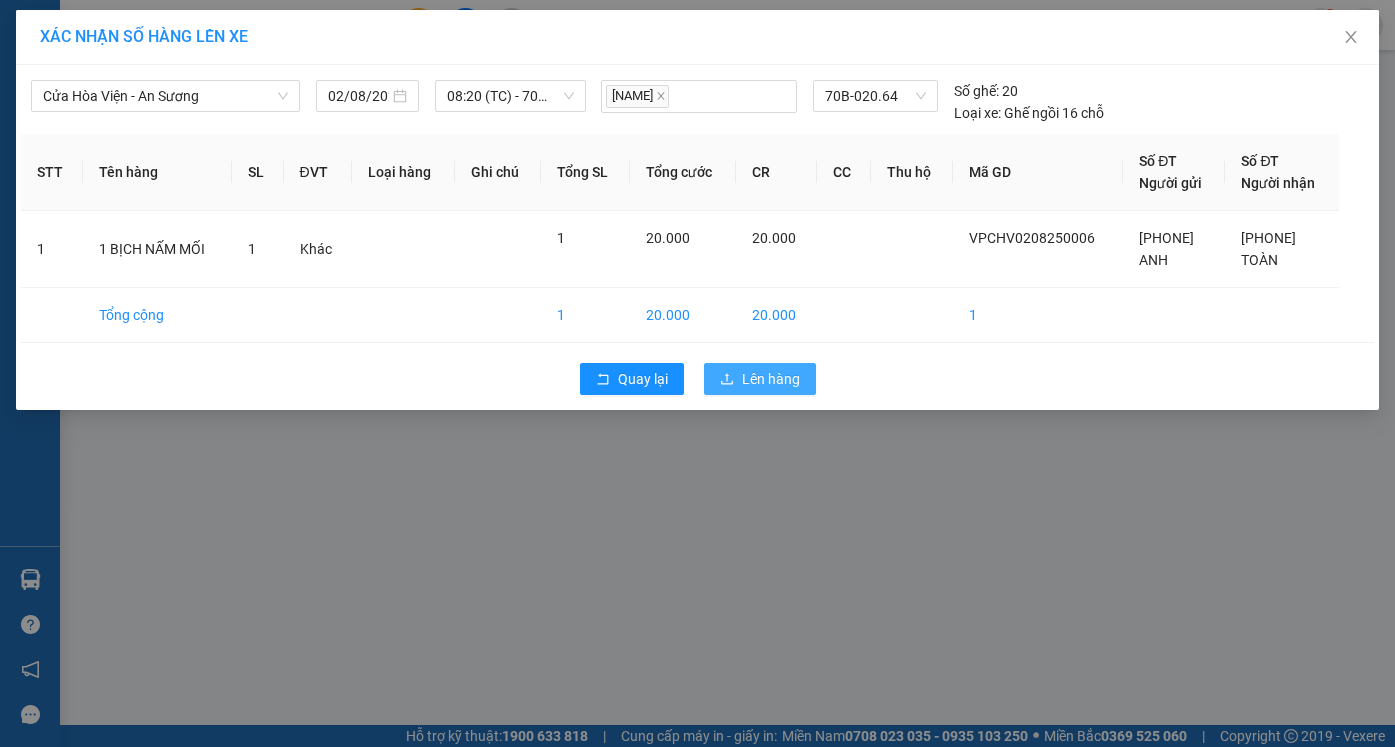 click on "Lên hàng" at bounding box center (771, 379) 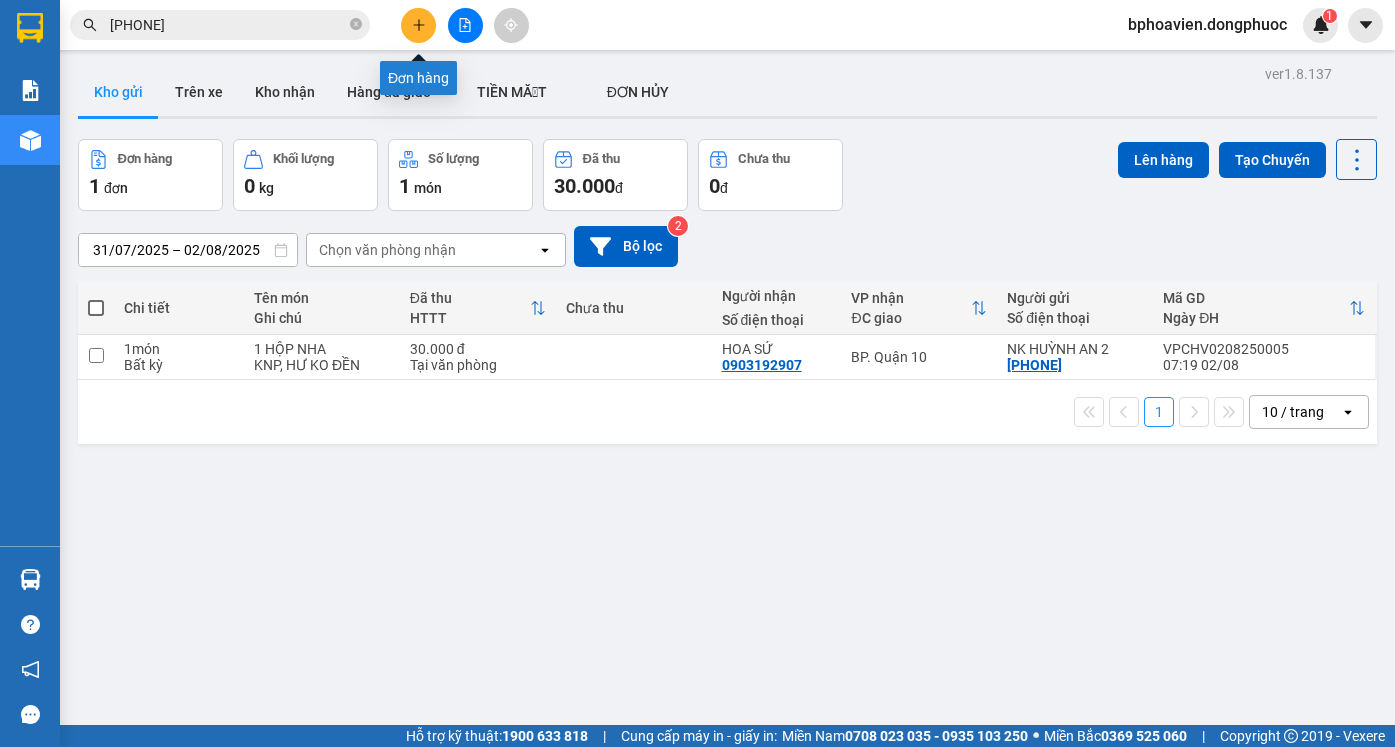 click at bounding box center (418, 25) 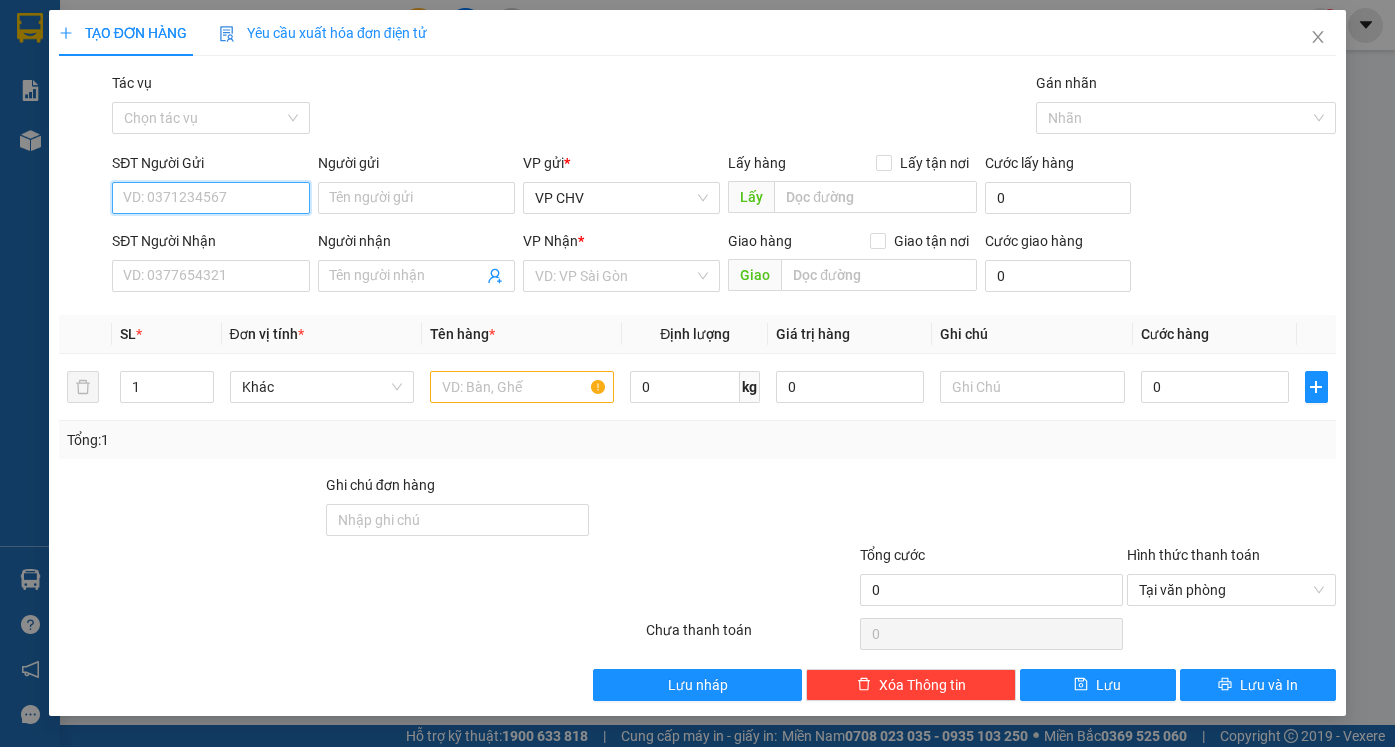 click on "SĐT Người Gửi" at bounding box center [210, 198] 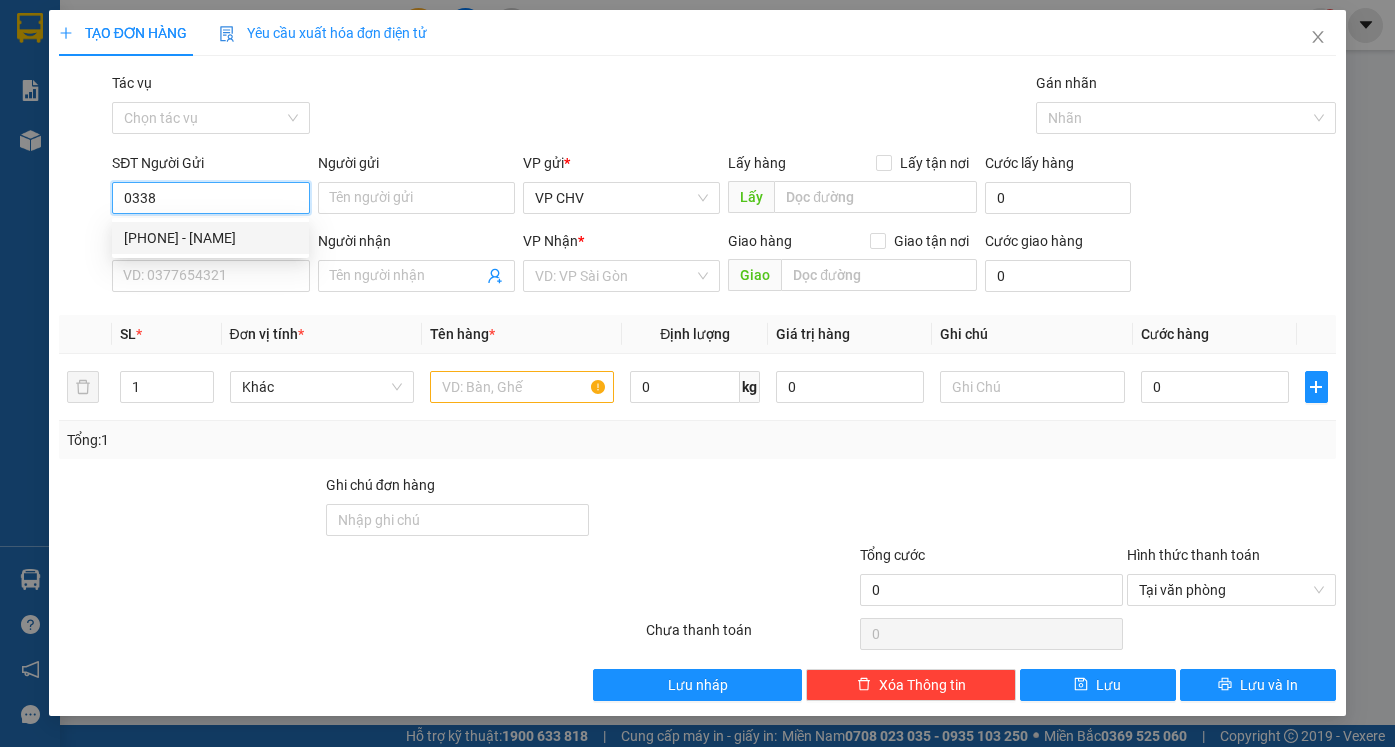click on "0338509378 - PHONG" at bounding box center [210, 238] 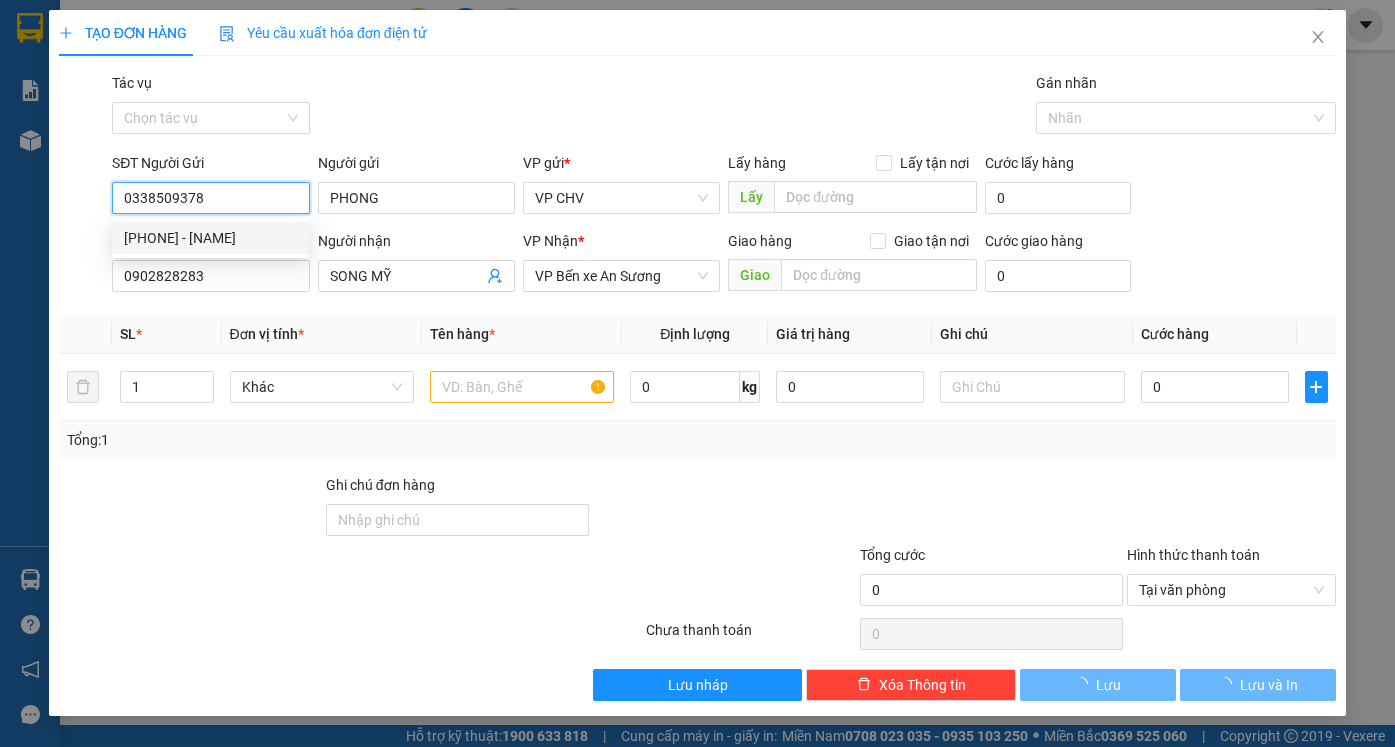 type on "20.000" 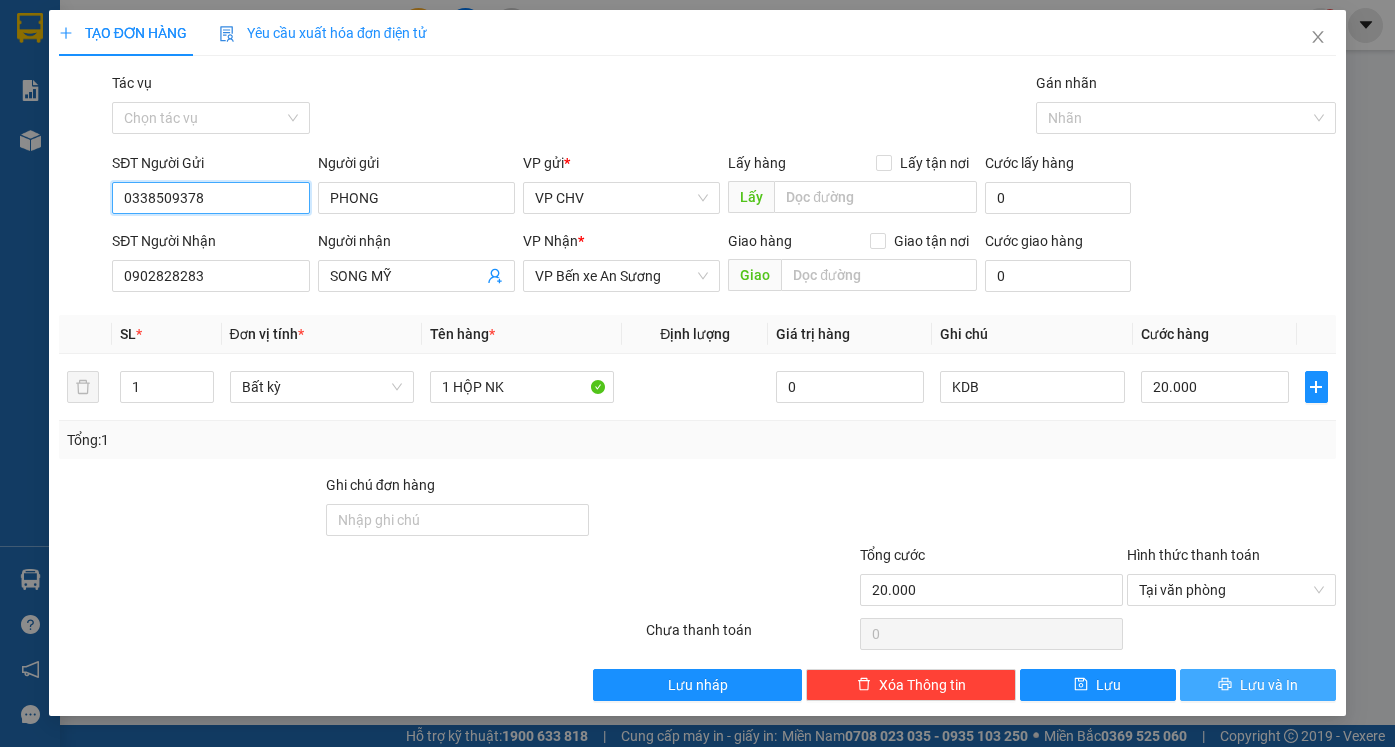 type on "0338509378" 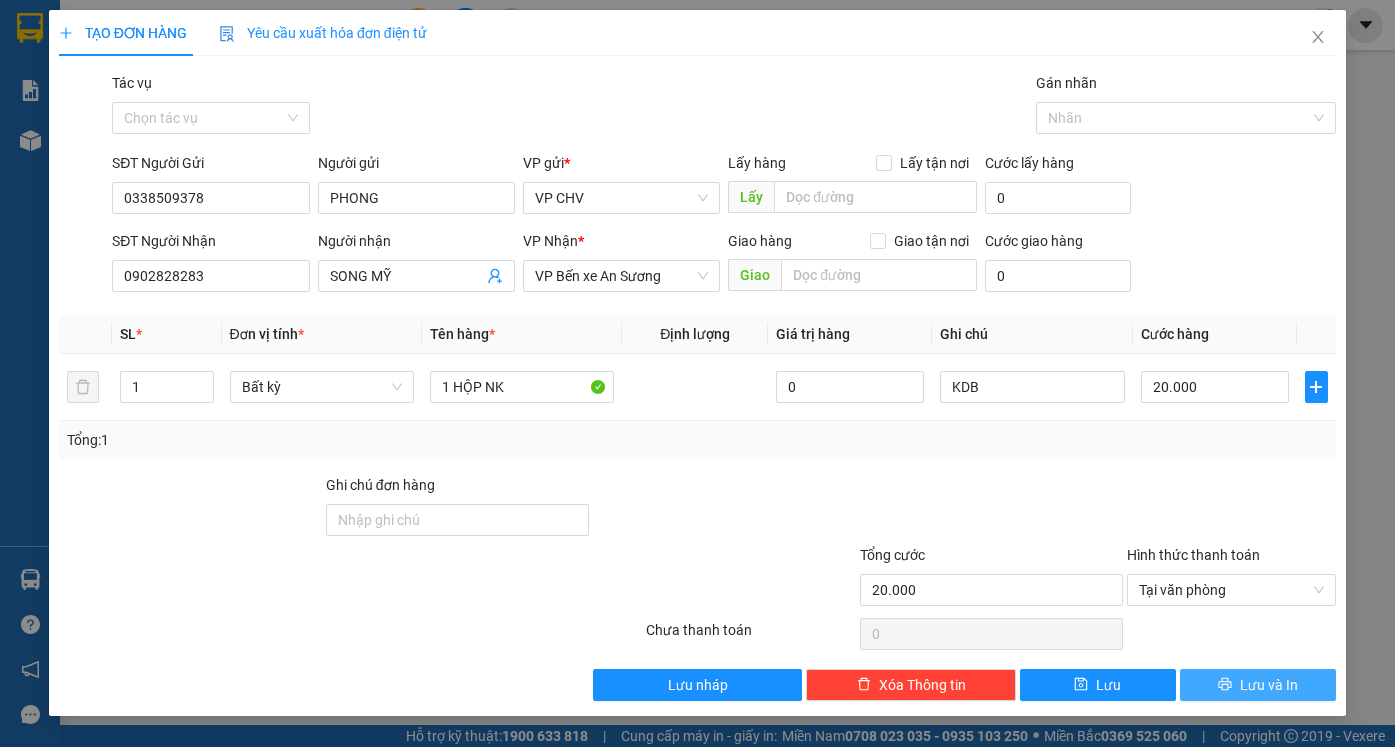 click on "Lưu và In" at bounding box center (1269, 685) 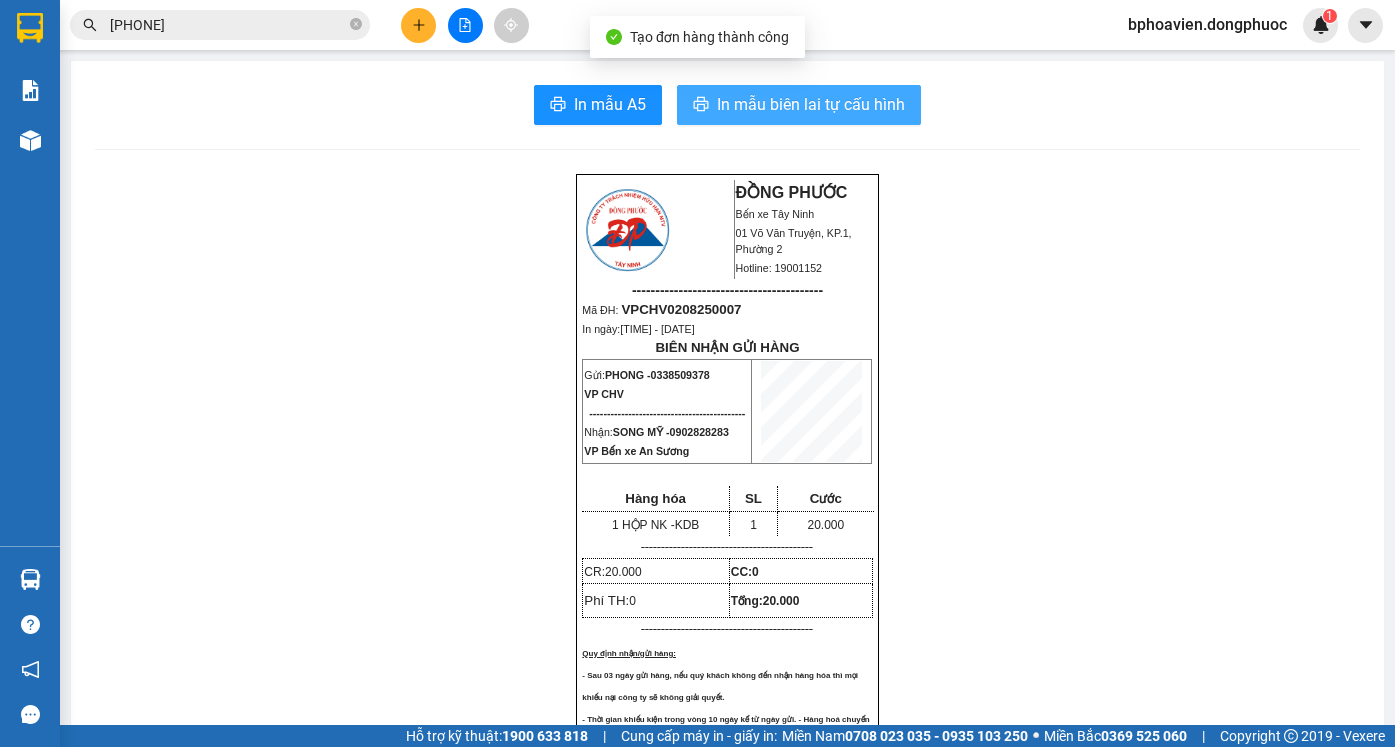 click on "In mẫu biên lai tự cấu hình" at bounding box center [811, 104] 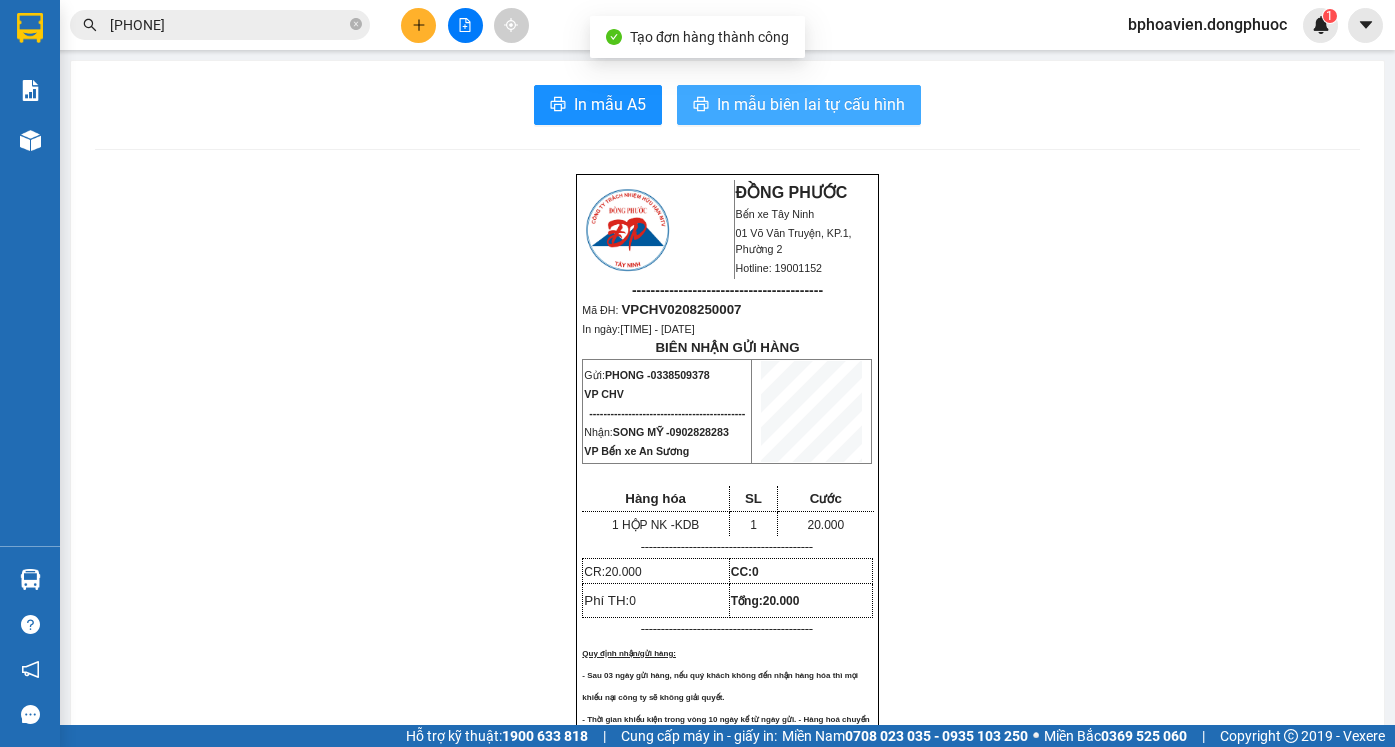 scroll, scrollTop: 0, scrollLeft: 0, axis: both 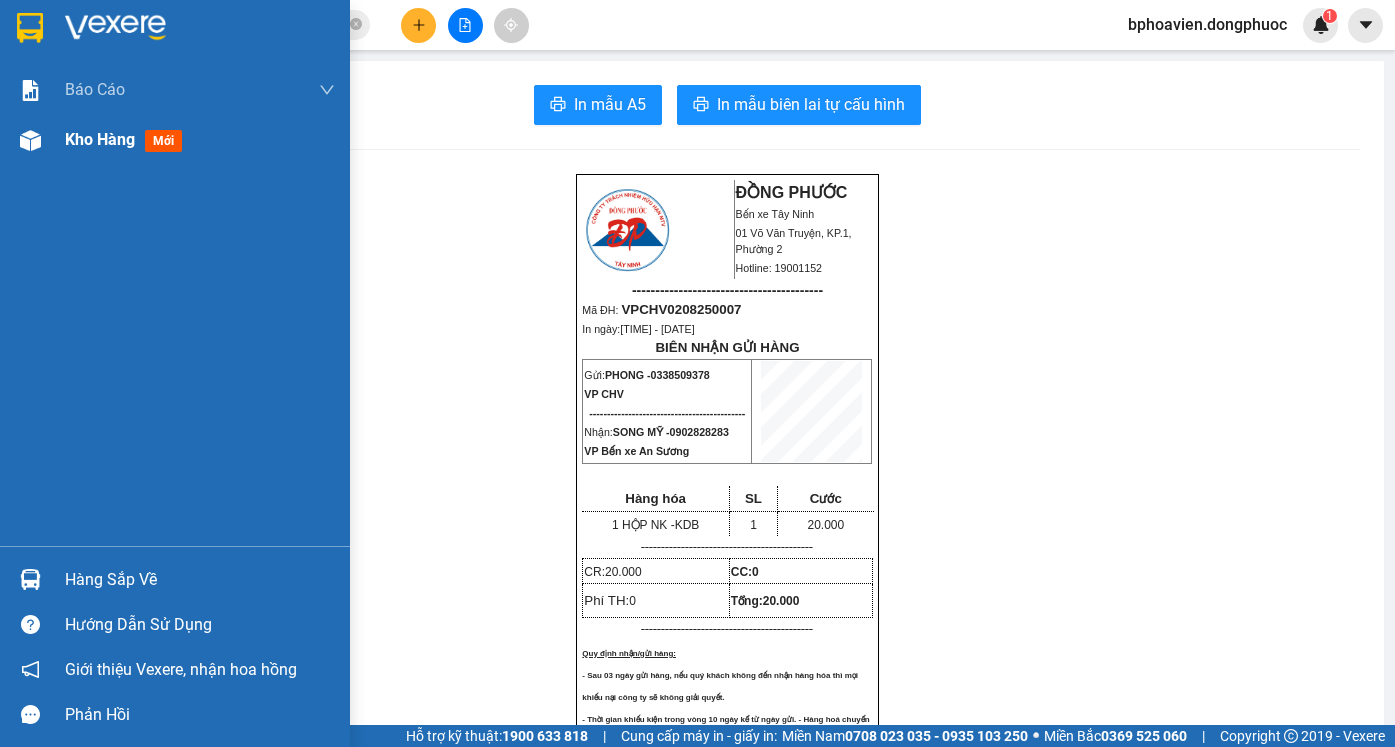 click on "Kho hàng" at bounding box center (100, 139) 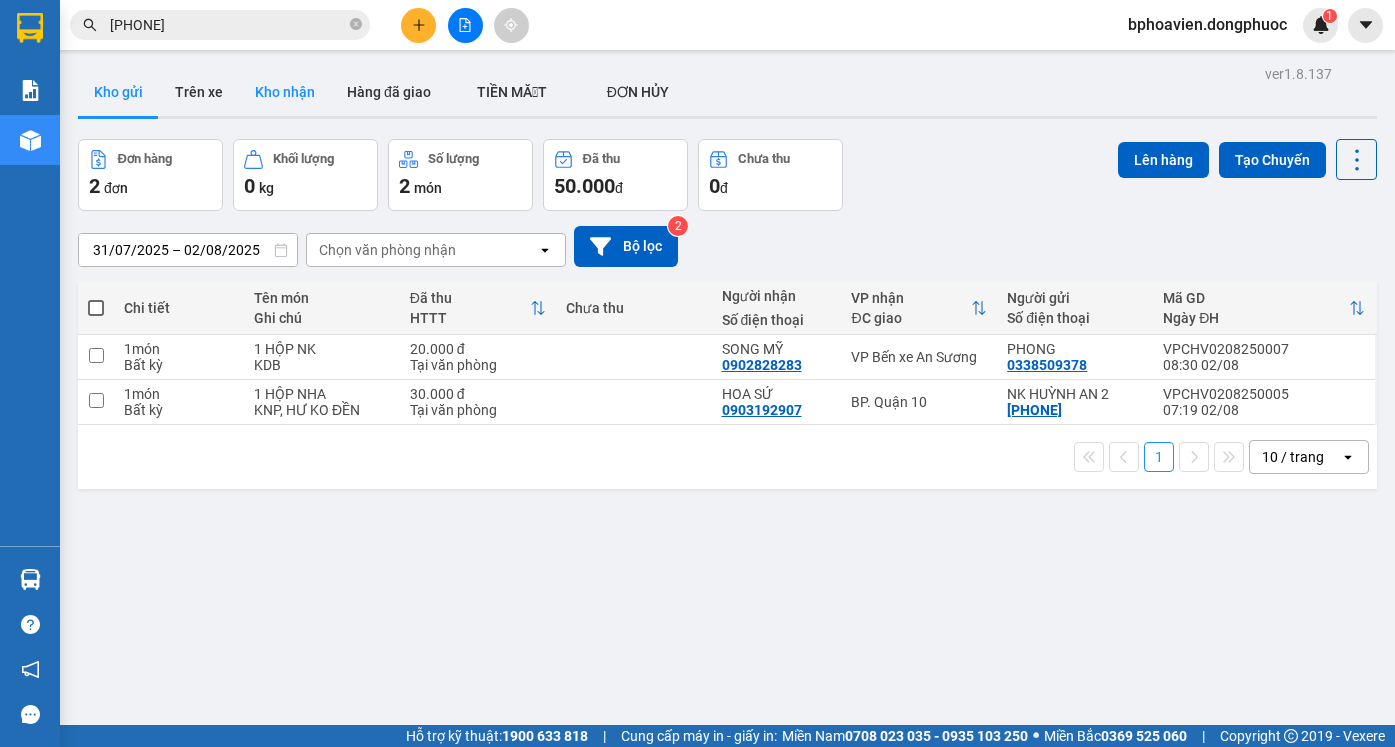 click on "Kho nhận" at bounding box center [285, 92] 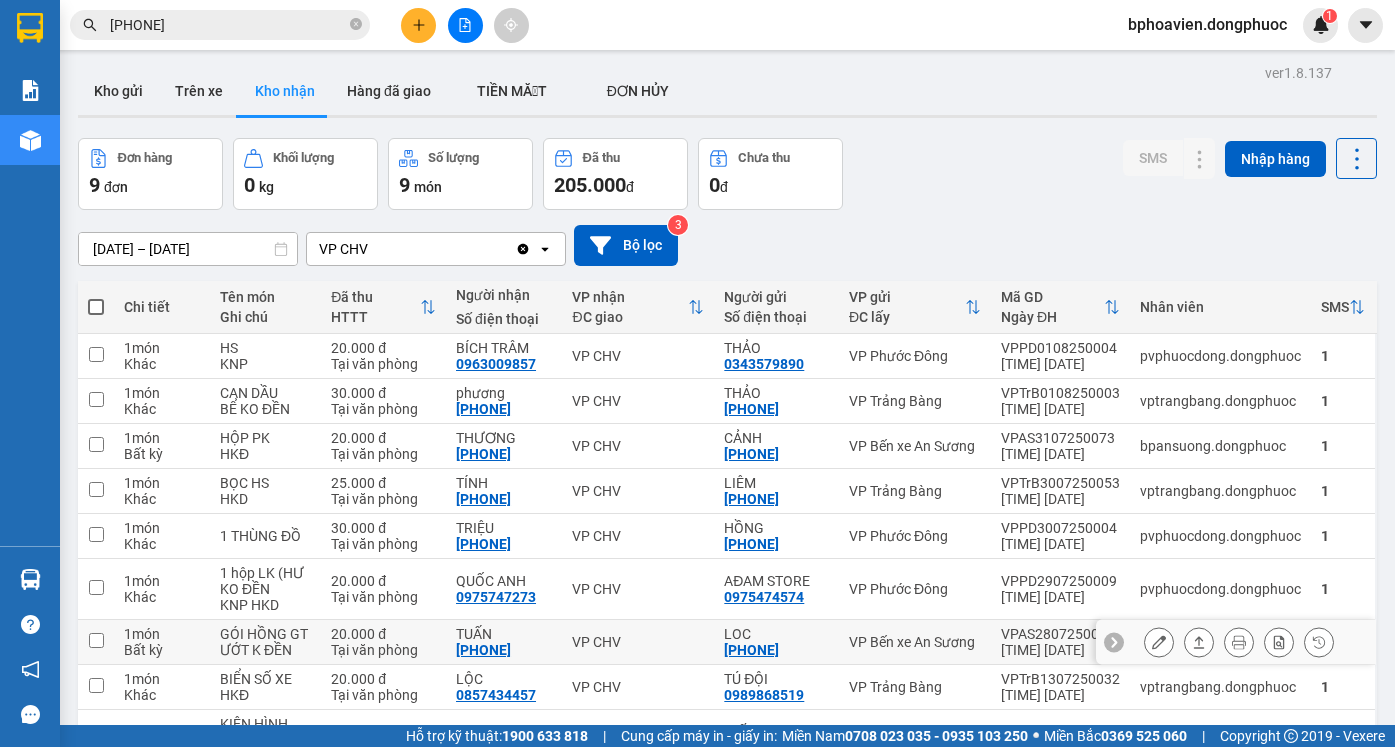 scroll, scrollTop: 0, scrollLeft: 0, axis: both 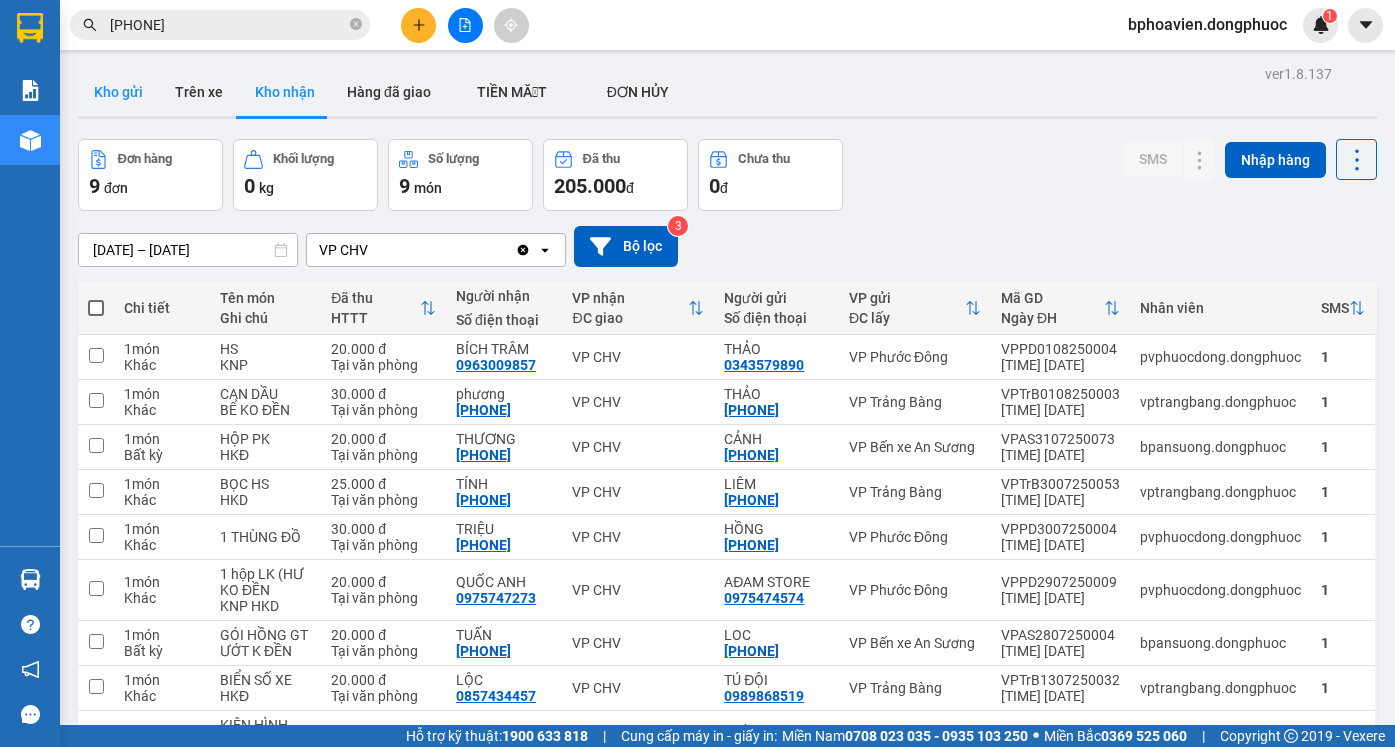 click on "Kho gửi" at bounding box center (118, 92) 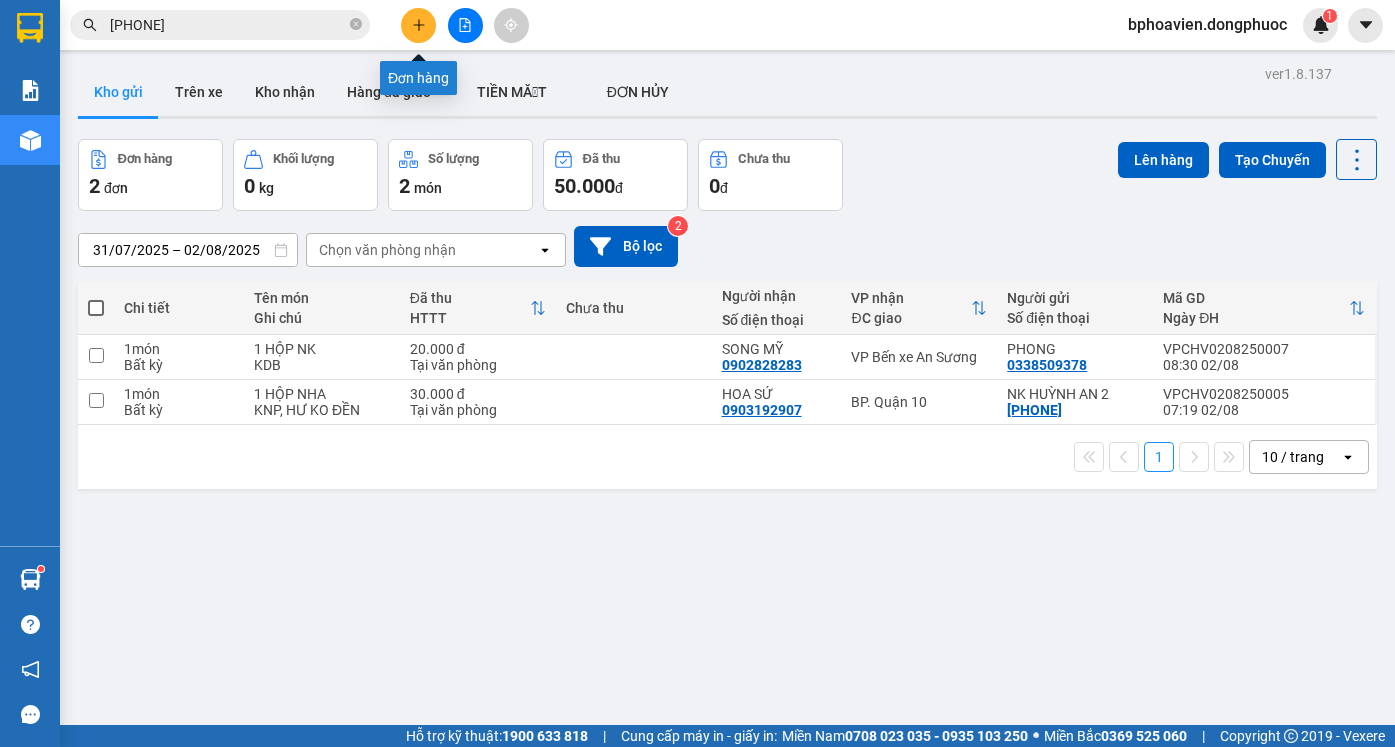 click 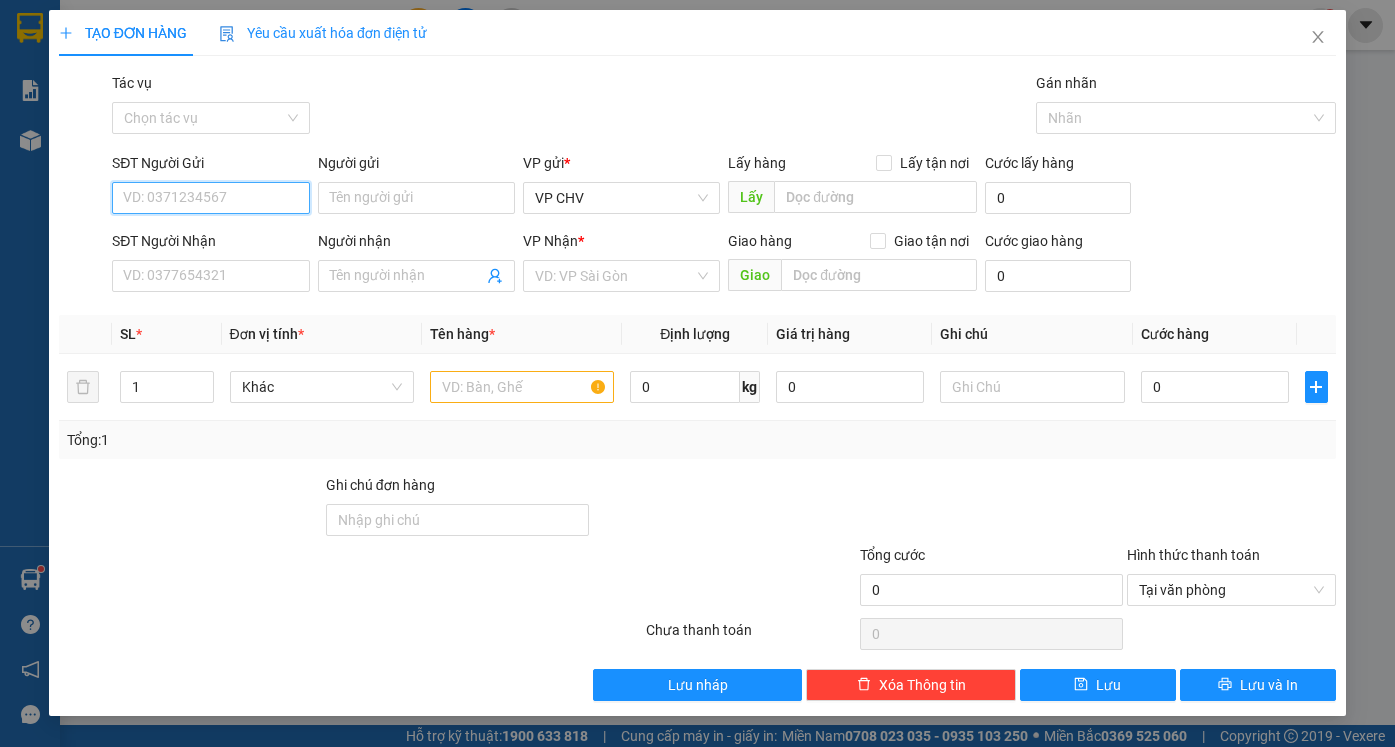click on "SĐT Người Gửi" at bounding box center [210, 198] 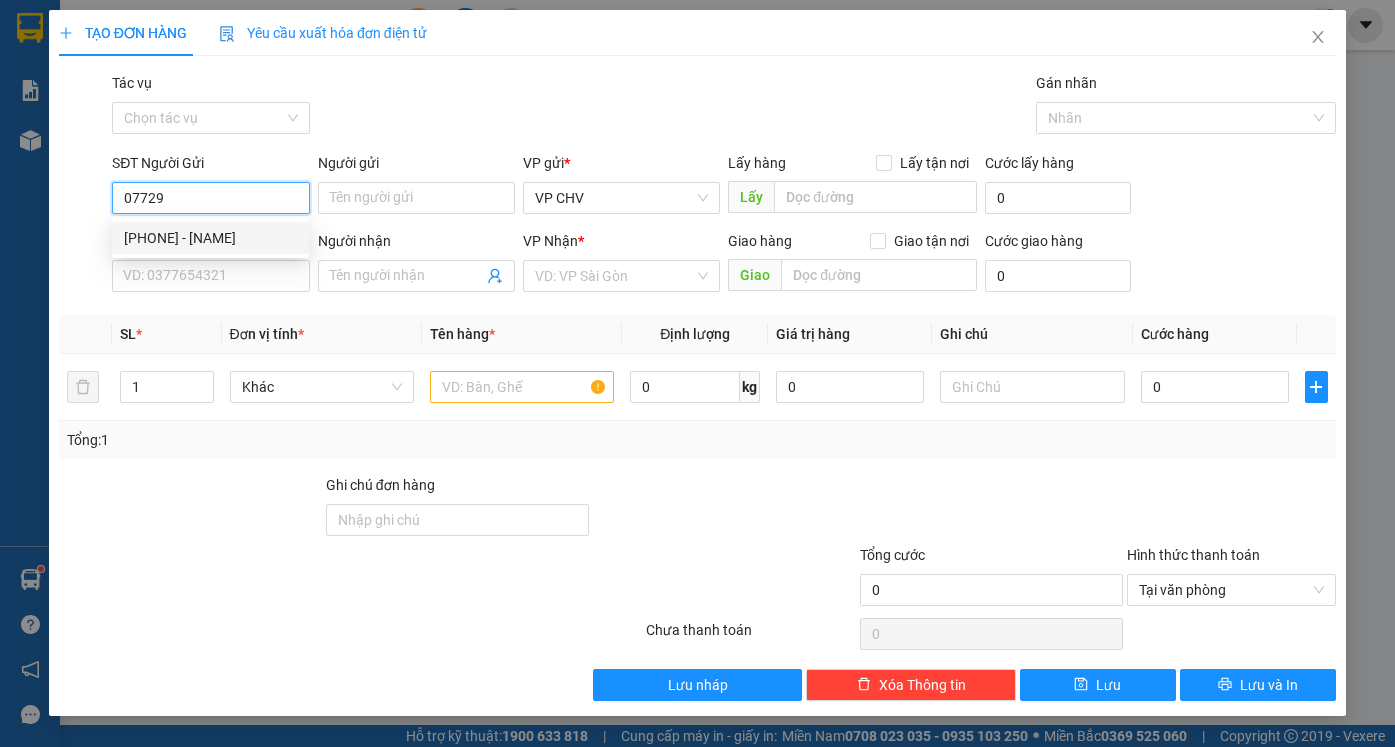 click on "0772964363 - ĐẠT" at bounding box center [210, 238] 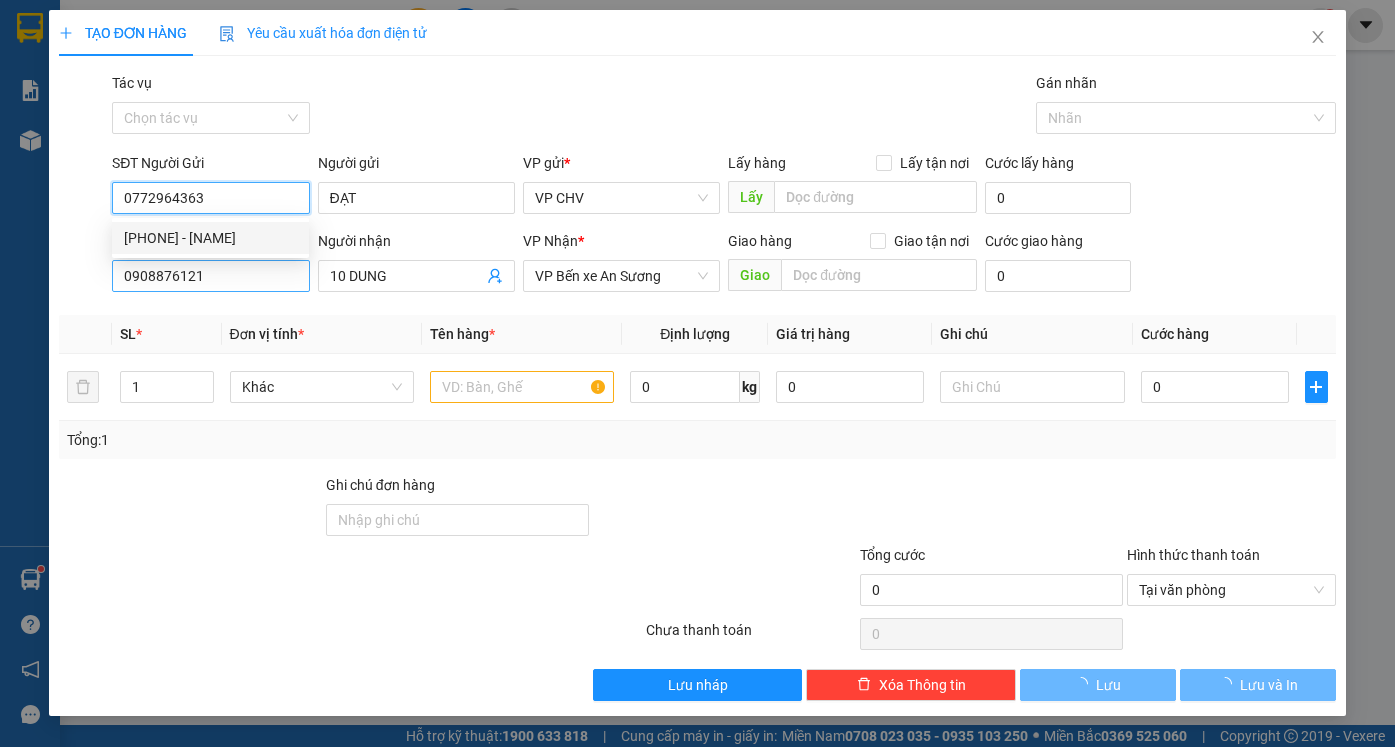 type on "20.000" 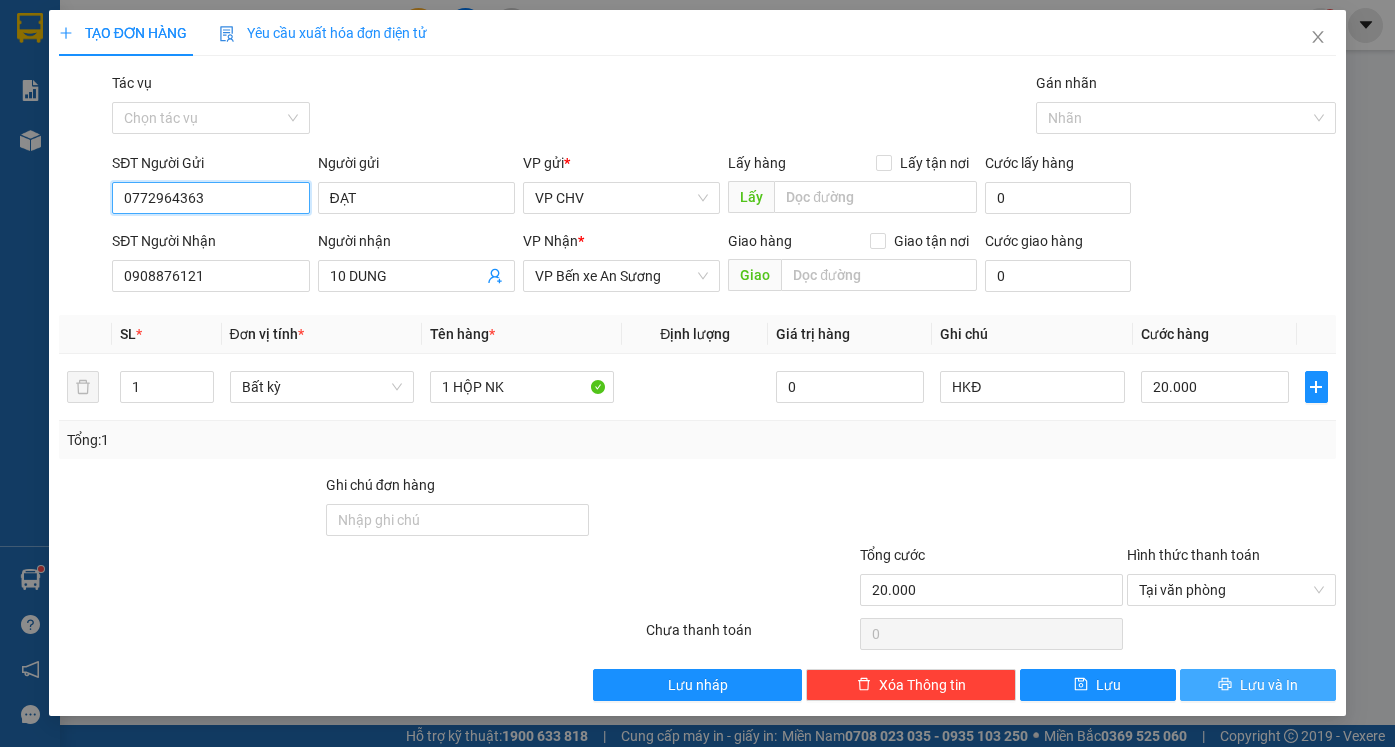 type on "0772964363" 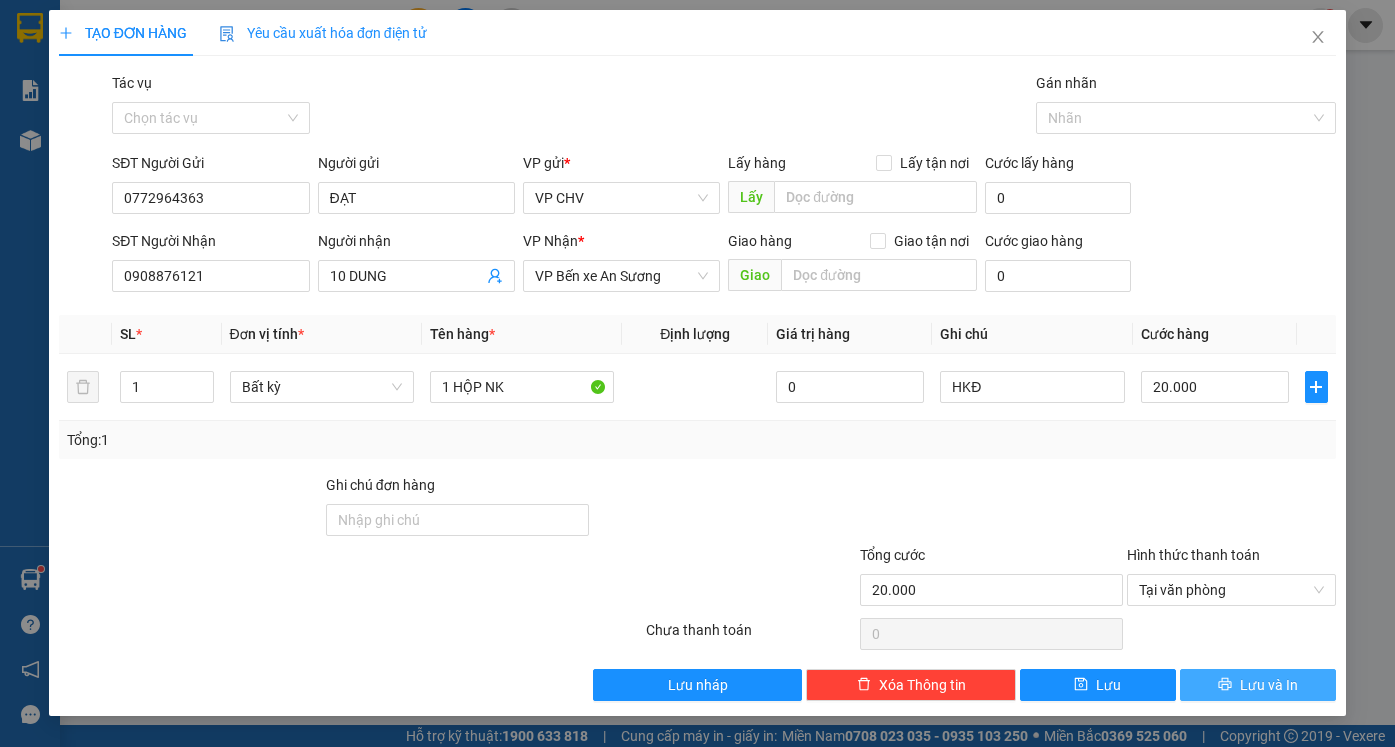 drag, startPoint x: 1258, startPoint y: 681, endPoint x: 1228, endPoint y: 697, distance: 34 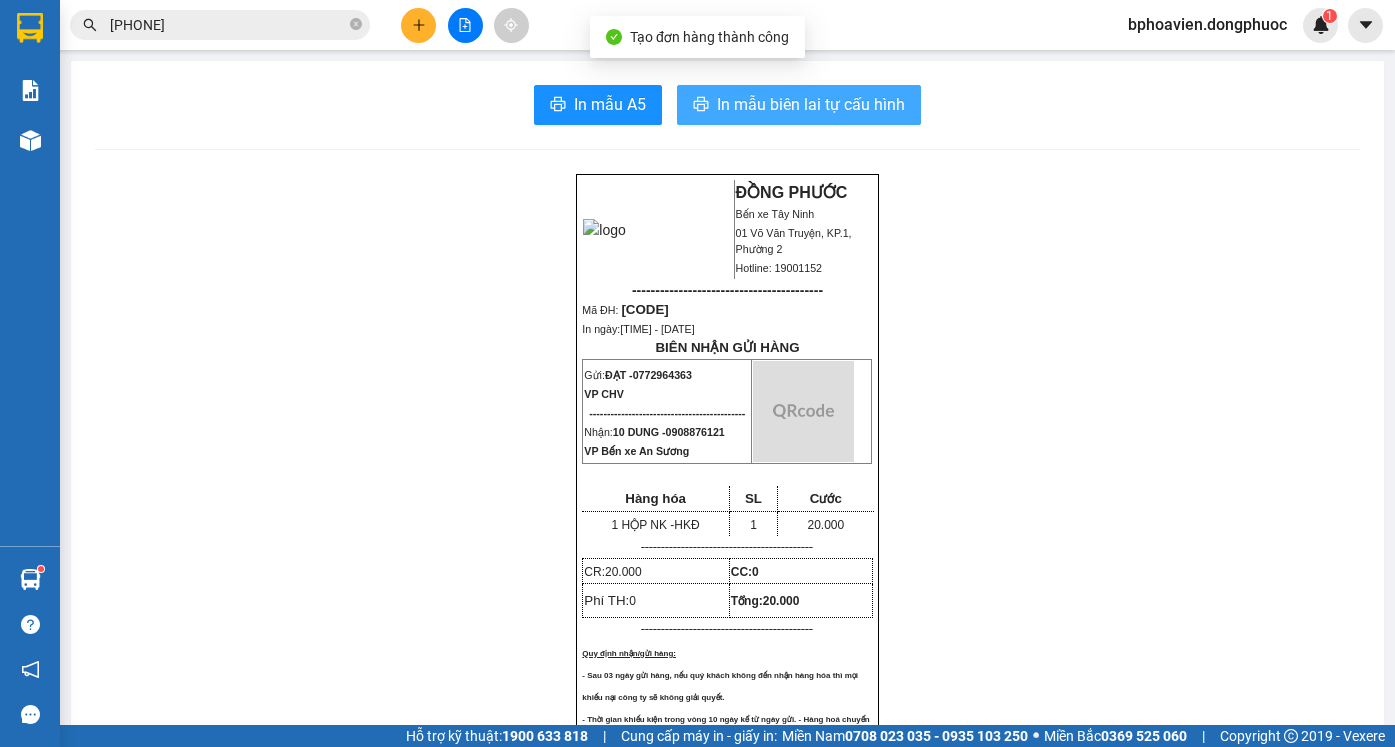 click on "In mẫu biên lai tự cấu hình" at bounding box center (811, 104) 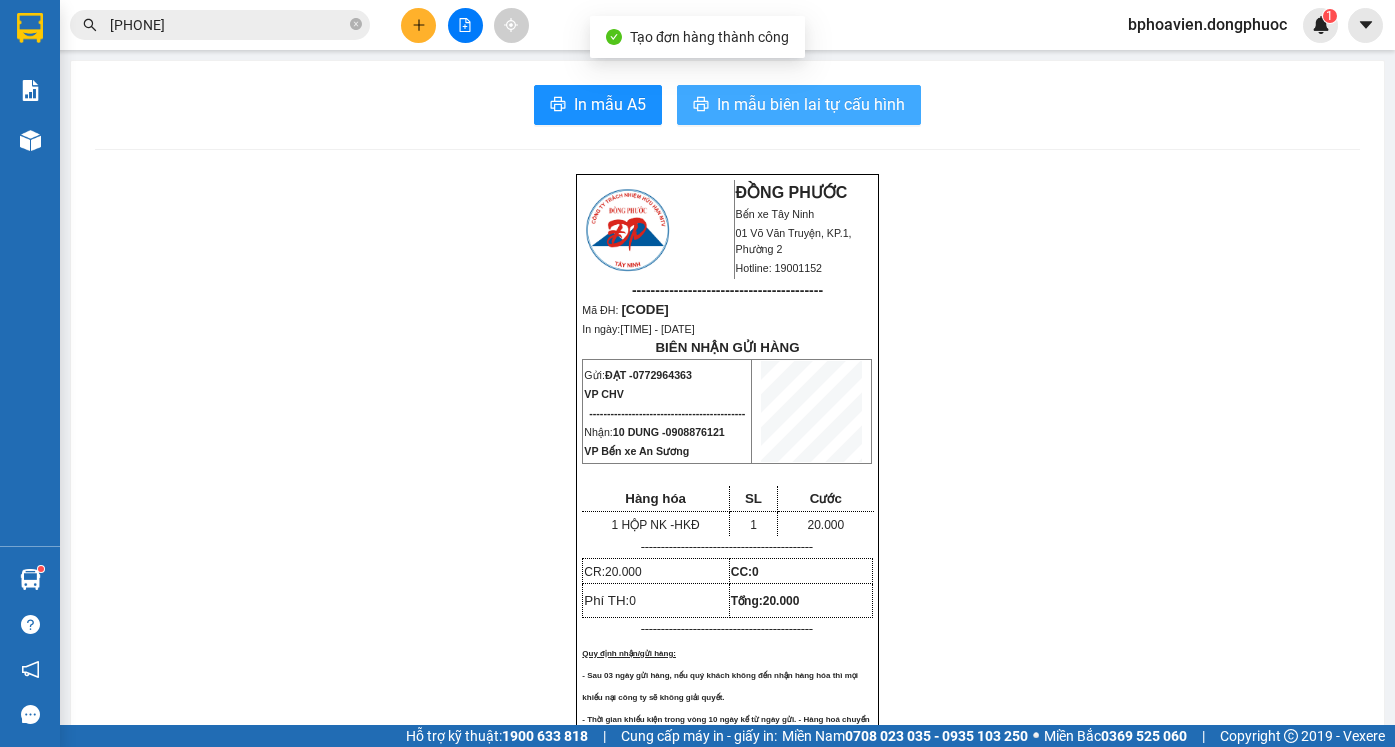 scroll, scrollTop: 0, scrollLeft: 0, axis: both 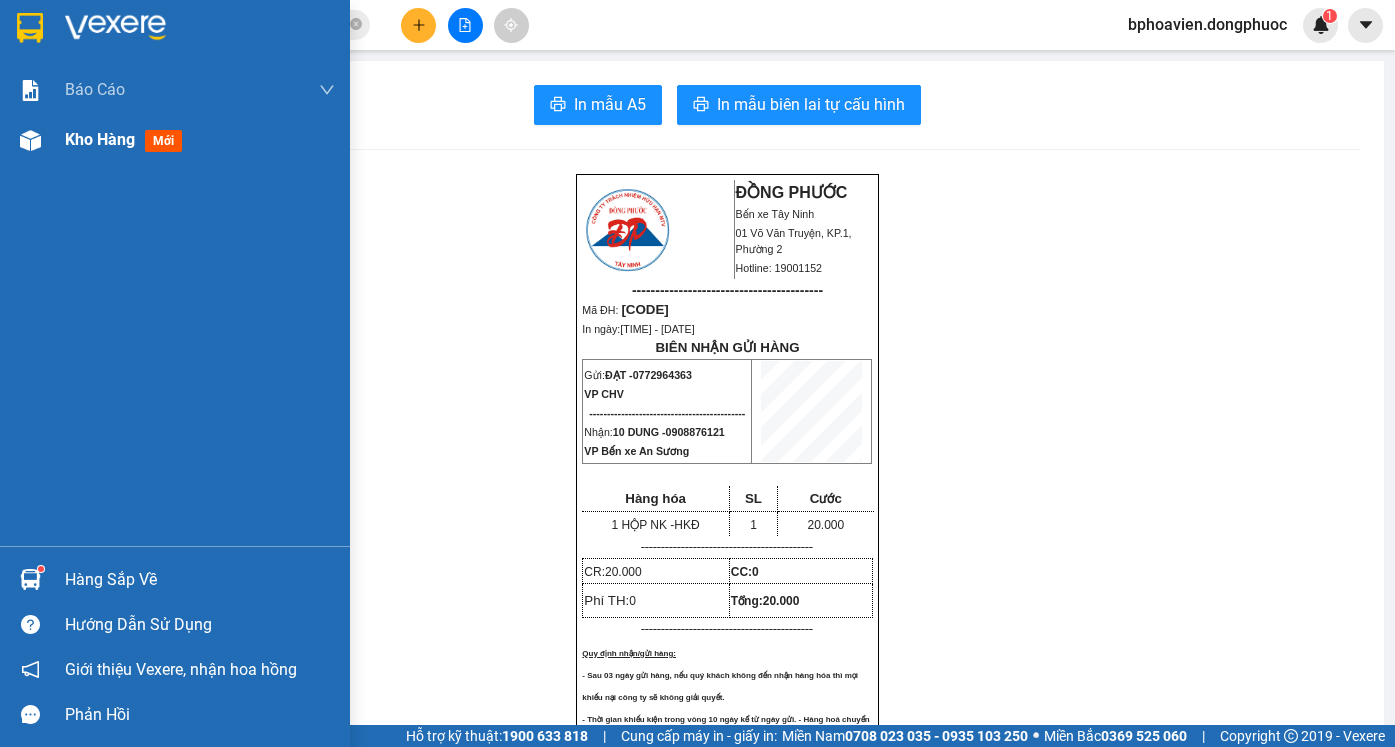 click on "Kho hàng" at bounding box center [100, 139] 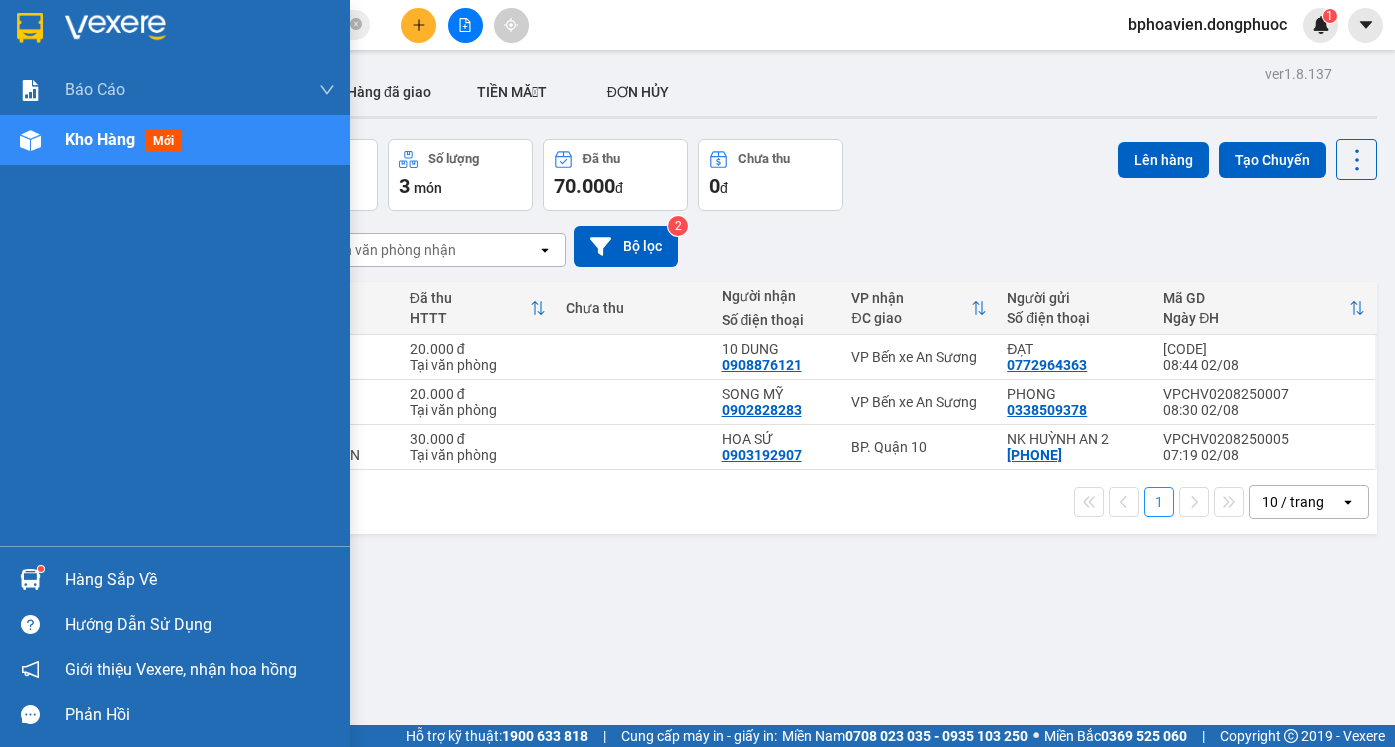 click on "Hàng sắp về" at bounding box center (200, 580) 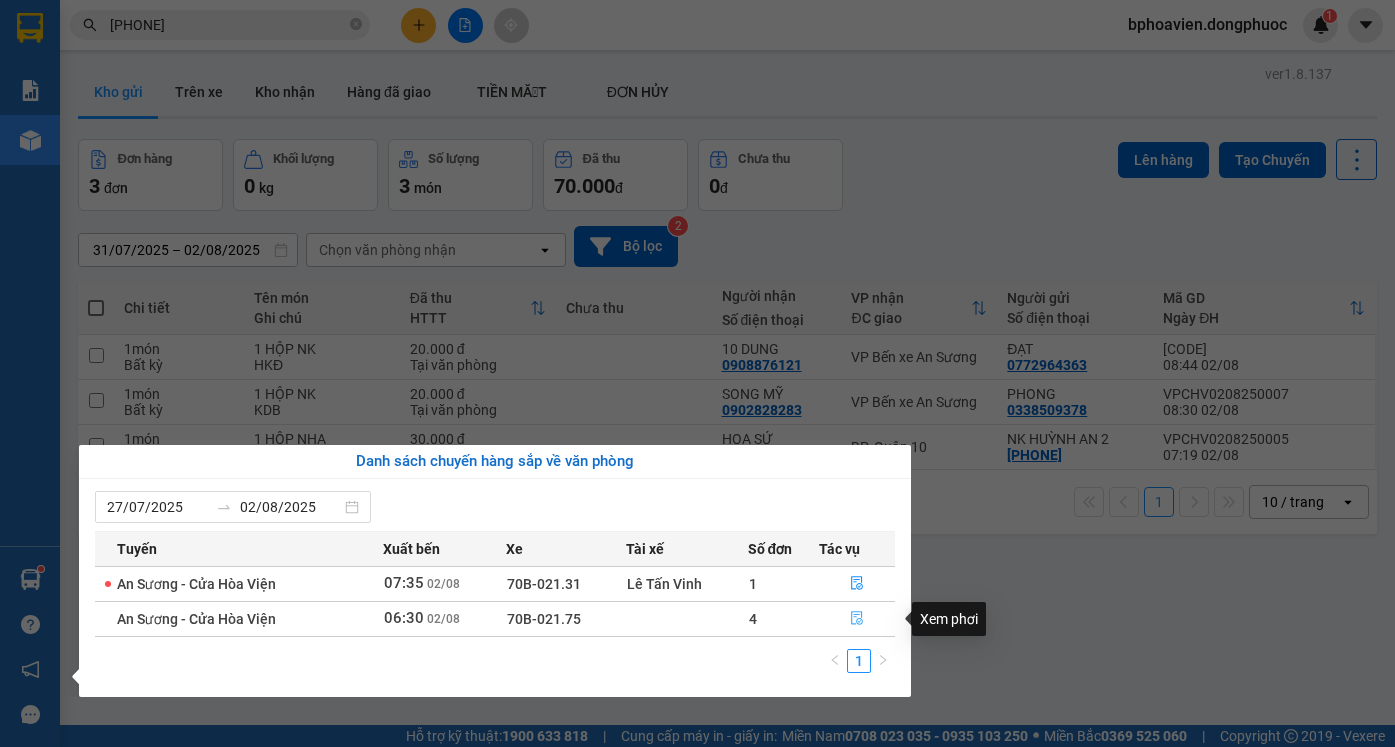 click at bounding box center [857, 619] 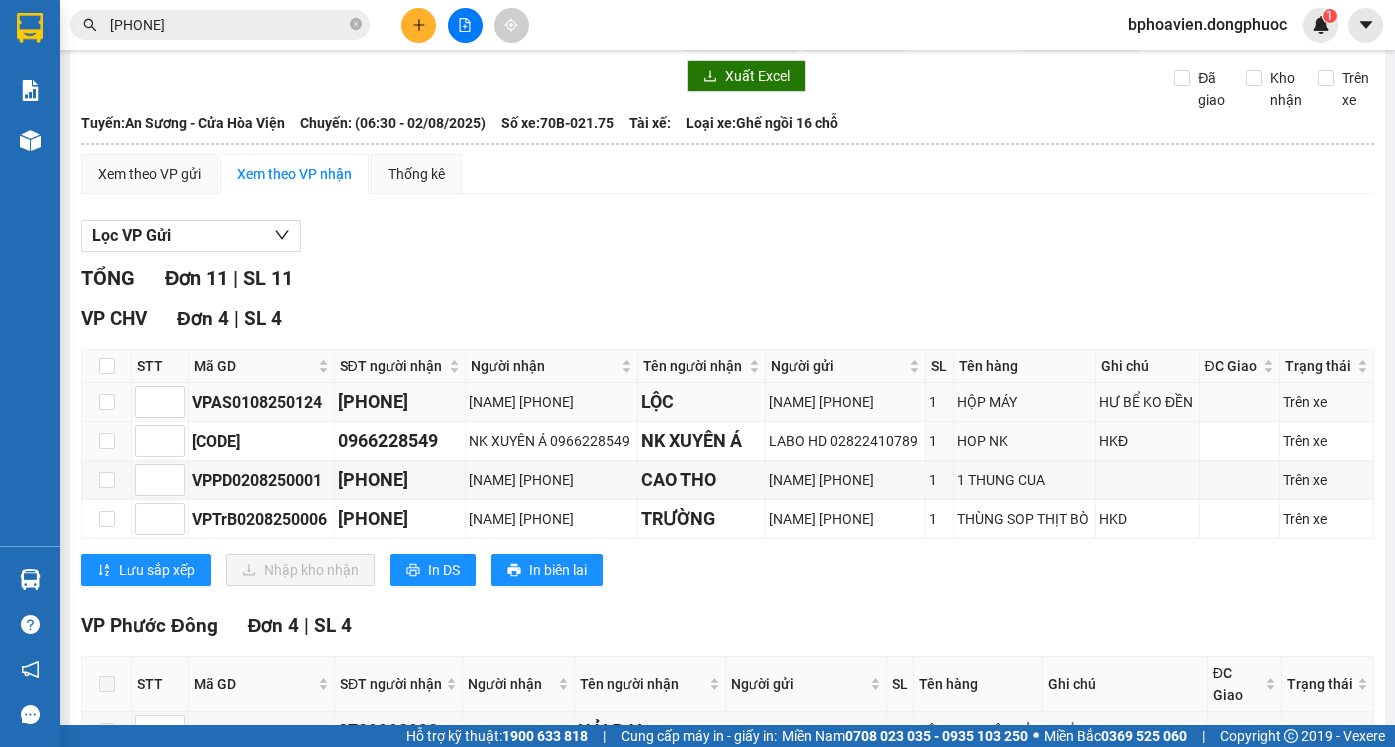 scroll, scrollTop: 100, scrollLeft: 0, axis: vertical 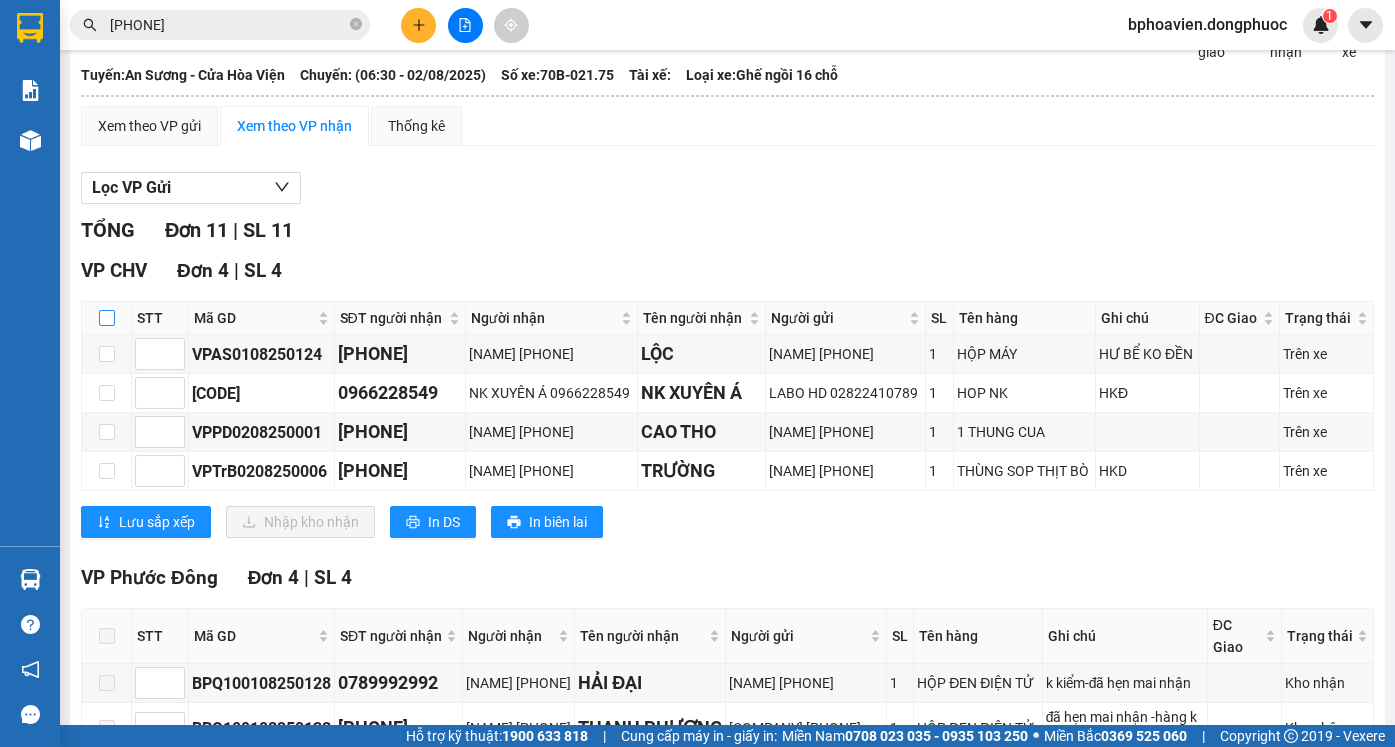 click at bounding box center (107, 318) 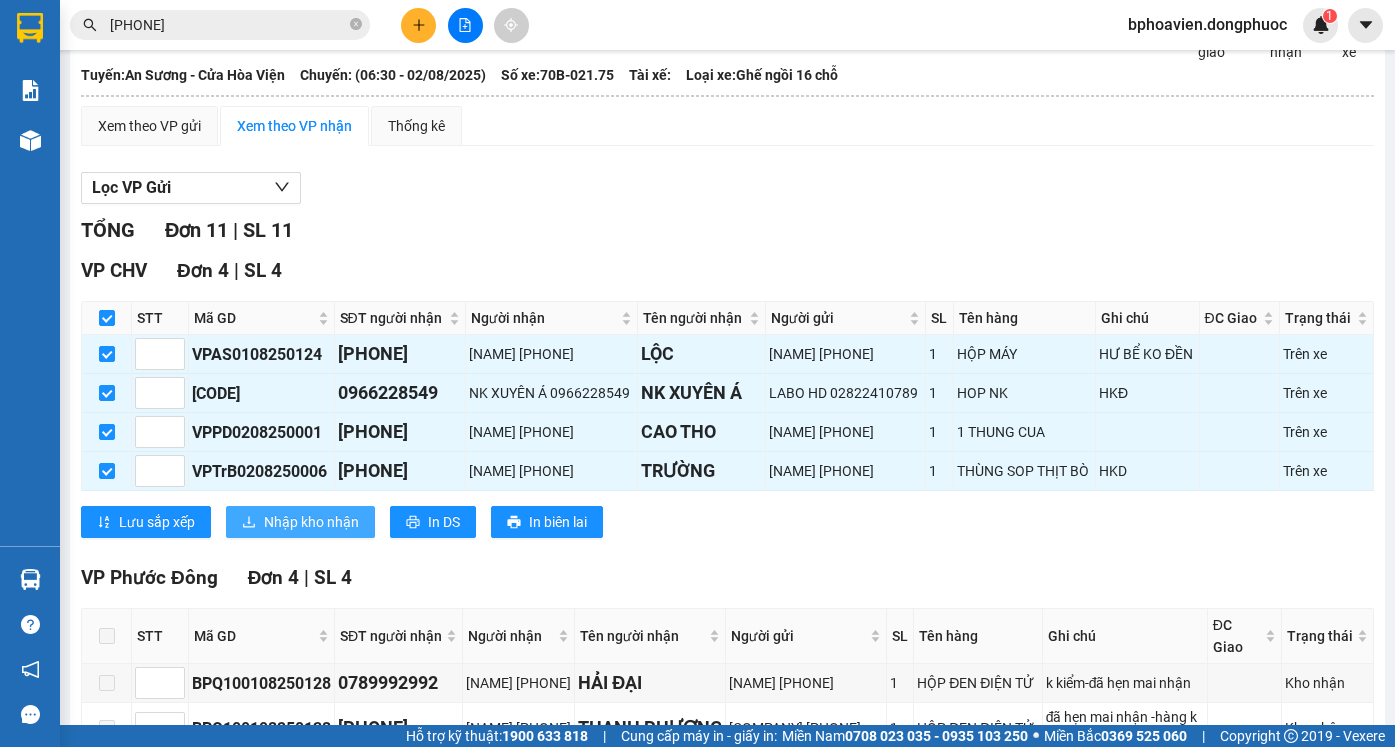 click on "Nhập kho nhận" at bounding box center [300, 522] 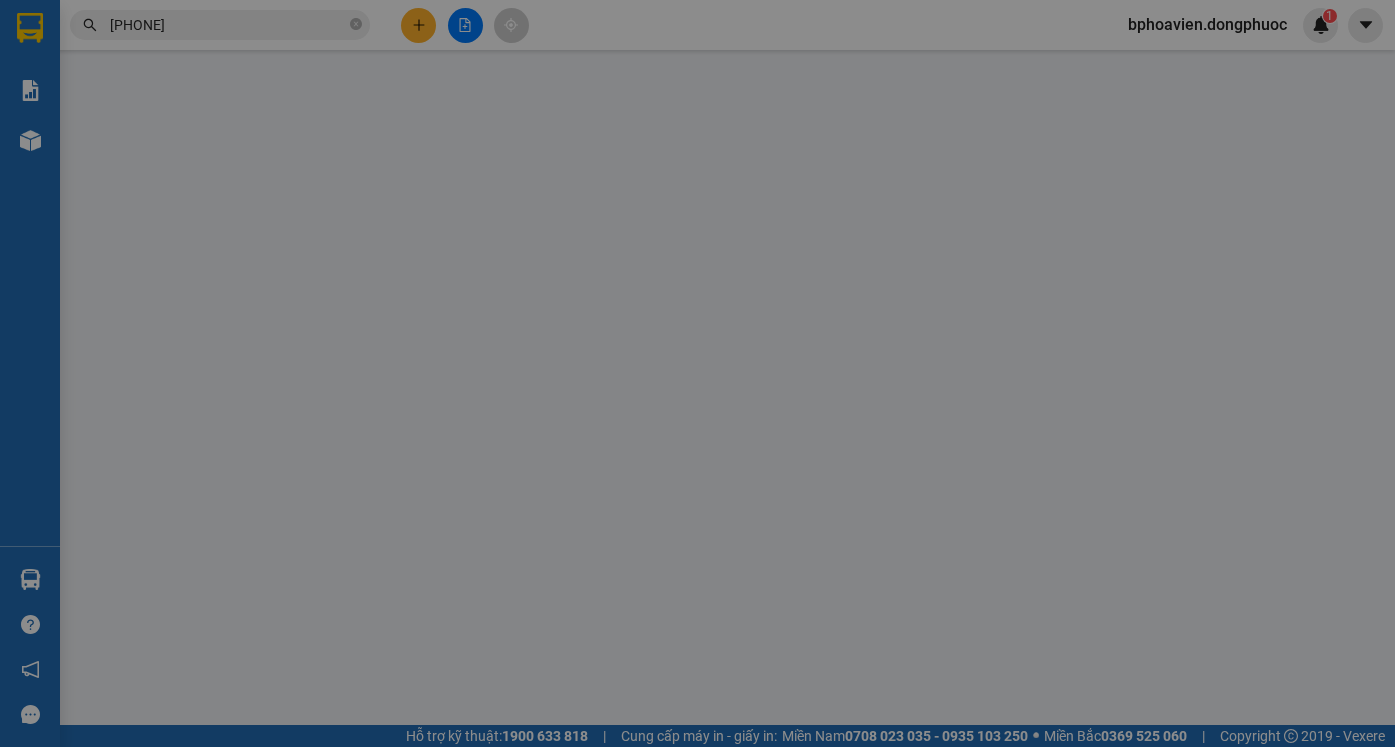 scroll, scrollTop: 0, scrollLeft: 0, axis: both 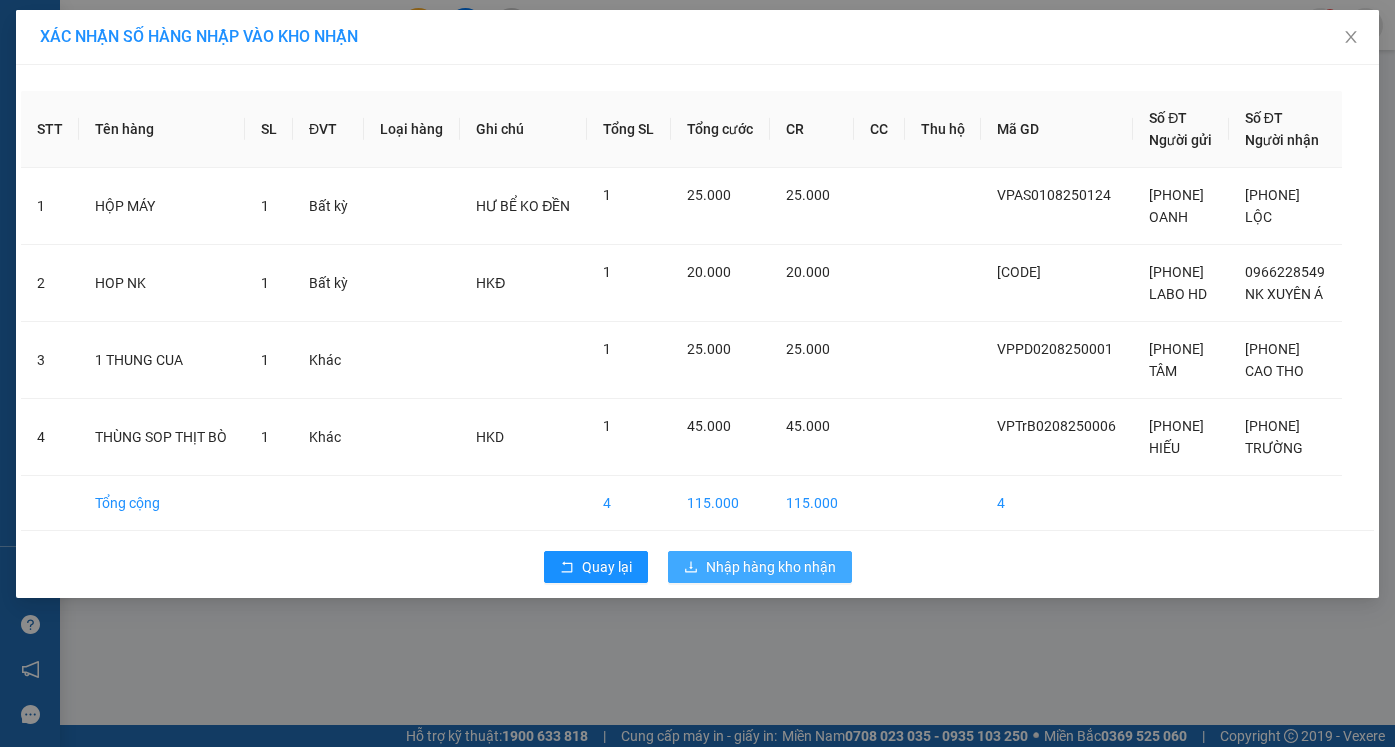 click on "Nhập hàng kho nhận" at bounding box center (771, 567) 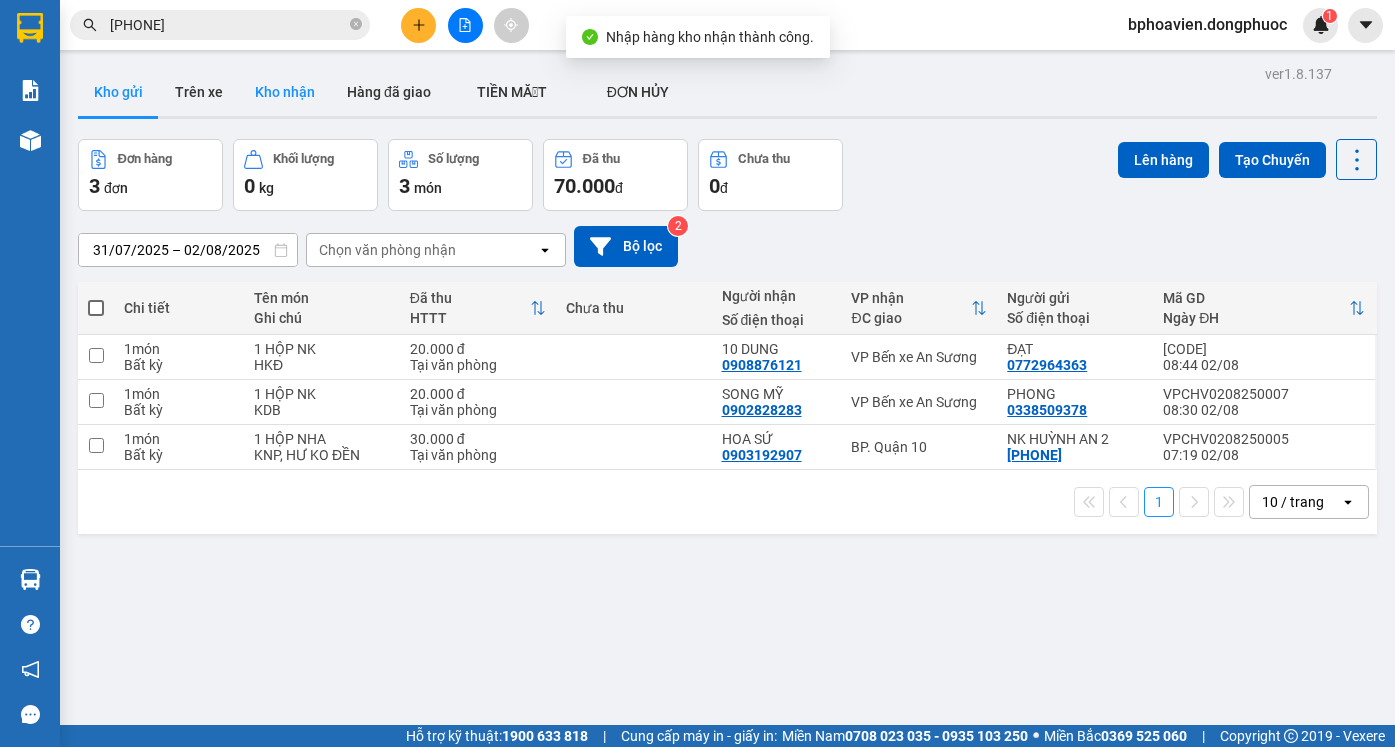 drag, startPoint x: 267, startPoint y: 83, endPoint x: 268, endPoint y: 98, distance: 15.033297 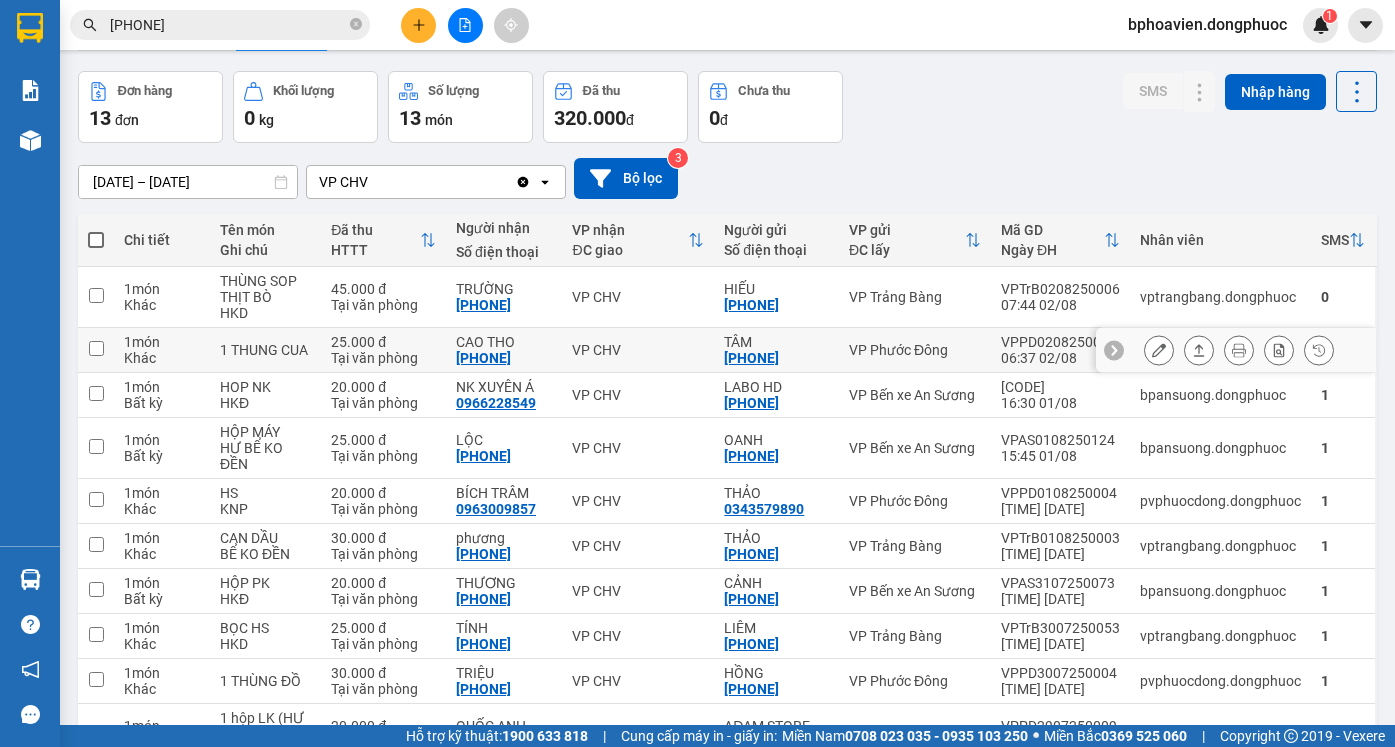 scroll, scrollTop: 100, scrollLeft: 0, axis: vertical 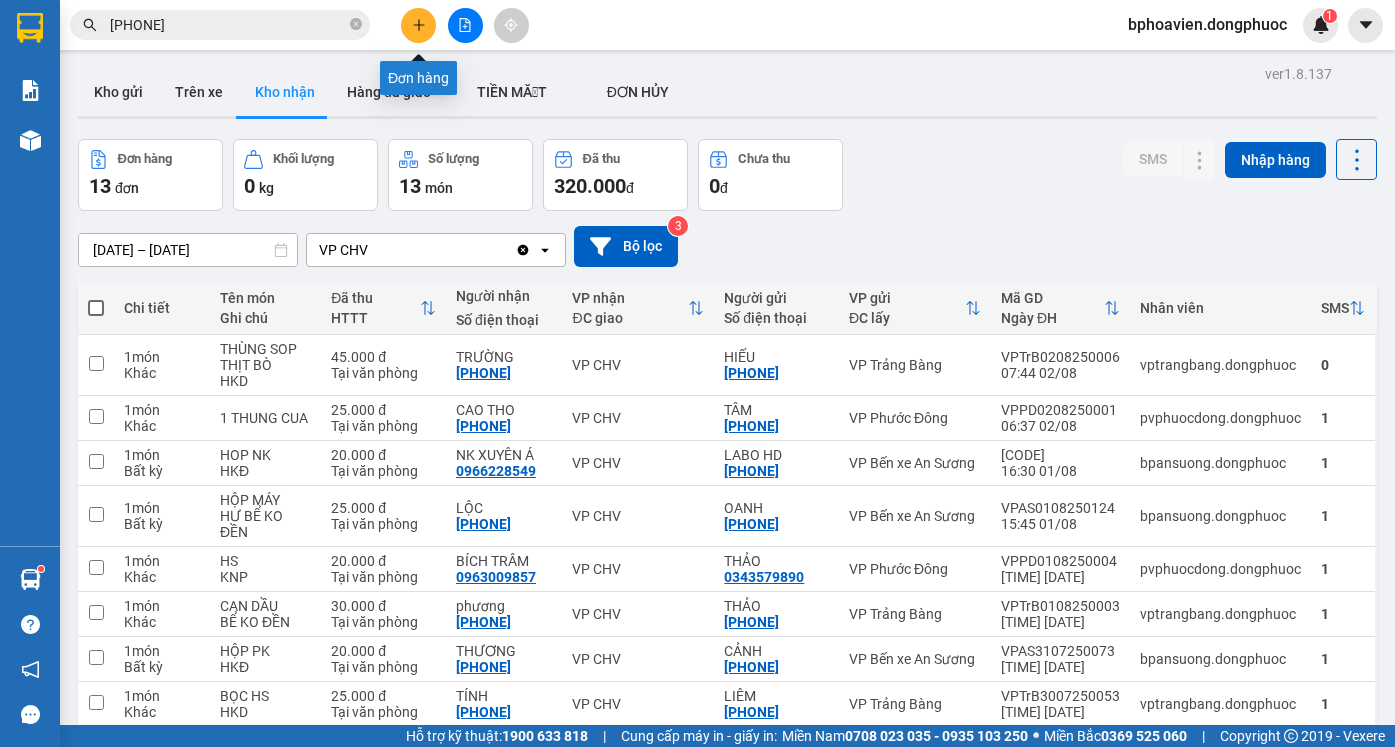 click at bounding box center (418, 25) 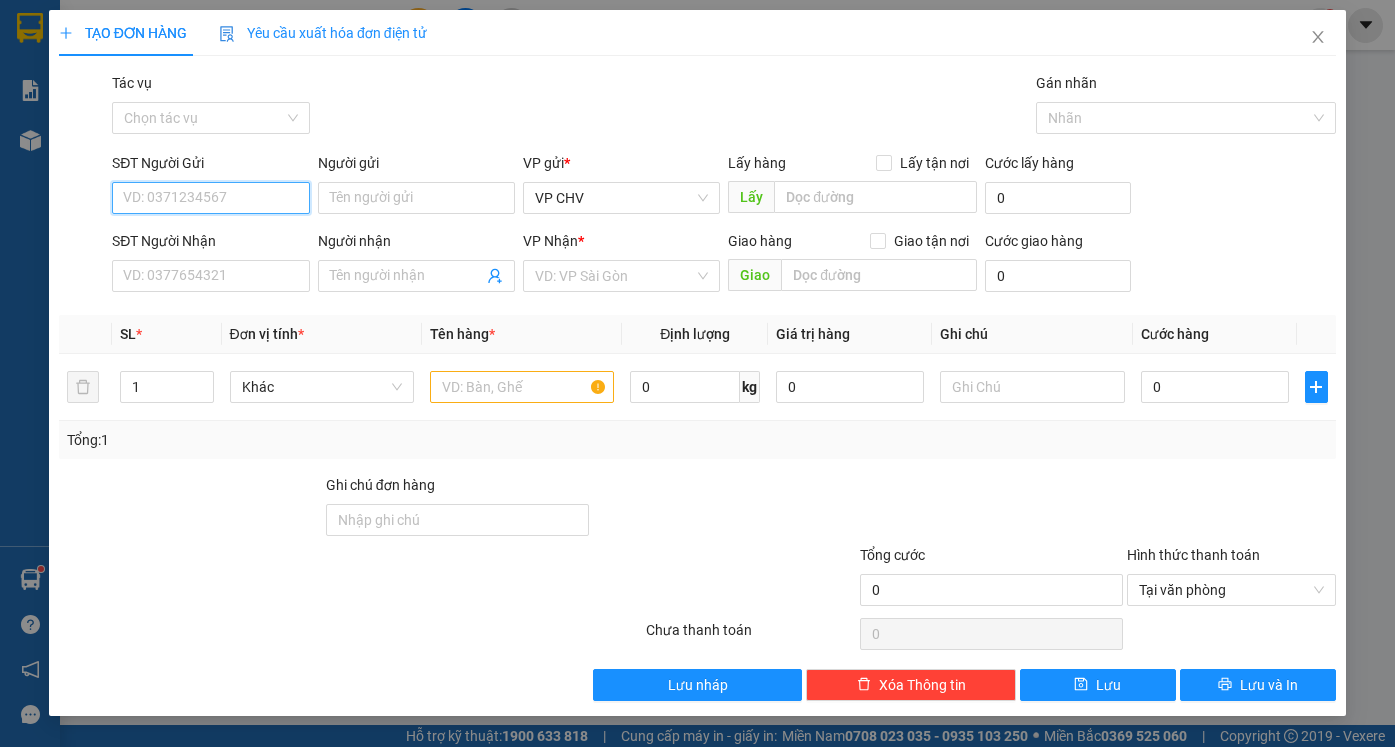 click on "SĐT Người Gửi" at bounding box center (210, 198) 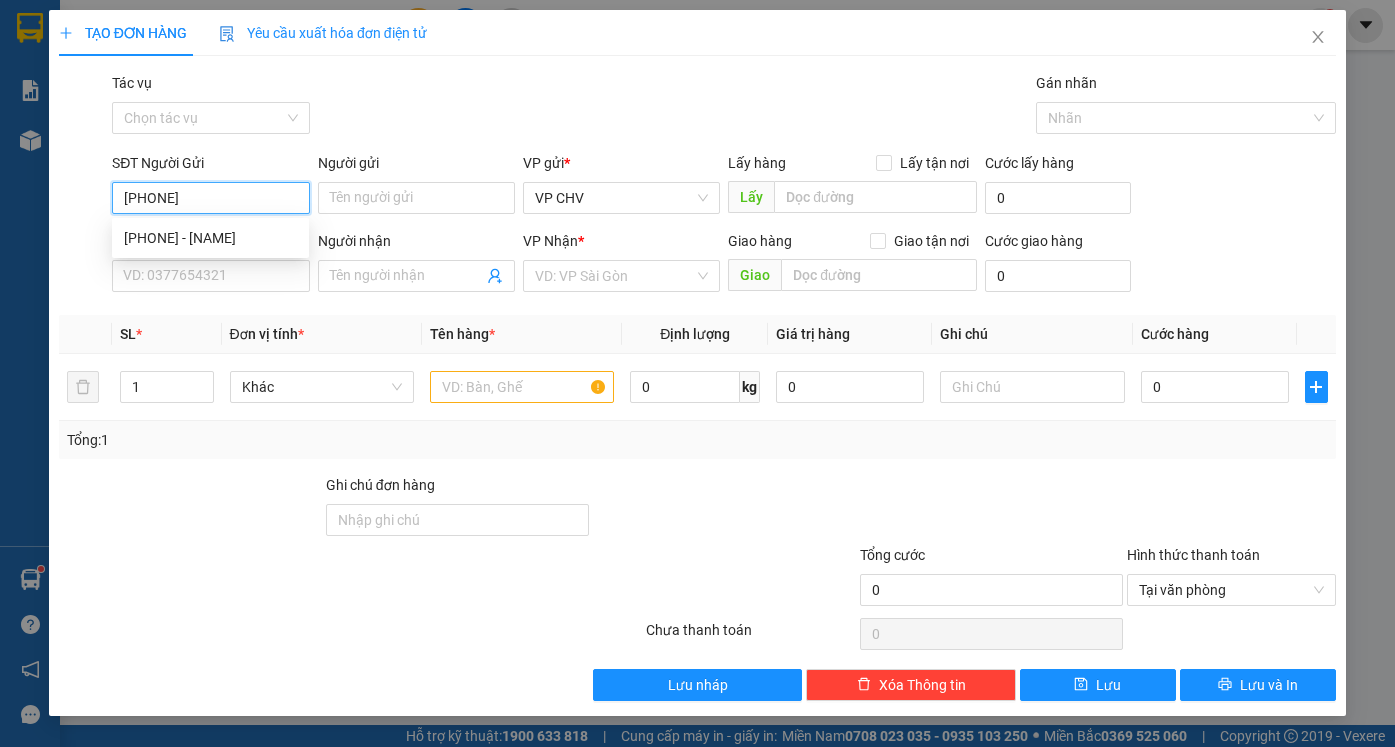 type on "0937949911" 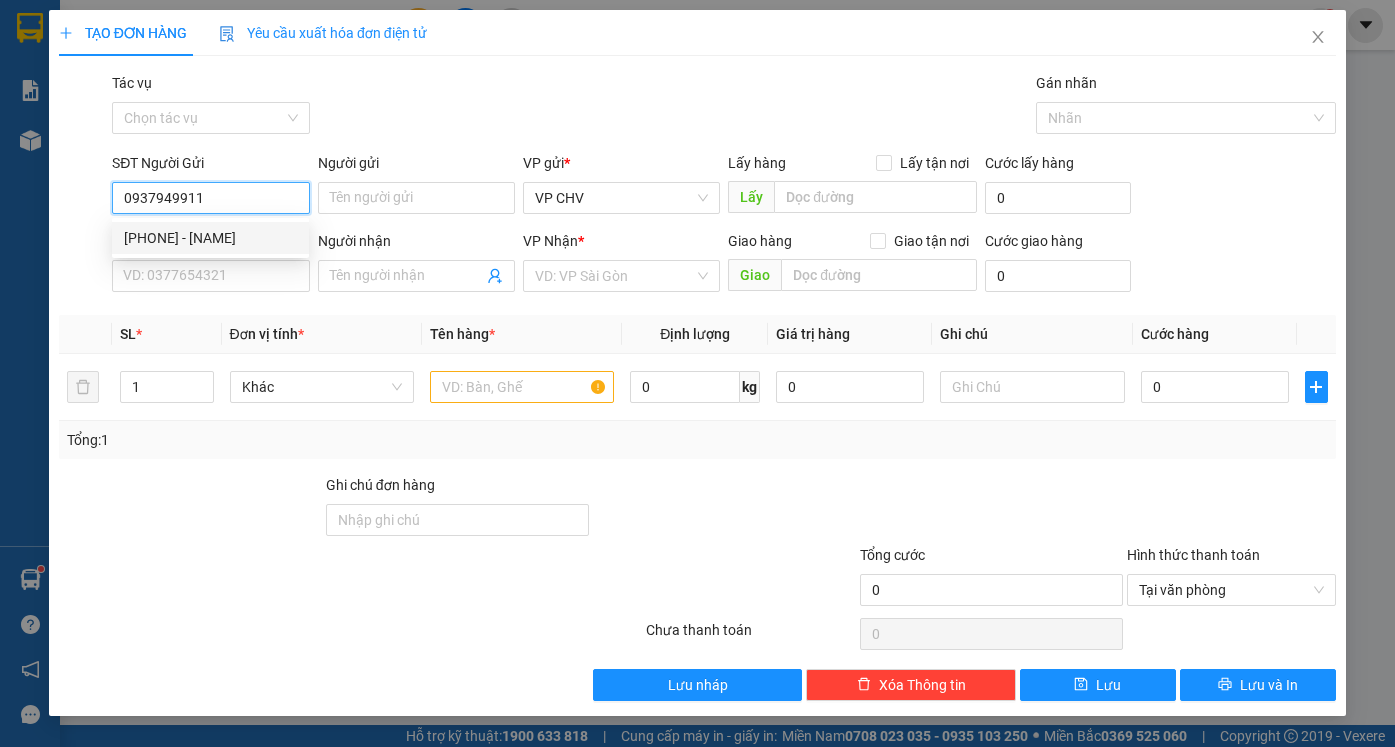 click on "0937949911 - NGOAN" at bounding box center (210, 238) 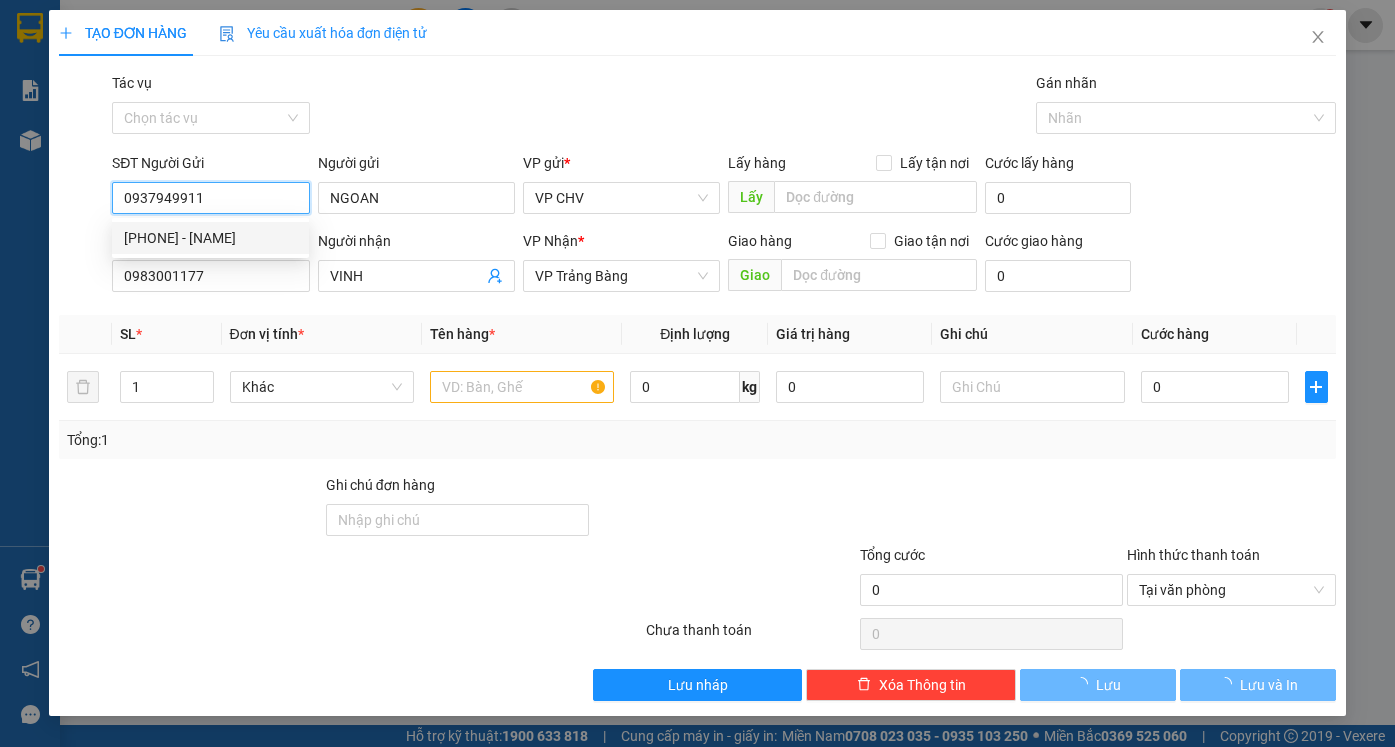 type on "20.000" 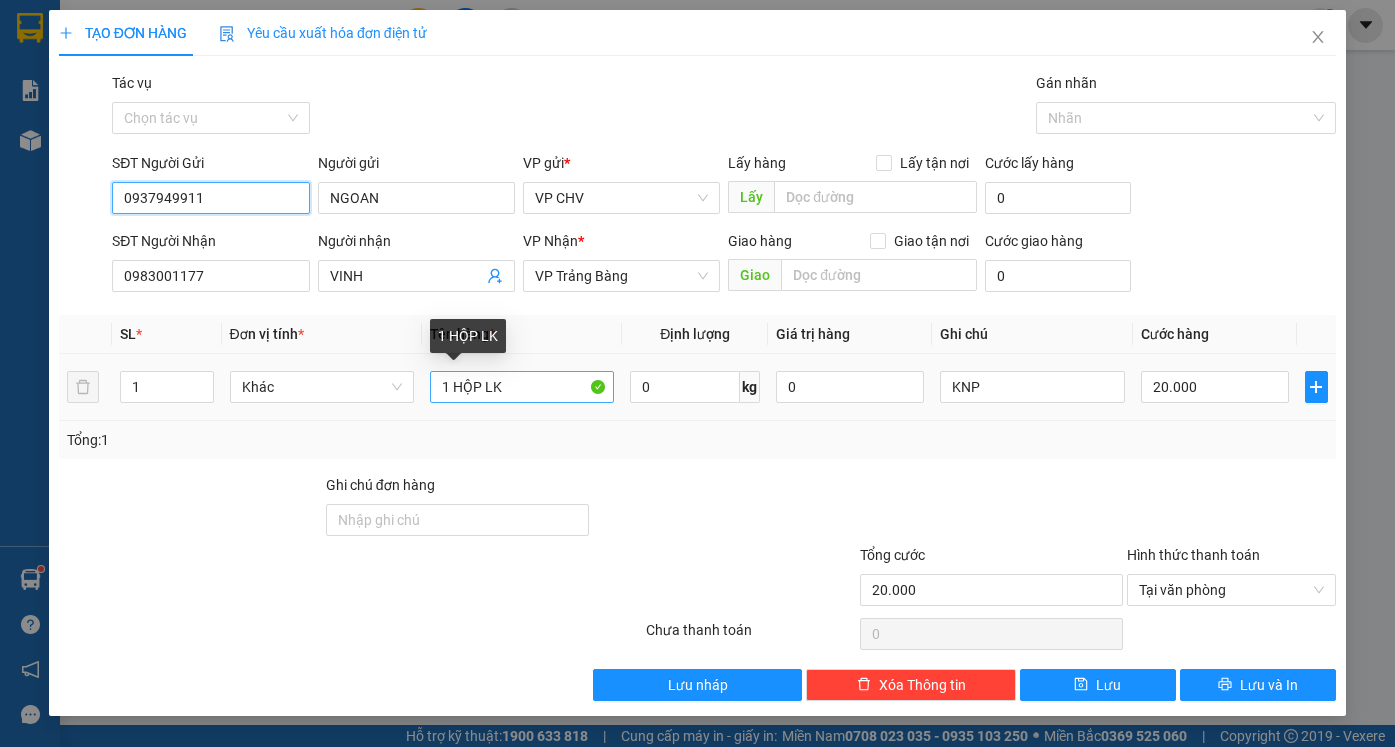 type on "0937949911" 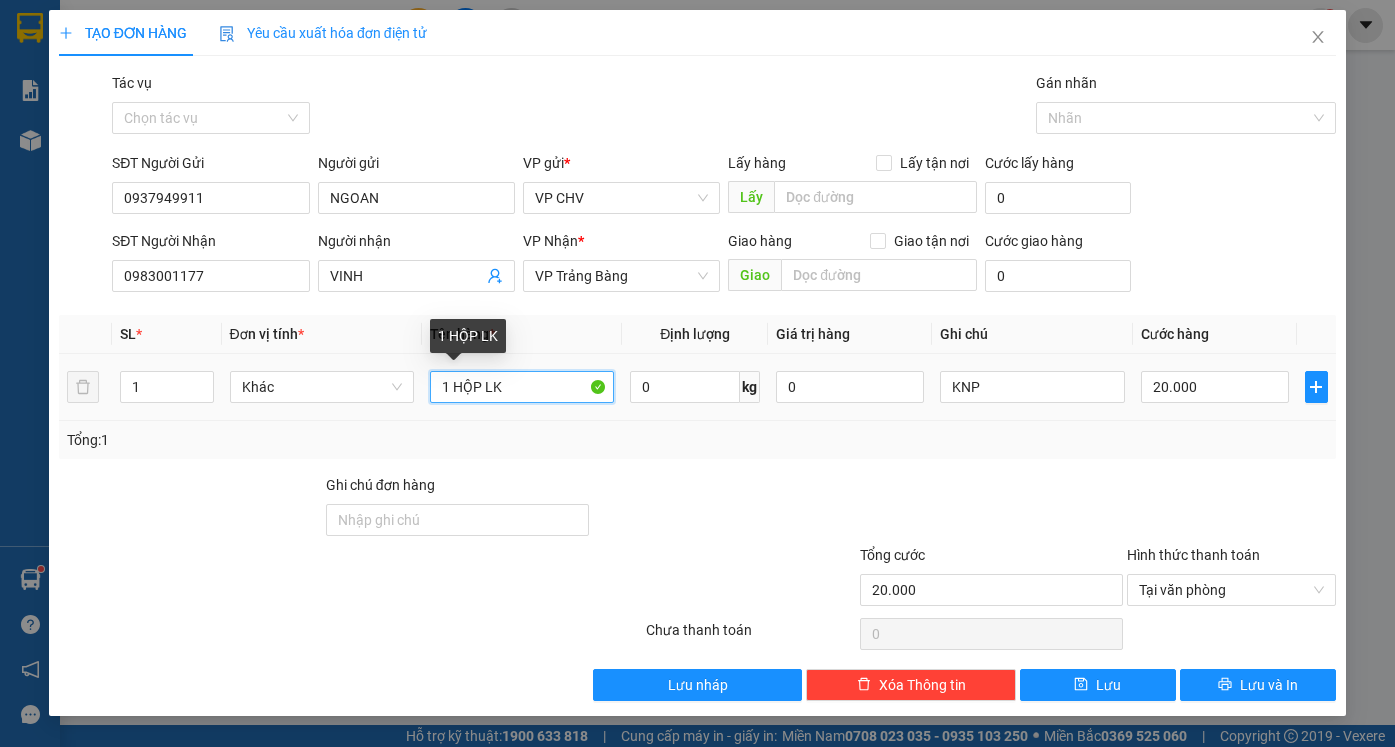 drag, startPoint x: 488, startPoint y: 388, endPoint x: 500, endPoint y: 384, distance: 12.649111 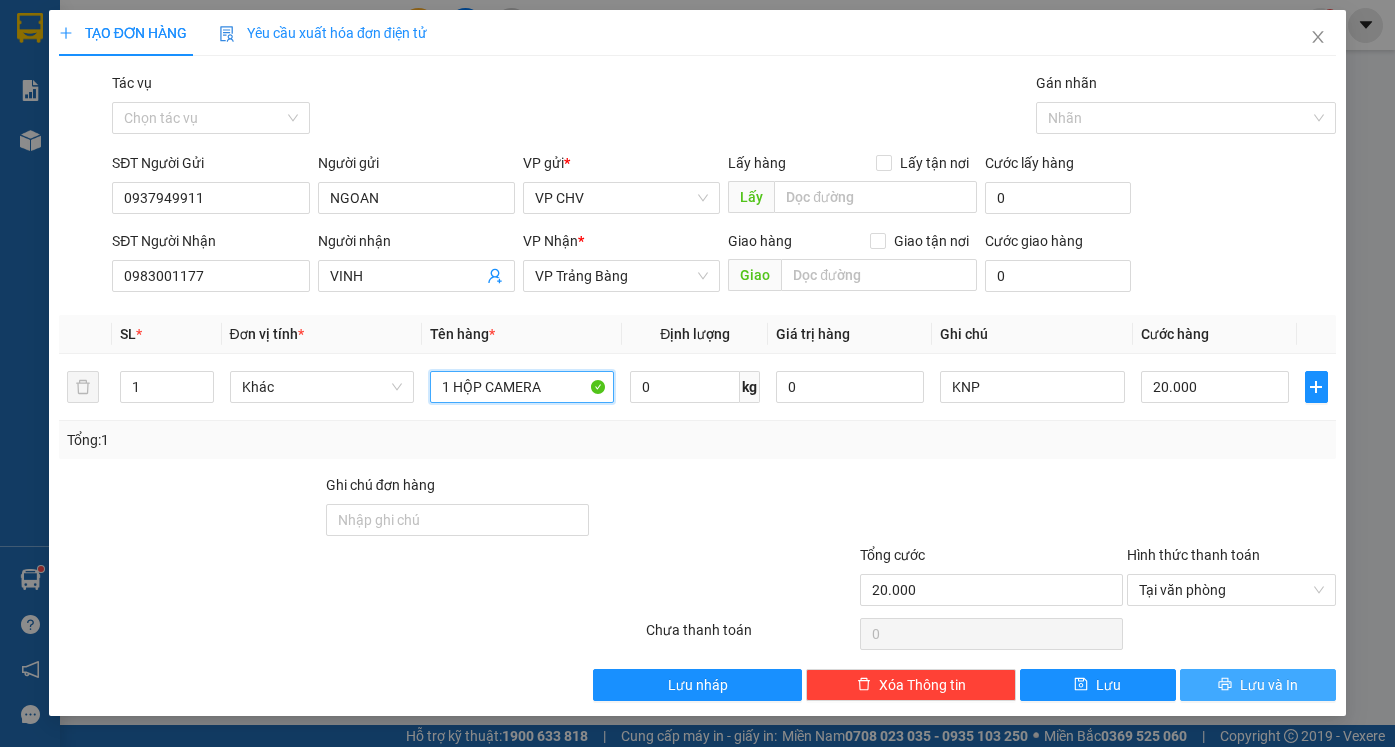 type on "1 HỘP CAMERA" 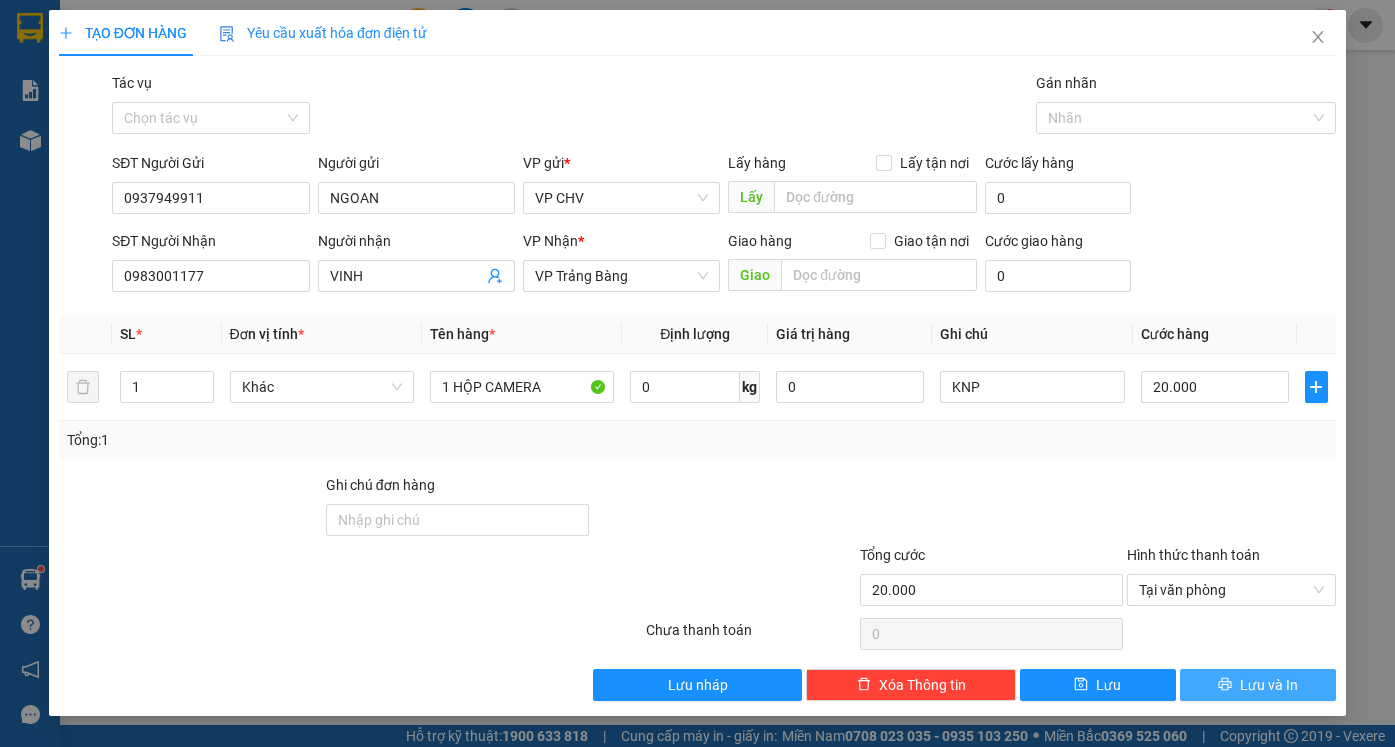 click on "Lưu và In" at bounding box center (1269, 685) 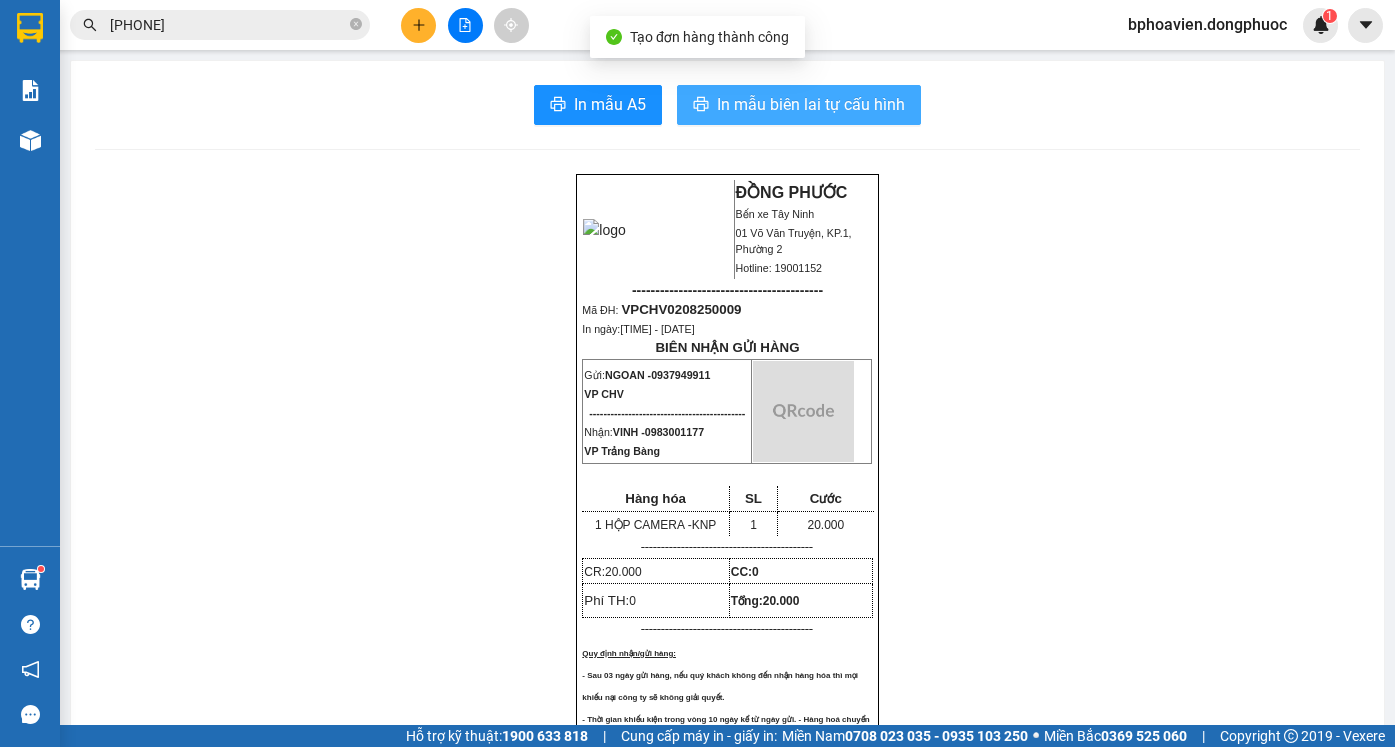 click on "In mẫu biên lai tự cấu hình" at bounding box center [811, 104] 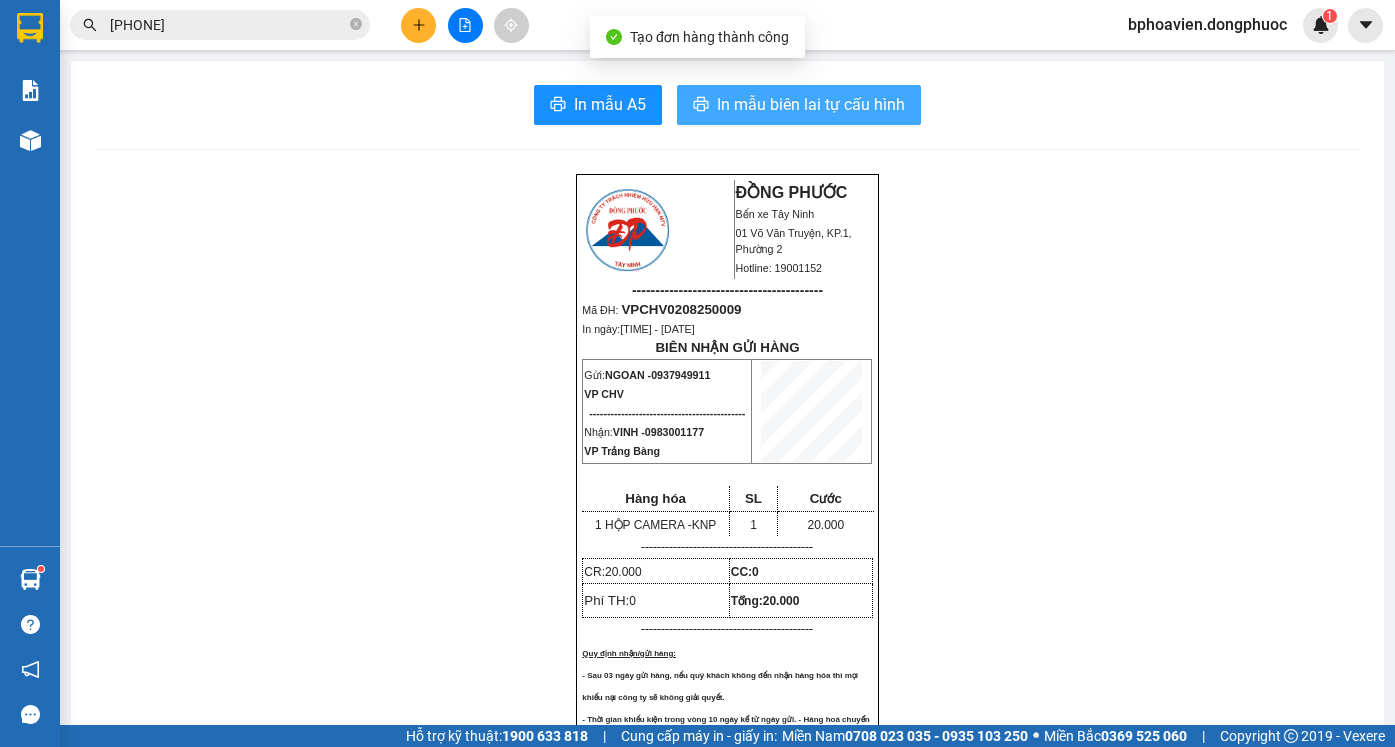 scroll, scrollTop: 0, scrollLeft: 0, axis: both 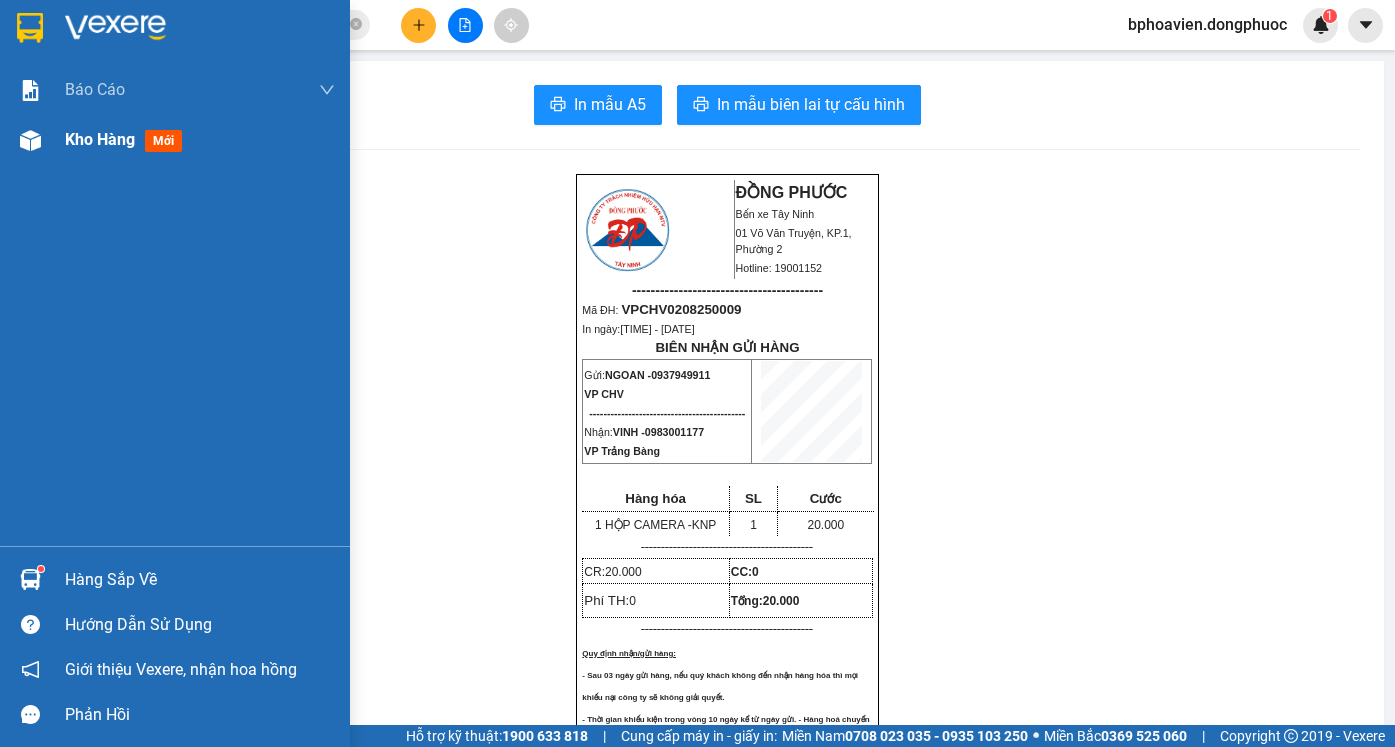 click on "Kho hàng mới" at bounding box center (127, 139) 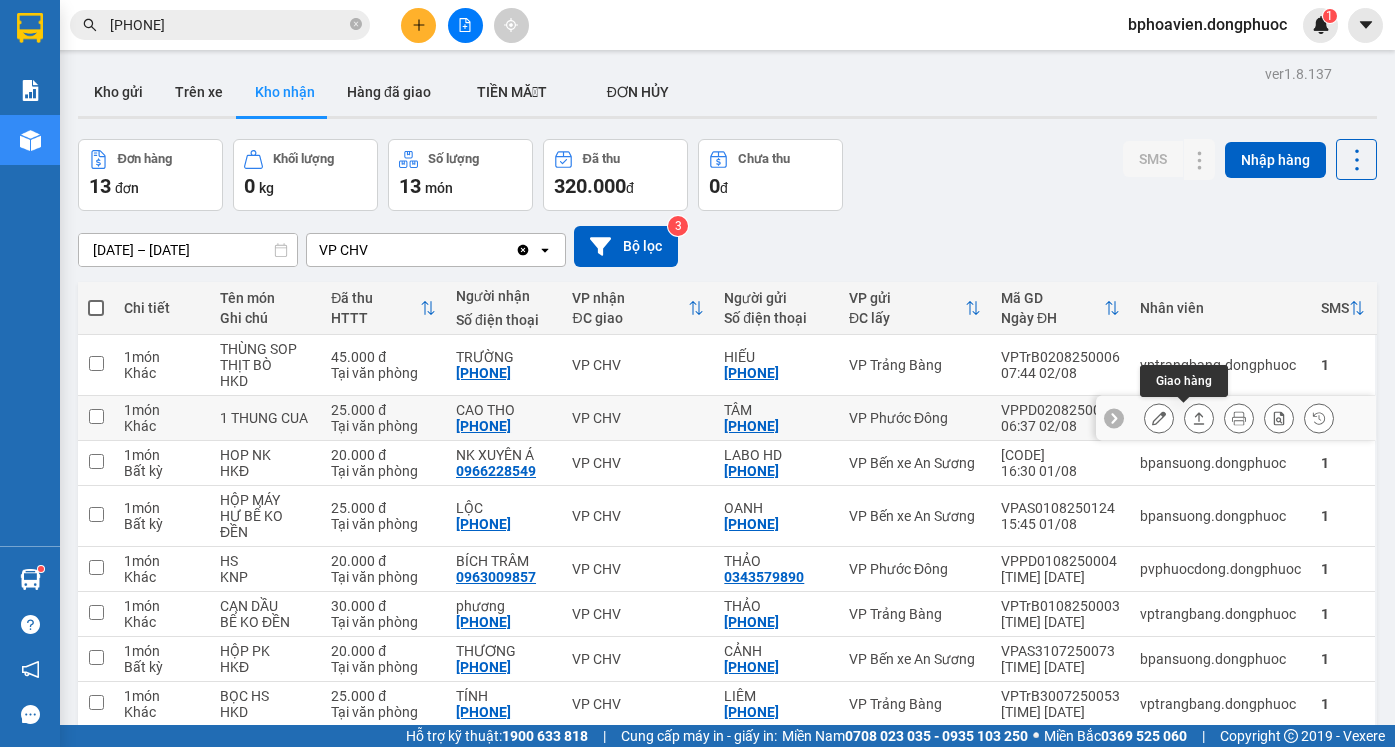 click at bounding box center [1159, 418] 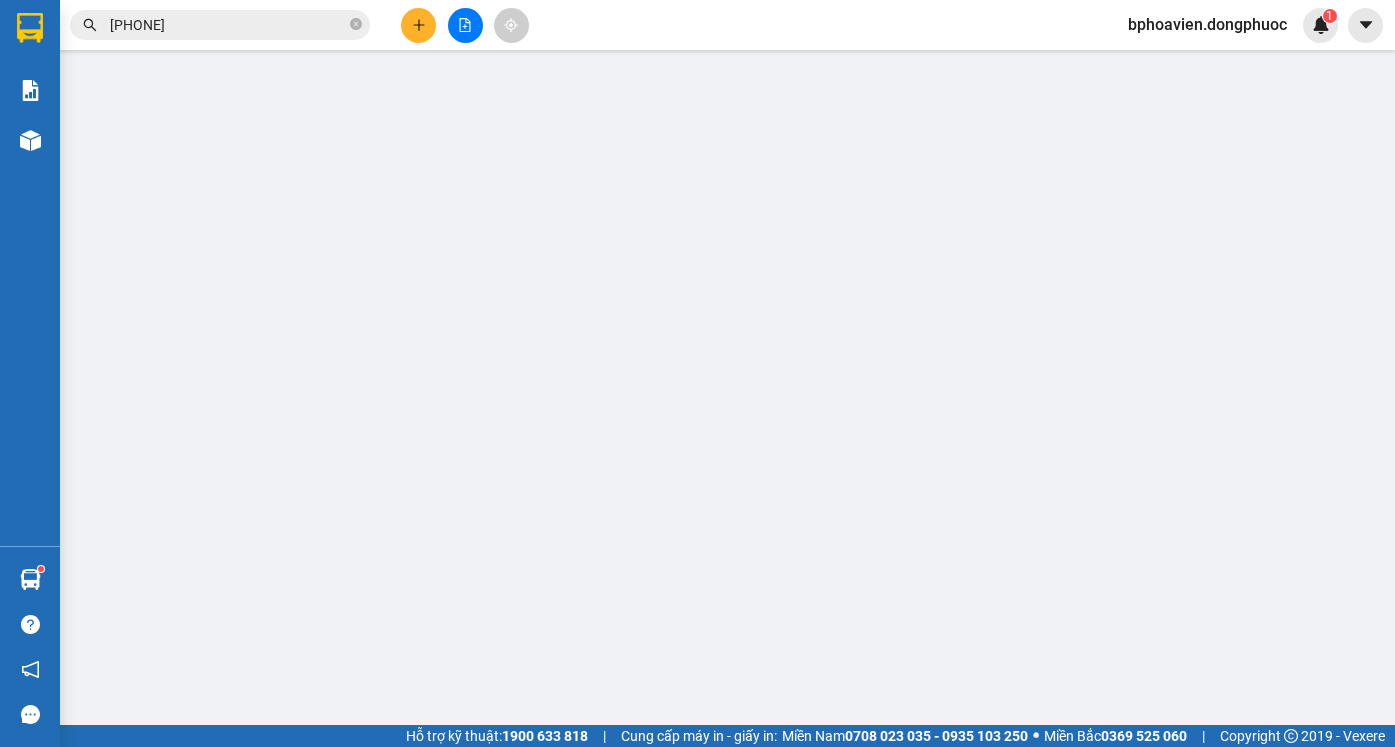 type on "0969073096" 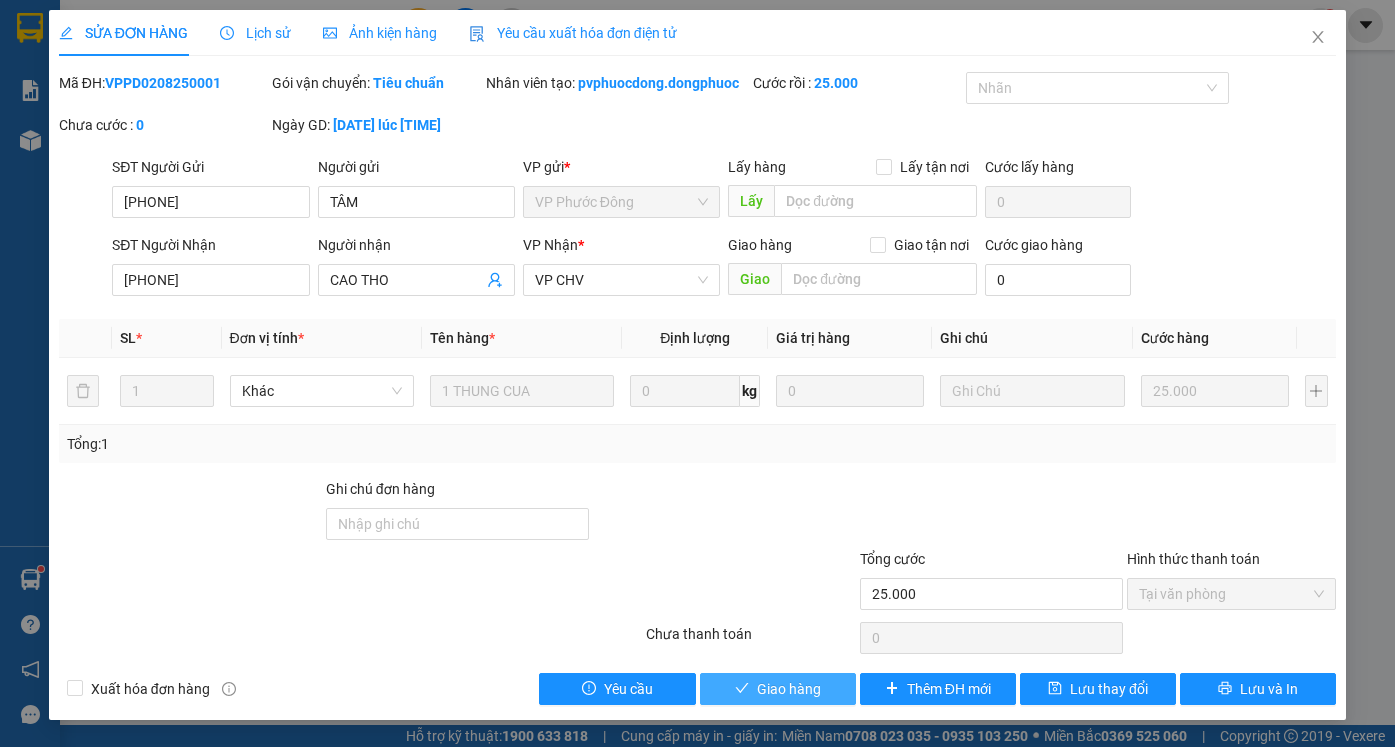 click on "Giao hàng" at bounding box center (789, 689) 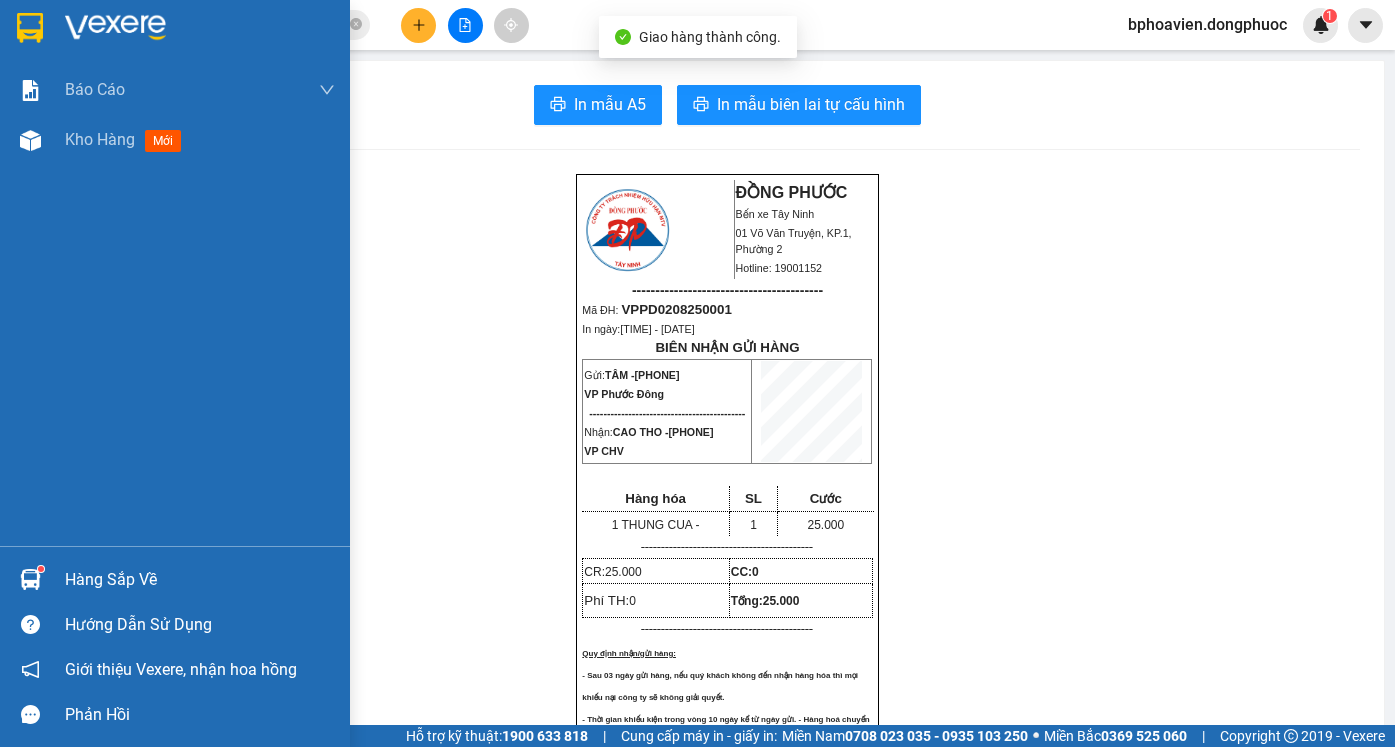 click on "Hàng sắp về" at bounding box center [200, 580] 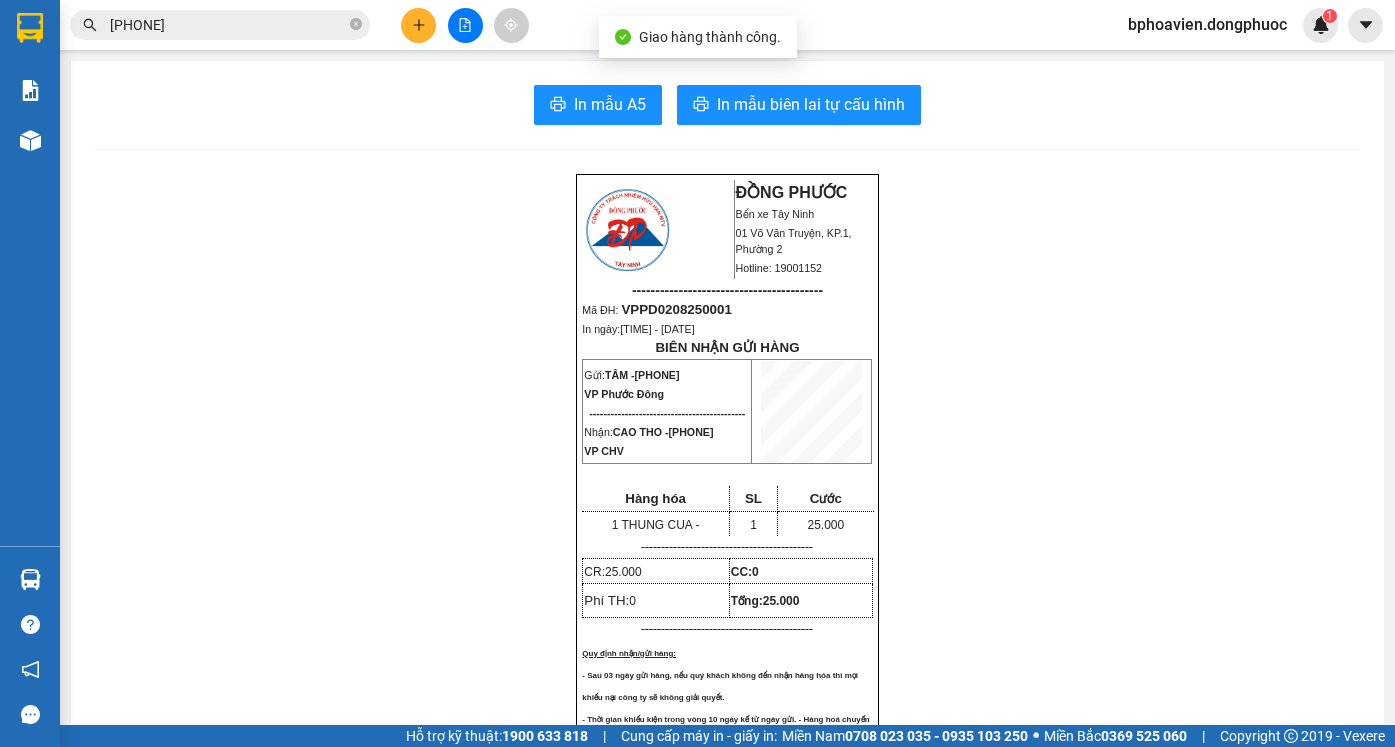drag, startPoint x: 211, startPoint y: 417, endPoint x: 65, endPoint y: 230, distance: 237.2446 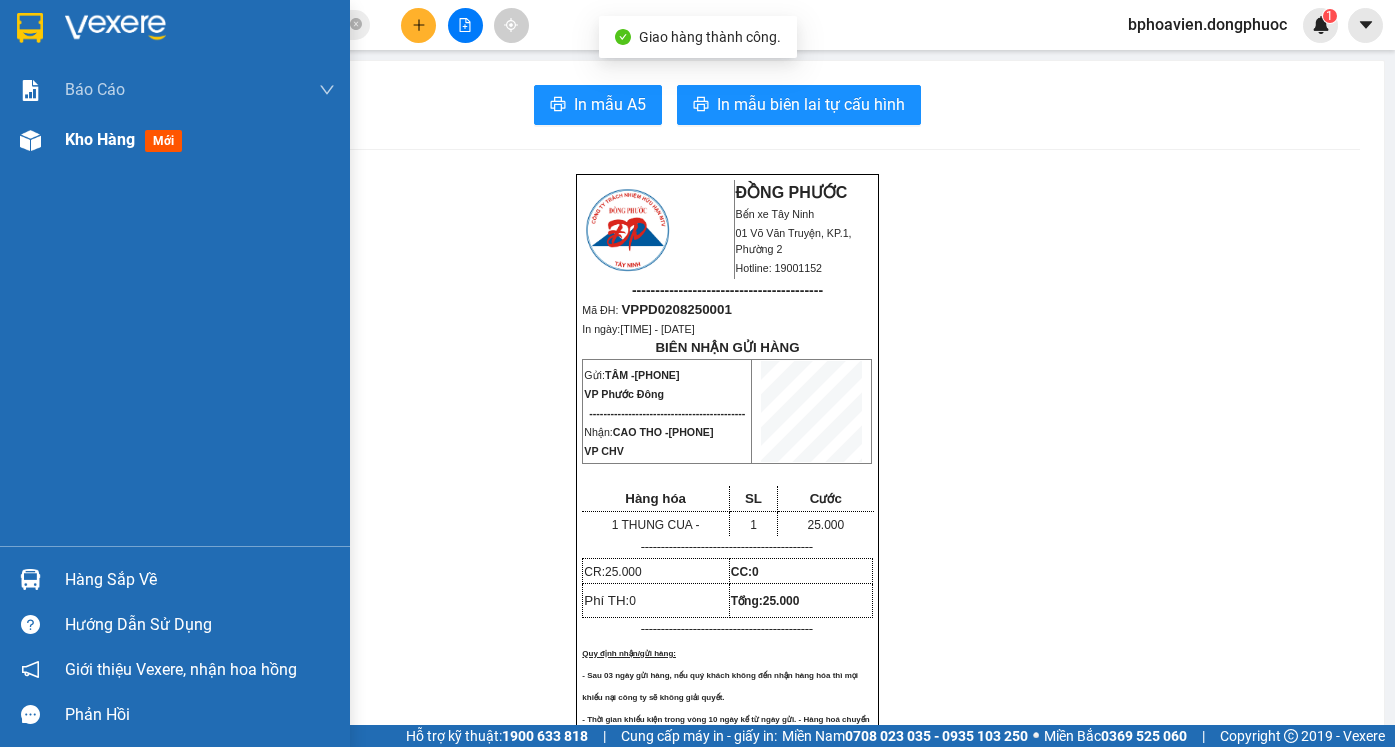 click on "Kho hàng" at bounding box center [100, 139] 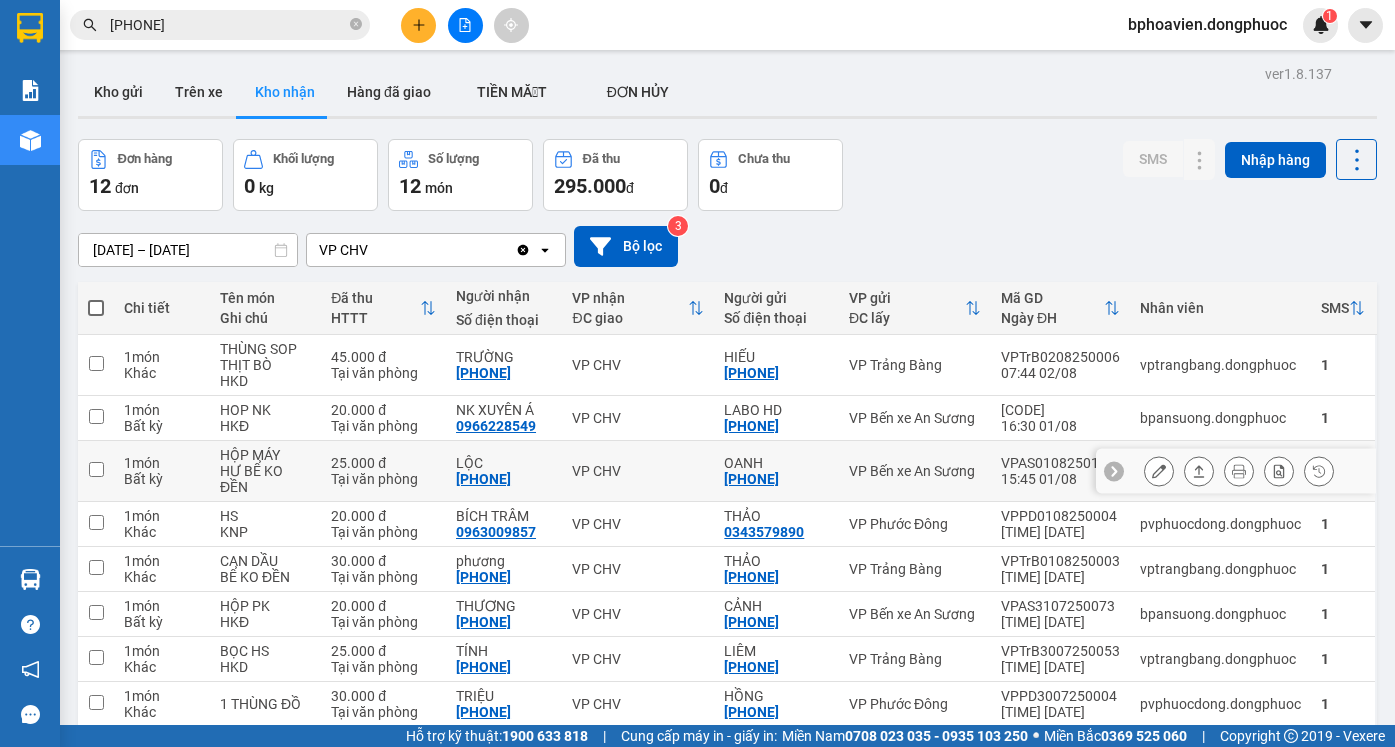 scroll, scrollTop: 100, scrollLeft: 0, axis: vertical 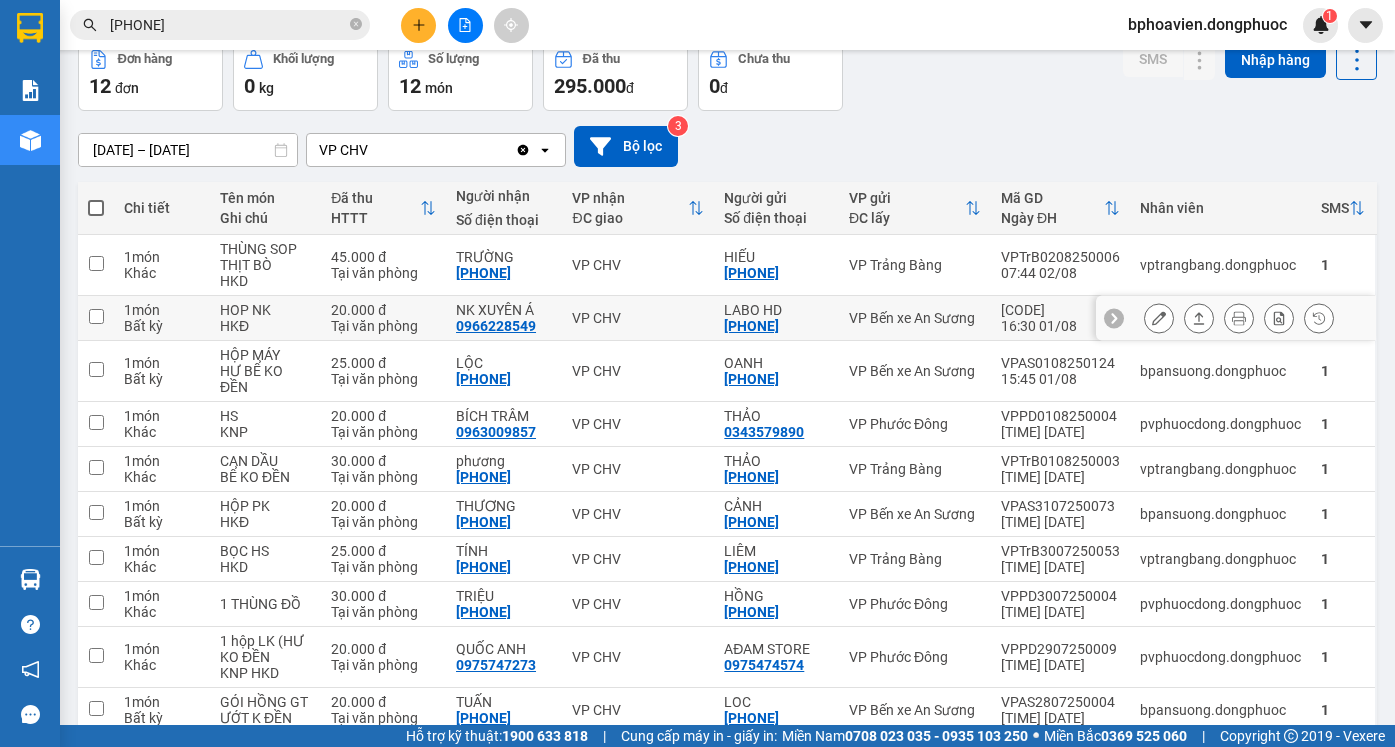 click at bounding box center (1199, 318) 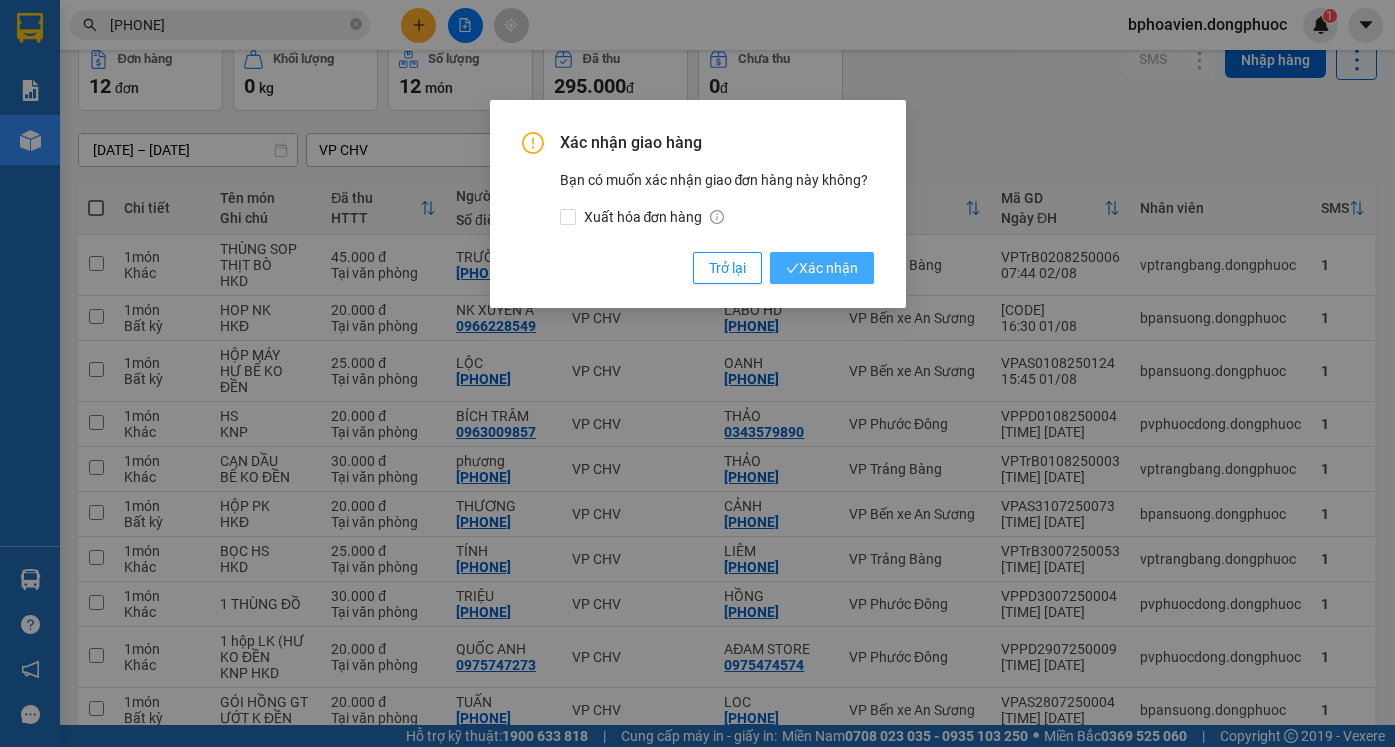 click on "Xác nhận" at bounding box center [822, 268] 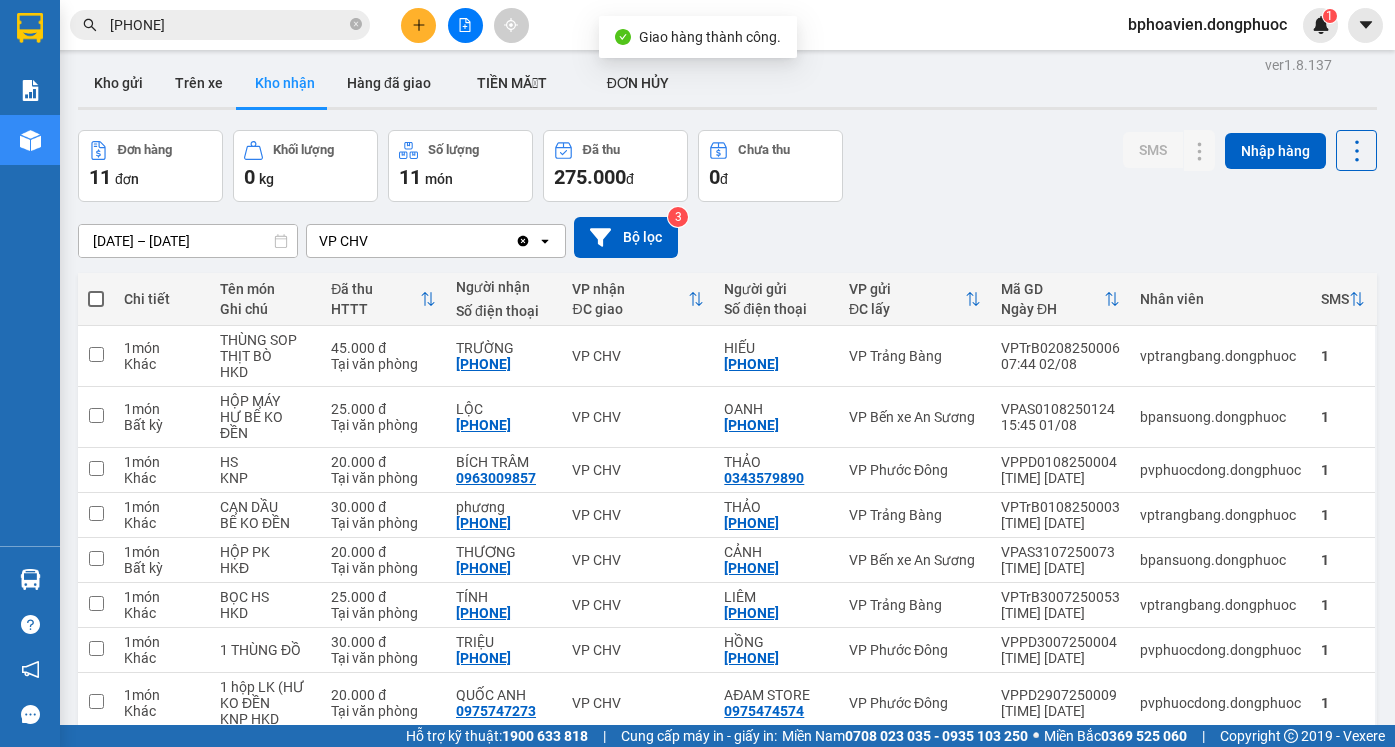 scroll, scrollTop: 0, scrollLeft: 0, axis: both 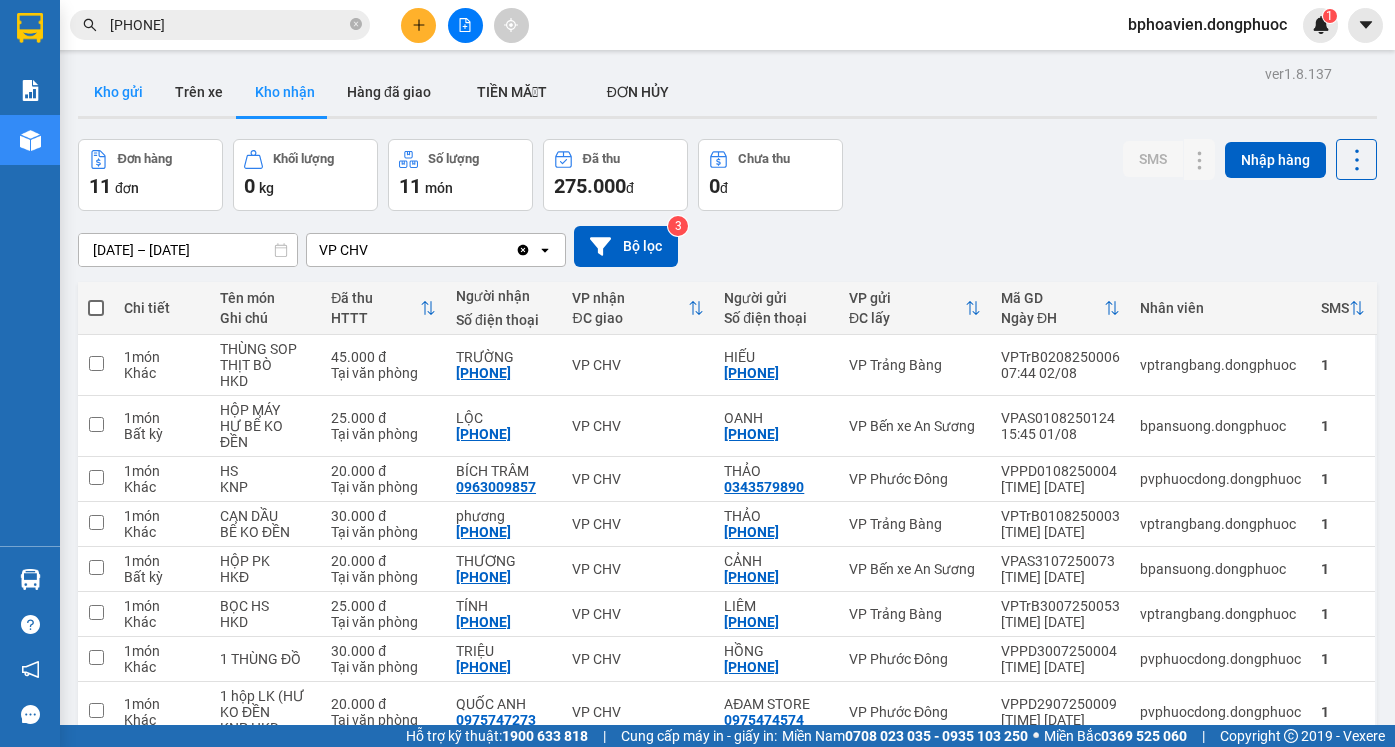 click on "Kho gửi" at bounding box center [118, 92] 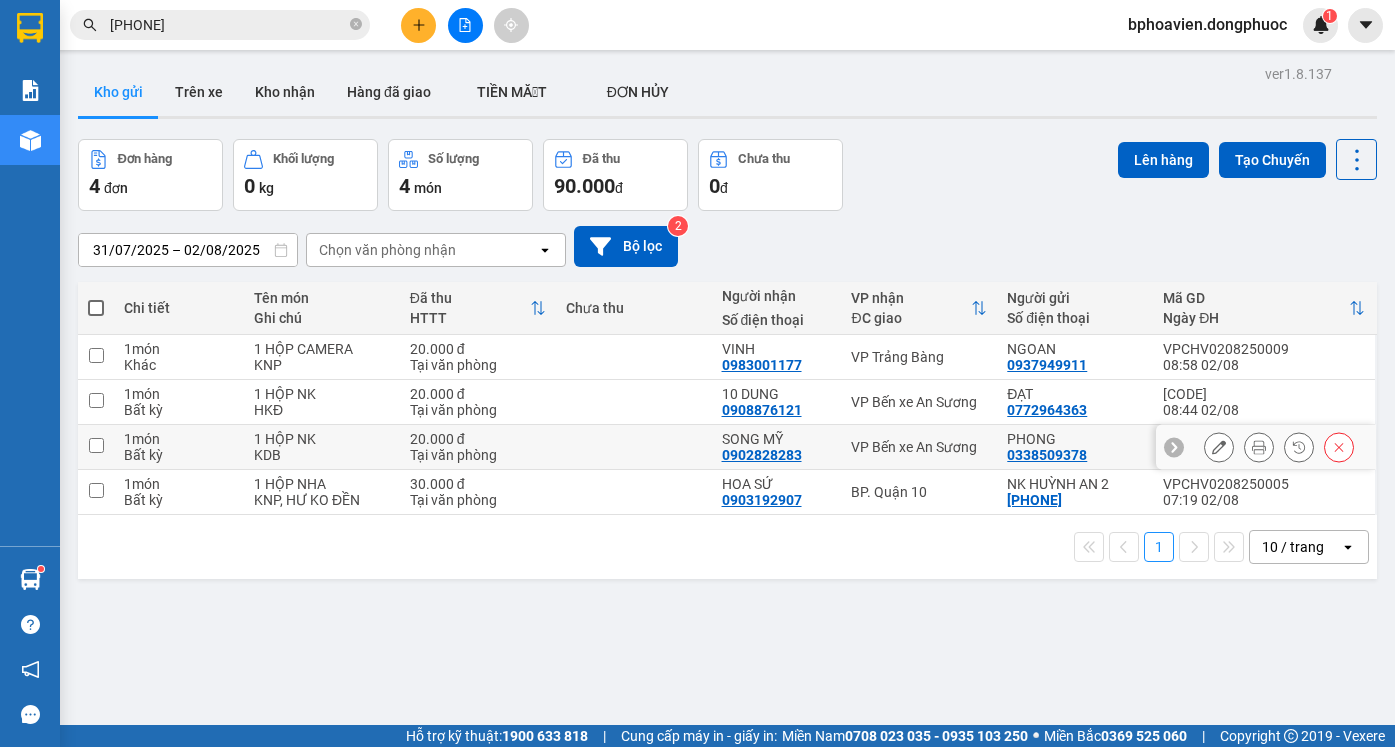 click on "SONG MỸ 0902828283" at bounding box center [777, 447] 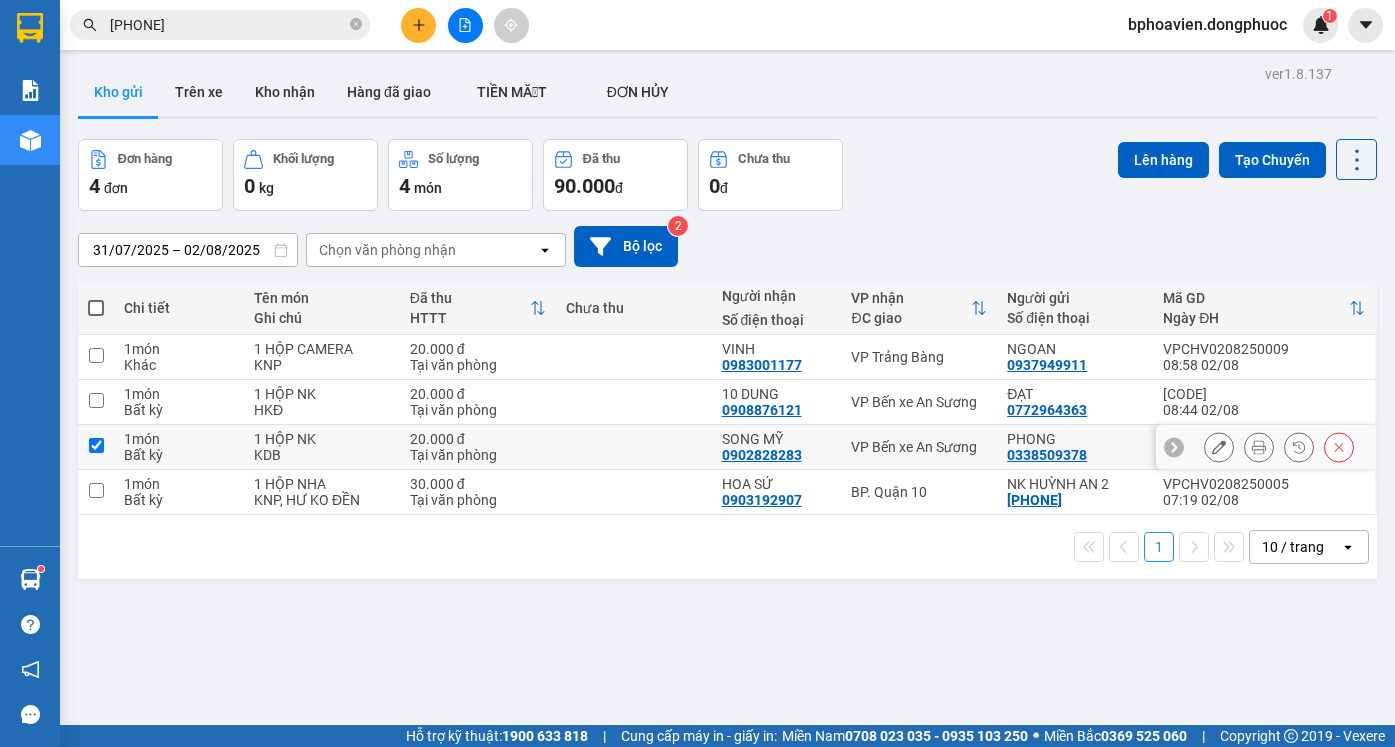 checkbox on "true" 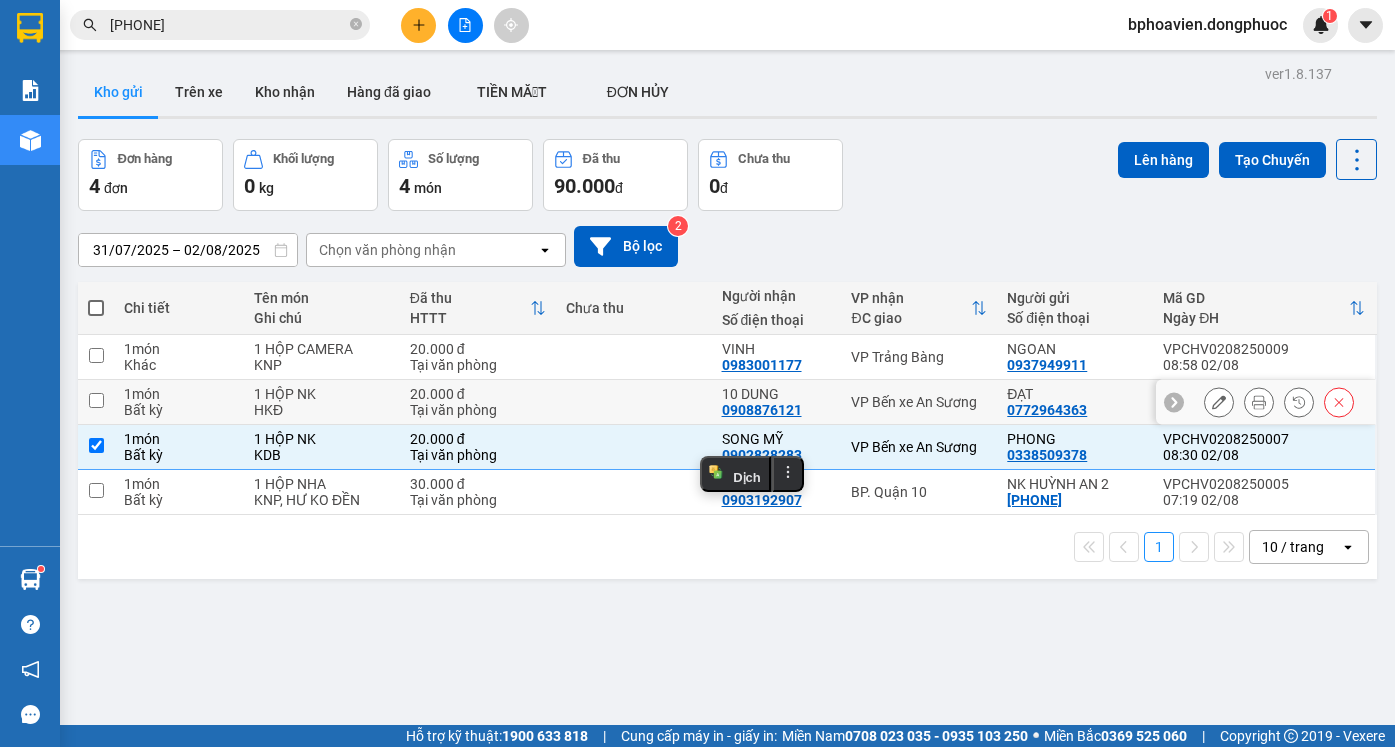 drag, startPoint x: 699, startPoint y: 413, endPoint x: 679, endPoint y: 397, distance: 25.612497 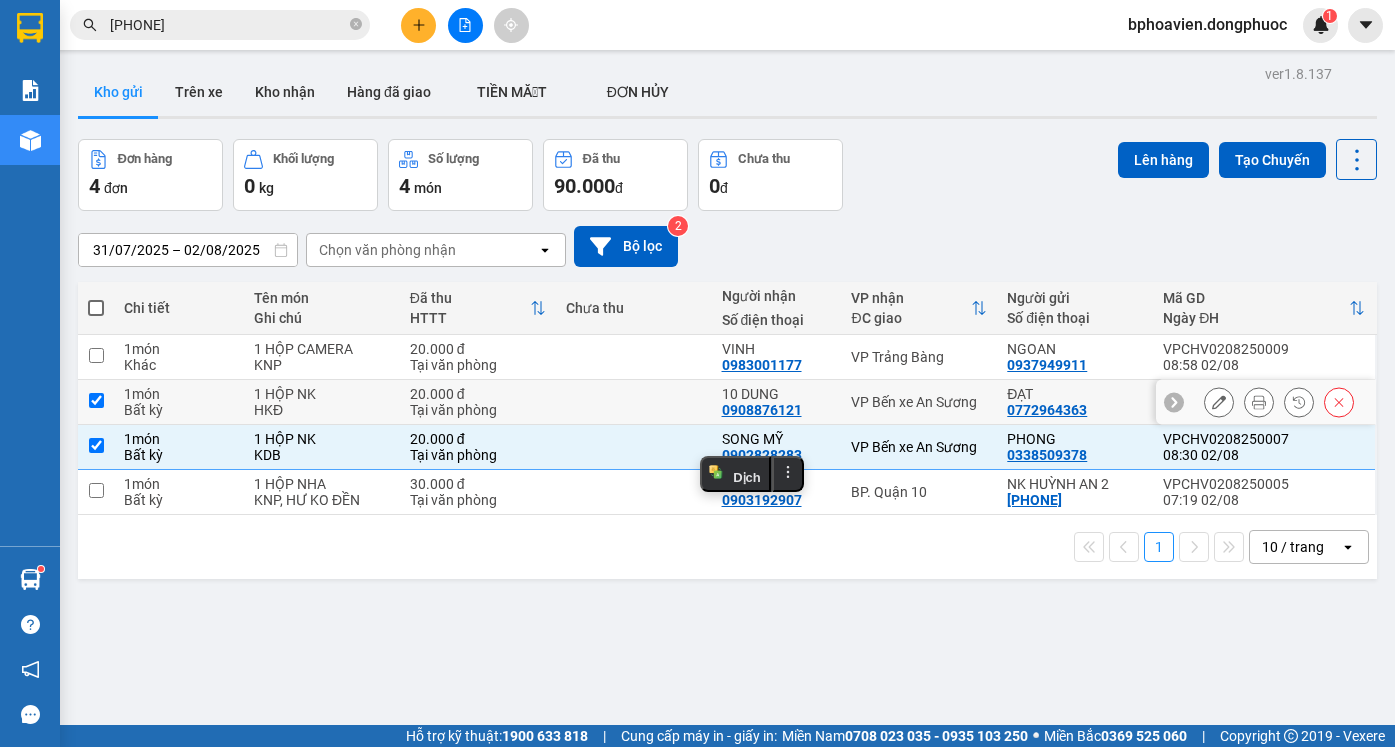 checkbox on "true" 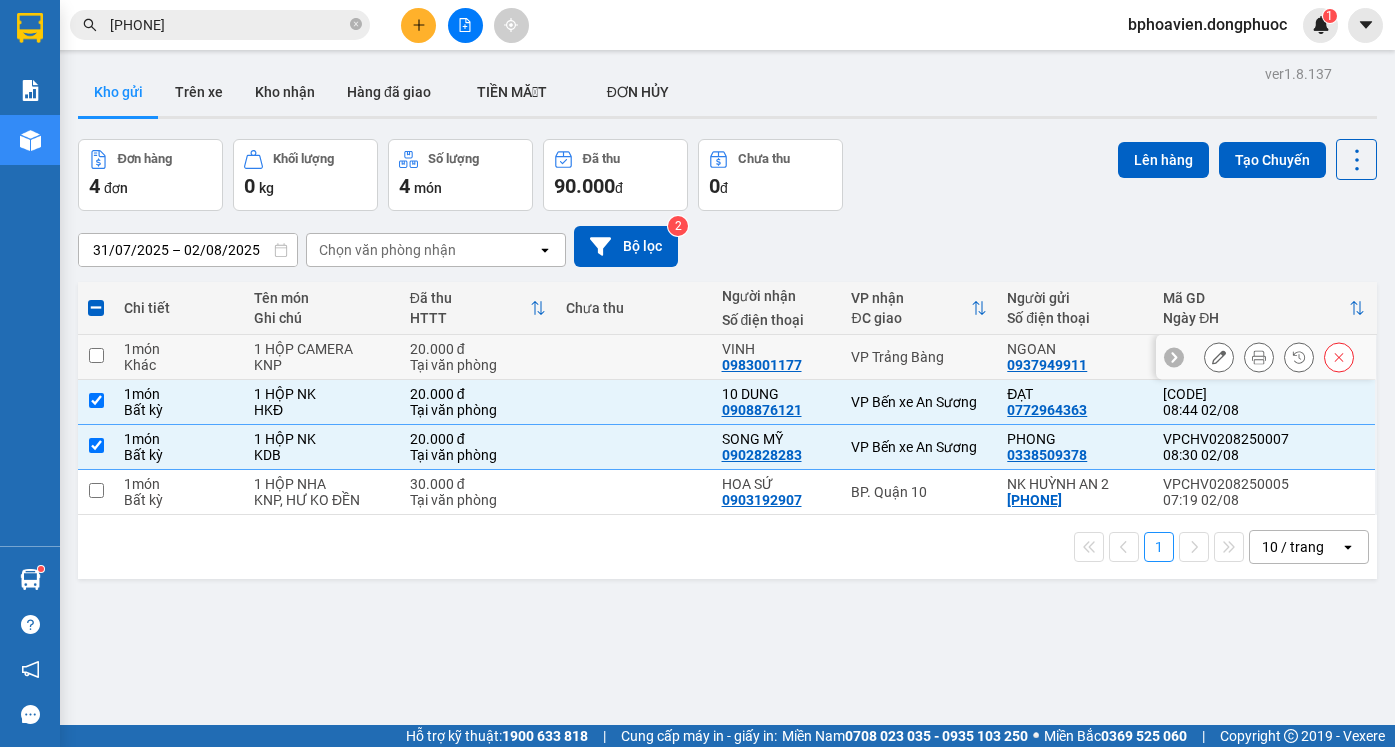 click at bounding box center (634, 357) 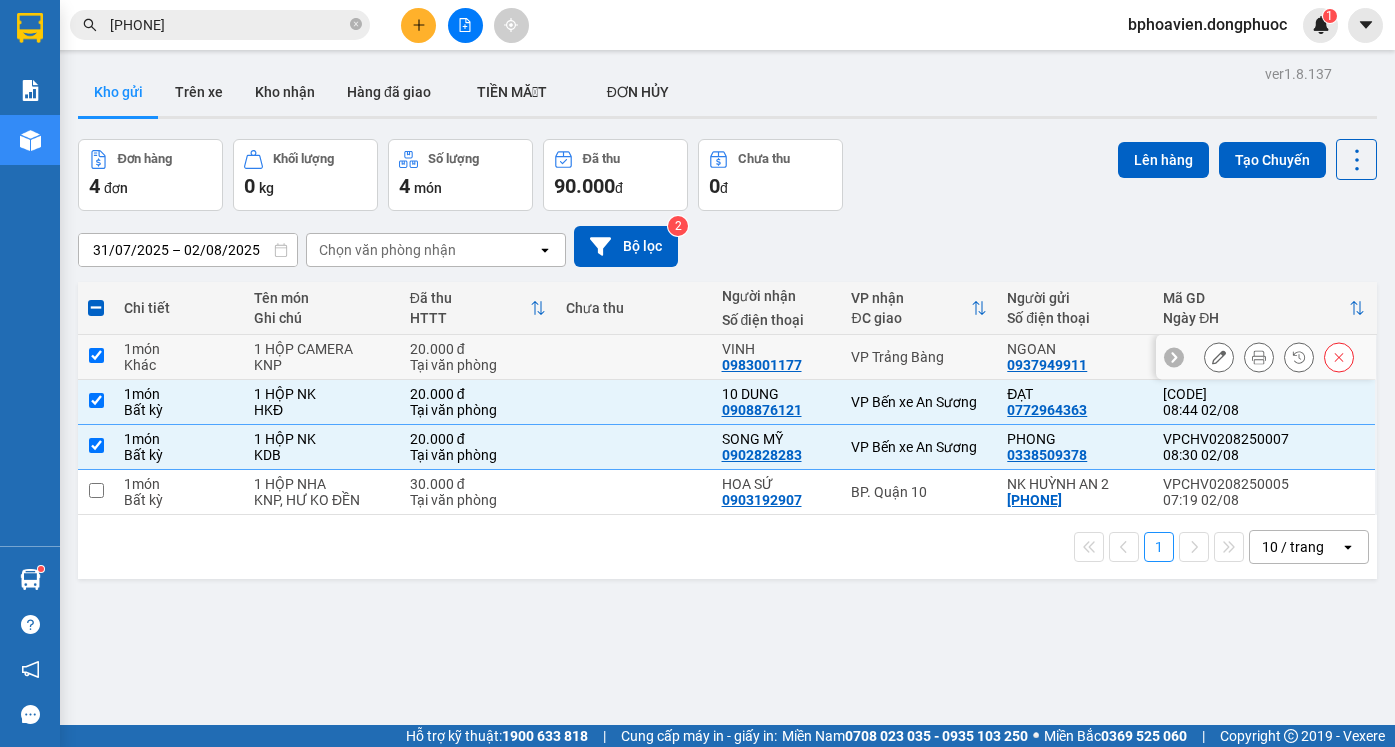 checkbox on "true" 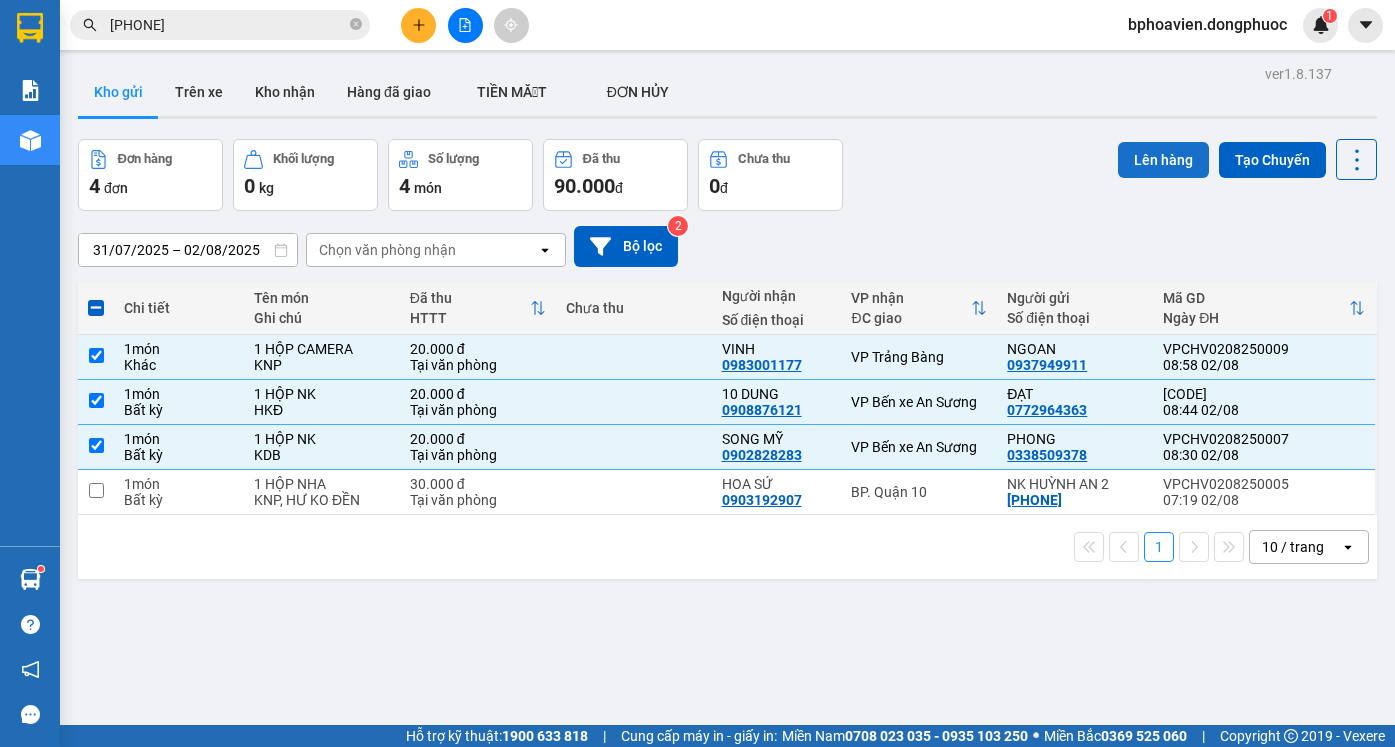 click on "Lên hàng" at bounding box center (1163, 160) 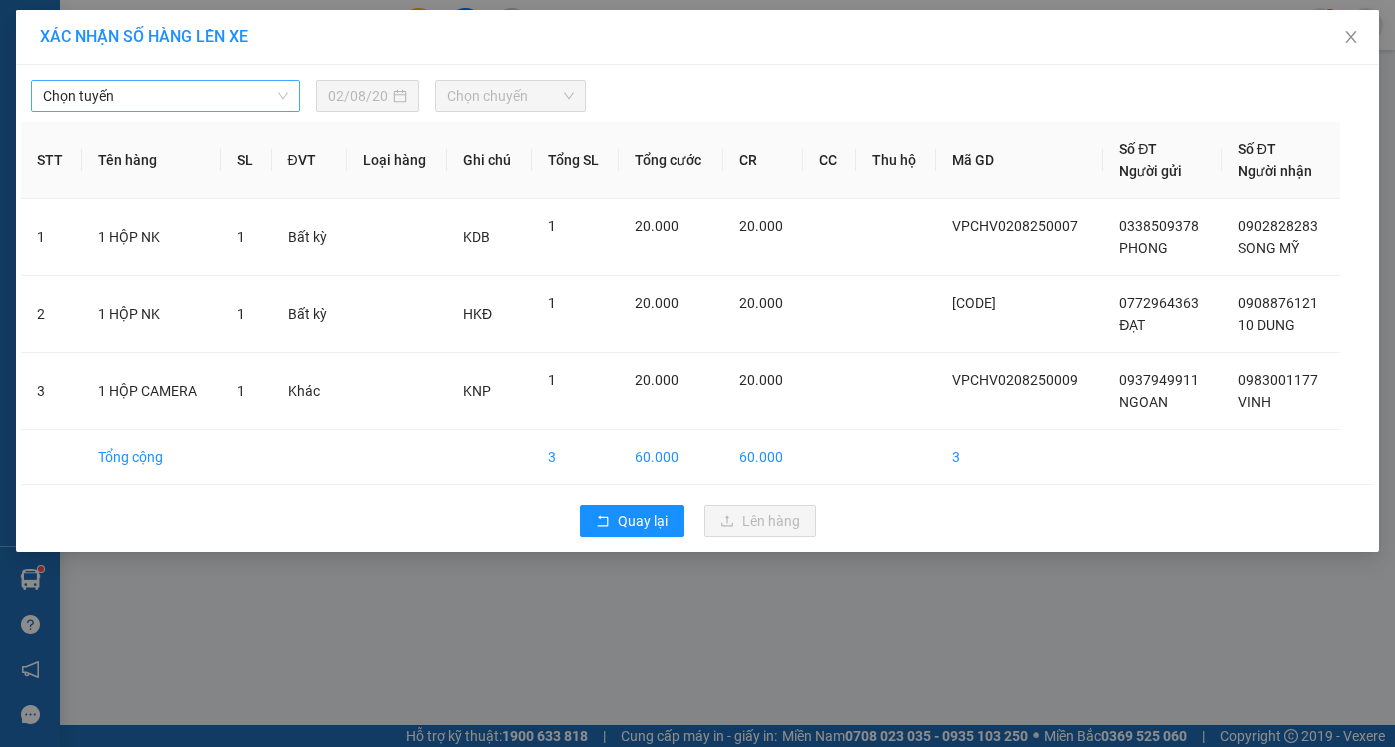 click on "Chọn tuyến" at bounding box center [165, 96] 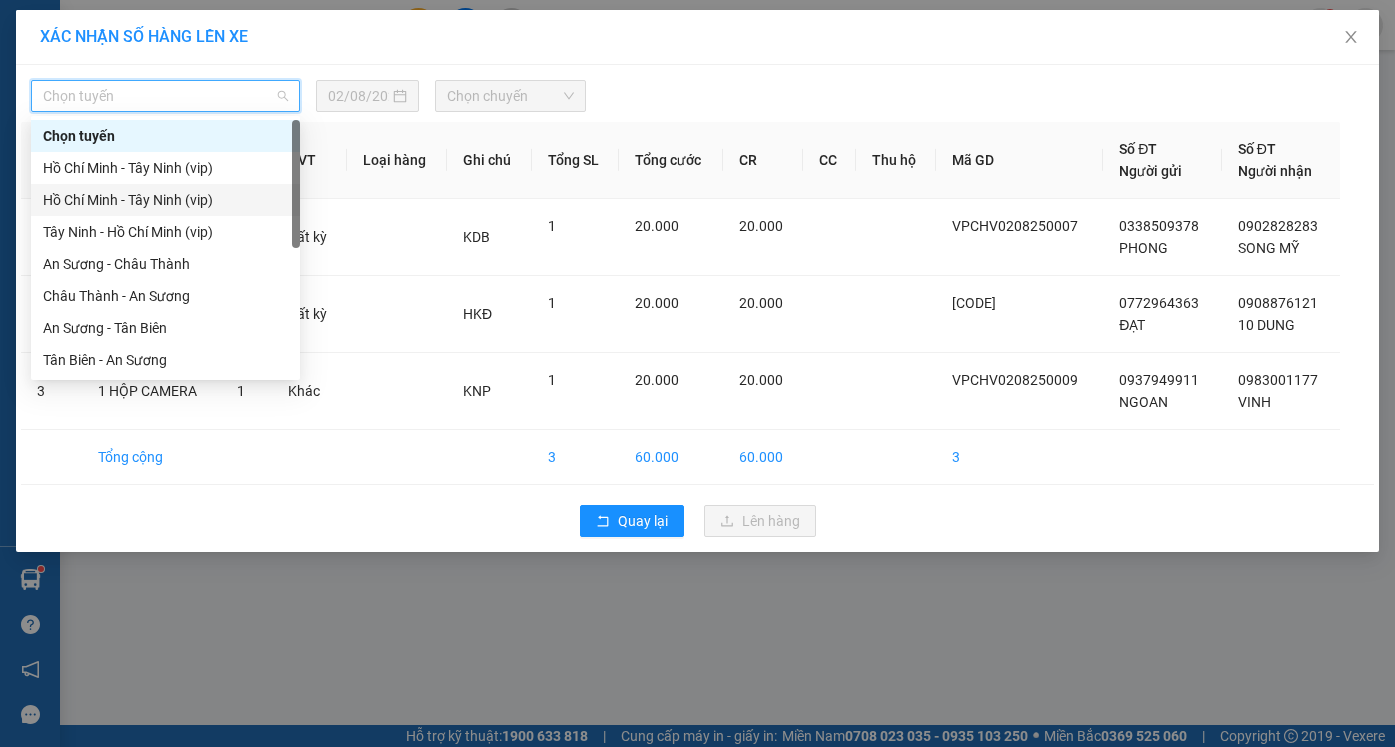 scroll, scrollTop: 280, scrollLeft: 0, axis: vertical 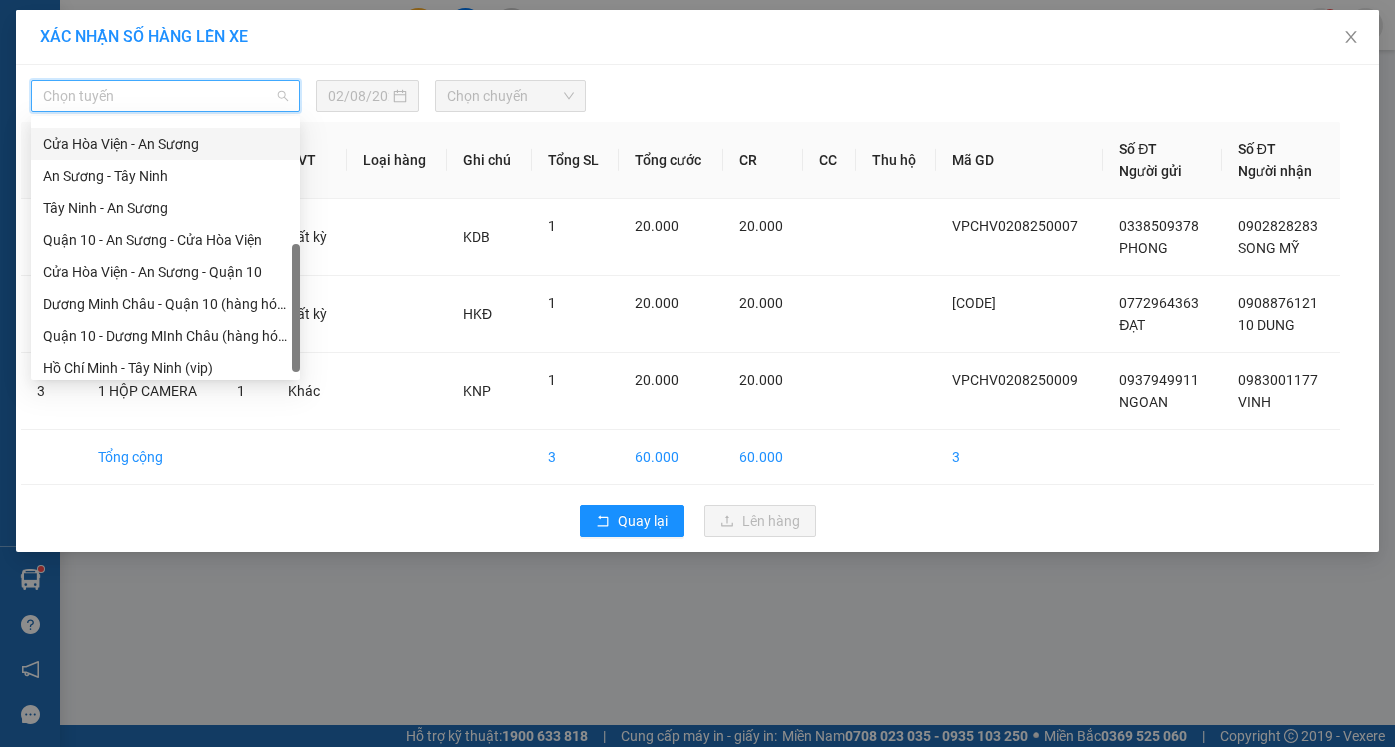 click on "Cửa Hòa Viện - An Sương" at bounding box center (165, 144) 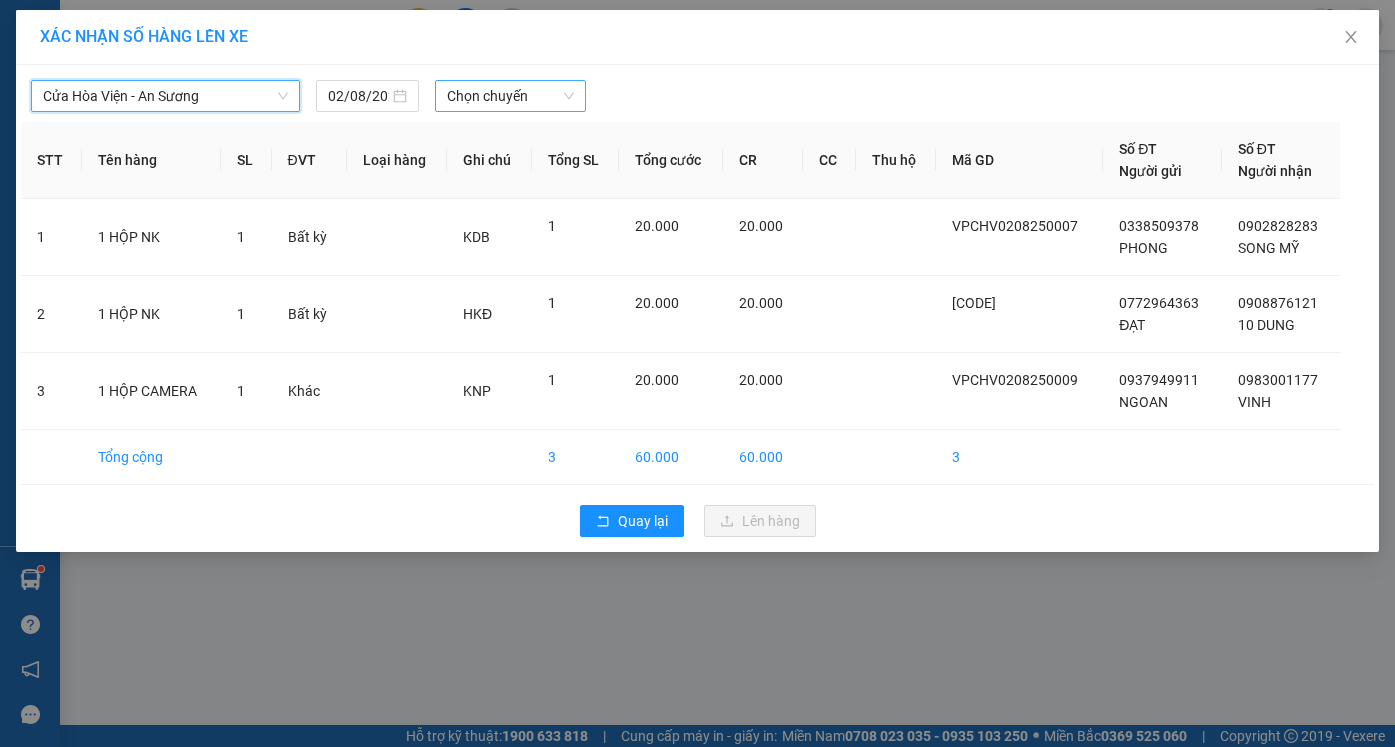 click on "Chọn chuyến" at bounding box center (510, 96) 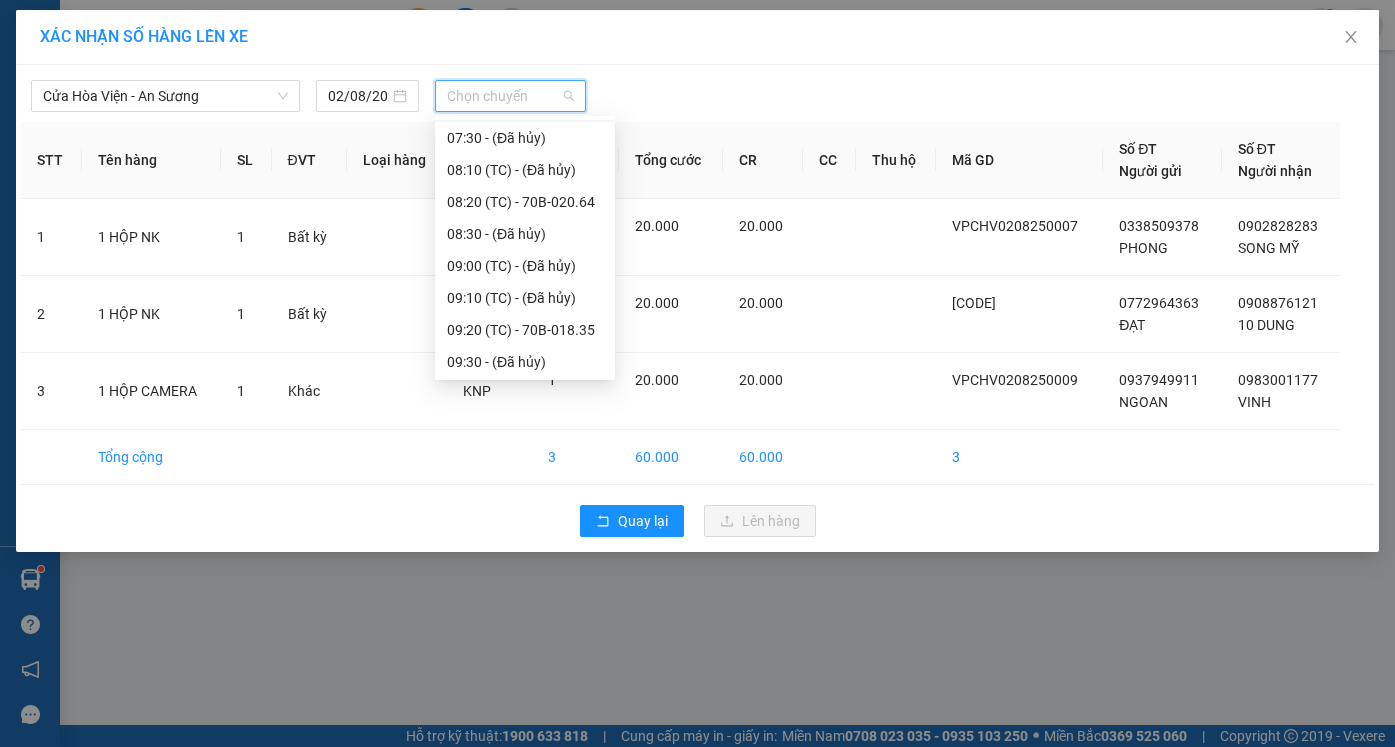 scroll, scrollTop: 400, scrollLeft: 0, axis: vertical 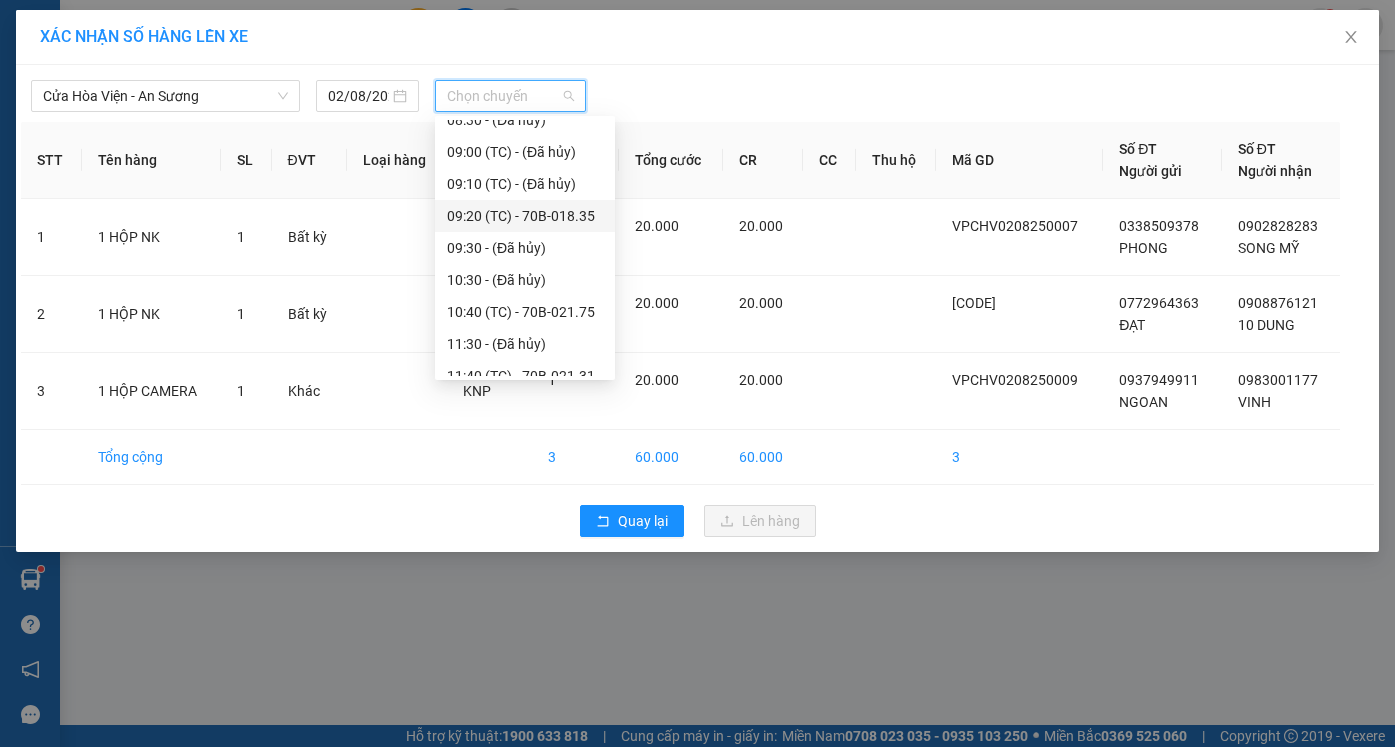 click on "09:20   (TC)   - 70B-018.35" at bounding box center (525, 216) 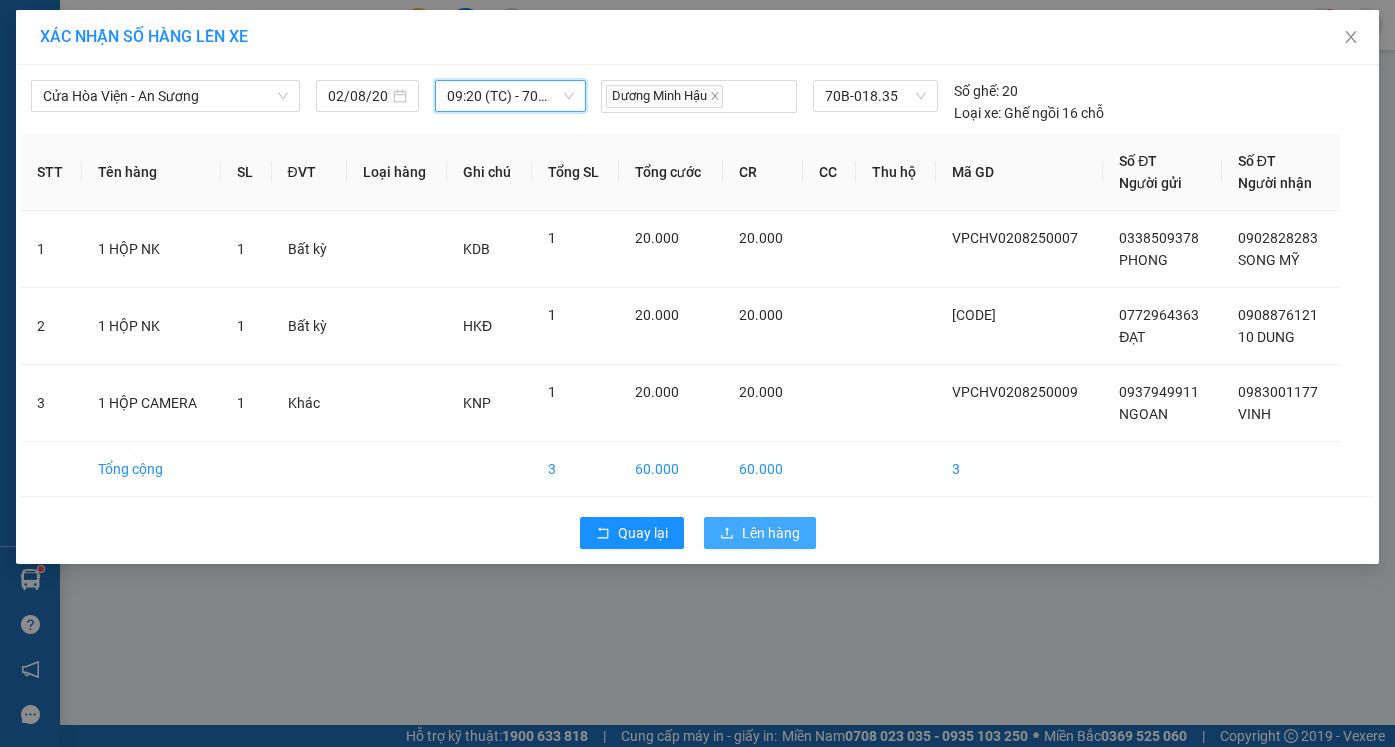 click on "Lên hàng" at bounding box center [771, 533] 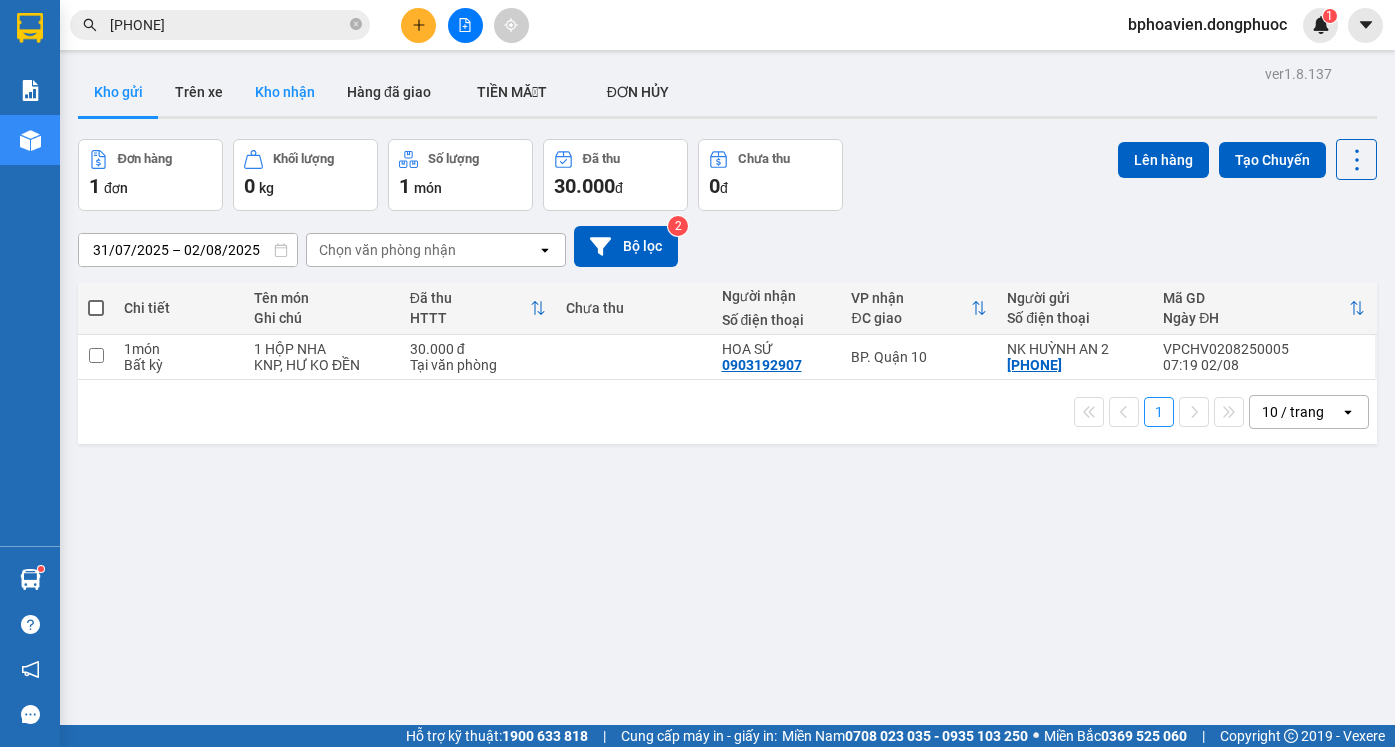 click on "Kho nhận" at bounding box center (285, 92) 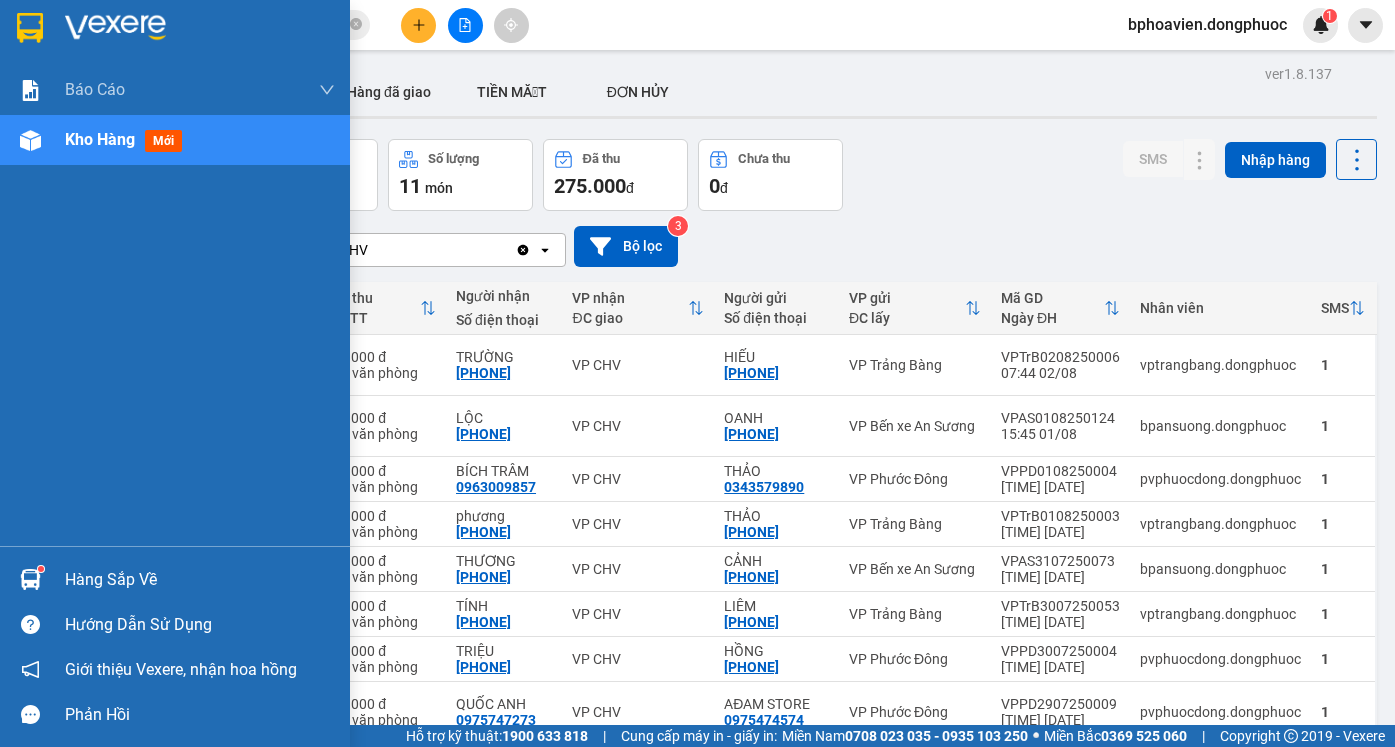 click on "Hàng sắp về" at bounding box center (200, 580) 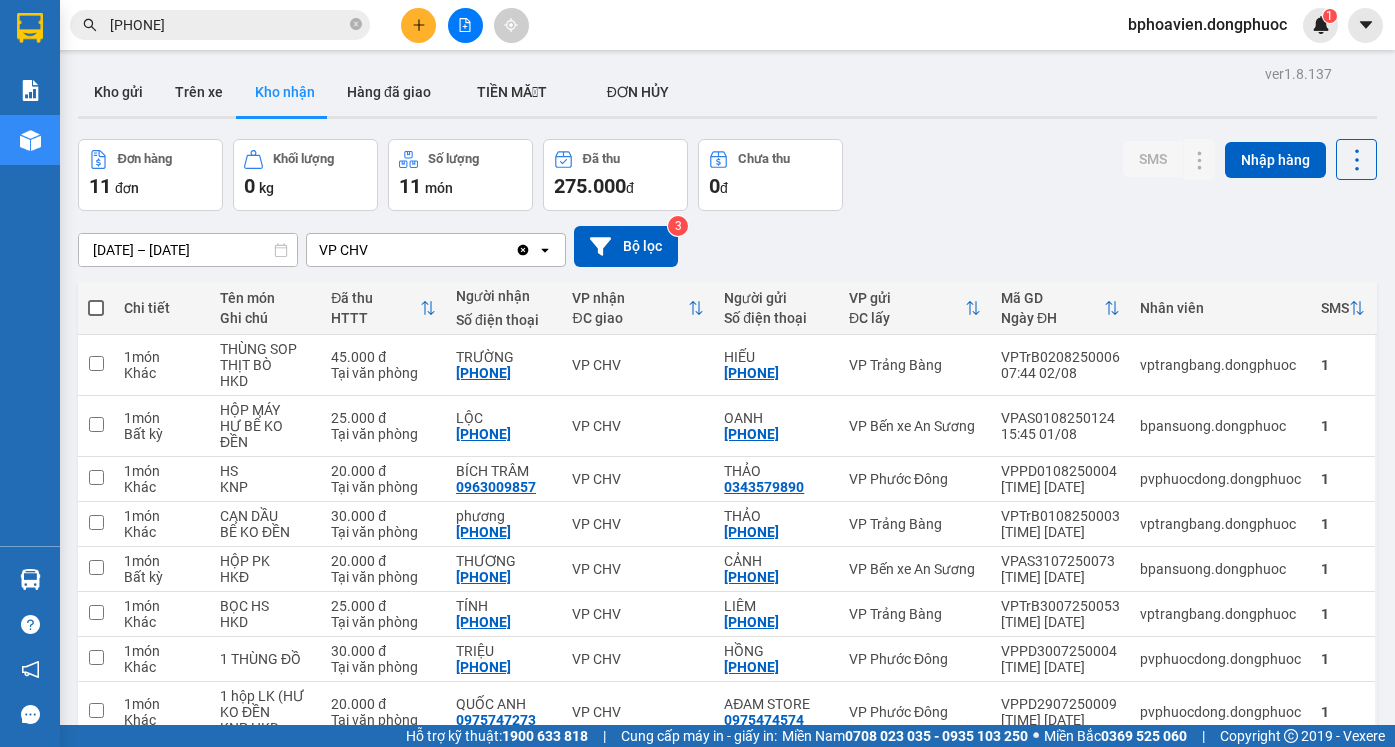 click on "Kết quả tìm kiếm ( 6 )  Bộ lọc  Mã ĐH Trạng thái Món hàng Tổng cước Chưa cước Nhãn Người gửi VP Gửi Người nhận VP Nhận [CODE] [TIME] - [DATE] Đã giao   [TIME] - [DATE] [PRODUCT] SL:  1 [PRICE] [PHONE] [NAME] [LOCATION] [PHONE] [NAME] VP [LOCATION] [CODE] [TIME] - [DATE] Đã giao   [TIME] - [DATE] [PRODUCT] SL:  1 [PRICE] [PHONE] [NAME] [LOCATION] [PHONE] [NAME] VP [LOCATION] [CODE] [TIME] - [DATE] Đã giao   [TIME] - [DATE] [PRODUCT] SL:  1 [PRICE] [PHONE] [NAME] [LOCATION] [PHONE] [NAME] VP [LOCATION] [CODE] [TIME] - [DATE] Đã giao   [TIME] - [DATE] [PRODUCT] SL:  1 [PRICE] [PHONE] [NAME] [LOCATION] [PHONE] [NAME] VP [LOCATION] [CODE] [TIME] - [DATE] Đã giao   [TIME] - [DATE] [PRODUCT] SL:  1 [PRICE] [PHONE] [NAME] [LOCATION] [PHONE] [NAME] 1" at bounding box center [697, 373] 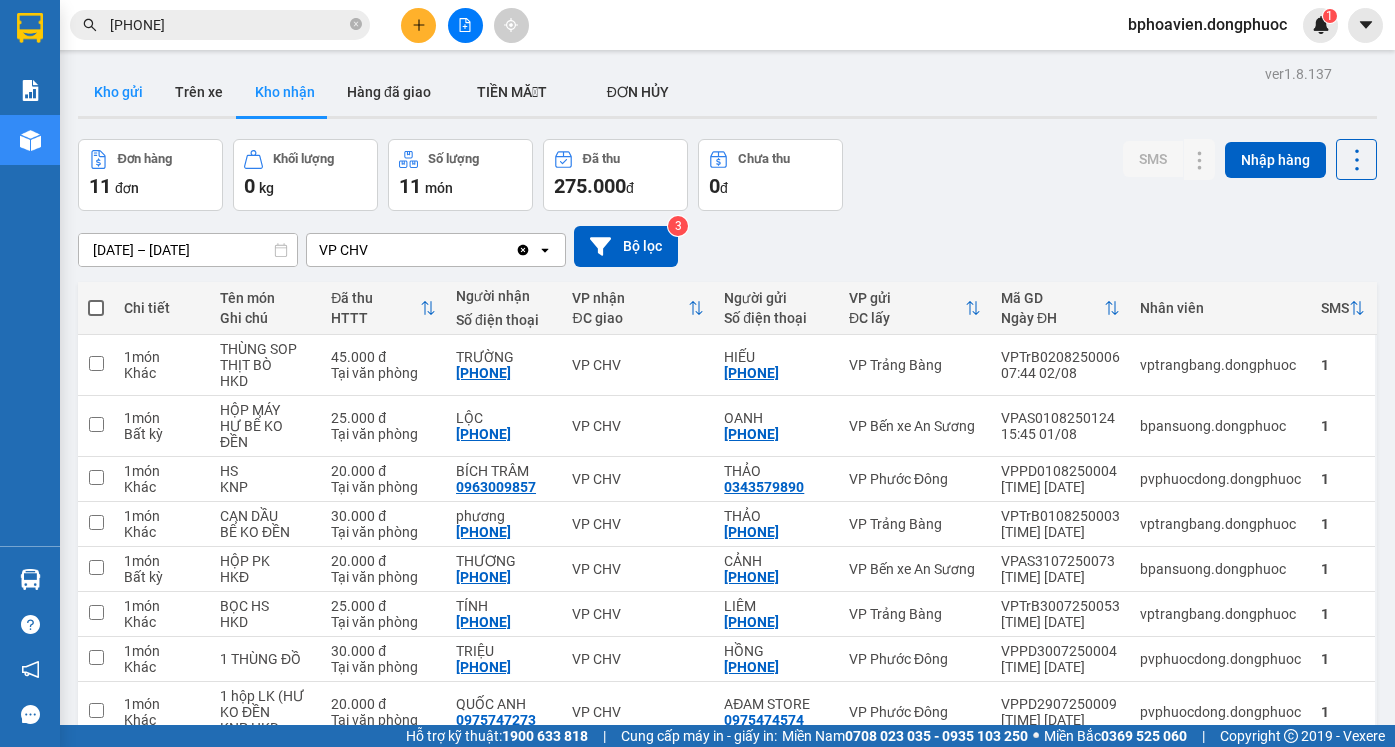 click on "Kho gửi" at bounding box center (118, 92) 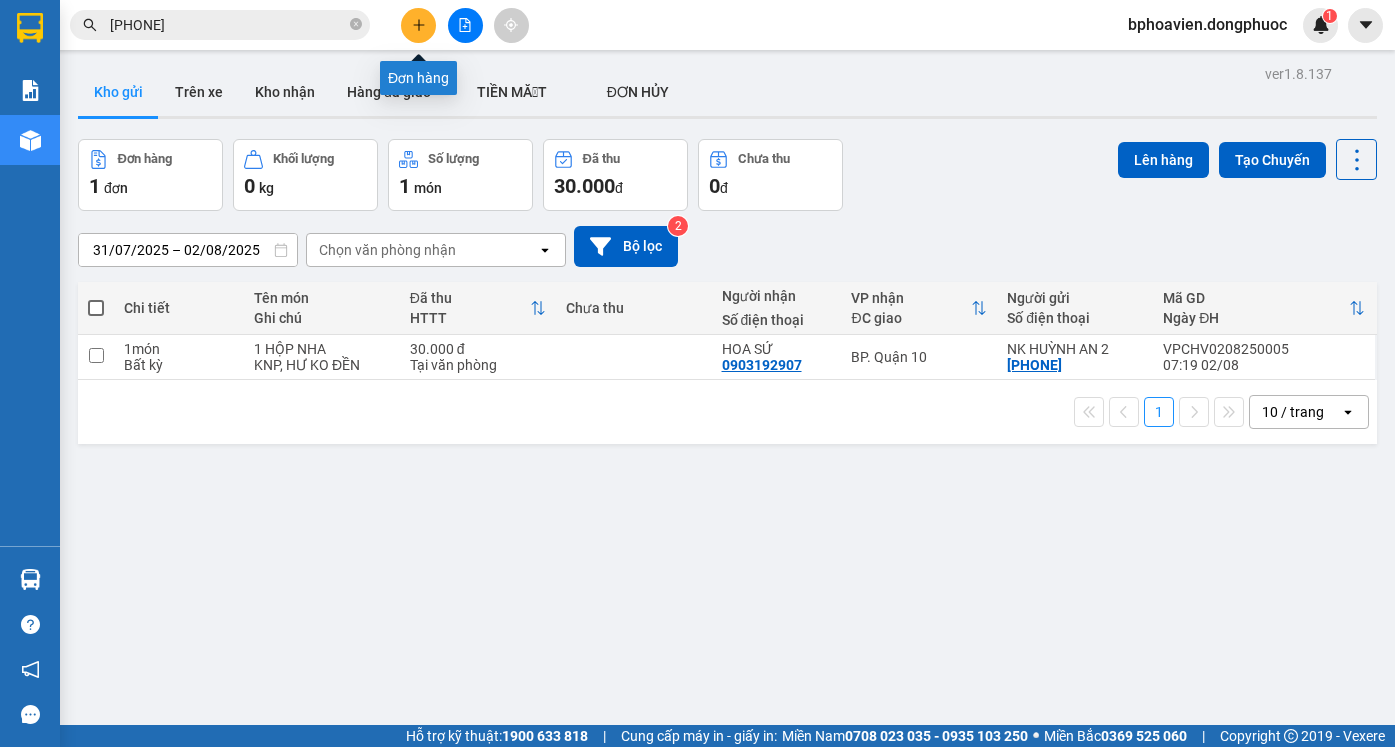 click 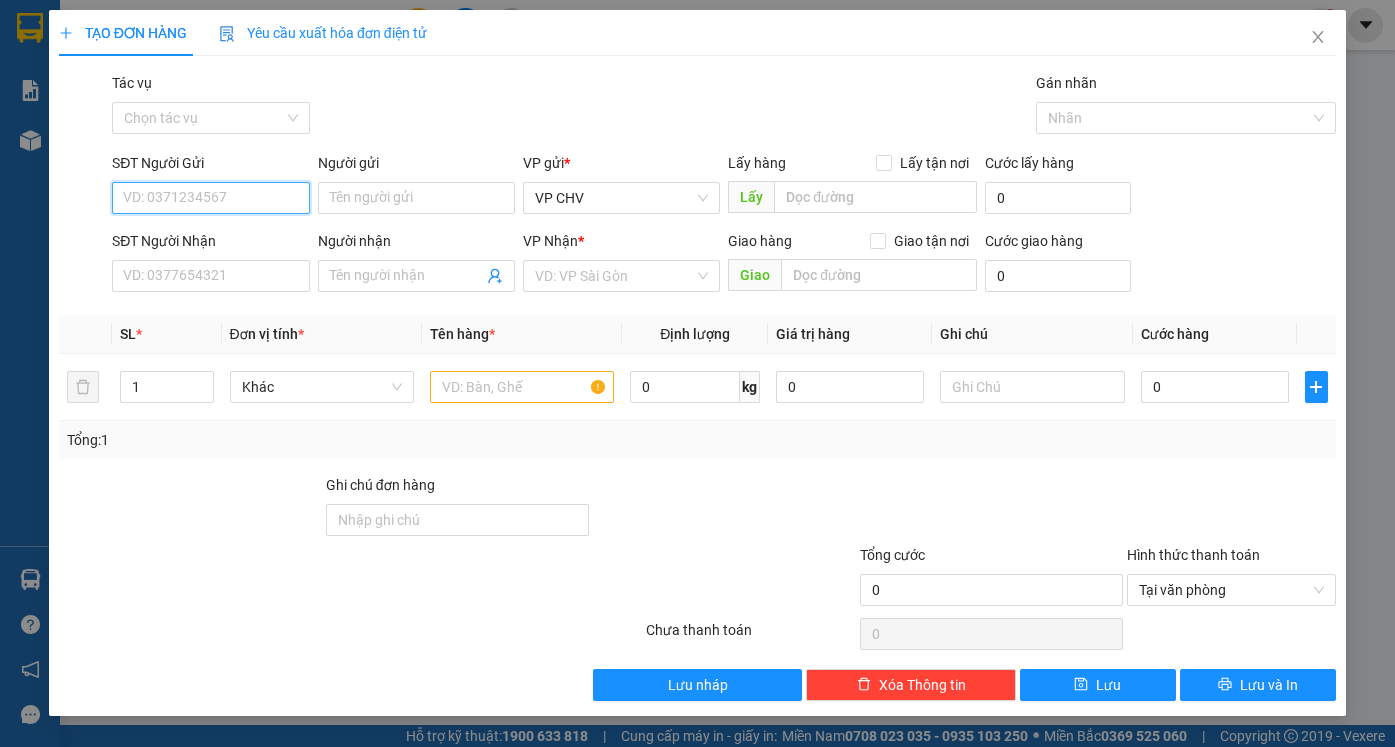 click on "SĐT Người Gửi" at bounding box center (210, 198) 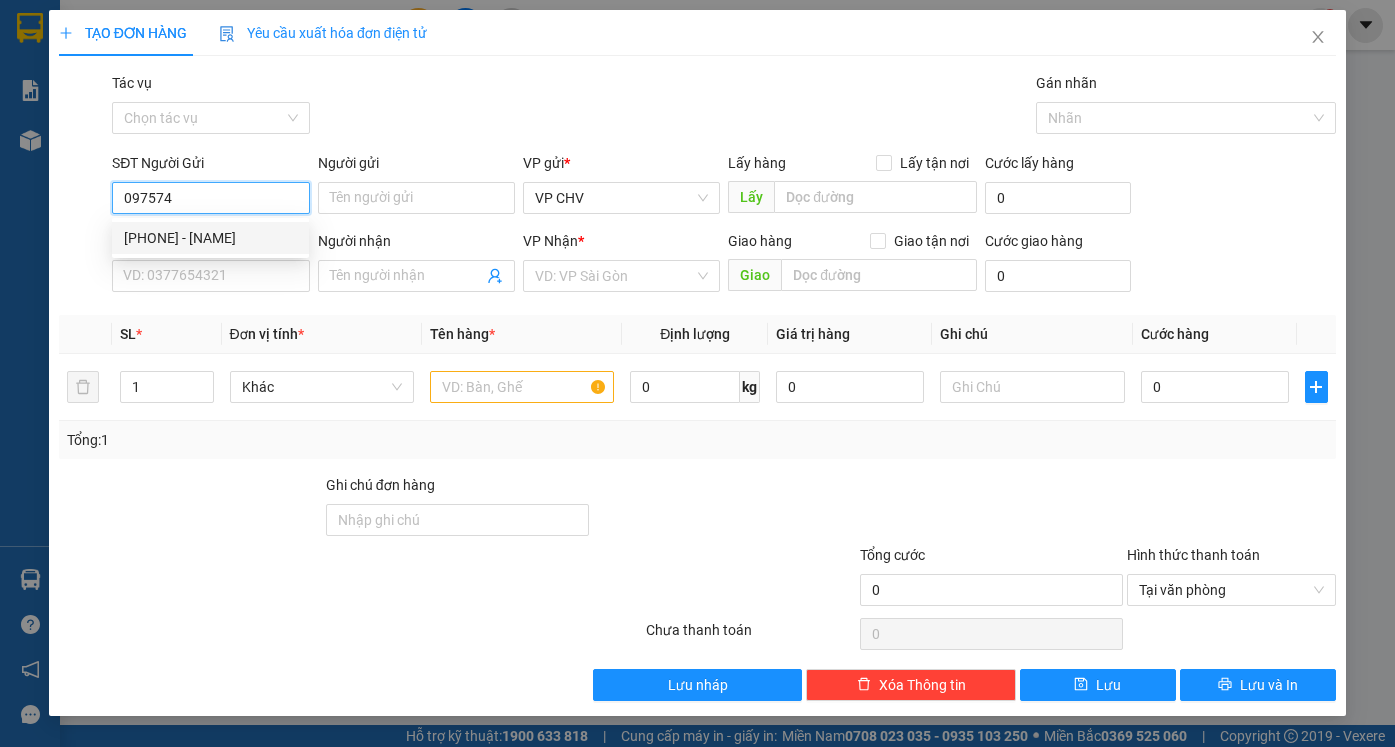 click on "[PHONE] - QUỐC ANH" at bounding box center [210, 238] 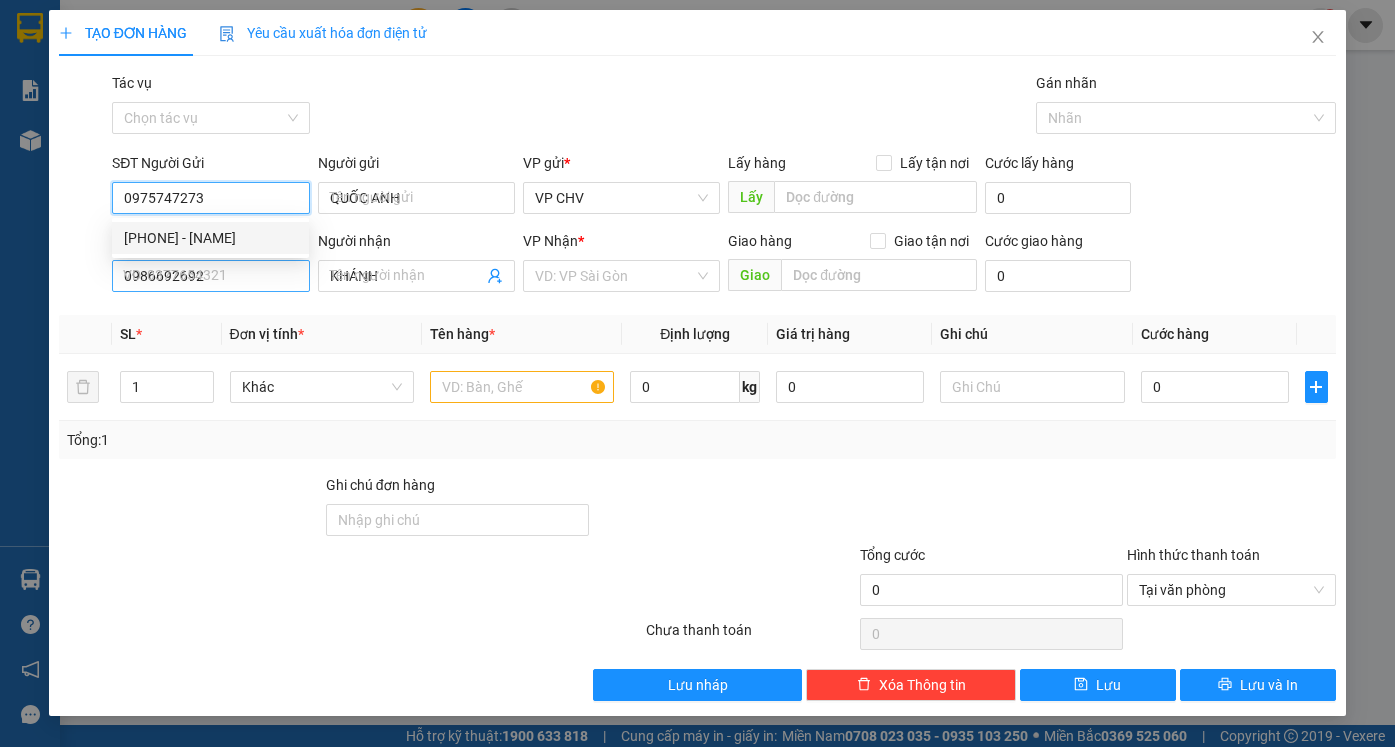 type on "20.000" 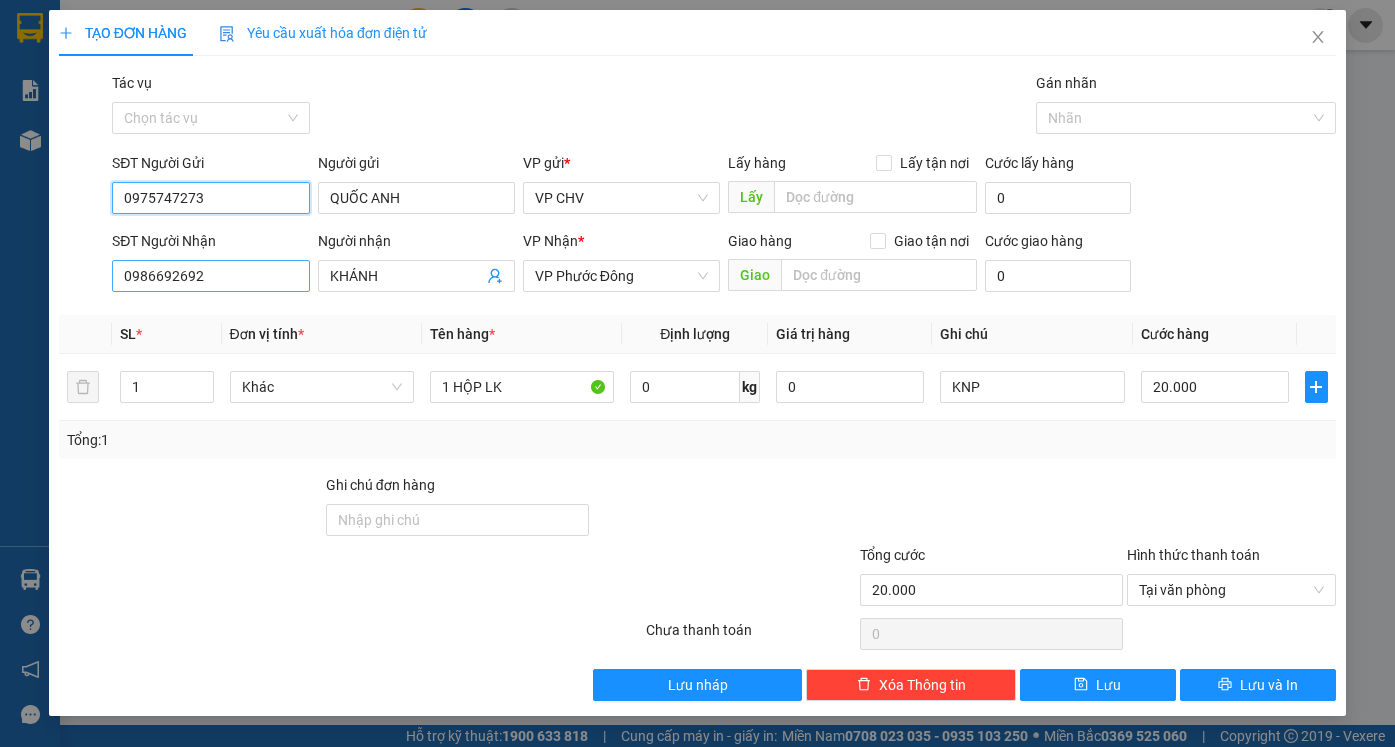 type on "0975747273" 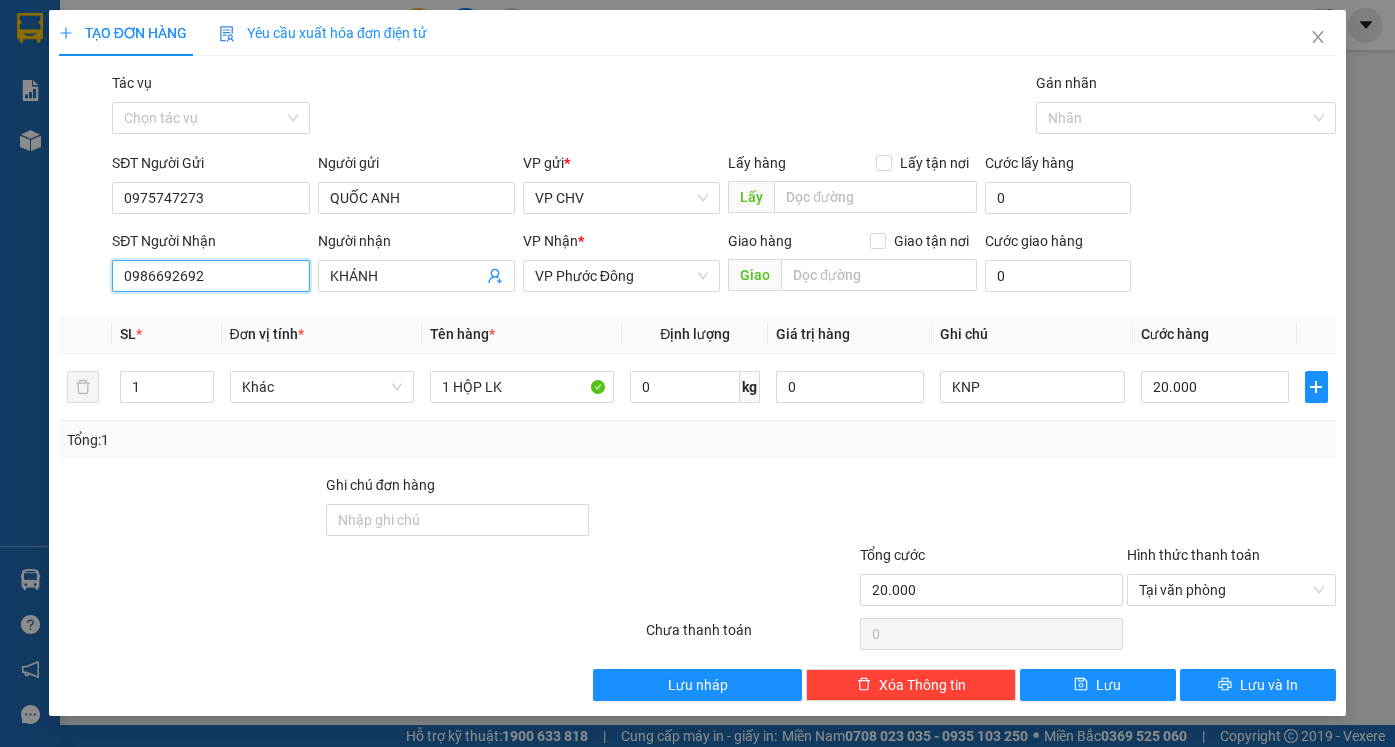 drag, startPoint x: 240, startPoint y: 273, endPoint x: 0, endPoint y: 236, distance: 242.83534 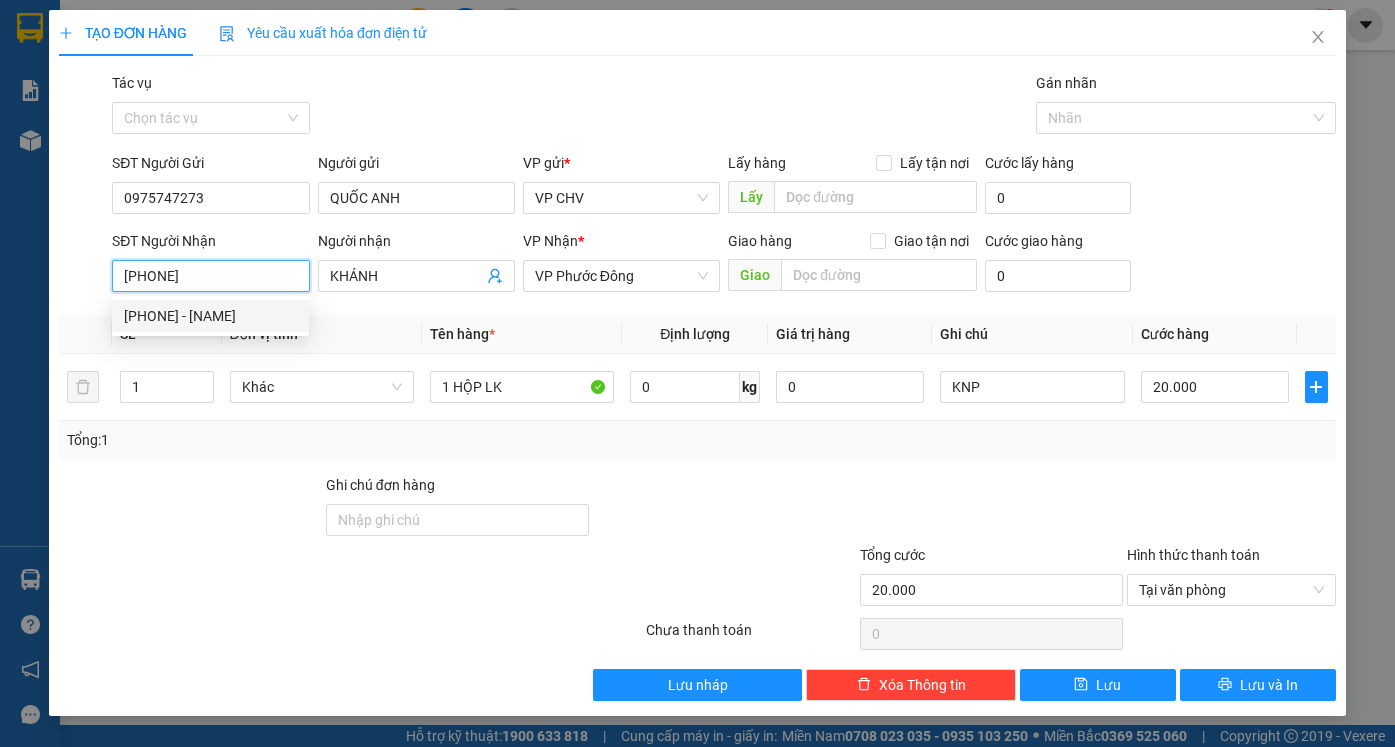 click on "[PHONE] - [NAME]" at bounding box center (210, 316) 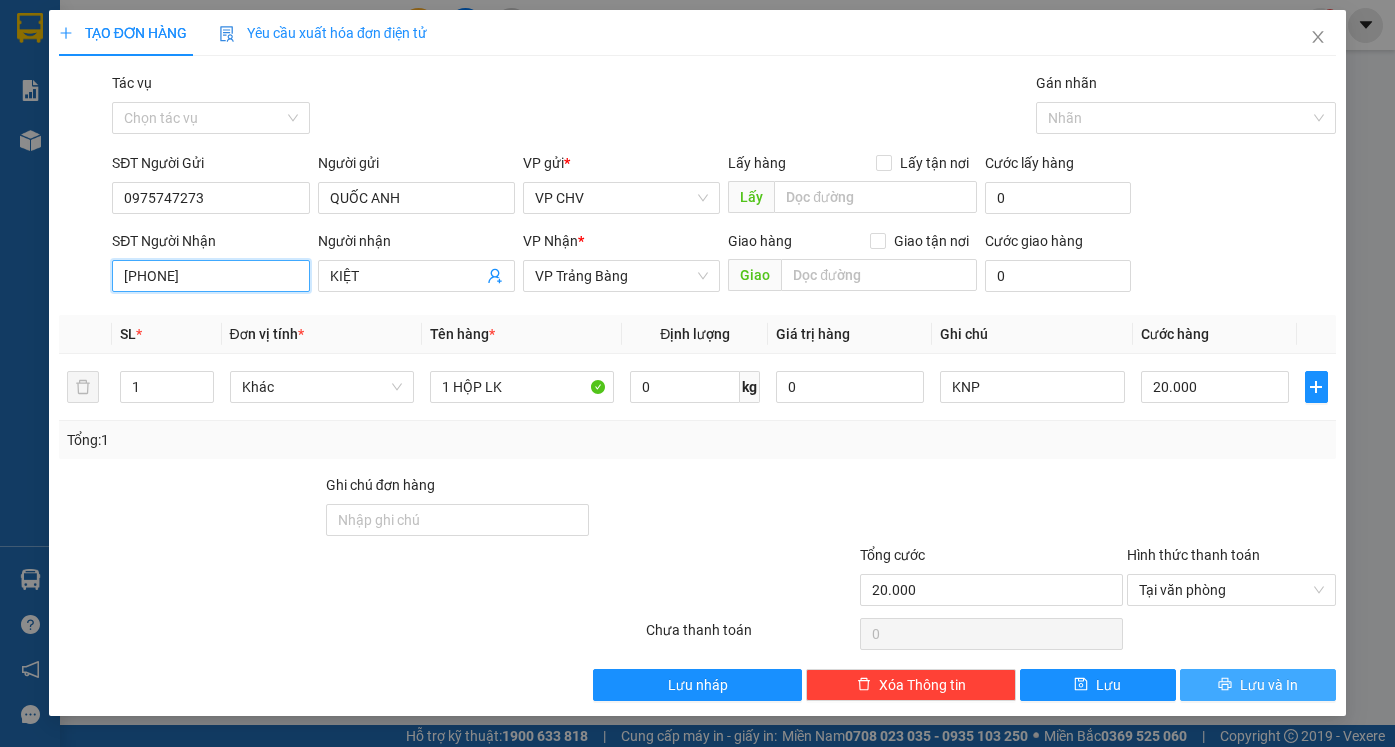 type on "[PHONE]" 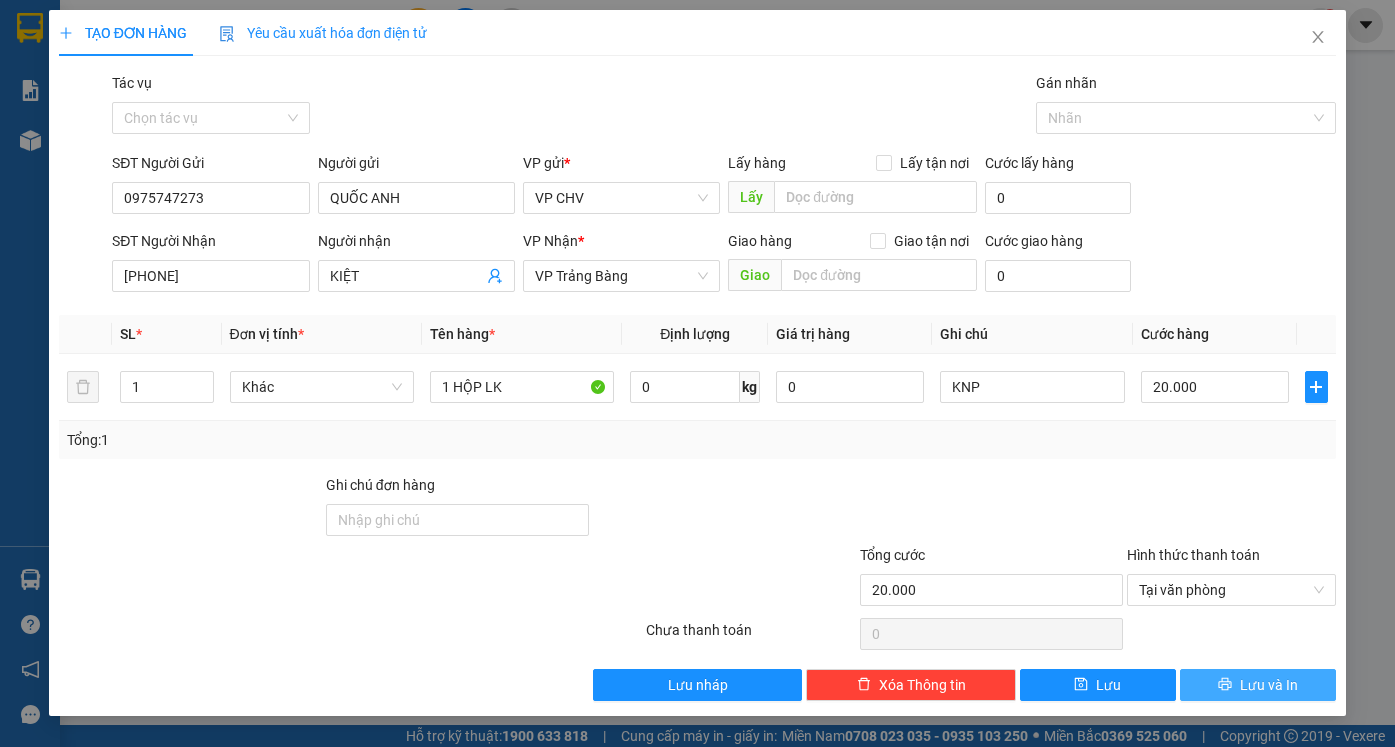 drag, startPoint x: 1306, startPoint y: 676, endPoint x: 1297, endPoint y: 686, distance: 13.453624 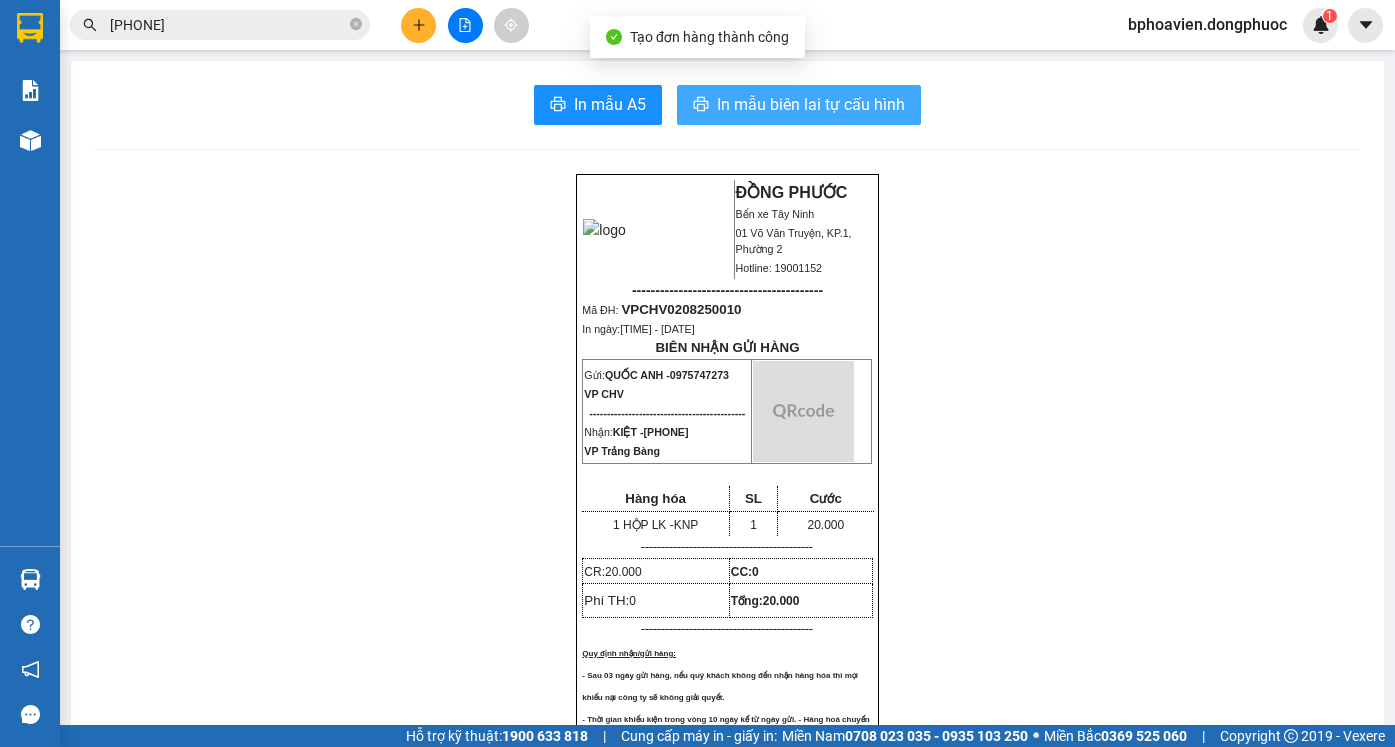click on "In mẫu biên lai tự cấu hình" at bounding box center (811, 104) 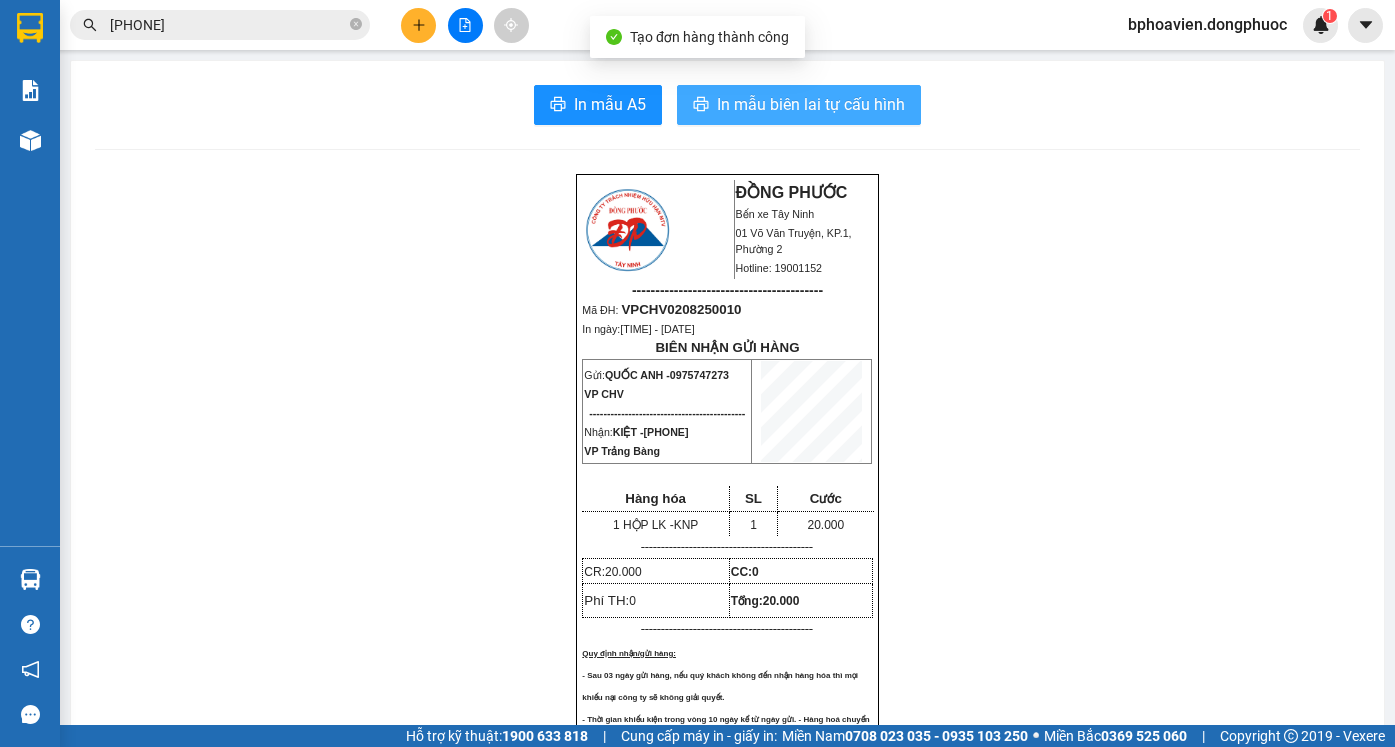 scroll, scrollTop: 0, scrollLeft: 0, axis: both 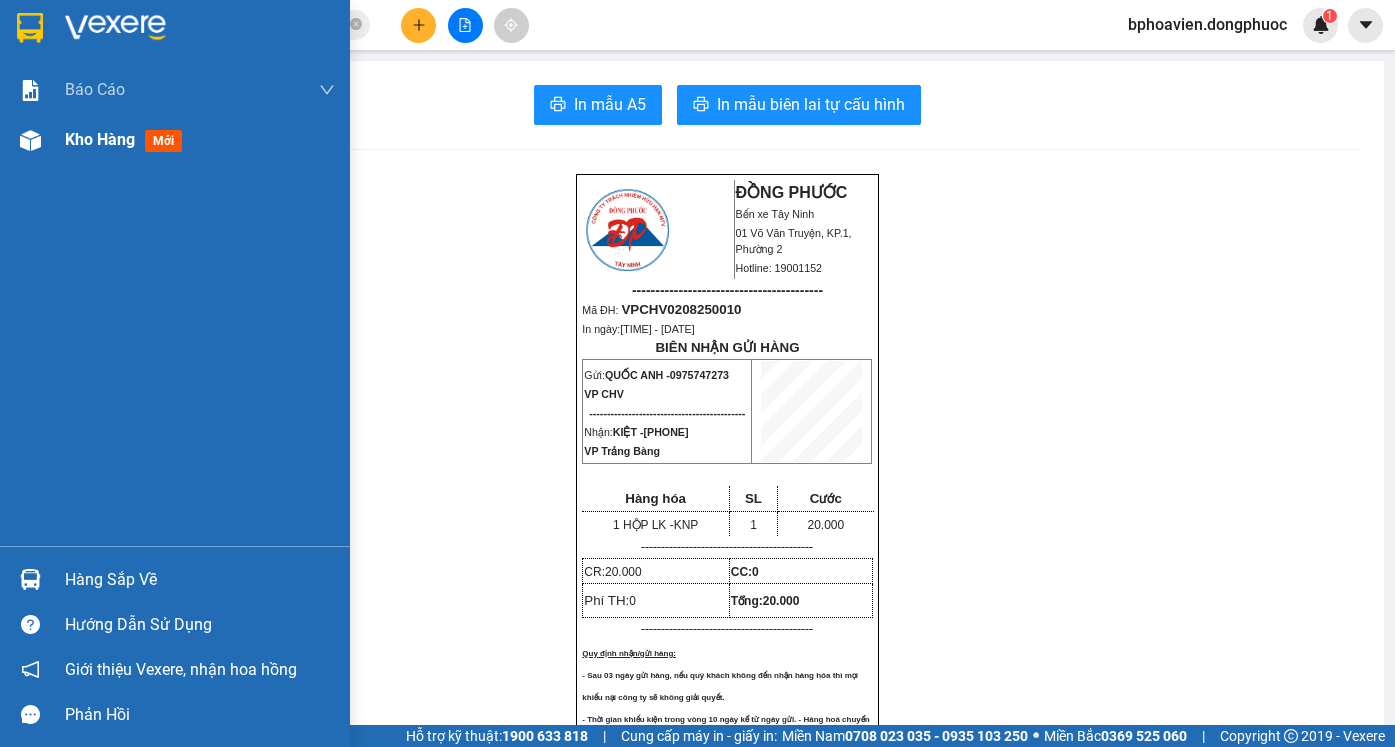 click on "Kho hàng" at bounding box center (100, 139) 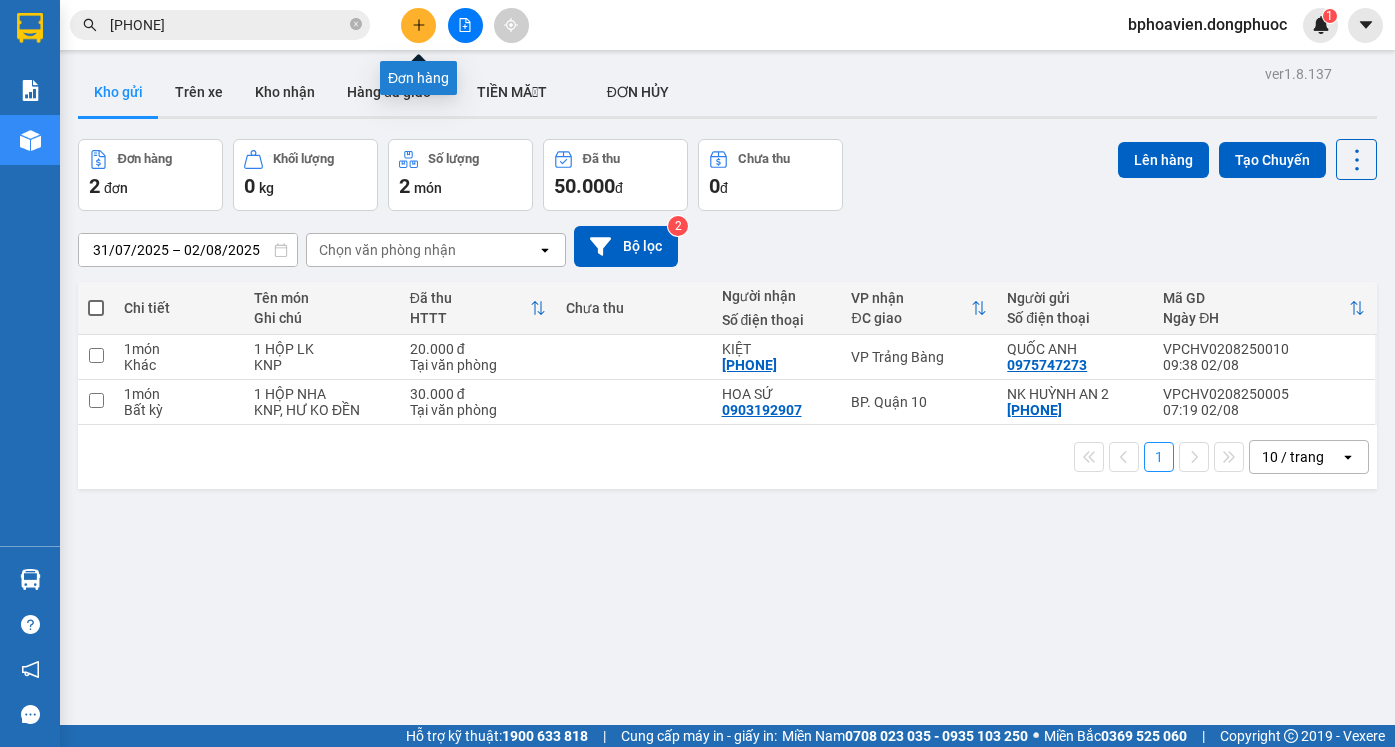 click 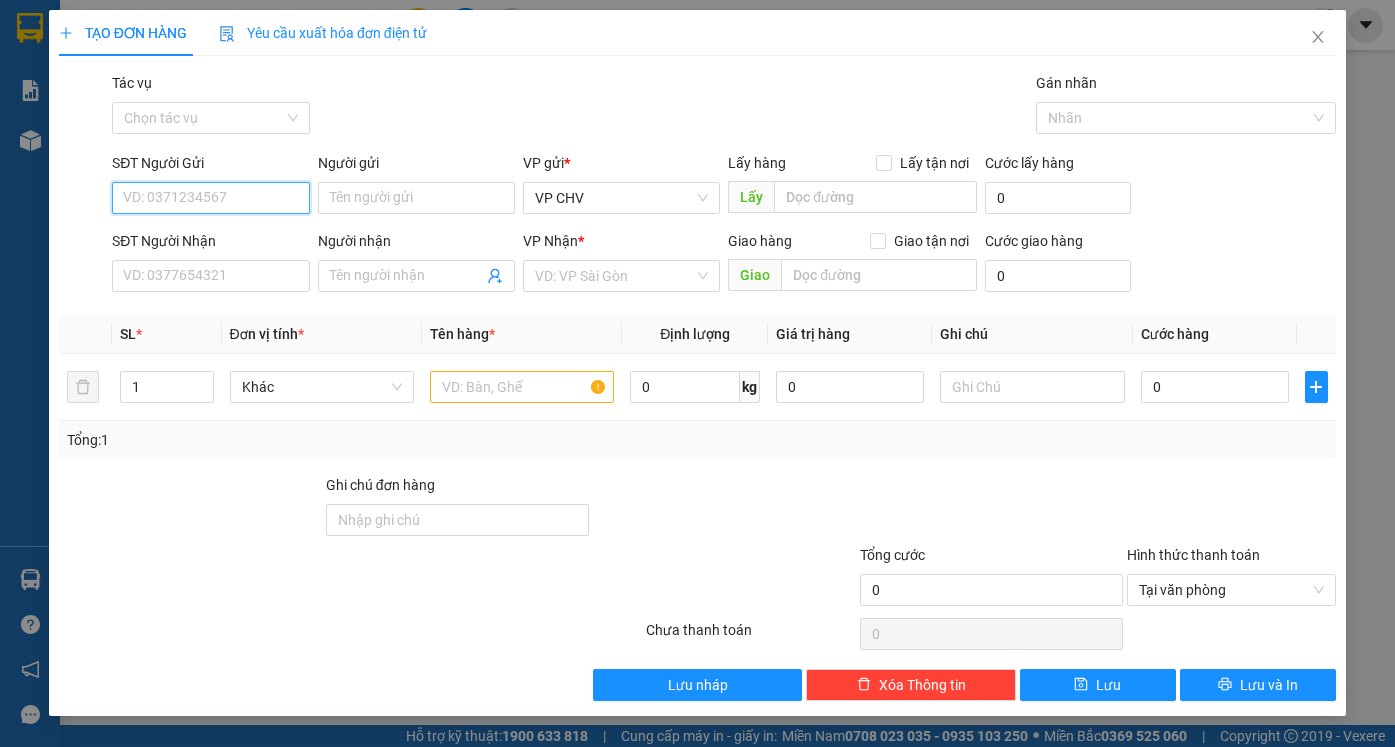 click on "SĐT Người Gửi" at bounding box center (210, 198) 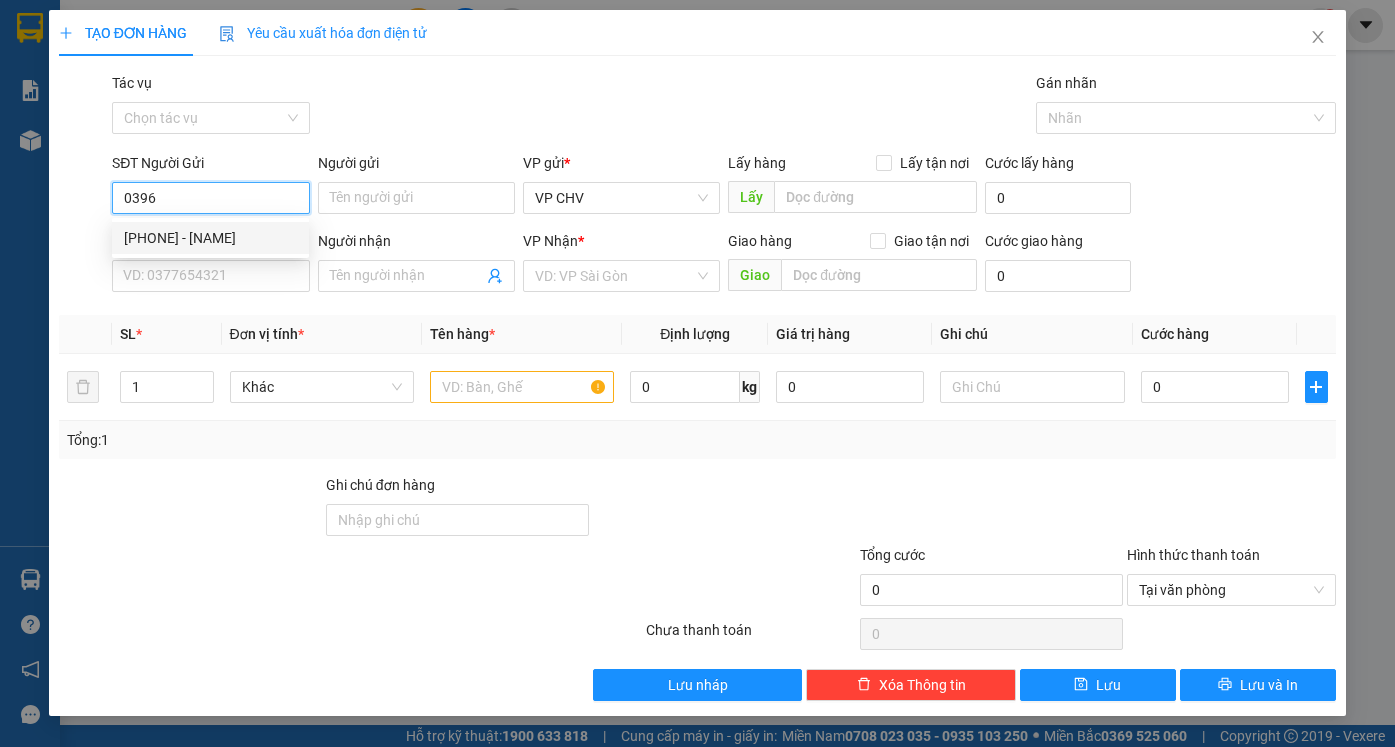 click on "0396895652 - HẠNH" at bounding box center [210, 238] 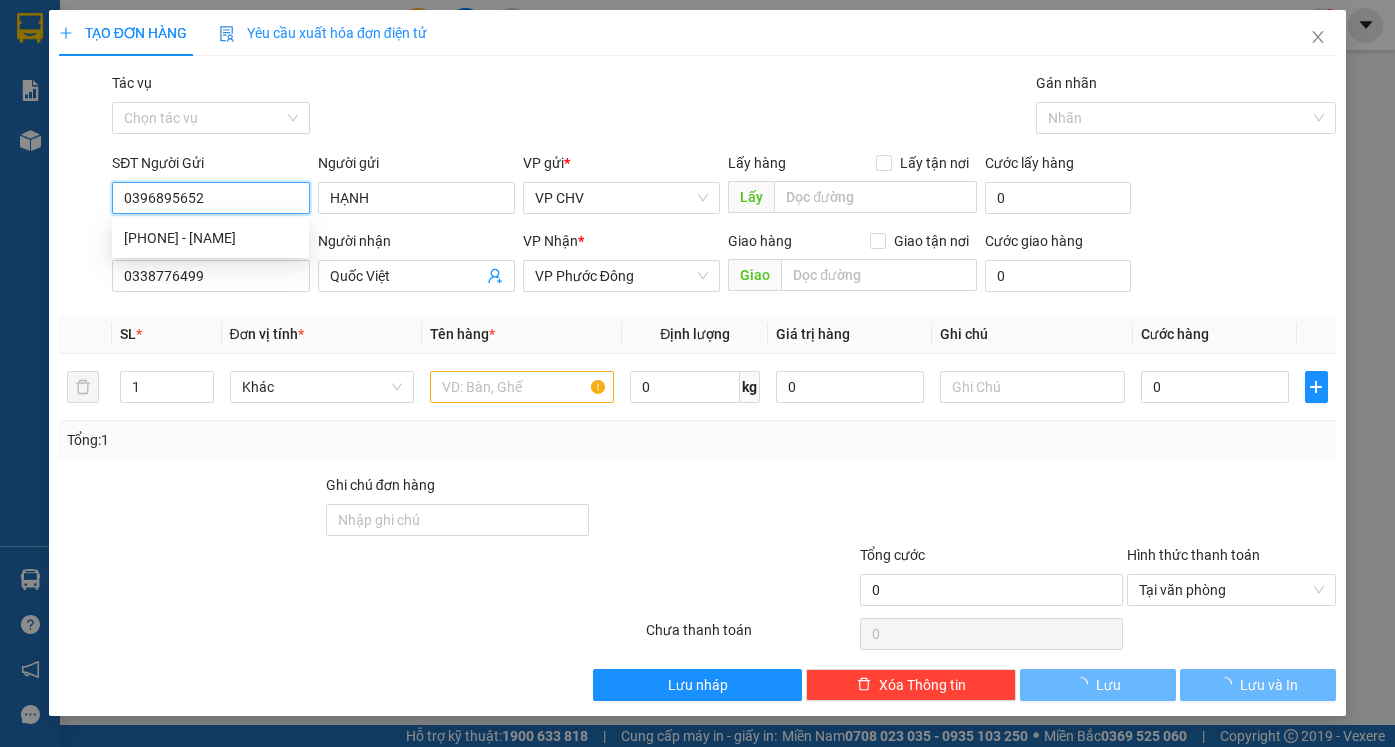 type on "20.000" 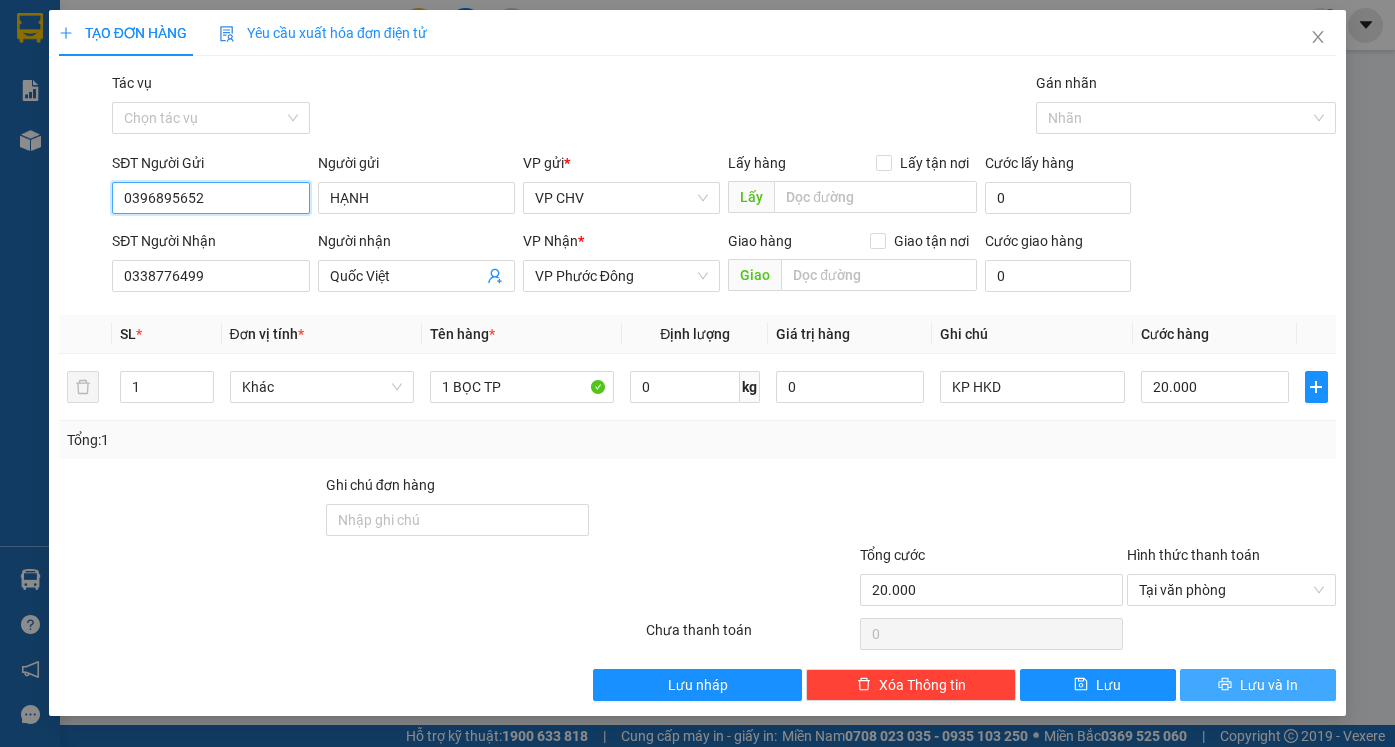 type on "0396895652" 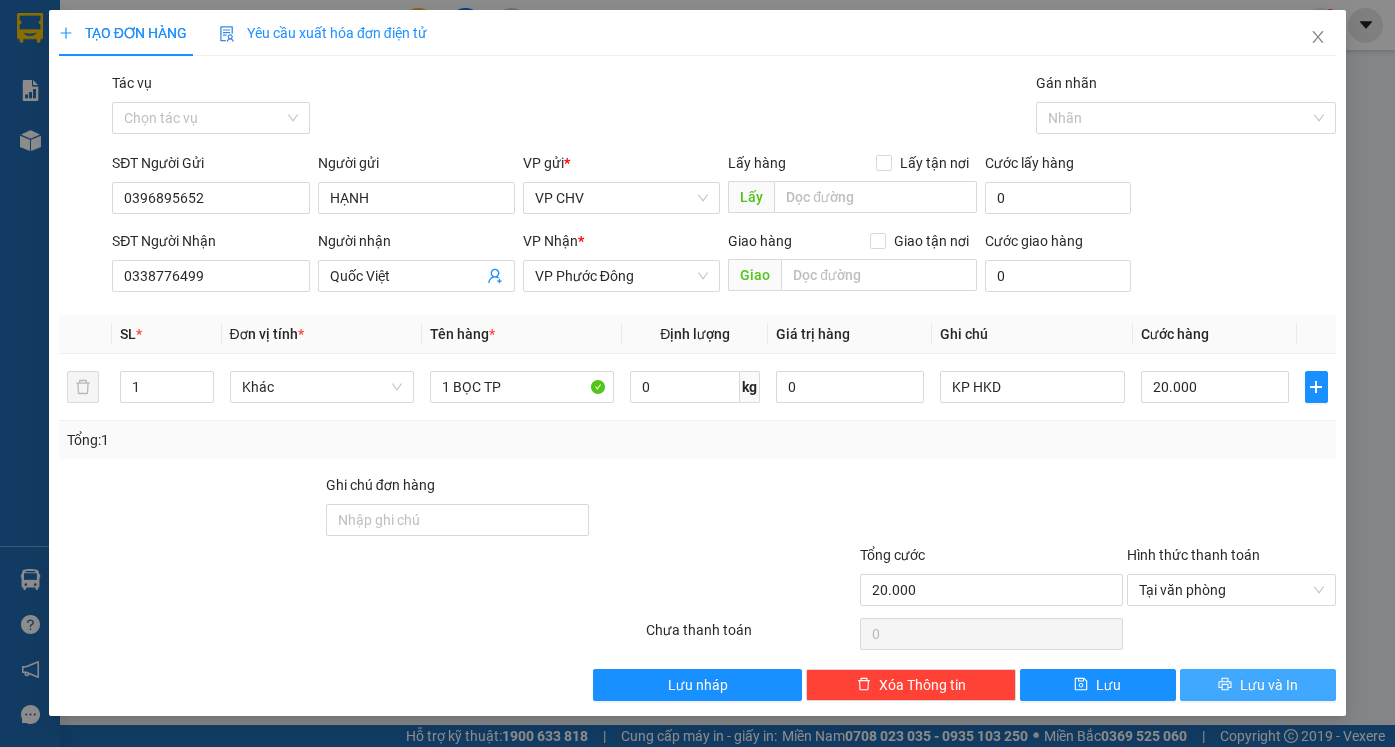 click on "Lưu và In" at bounding box center (1269, 685) 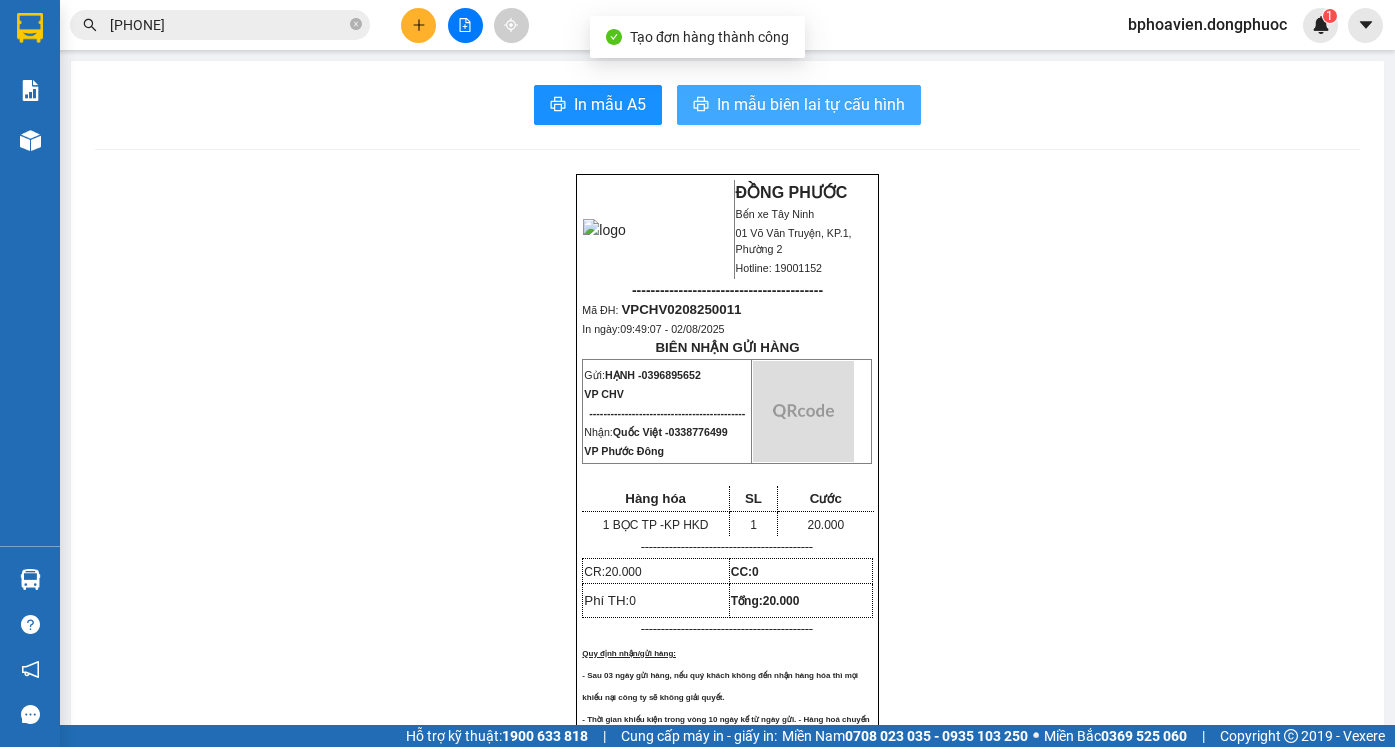 click on "In mẫu biên lai tự cấu hình" at bounding box center (811, 104) 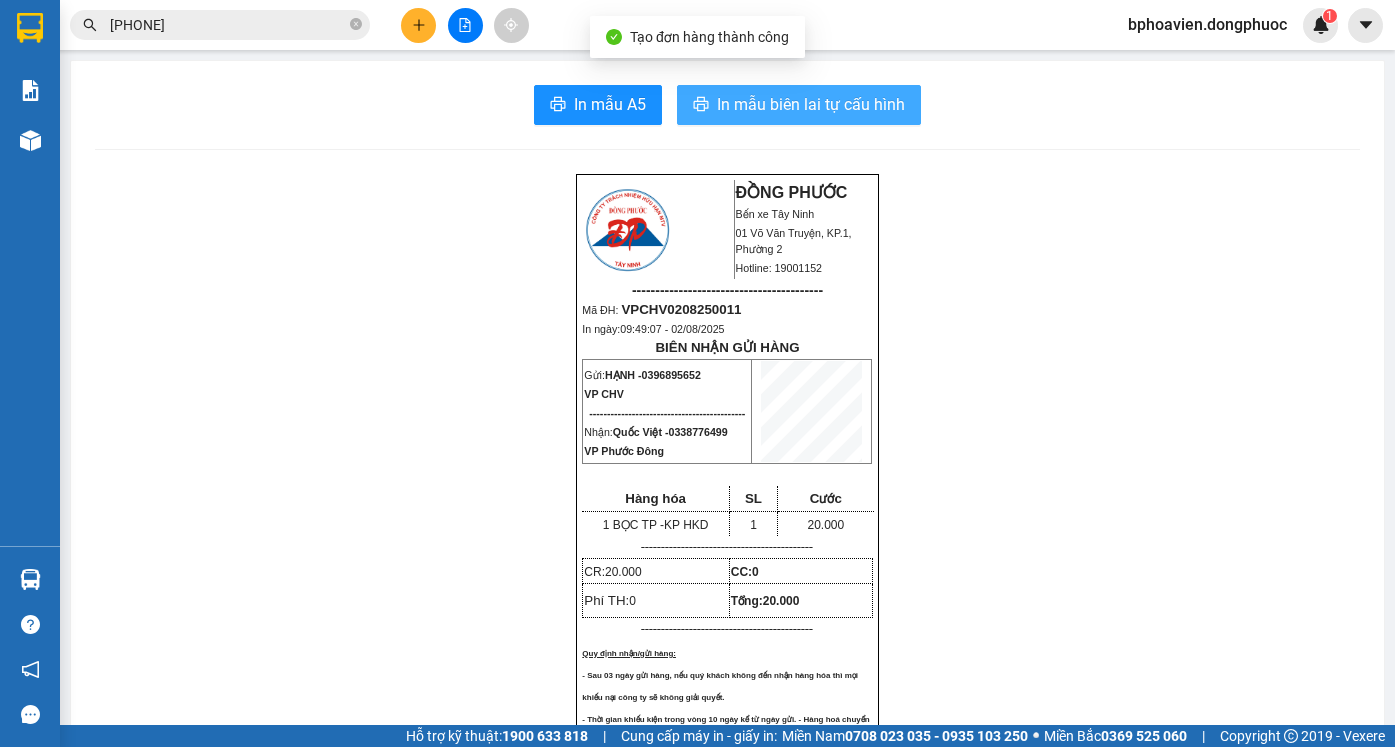 scroll, scrollTop: 0, scrollLeft: 0, axis: both 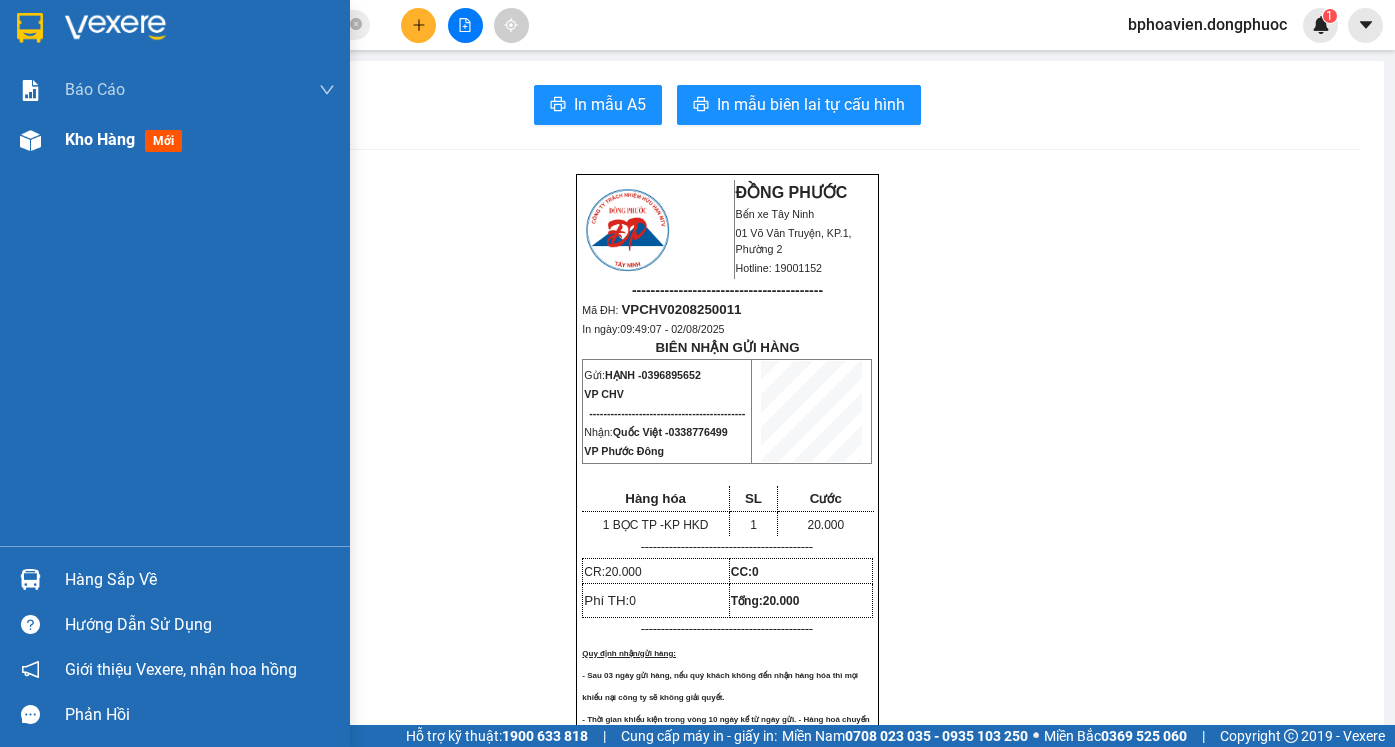 click on "Kho hàng" at bounding box center [100, 139] 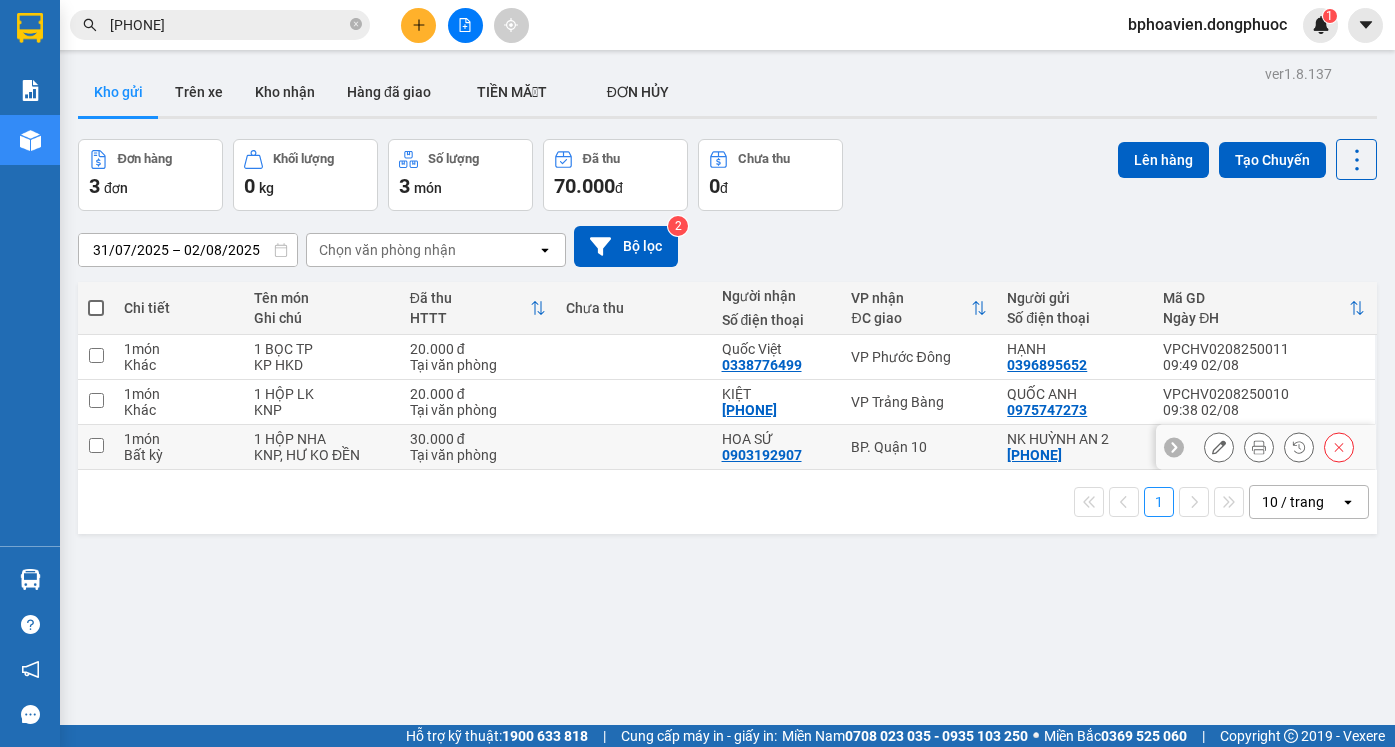 click at bounding box center [634, 447] 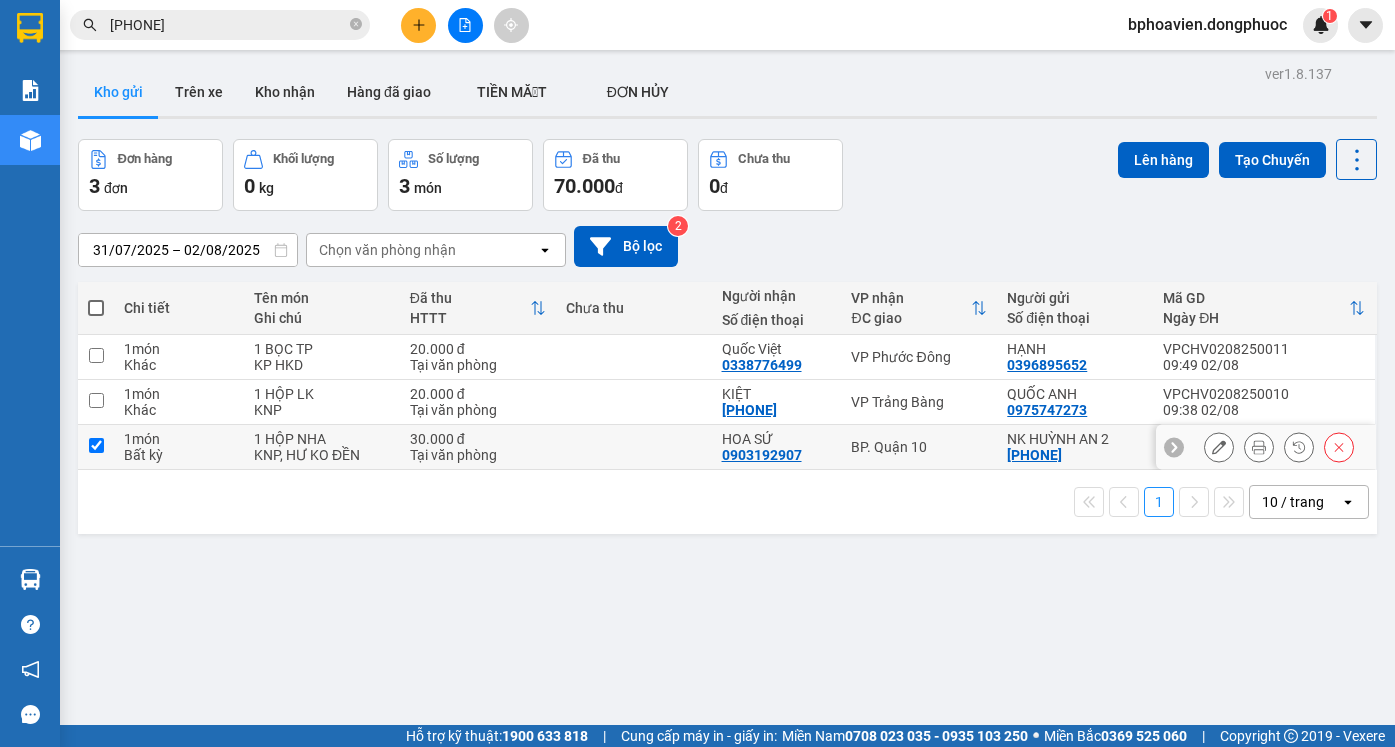 checkbox on "true" 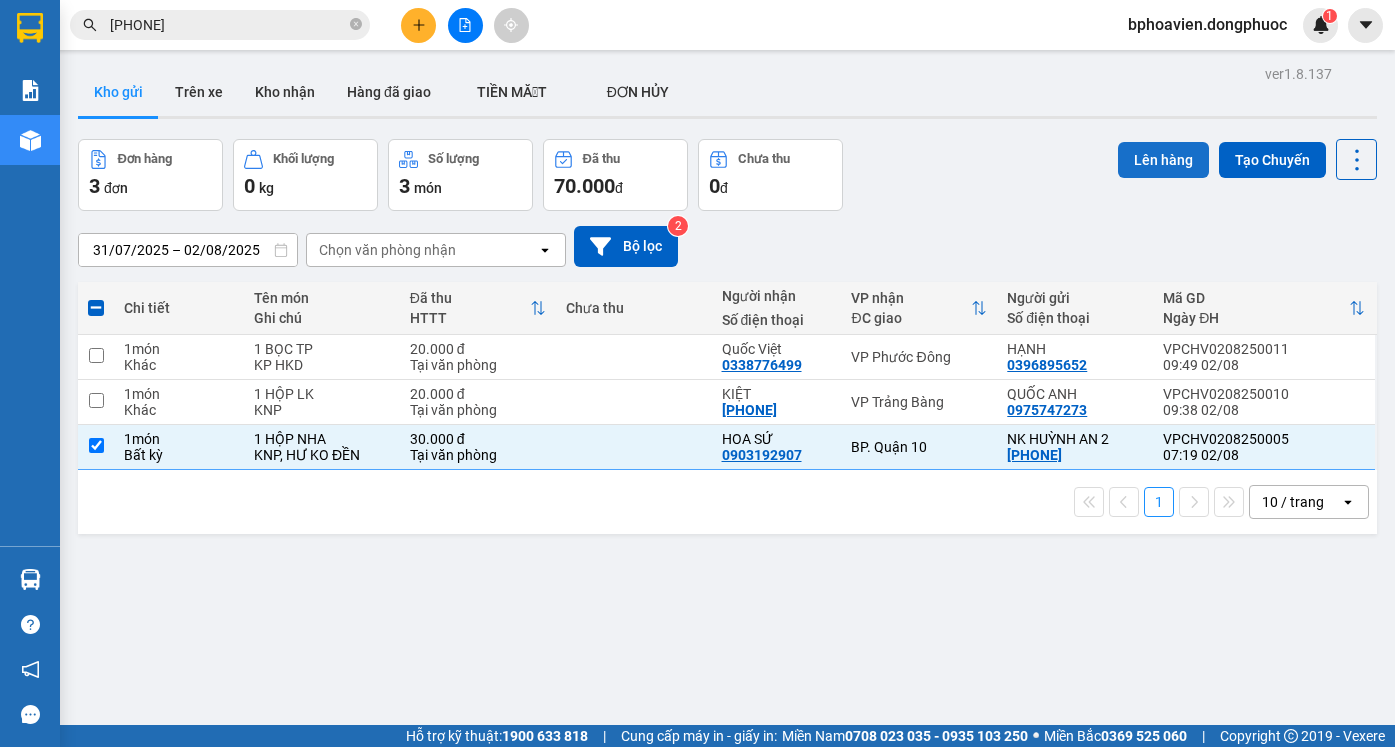 click on "Lên hàng" at bounding box center [1163, 160] 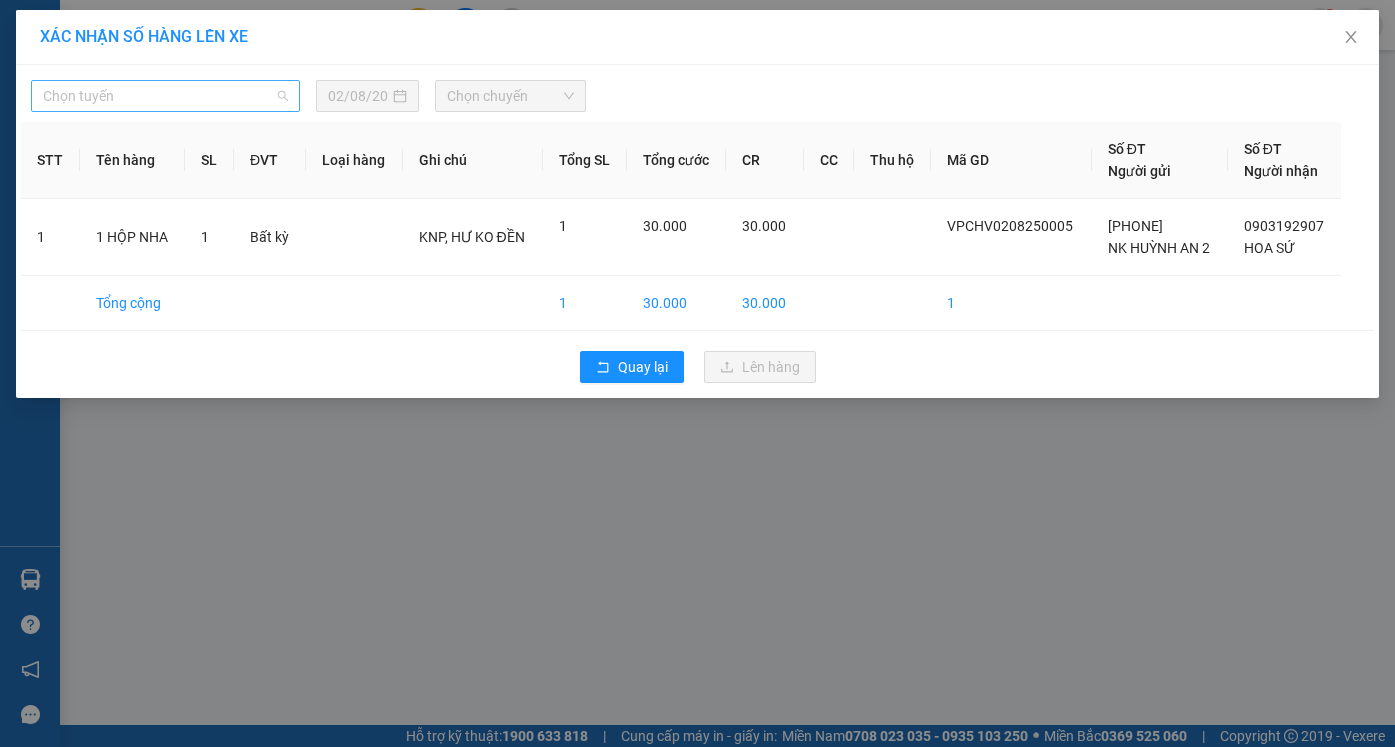 click on "Chọn tuyến" at bounding box center [165, 96] 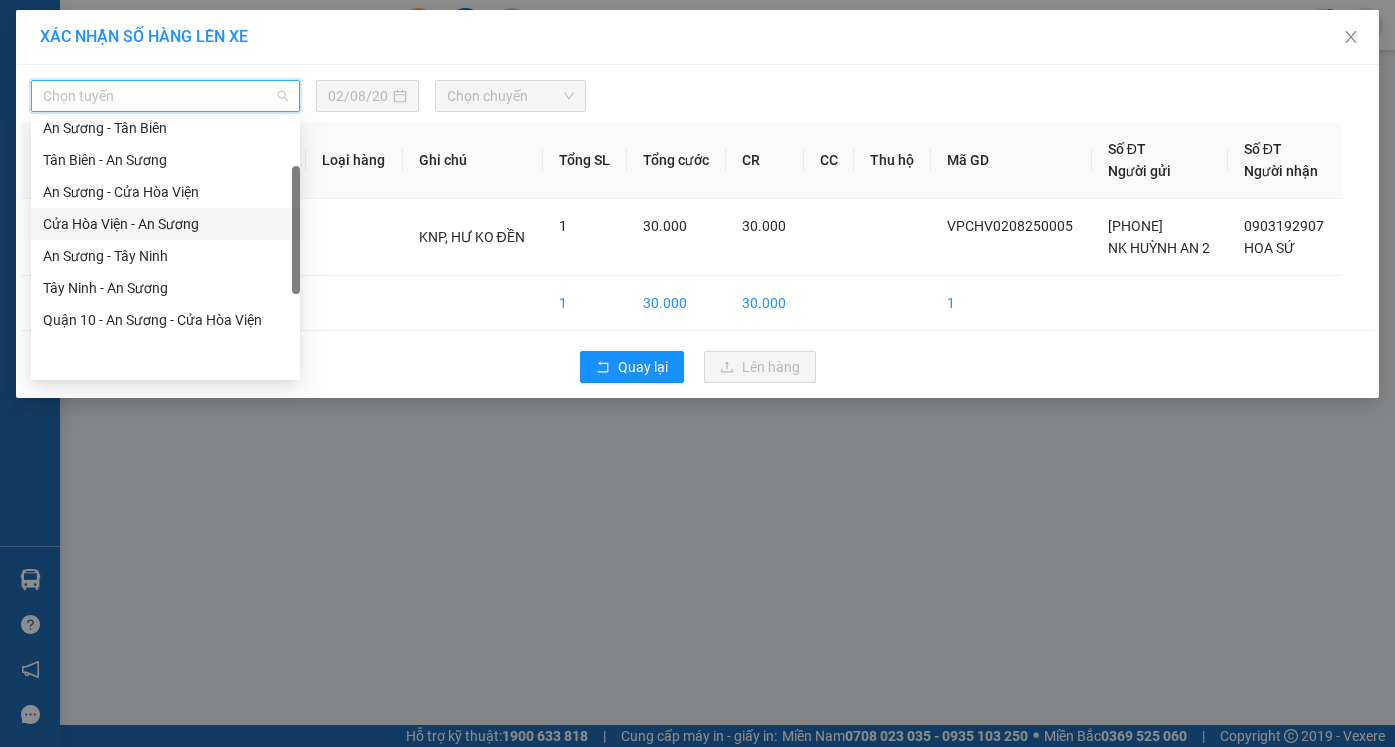 scroll, scrollTop: 0, scrollLeft: 0, axis: both 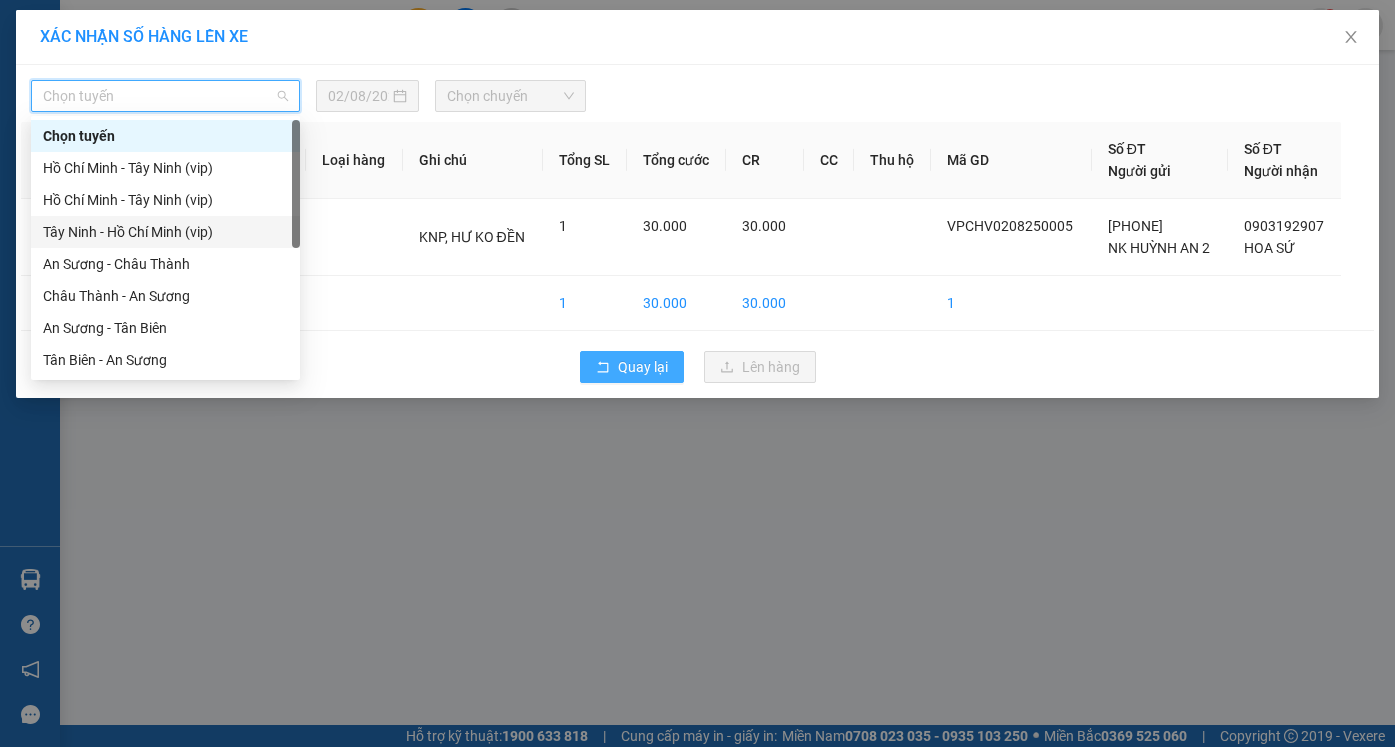 click on "Quay lại" at bounding box center (643, 367) 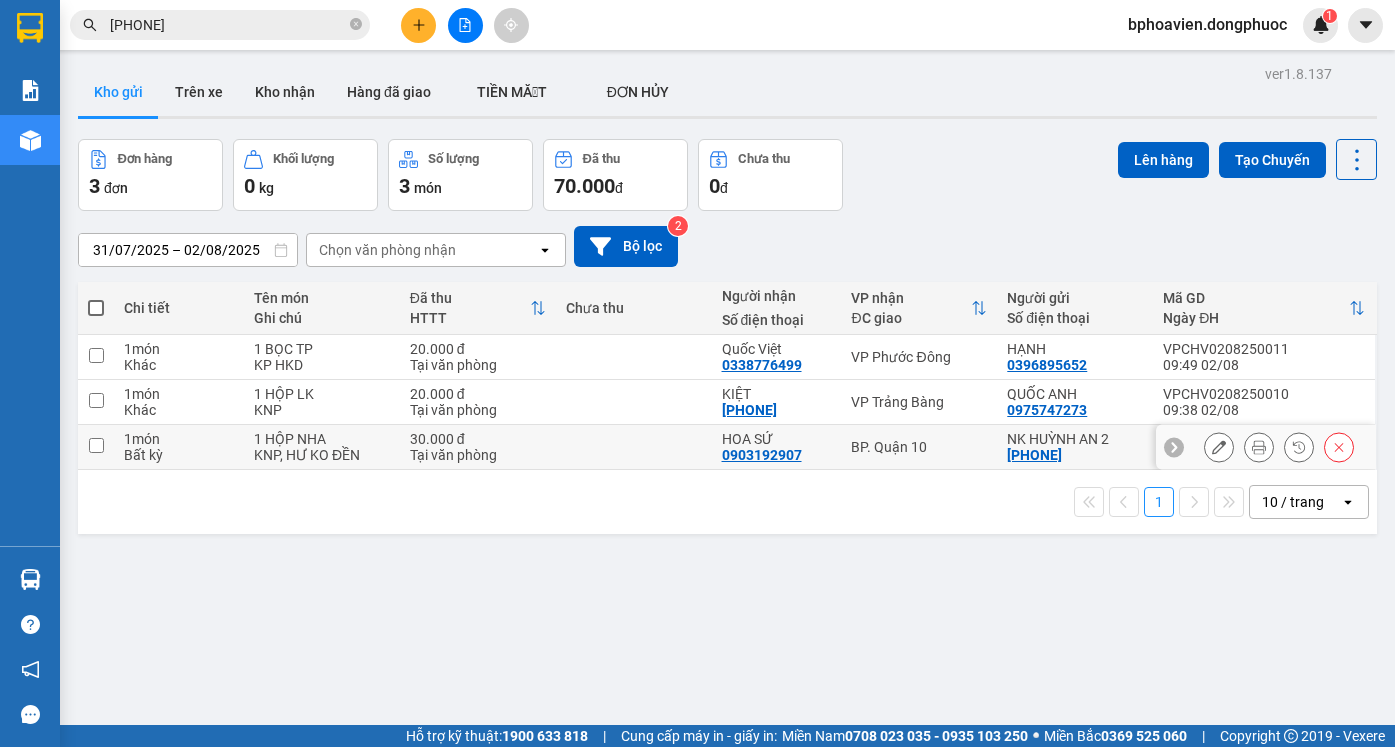 drag, startPoint x: 933, startPoint y: 429, endPoint x: 961, endPoint y: 441, distance: 30.463093 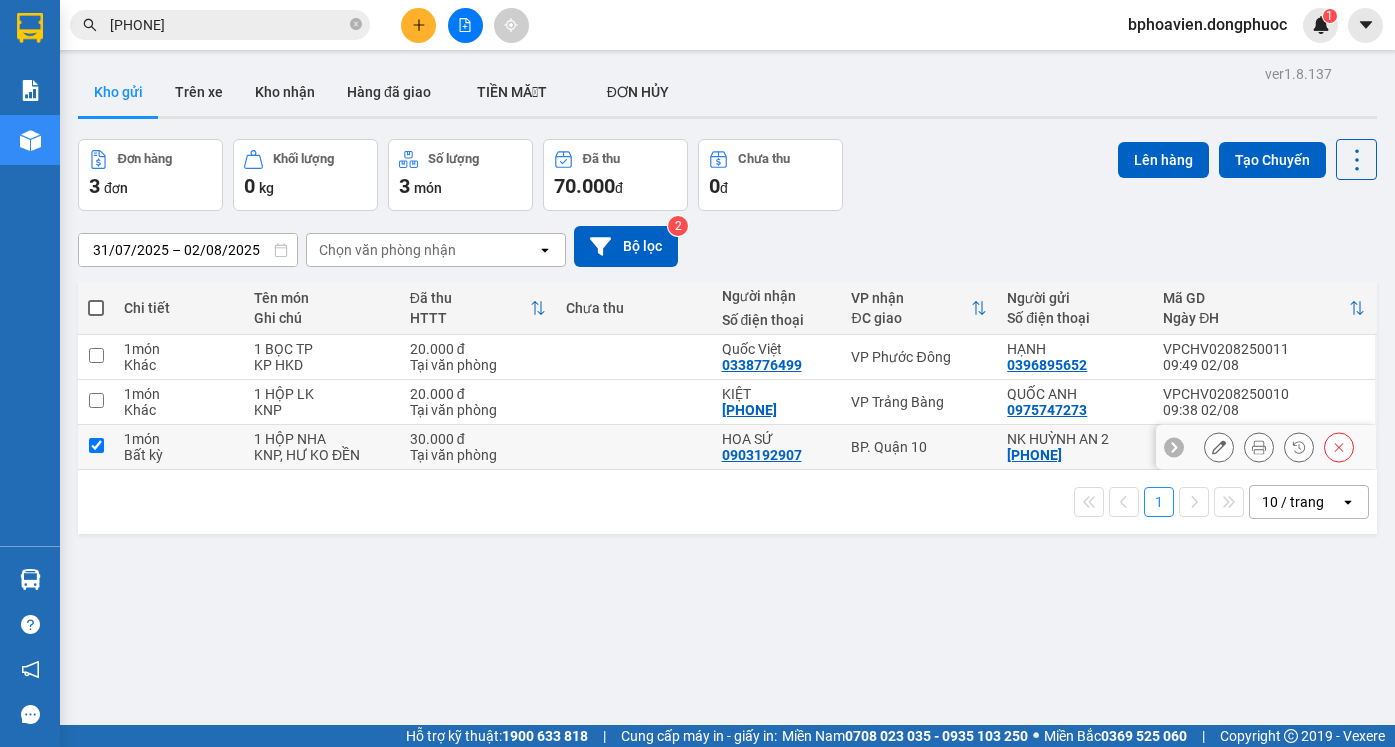 checkbox on "true" 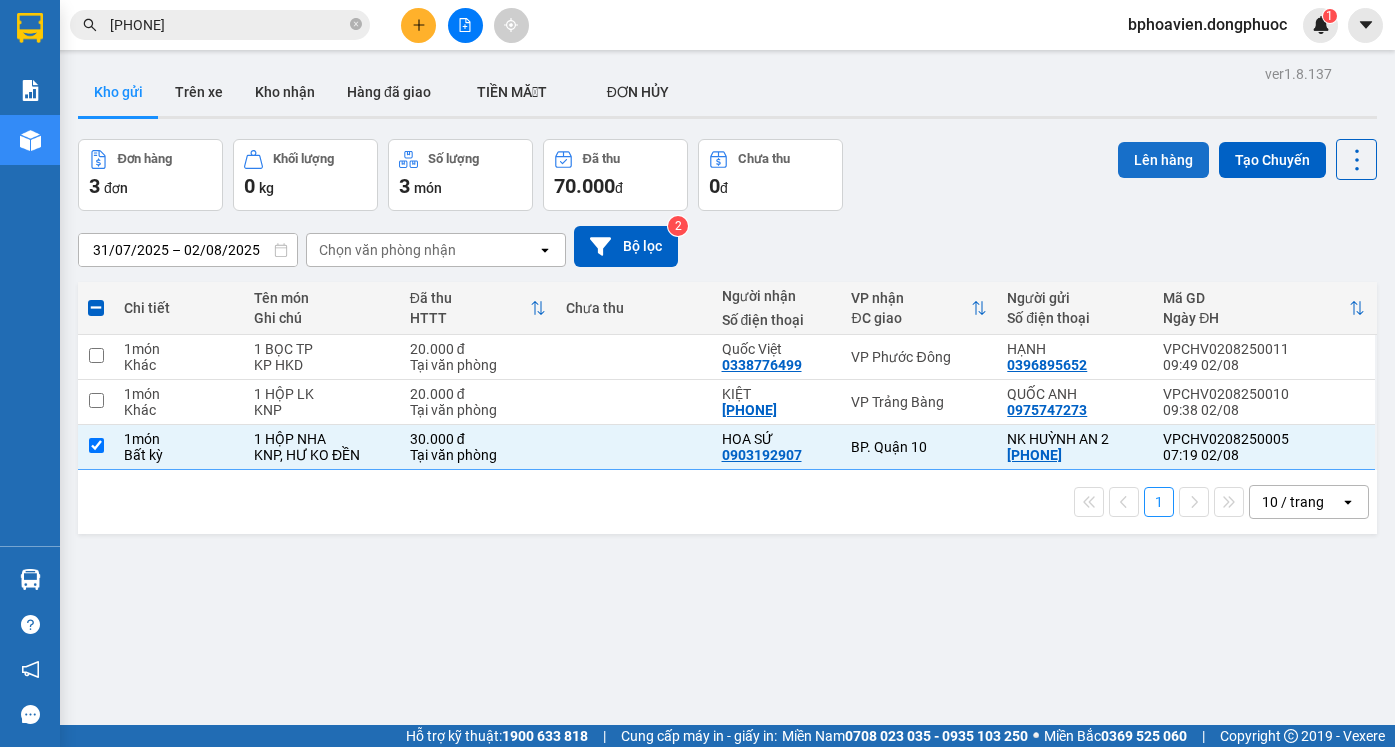 click on "Lên hàng" at bounding box center [1163, 160] 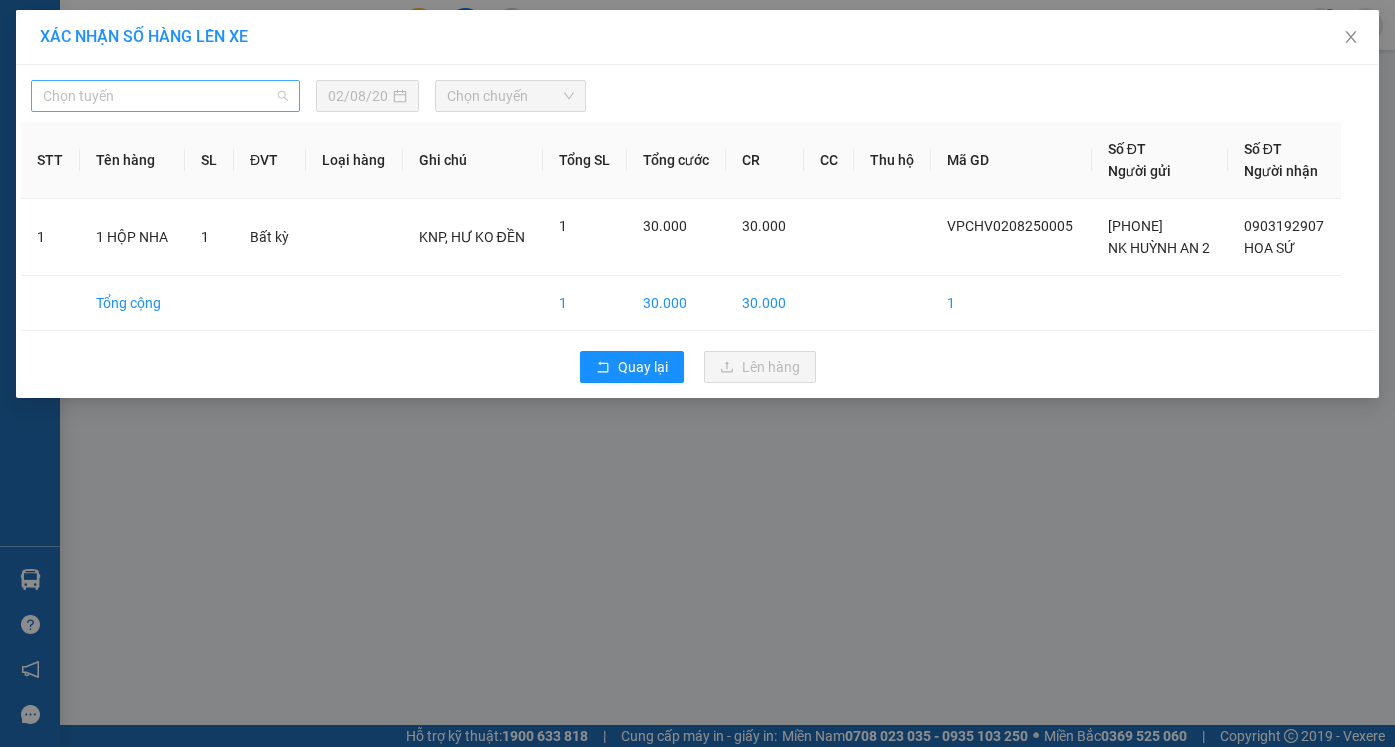 click on "Chọn tuyến" at bounding box center [165, 96] 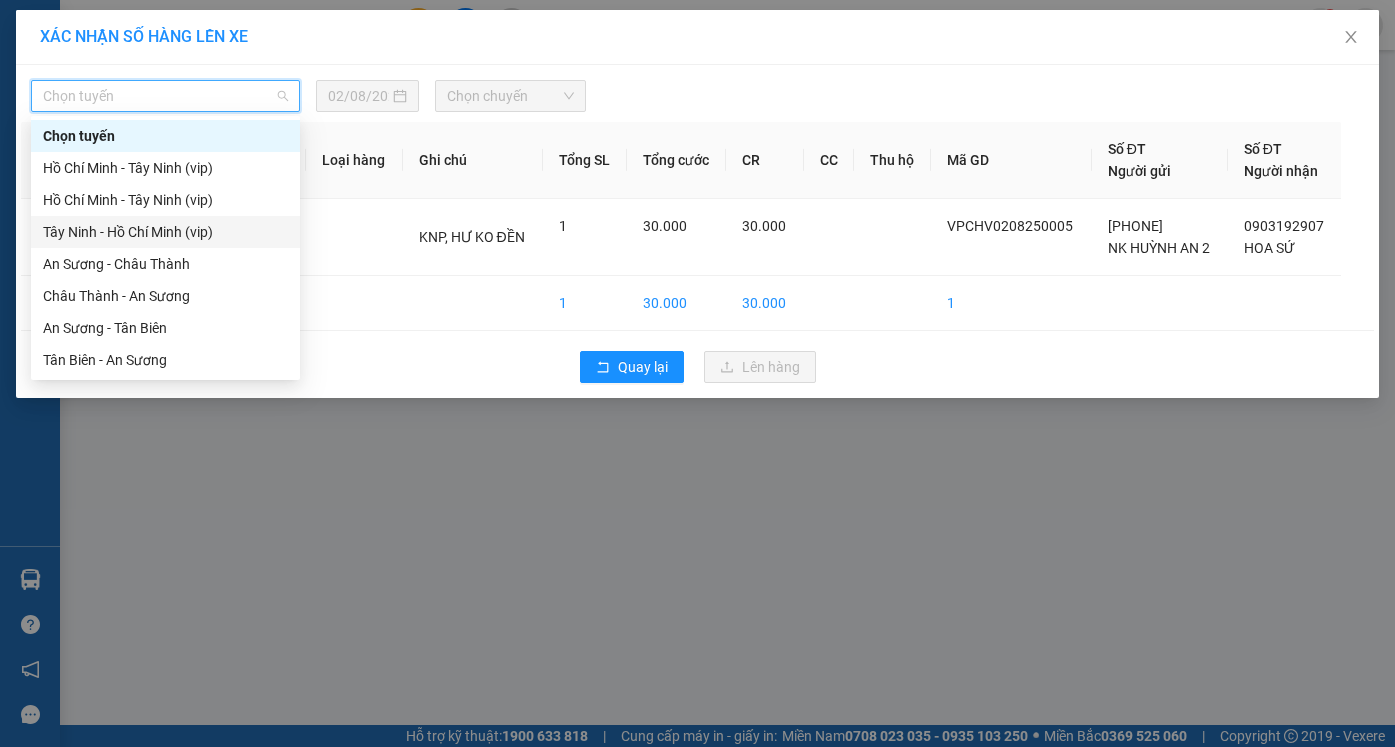 click on "Tây Ninh - Hồ Chí Minh (vip)" at bounding box center (165, 232) 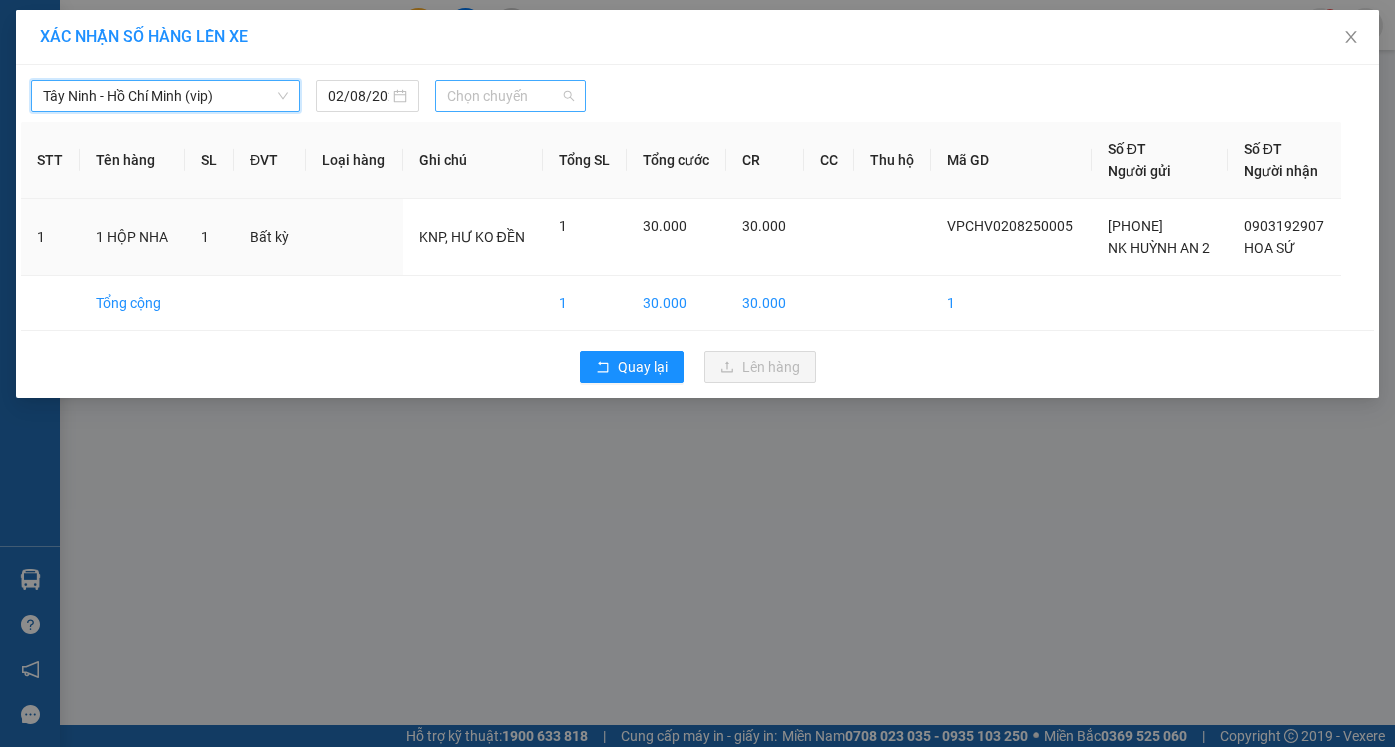 click on "Chọn chuyến" at bounding box center (510, 96) 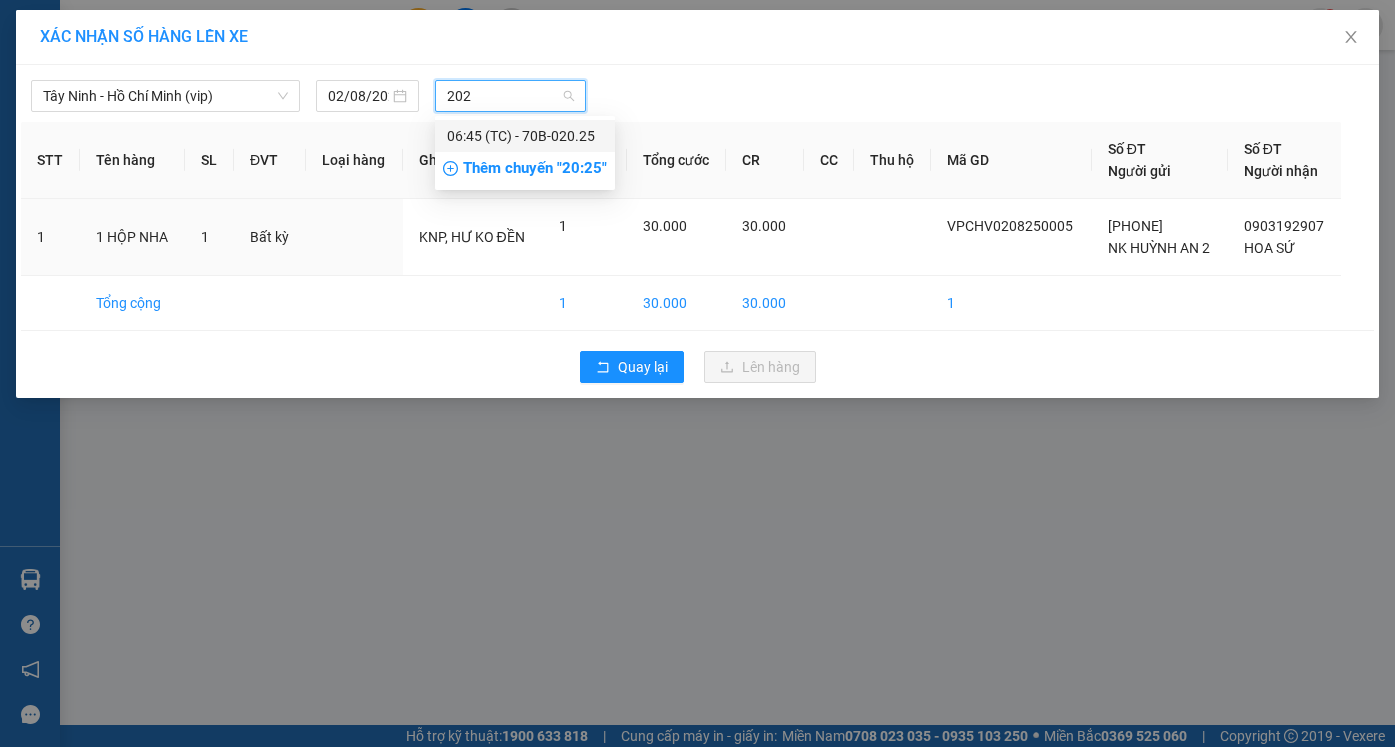 type on "2025" 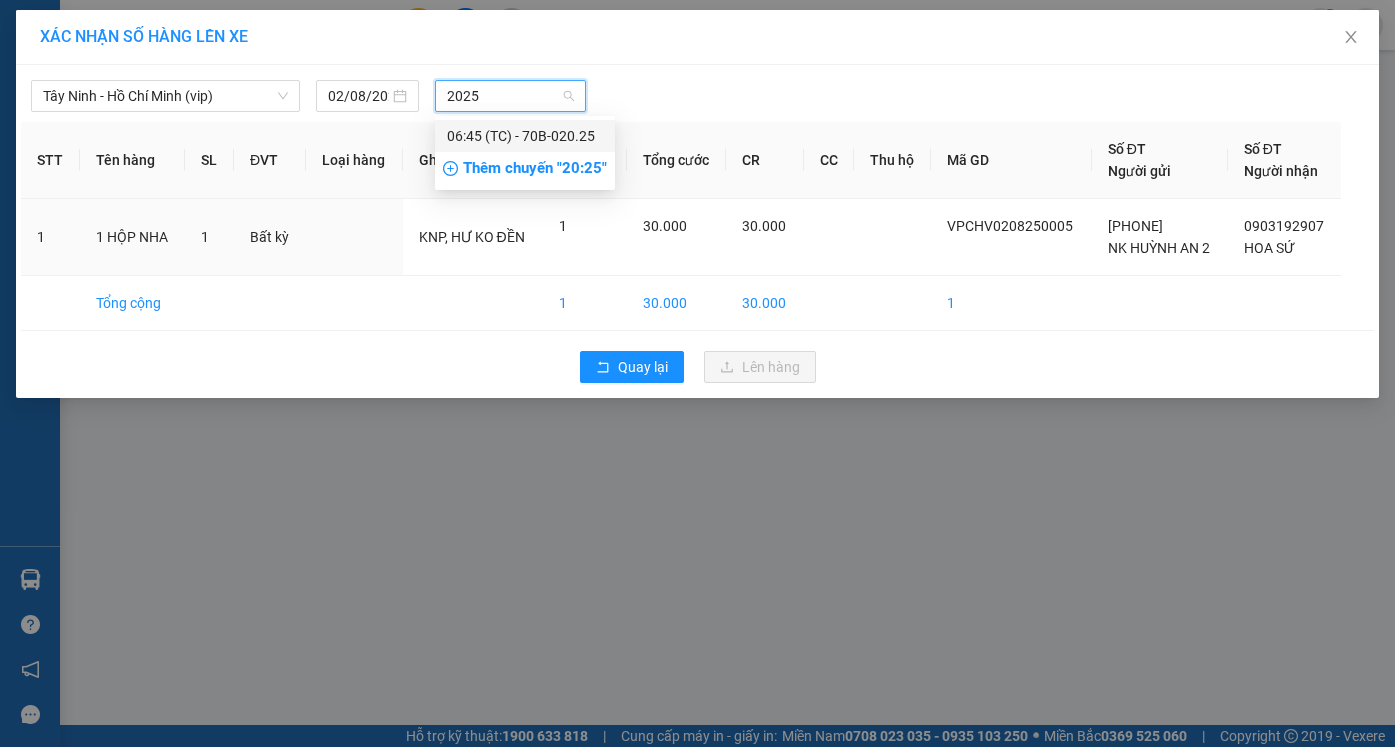 click on "06:45   (TC)   - 70B-020.25" at bounding box center [525, 136] 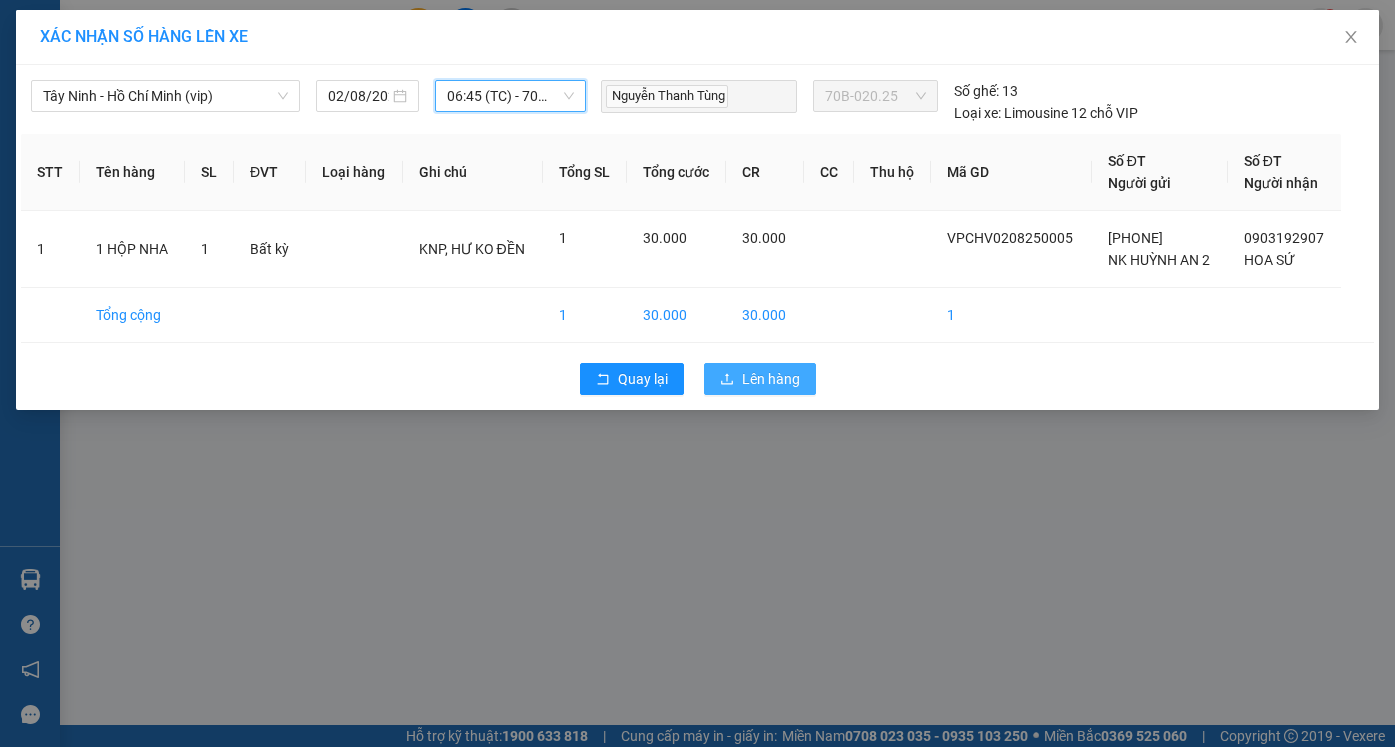click on "Lên hàng" at bounding box center (771, 379) 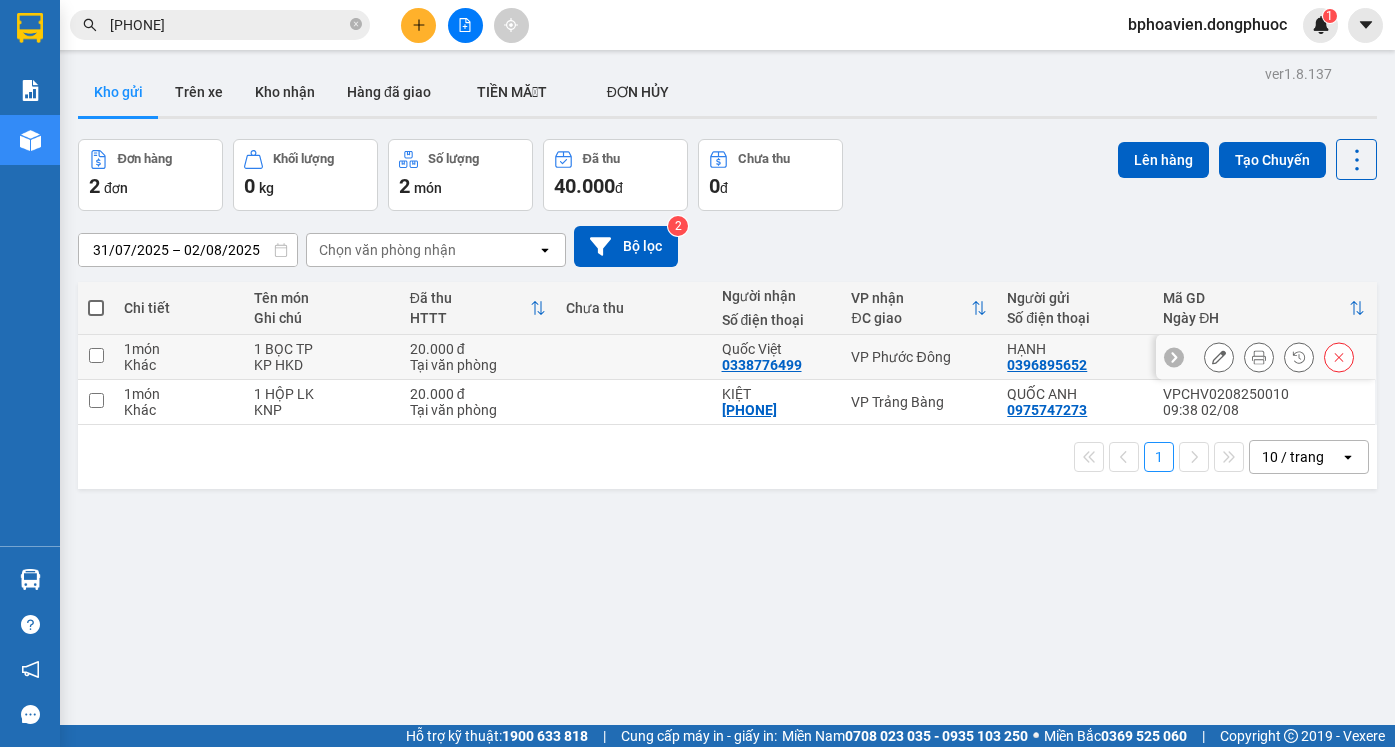 click at bounding box center [634, 357] 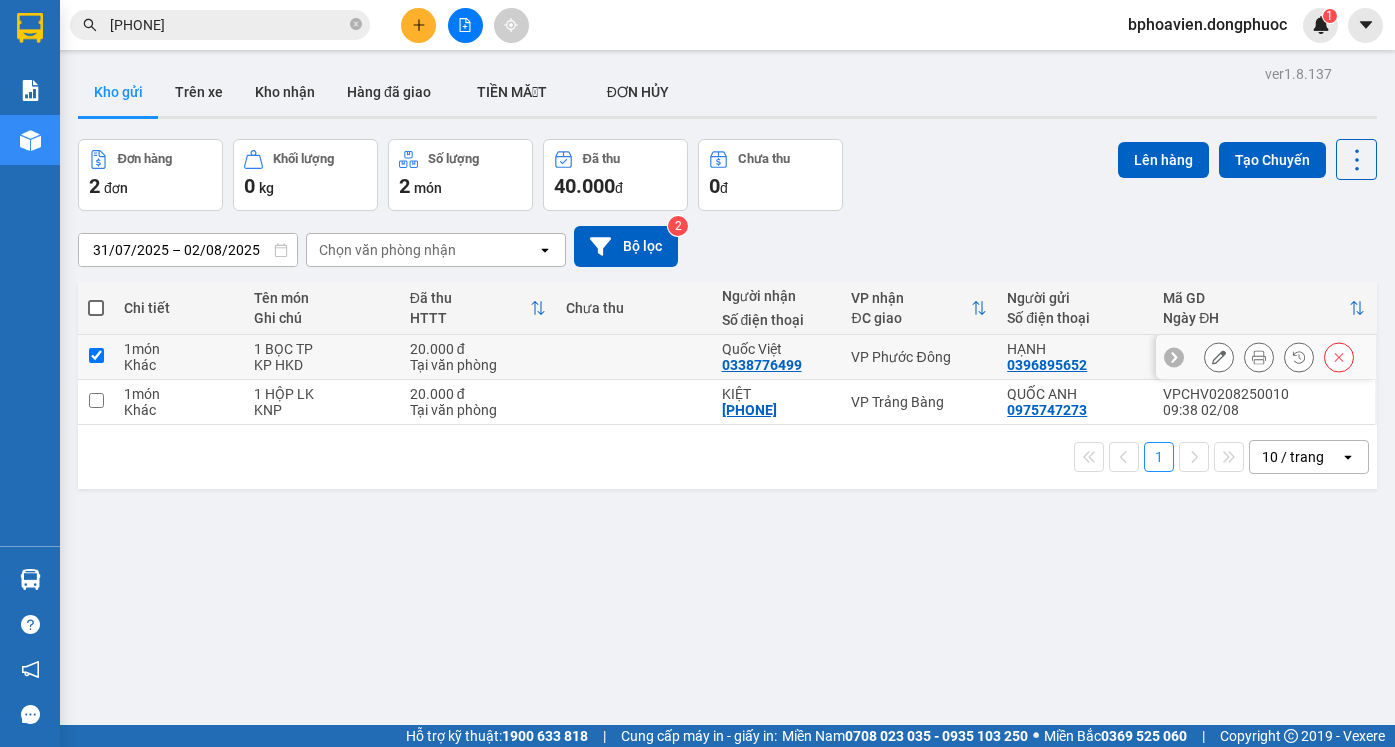 checkbox on "true" 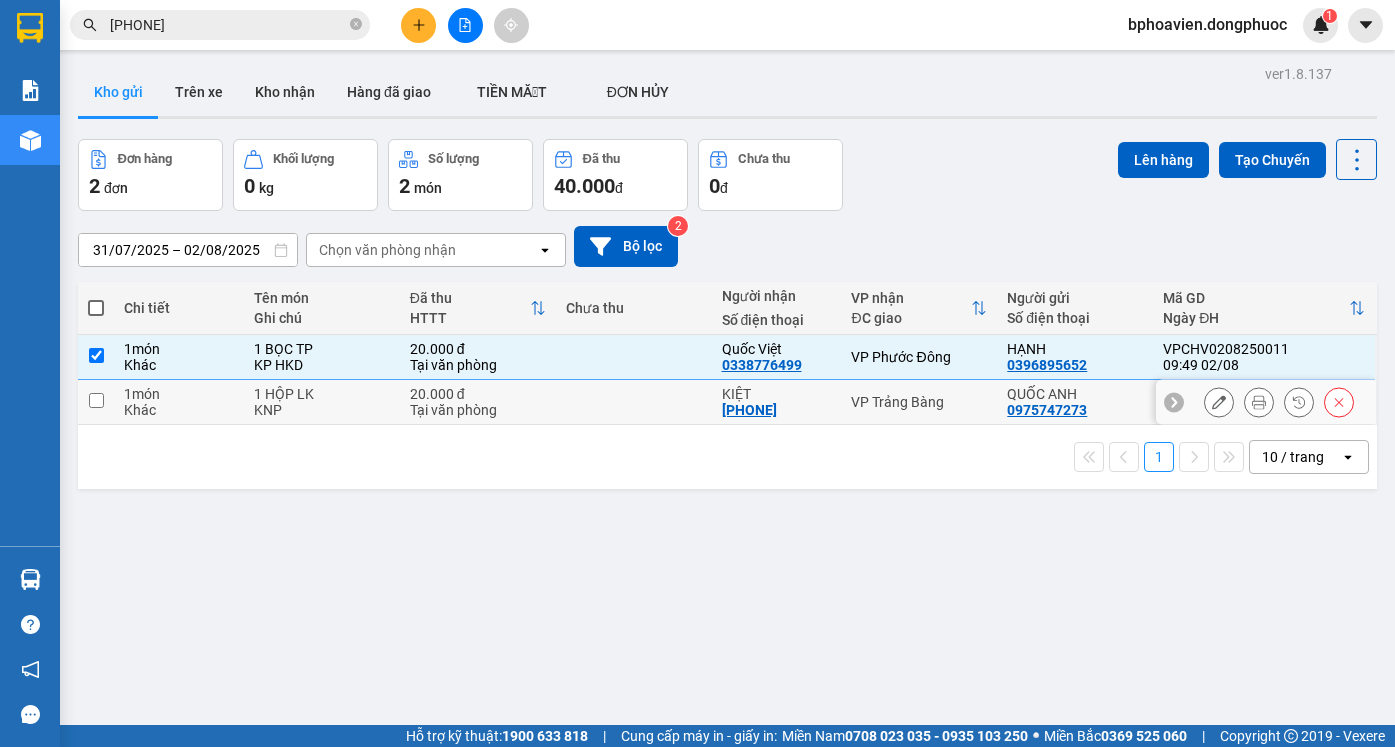 click at bounding box center (634, 402) 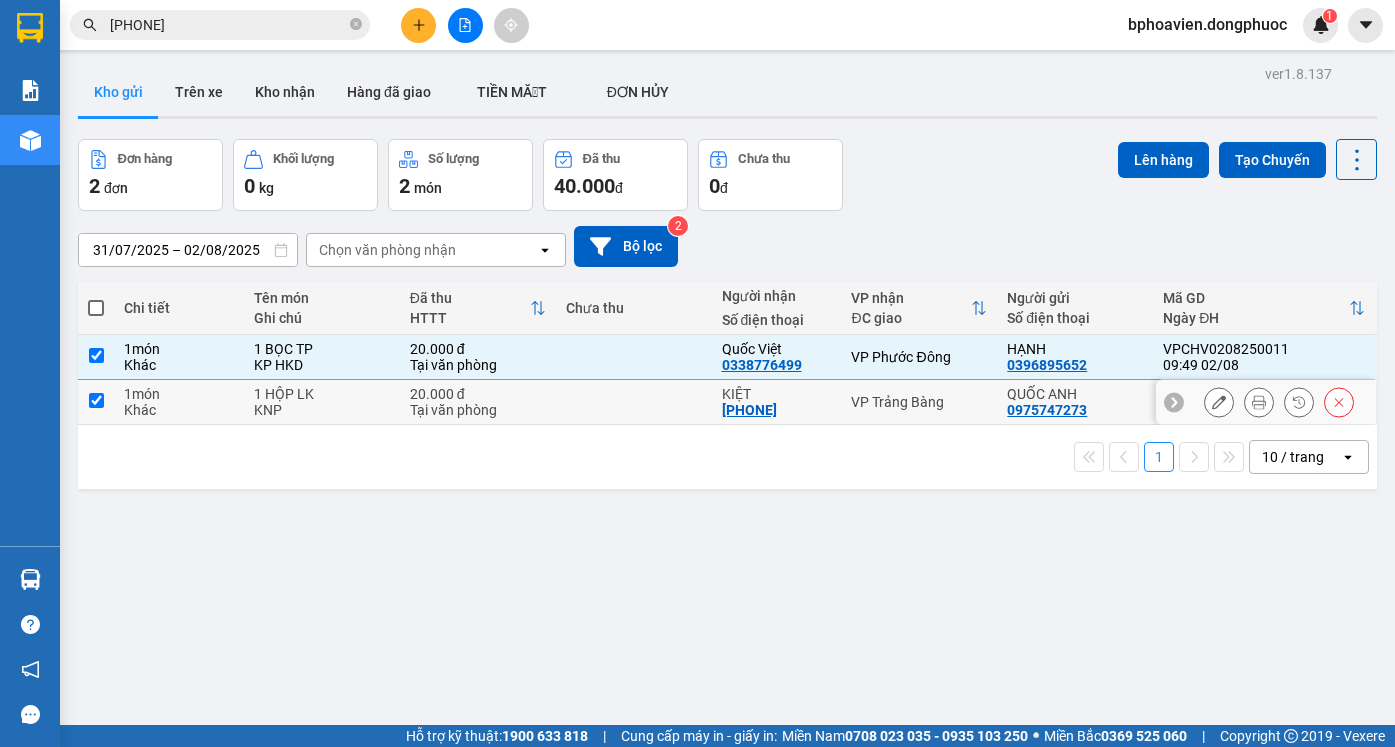 checkbox on "true" 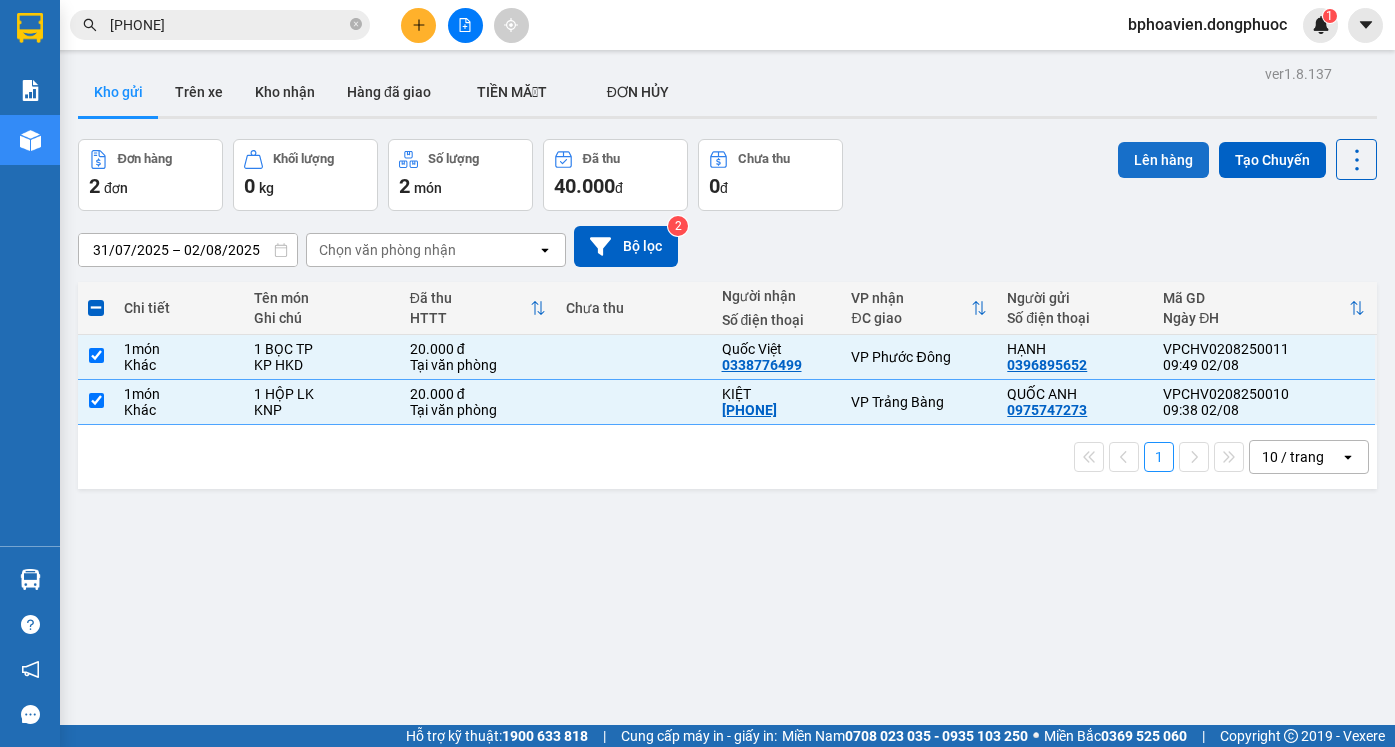 drag, startPoint x: 1155, startPoint y: 157, endPoint x: 1141, endPoint y: 157, distance: 14 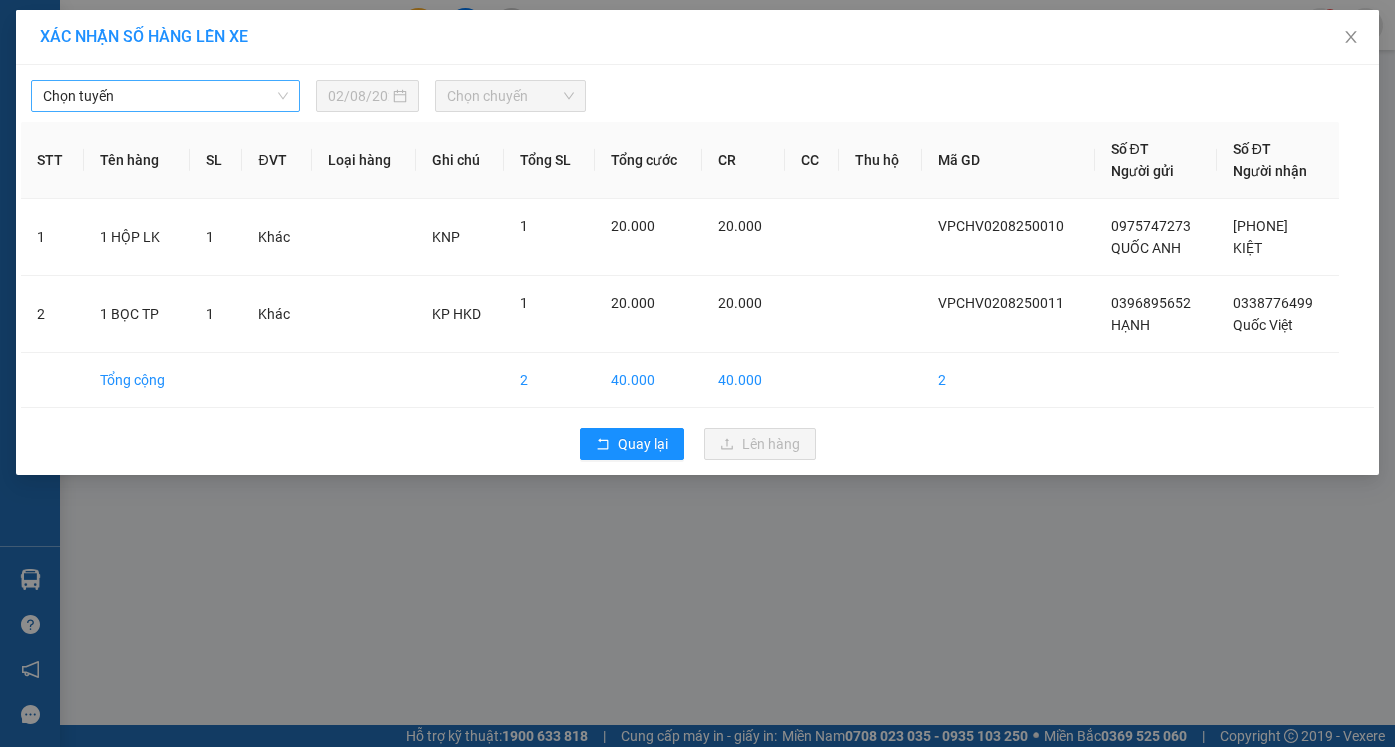 click on "Chọn tuyến" at bounding box center (165, 96) 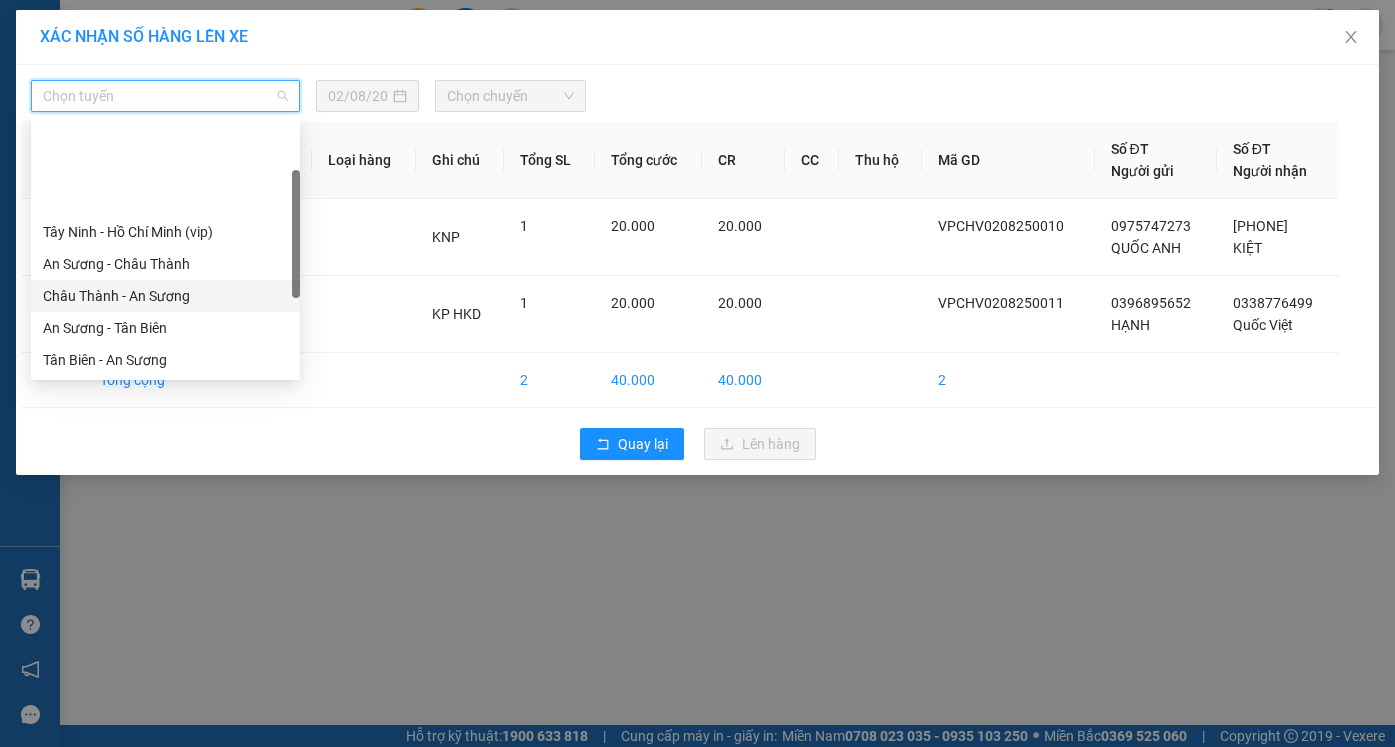 scroll, scrollTop: 200, scrollLeft: 0, axis: vertical 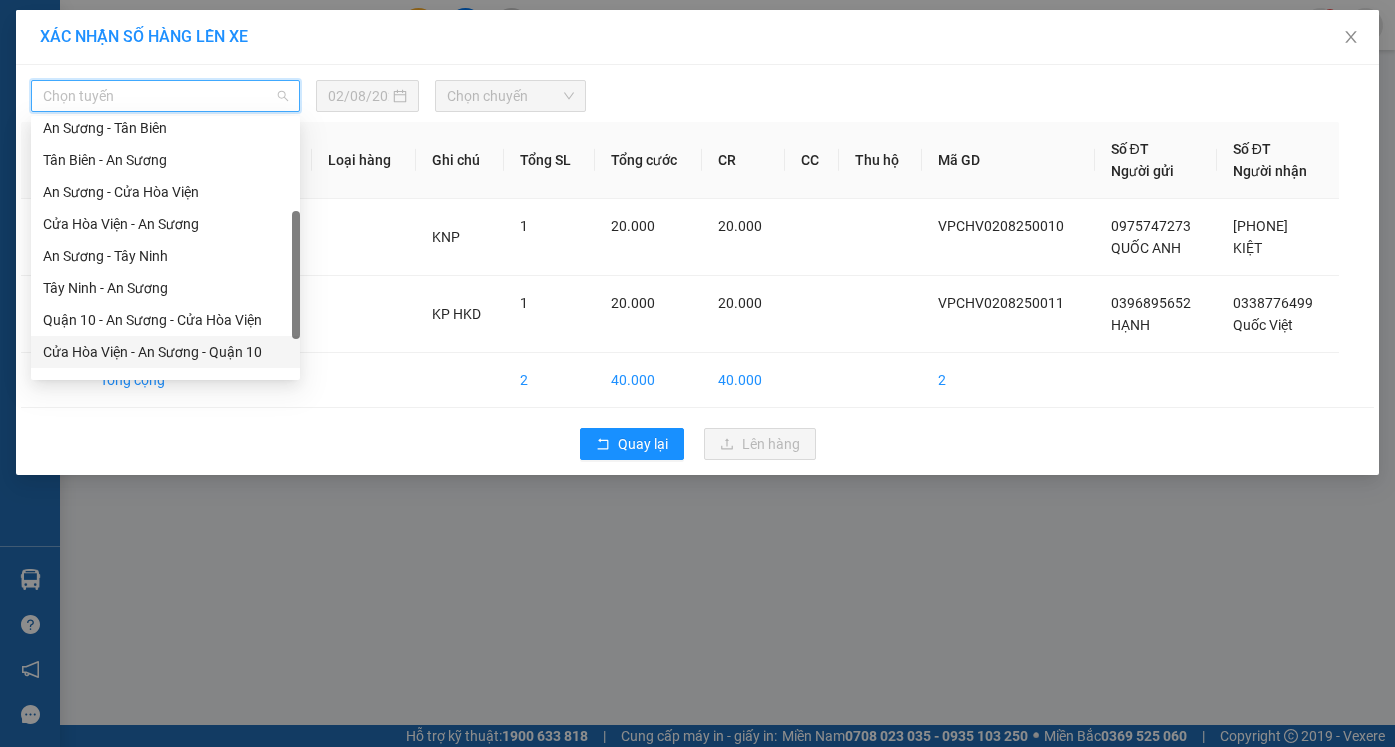 click on "Cửa Hòa Viện - An Sương - Quận 10" at bounding box center [165, 352] 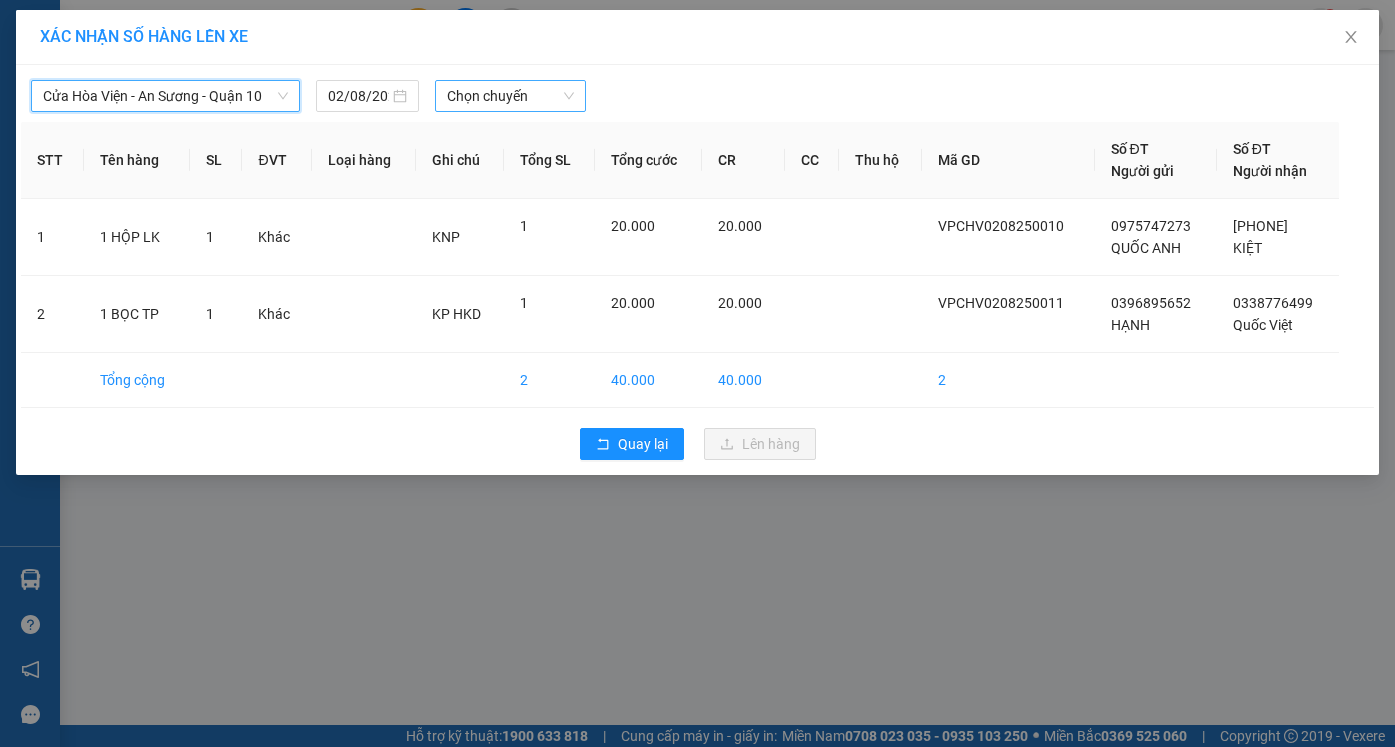 click on "Chọn chuyến" at bounding box center (510, 96) 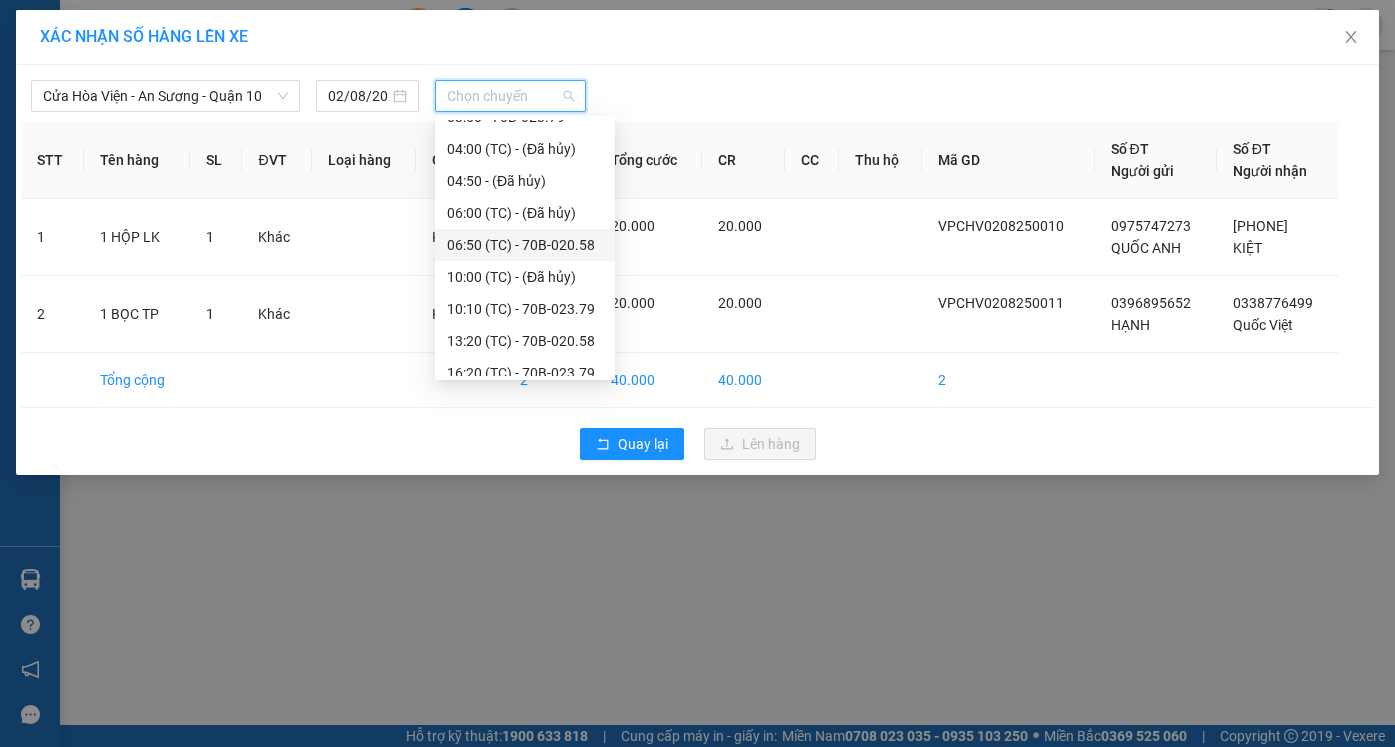 scroll, scrollTop: 64, scrollLeft: 0, axis: vertical 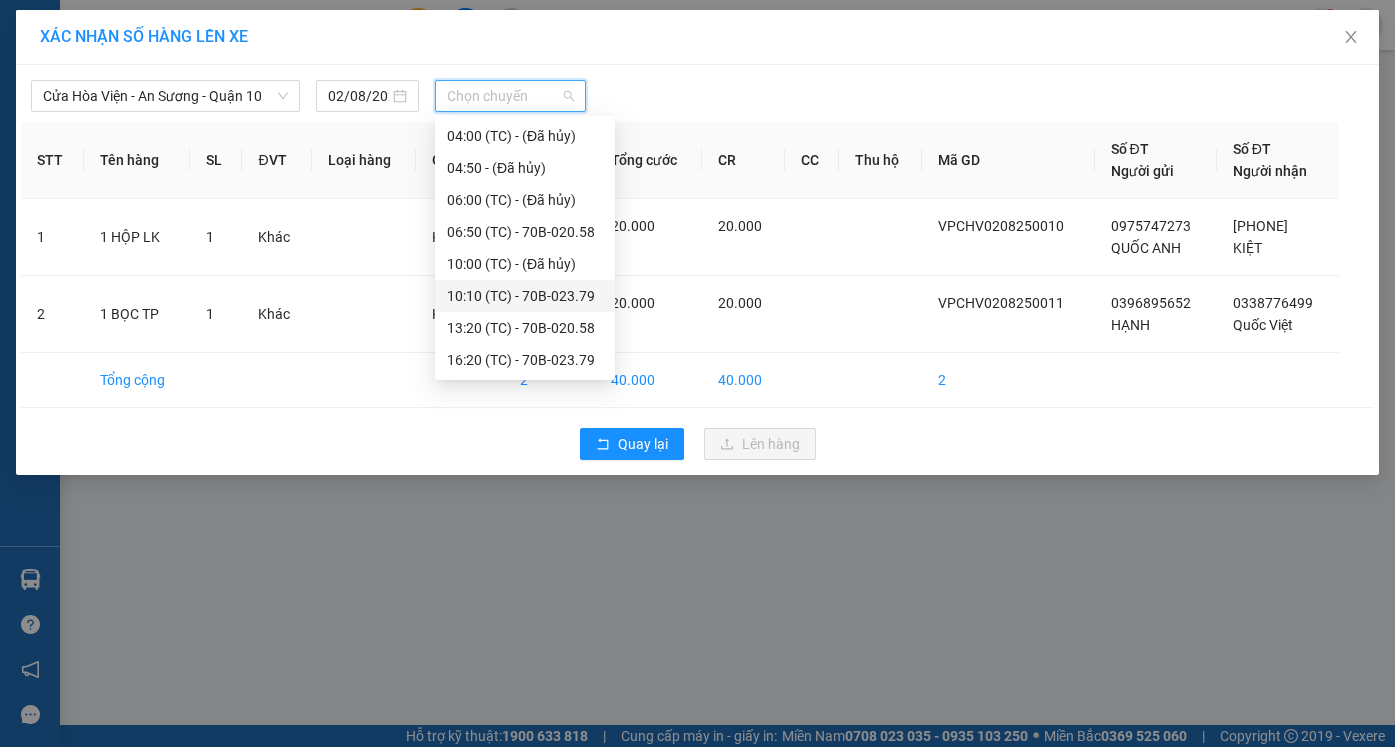 drag, startPoint x: 504, startPoint y: 261, endPoint x: 503, endPoint y: 293, distance: 32.01562 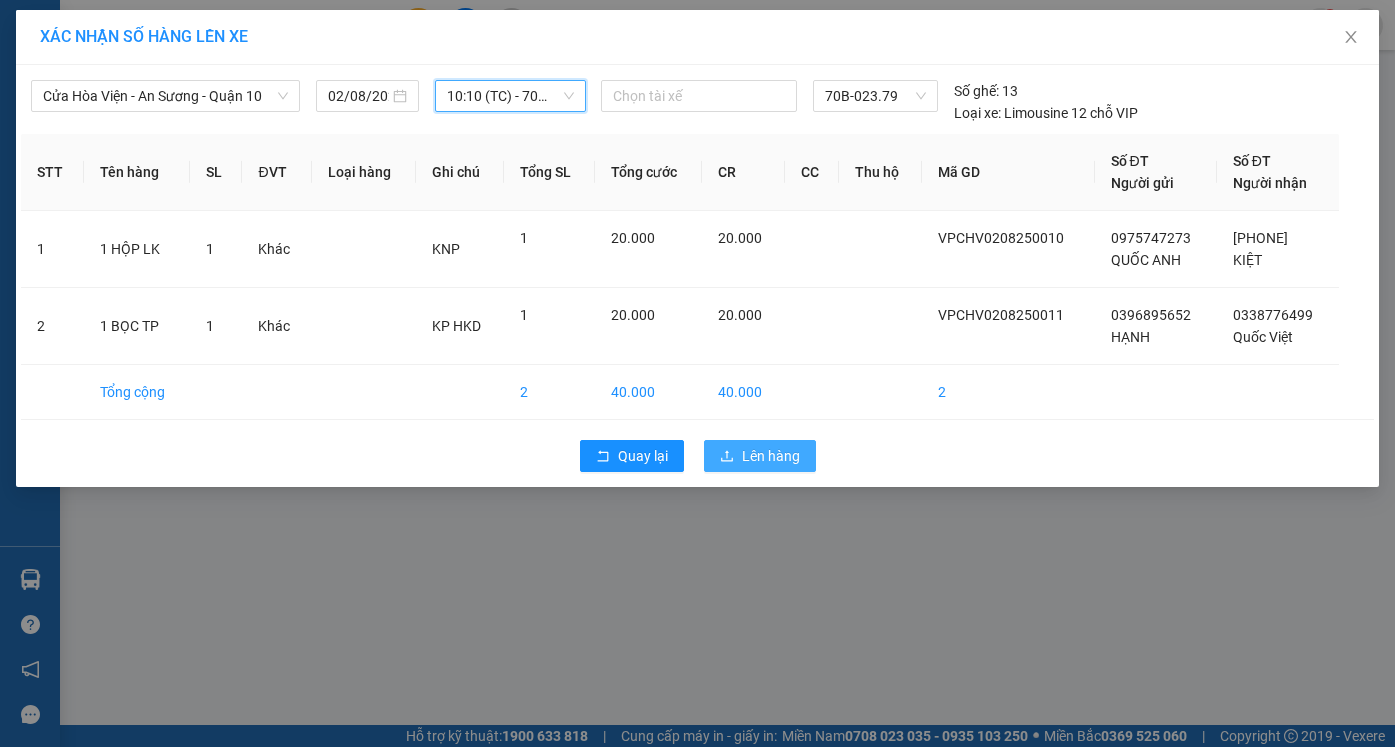 click on "Lên hàng" at bounding box center (771, 456) 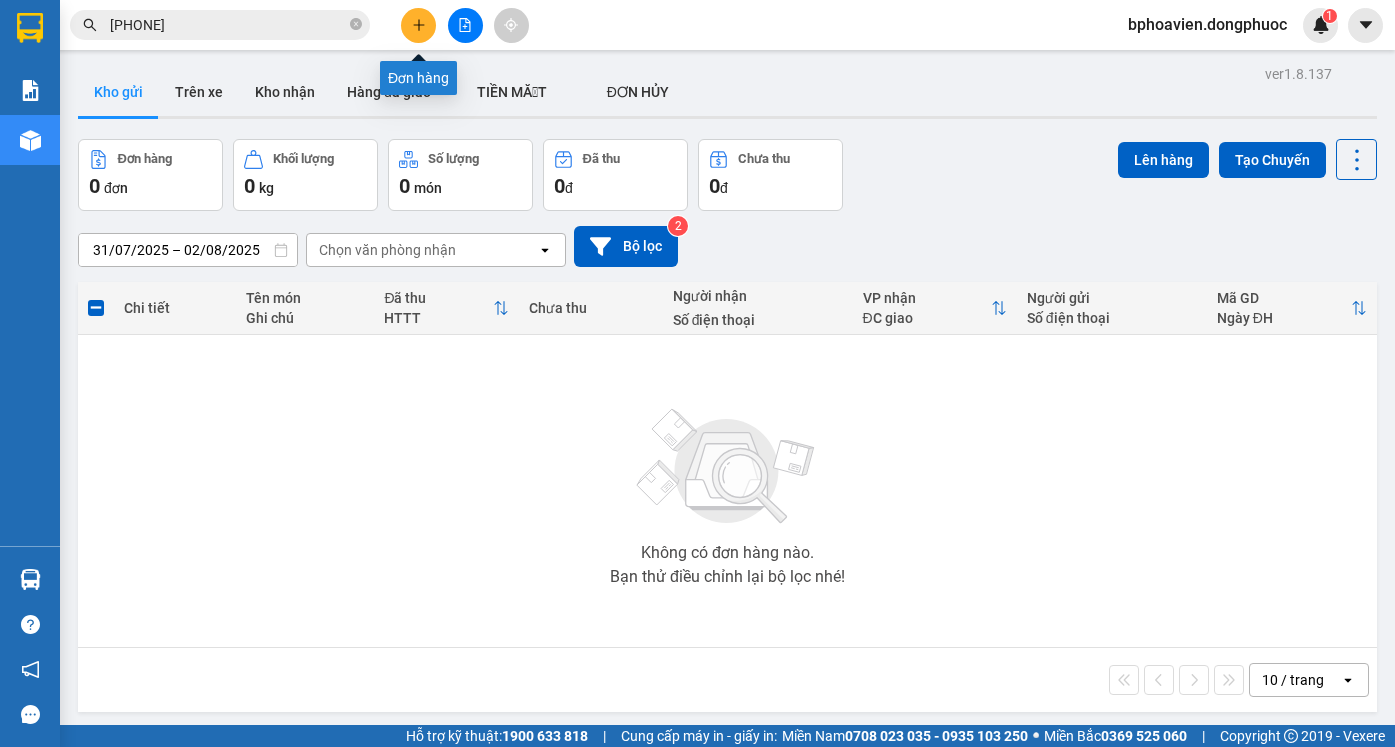 click 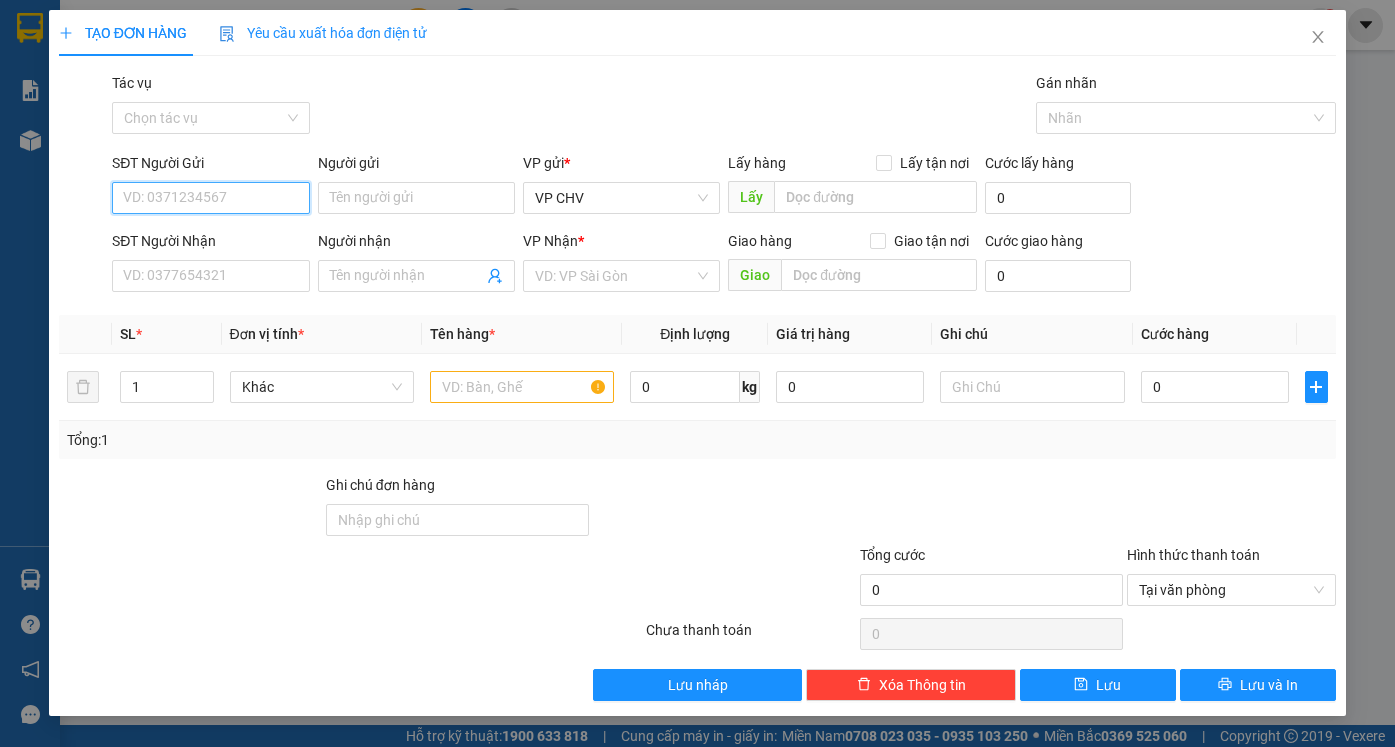click on "SĐT Người Gửi" at bounding box center (210, 198) 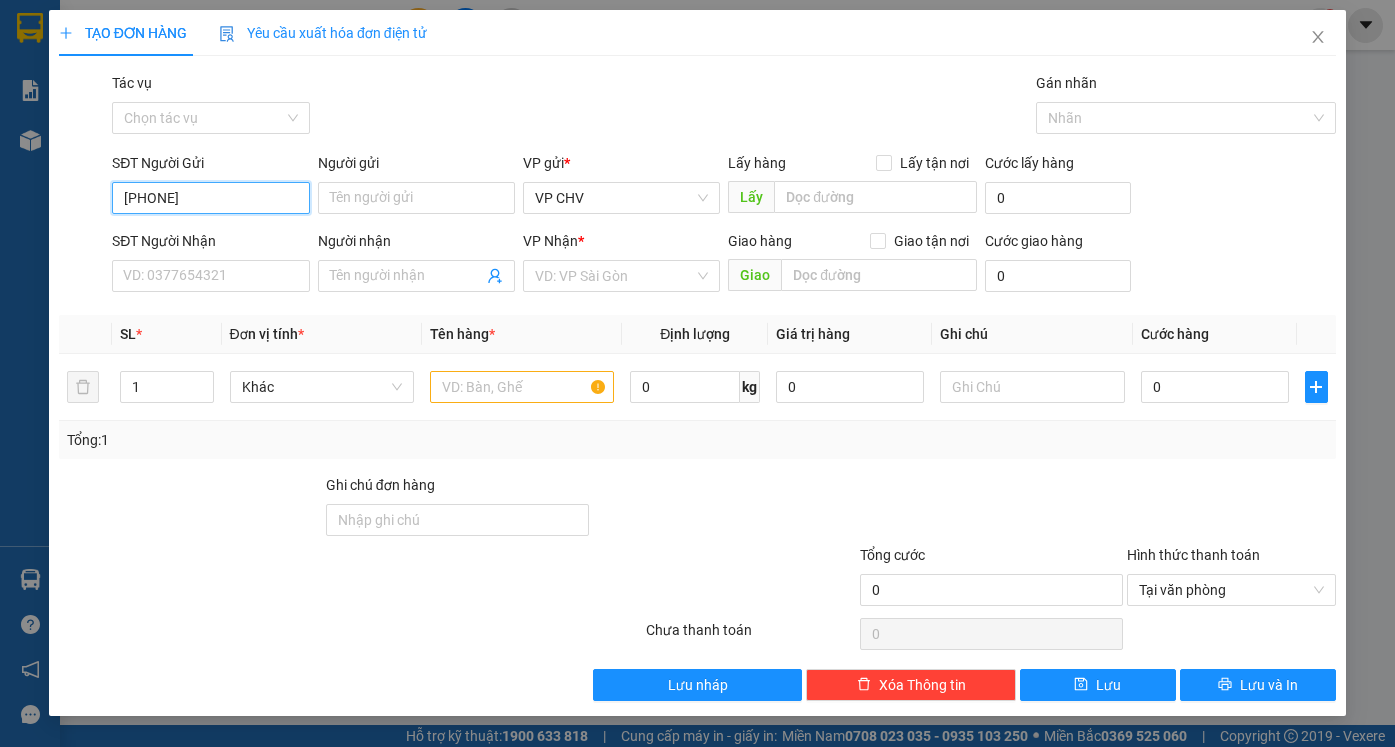 drag, startPoint x: 204, startPoint y: 196, endPoint x: 42, endPoint y: 202, distance: 162.11107 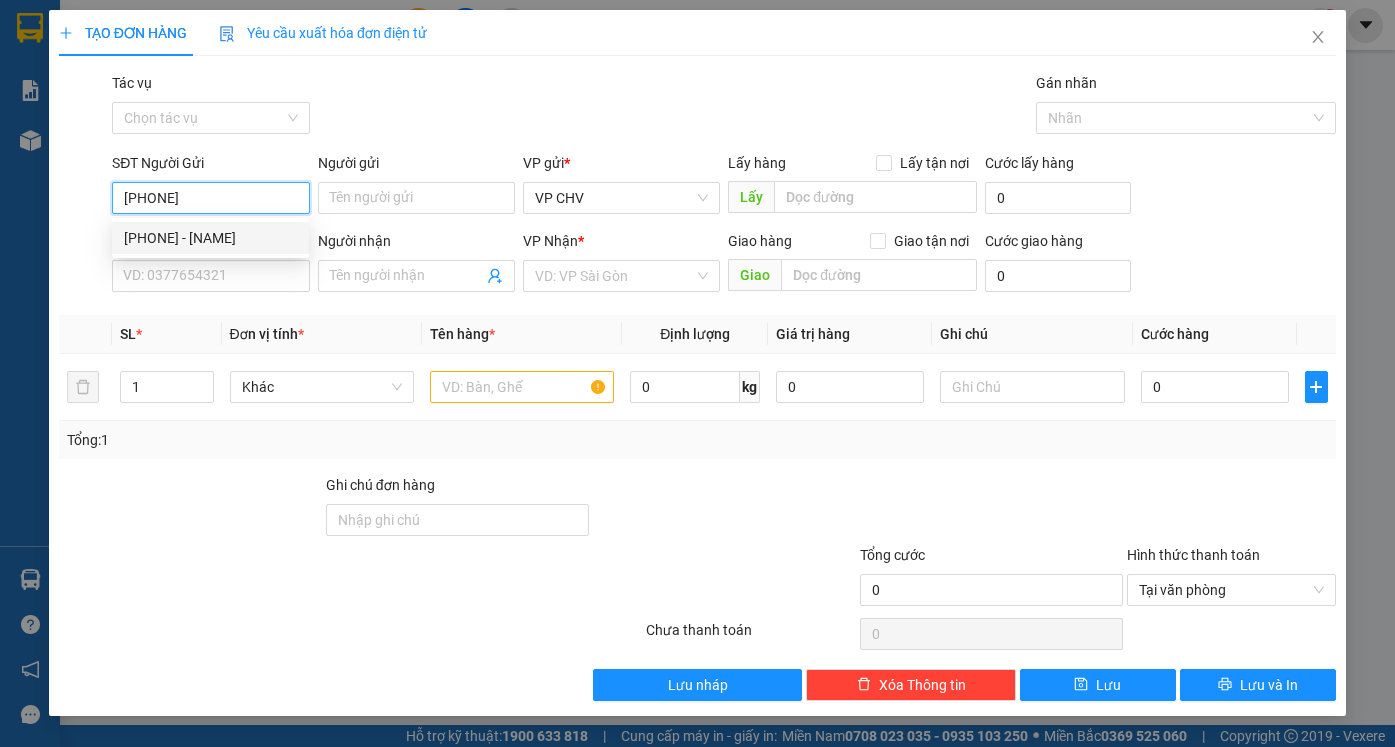 click on "0946424284 - GIÀU" at bounding box center [210, 238] 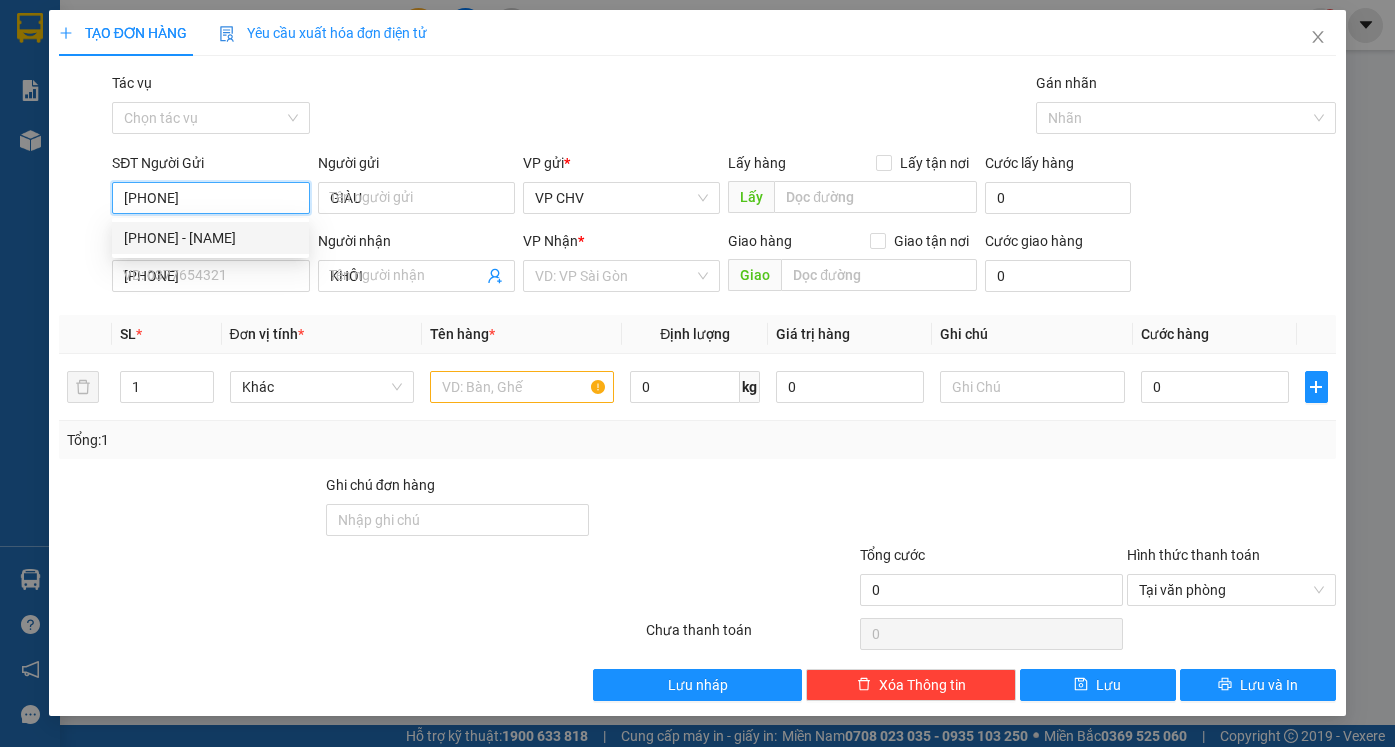type on "30.000" 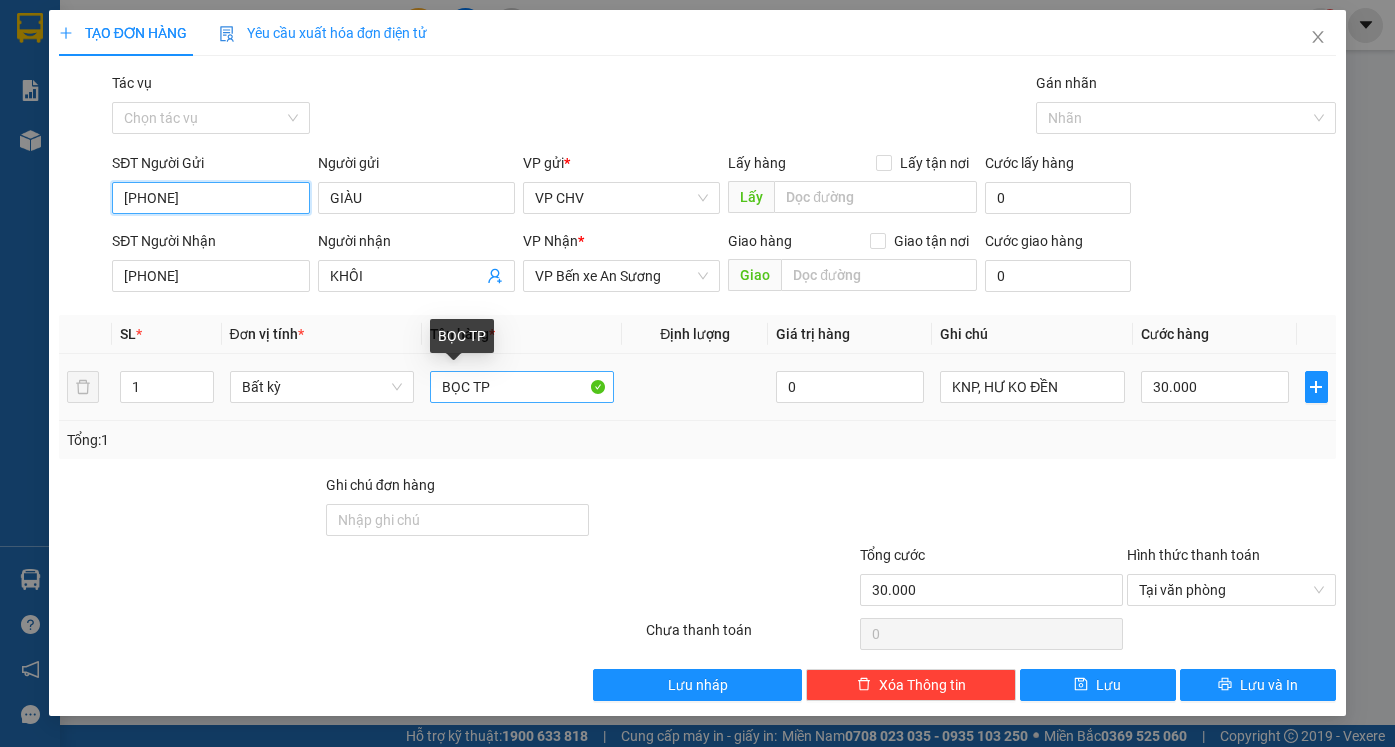 type on "0946424284" 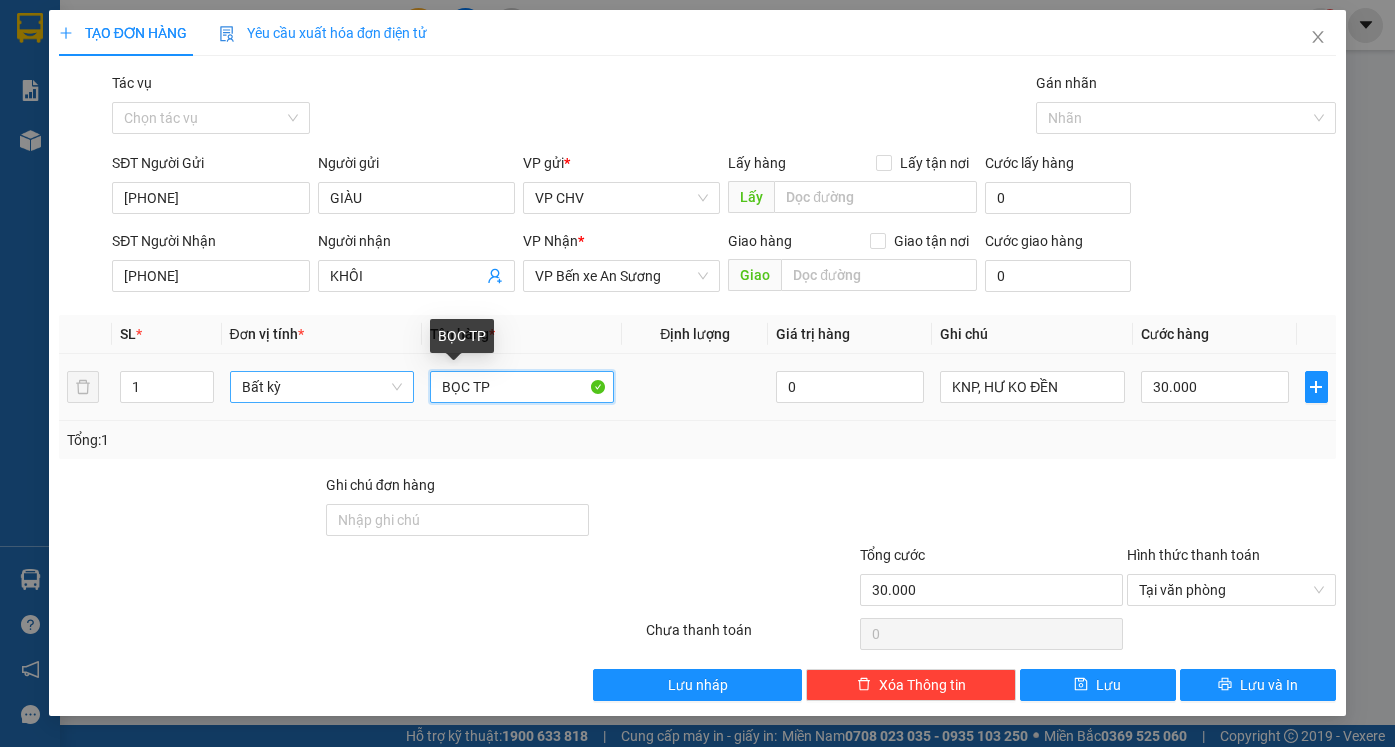 drag, startPoint x: 508, startPoint y: 391, endPoint x: 335, endPoint y: 388, distance: 173.02602 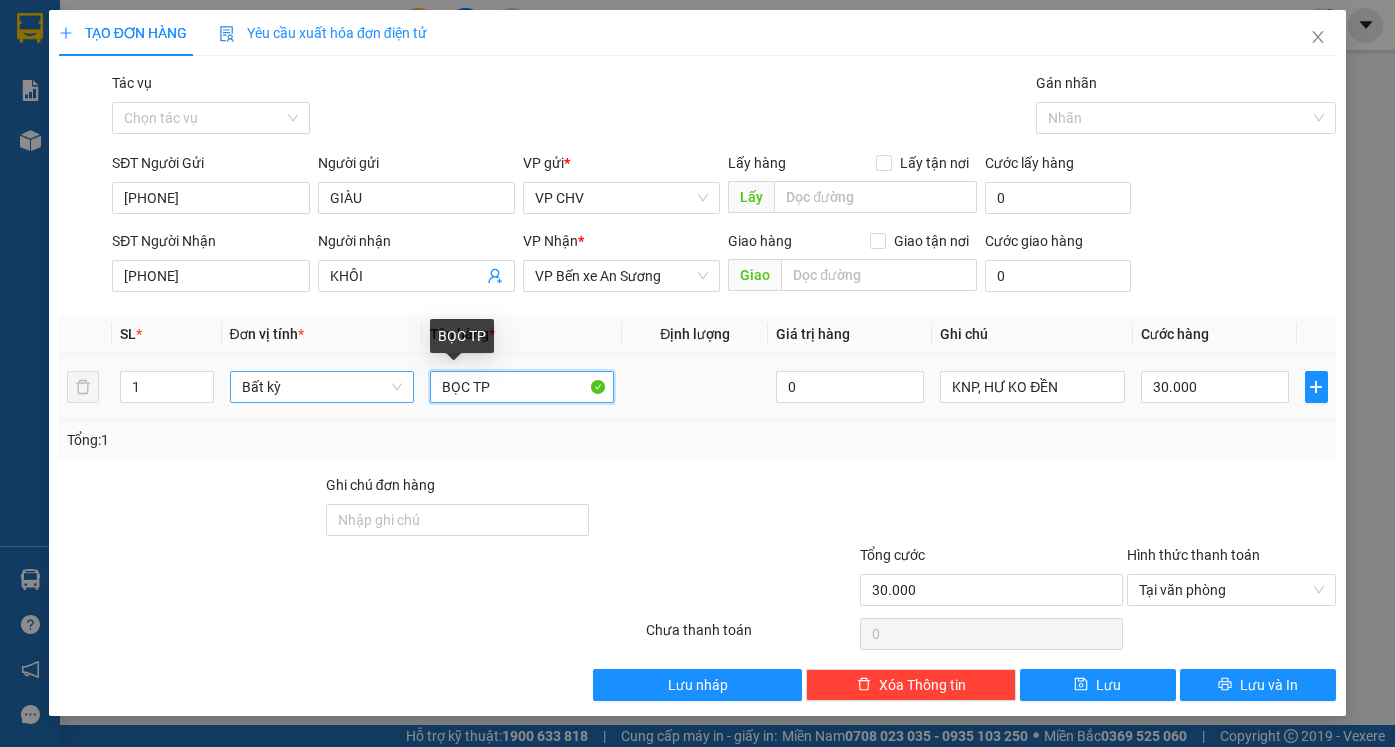 click on "1 Bất kỳ BỌC TP 0 KNP, HƯ KO ĐỀN 30.000" at bounding box center (697, 387) 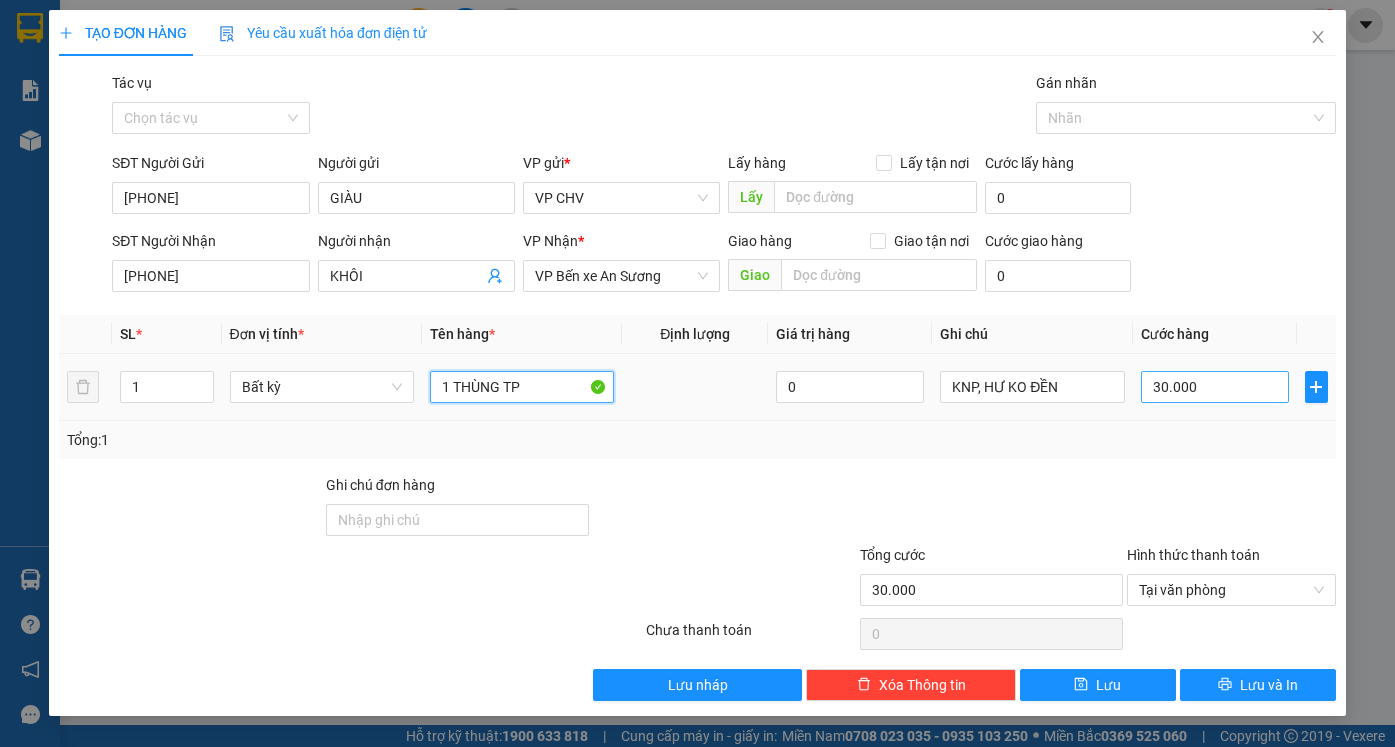 type on "1 THÙNG TP" 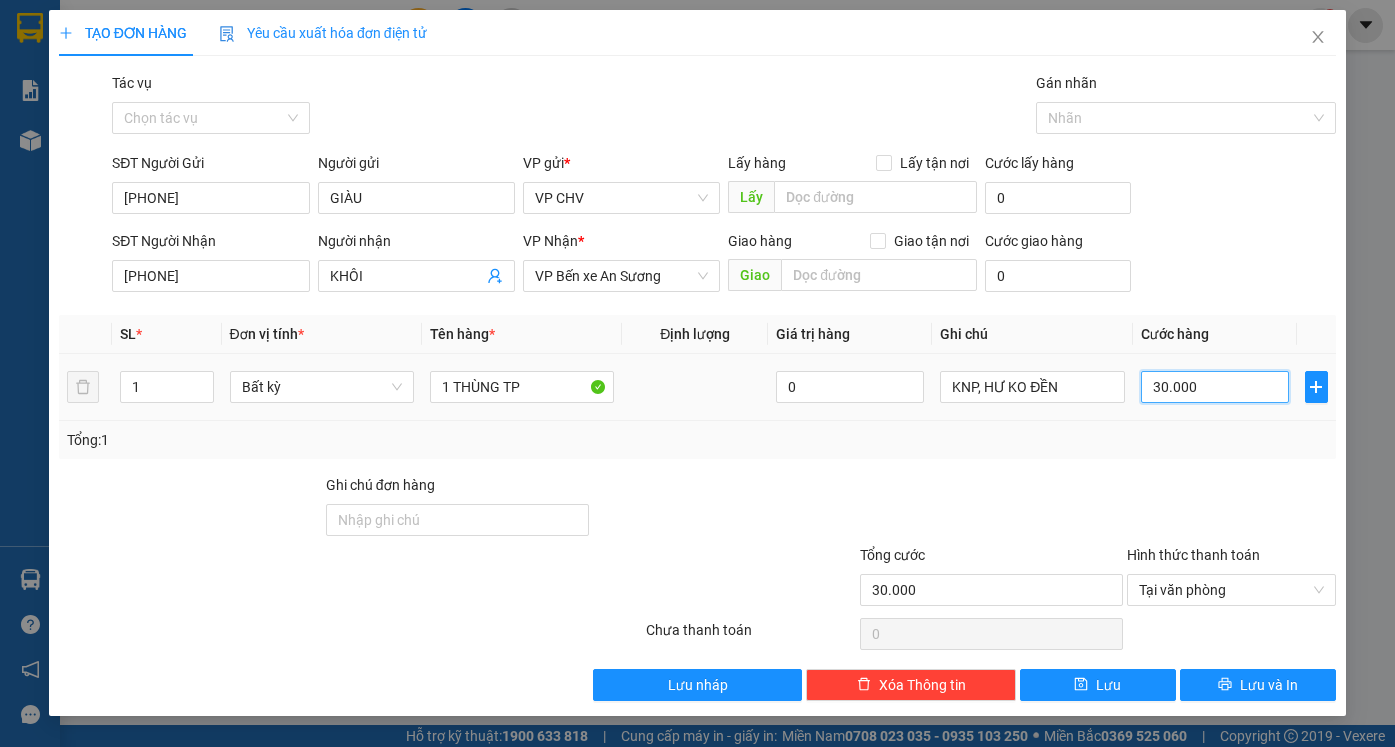 click on "30.000" at bounding box center (1215, 387) 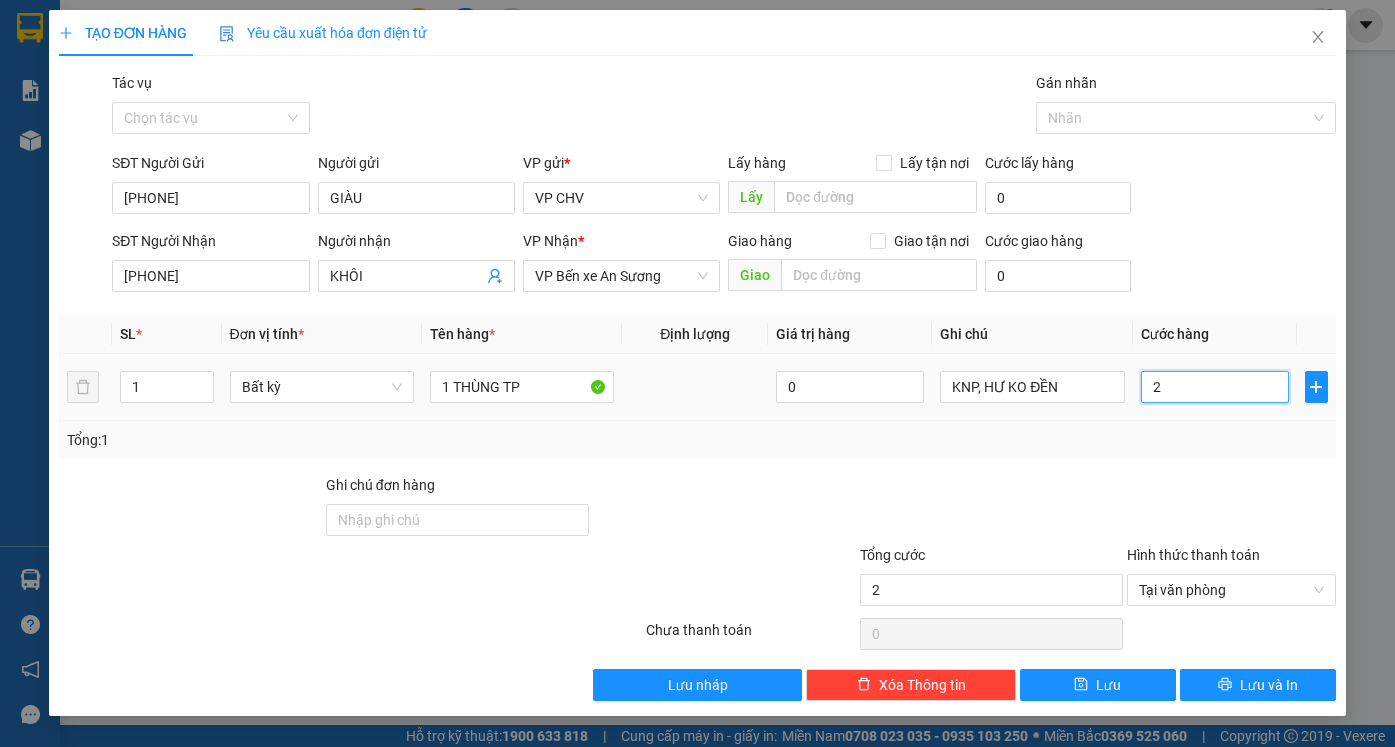 type on "25" 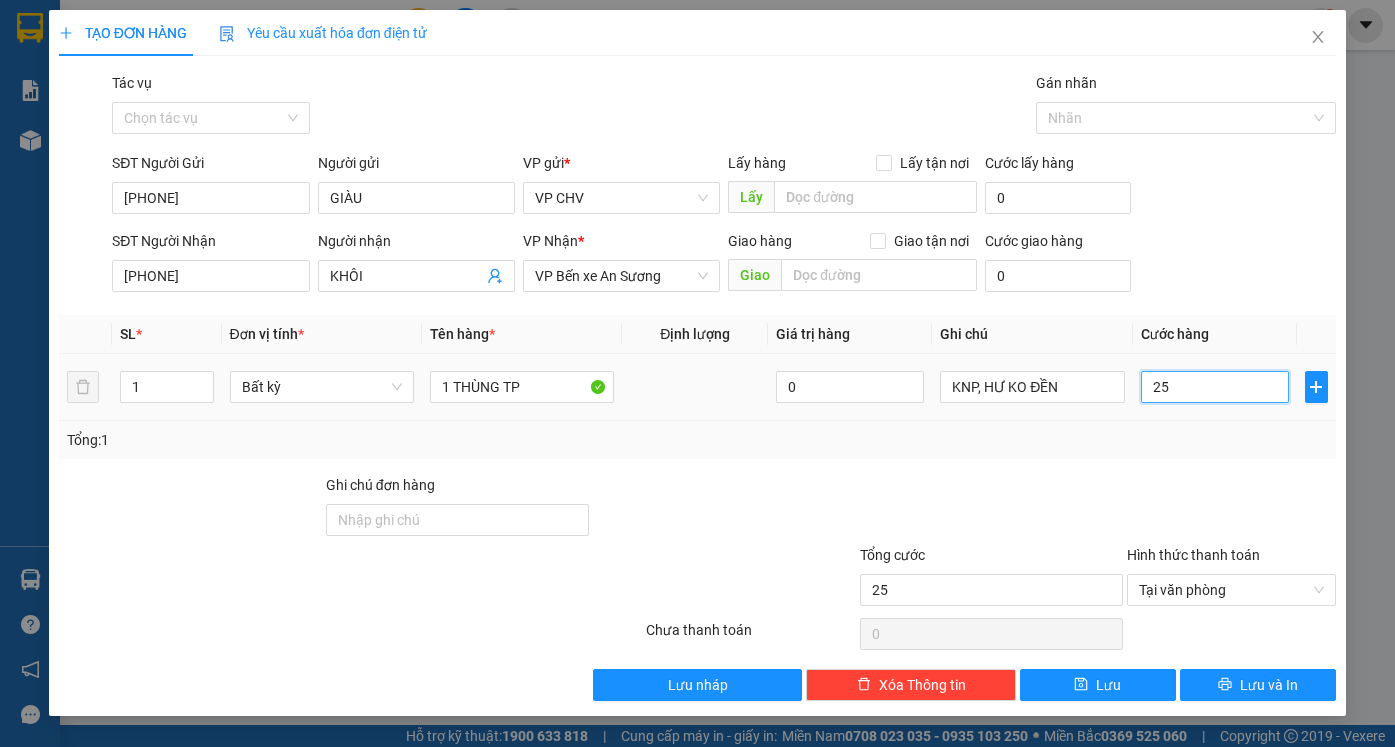 type on "25" 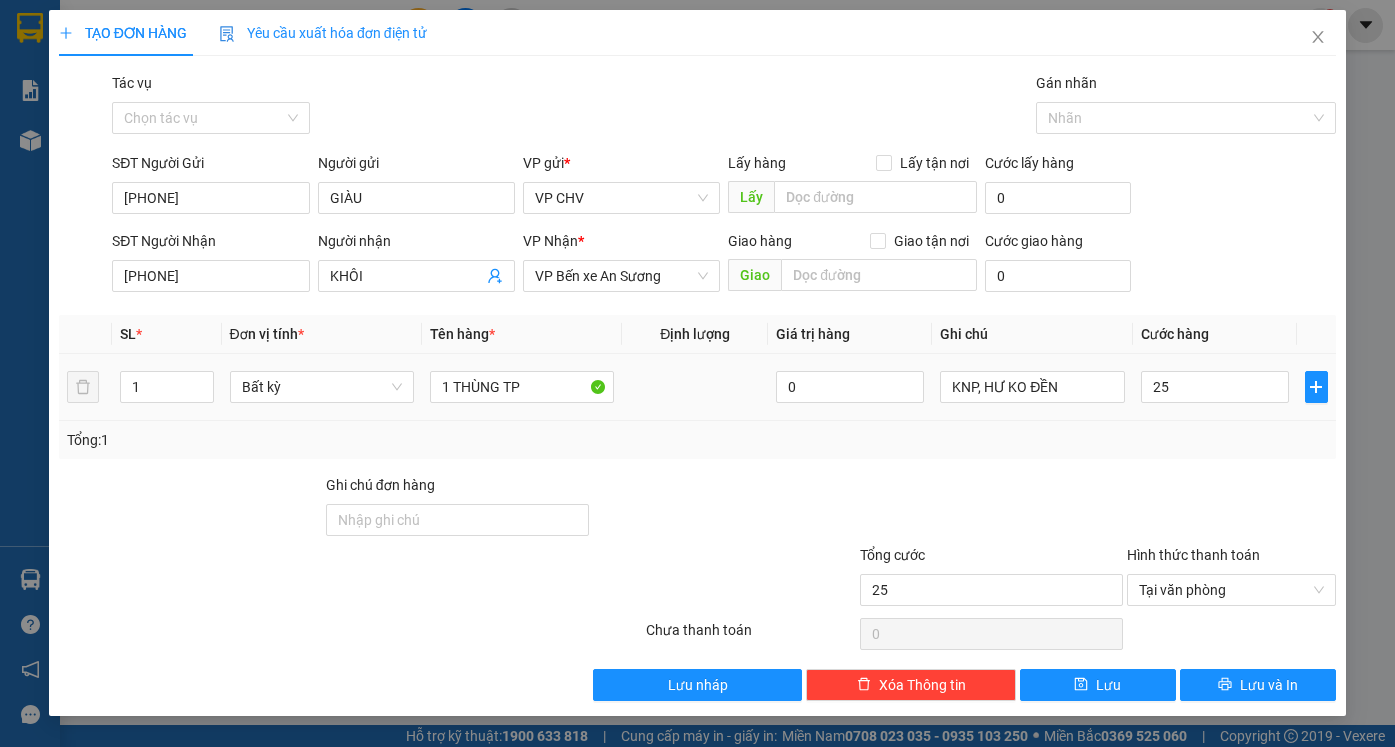 type on "25.000" 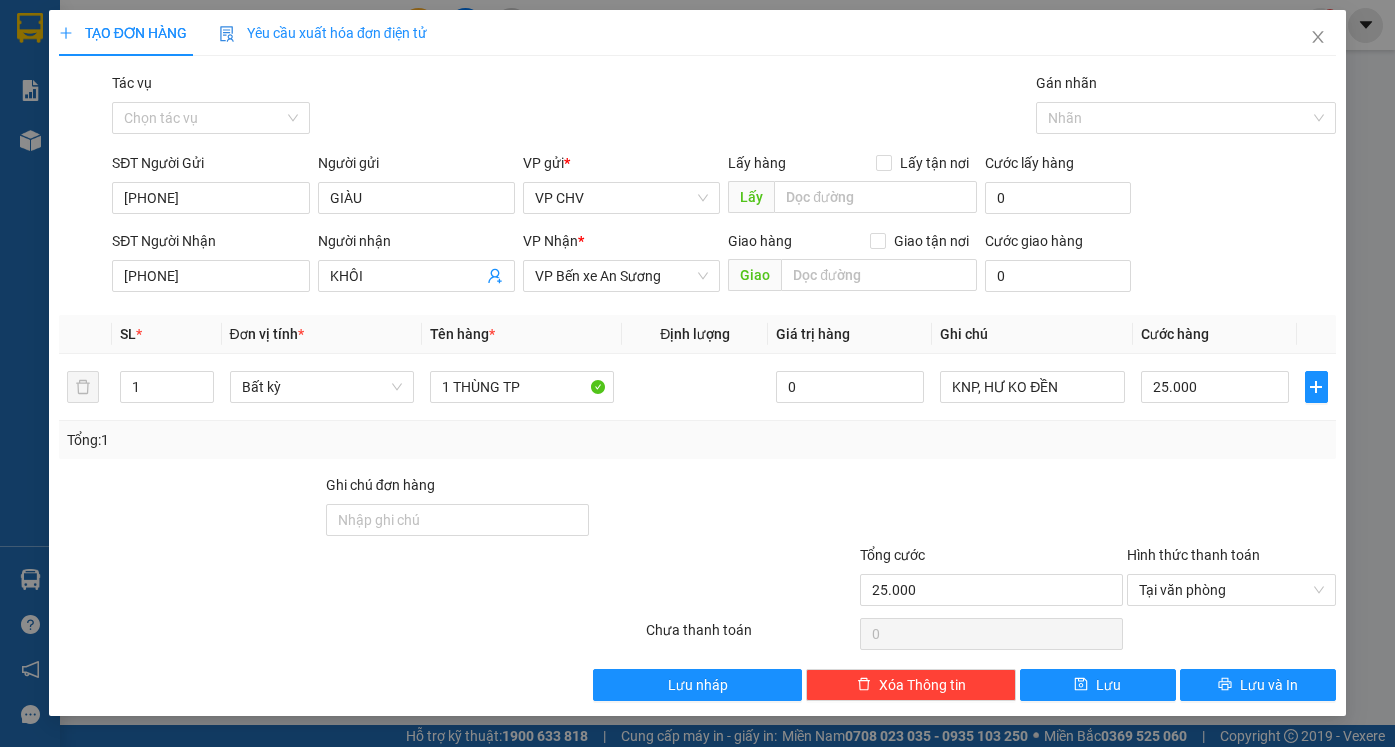 drag, startPoint x: 1236, startPoint y: 466, endPoint x: 1302, endPoint y: 624, distance: 171.23083 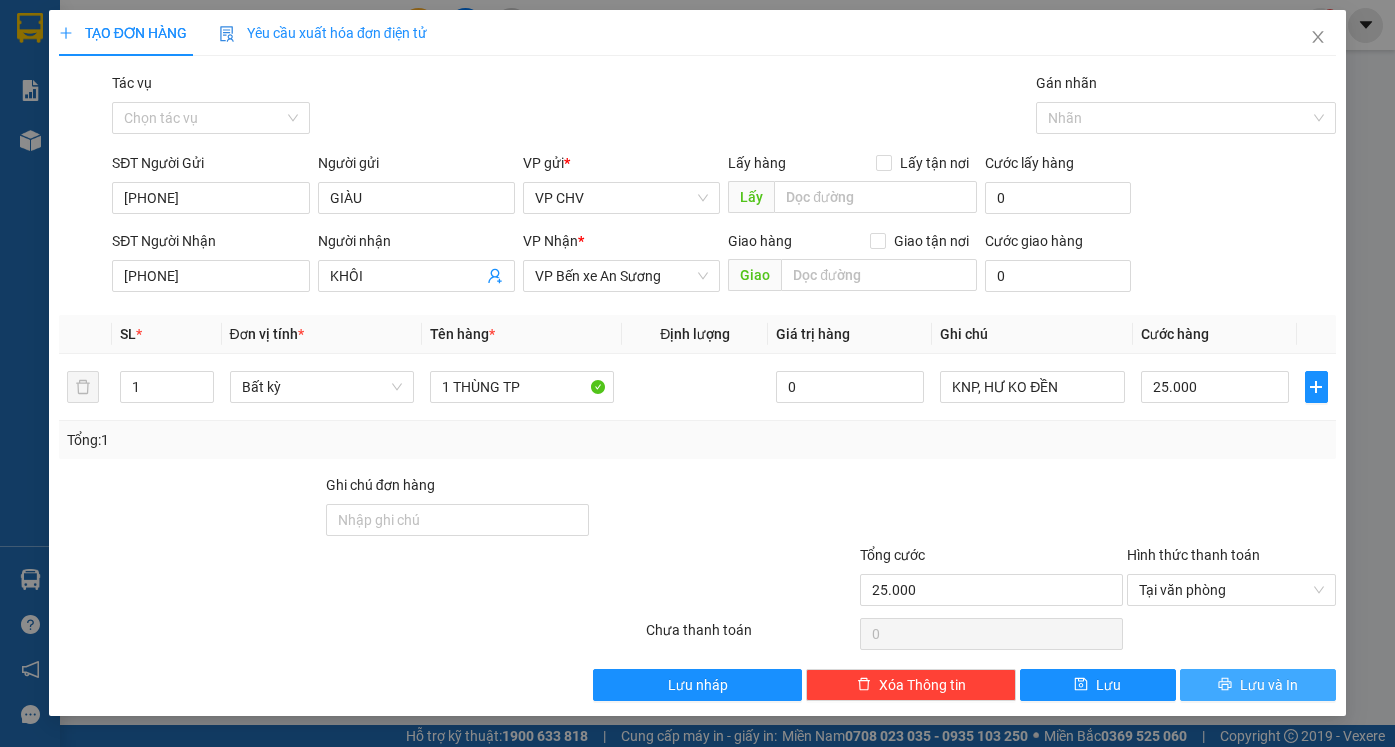 click on "Lưu và In" at bounding box center (1269, 685) 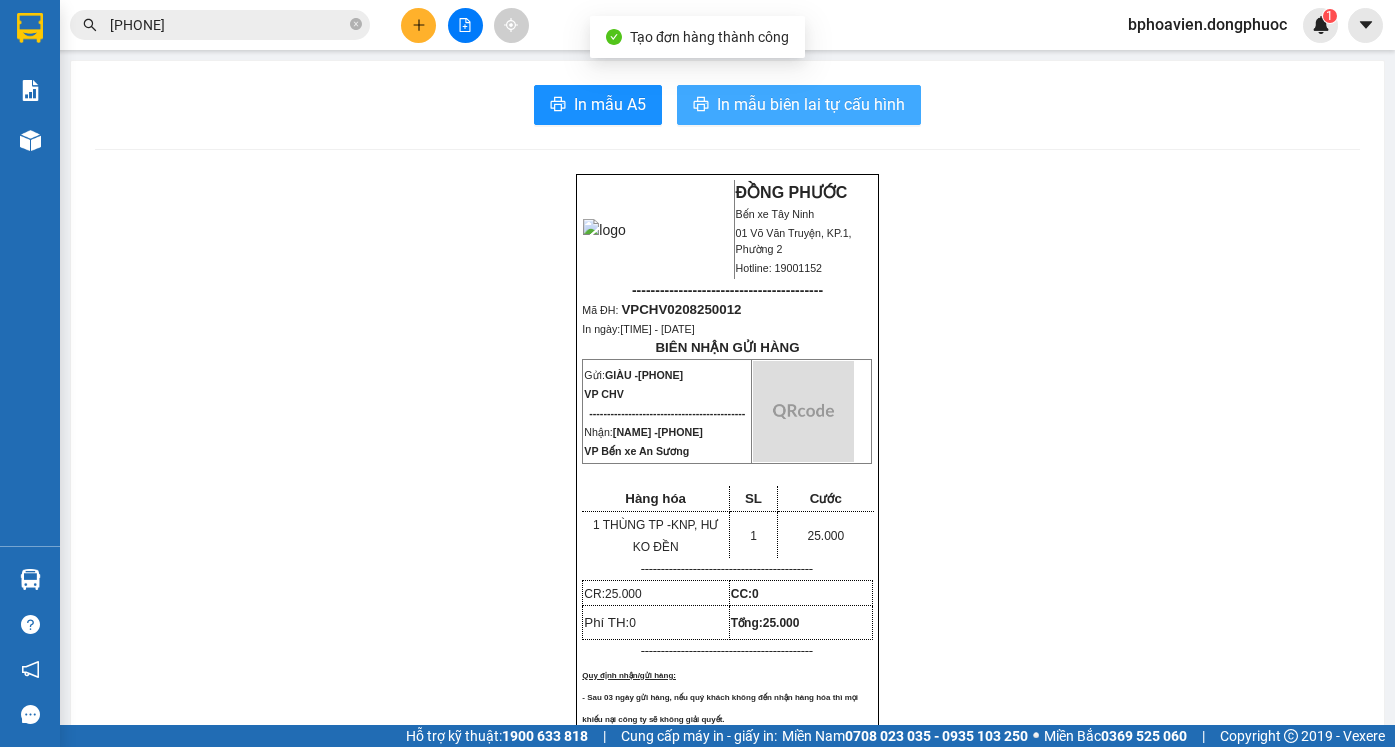 click on "In mẫu biên lai tự cấu hình" at bounding box center (799, 105) 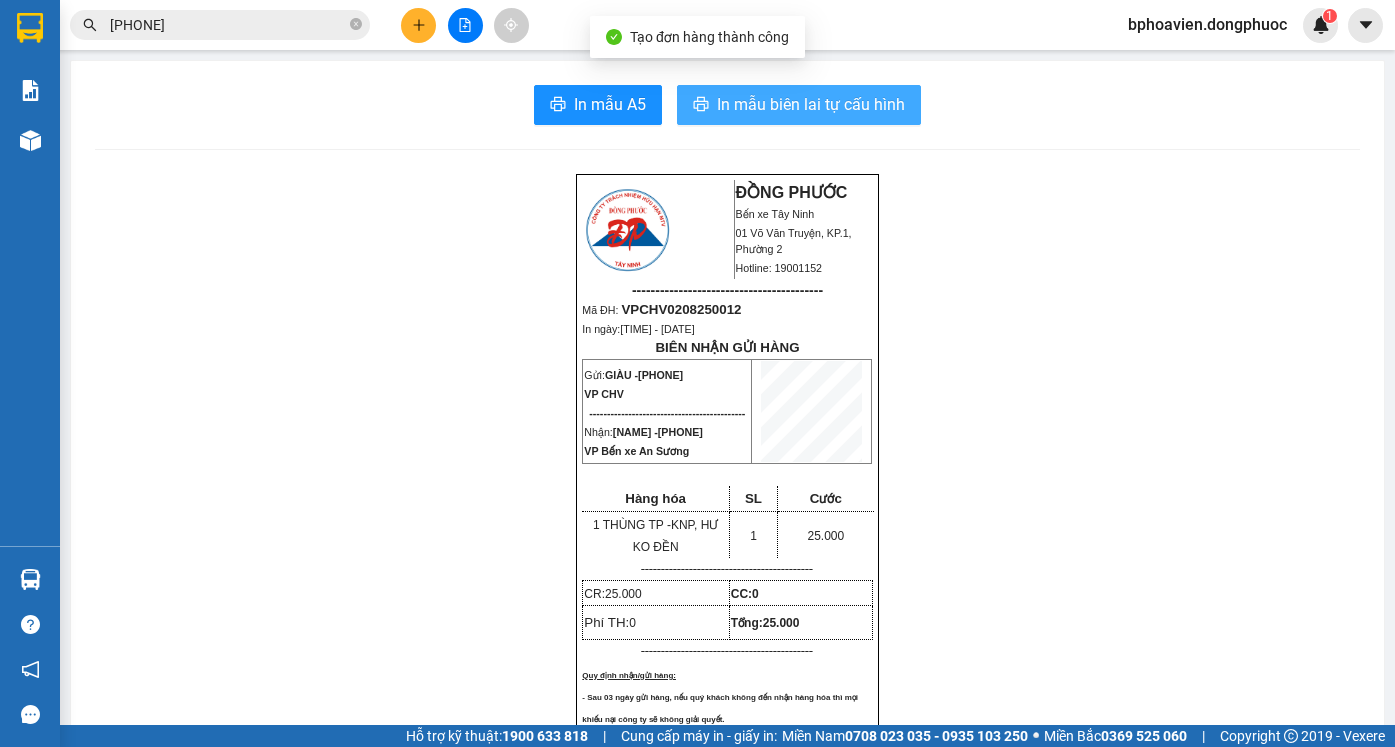 scroll, scrollTop: 0, scrollLeft: 0, axis: both 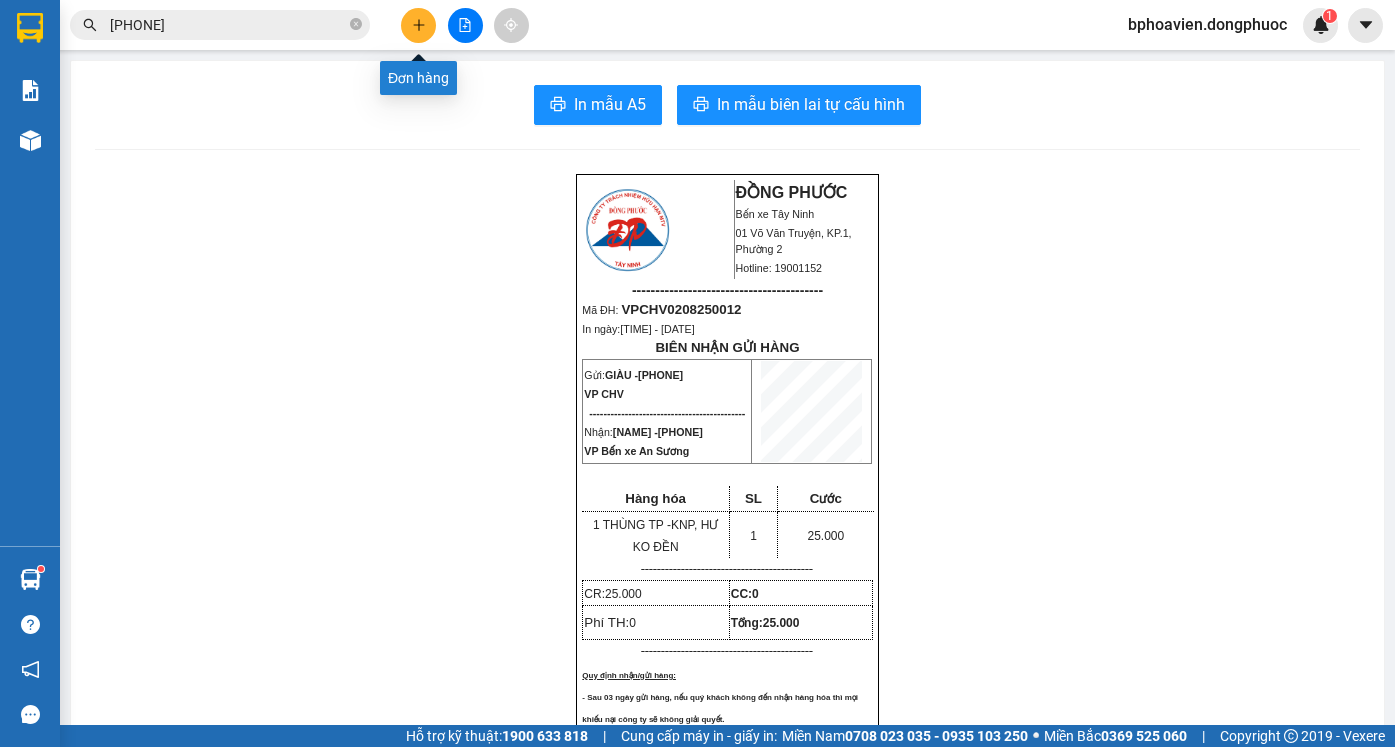 click 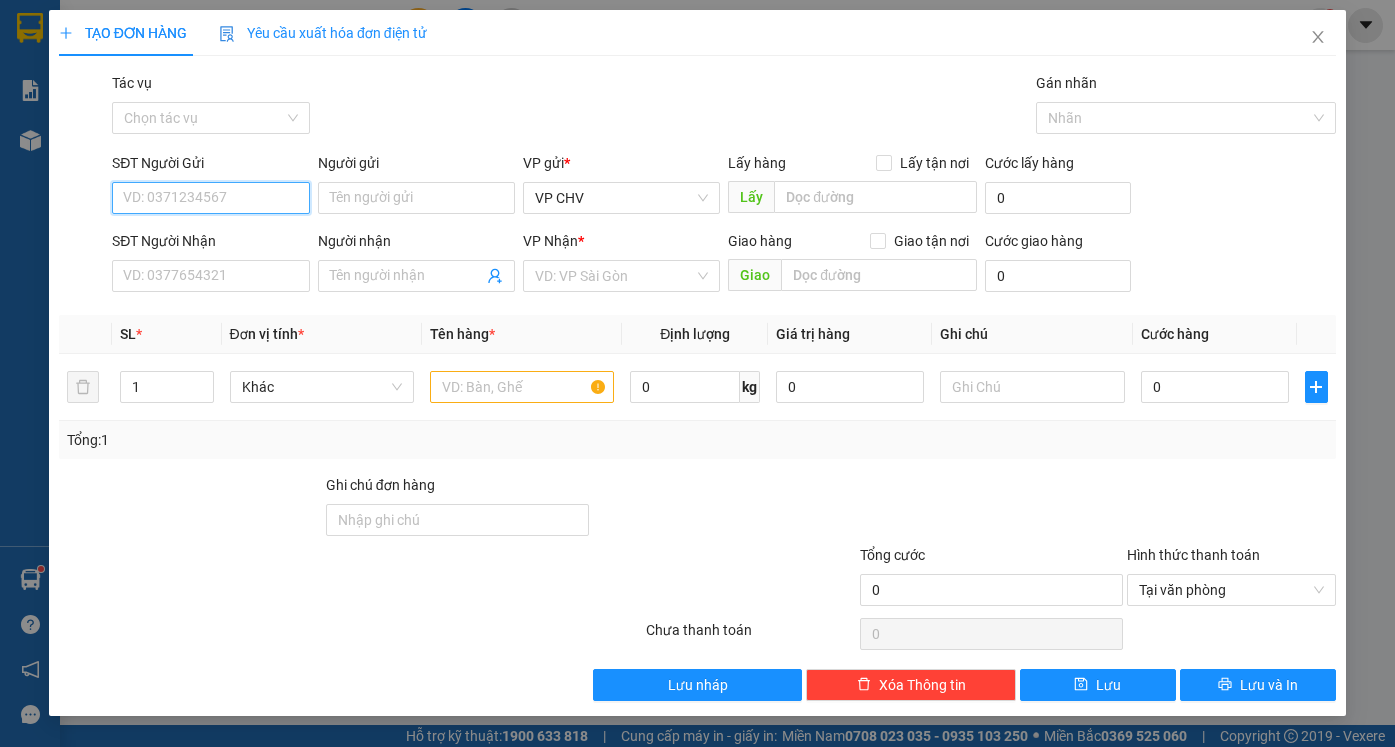 click on "SĐT Người Gửi" at bounding box center (210, 198) 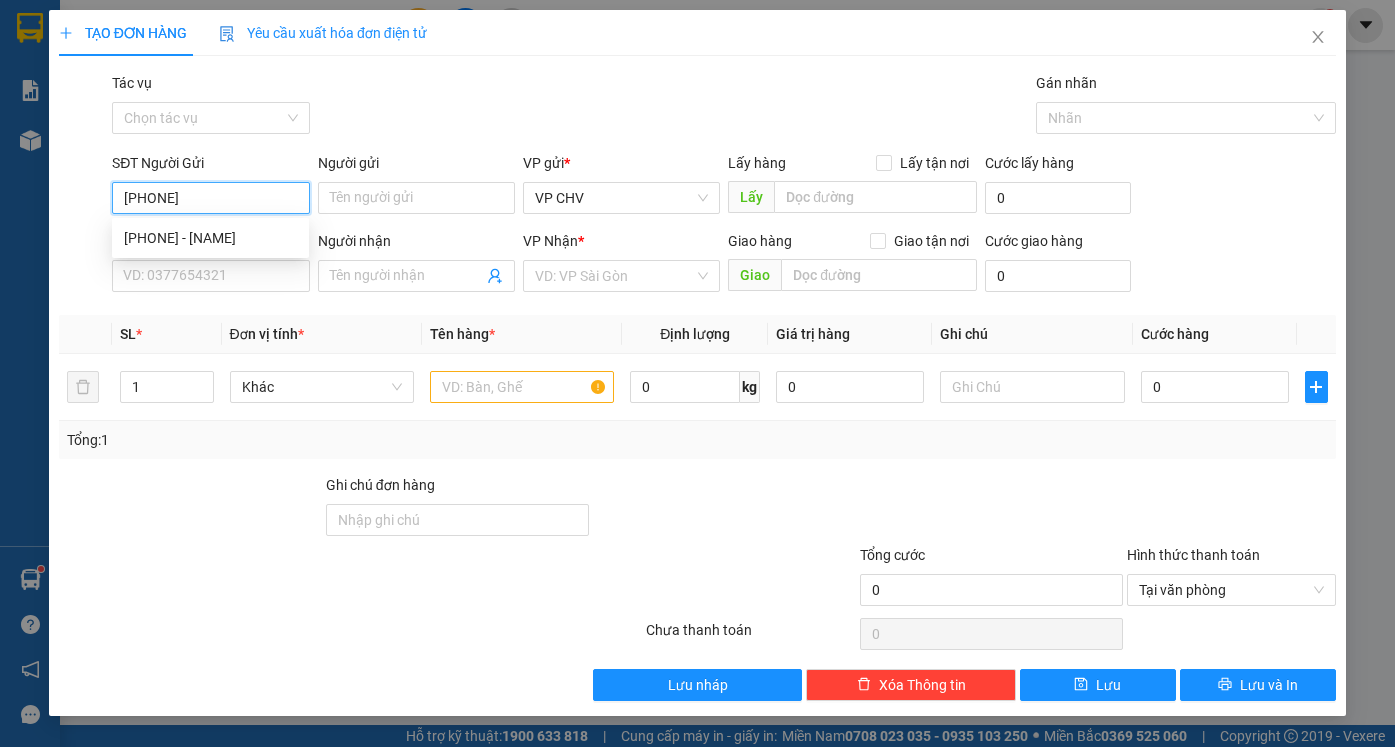 type on "0933016484" 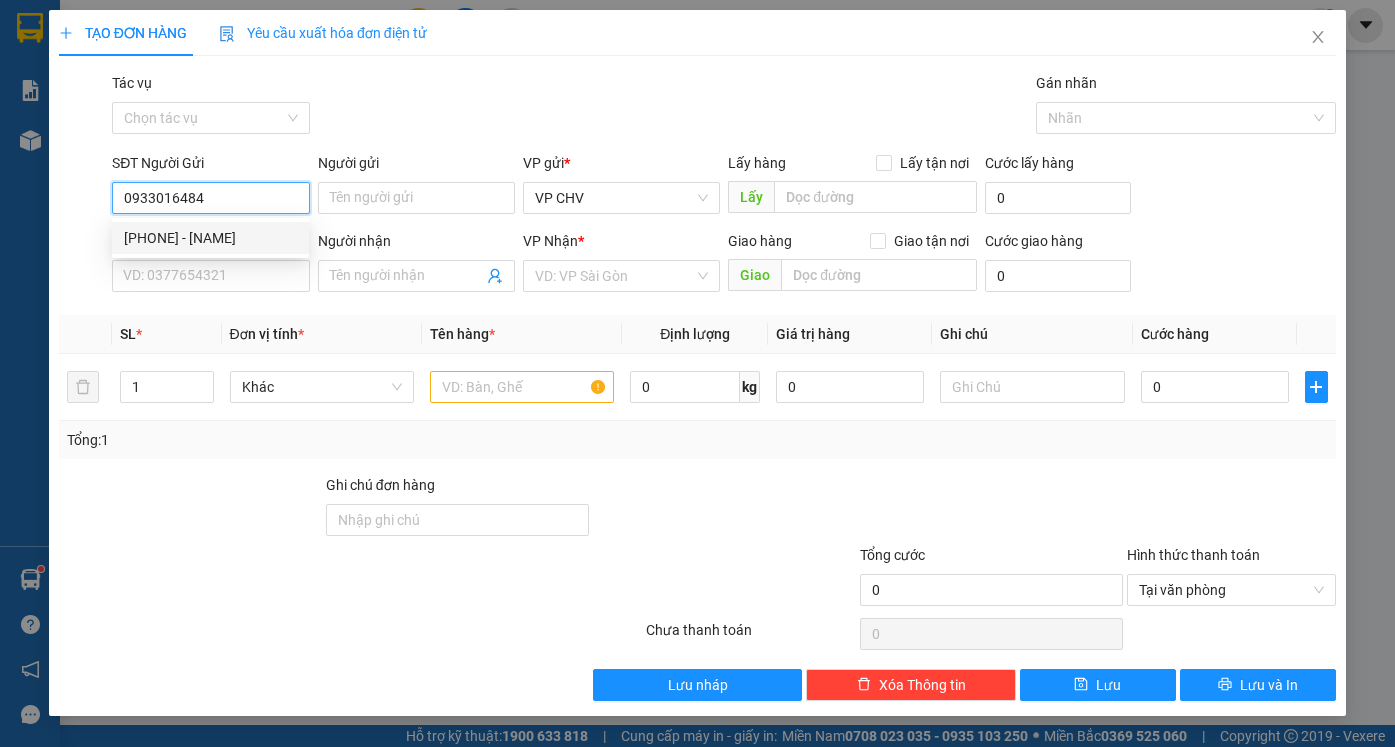 click on "0933016484 - CẢNH" at bounding box center [210, 238] 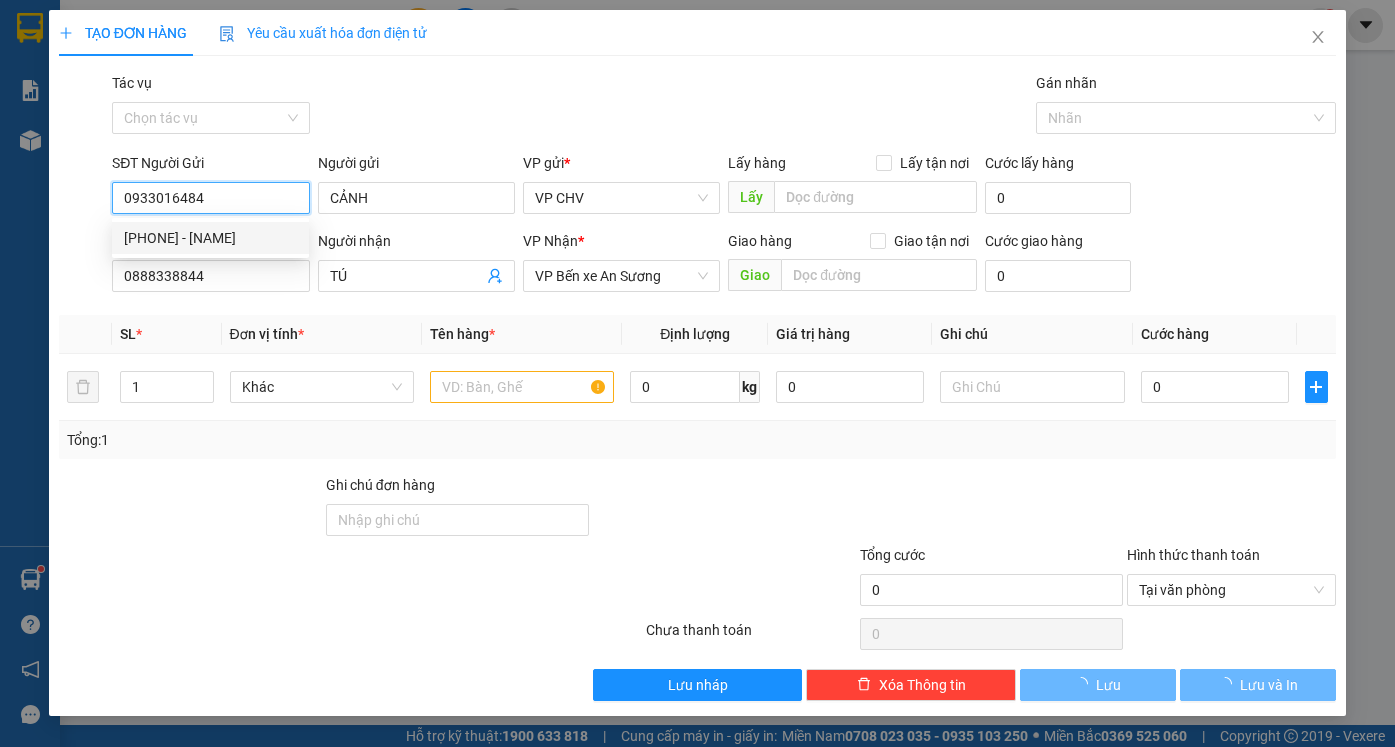 type on "20.000" 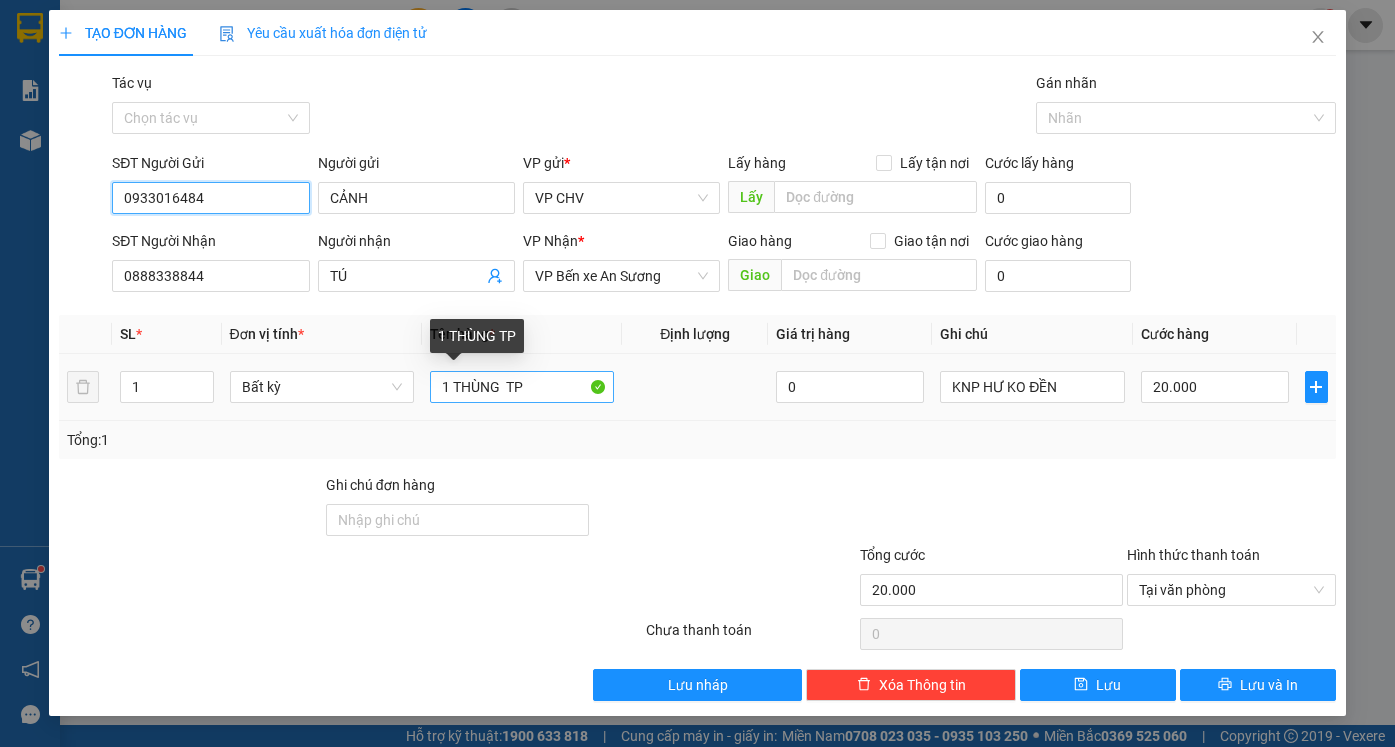 type on "0933016484" 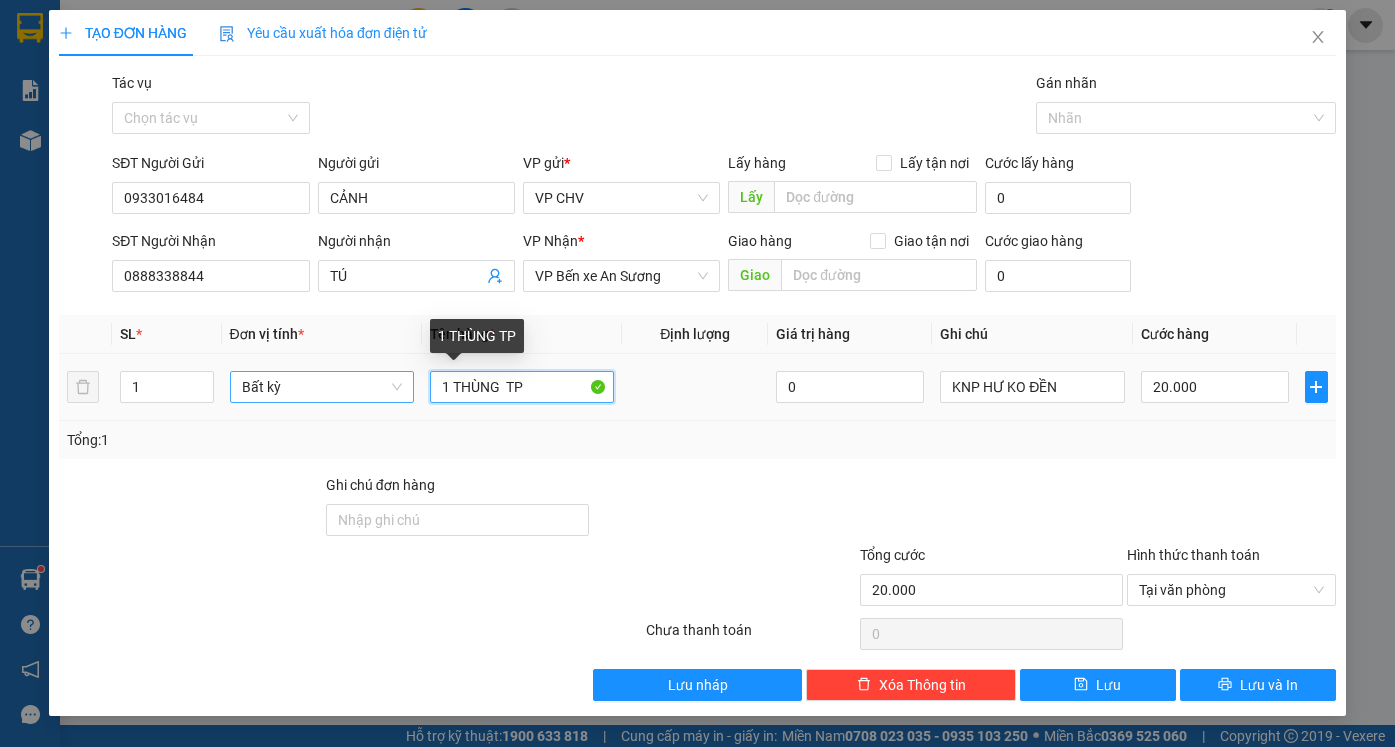 drag, startPoint x: 531, startPoint y: 387, endPoint x: 394, endPoint y: 391, distance: 137.05838 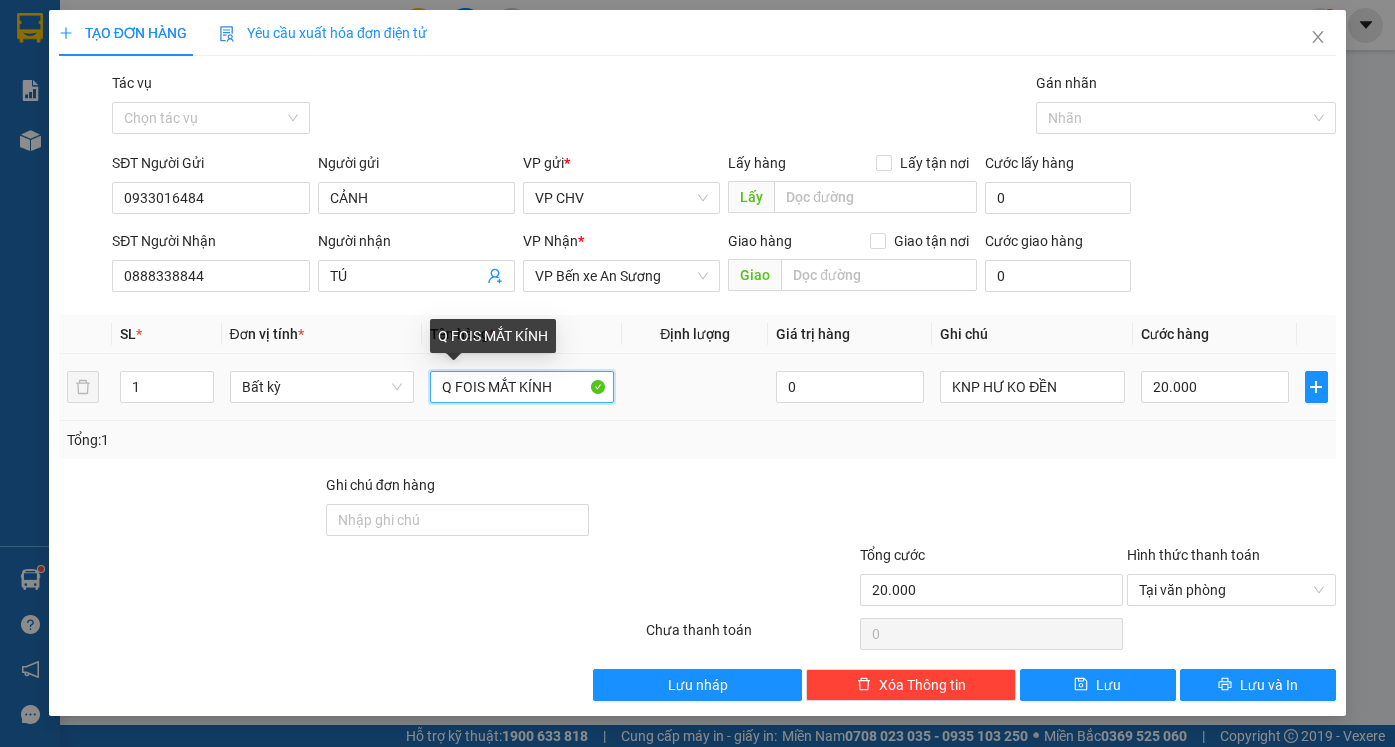 drag, startPoint x: 444, startPoint y: 387, endPoint x: 486, endPoint y: 384, distance: 42.107006 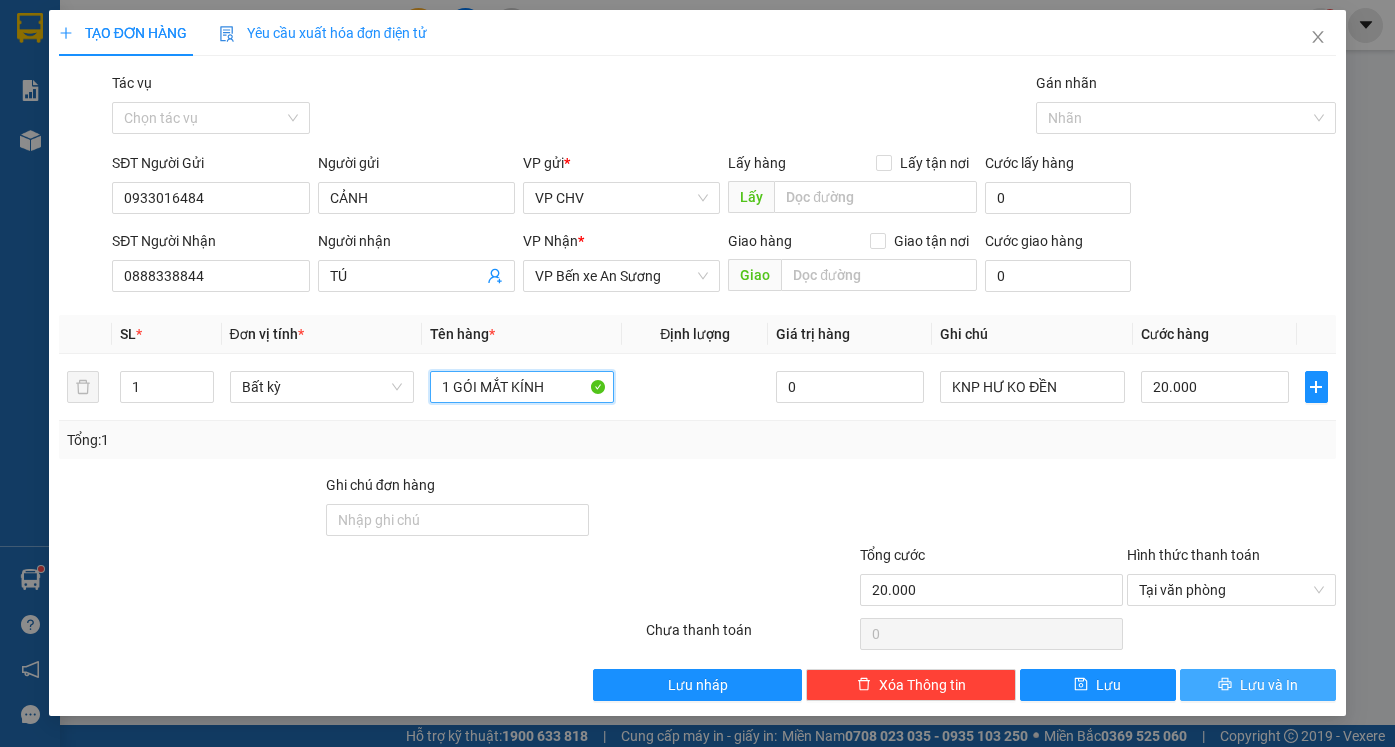 type on "1 GÓI MẮT KÍNH" 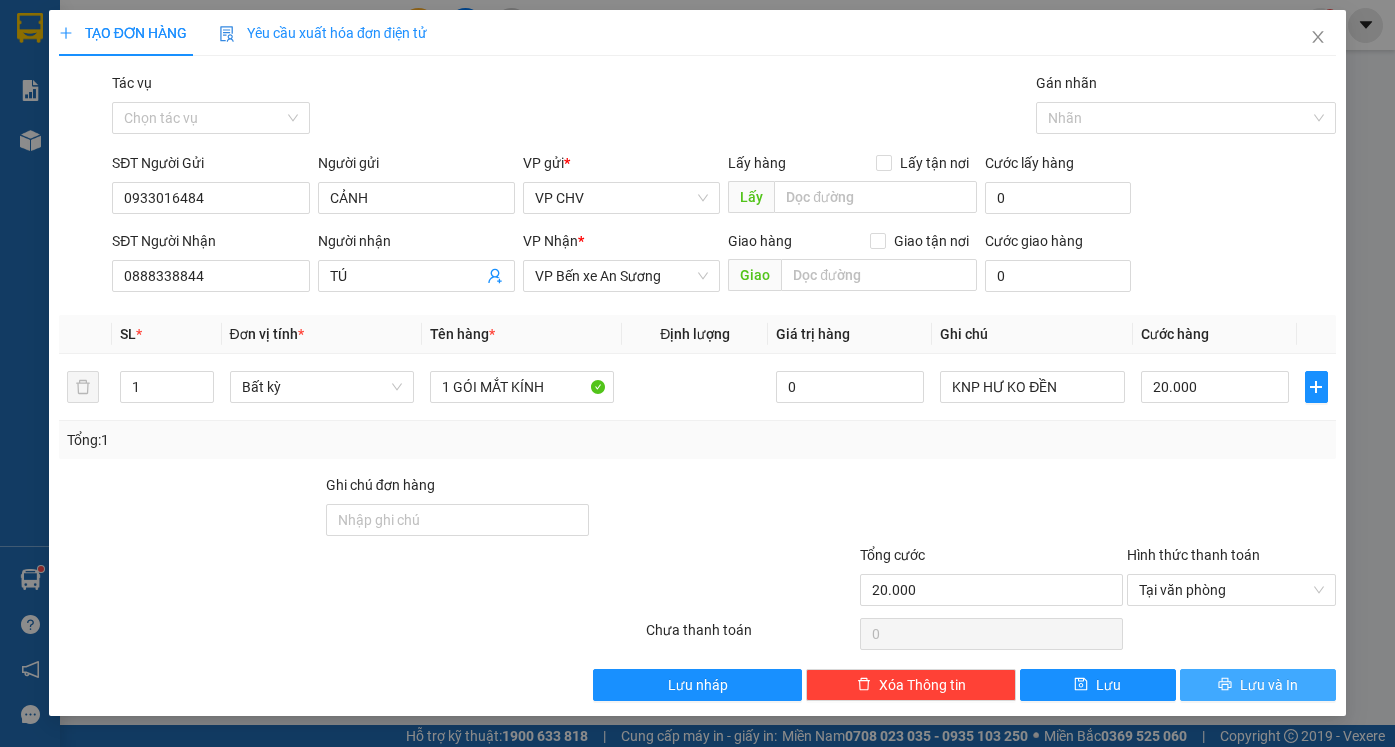 click on "Lưu và In" at bounding box center (1258, 685) 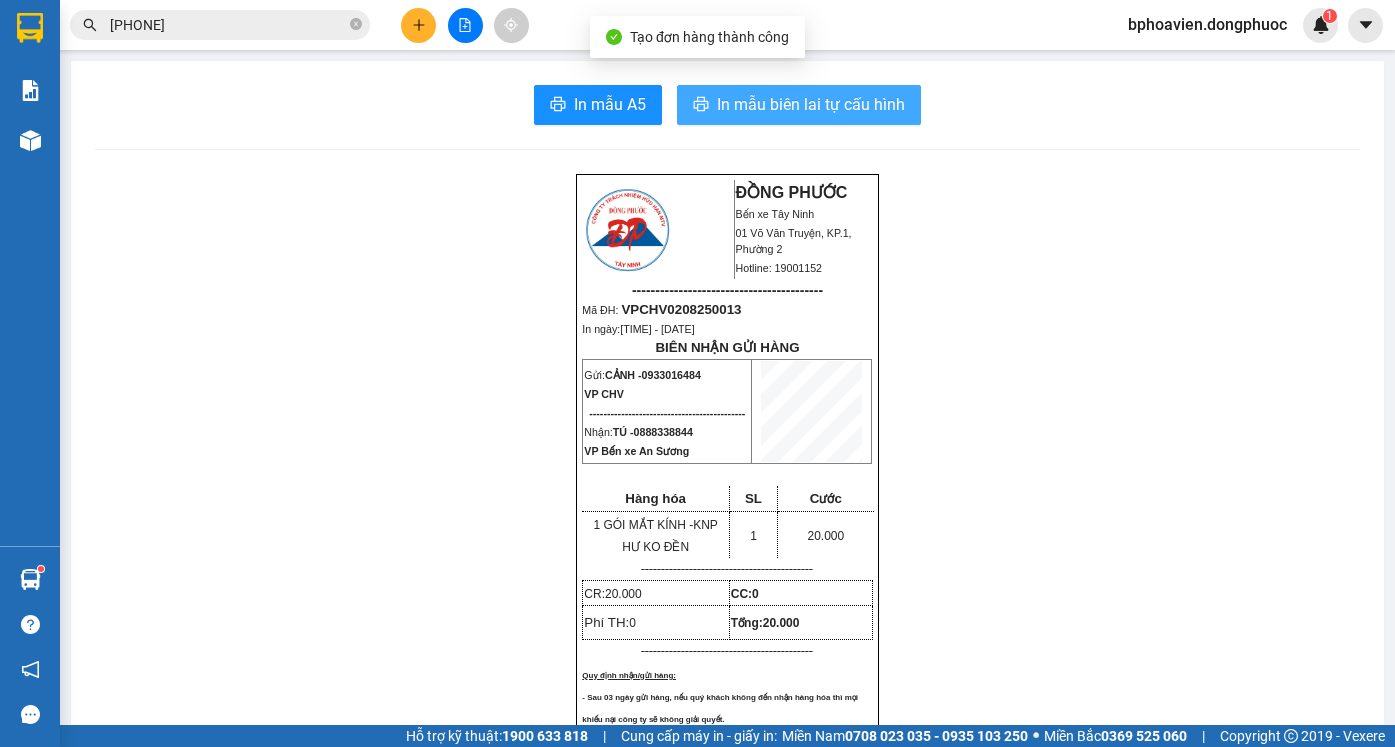 click on "In mẫu biên lai tự cấu hình" at bounding box center (799, 105) 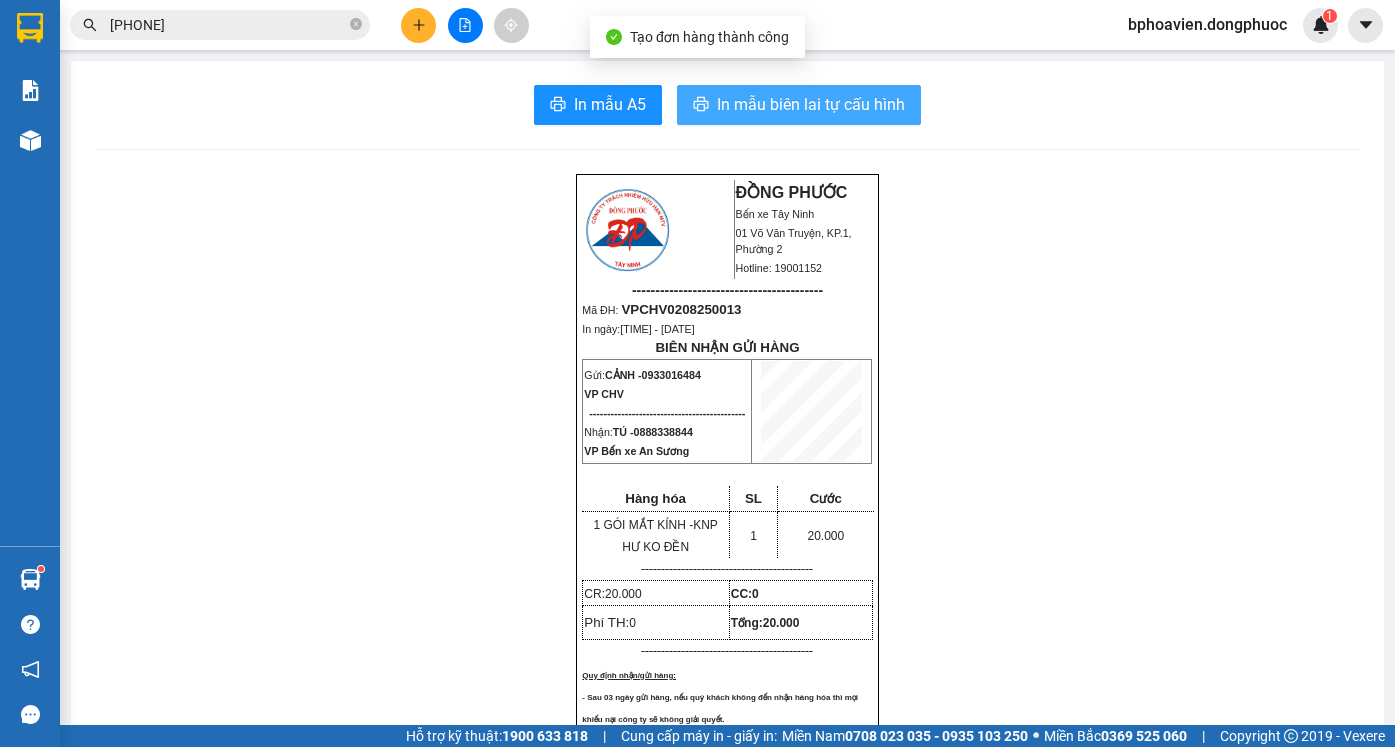 scroll, scrollTop: 0, scrollLeft: 0, axis: both 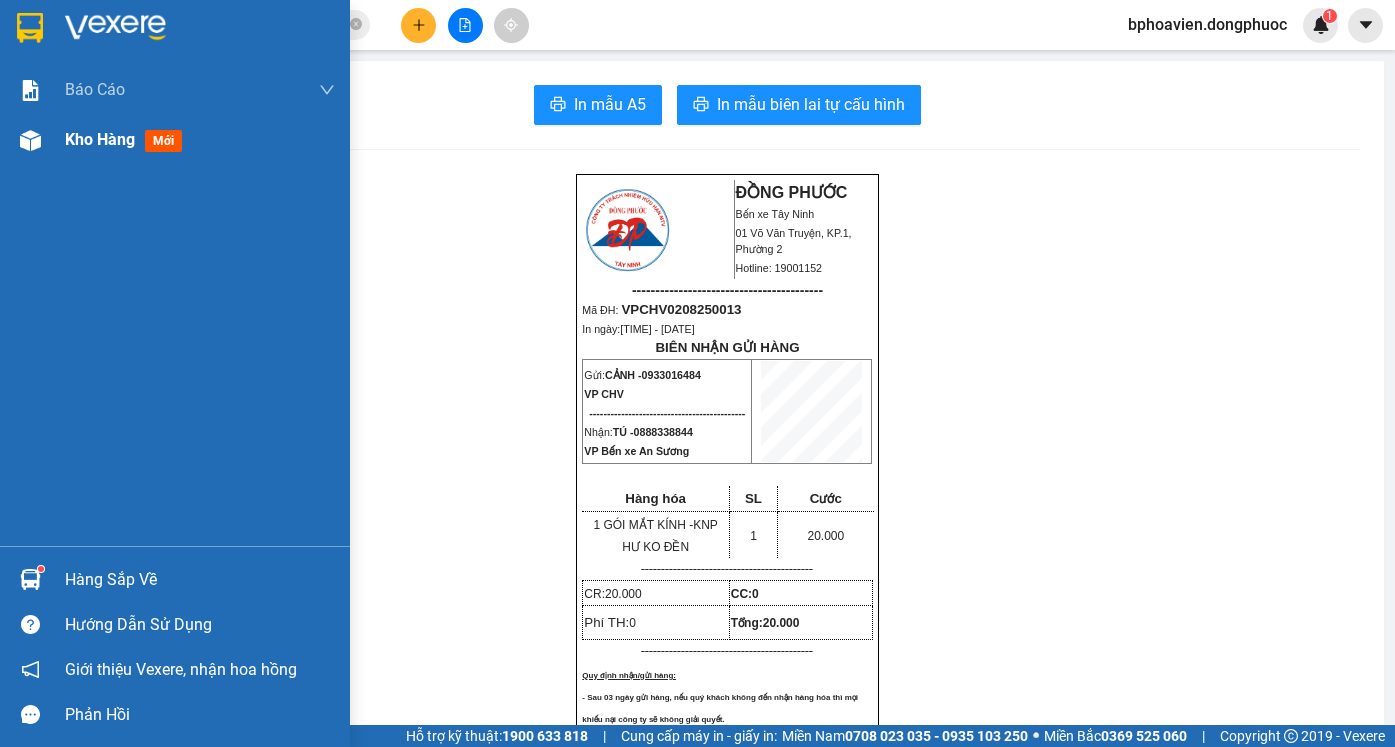 click on "Kho hàng" at bounding box center (100, 139) 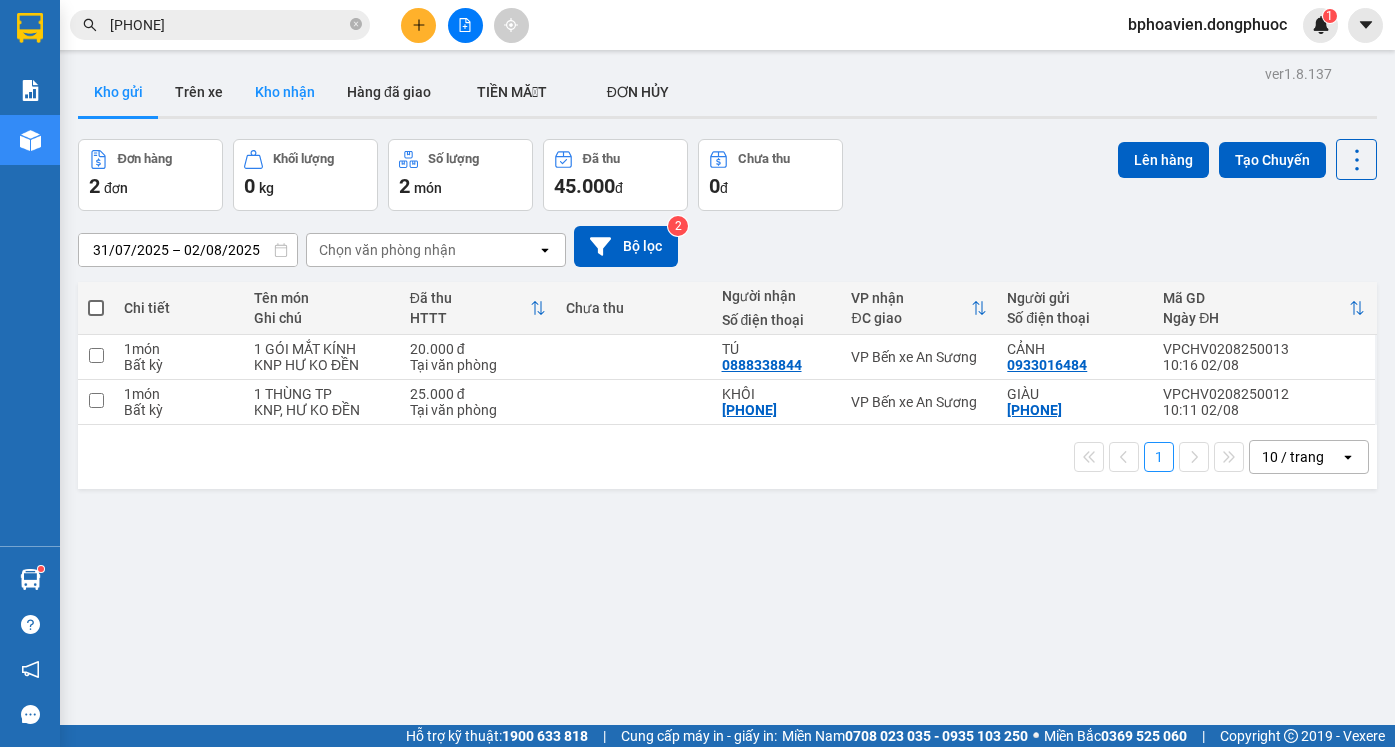 click on "Kho nhận" at bounding box center [285, 92] 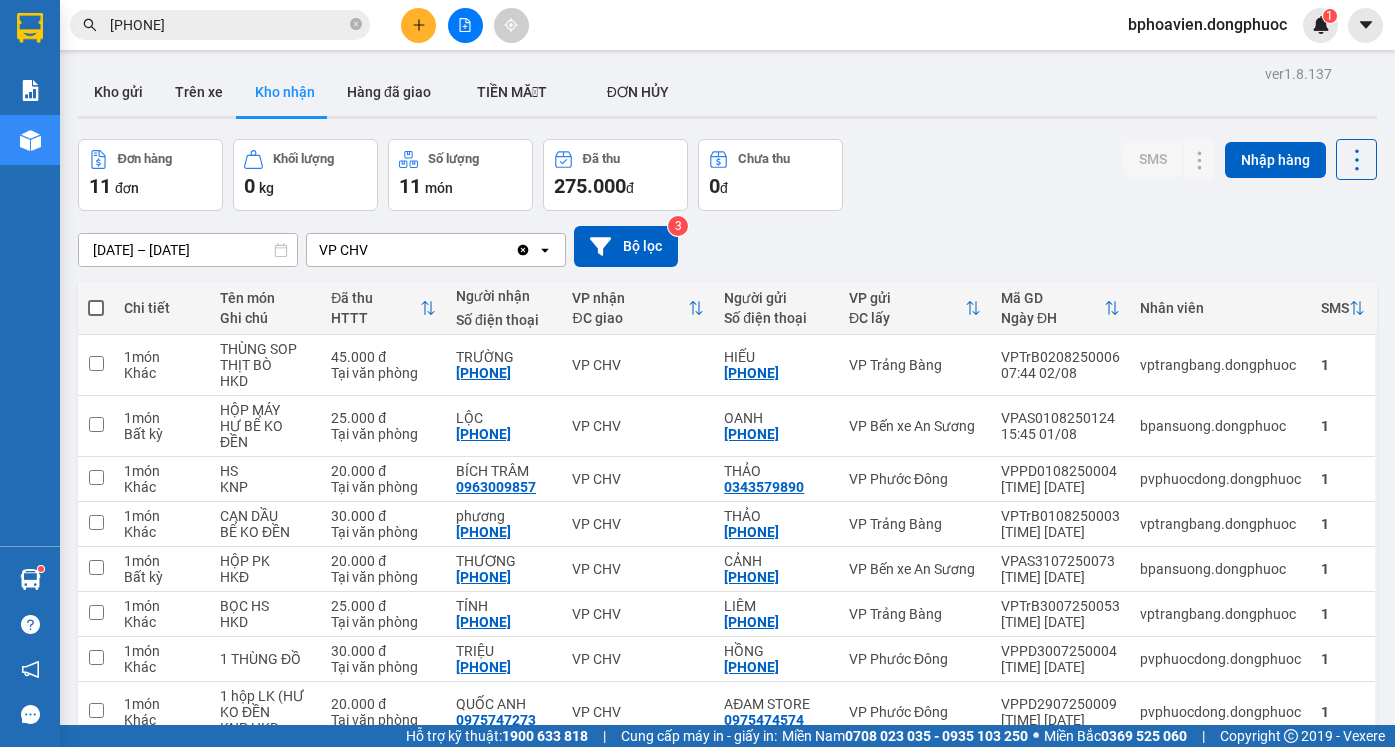 drag, startPoint x: 120, startPoint y: 93, endPoint x: 229, endPoint y: 194, distance: 148.60013 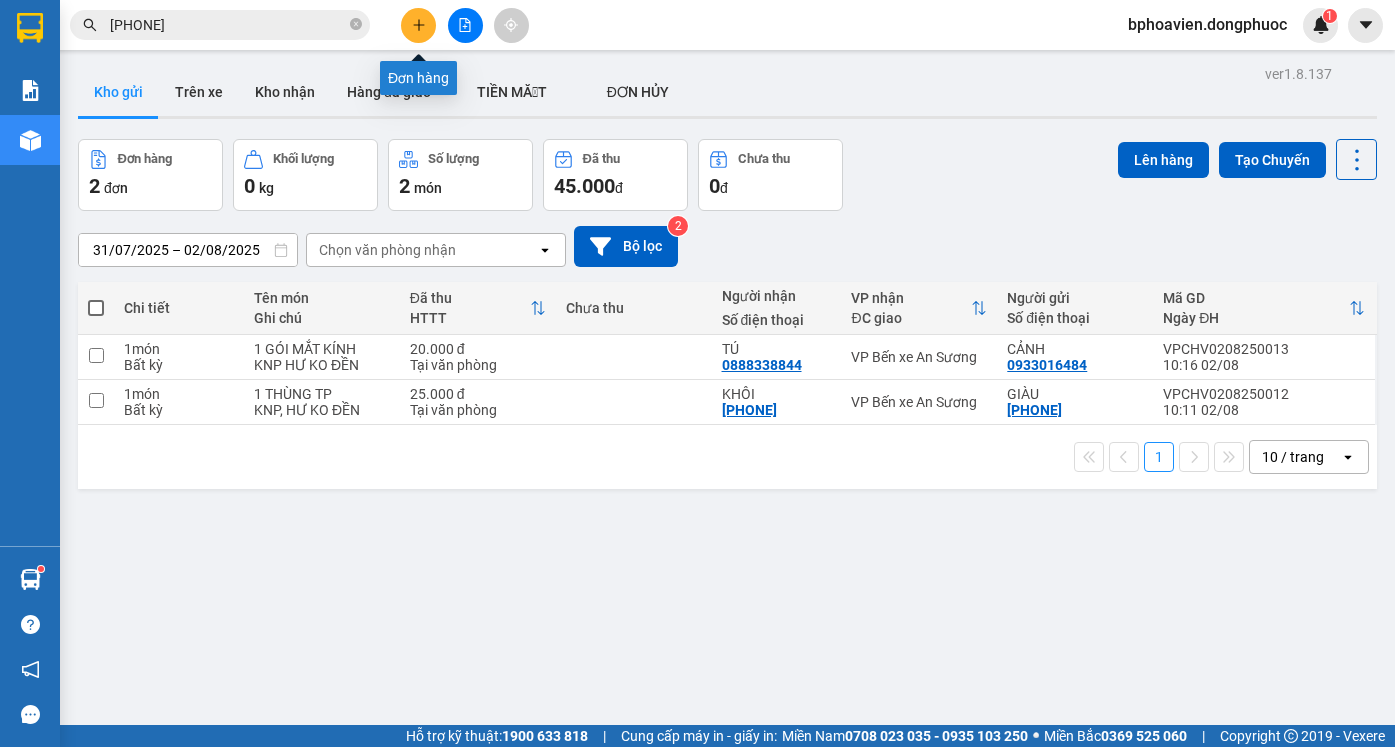 click at bounding box center [418, 25] 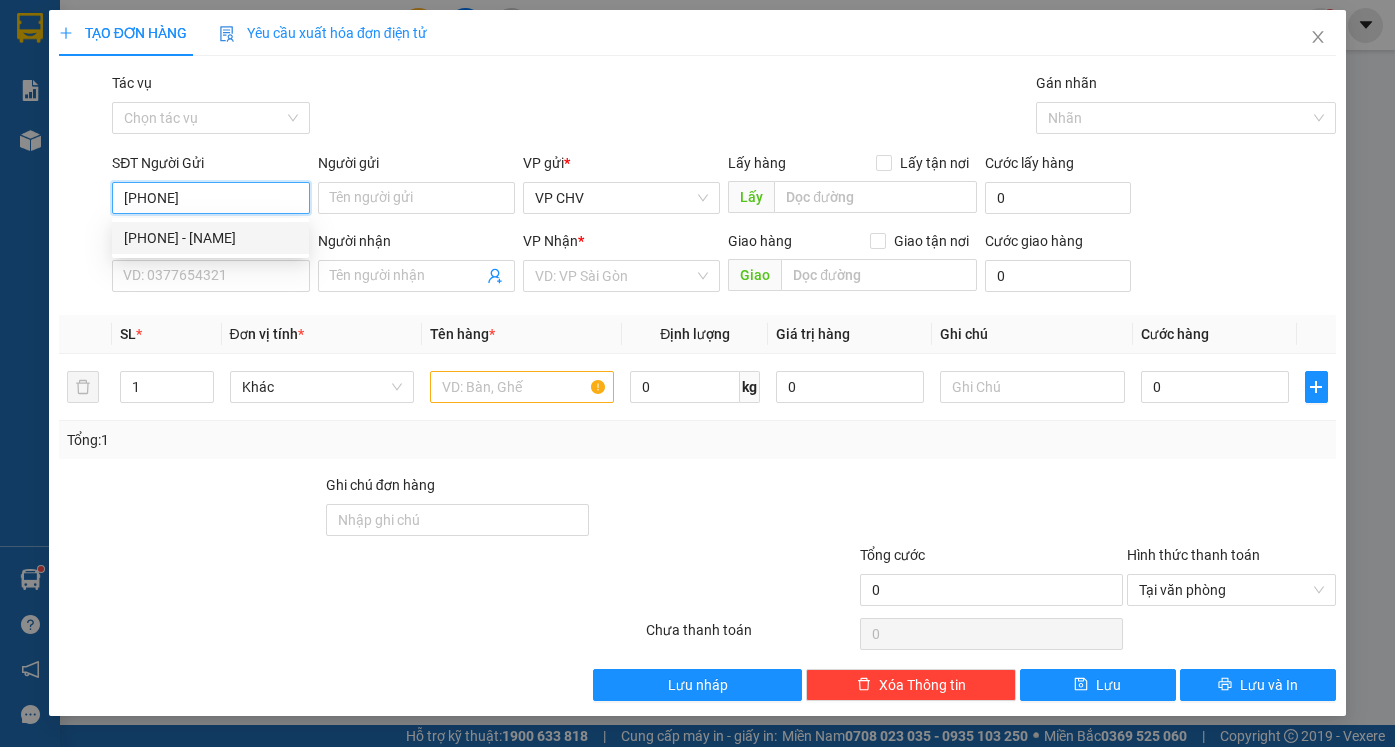 click on "0975948586 - THỪA" at bounding box center [210, 238] 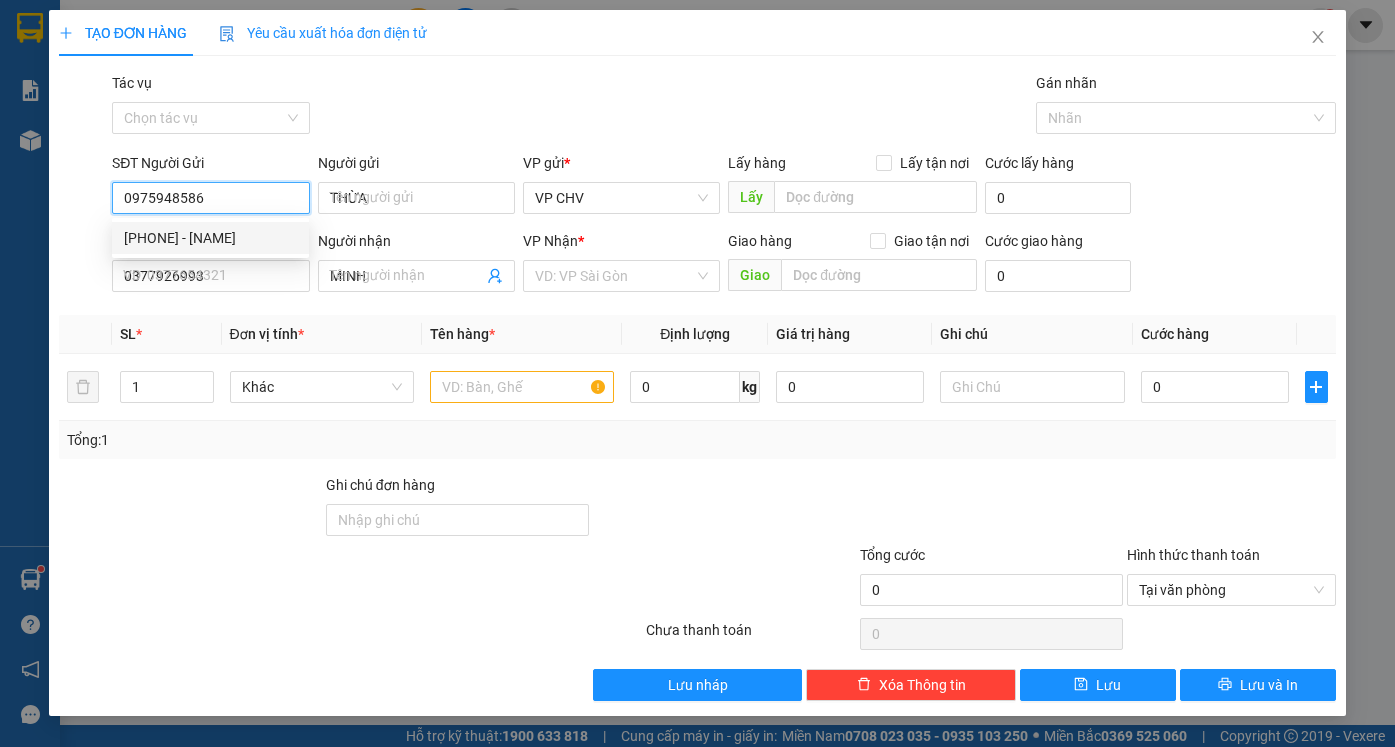 type on "20.000" 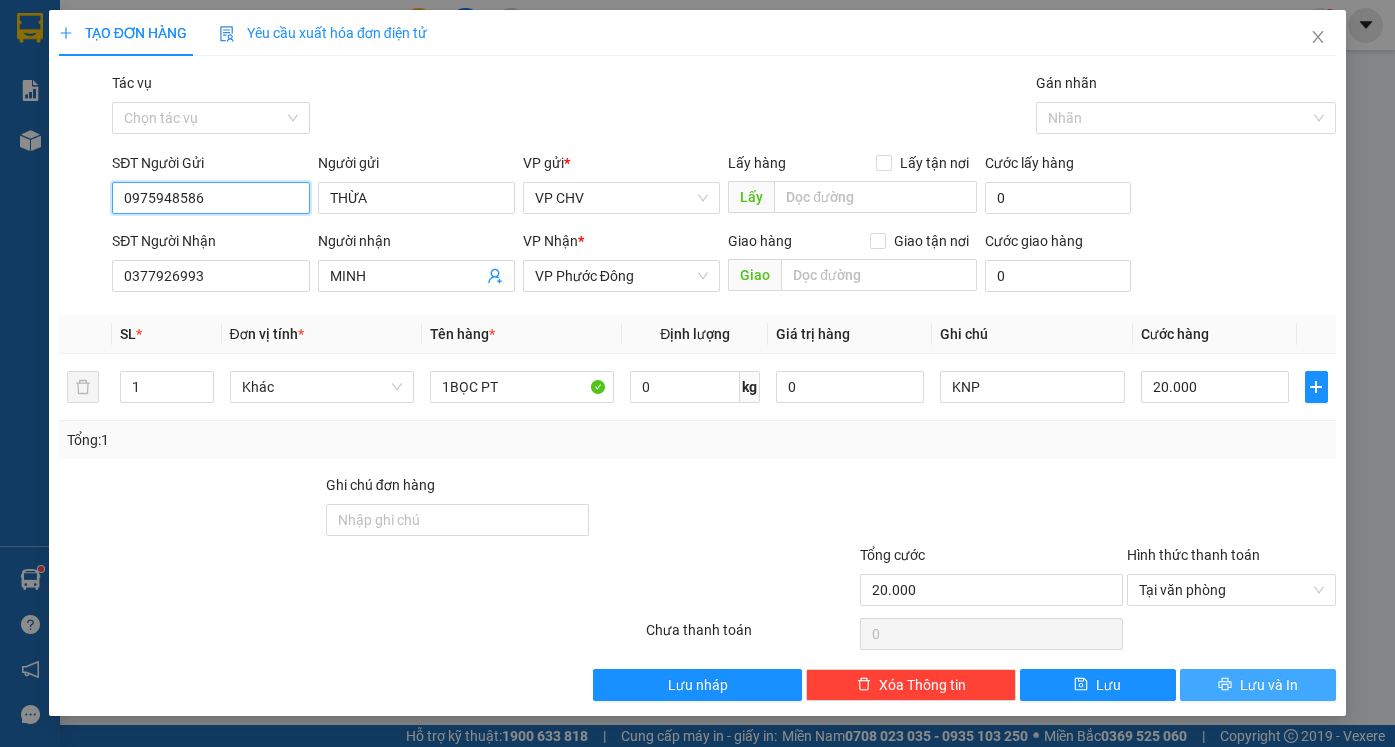 type on "0975948586" 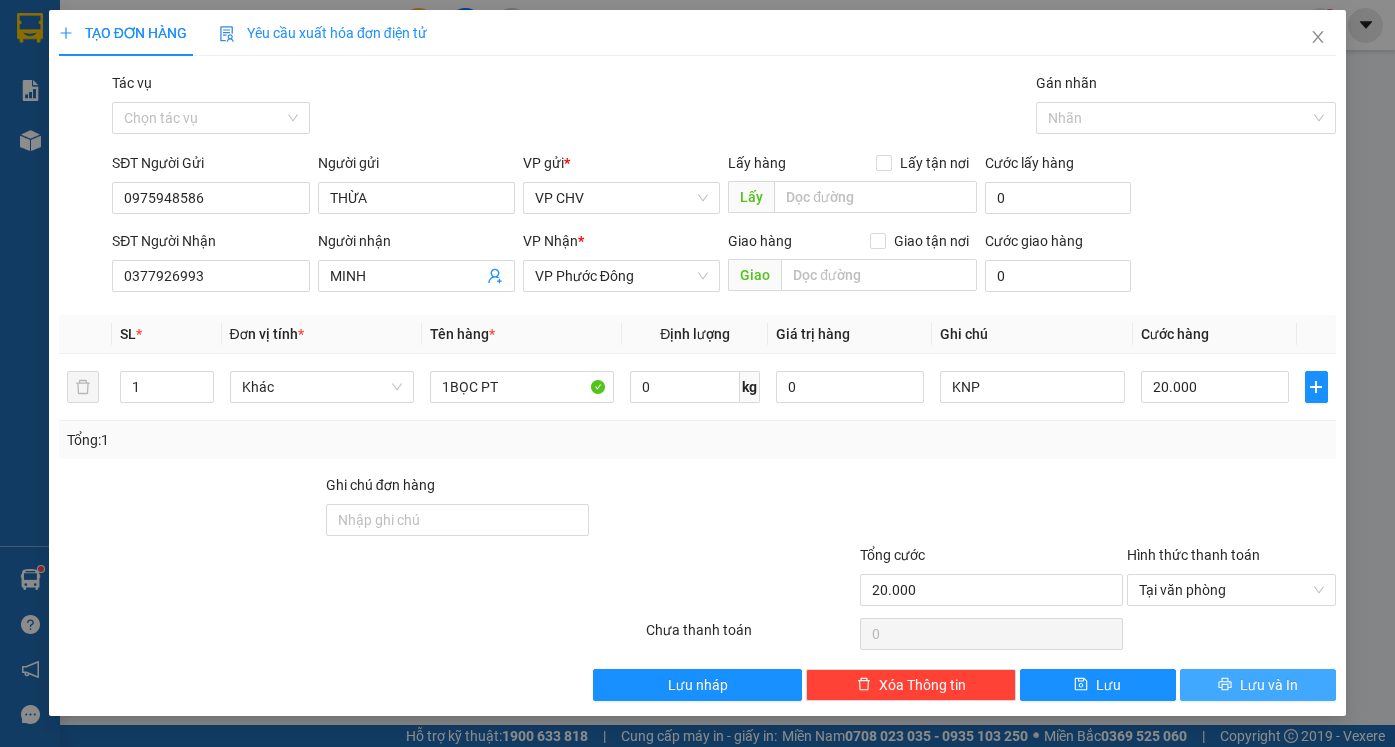click on "Lưu và In" at bounding box center (1269, 685) 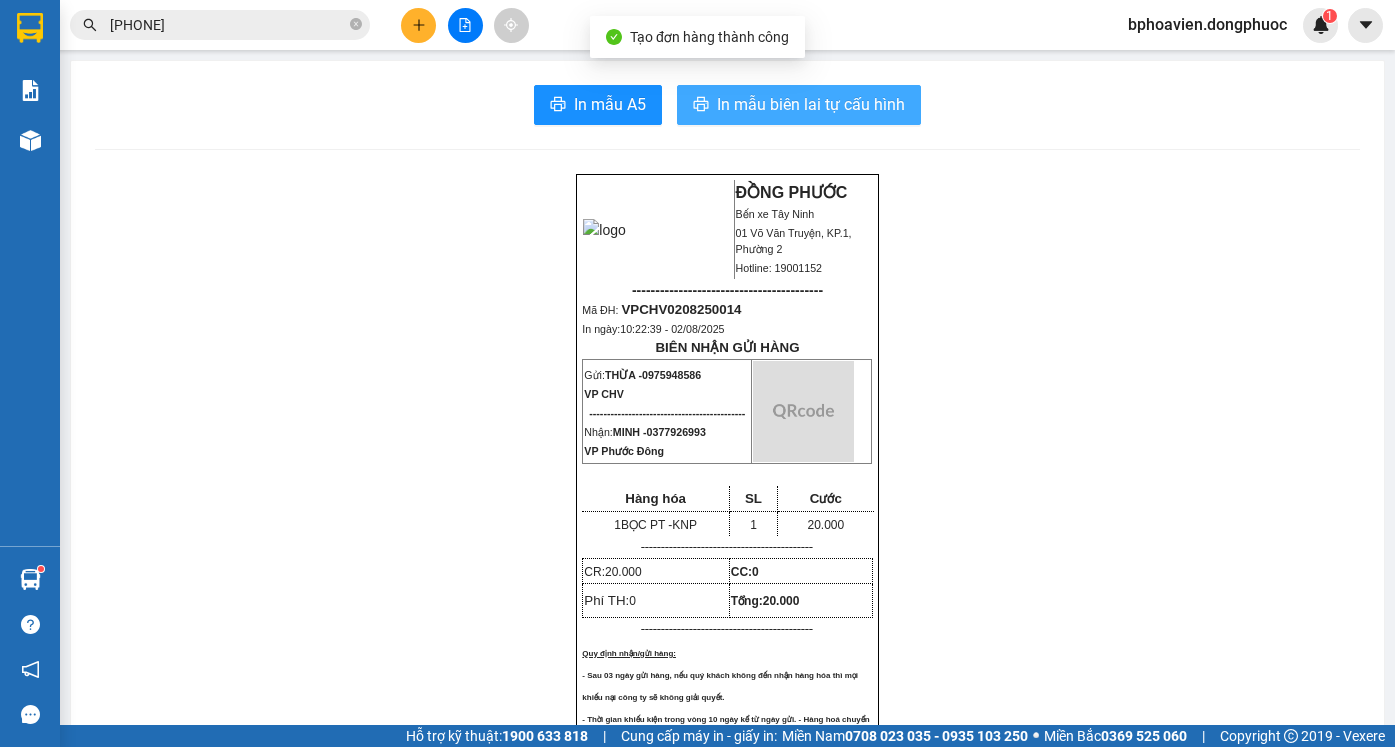 click on "In mẫu biên lai tự cấu hình" at bounding box center (811, 104) 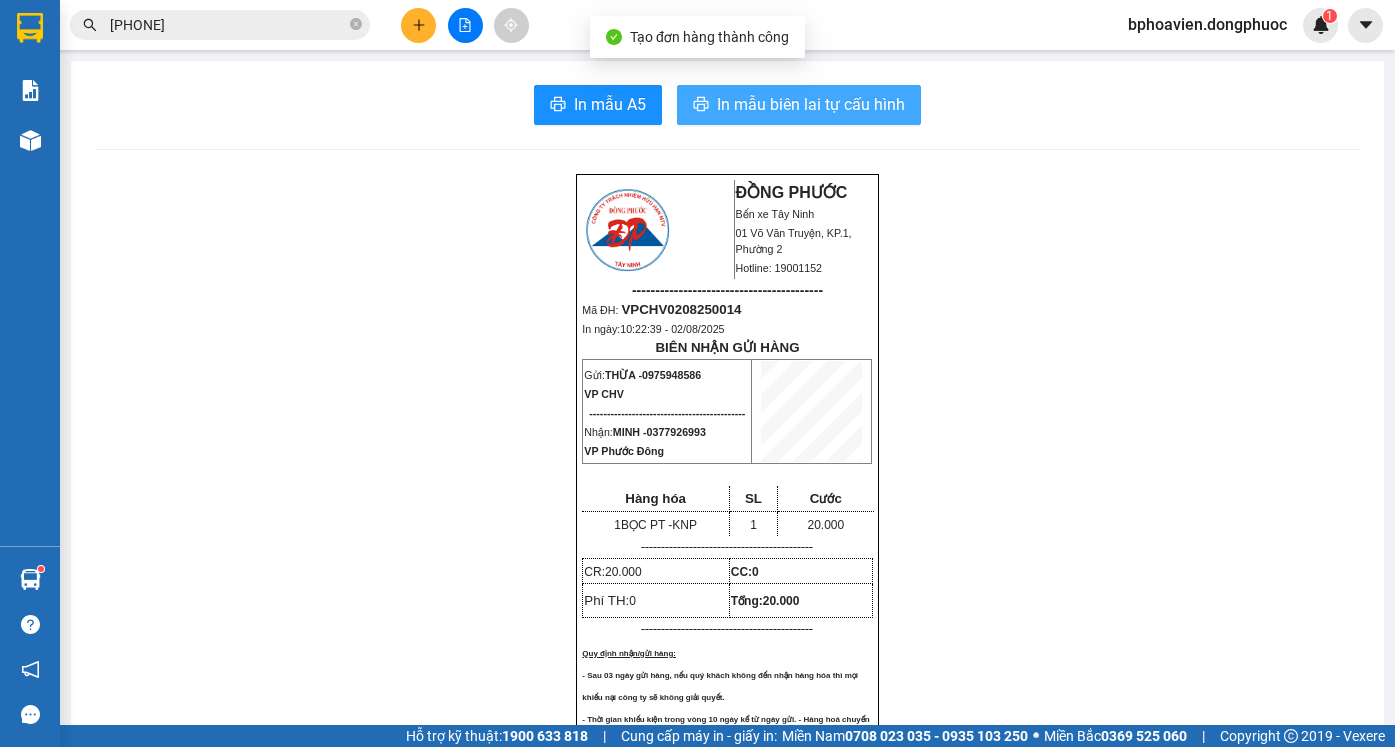 scroll, scrollTop: 0, scrollLeft: 0, axis: both 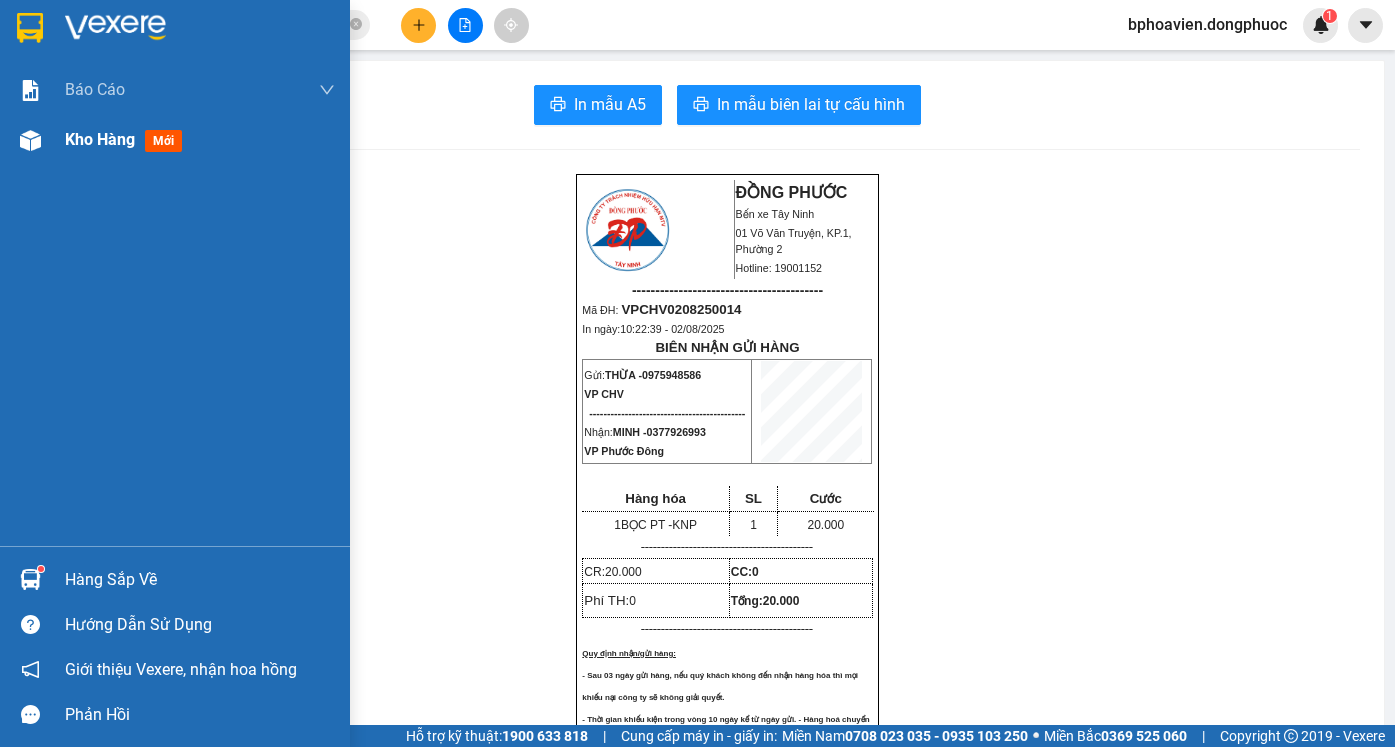 click on "Kho hàng mới" at bounding box center (127, 139) 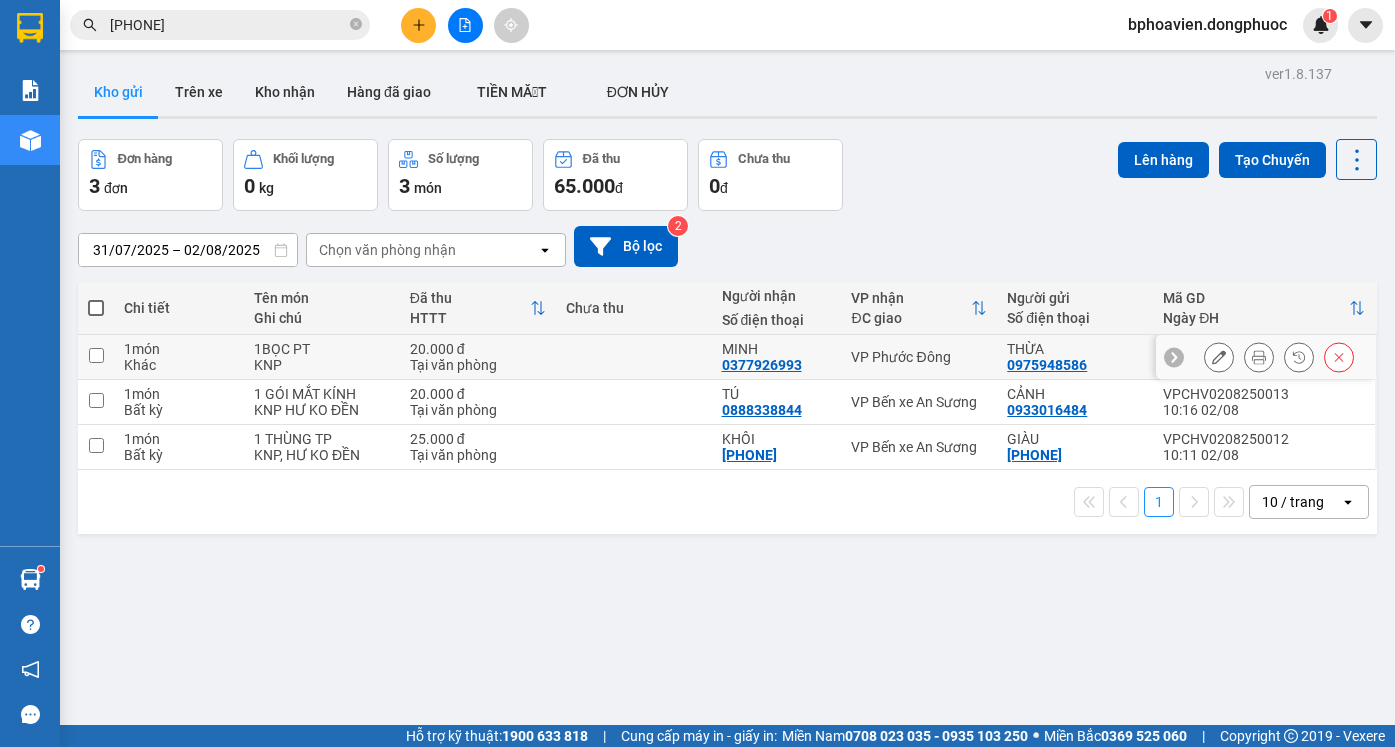 click at bounding box center (634, 357) 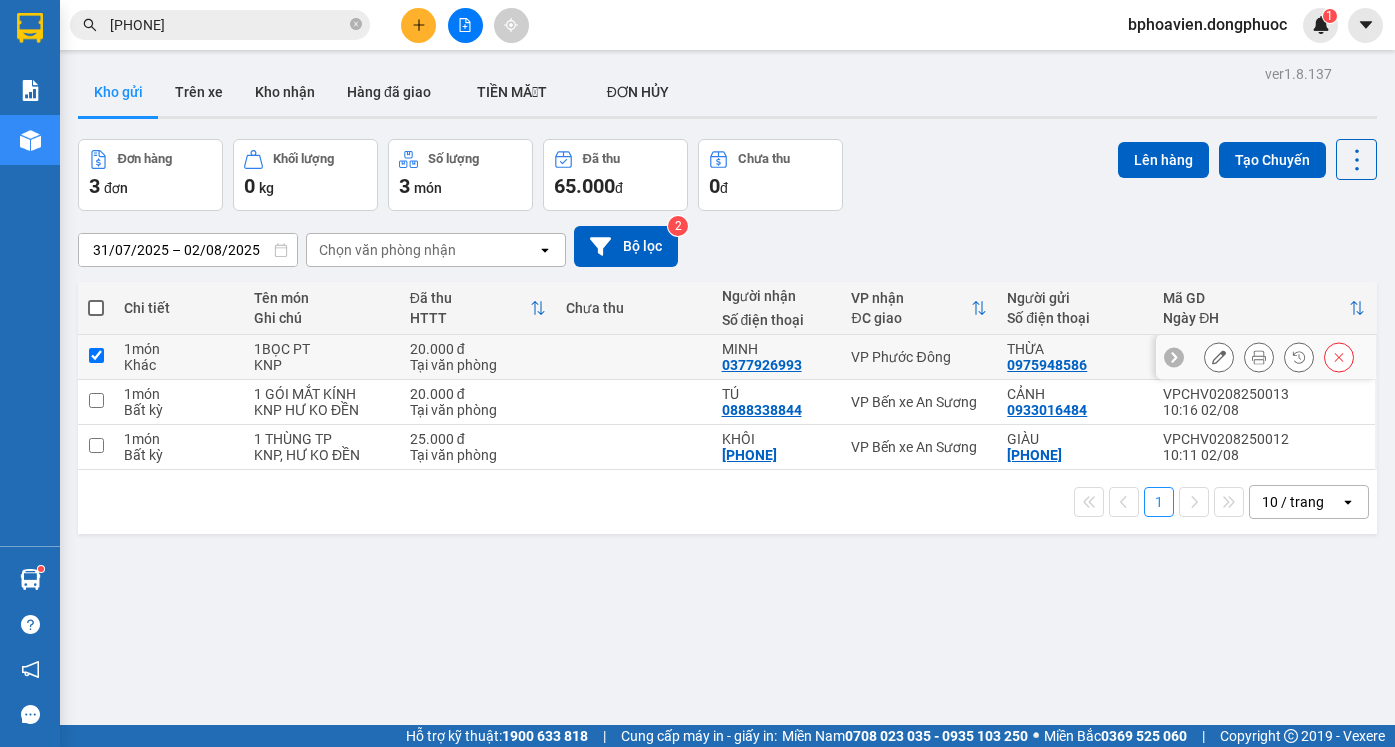 checkbox on "true" 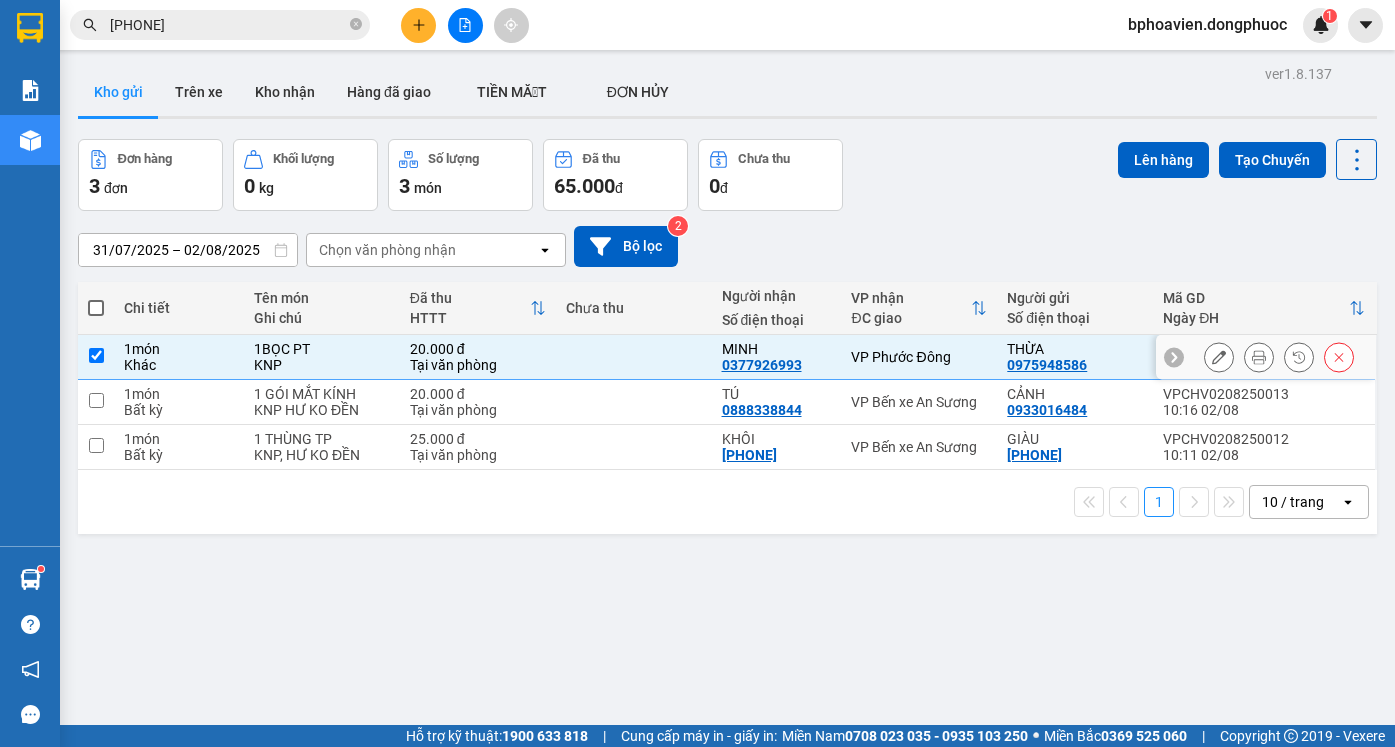 click at bounding box center [634, 402] 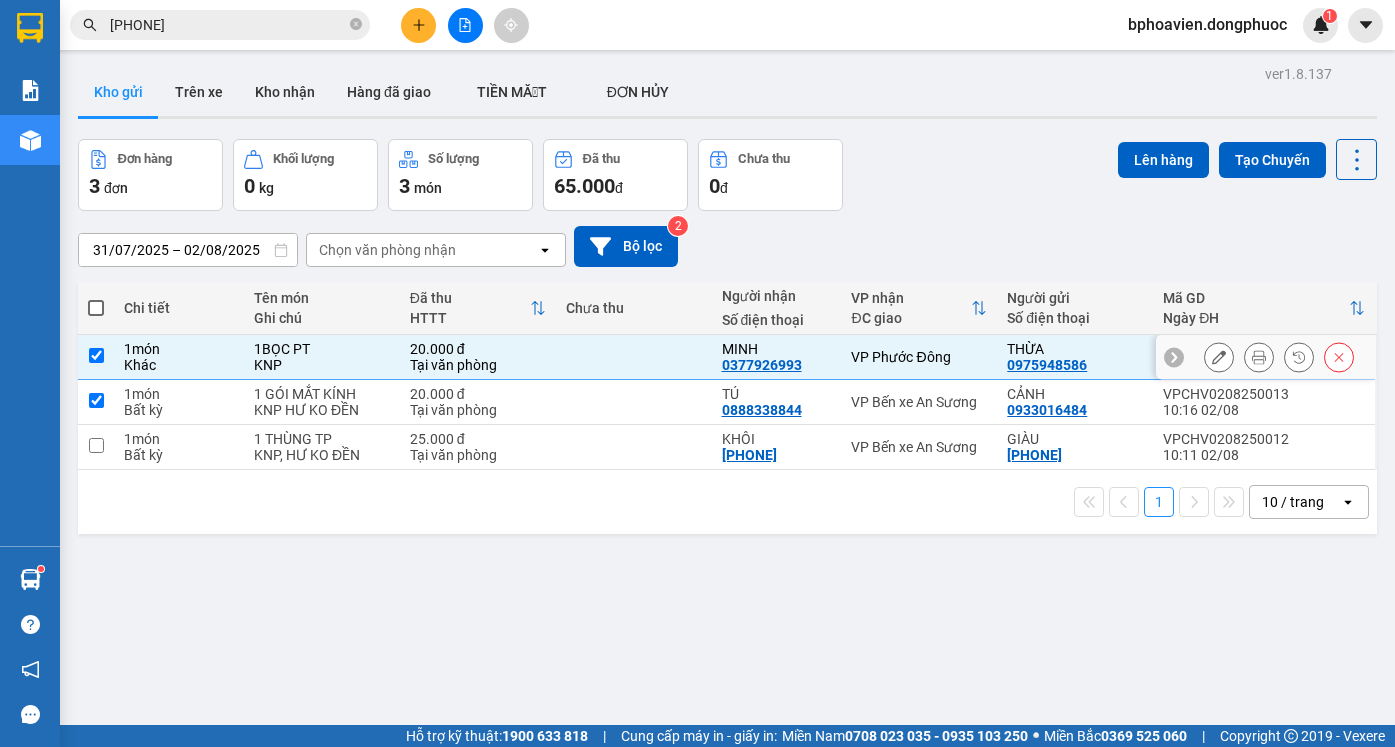 checkbox on "true" 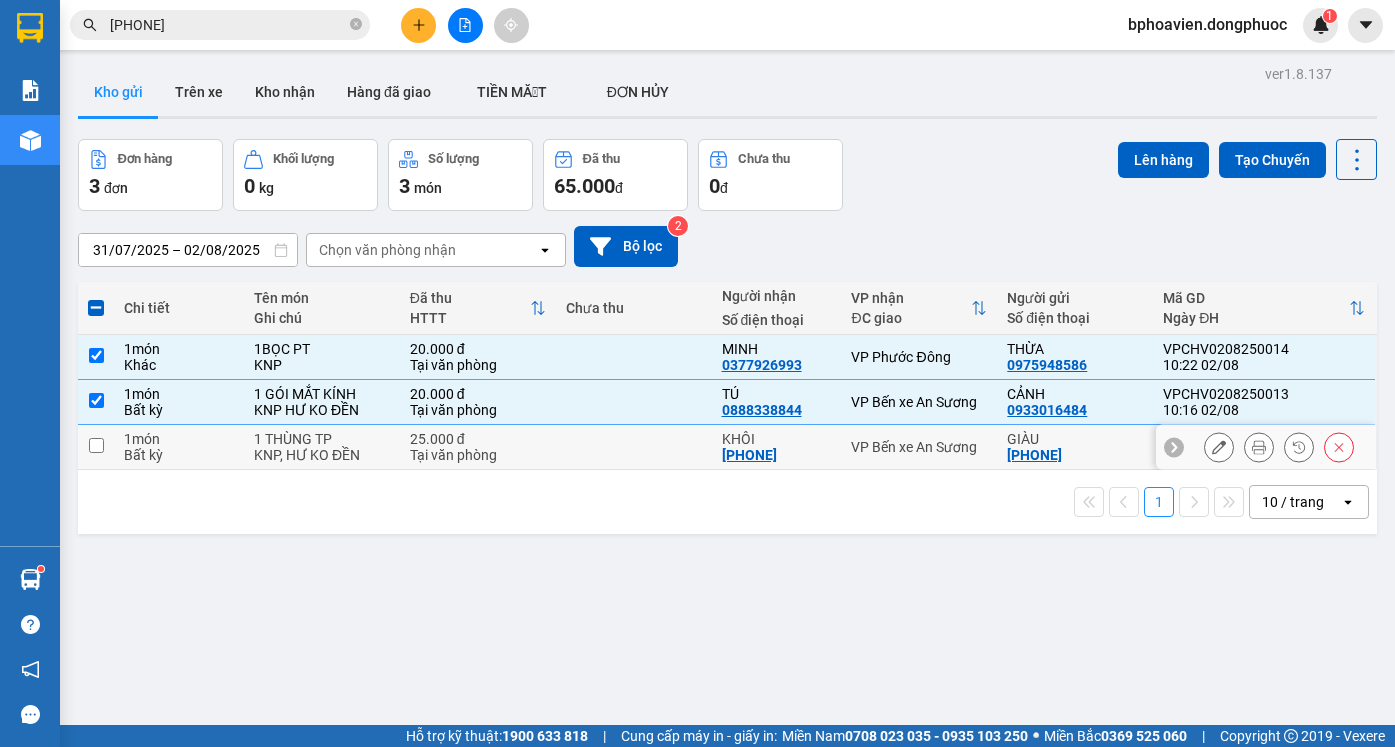 drag, startPoint x: 611, startPoint y: 431, endPoint x: 975, endPoint y: 295, distance: 388.5769 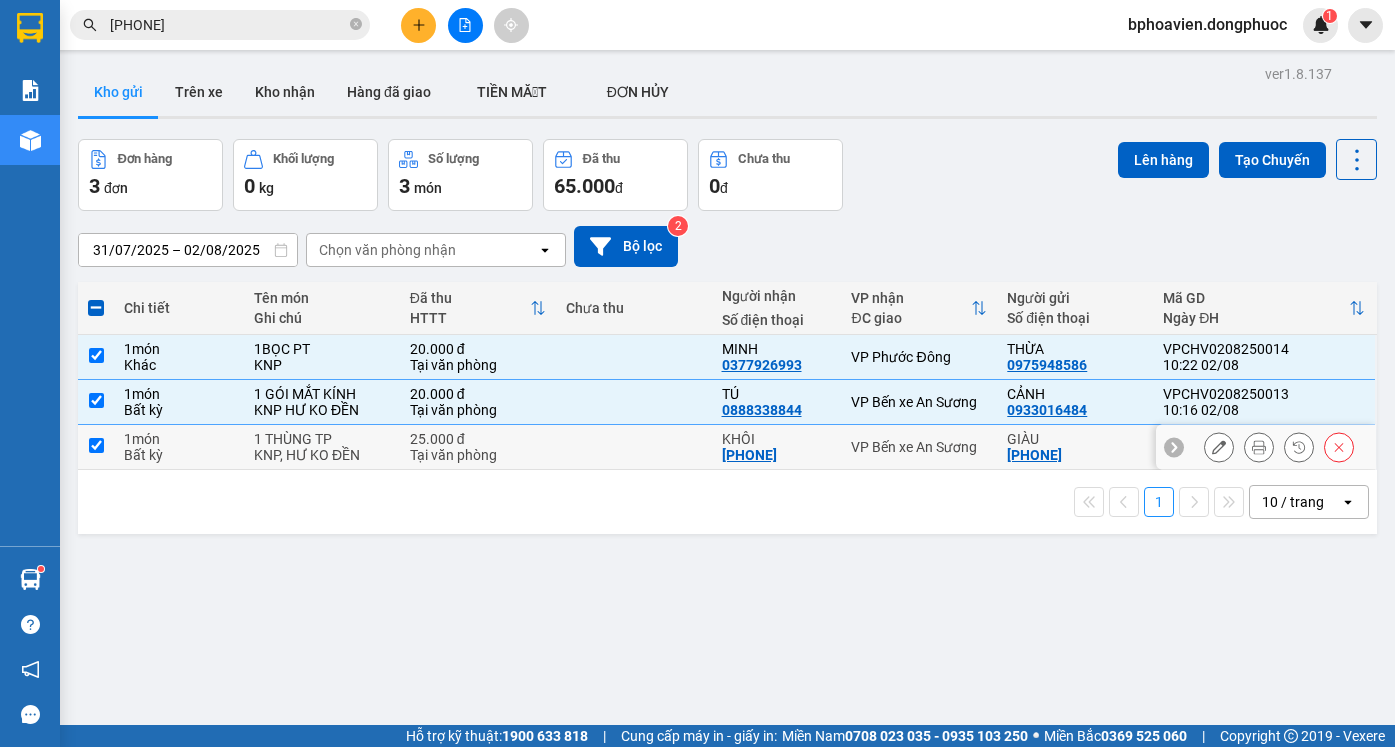 checkbox on "true" 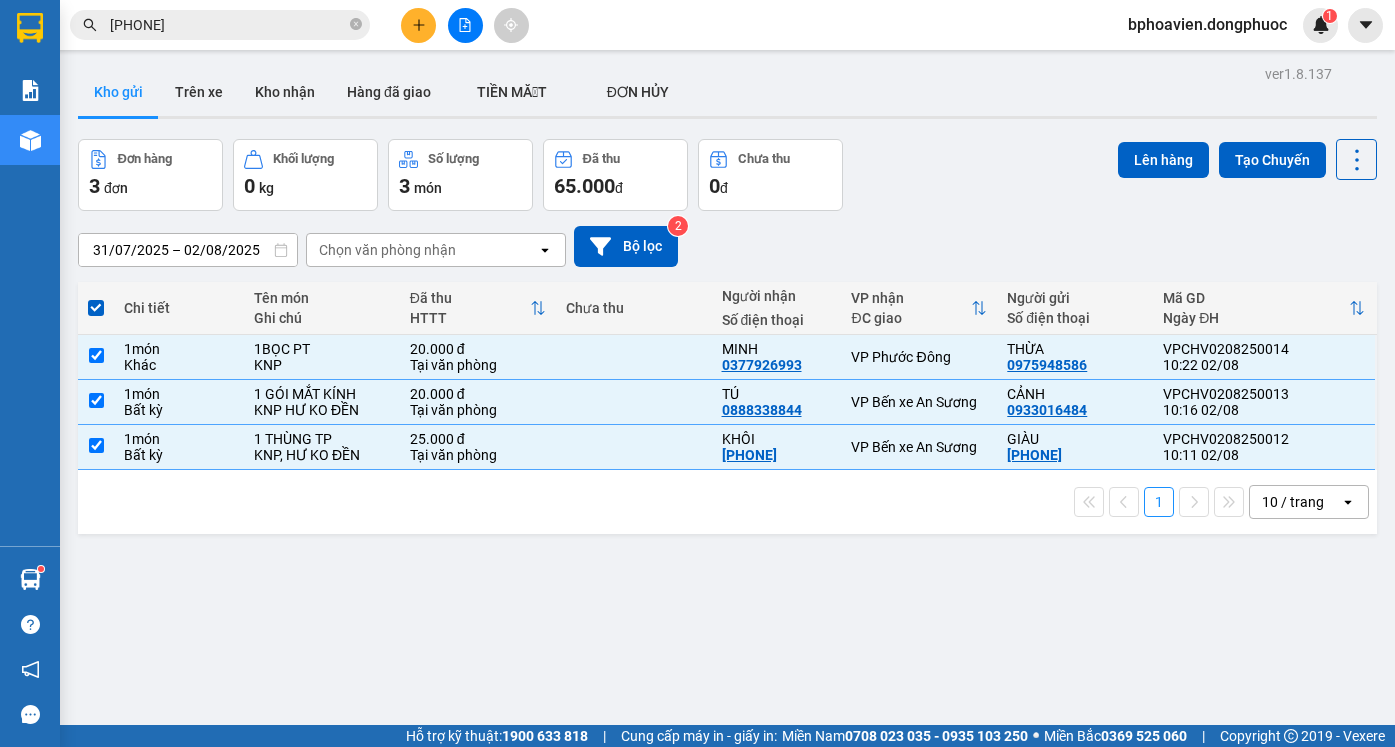 drag, startPoint x: 1160, startPoint y: 150, endPoint x: 1069, endPoint y: 137, distance: 91.92388 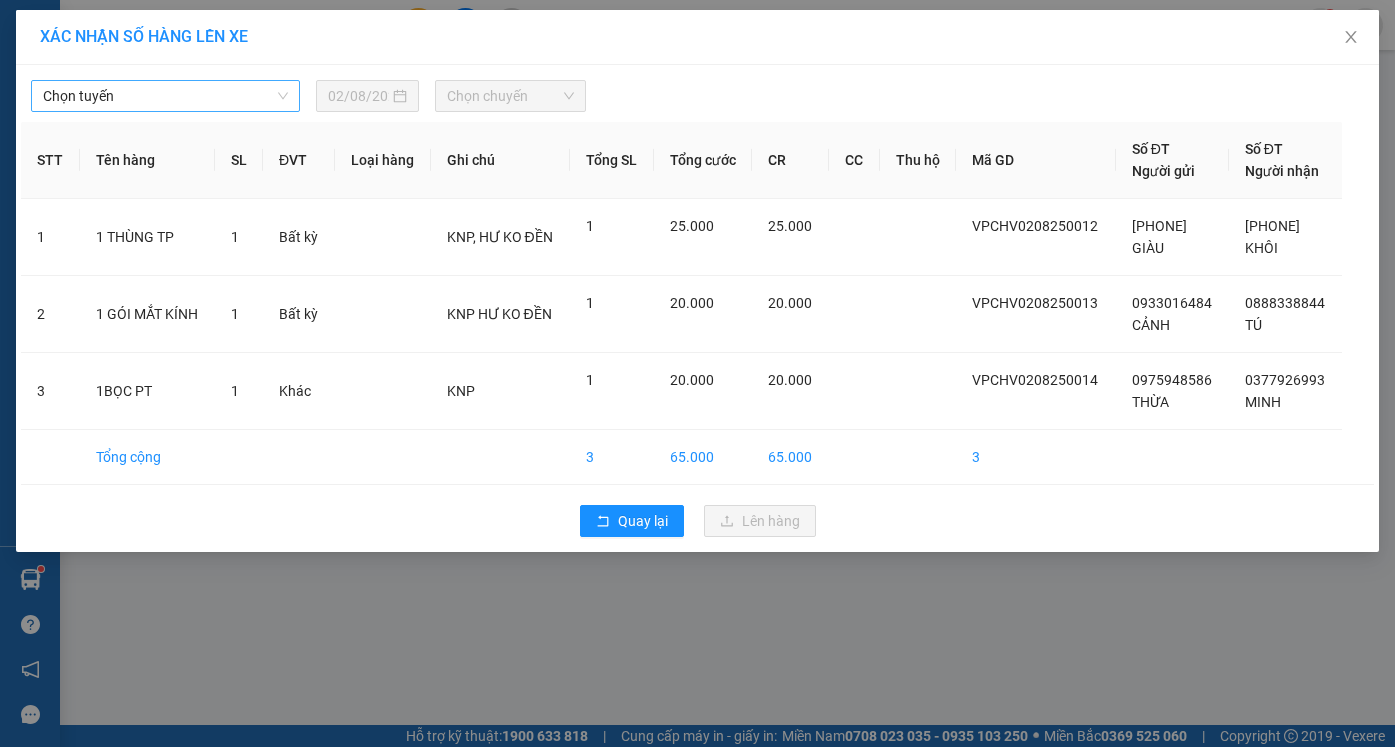 click on "Chọn tuyến" at bounding box center [165, 96] 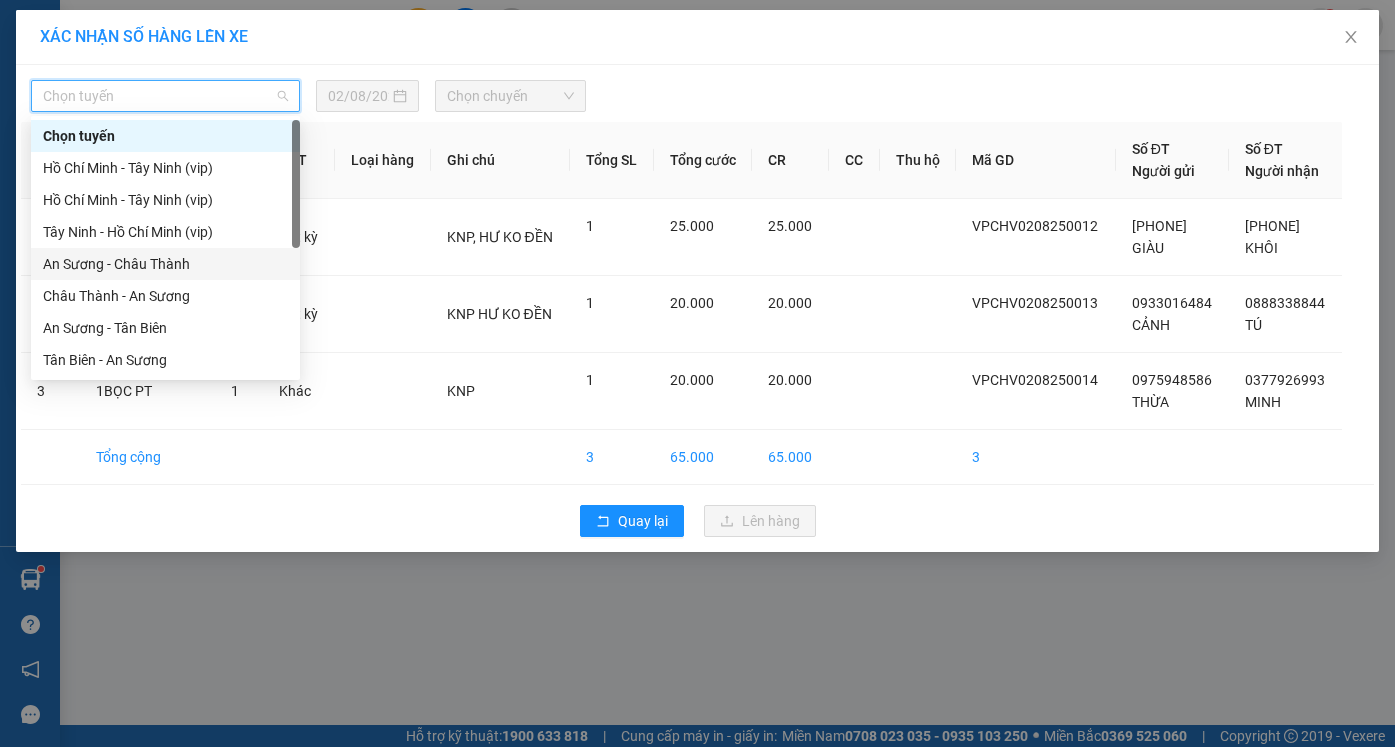 scroll, scrollTop: 200, scrollLeft: 0, axis: vertical 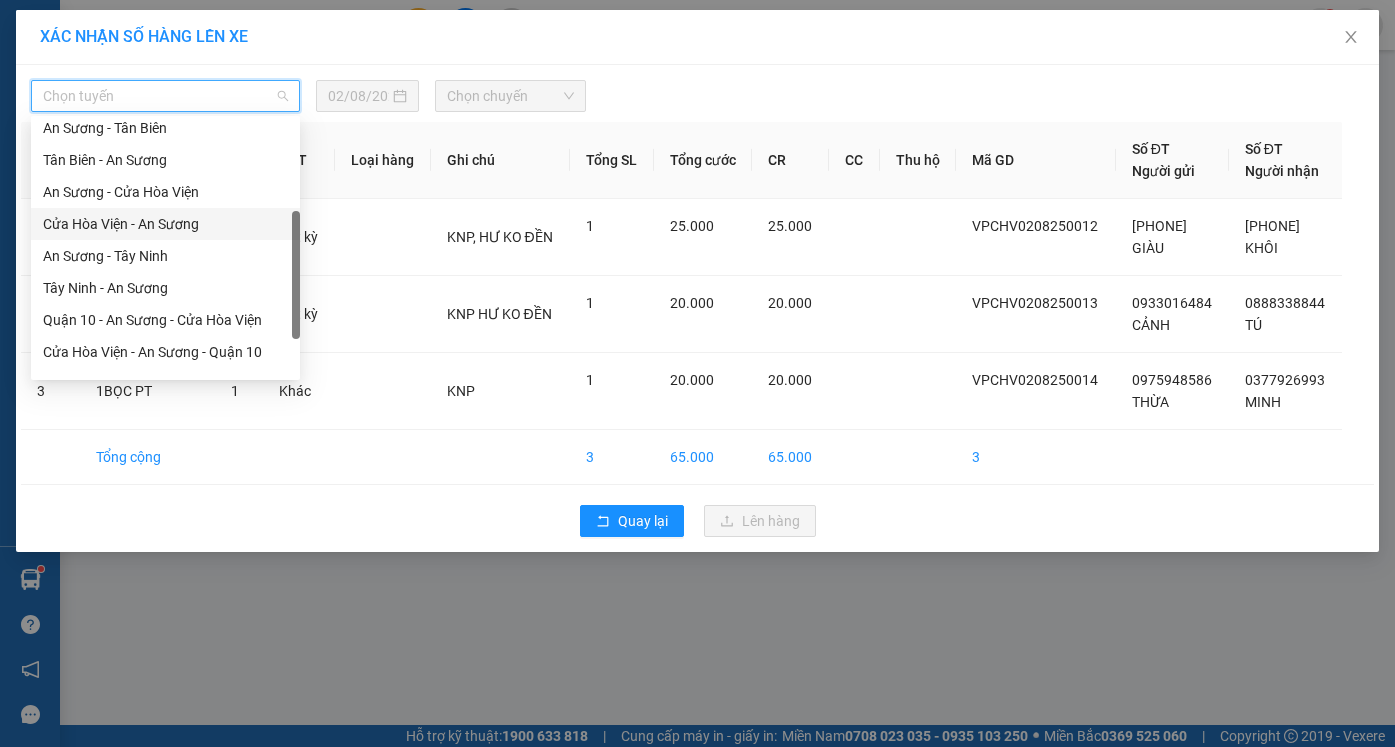 drag, startPoint x: 150, startPoint y: 227, endPoint x: 421, endPoint y: 125, distance: 289.56 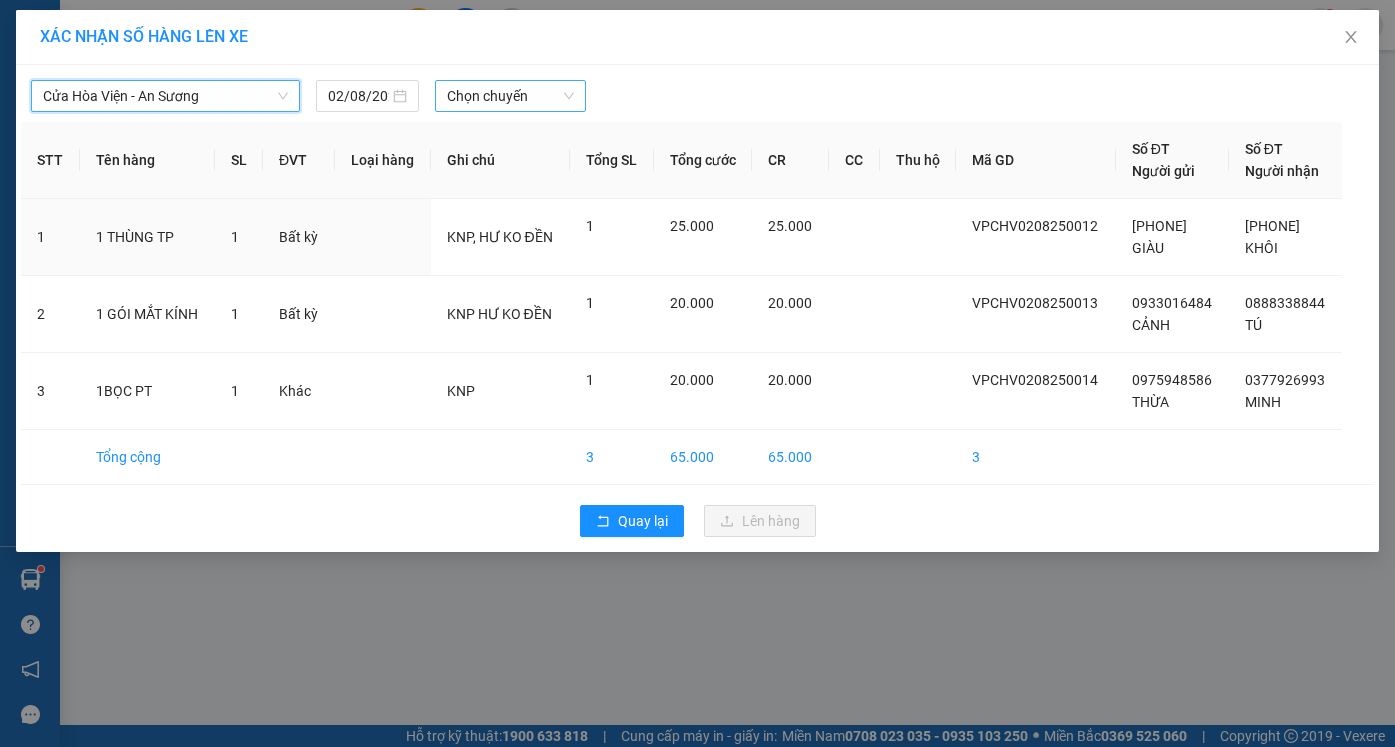 click on "Chọn chuyến" at bounding box center (510, 96) 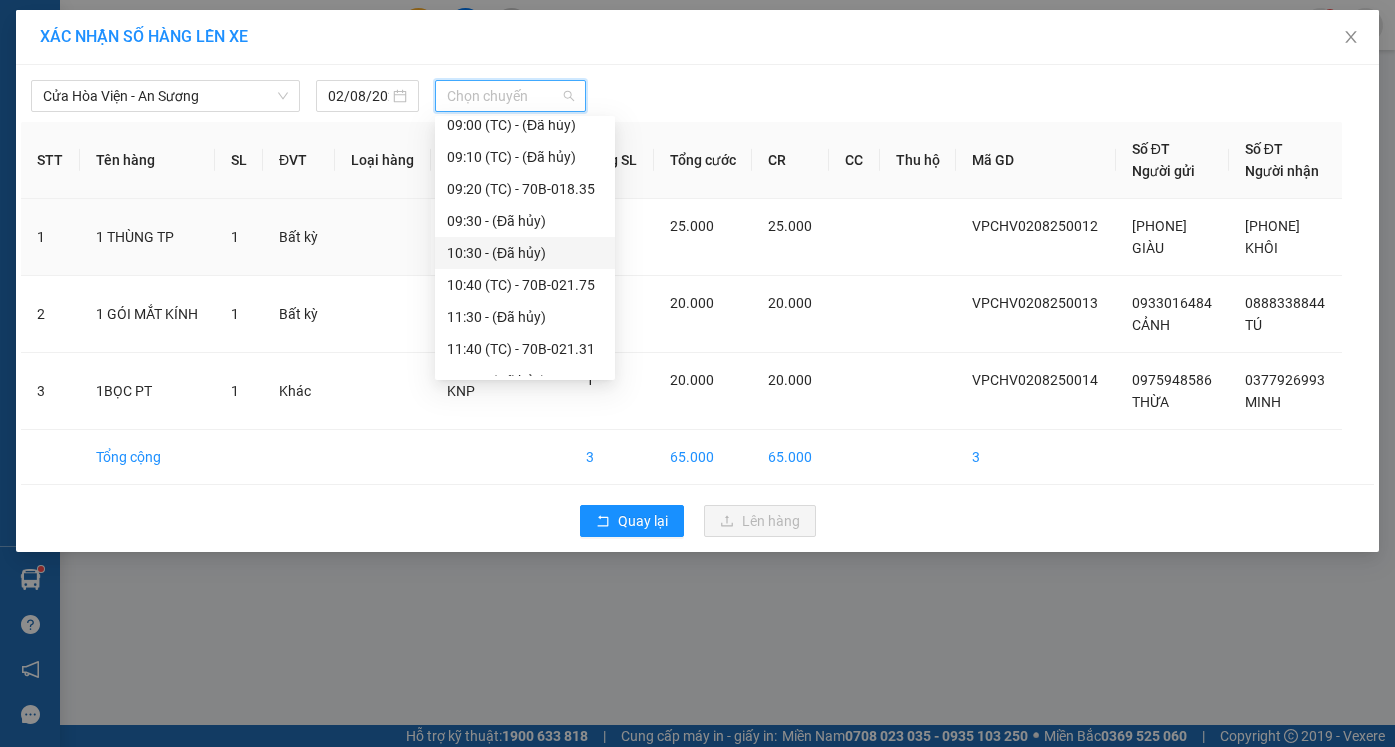 scroll, scrollTop: 500, scrollLeft: 0, axis: vertical 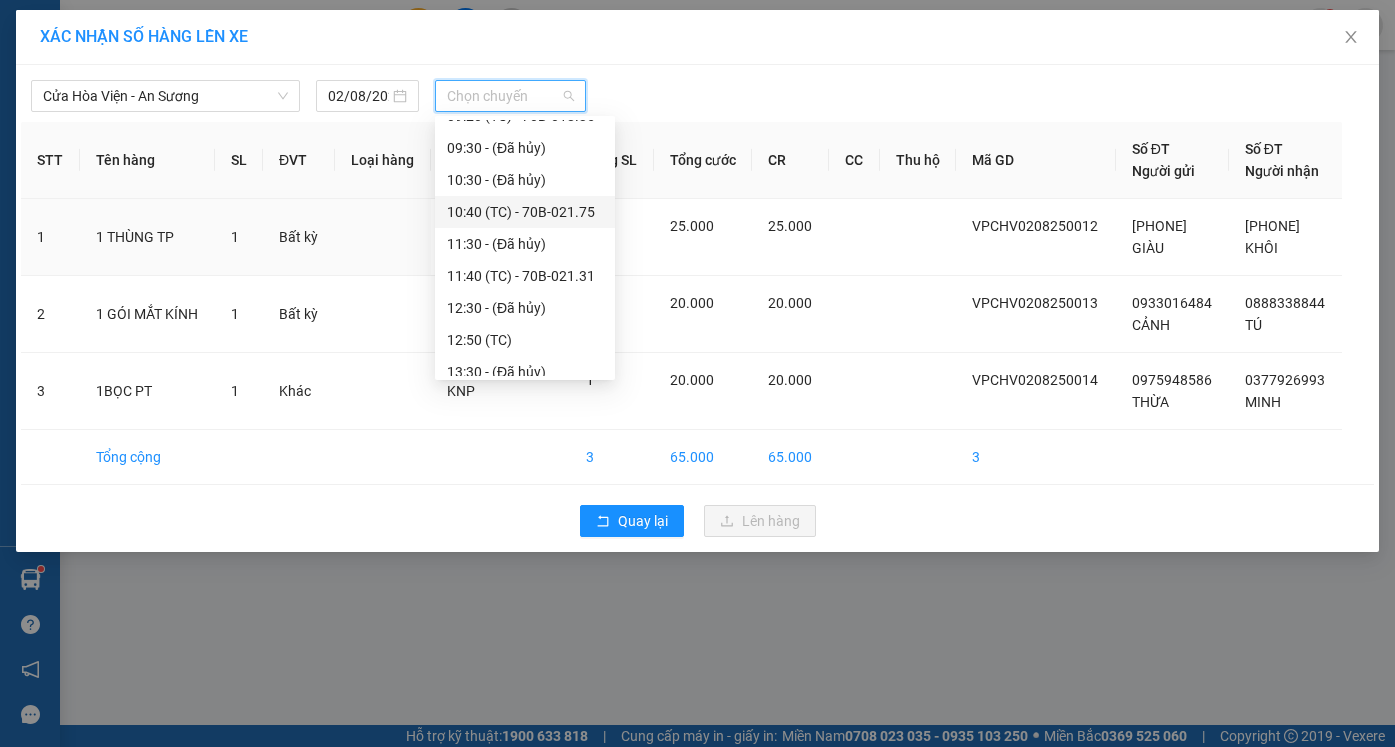 click on "10:40   (TC)   - 70B-021.75" at bounding box center (525, 212) 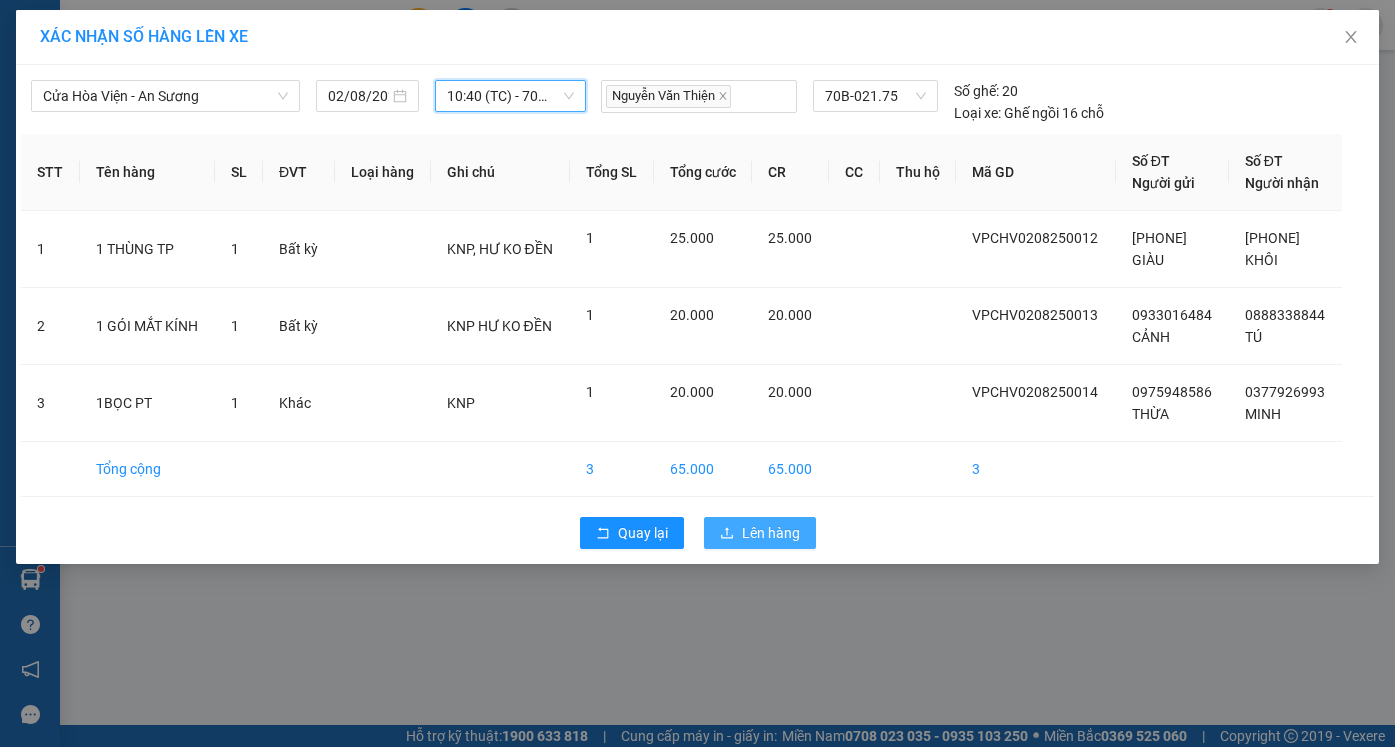 click on "Lên hàng" at bounding box center [771, 533] 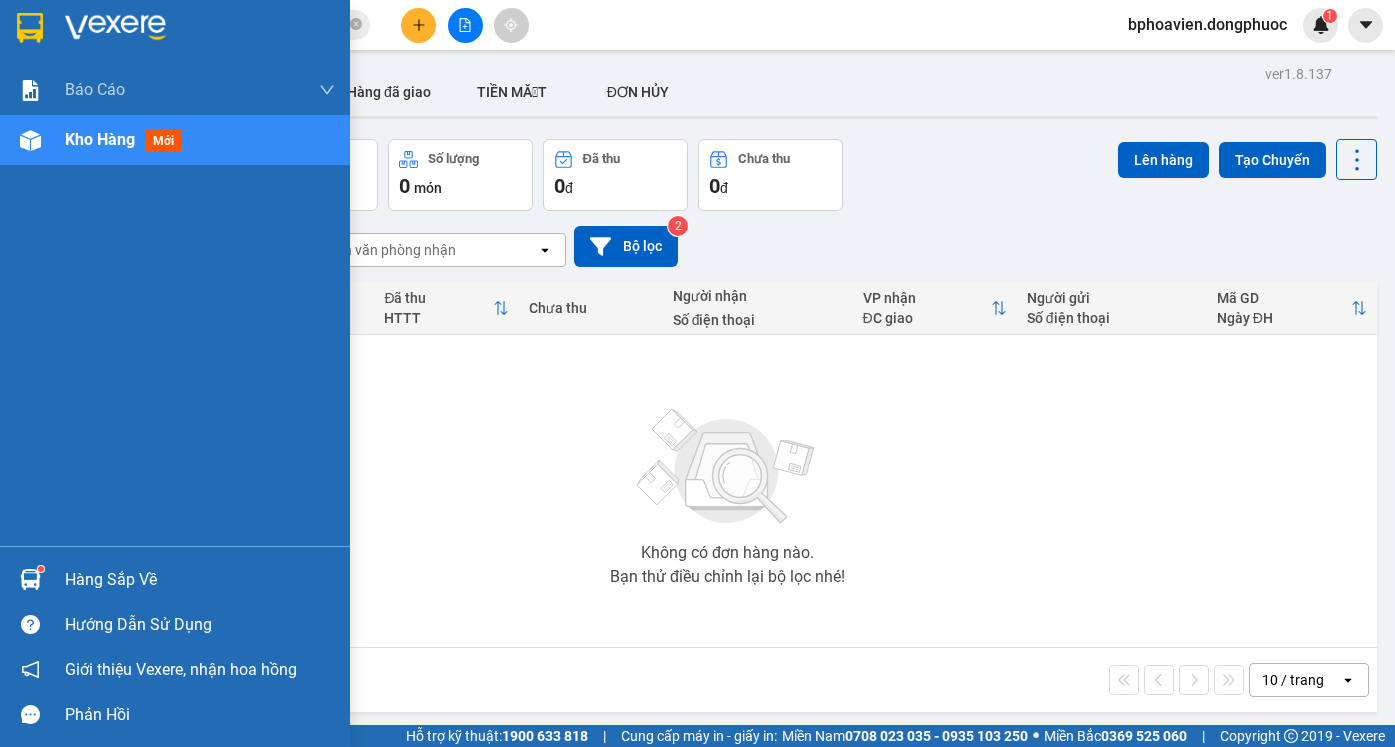 drag, startPoint x: 91, startPoint y: 576, endPoint x: 136, endPoint y: 591, distance: 47.434166 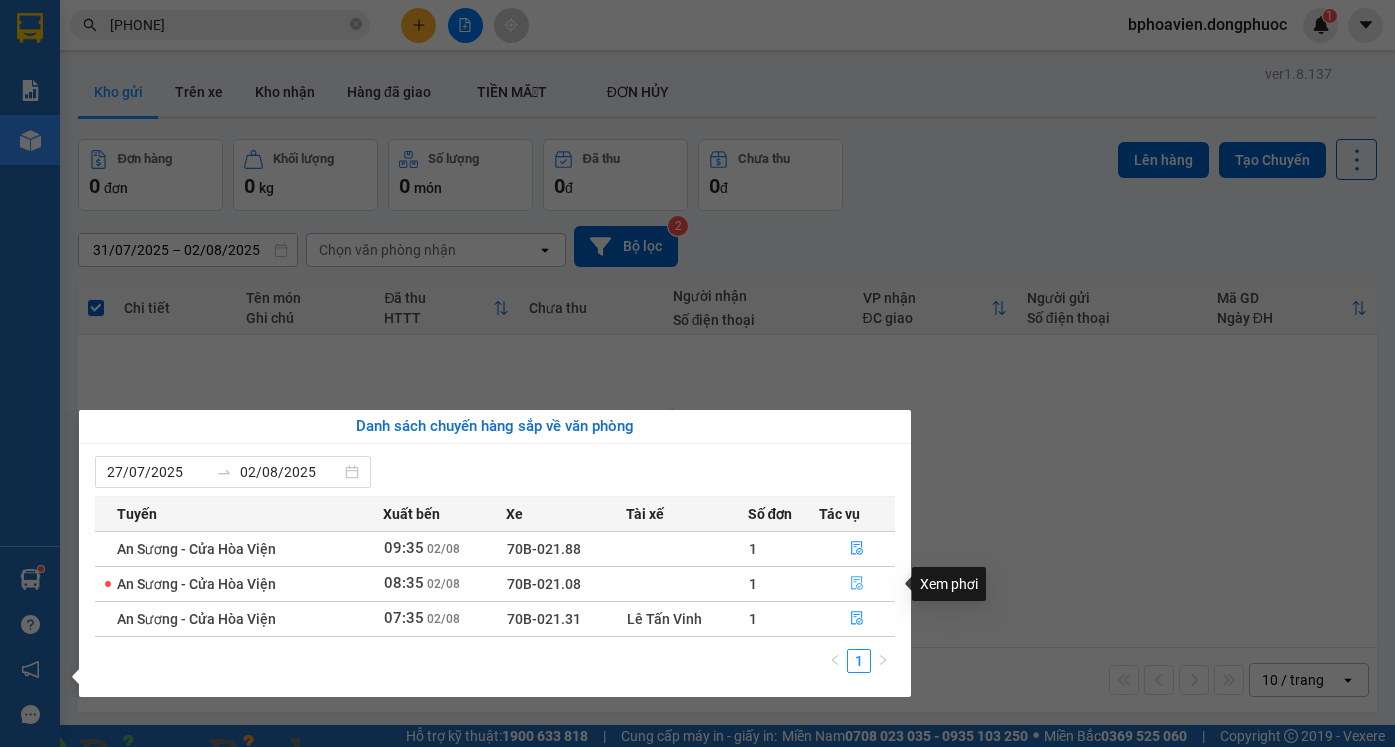 click 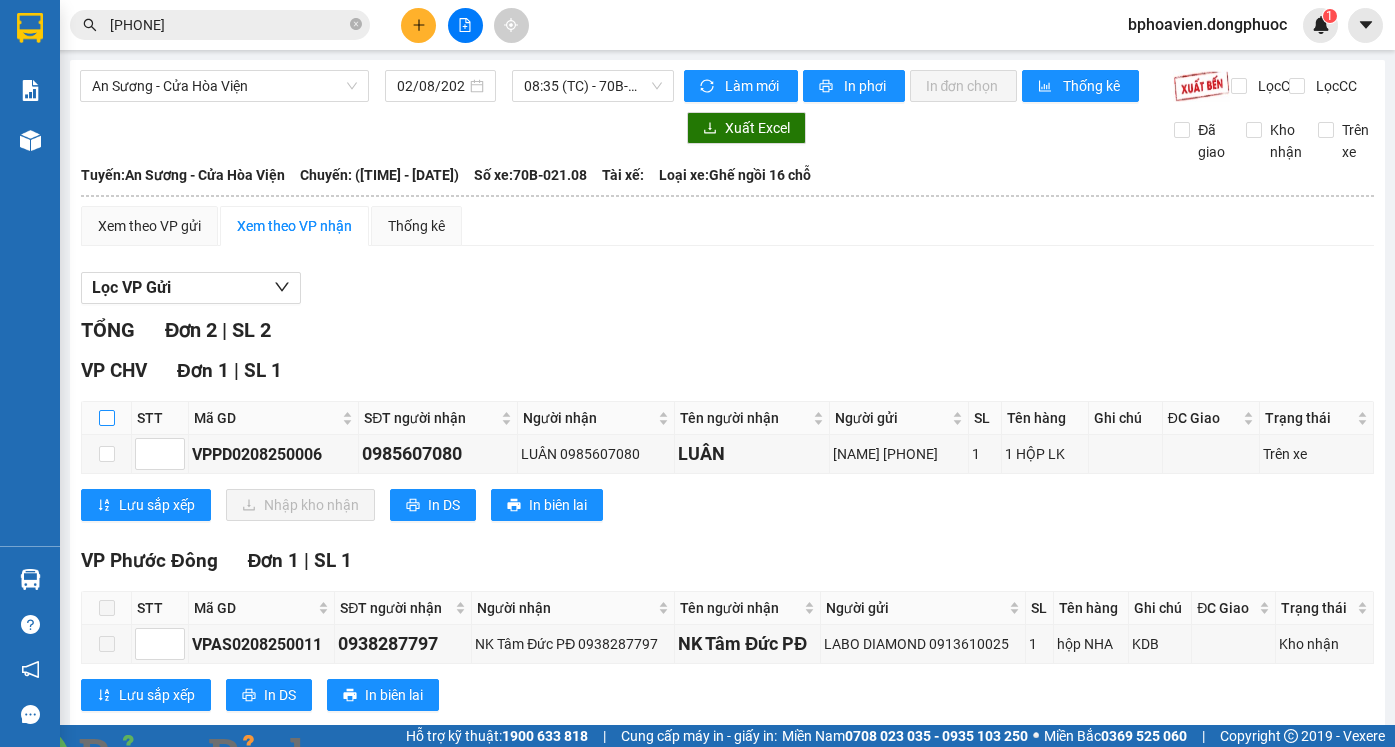 click at bounding box center (107, 418) 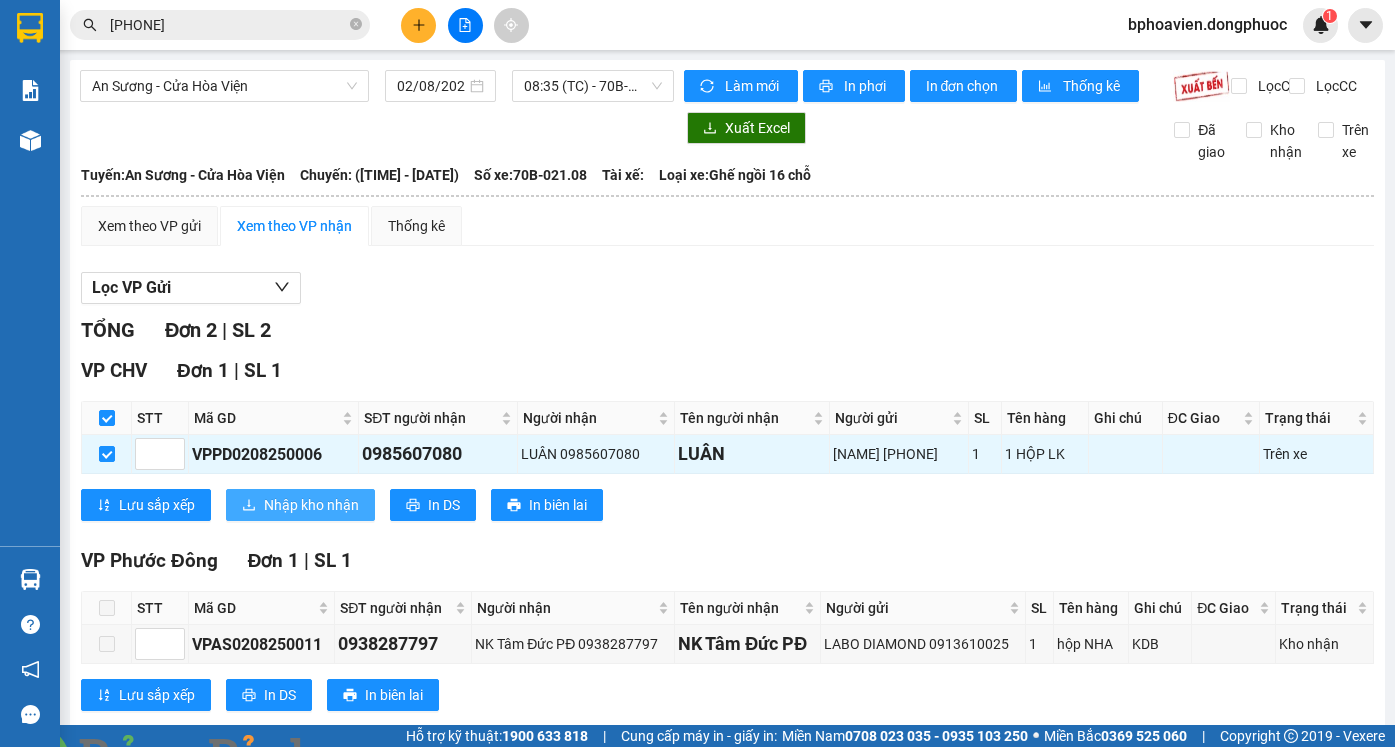 click on "Nhập kho nhận" at bounding box center [311, 505] 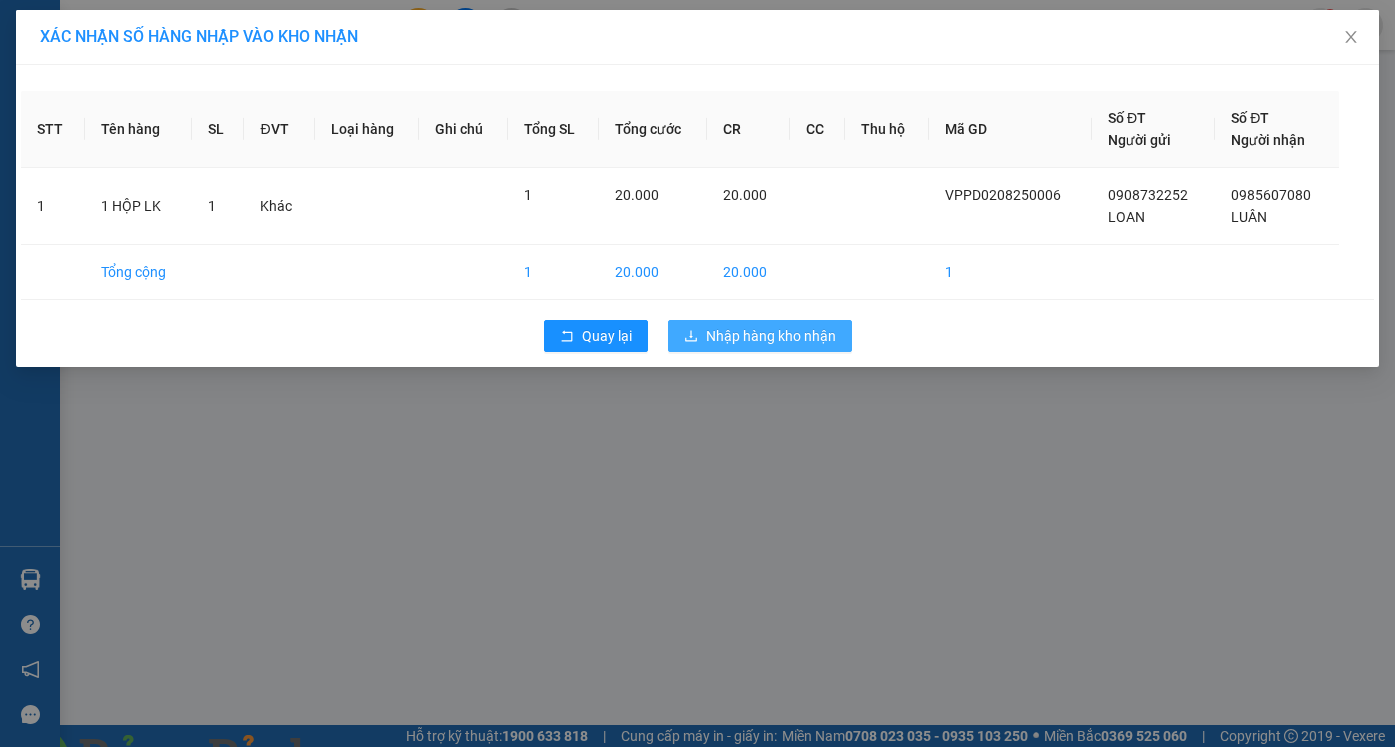click on "Nhập hàng kho nhận" at bounding box center [760, 336] 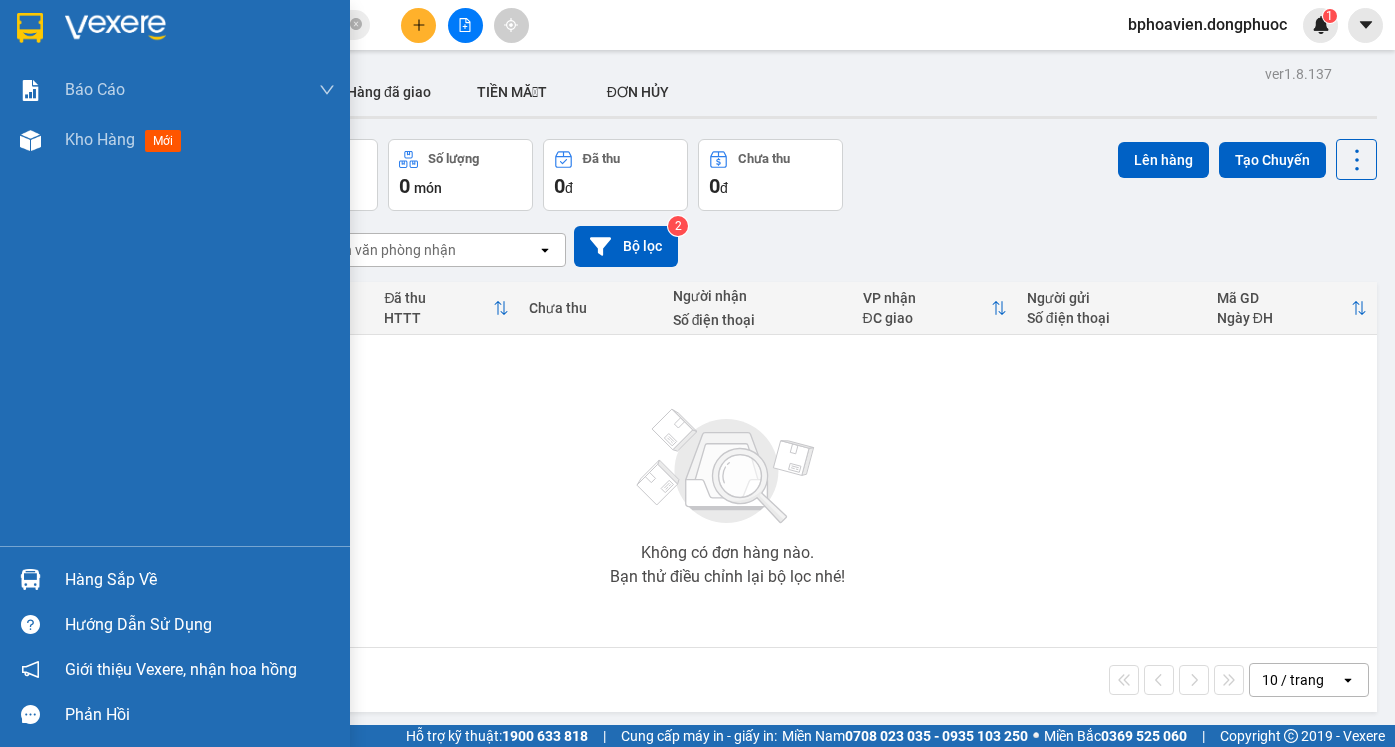 click on "Hàng sắp về" at bounding box center [200, 580] 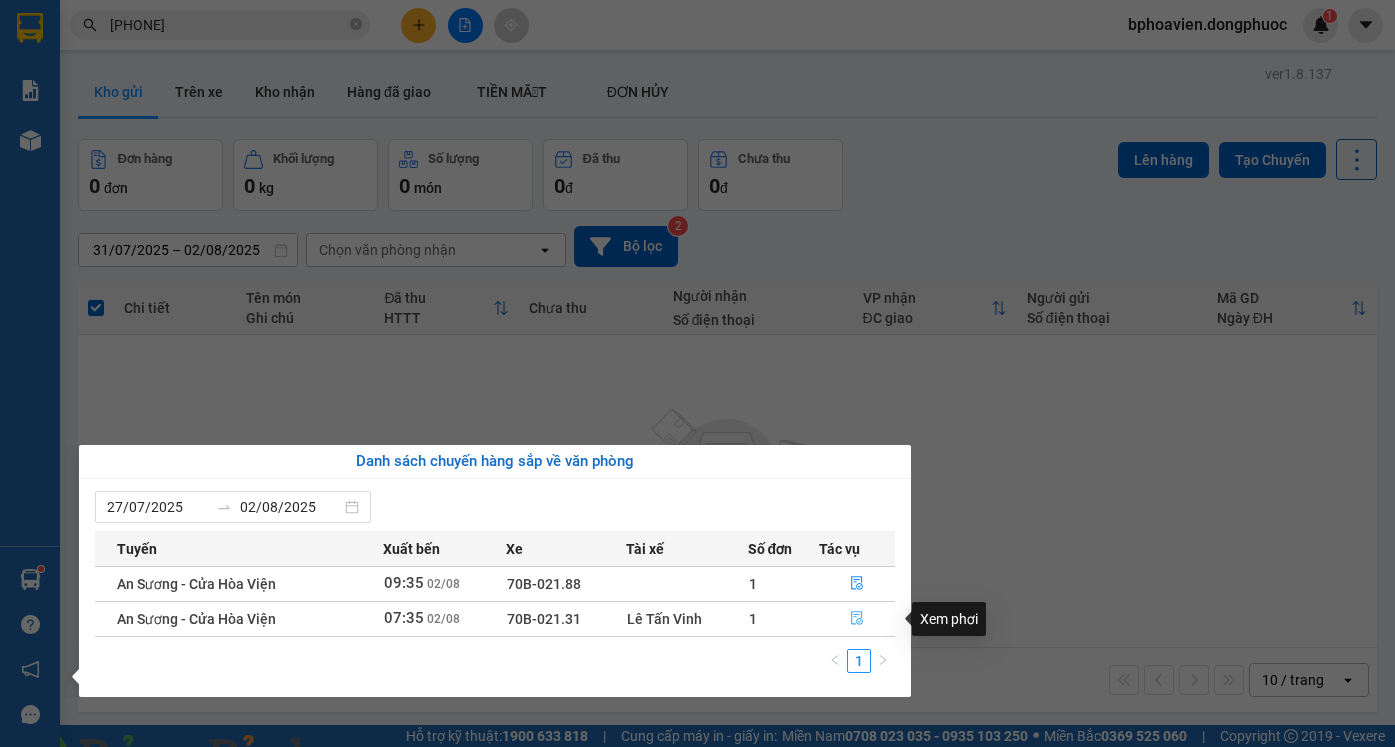 click 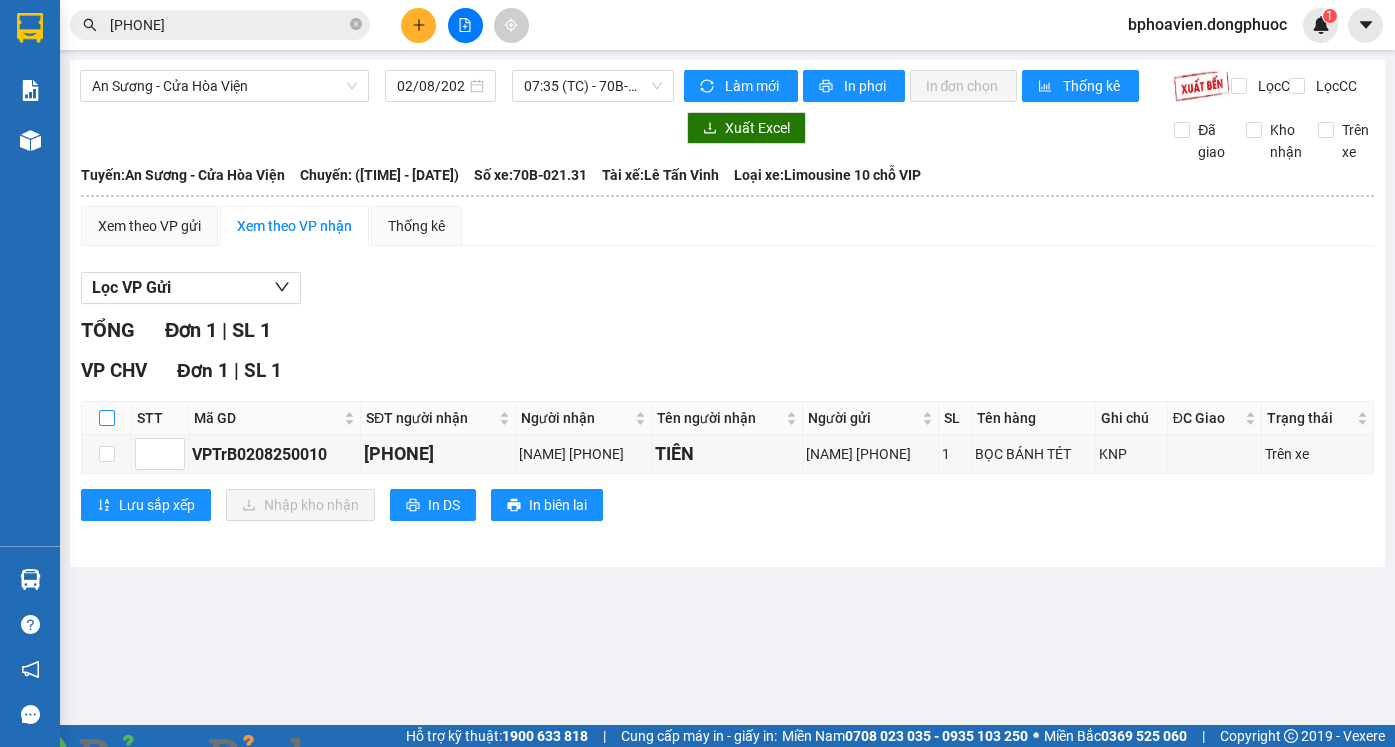 click at bounding box center (107, 418) 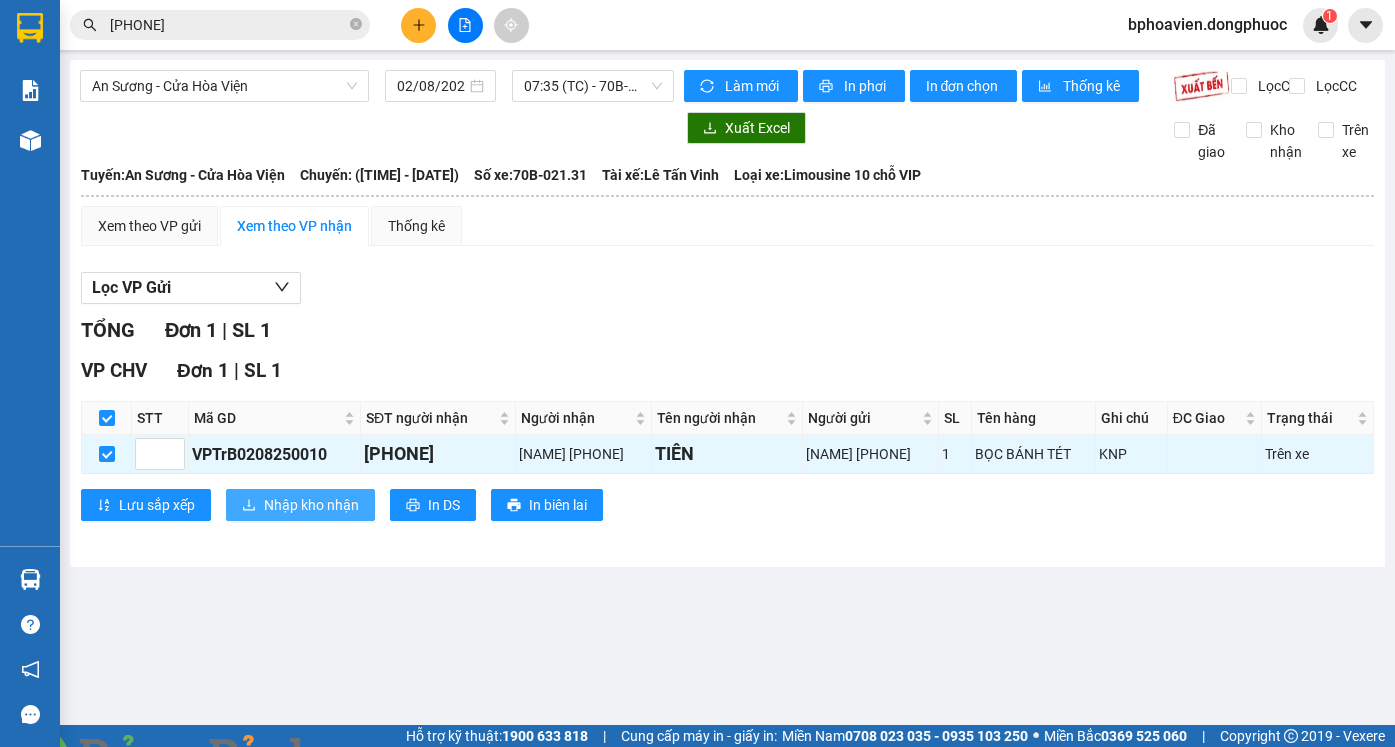 click on "Nhập kho nhận" at bounding box center [311, 505] 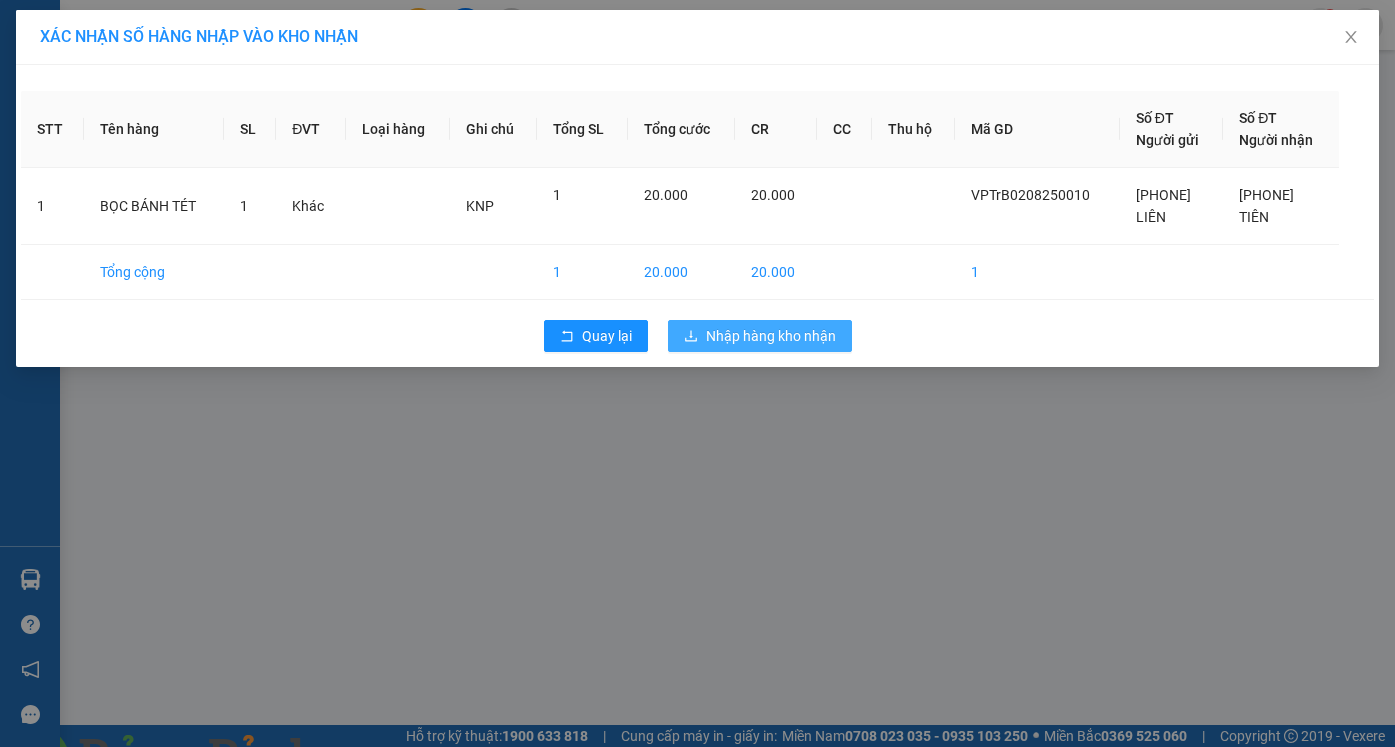 click on "Nhập hàng kho nhận" at bounding box center [771, 336] 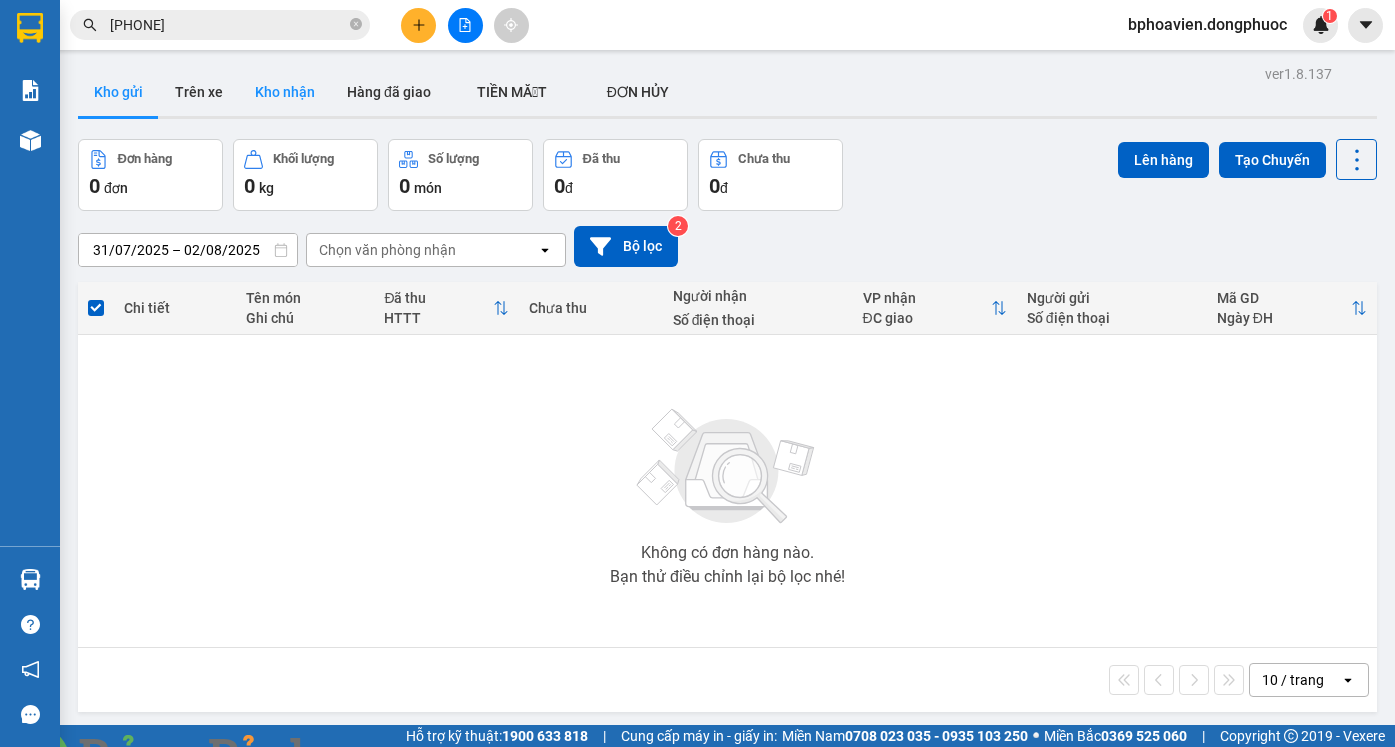 click on "Kho nhận" at bounding box center (285, 92) 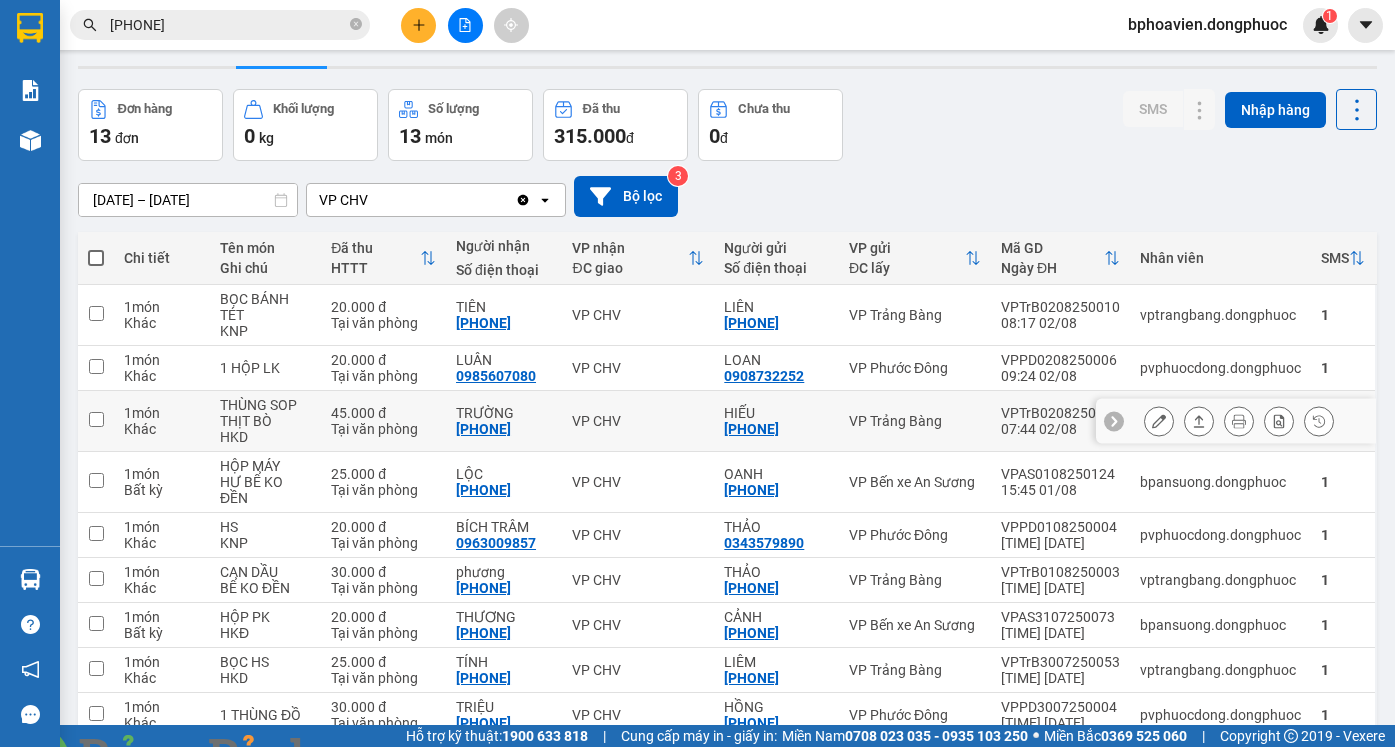 scroll, scrollTop: 100, scrollLeft: 0, axis: vertical 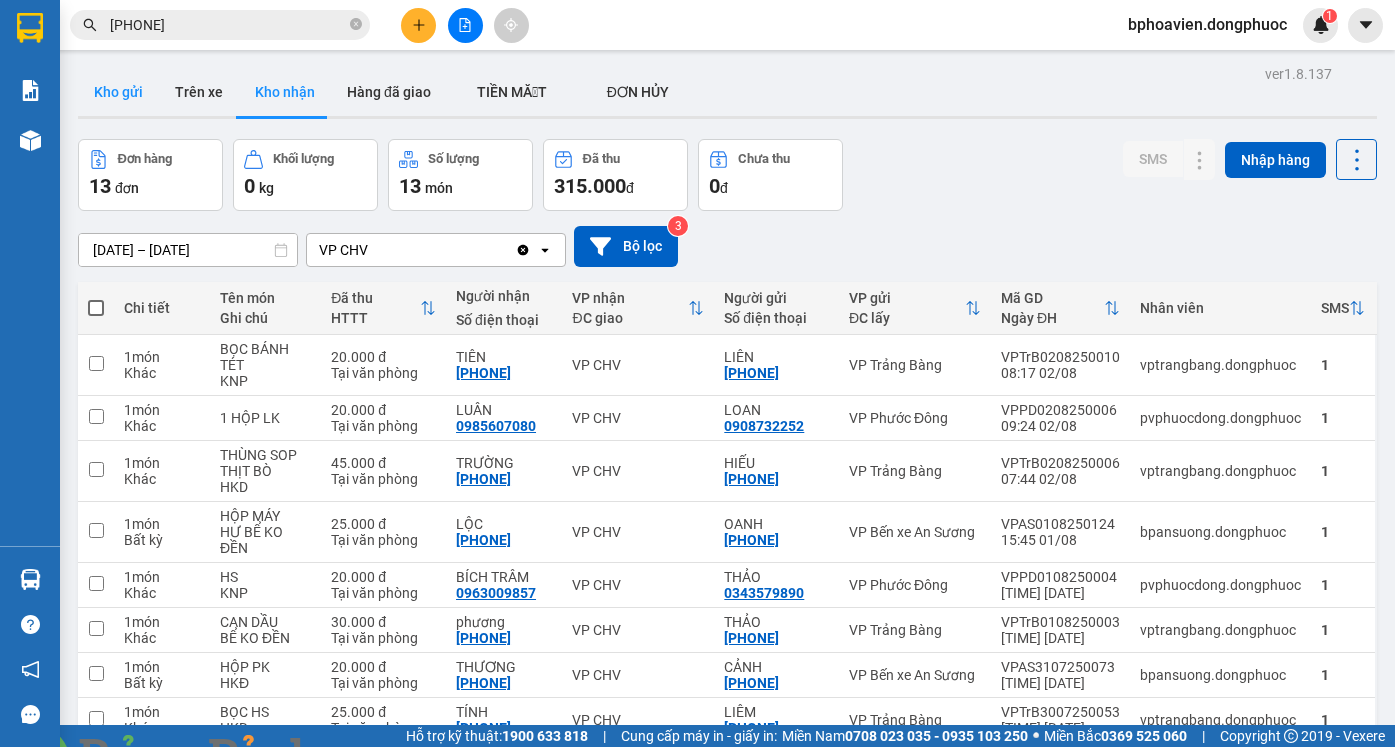 click on "Kho gửi" at bounding box center [118, 92] 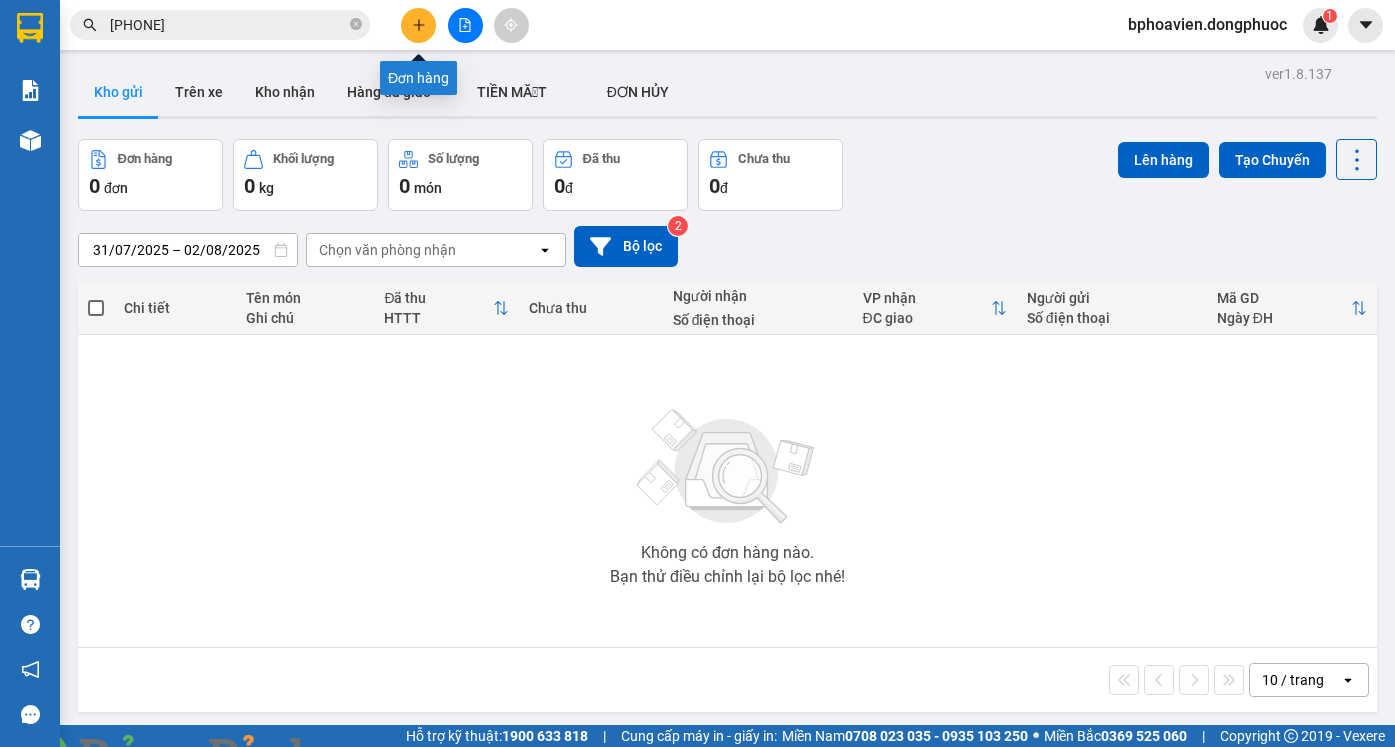 click at bounding box center [418, 25] 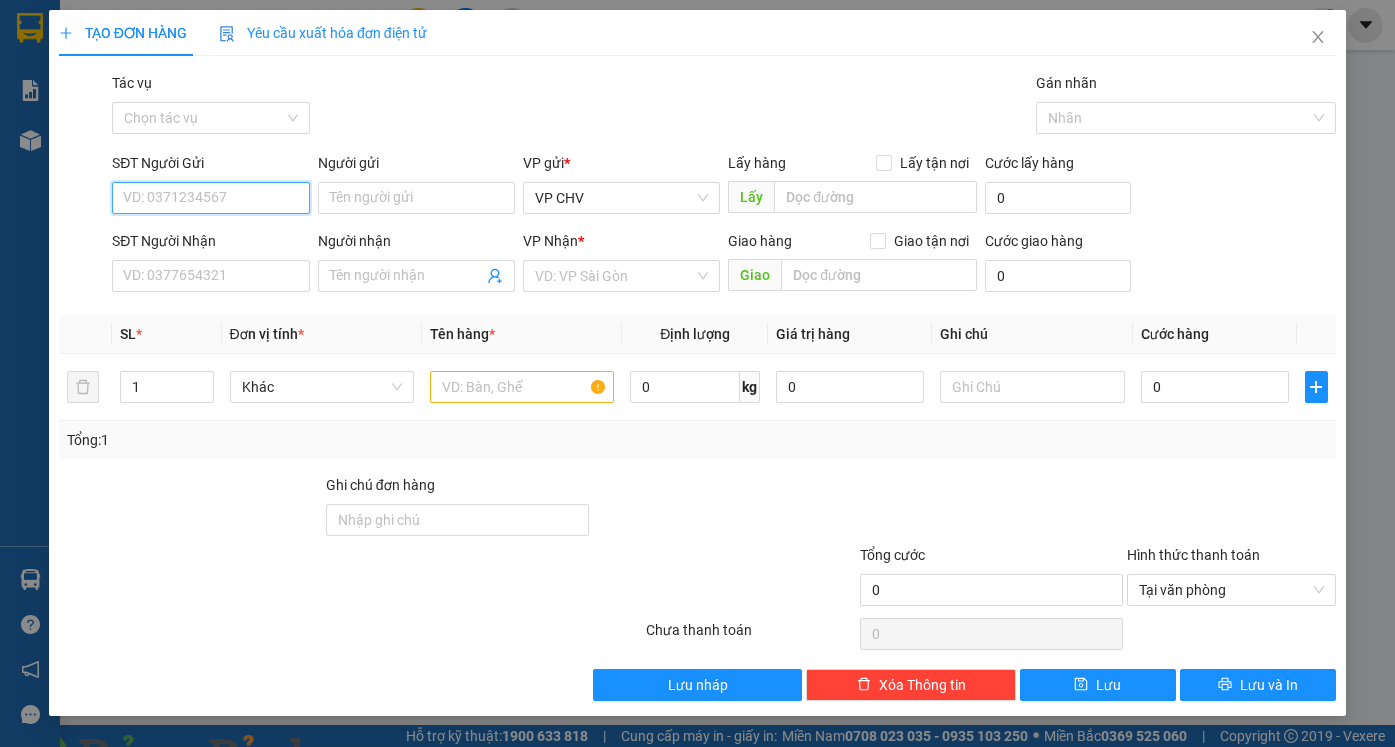 click on "SĐT Người Gửi" at bounding box center [210, 198] 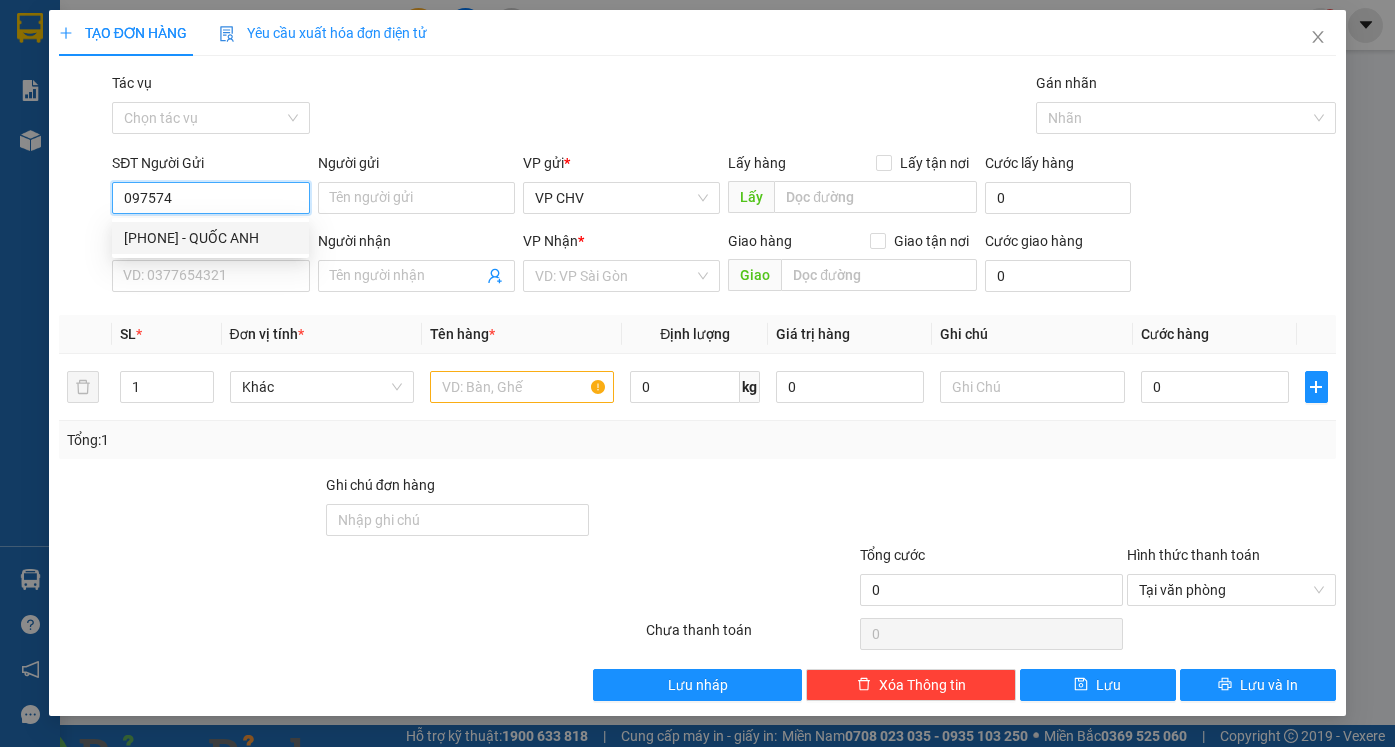 click on "[PHONE] - QUỐC ANH" at bounding box center [210, 238] 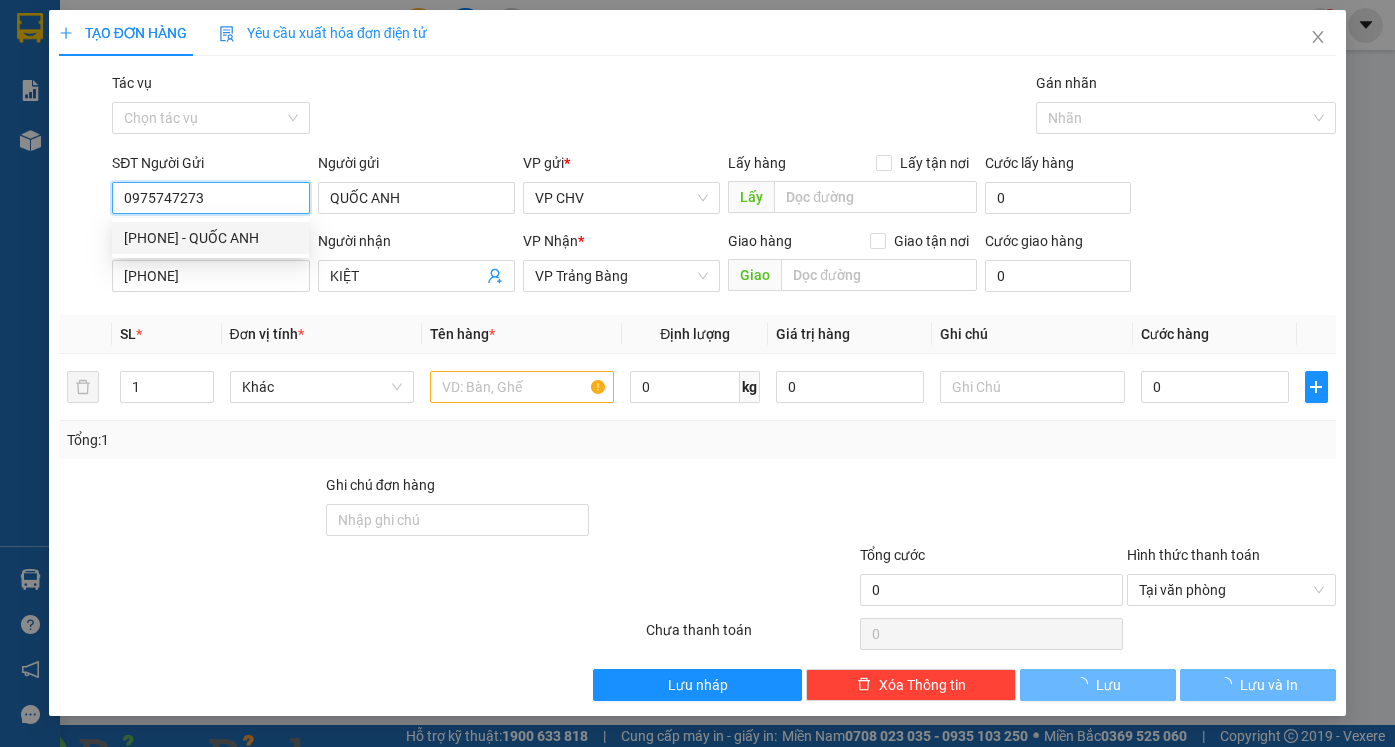 type on "20.000" 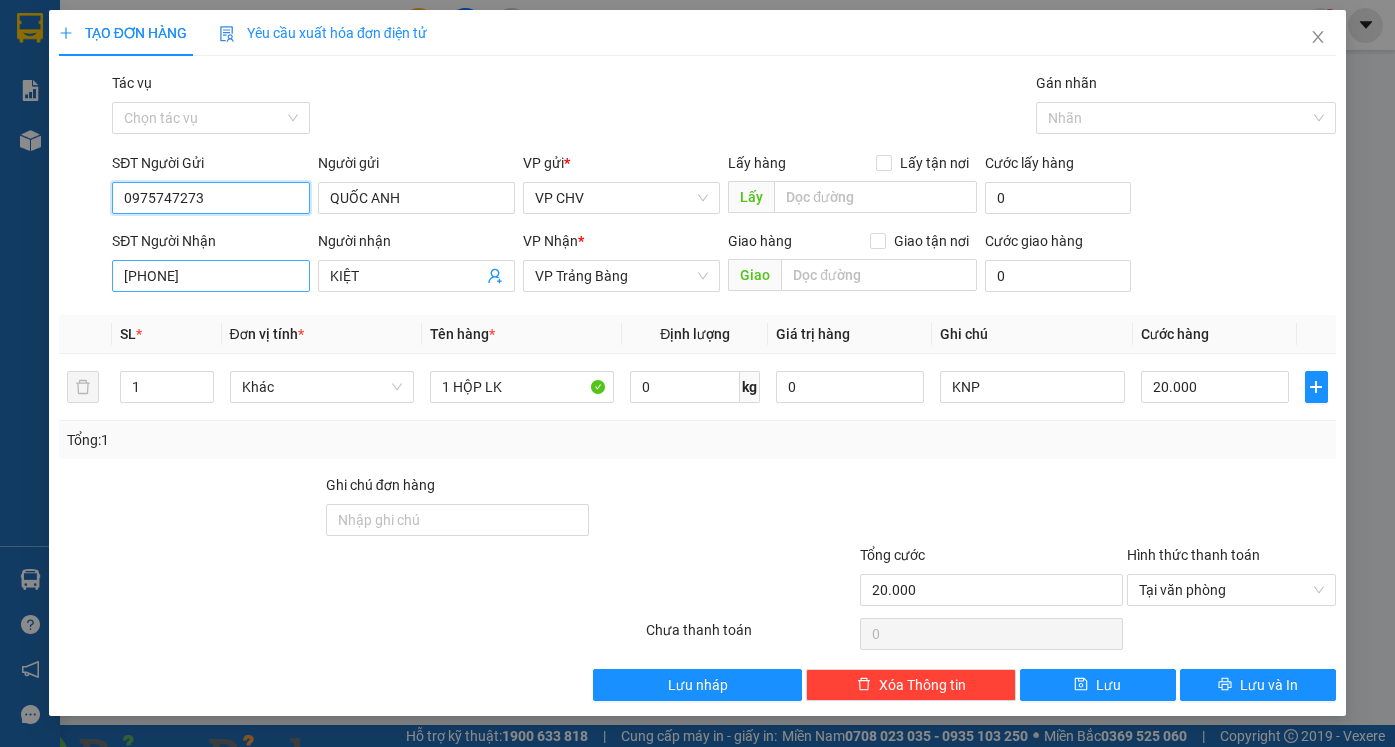 type on "0975747273" 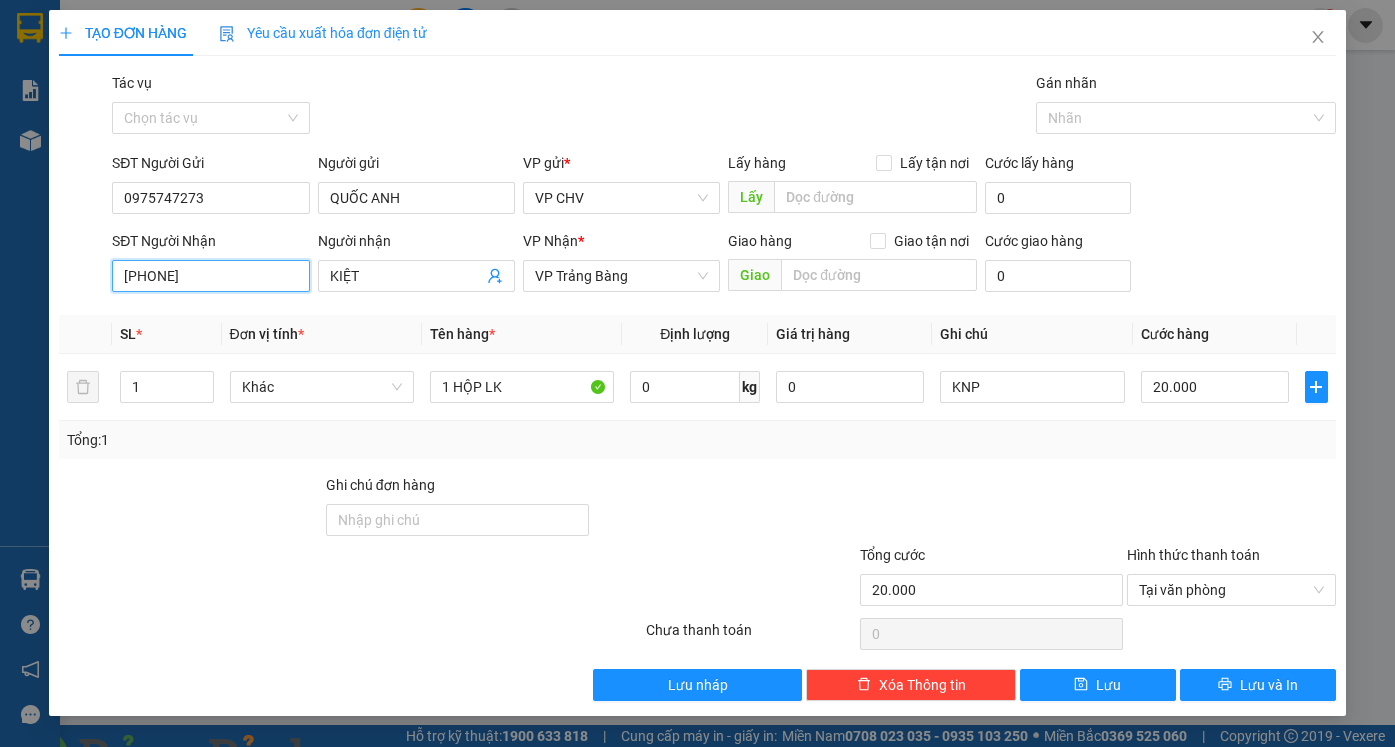 drag, startPoint x: 241, startPoint y: 279, endPoint x: 9, endPoint y: 286, distance: 232.10558 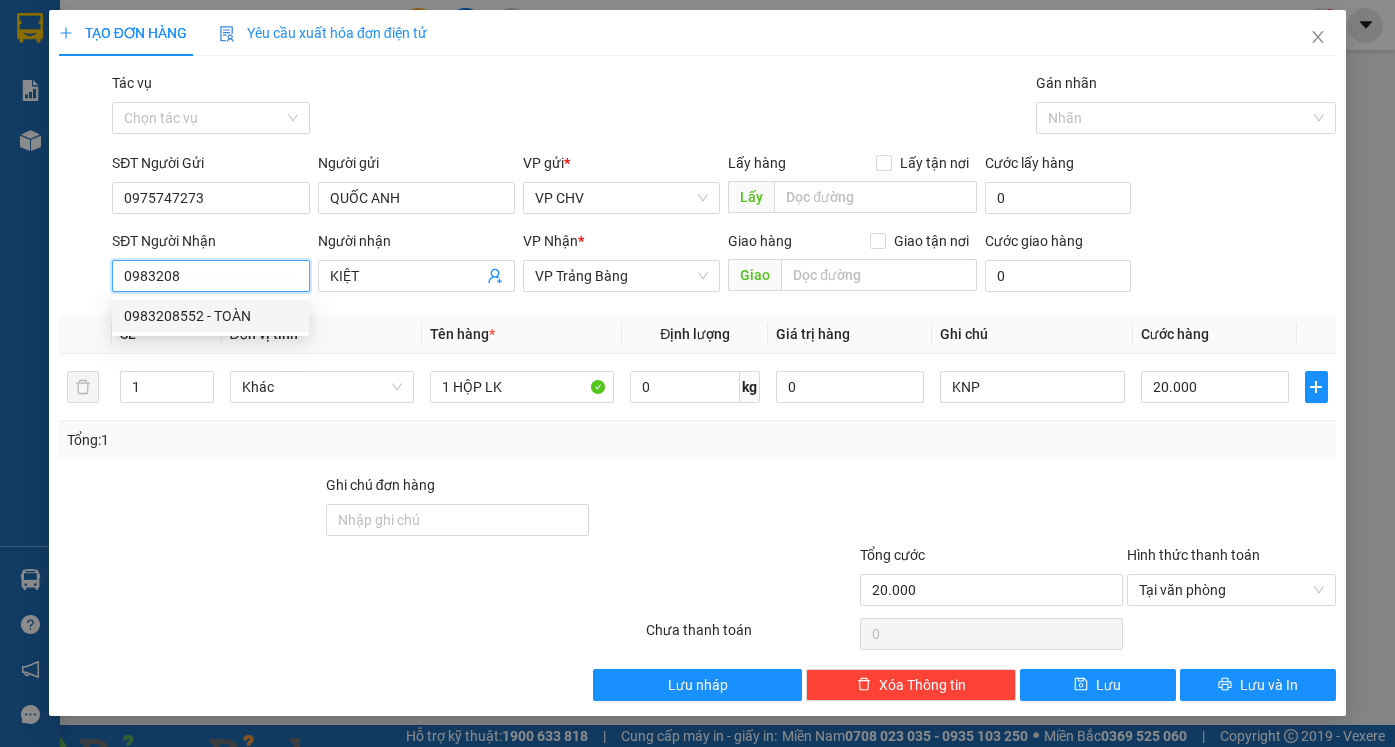 click on "0983208552 - TOÀN" at bounding box center [210, 316] 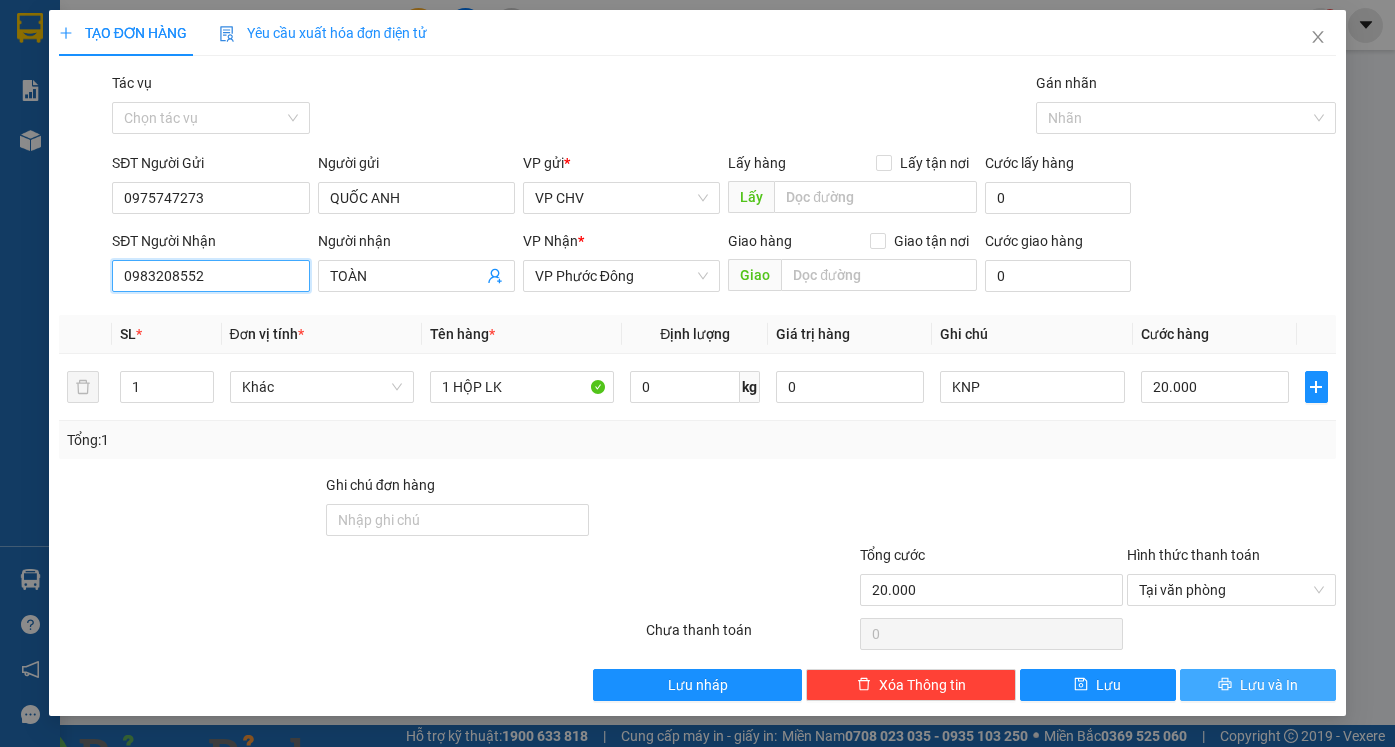 type on "0983208552" 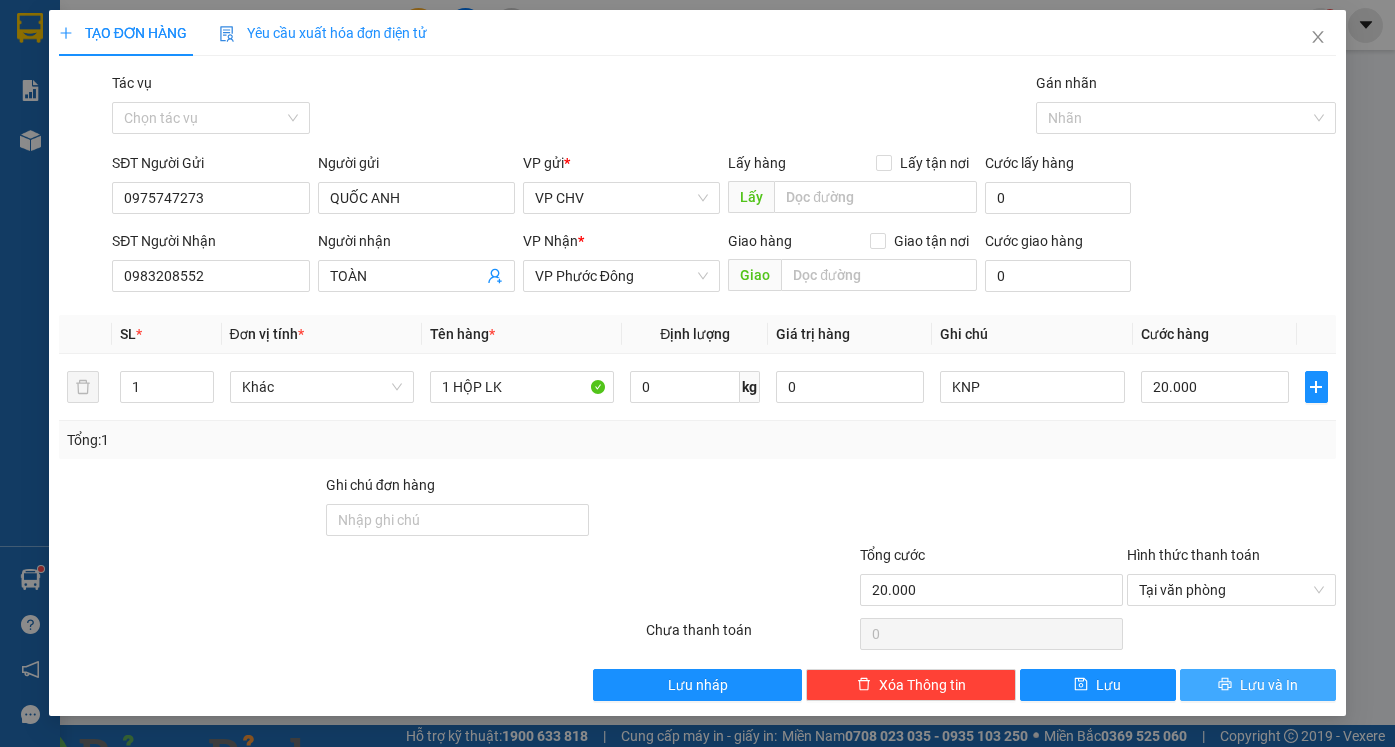 click on "Lưu và In" at bounding box center (1258, 685) 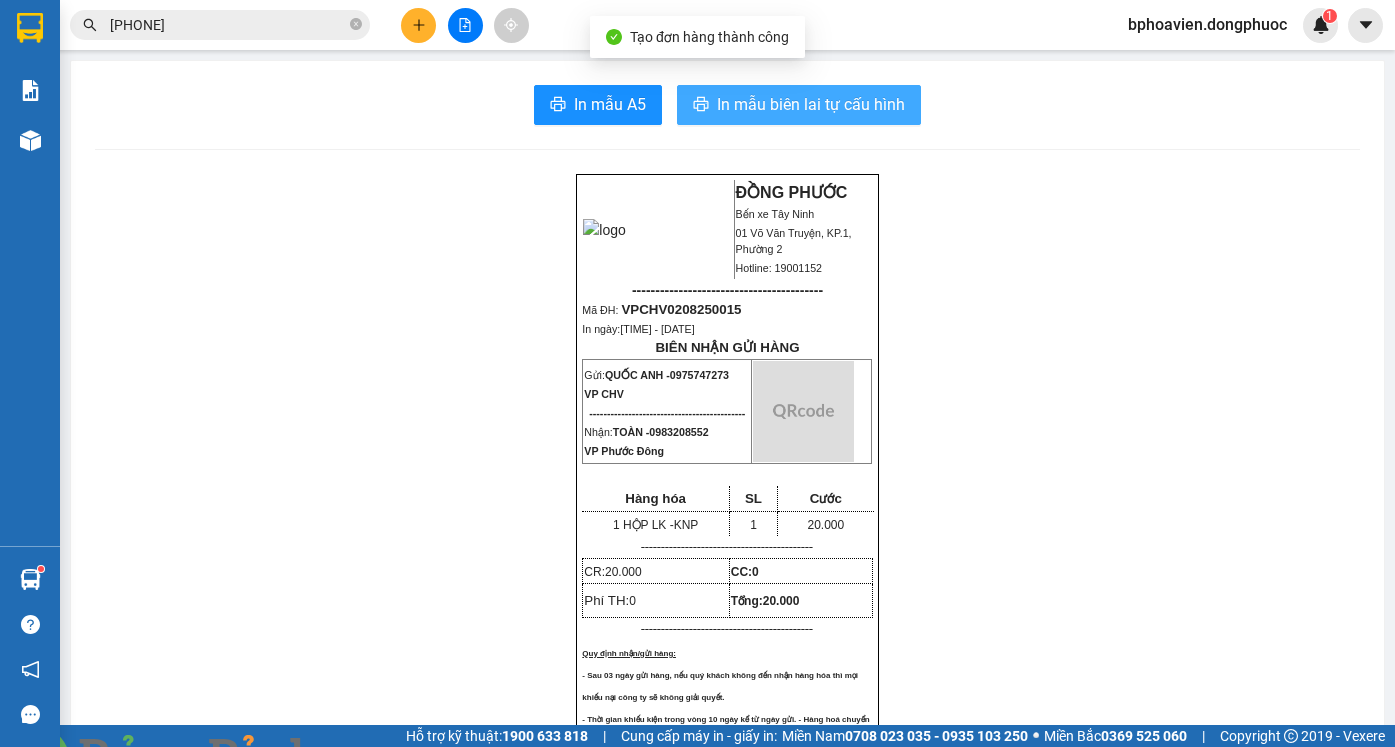 click on "In mẫu biên lai tự cấu hình" at bounding box center (799, 105) 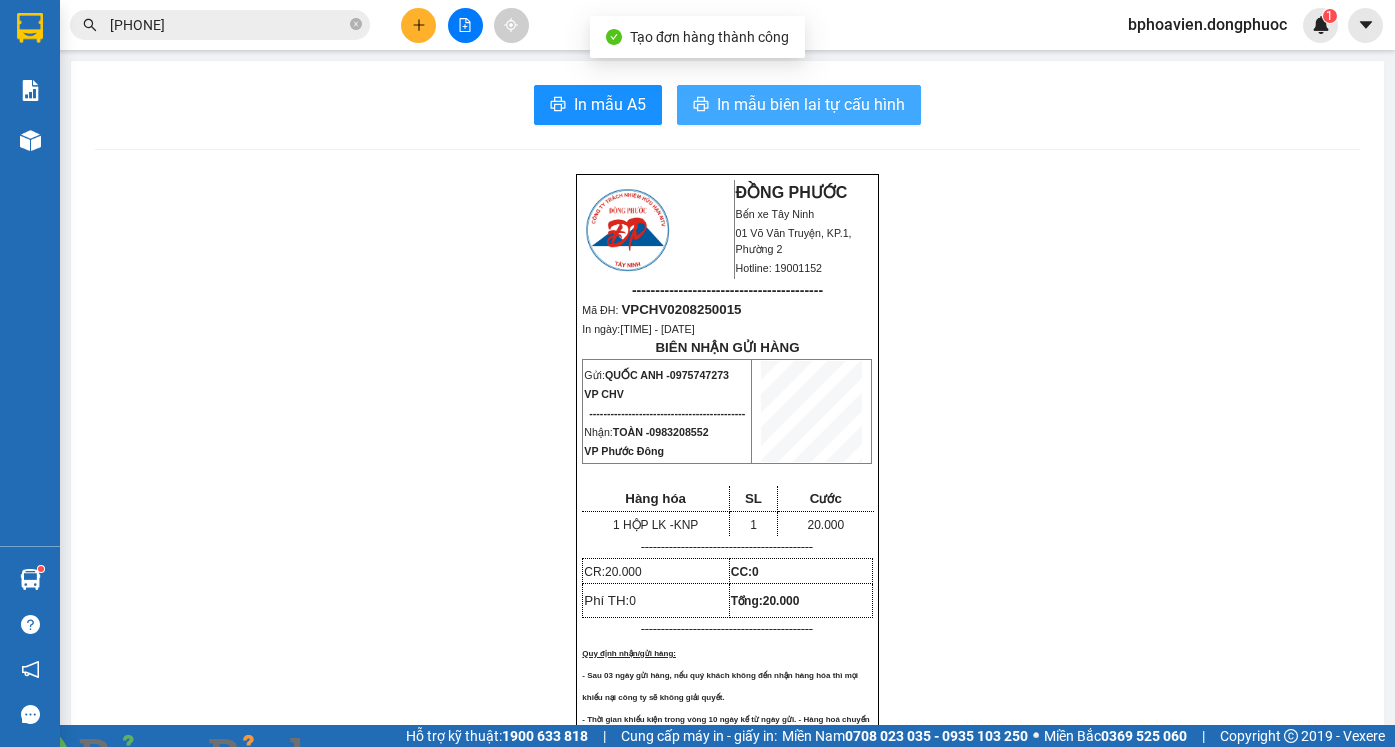 scroll, scrollTop: 0, scrollLeft: 0, axis: both 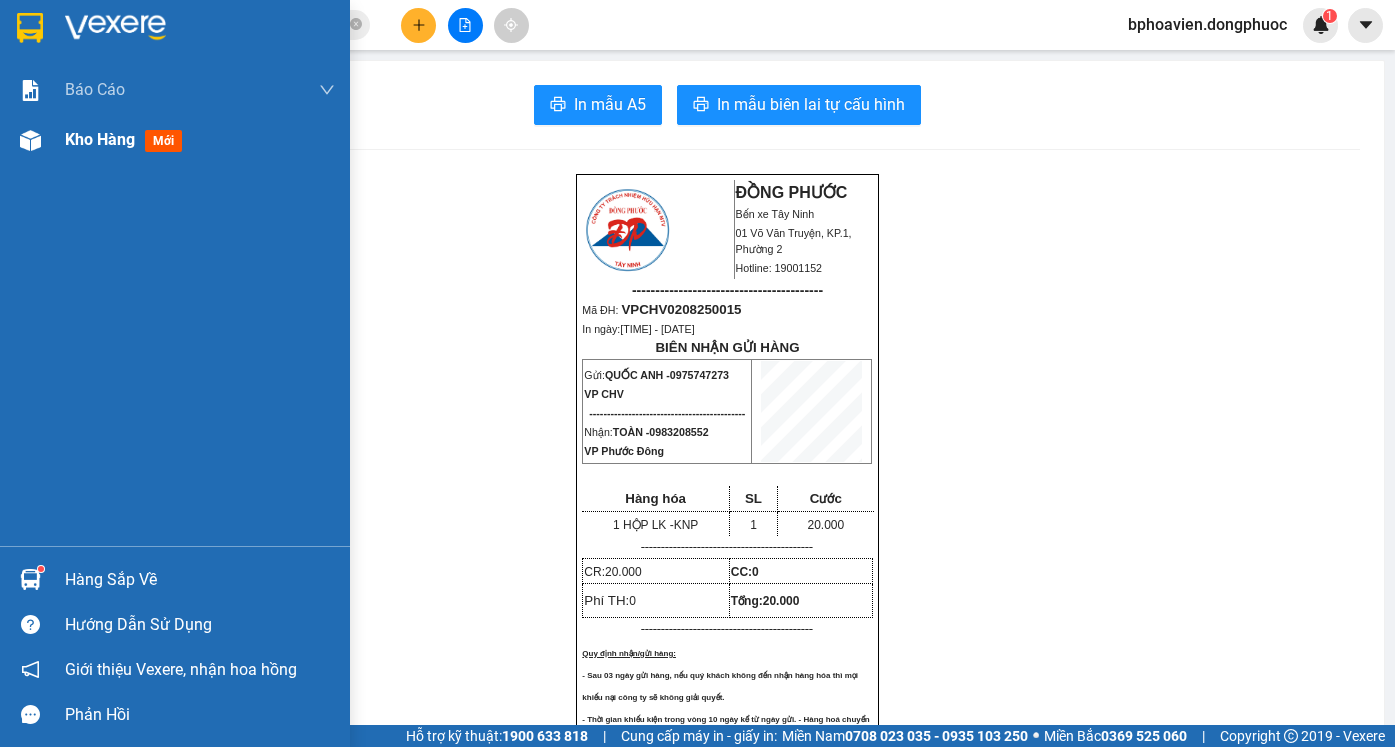 click on "Kho hàng" at bounding box center (100, 139) 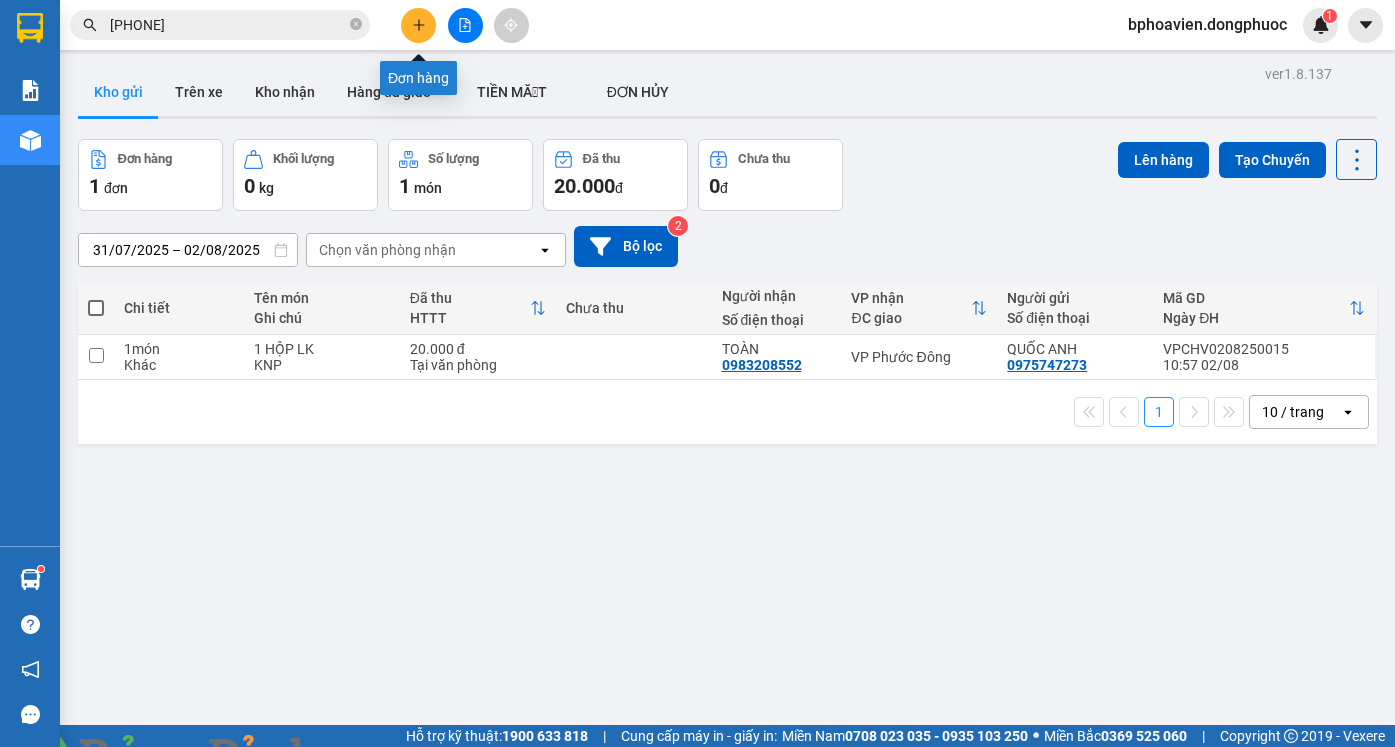 click 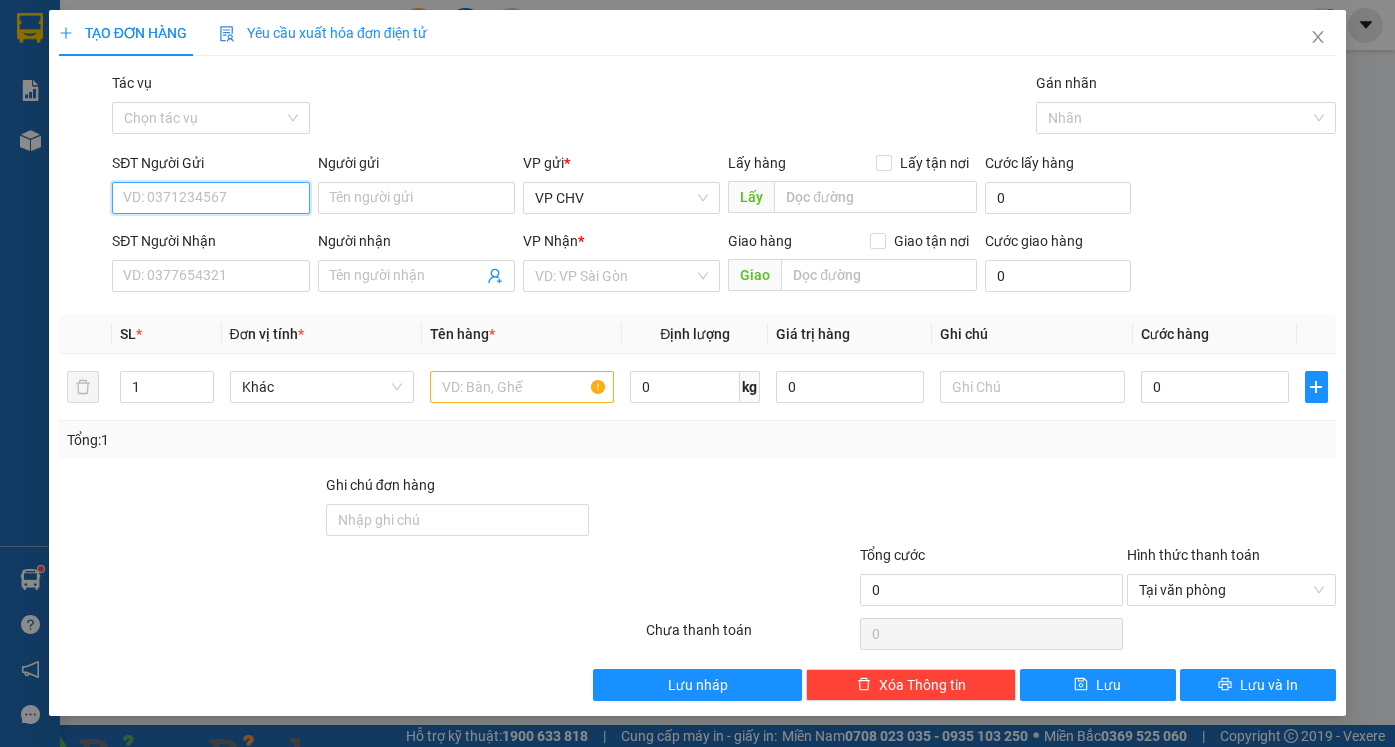 click on "SĐT Người Gửi" at bounding box center (210, 198) 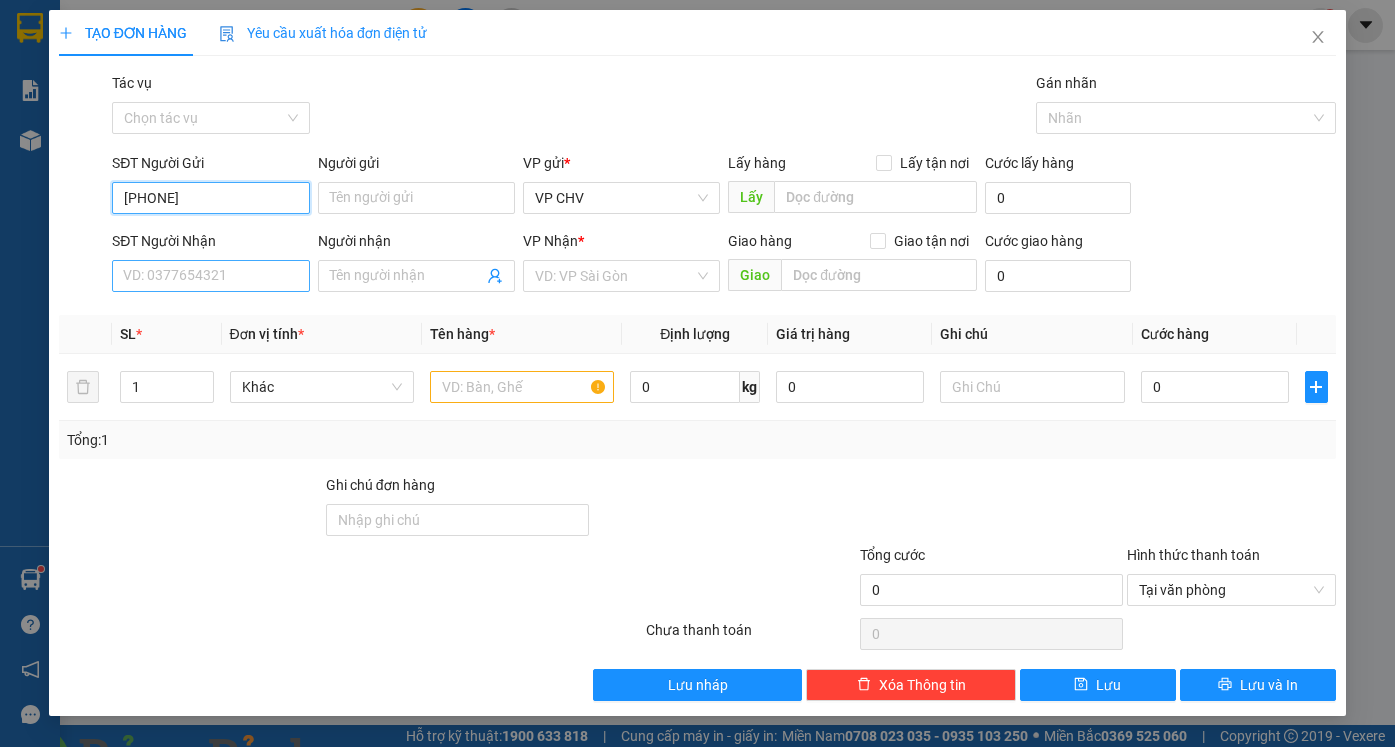 type on "[PHONE]" 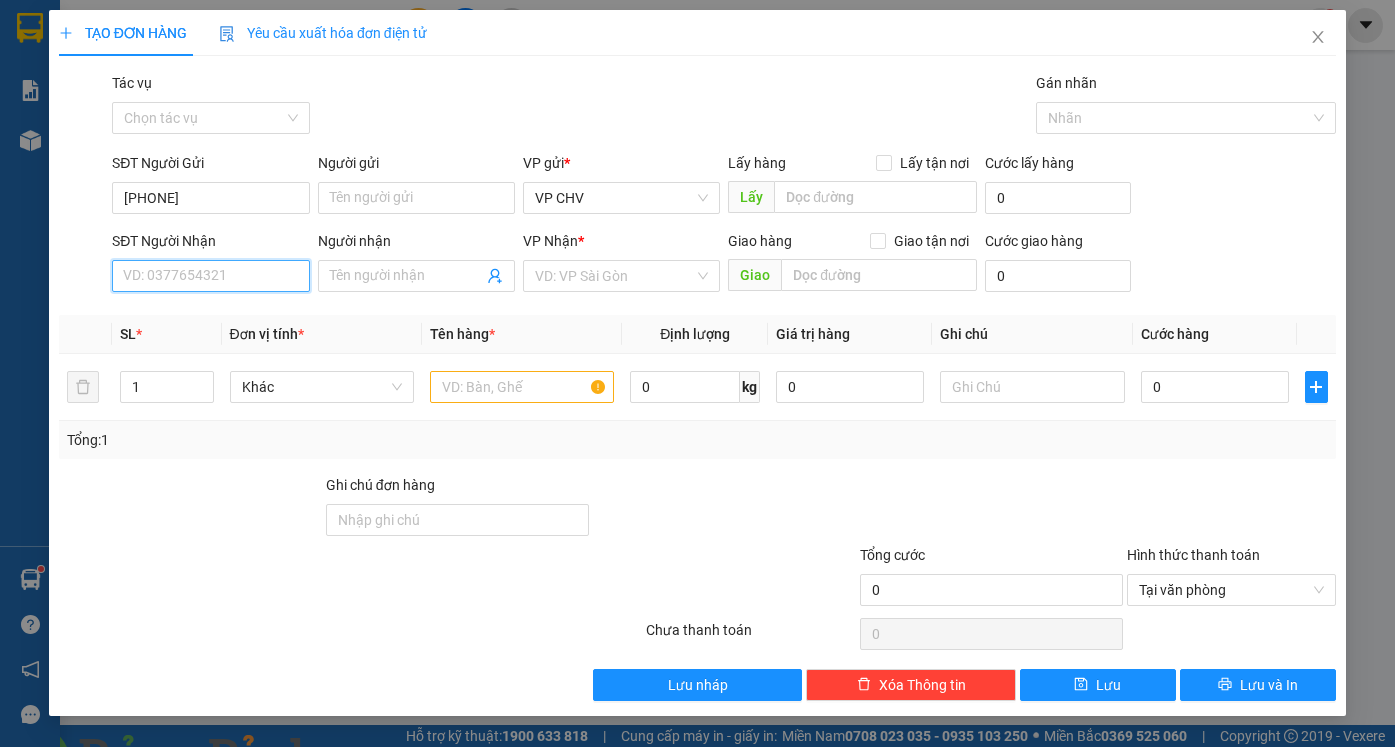 click on "SĐT Người Nhận" at bounding box center [210, 276] 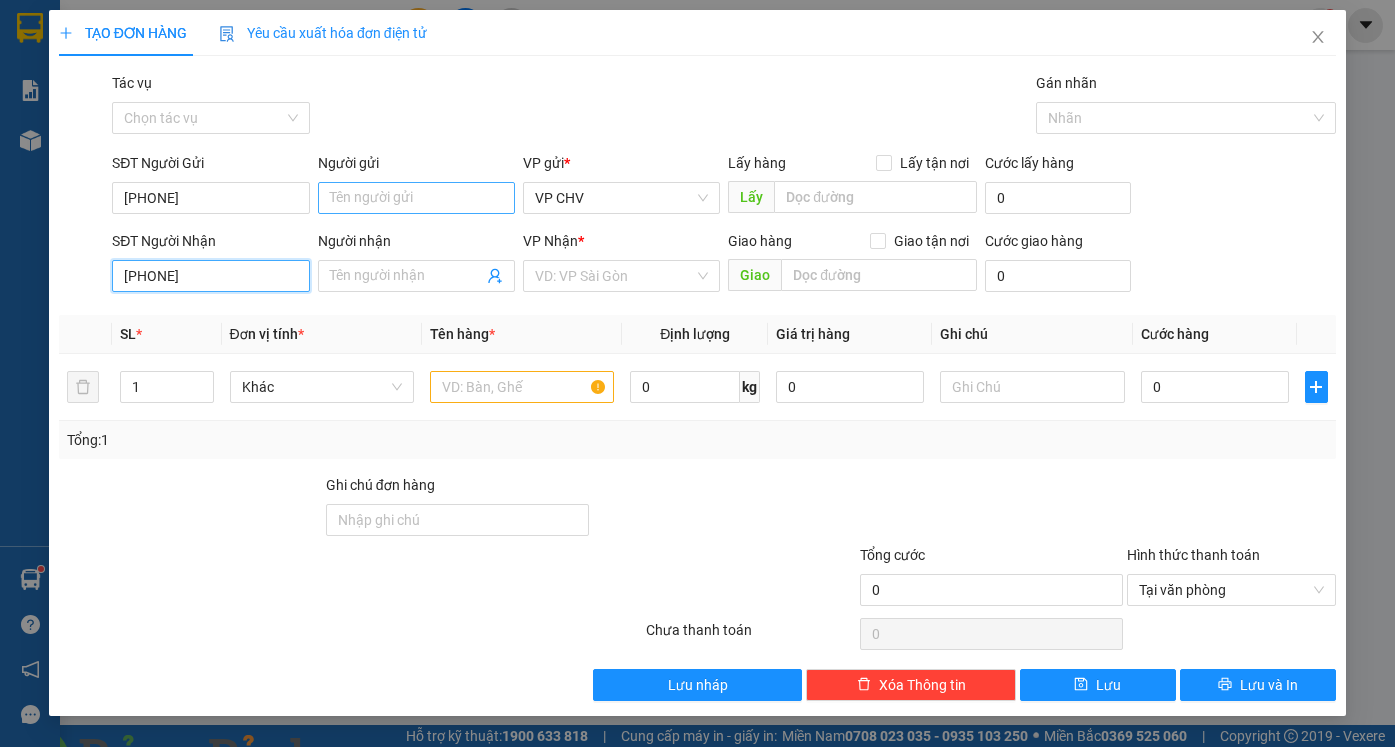 type on "[PHONE]" 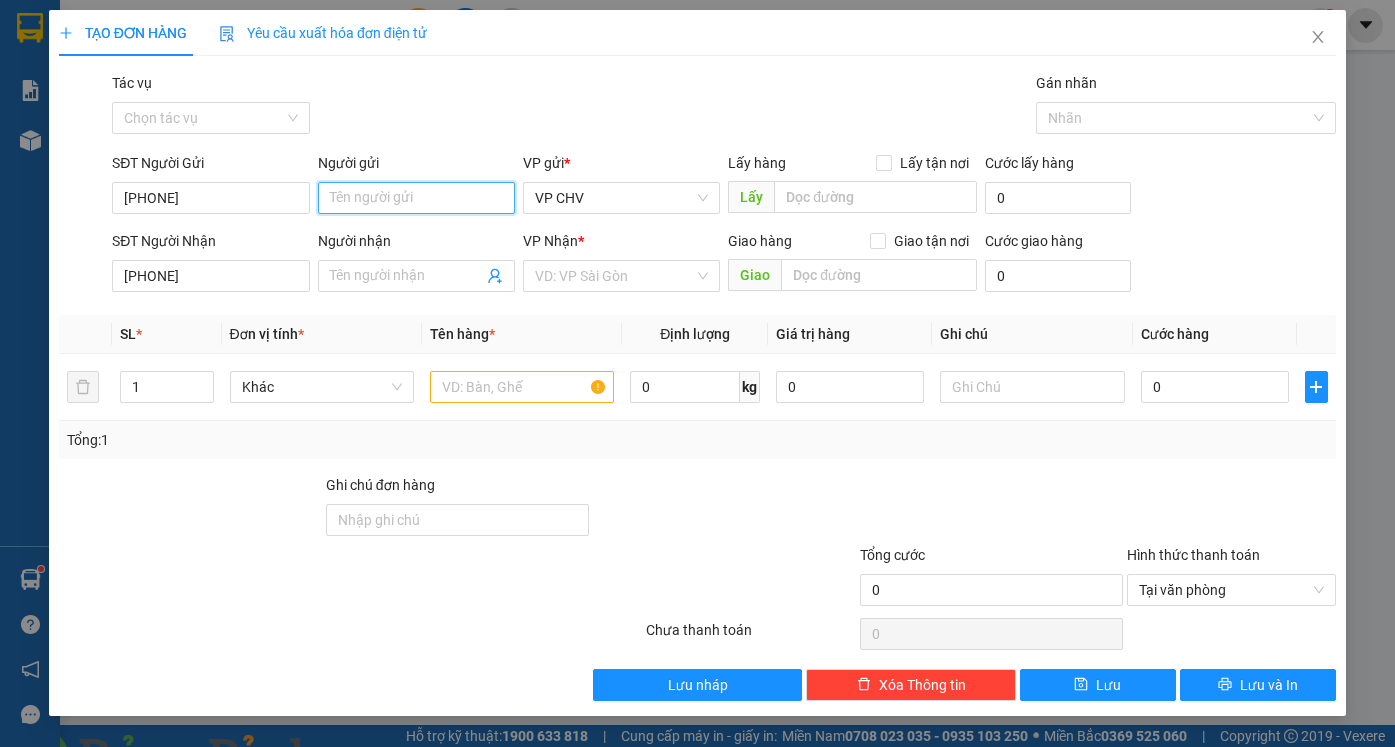 click on "Người gửi" at bounding box center [416, 198] 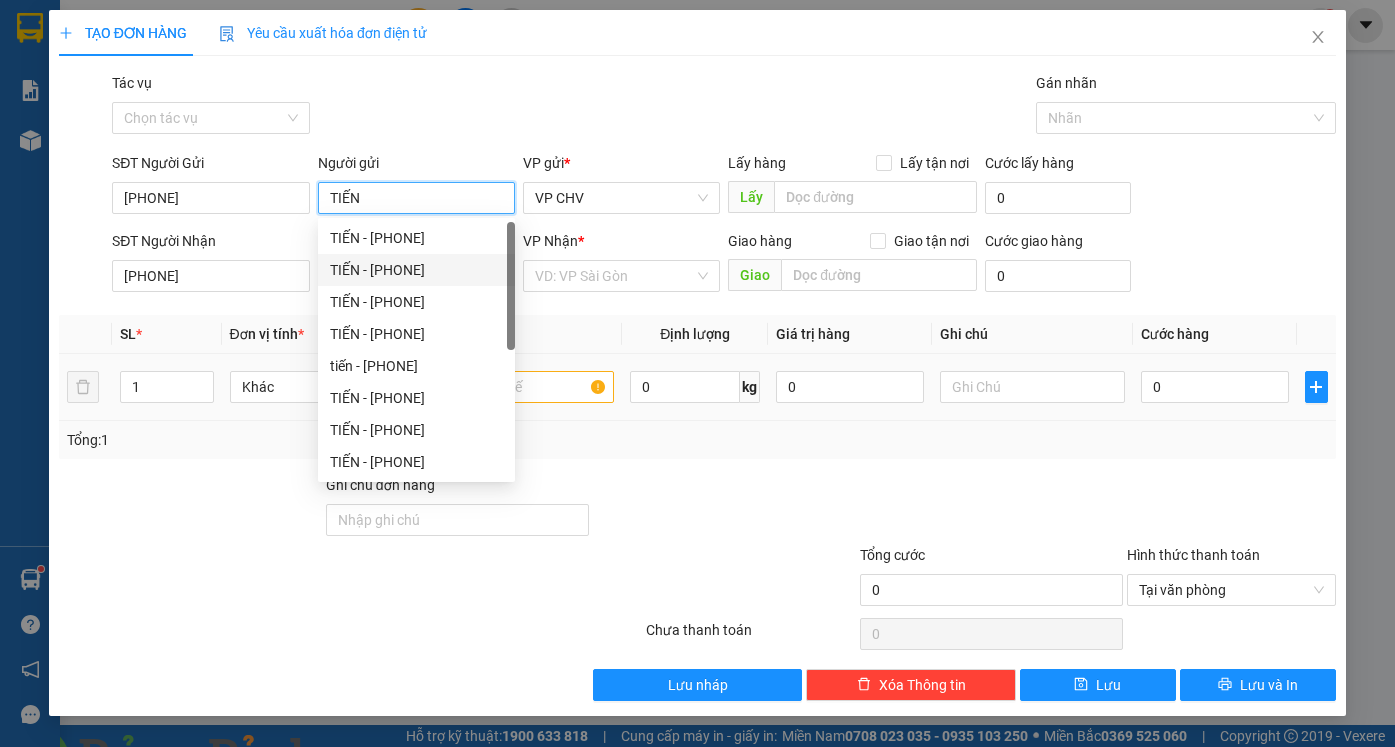 type on "TIẾN" 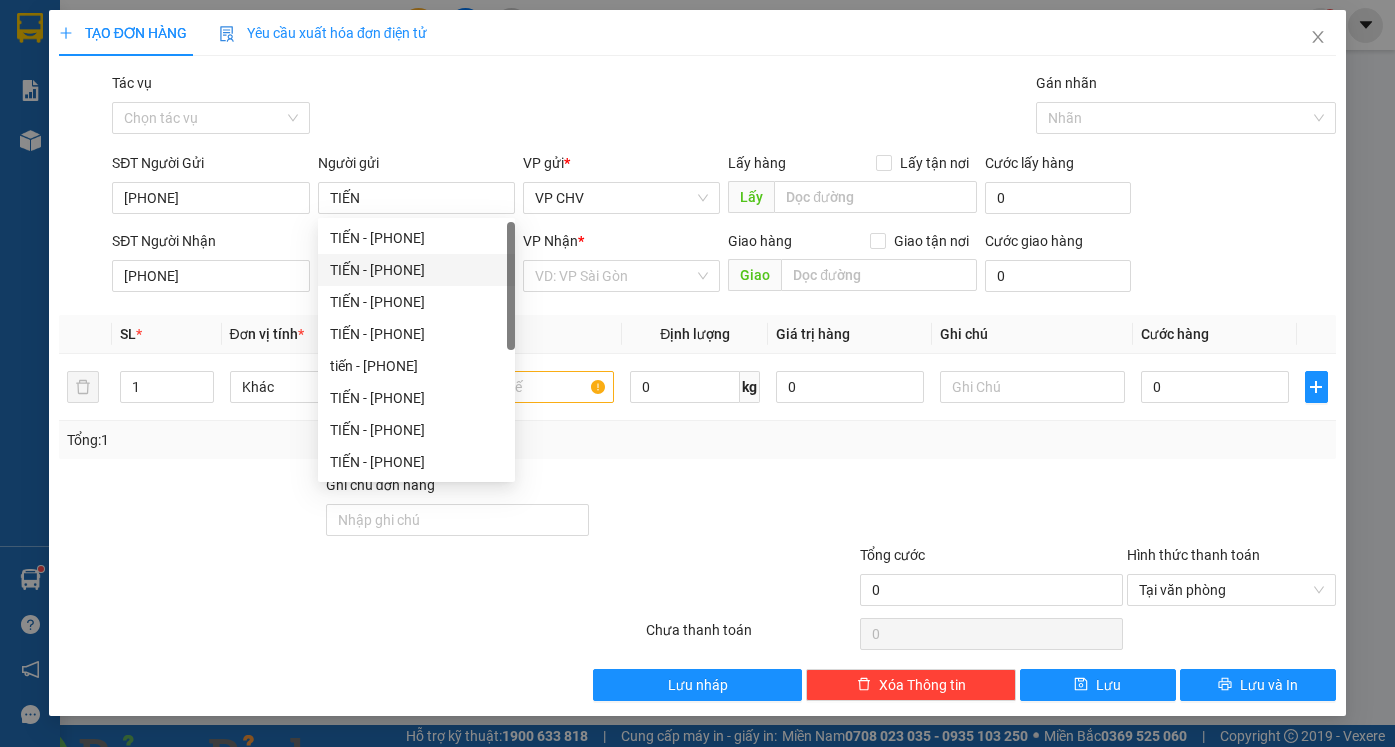 click on "Tổng:  1" at bounding box center (697, 440) 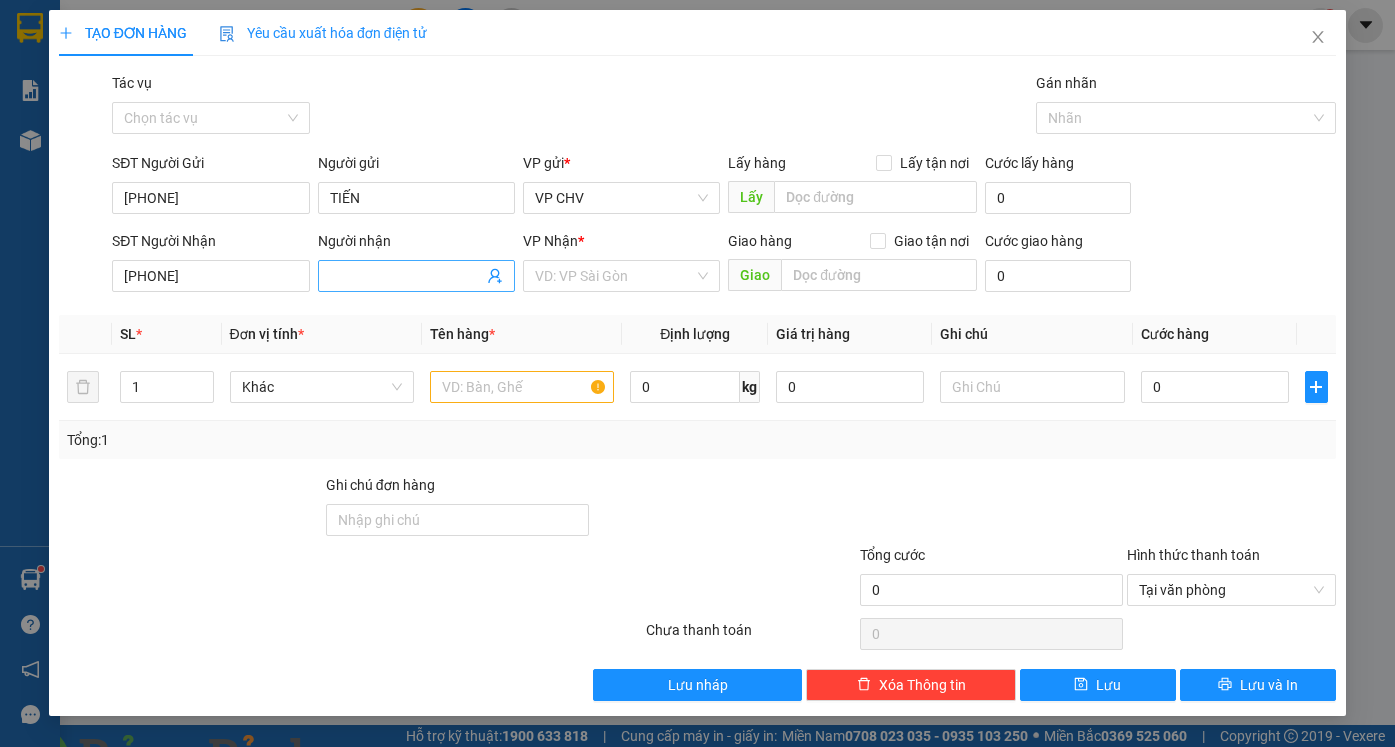 click on "Người nhận" at bounding box center (406, 276) 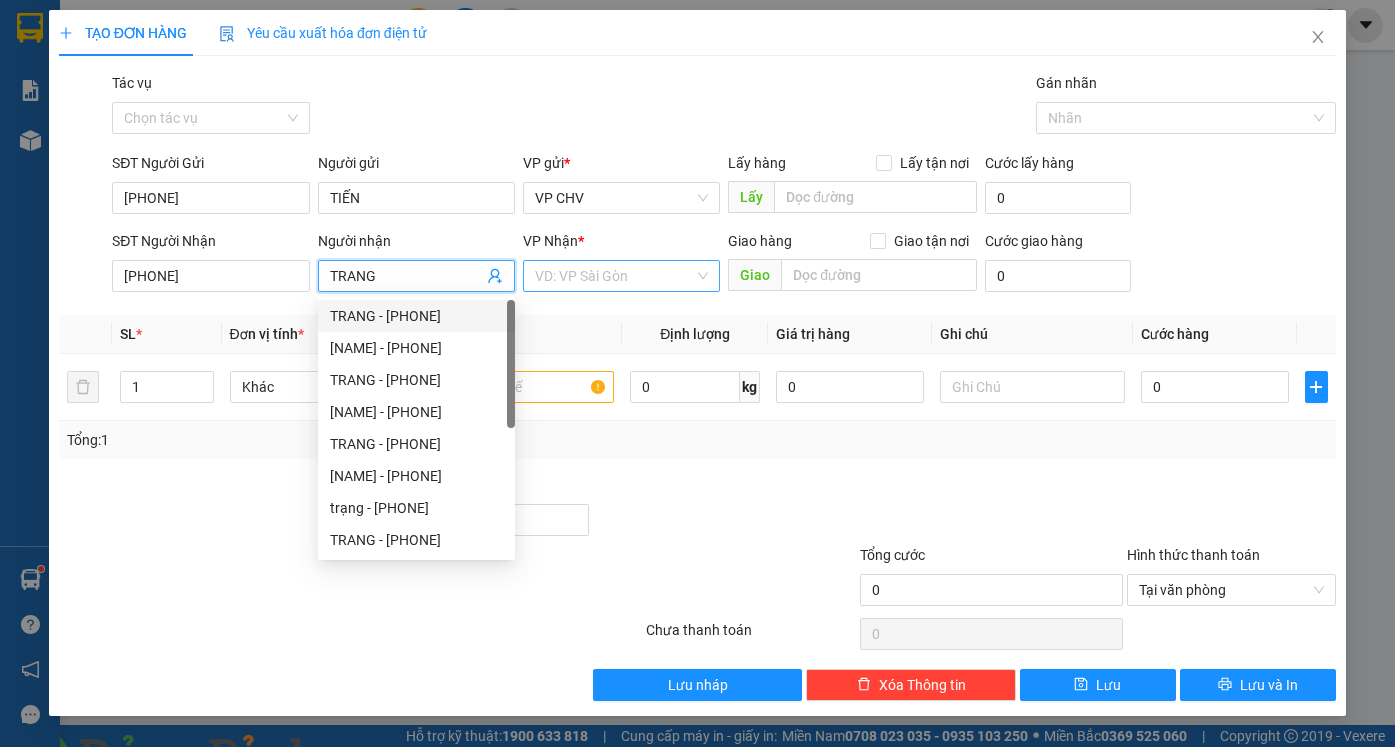 type on "TRANG" 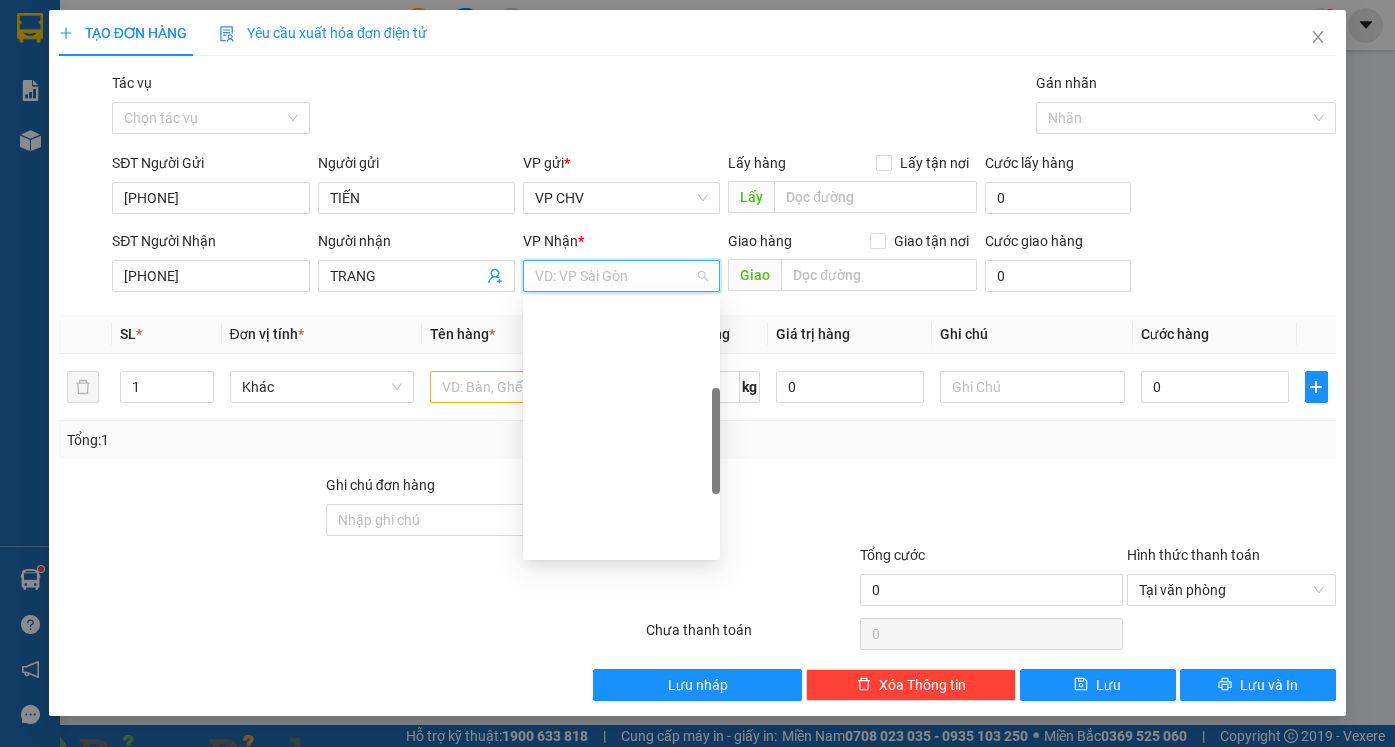 click on "BP. Quận 10" at bounding box center (621, 668) 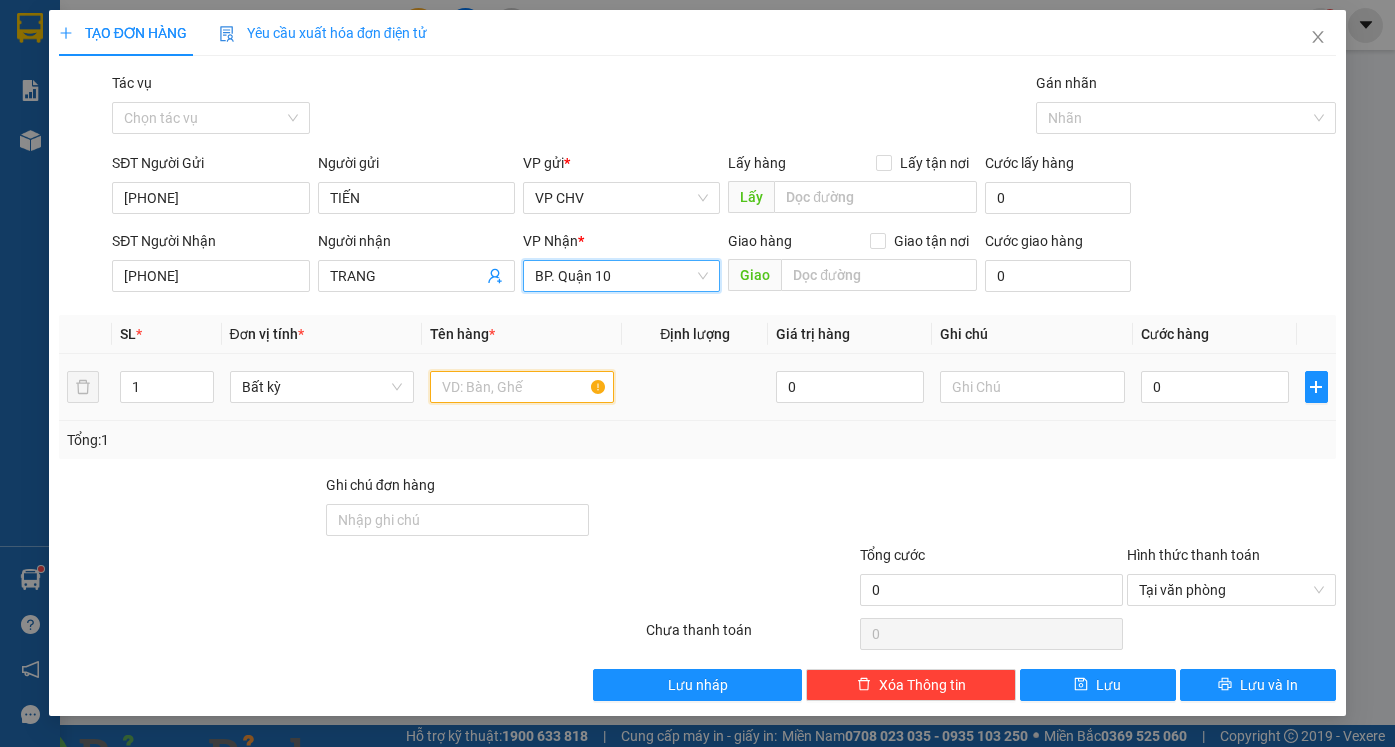 click at bounding box center (522, 387) 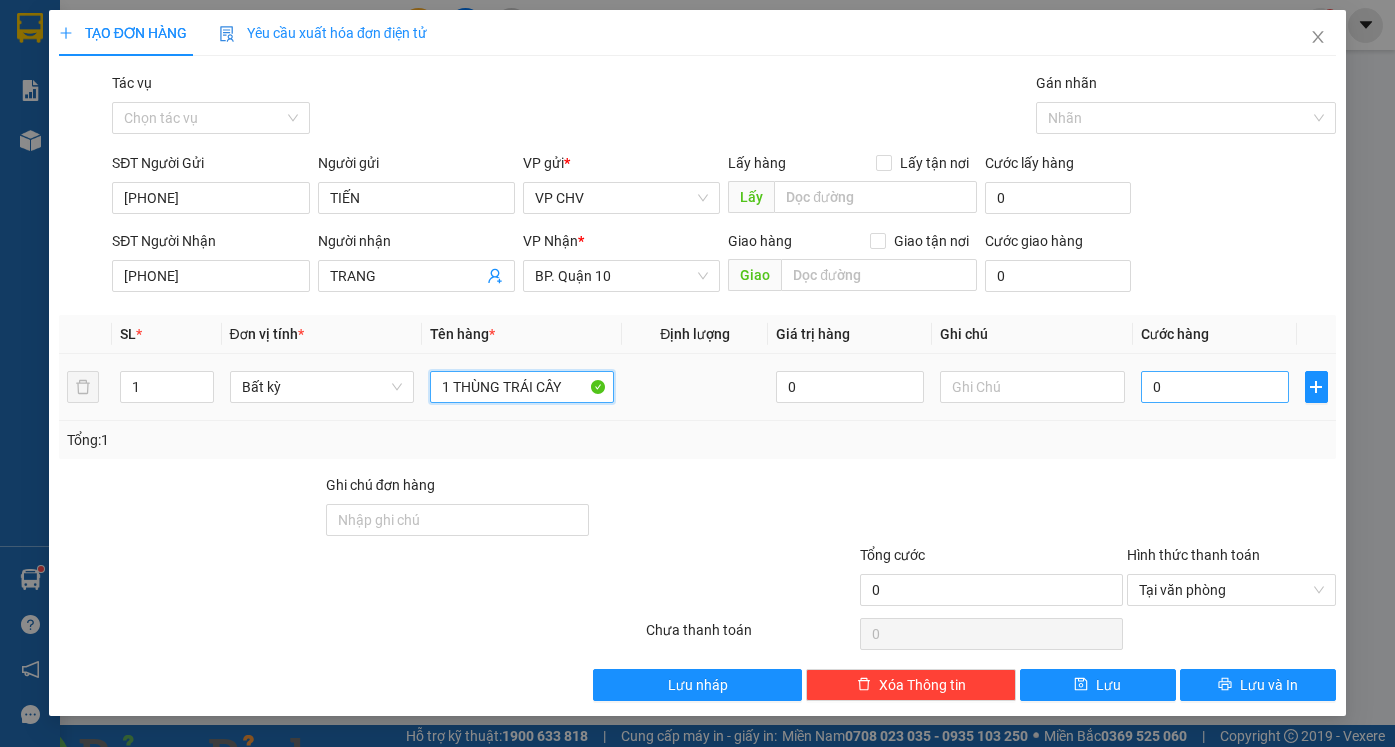 type on "1 THÙNG TRÁI CÂY" 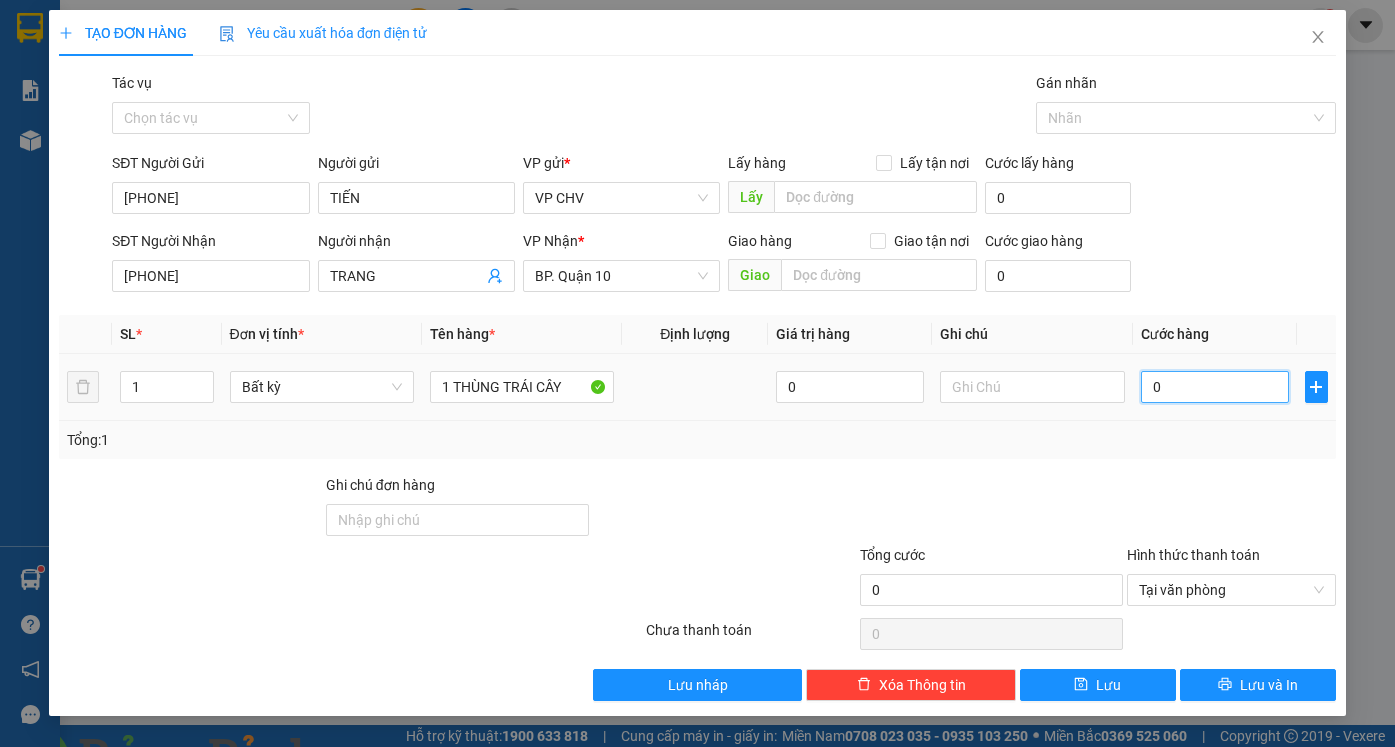 click on "0" at bounding box center (1215, 387) 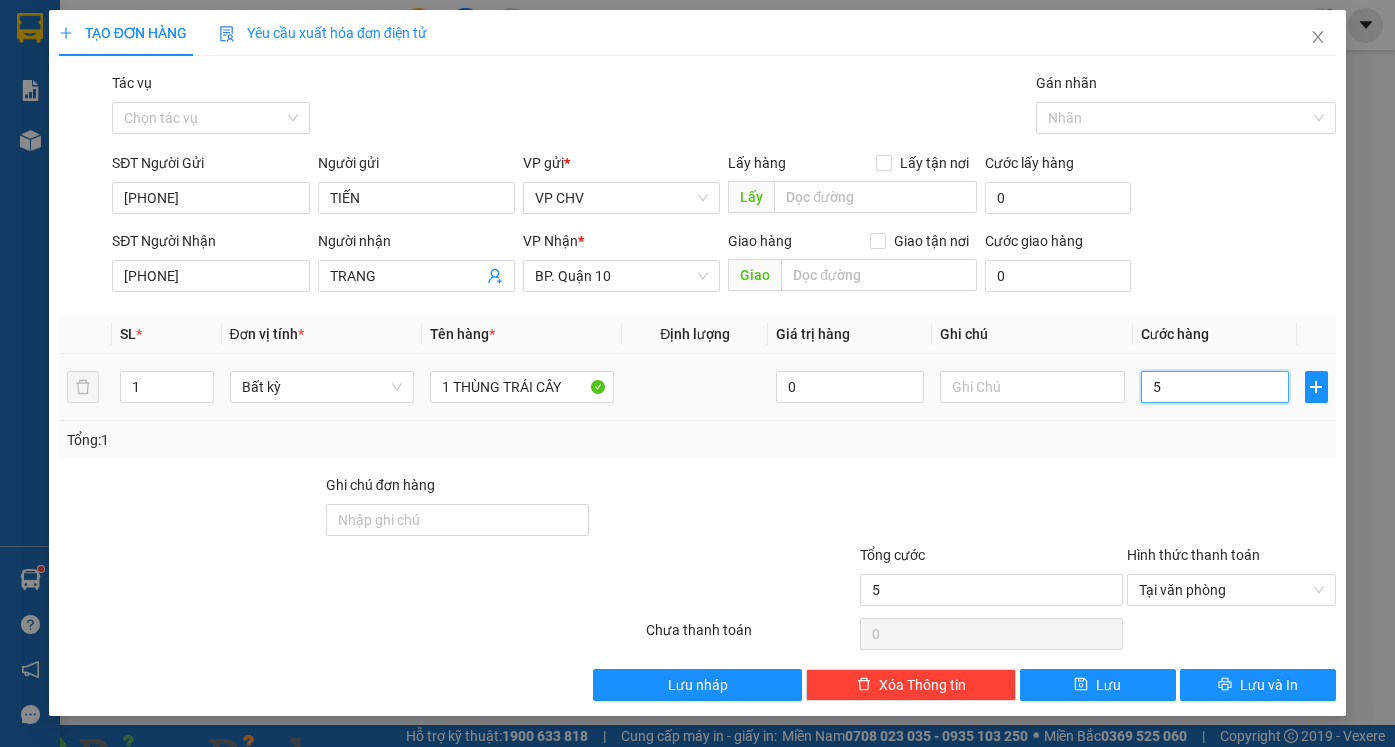 type on "50" 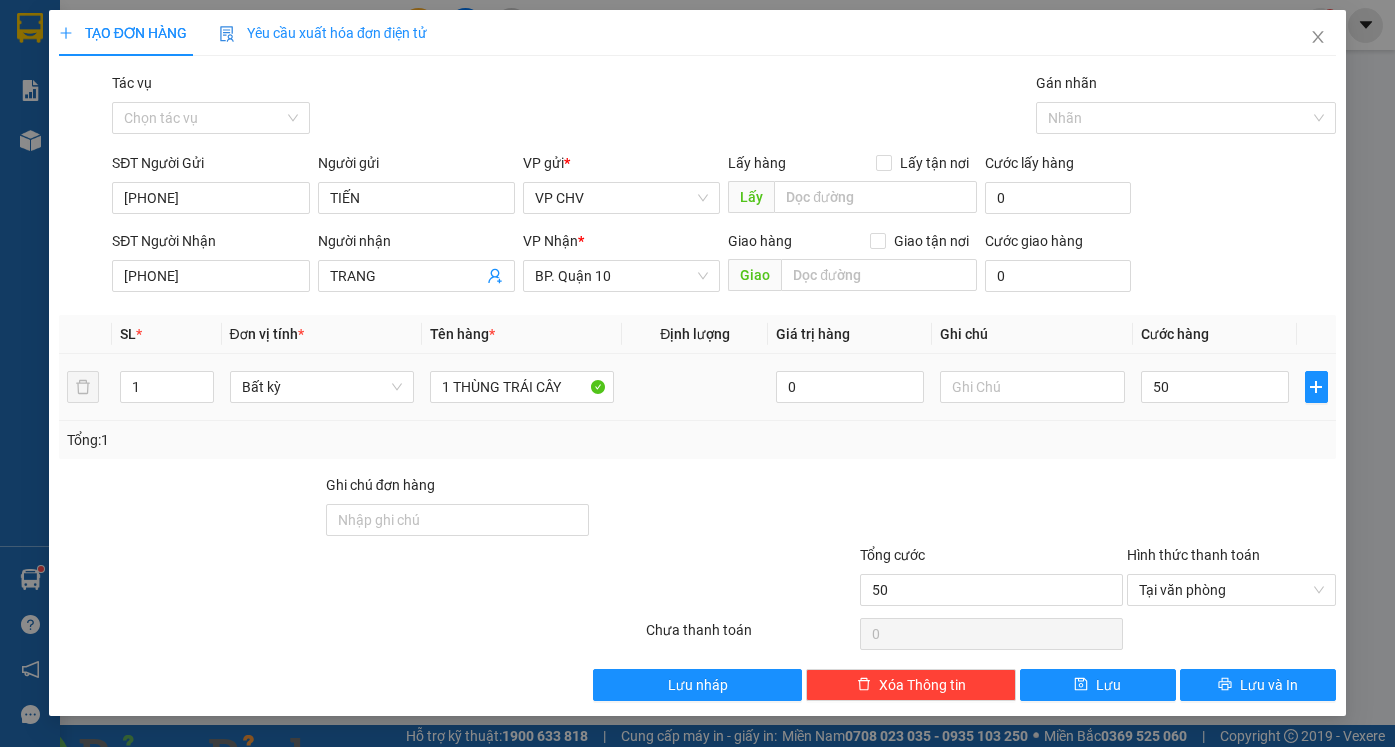 type on "50.000" 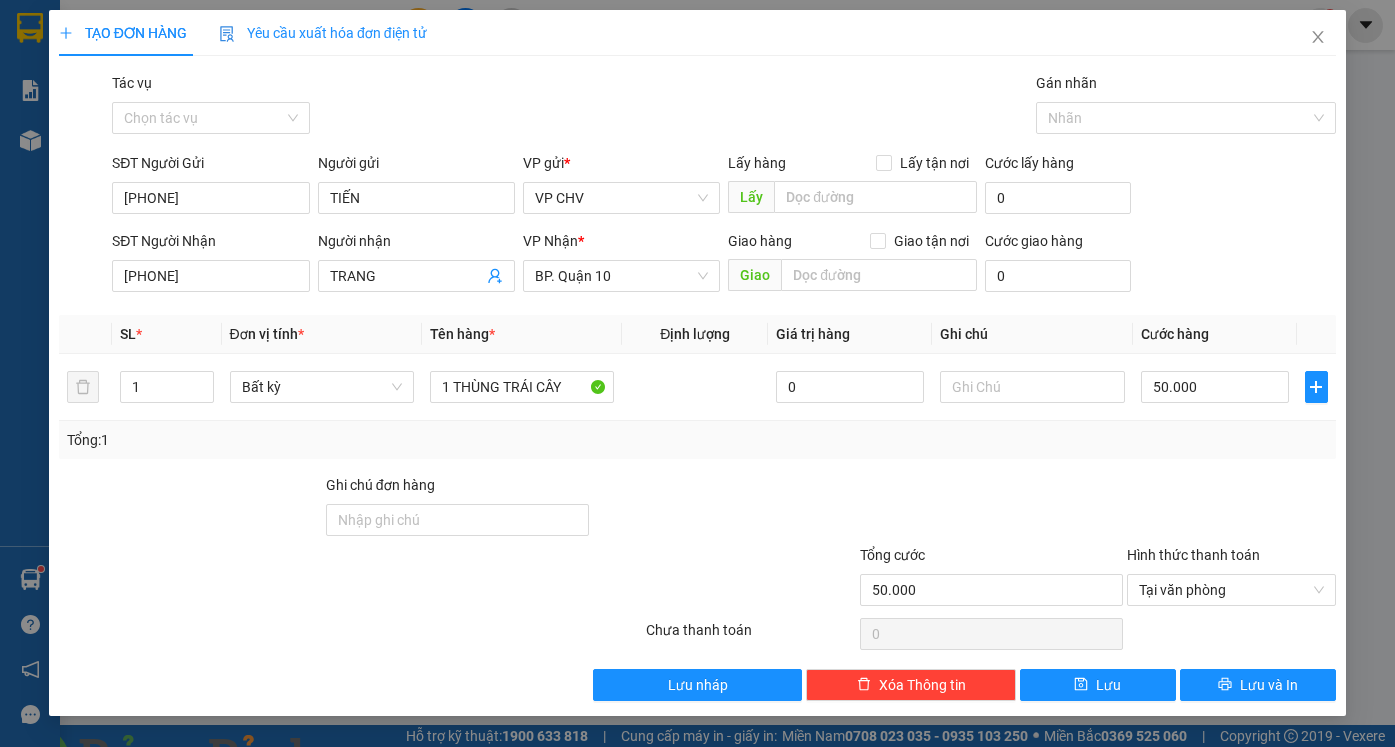 drag, startPoint x: 1169, startPoint y: 467, endPoint x: 1165, endPoint y: 536, distance: 69.115845 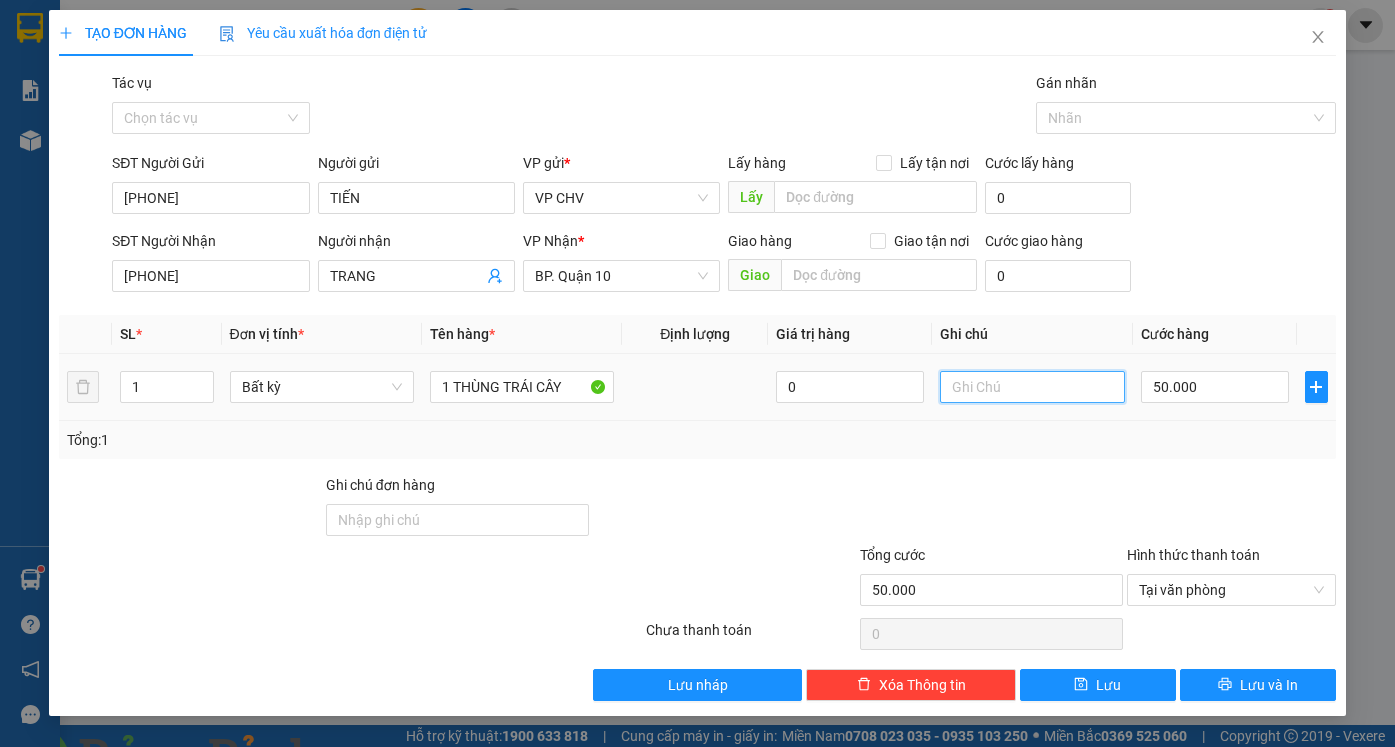 click at bounding box center [1032, 387] 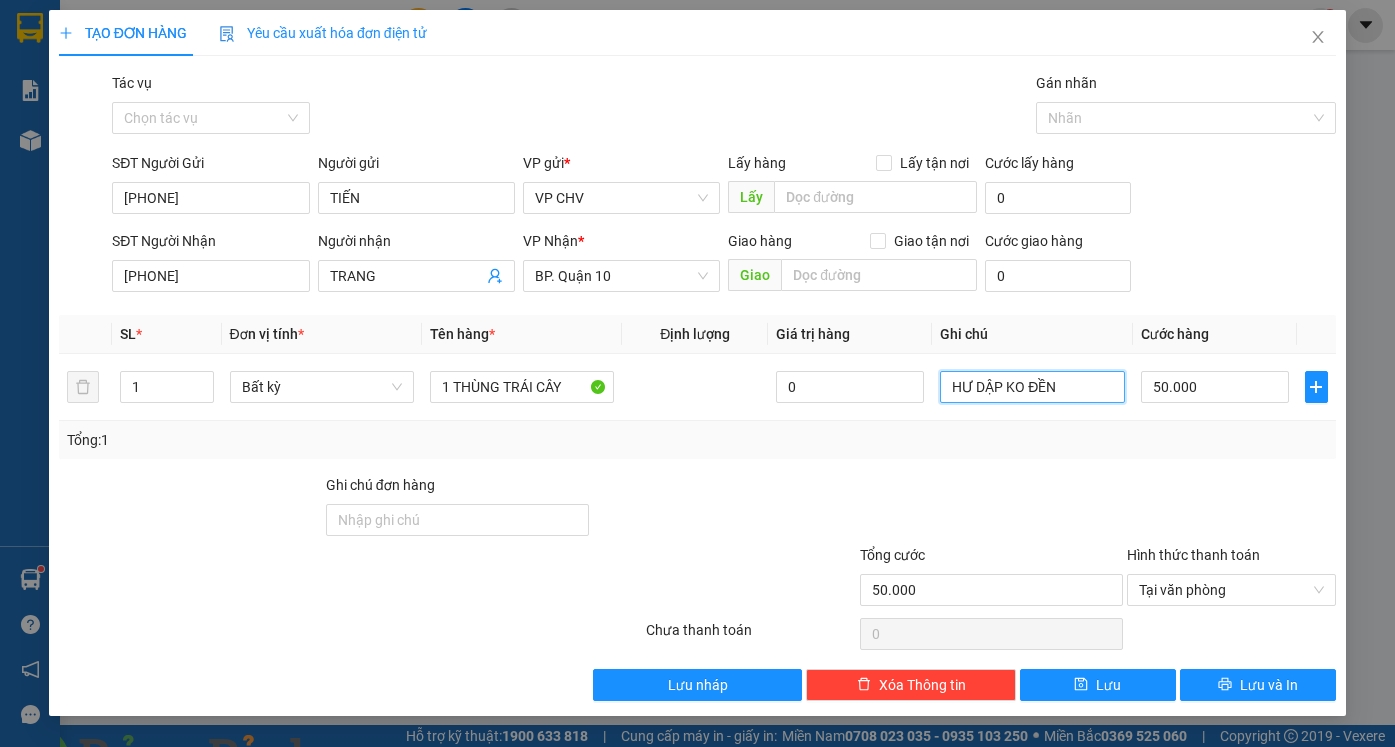 type on "HƯ DẬP KO ĐỀN" 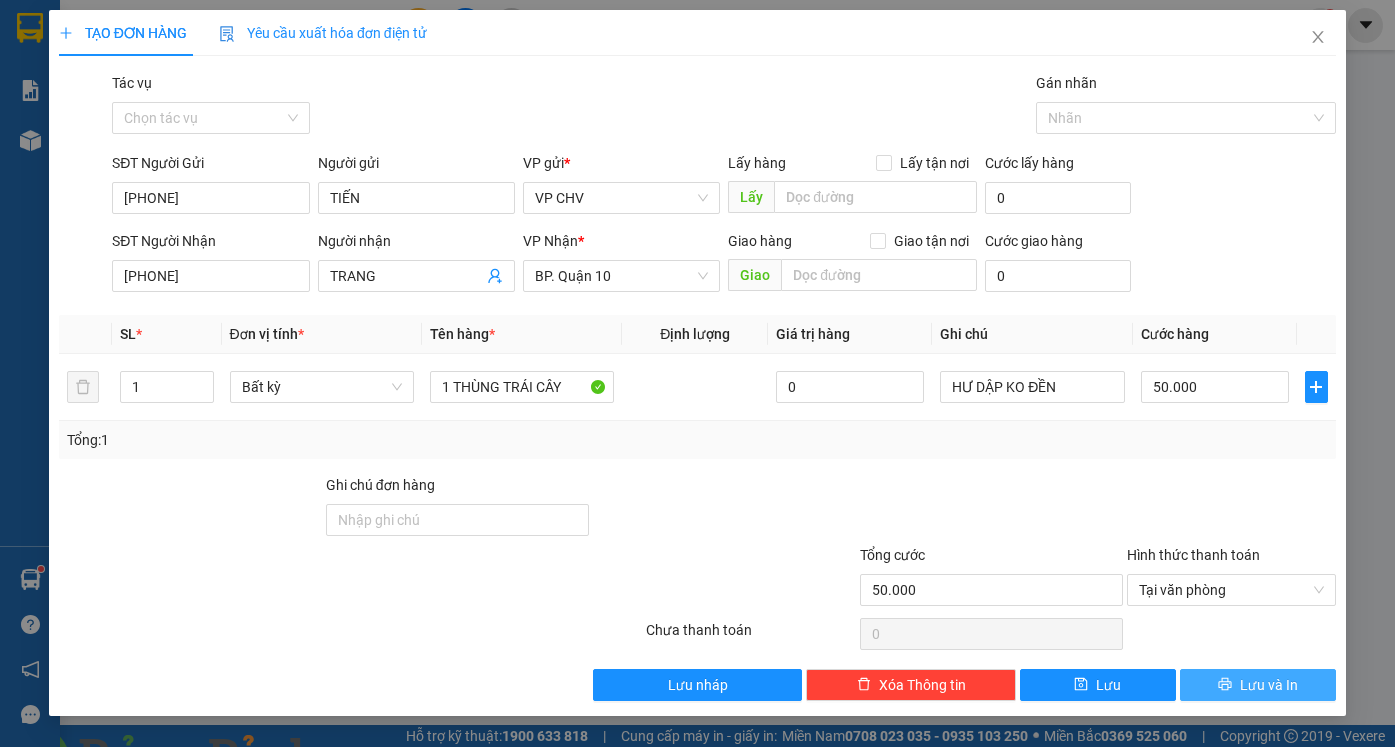 click on "Lưu và In" at bounding box center (1269, 685) 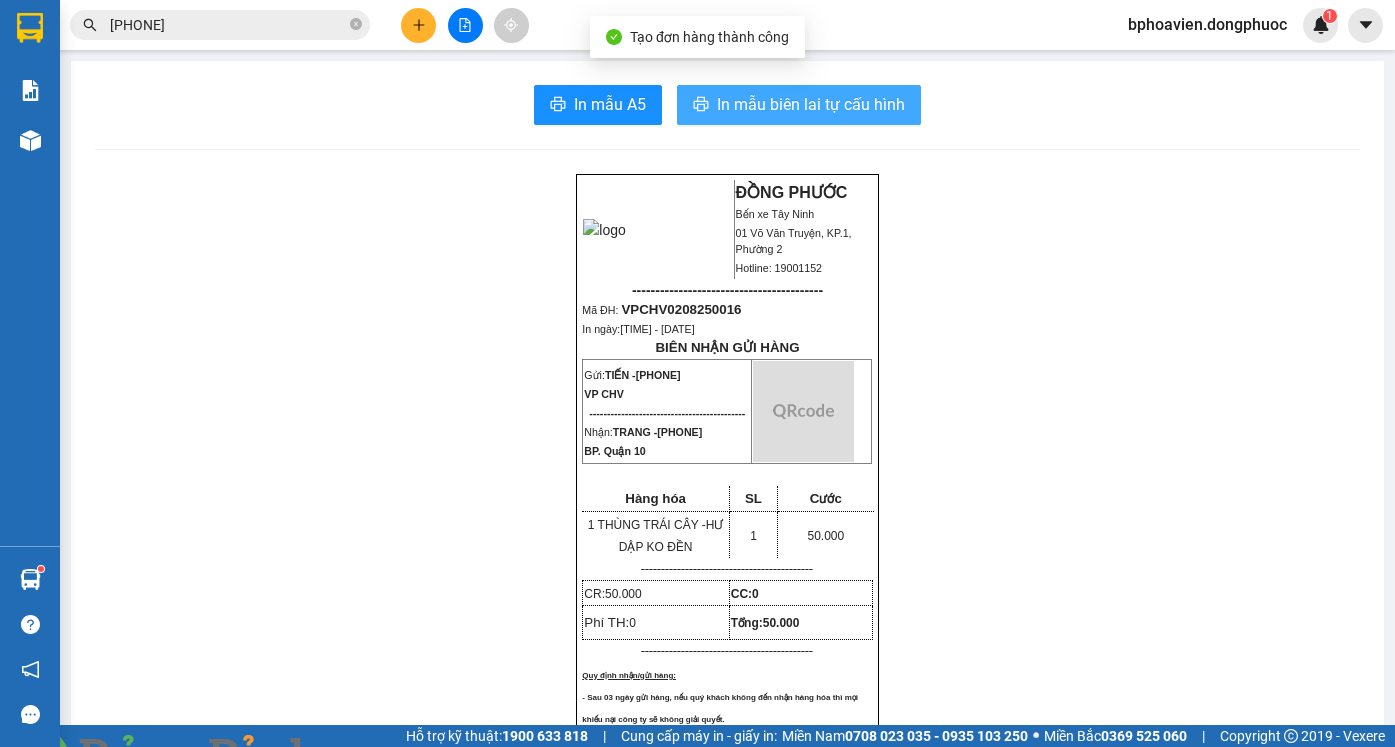 click on "In mẫu biên lai tự cấu hình" at bounding box center (811, 104) 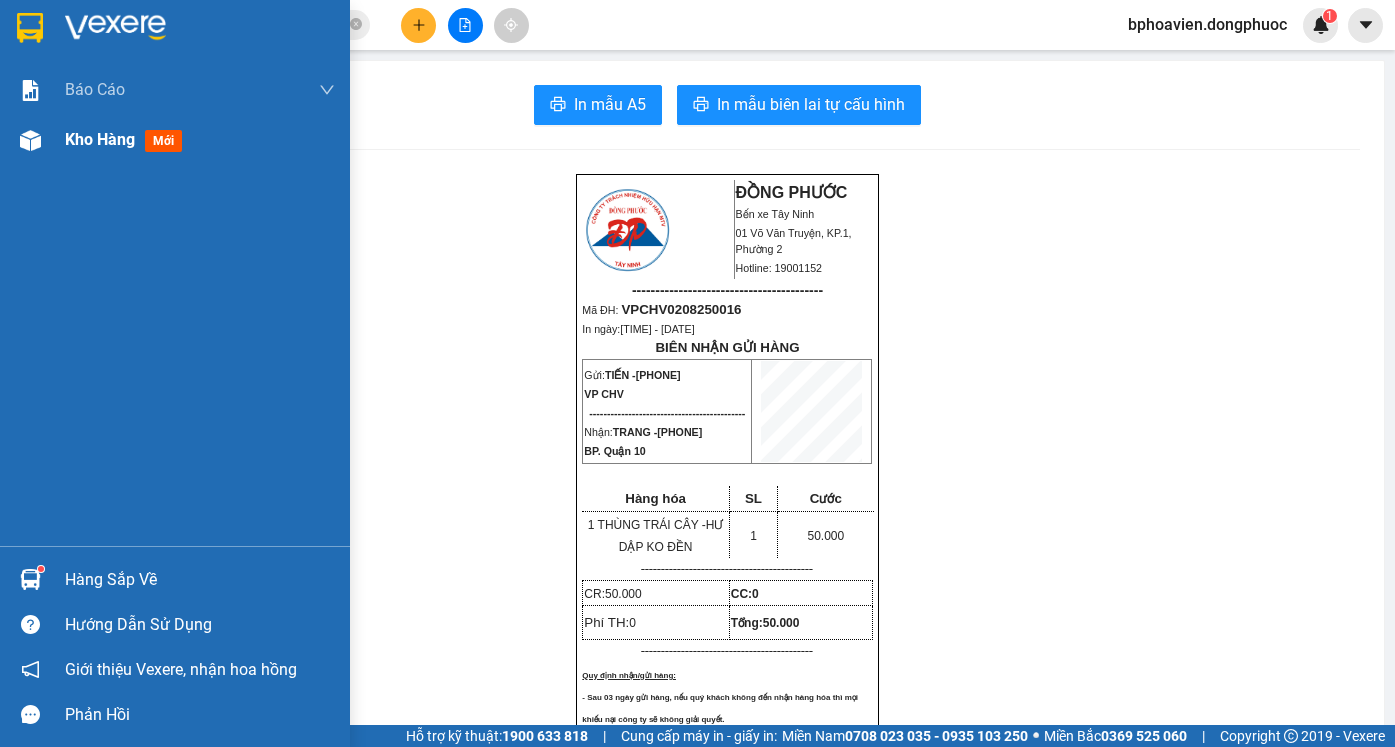 click on "Kho hàng" at bounding box center (100, 139) 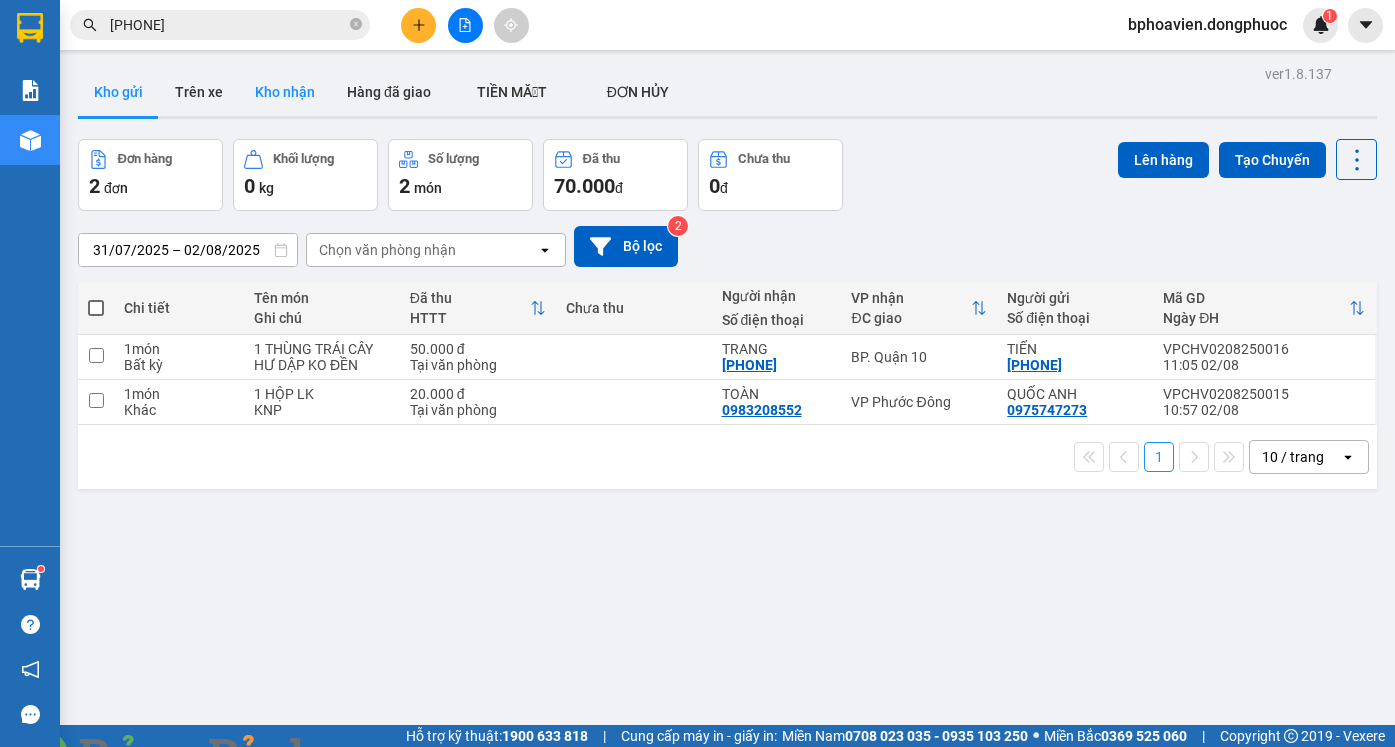 click on "Kho nhận" at bounding box center (285, 92) 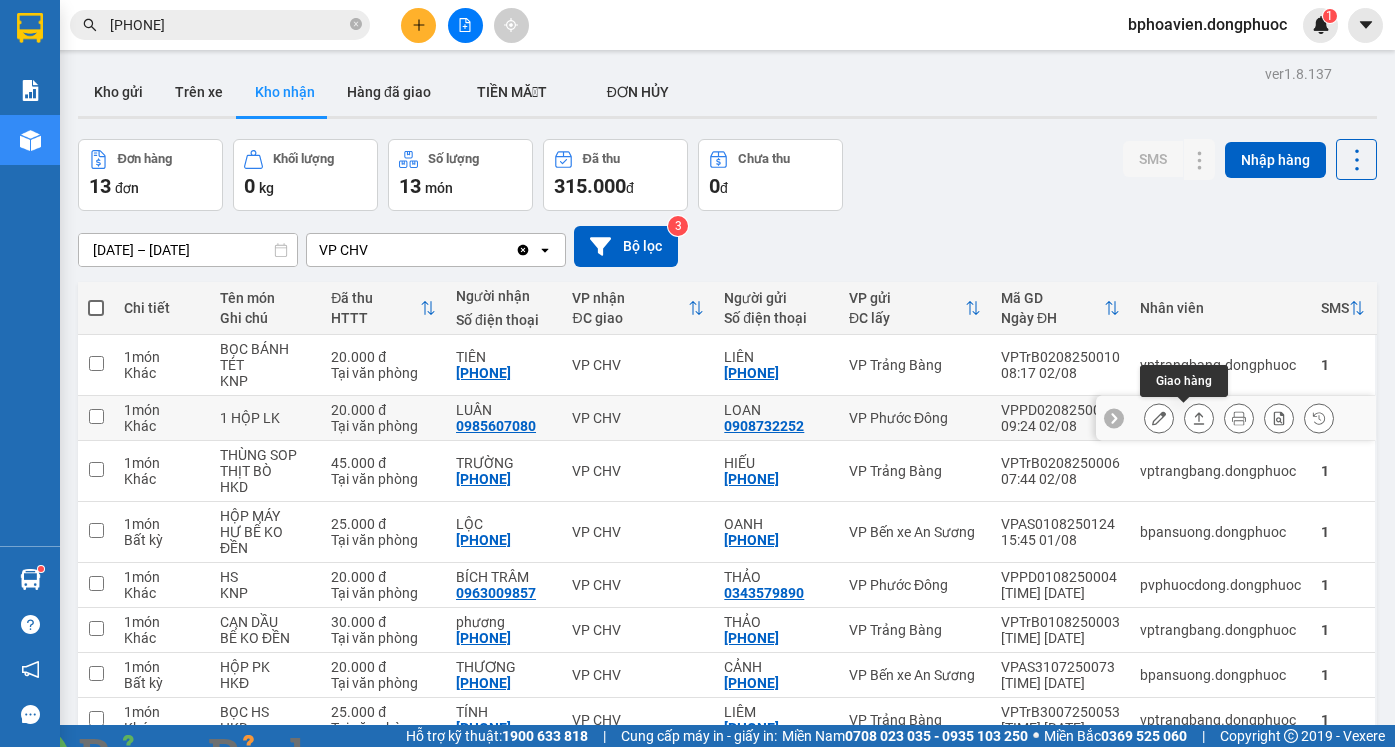 click 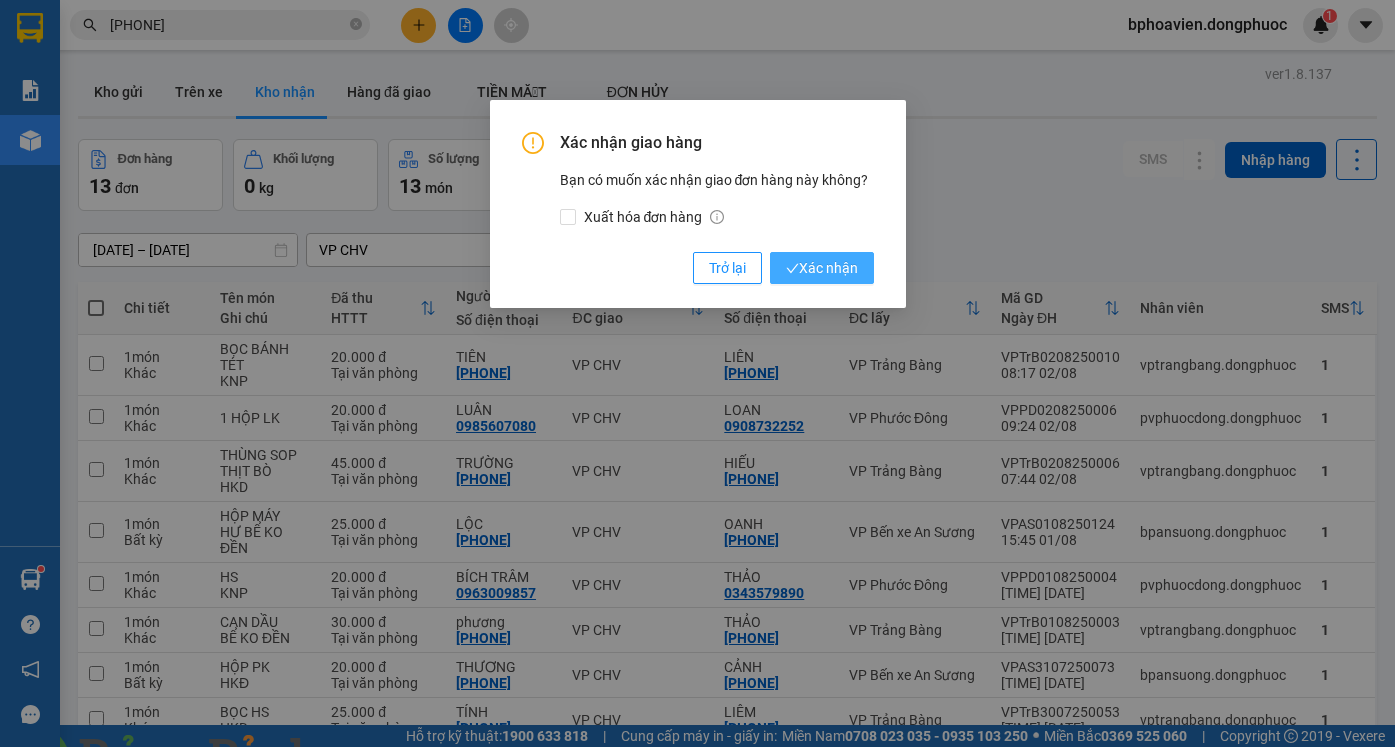 click 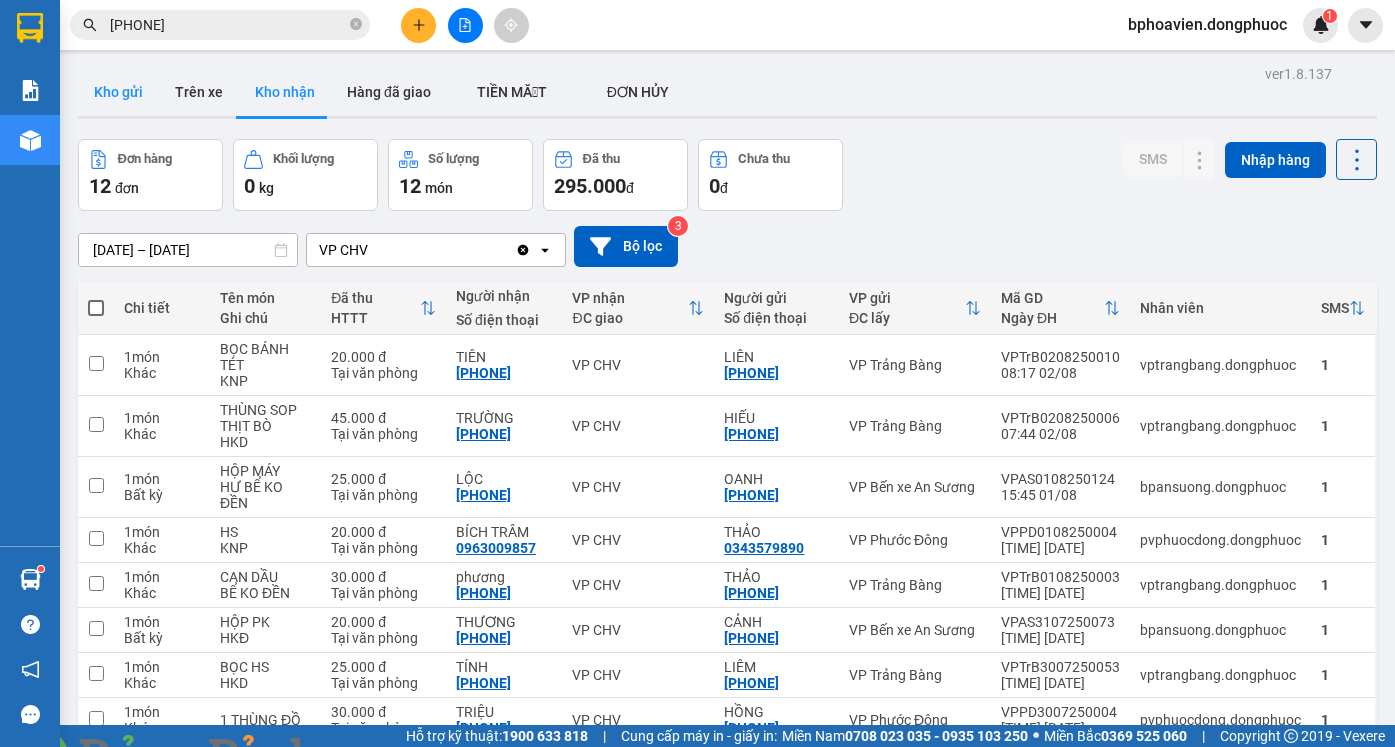click on "Kho gửi" at bounding box center (118, 92) 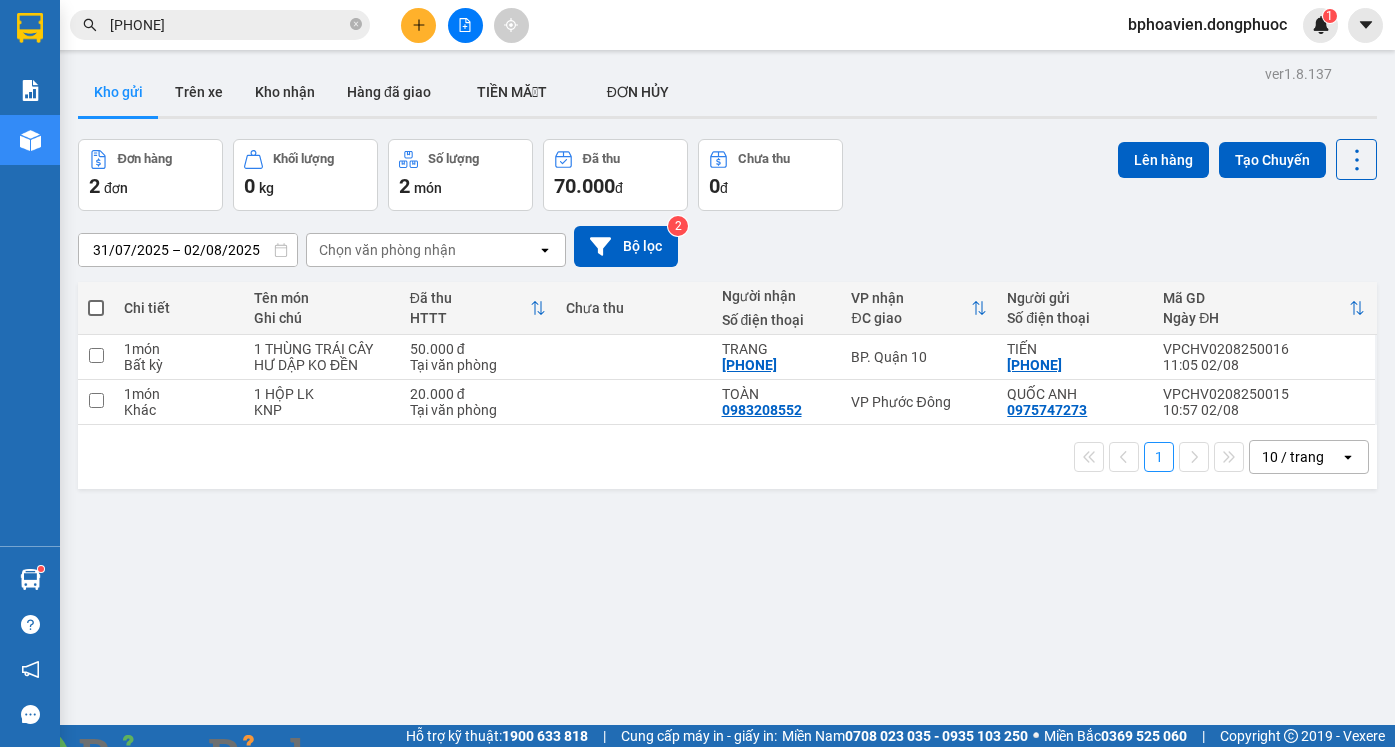 click 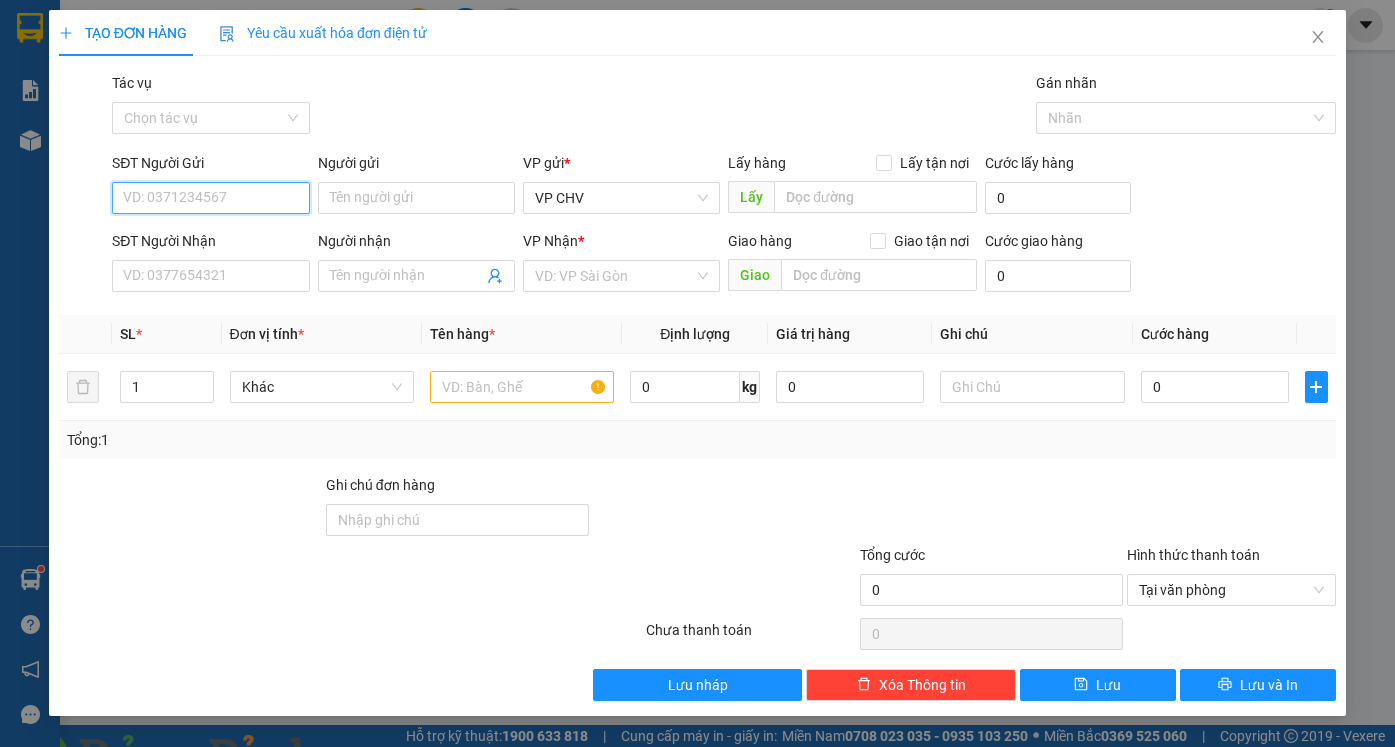 click on "SĐT Người Gửi" at bounding box center [210, 198] 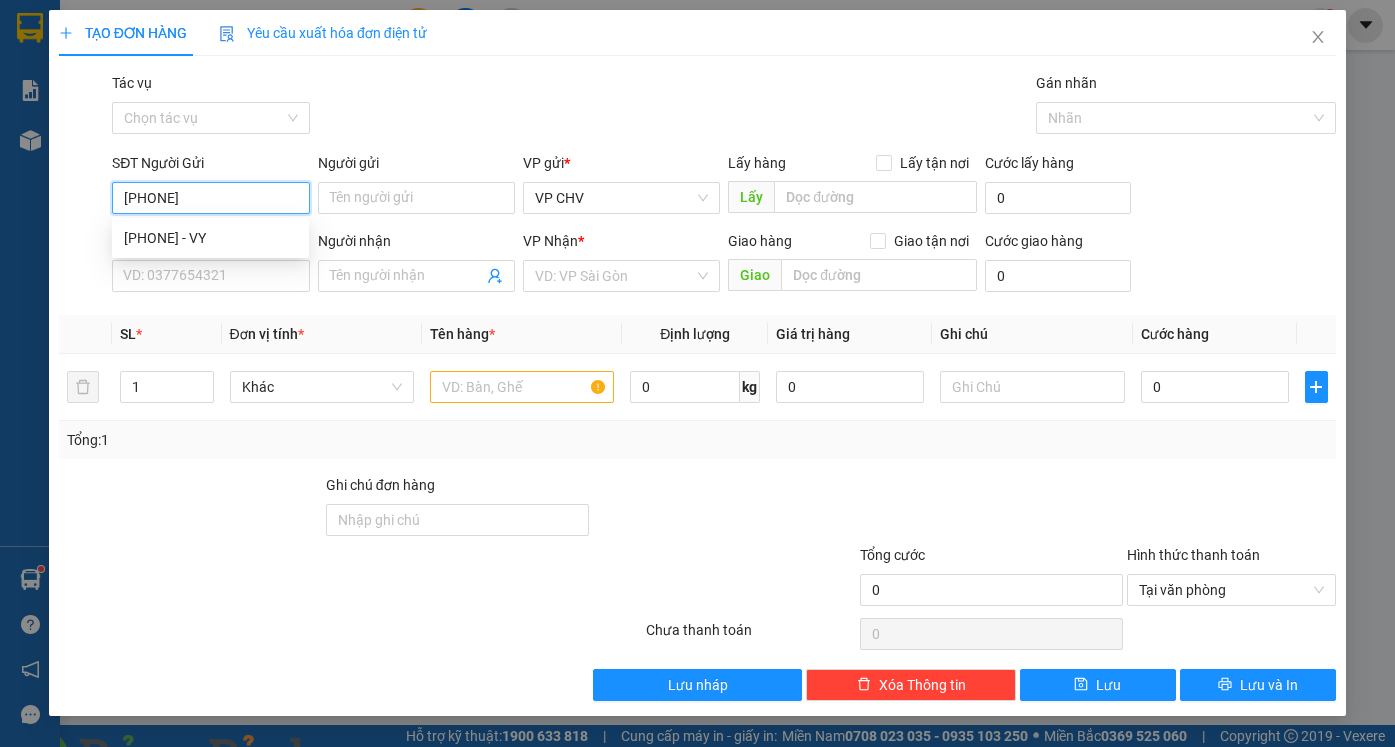 type on "0913203103" 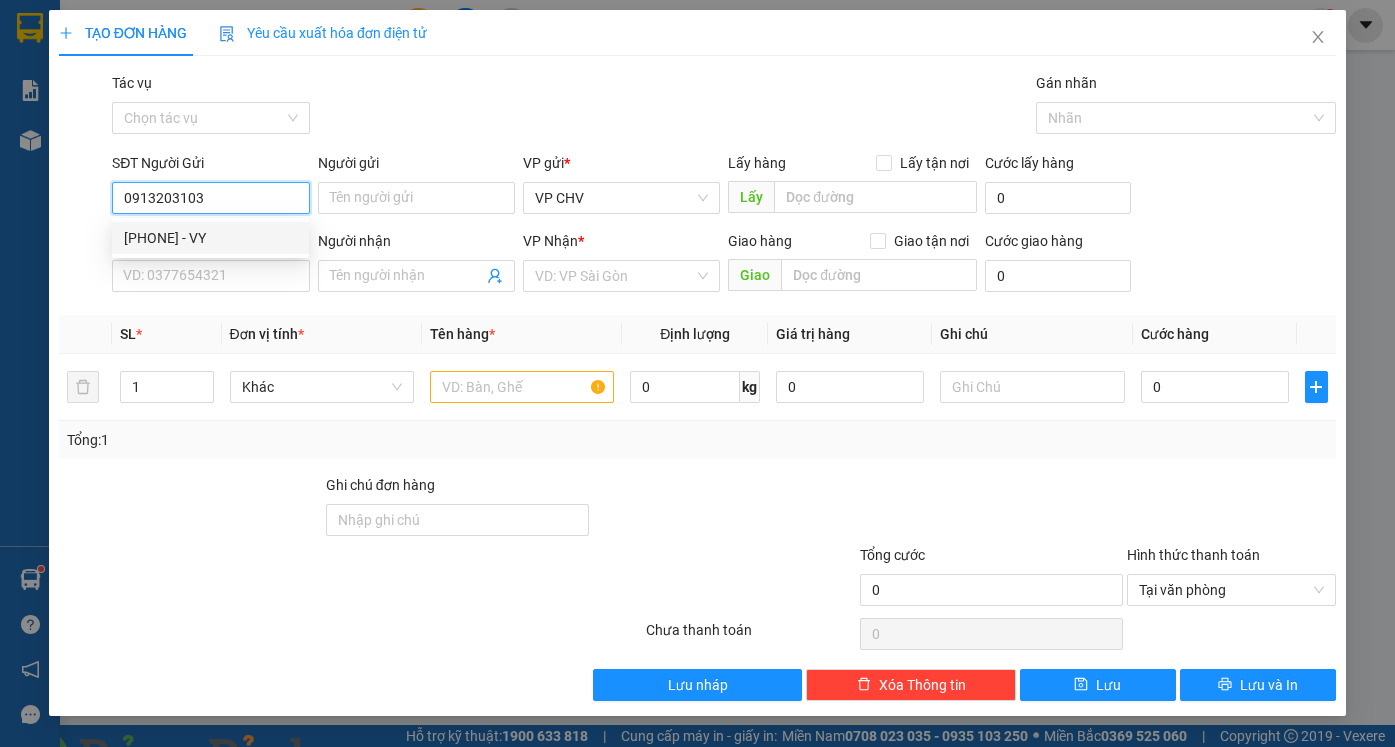 click on "[PHONE] - VY" at bounding box center [210, 238] 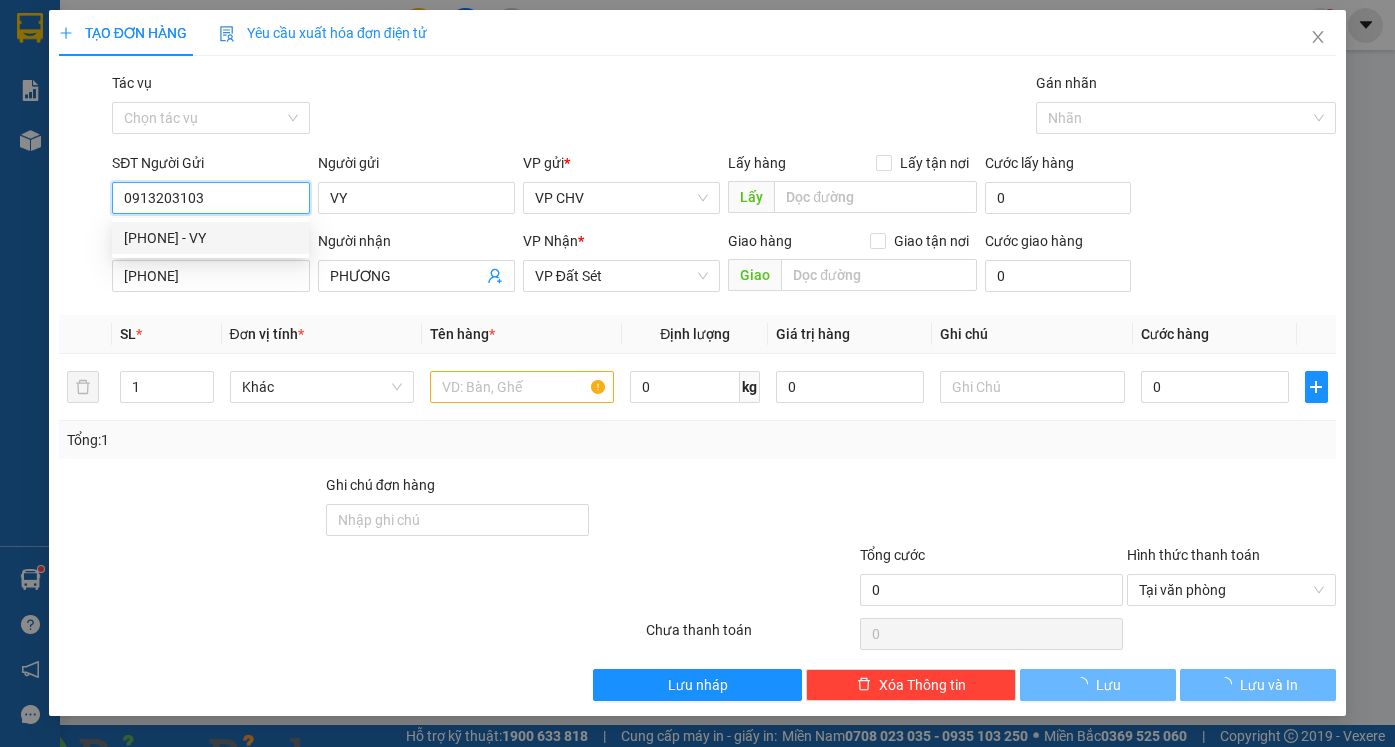 type on "25.000" 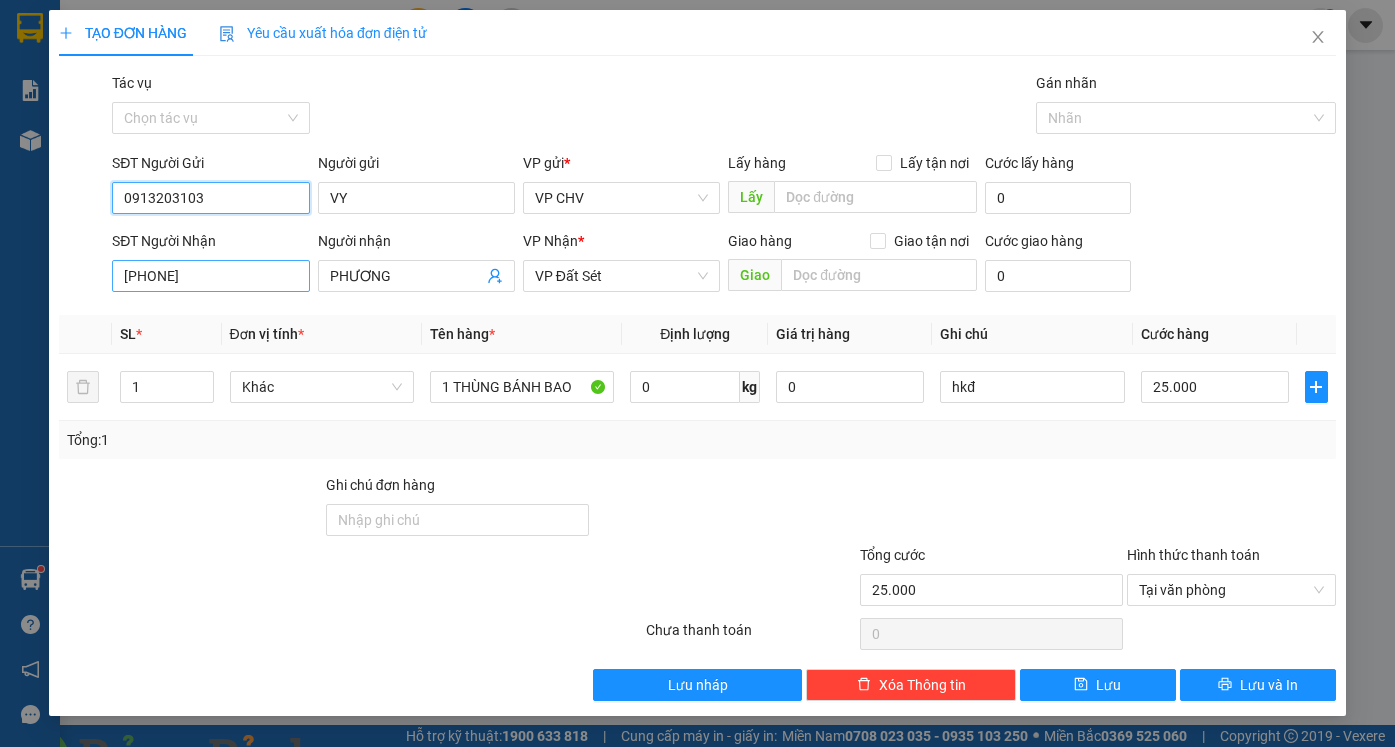 type on "0913203103" 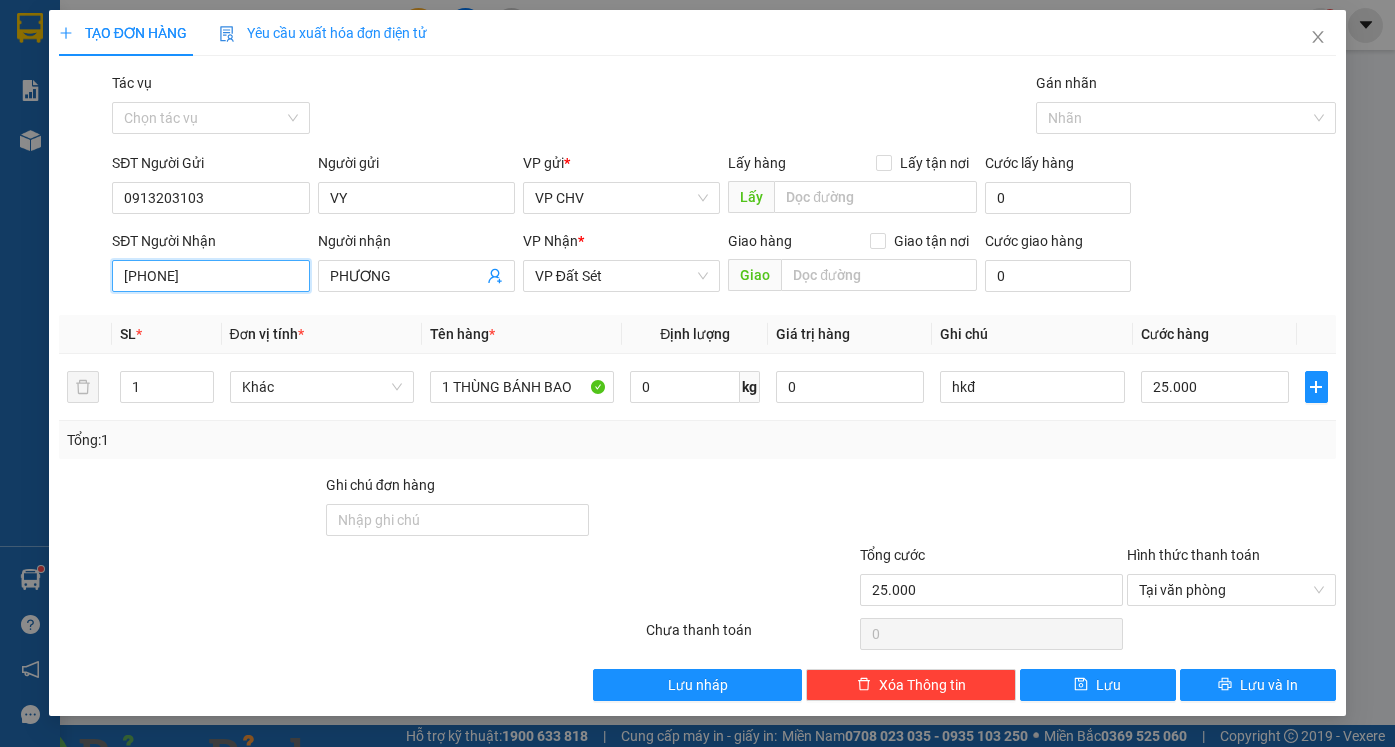 drag, startPoint x: 216, startPoint y: 273, endPoint x: 0, endPoint y: 269, distance: 216.03703 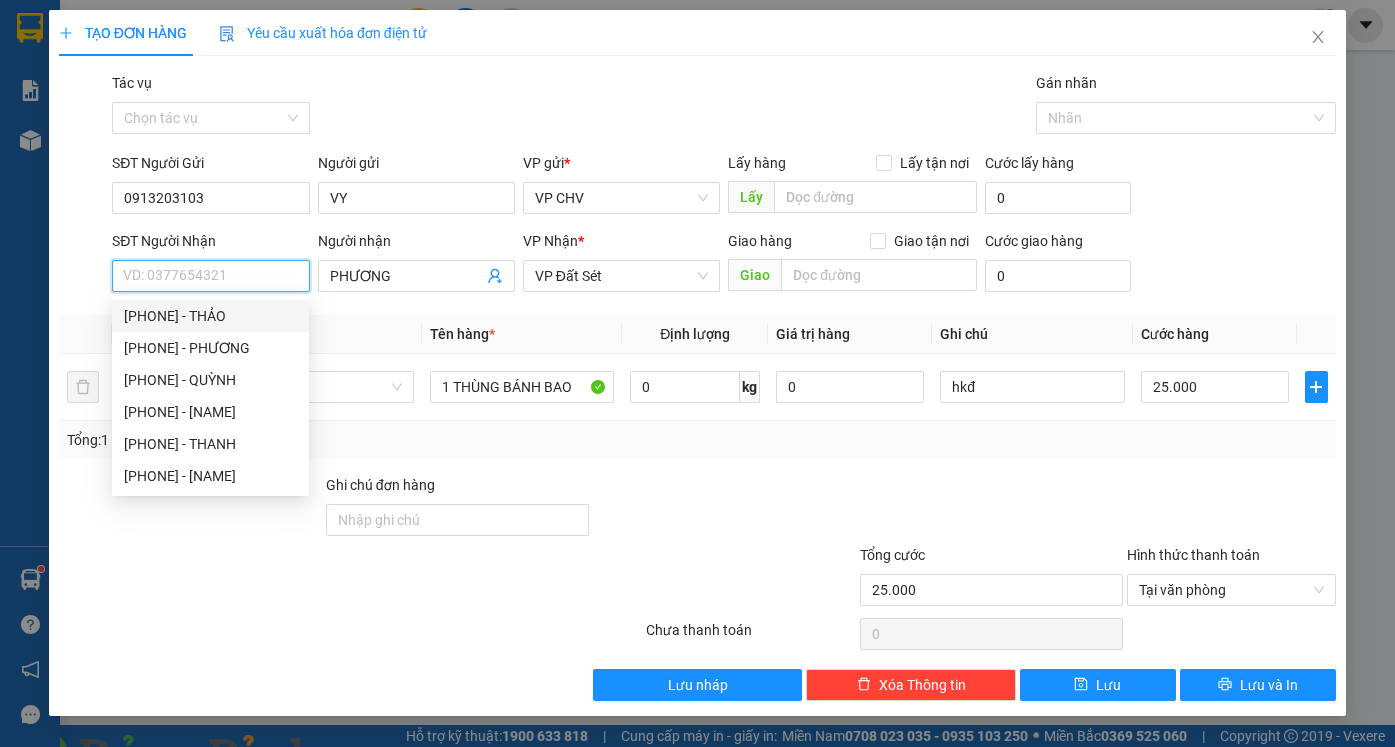 click on "[PHONE] - THẢO" at bounding box center (210, 316) 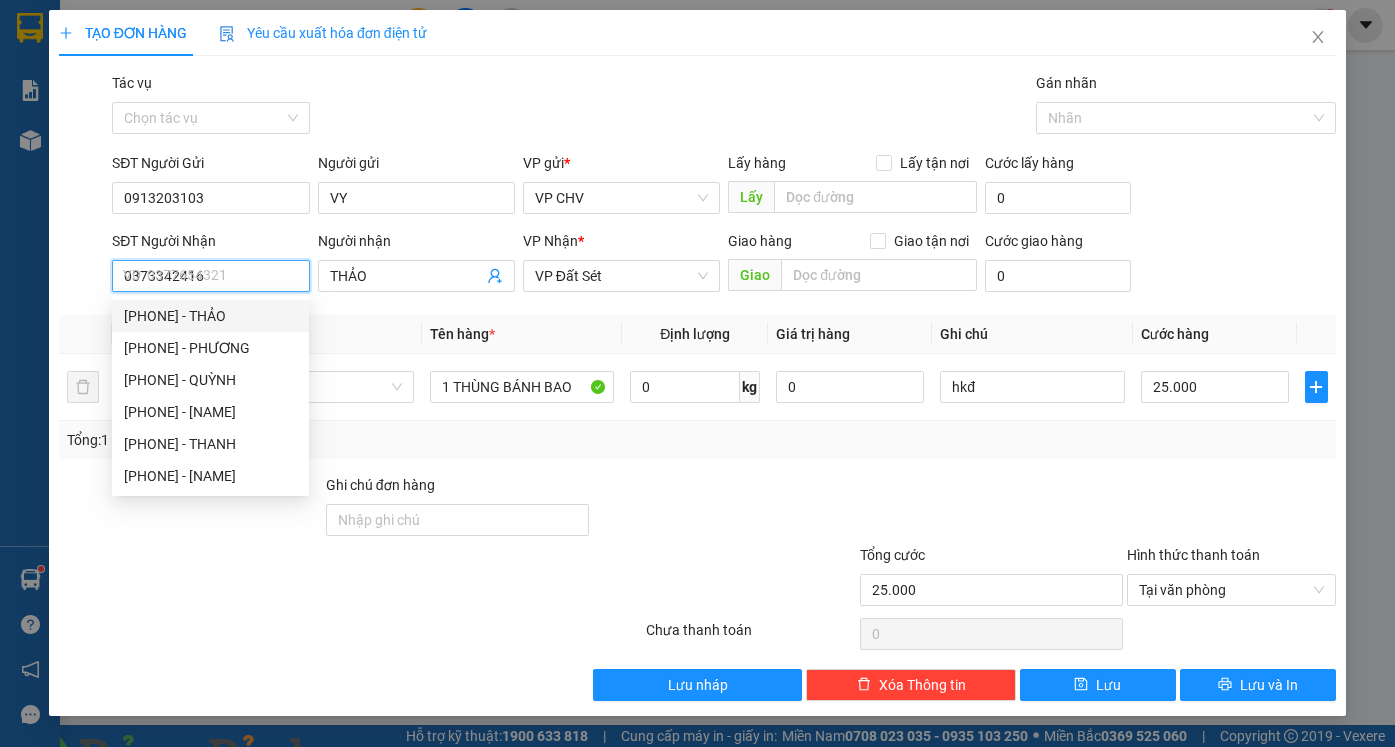 type on "20.000" 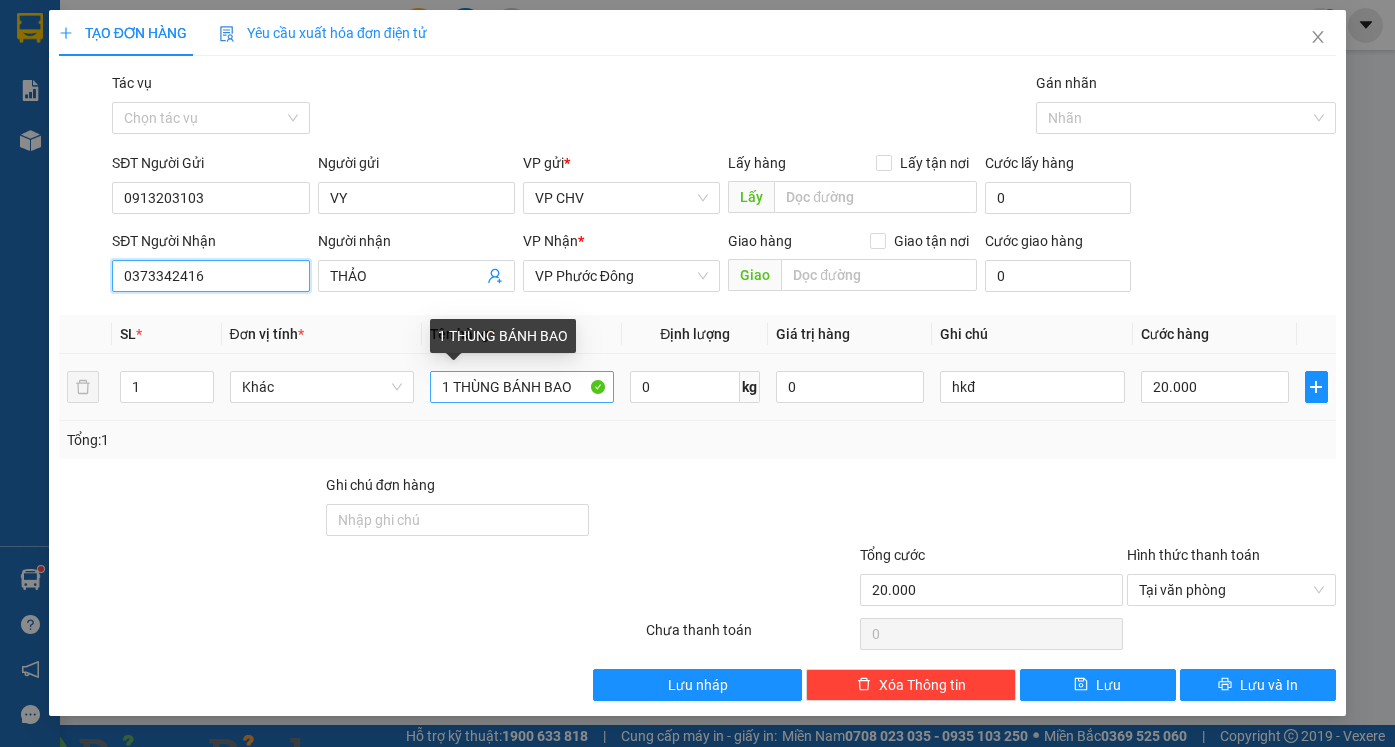 type on "0373342416" 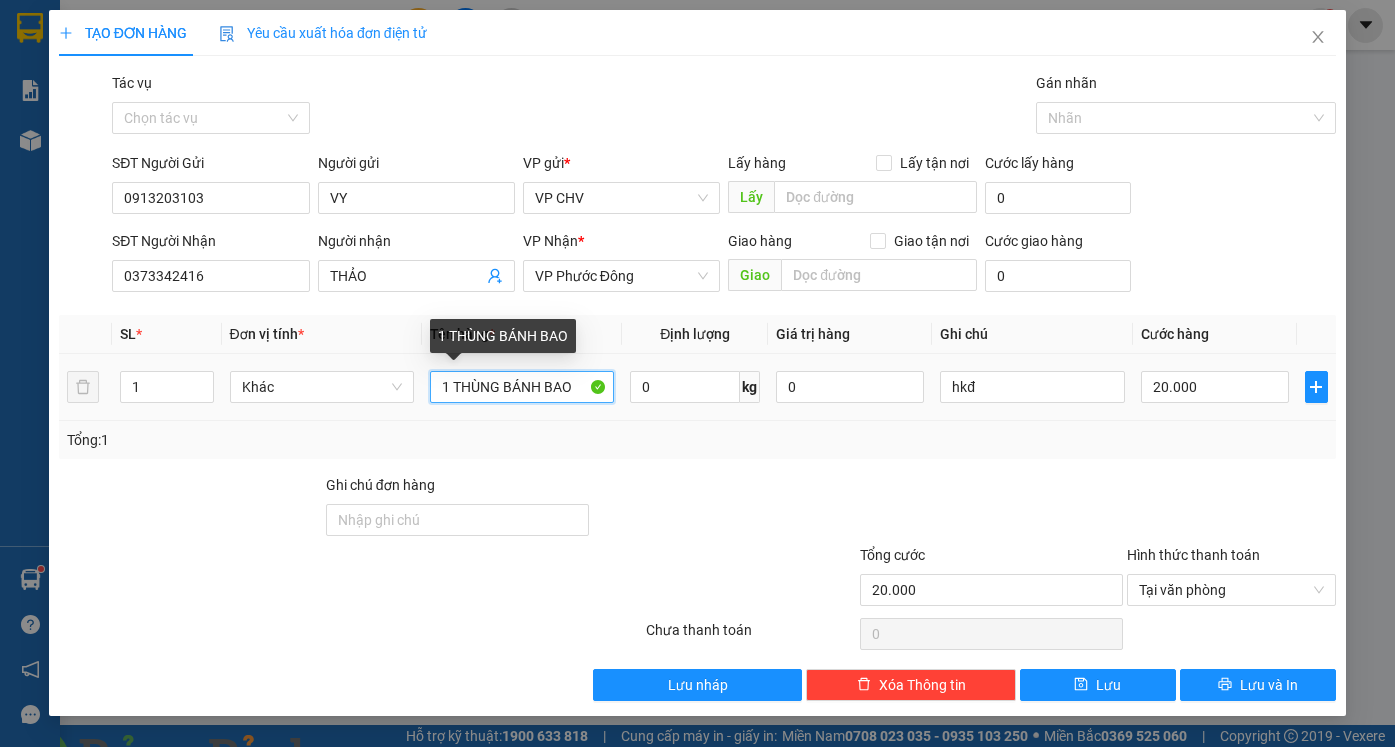 drag, startPoint x: 503, startPoint y: 385, endPoint x: 456, endPoint y: 388, distance: 47.095646 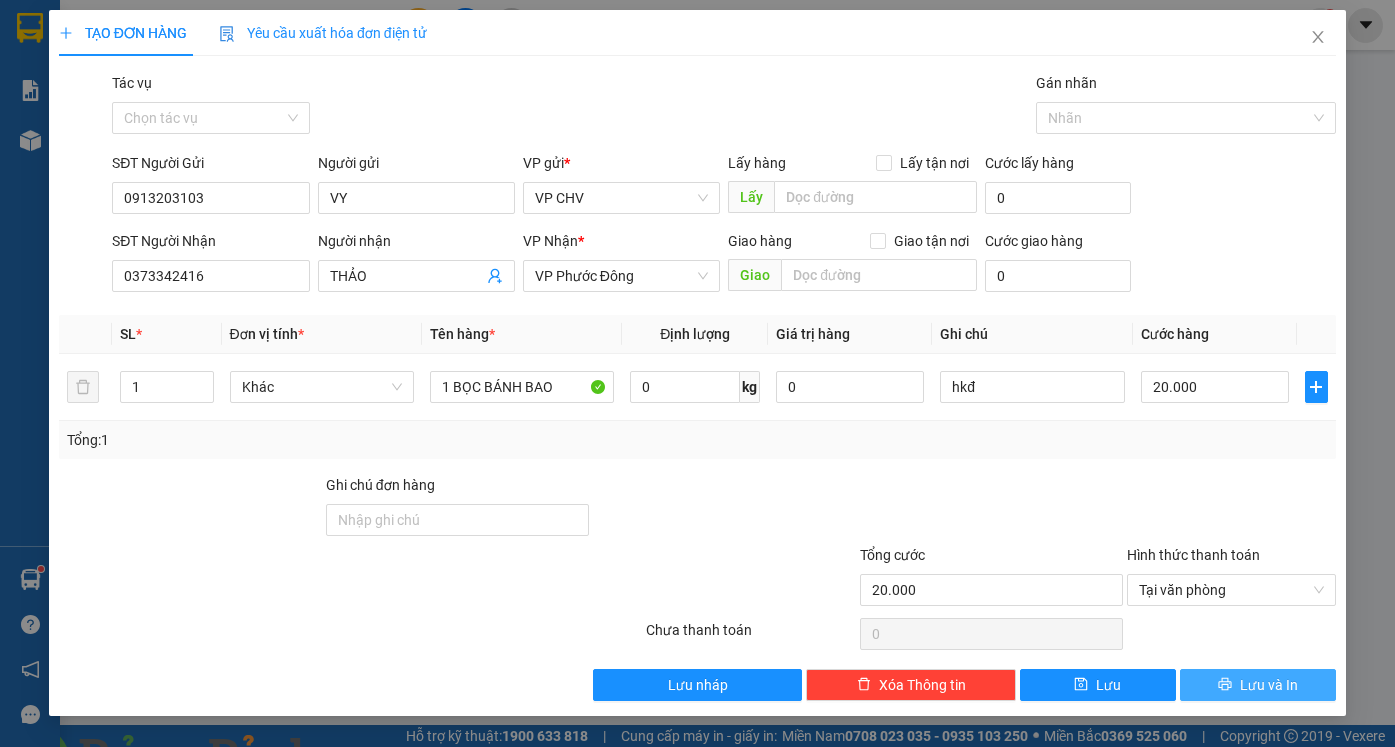 click on "Lưu và In" at bounding box center (1258, 685) 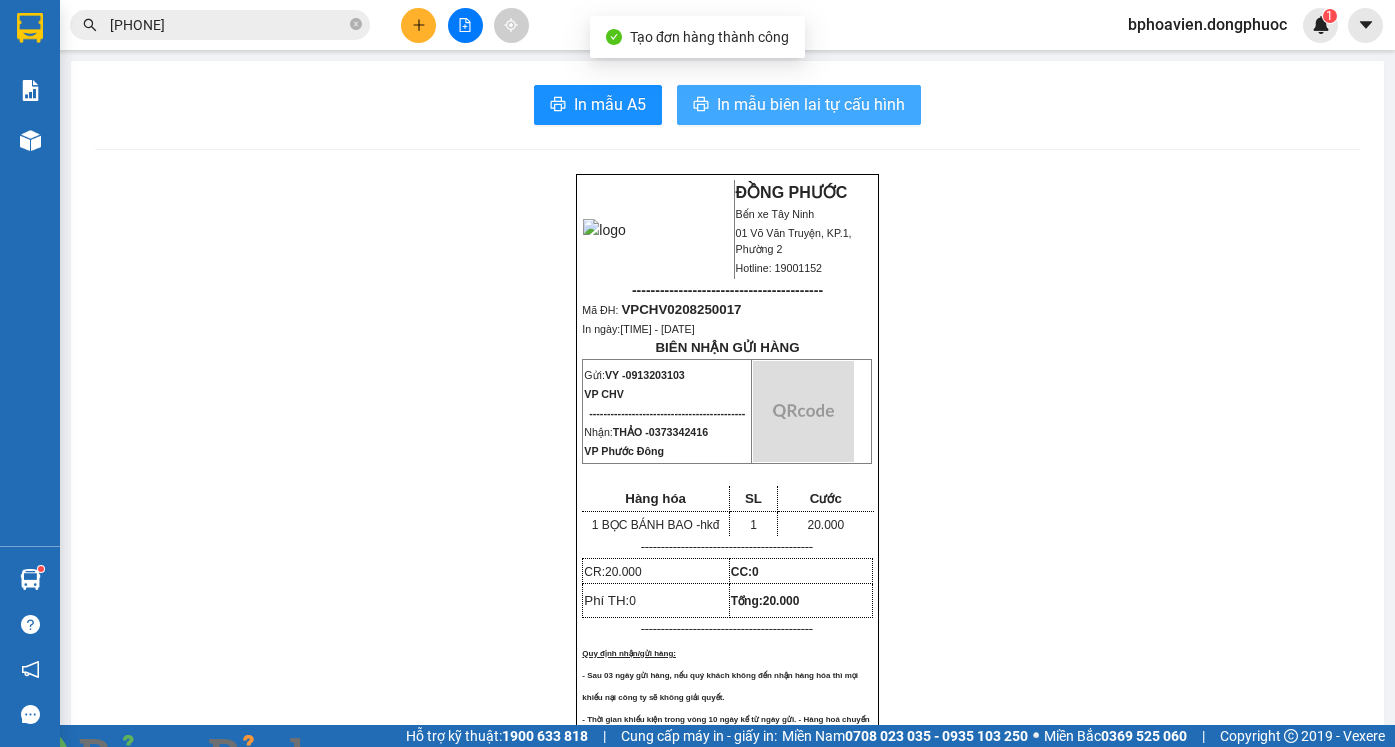 click on "In mẫu biên lai tự cấu hình" at bounding box center [811, 104] 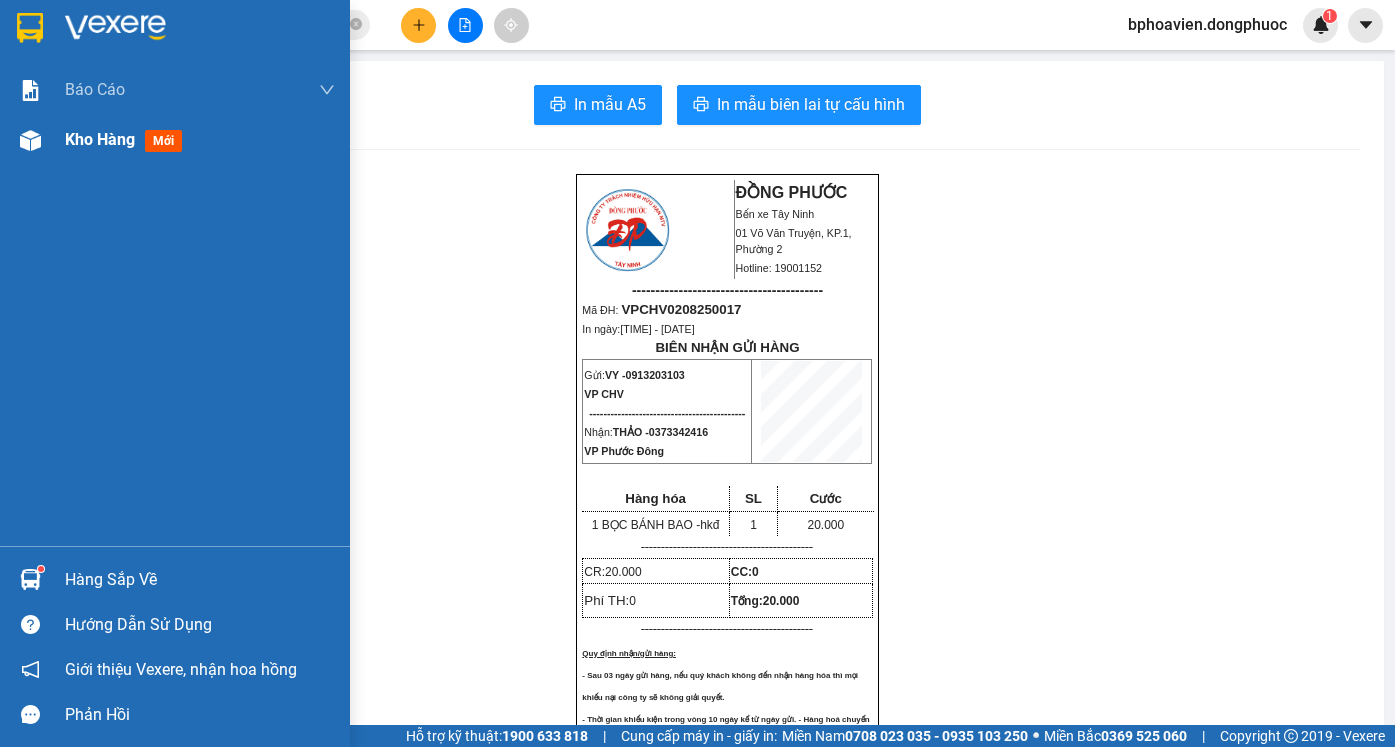 click on "Kho hàng" at bounding box center (100, 139) 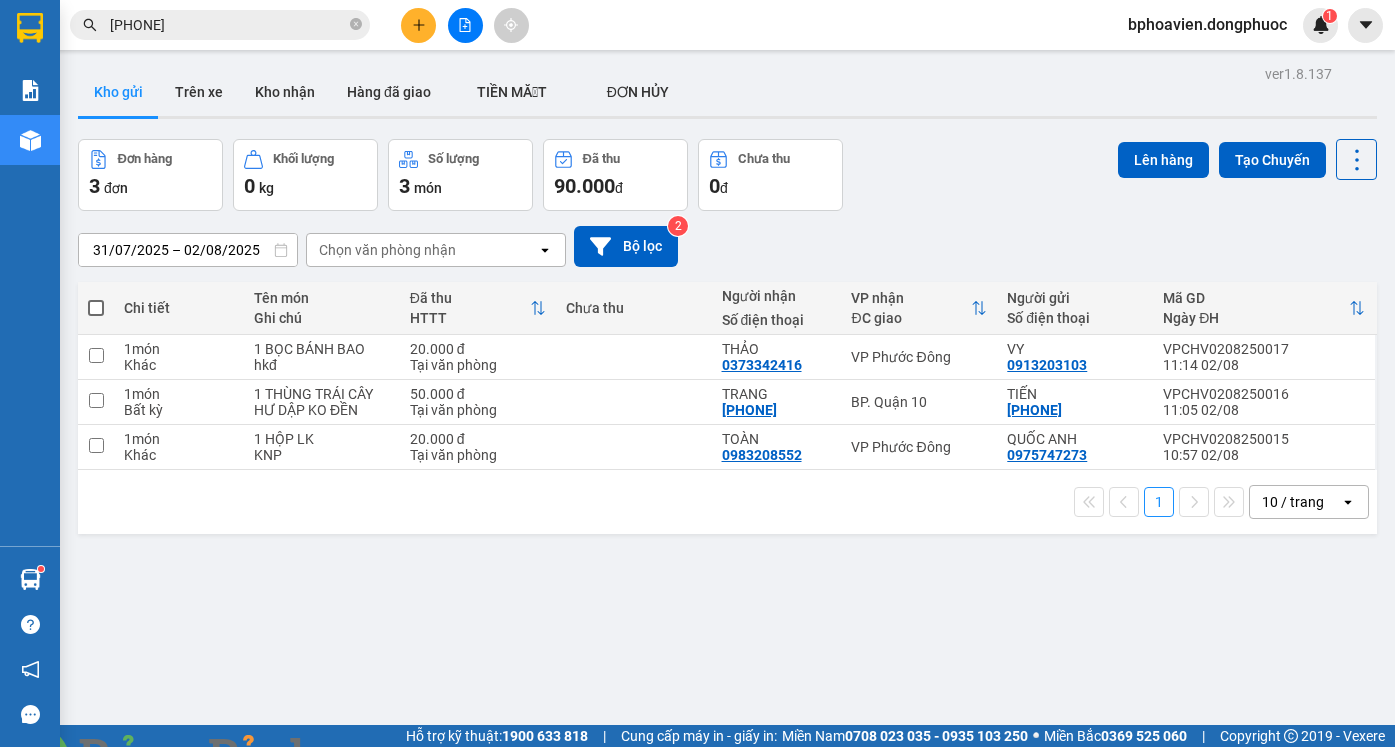 click at bounding box center [465, 25] 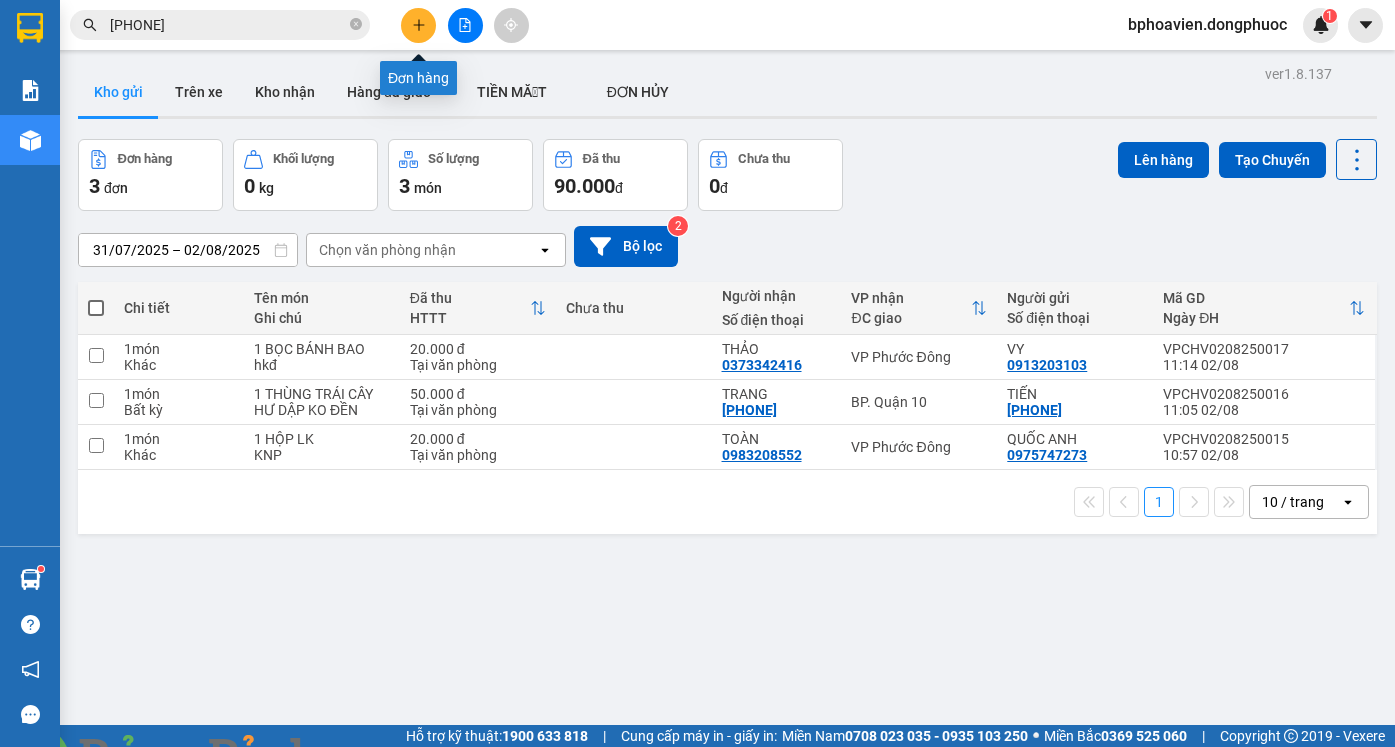 click 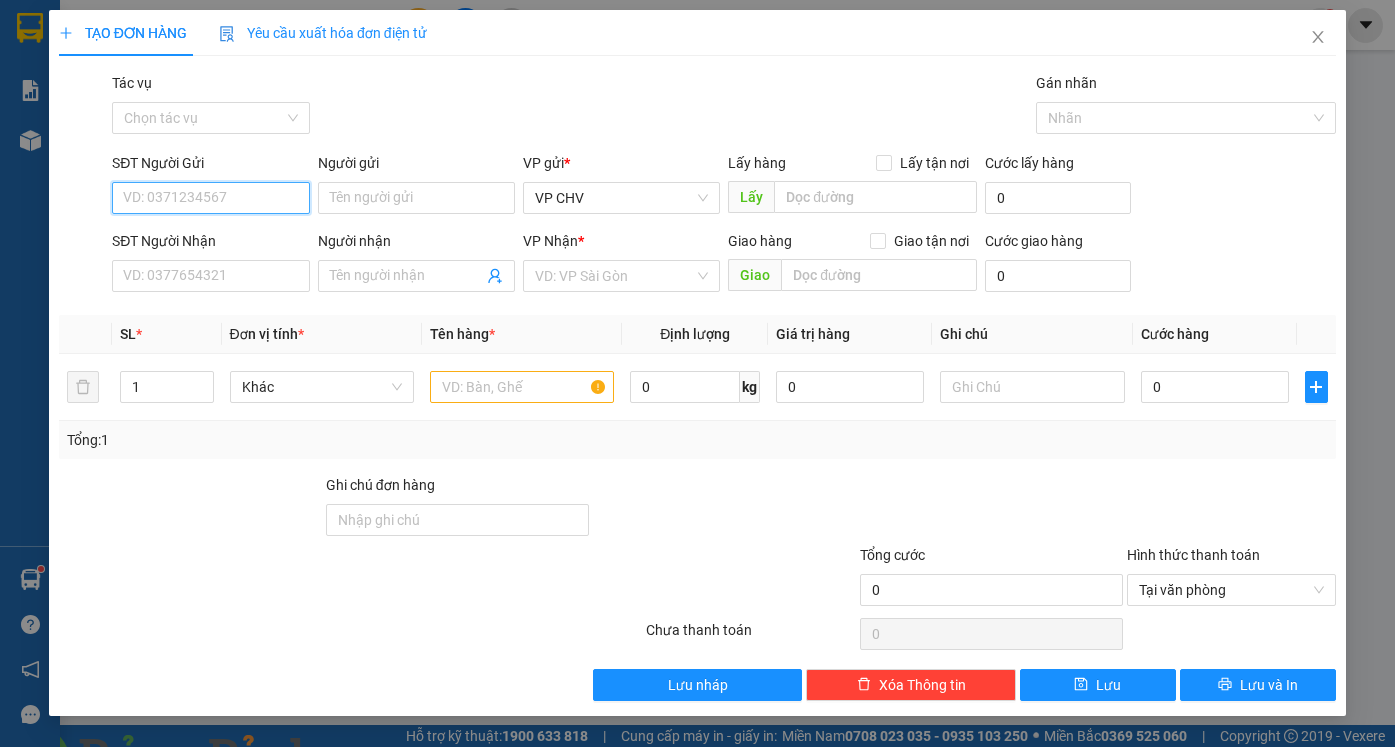 click on "SĐT Người Gửi" at bounding box center (210, 198) 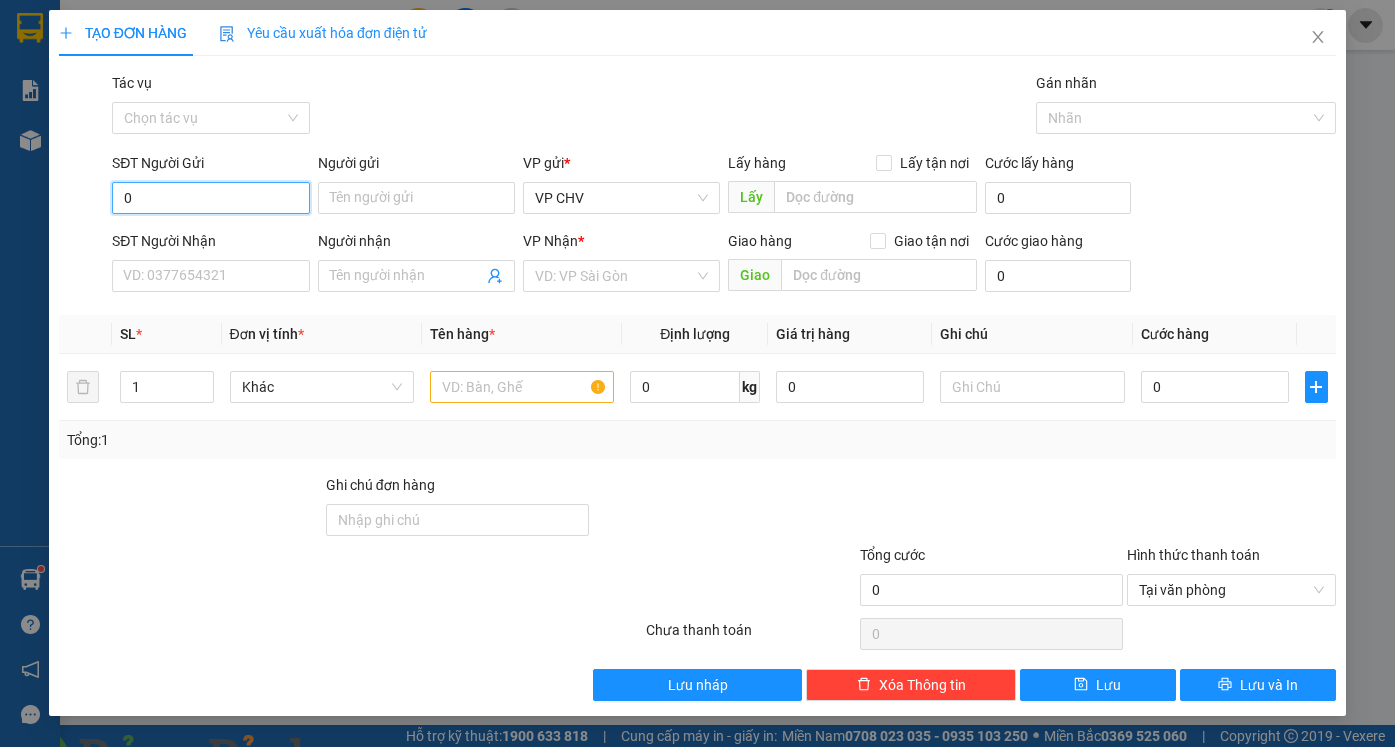 type on "09" 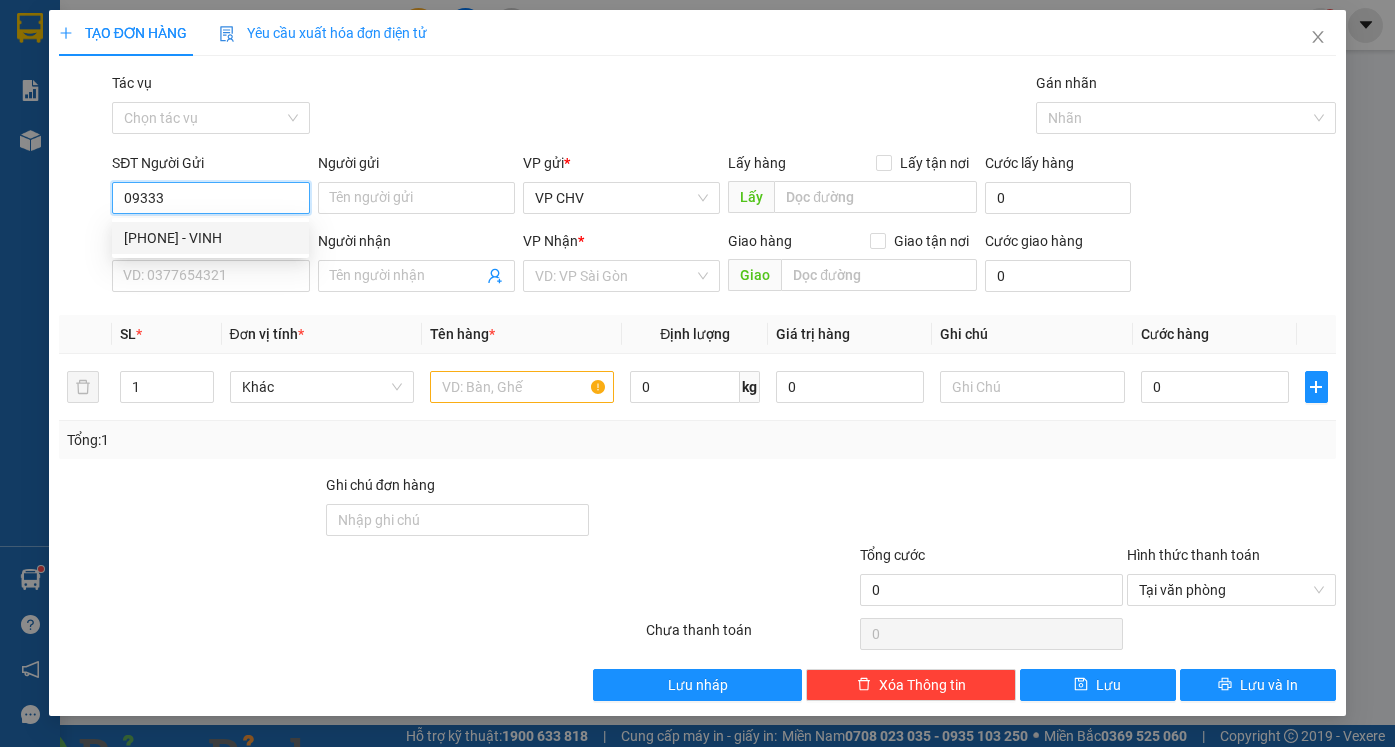 click on "[PHONE] - VINH" at bounding box center (210, 238) 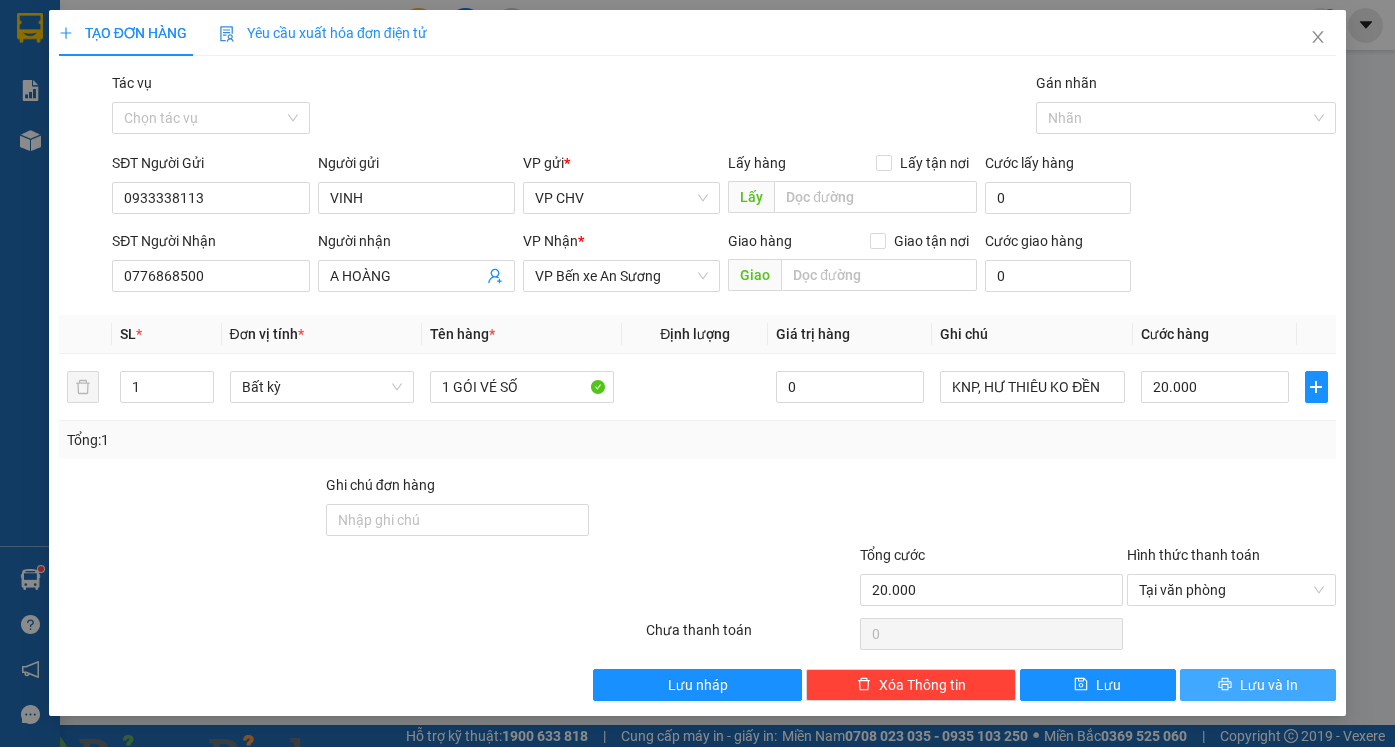 drag, startPoint x: 1314, startPoint y: 691, endPoint x: 1249, endPoint y: 653, distance: 75.29276 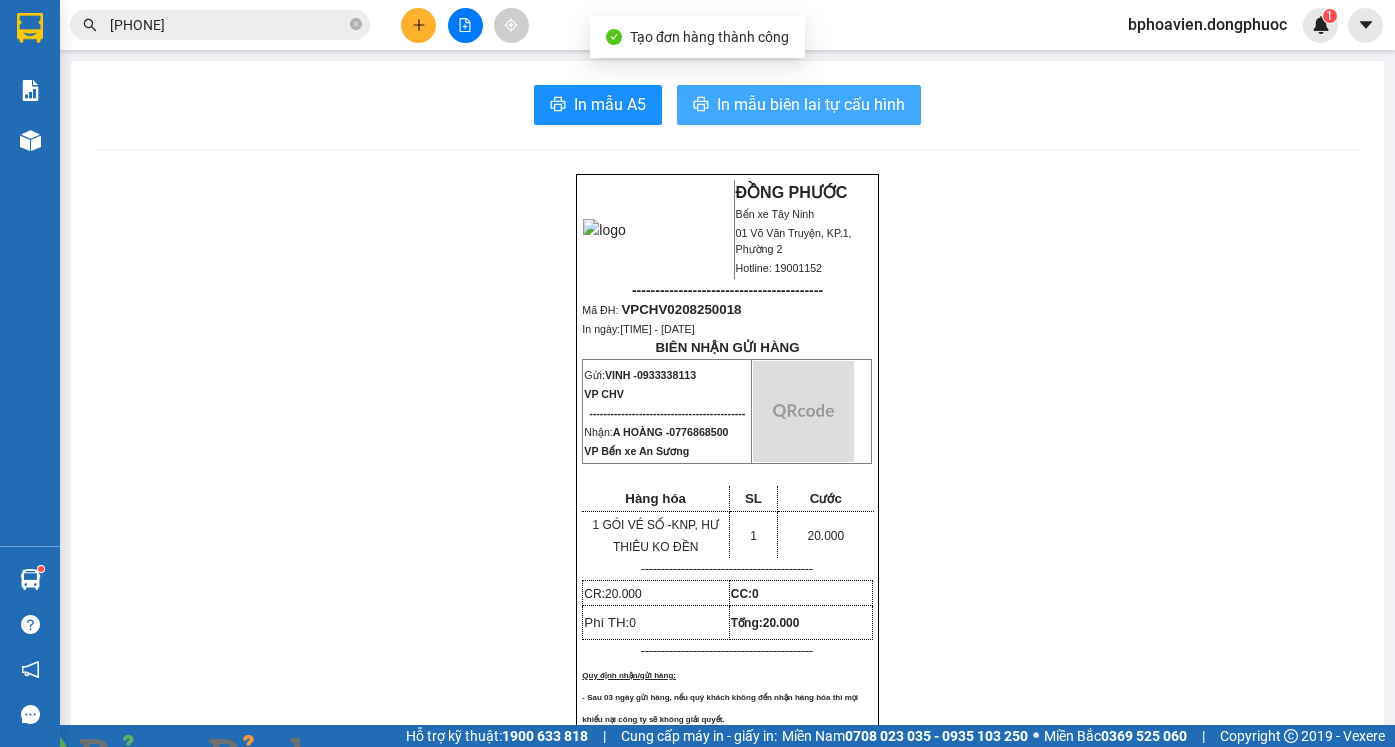 click 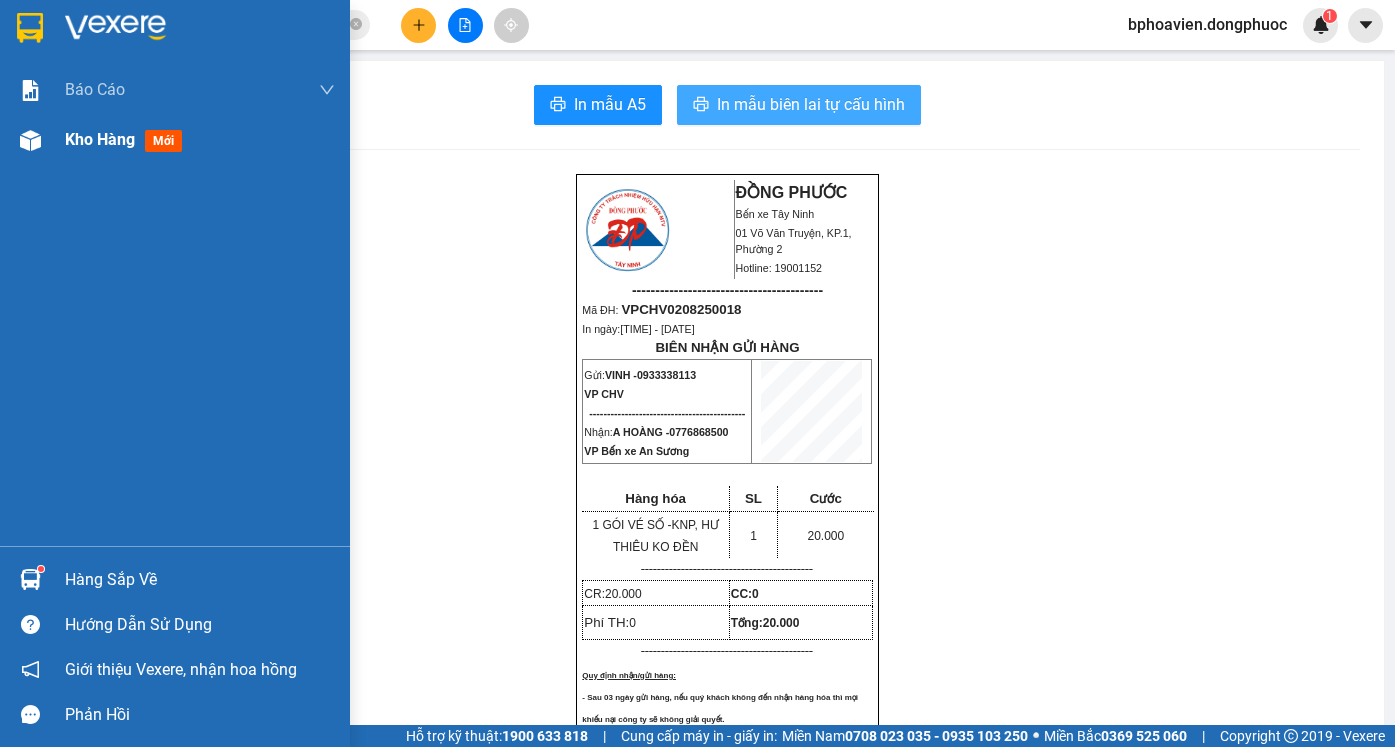 click on "Kho hàng" at bounding box center (100, 139) 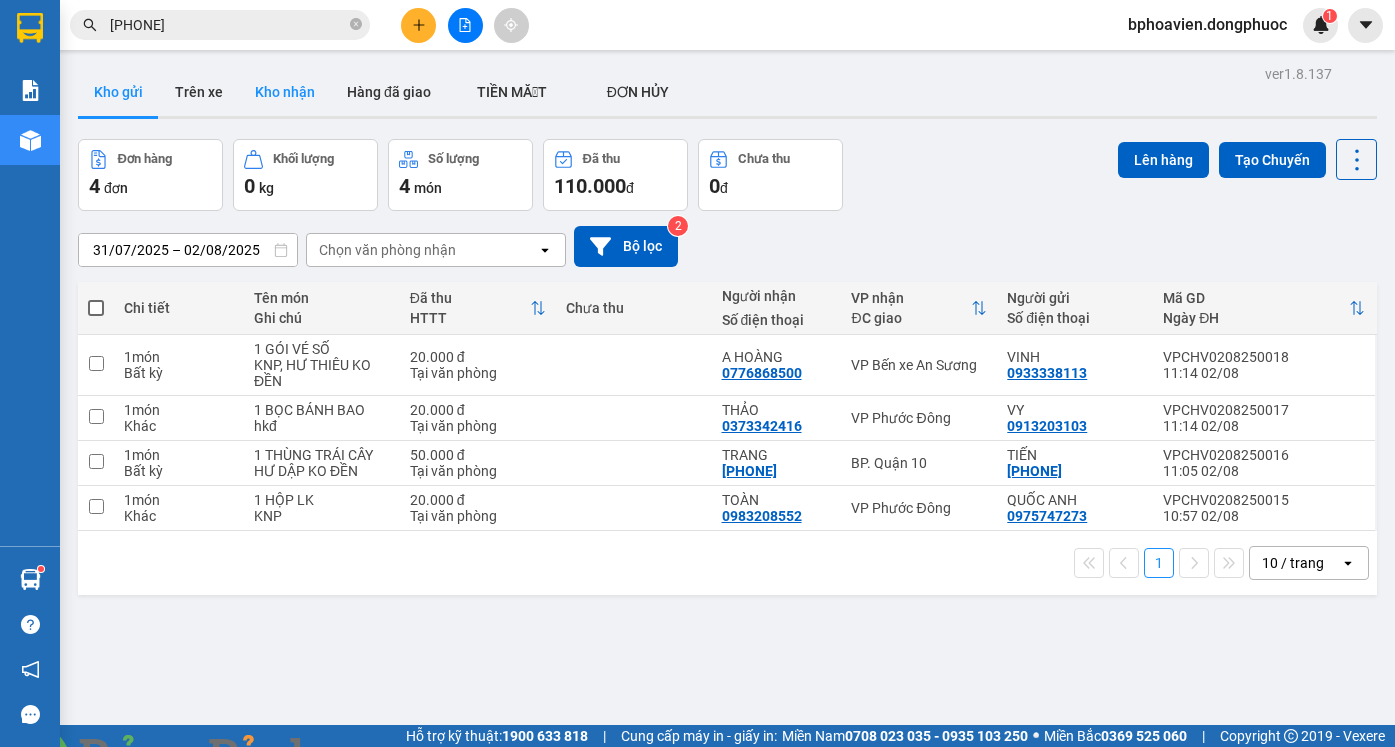 click on "Kho nhận" at bounding box center [285, 92] 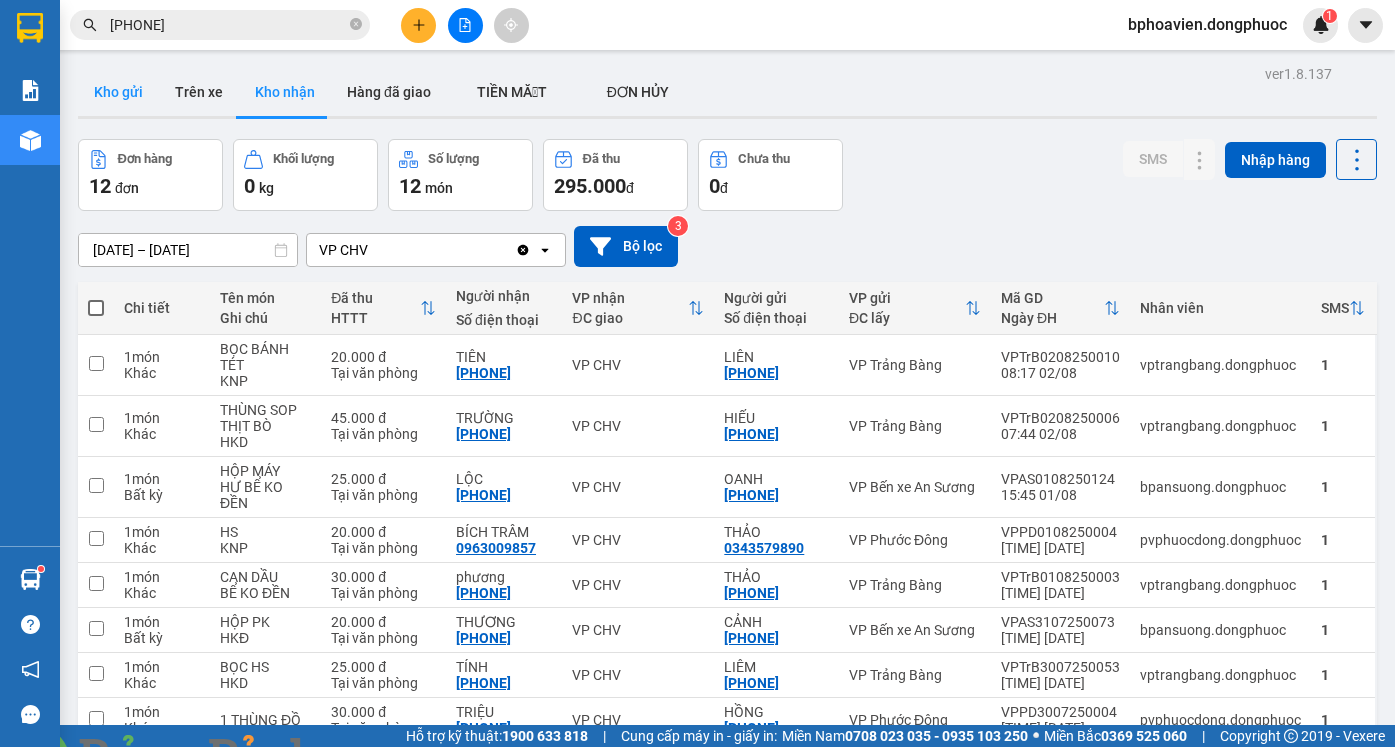 click on "Kho gửi" at bounding box center [118, 92] 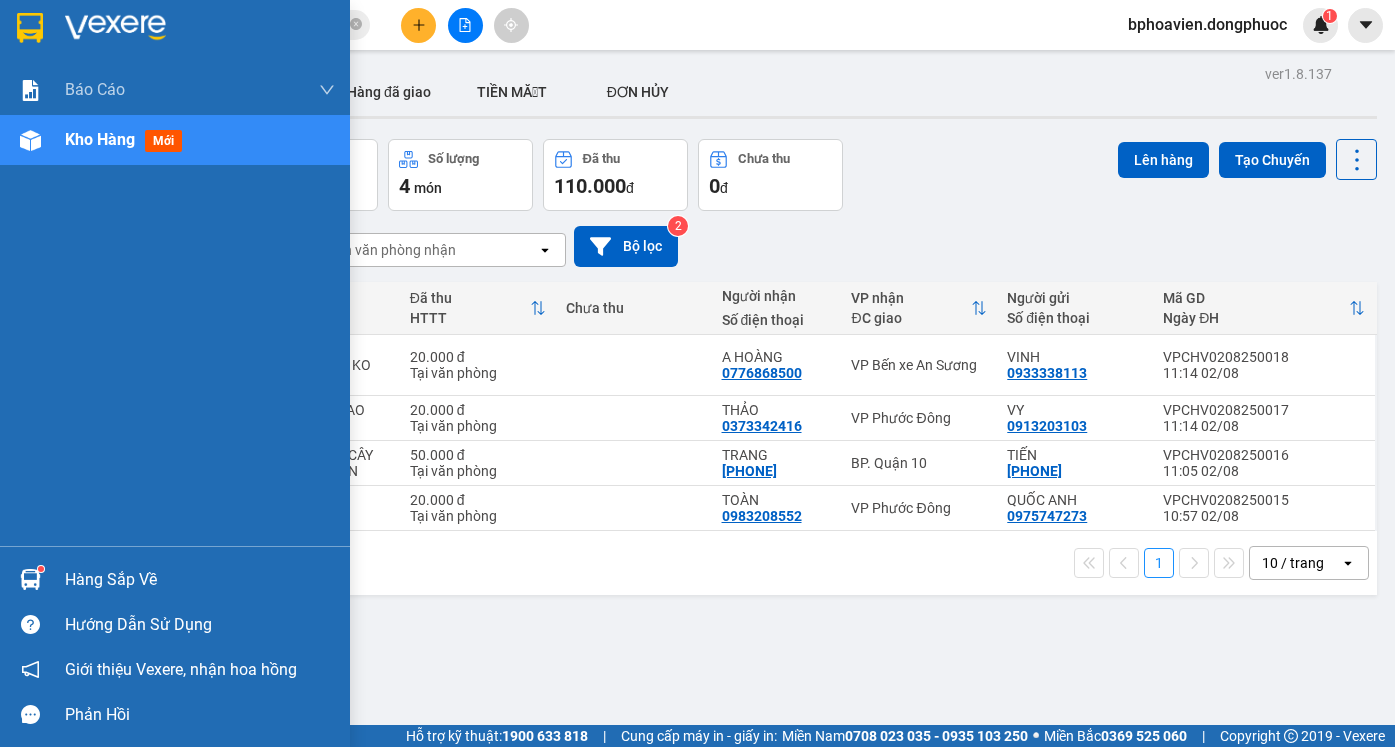 click on "Hàng sắp về" at bounding box center (200, 580) 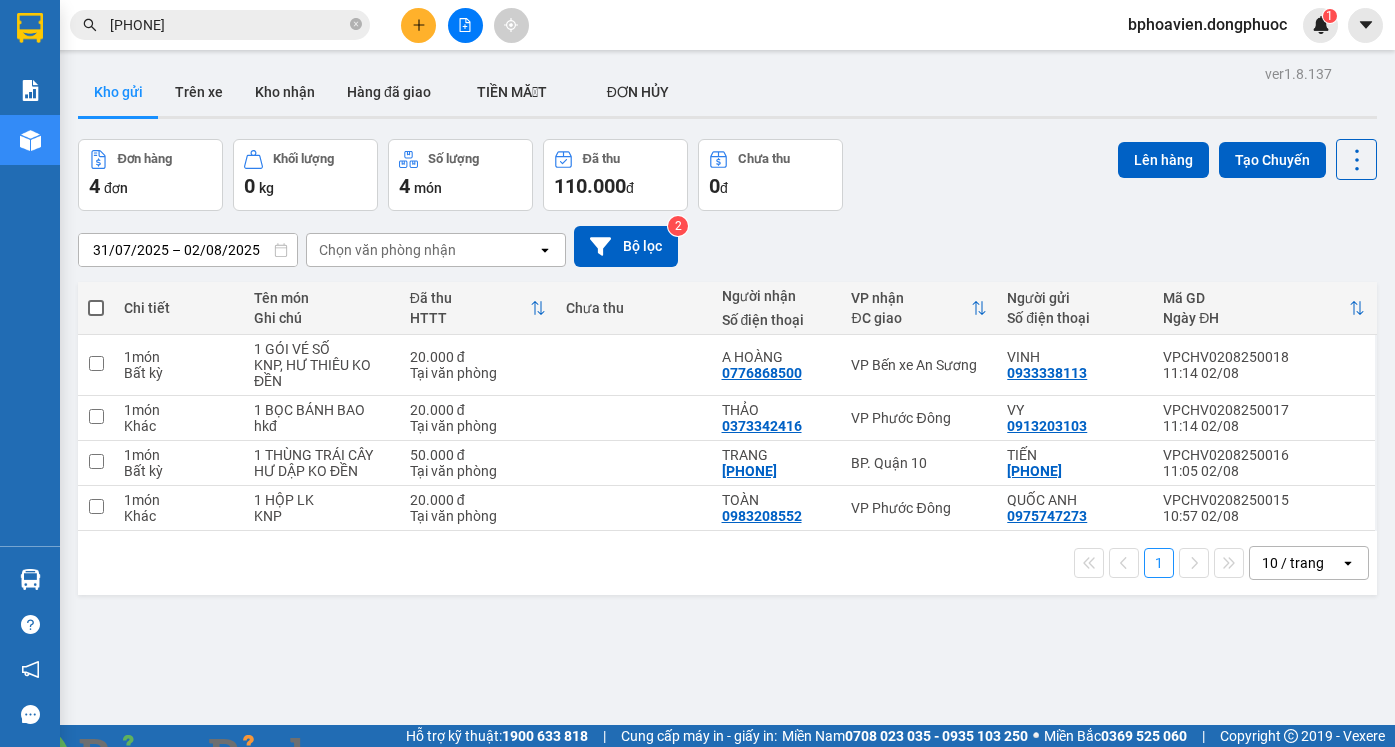 click on "Kết quả tìm kiếm ( 6 )  Bộ lọc  Mã ĐH Trạng thái Món hàng Tổng cước Chưa cước Nhãn Người gửi VP Gửi Người nhận VP Nhận [CODE] [TIME] - [DATE] Đã giao   [TIME] - [DATE] [PRODUCT] SL:  1 [PRICE] [PHONE] [NAME] [LOCATION] [PHONE] [NAME] VP [LOCATION] [CODE] [TIME] - [DATE] Đã giao   [TIME] - [DATE] [PRODUCT] SL:  1 [PRICE] [PHONE] [NAME] [LOCATION] [PHONE] [NAME] VP [LOCATION] [CODE] [TIME] - [DATE] Đã giao   [TIME] - [DATE] [PRODUCT] SL:  1 [PRICE] [PHONE] [NAME] [LOCATION] [PHONE] [NAME] VP [LOCATION] [CODE] [TIME] - [DATE] Đã giao   [TIME] - [DATE] [PRODUCT] SL:  1 [PRICE] [PHONE] [NAME] [LOCATION] [PHONE] [NAME] VP [LOCATION] [CODE] [TIME] - [DATE] Đã giao   [TIME] - [DATE] [PRODUCT] SL:  1 [PRICE] [PHONE] [NAME] [LOCATION] [PHONE] [NAME] 1" at bounding box center [697, 373] 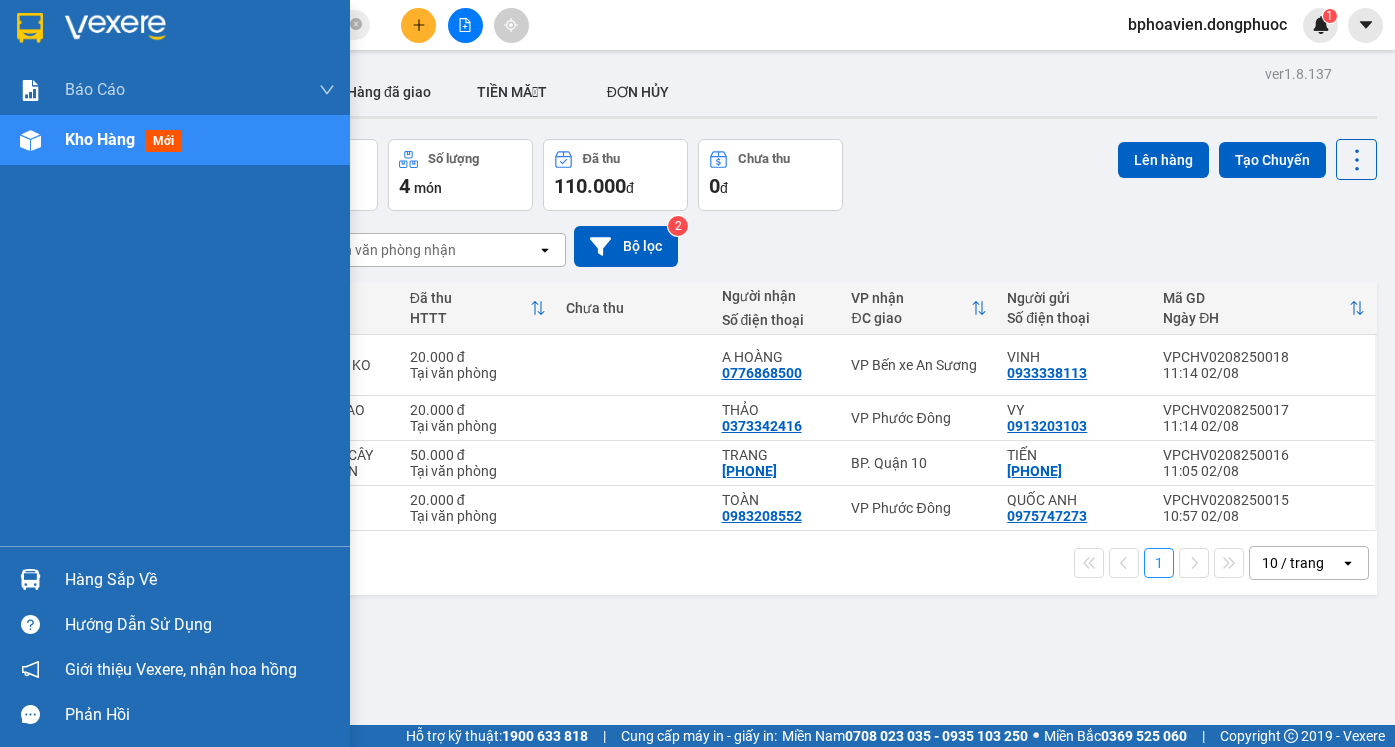 click on "Hàng sắp về" at bounding box center [200, 580] 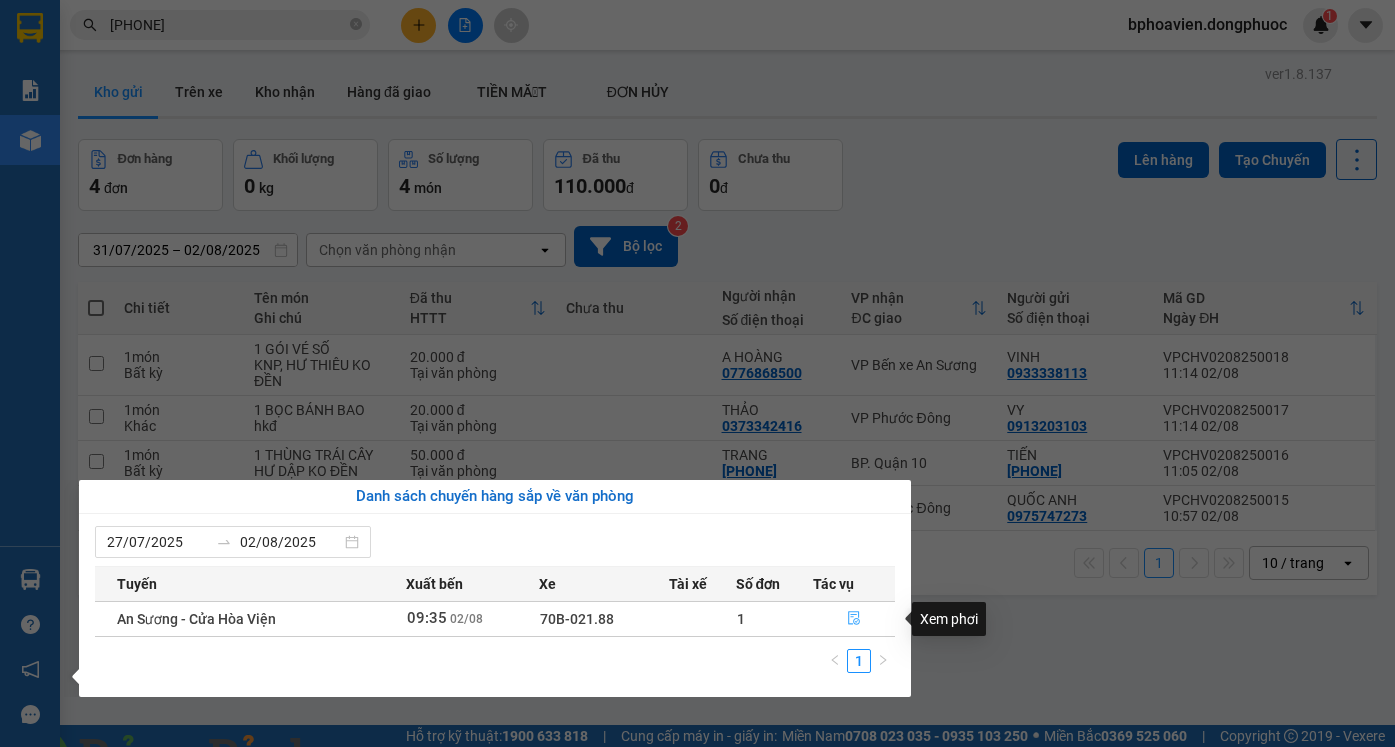 click at bounding box center [854, 619] 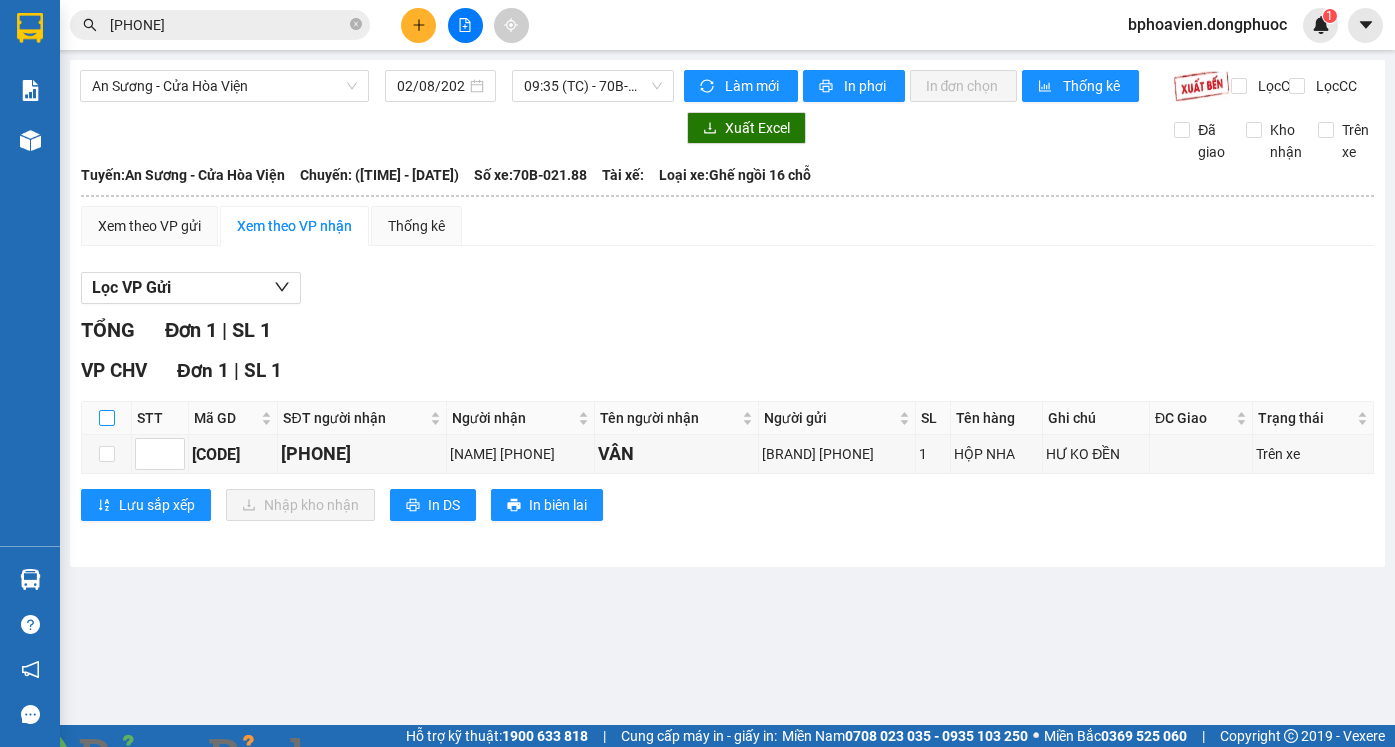 click at bounding box center (107, 418) 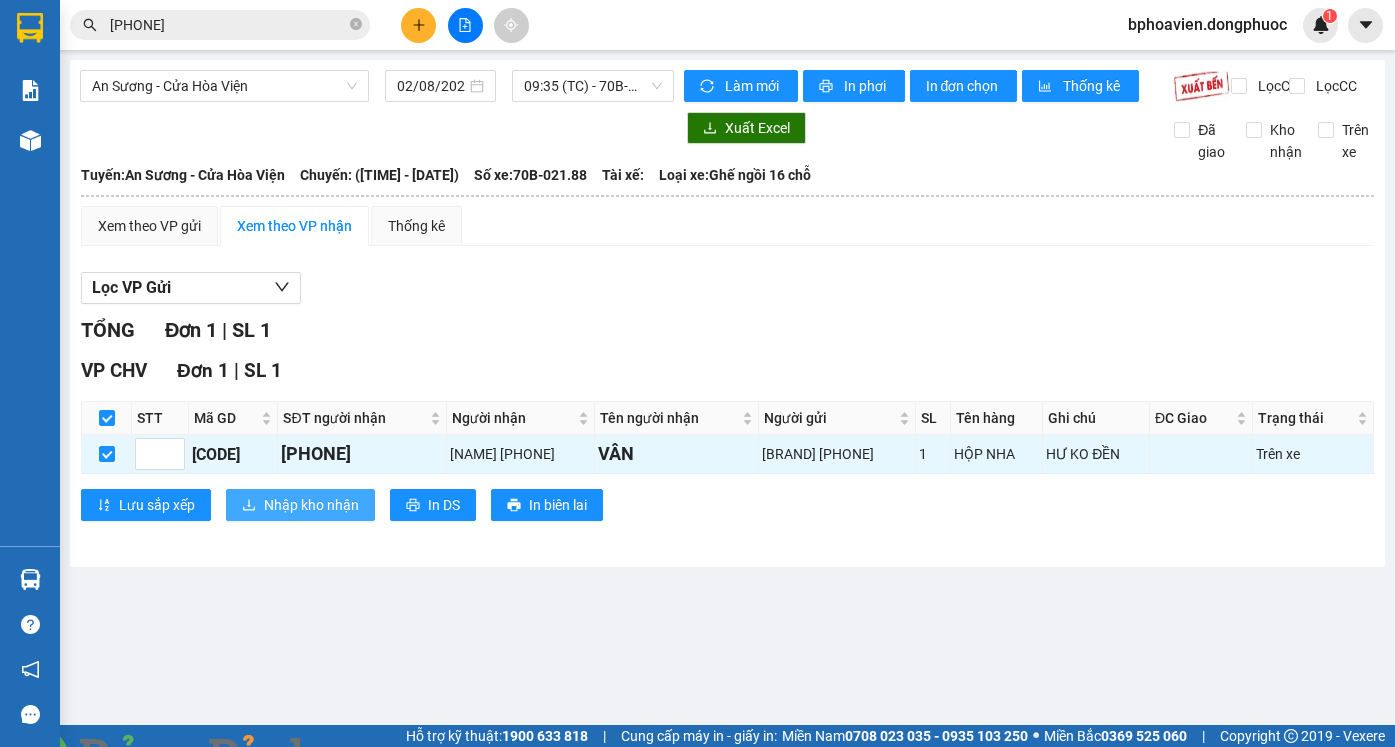 click on "Nhập kho nhận" at bounding box center [311, 505] 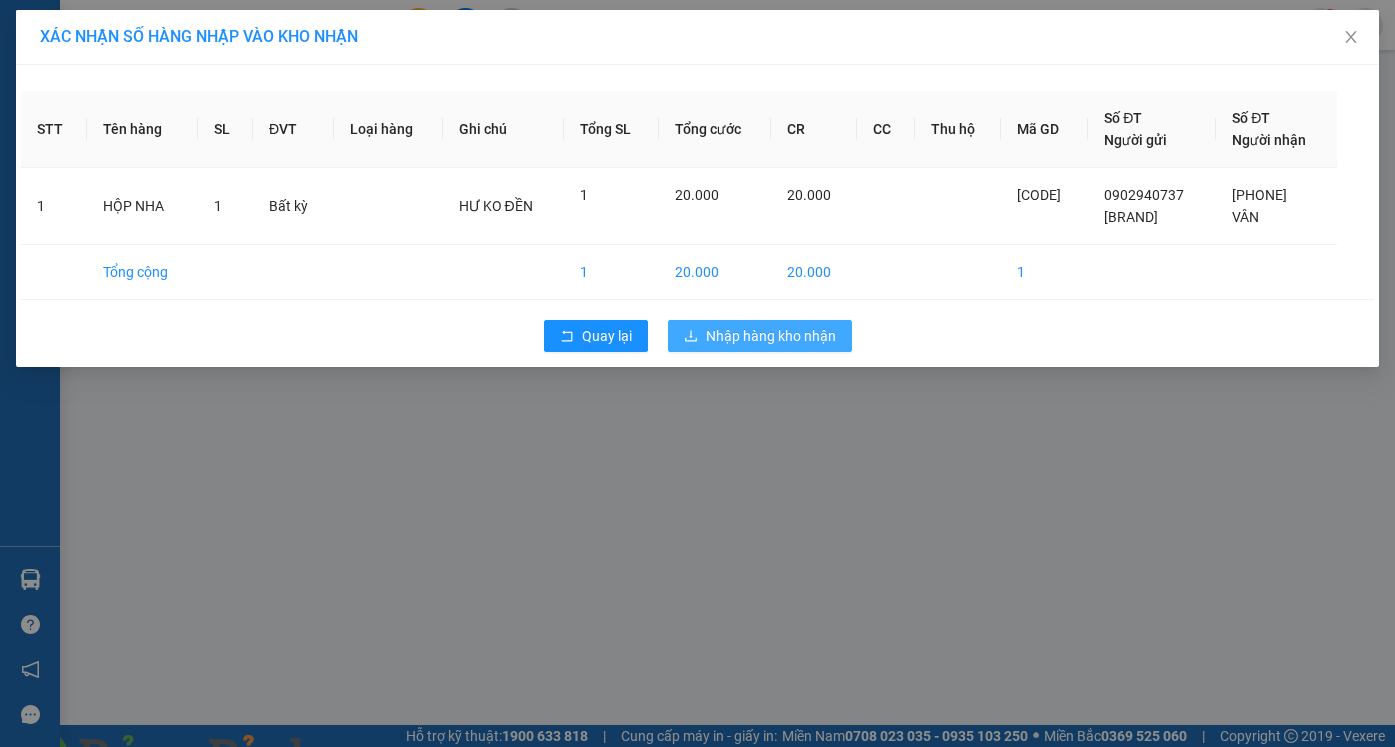 click on "Nhập hàng kho nhận" at bounding box center [771, 336] 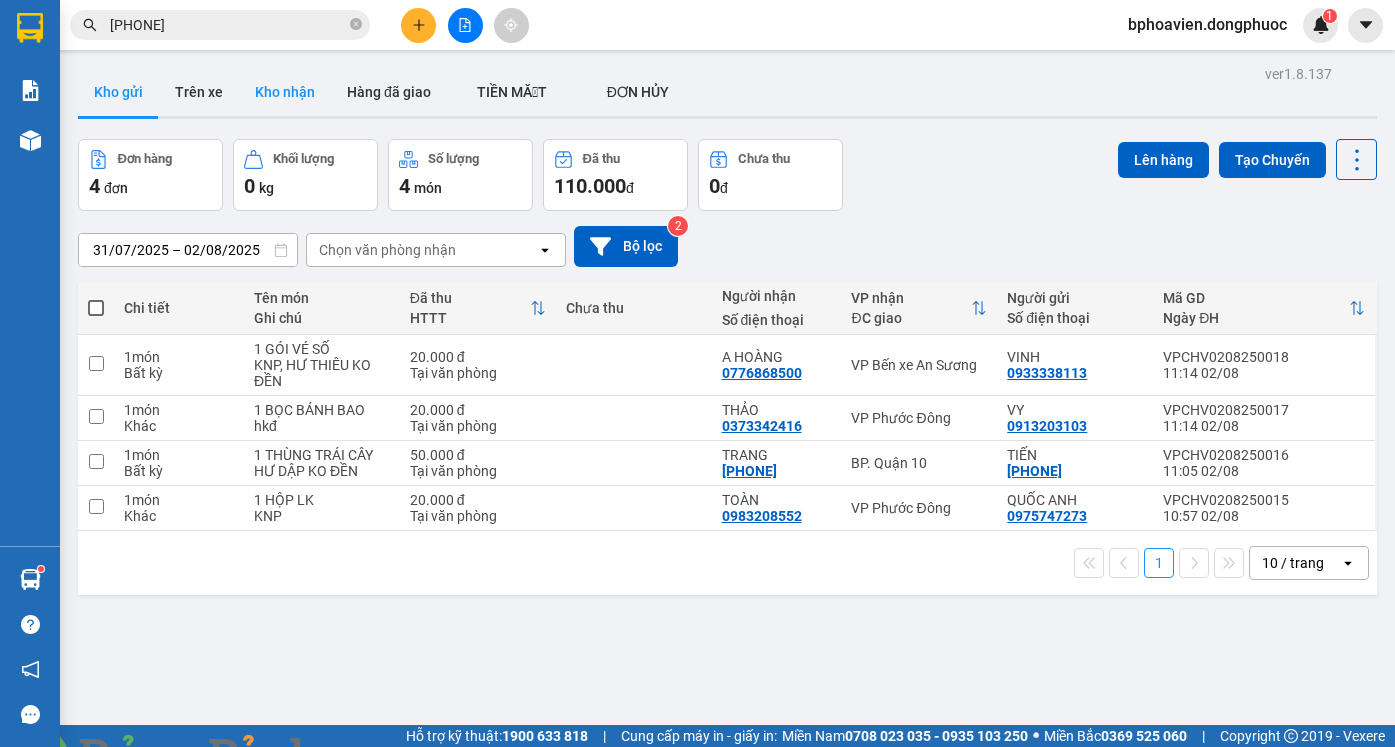 drag, startPoint x: 288, startPoint y: 90, endPoint x: 265, endPoint y: 111, distance: 31.144823 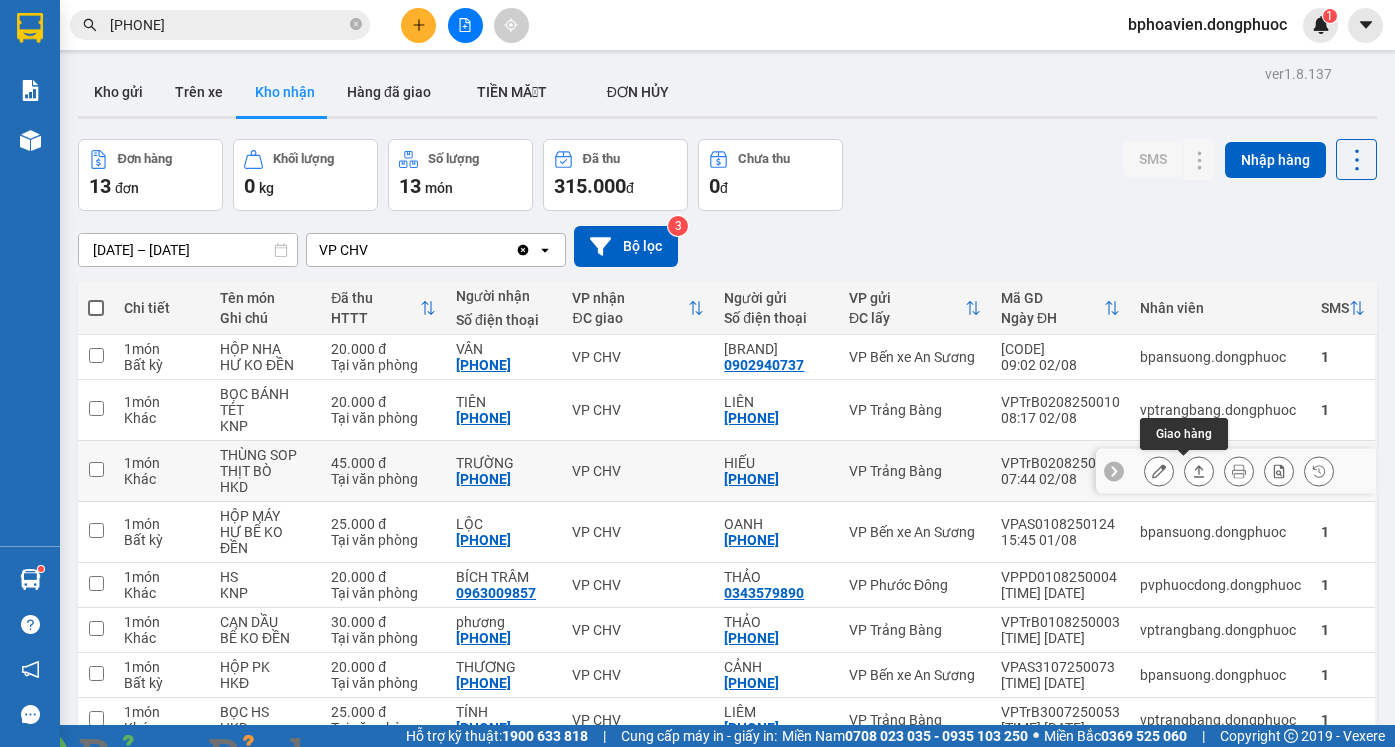 click 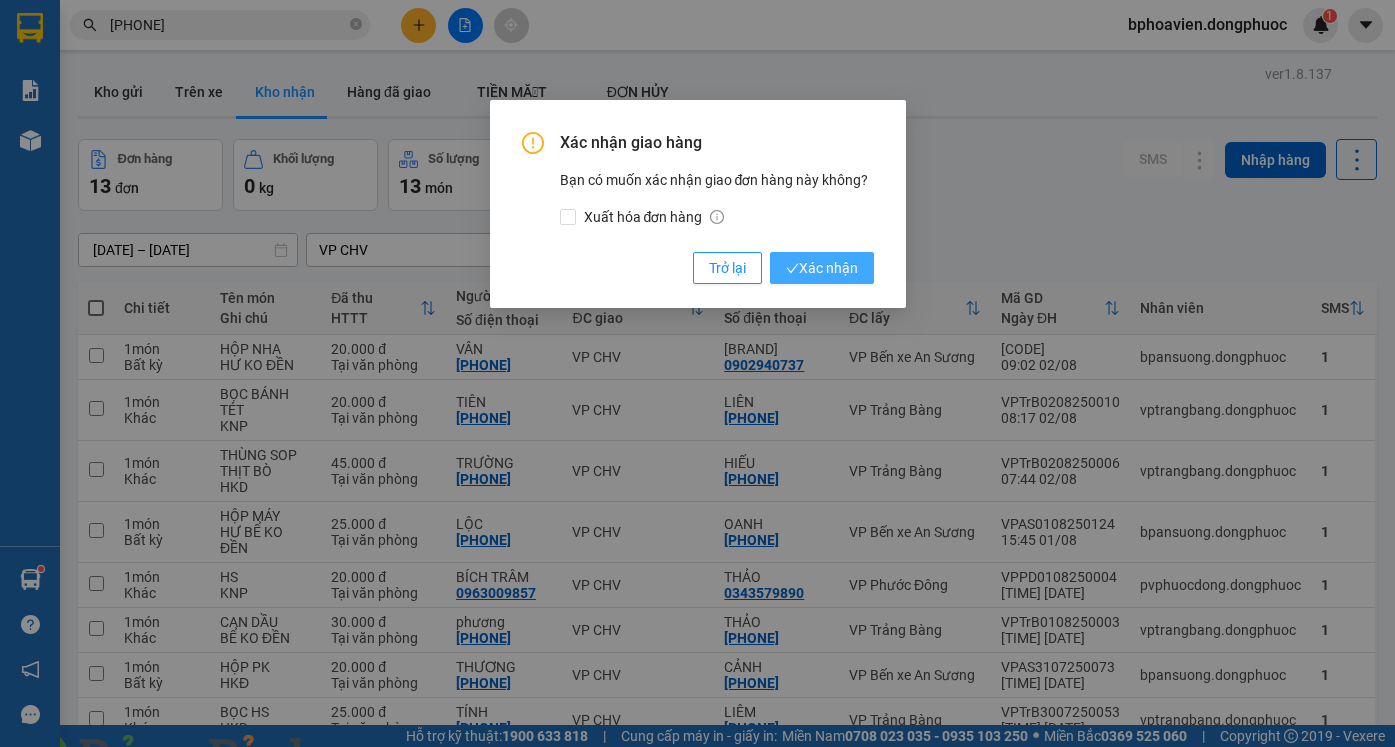 click on "Xác nhận" at bounding box center [822, 268] 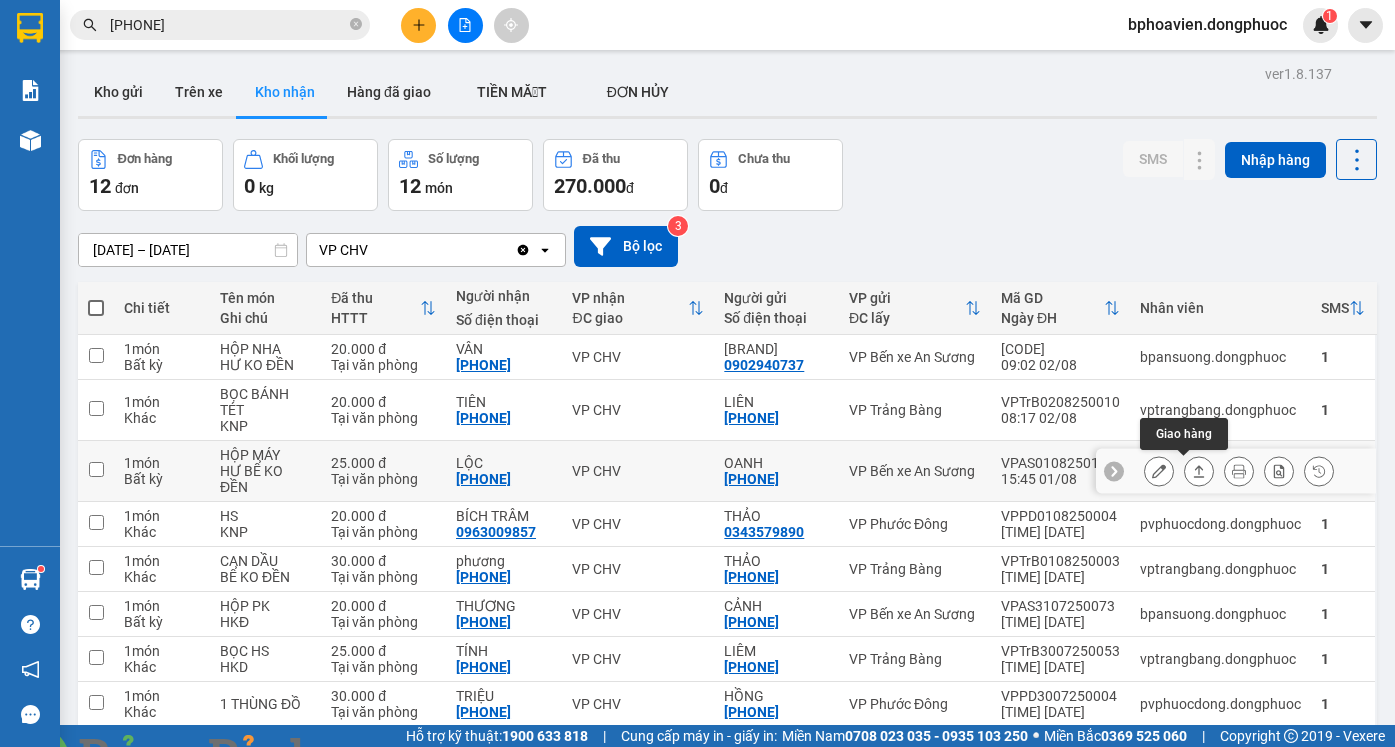 click at bounding box center (1199, 471) 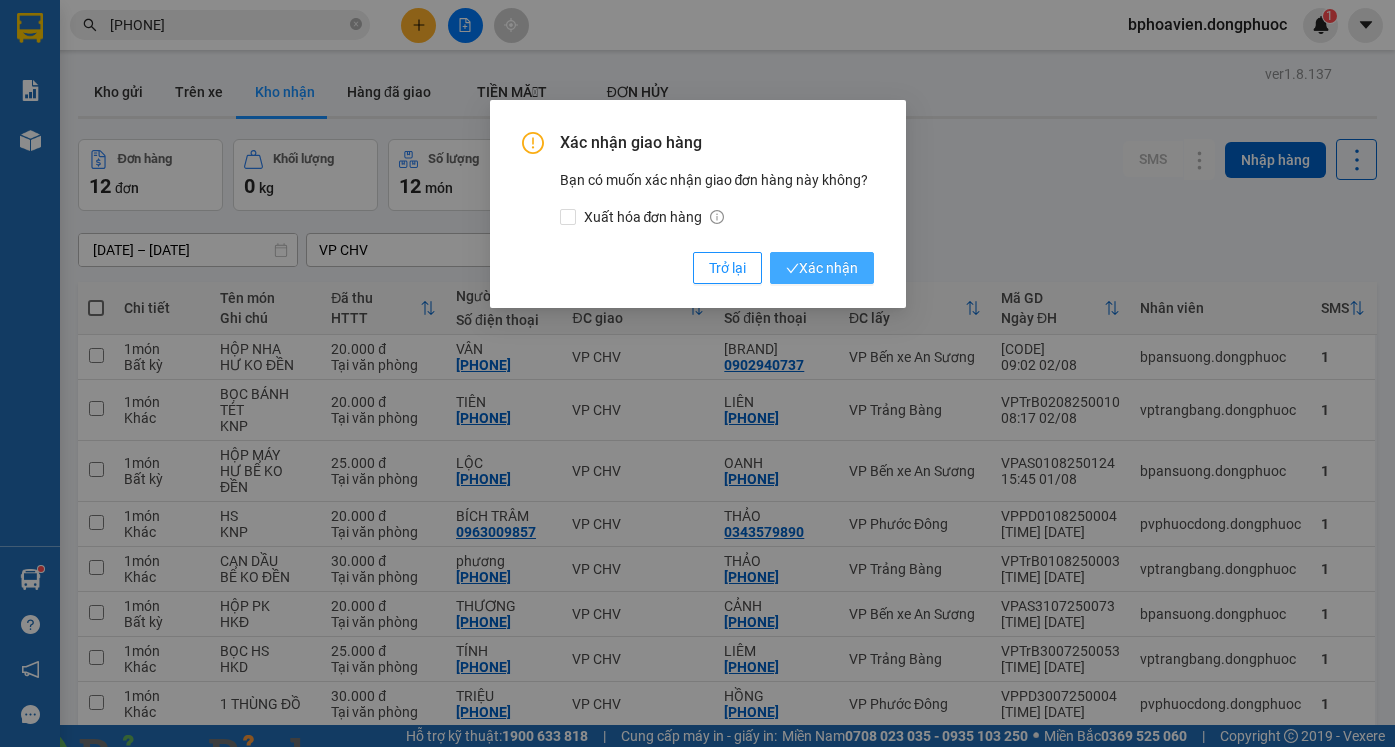click on "Xác nhận" at bounding box center [822, 268] 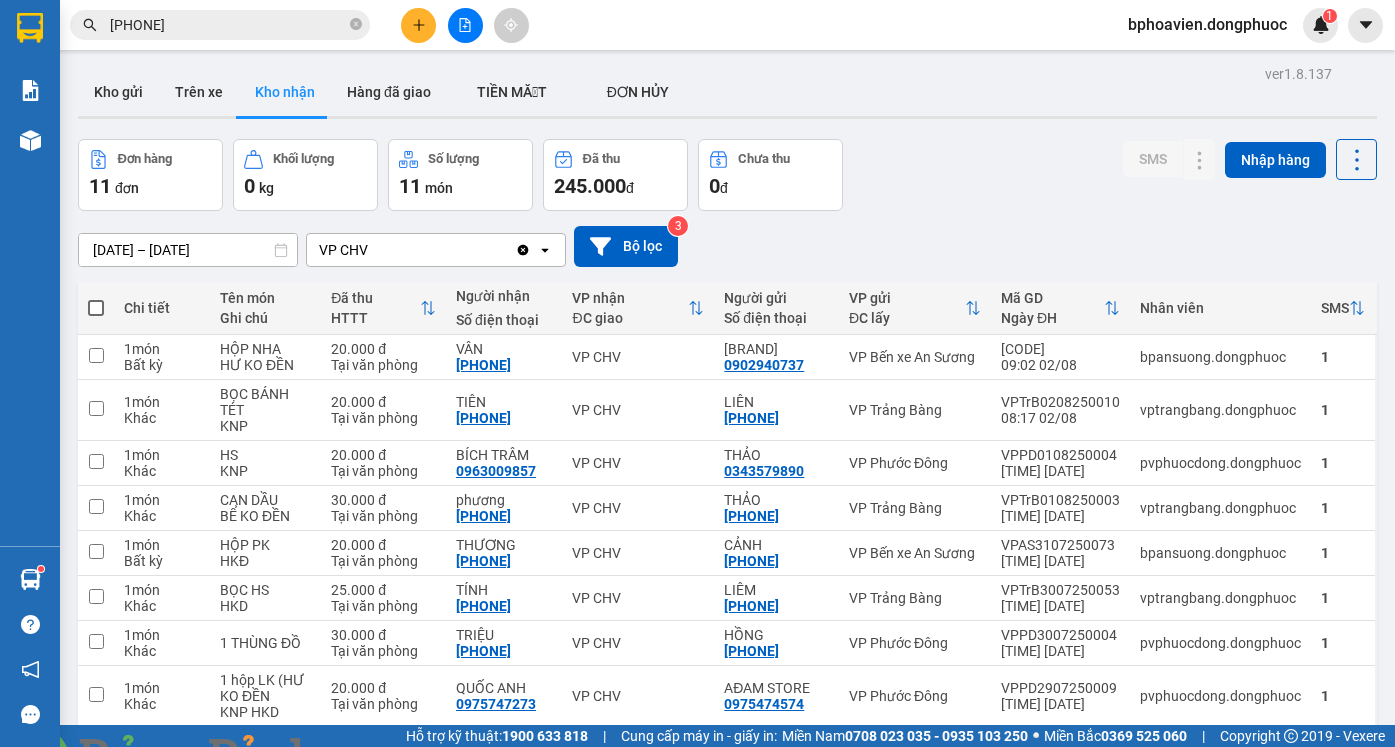 click on "Kho gửi" at bounding box center [118, 92] 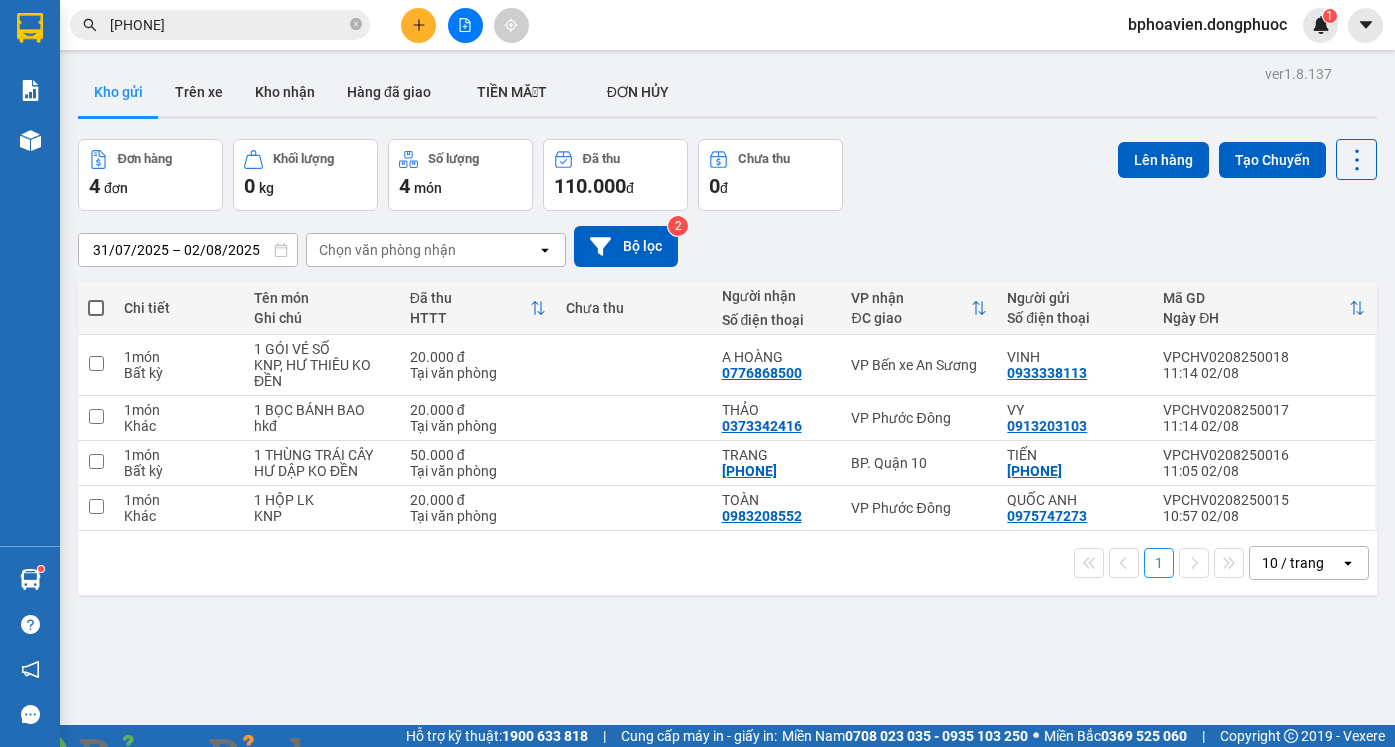 click at bounding box center (418, 25) 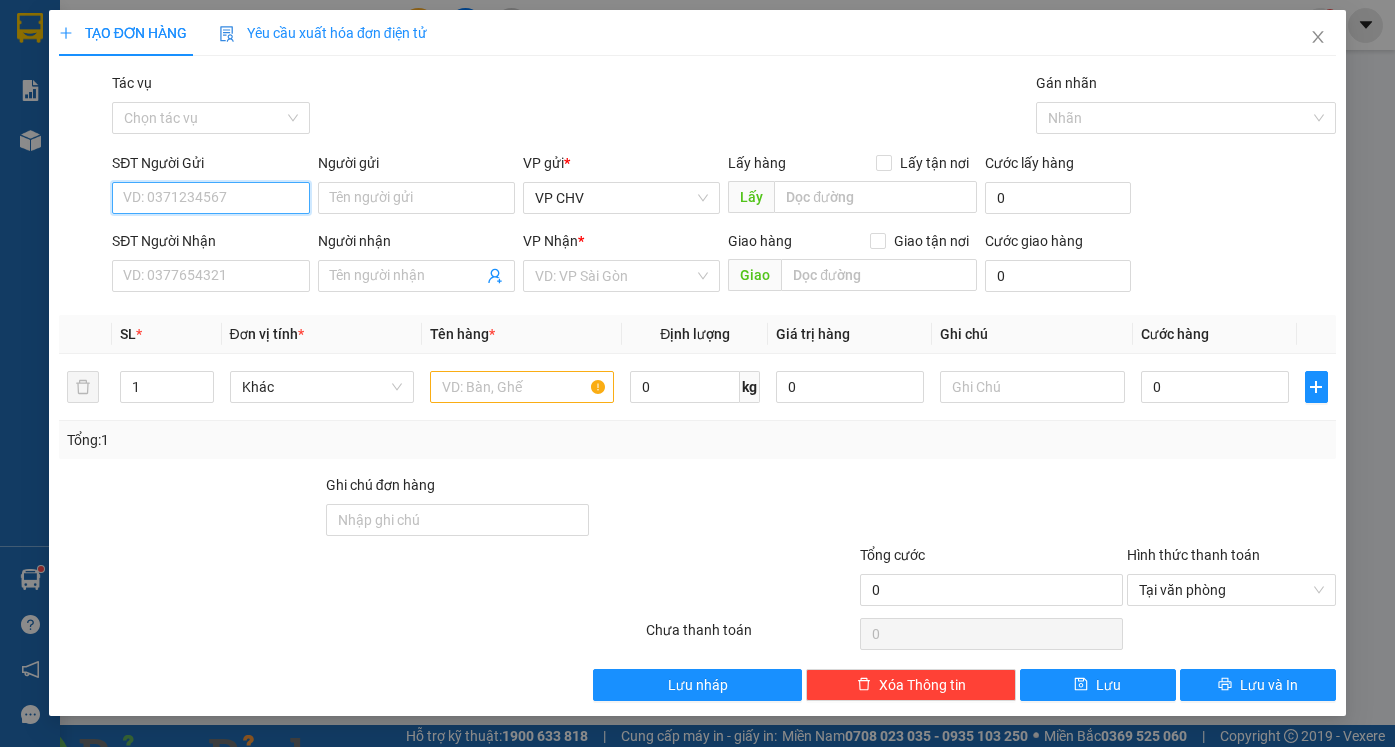 click on "SĐT Người Gửi" at bounding box center [210, 198] 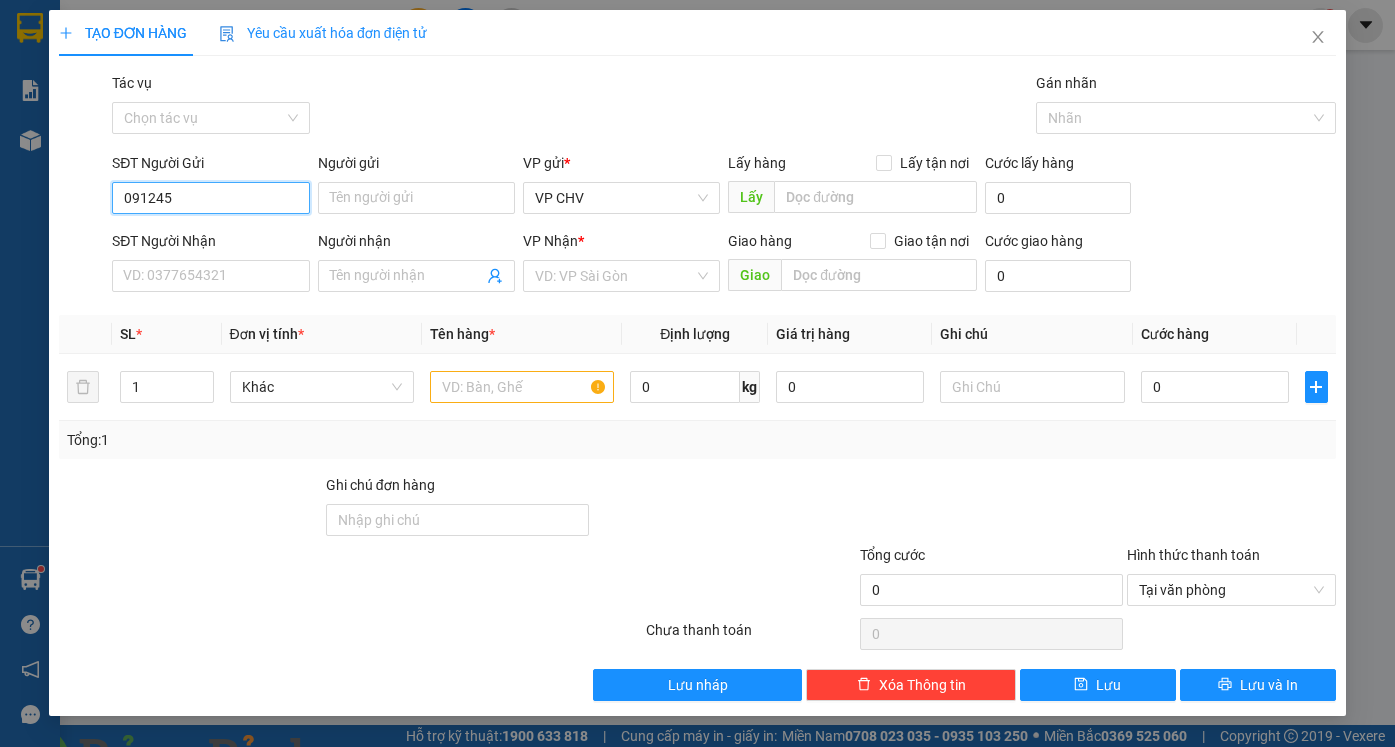 type on "0912452" 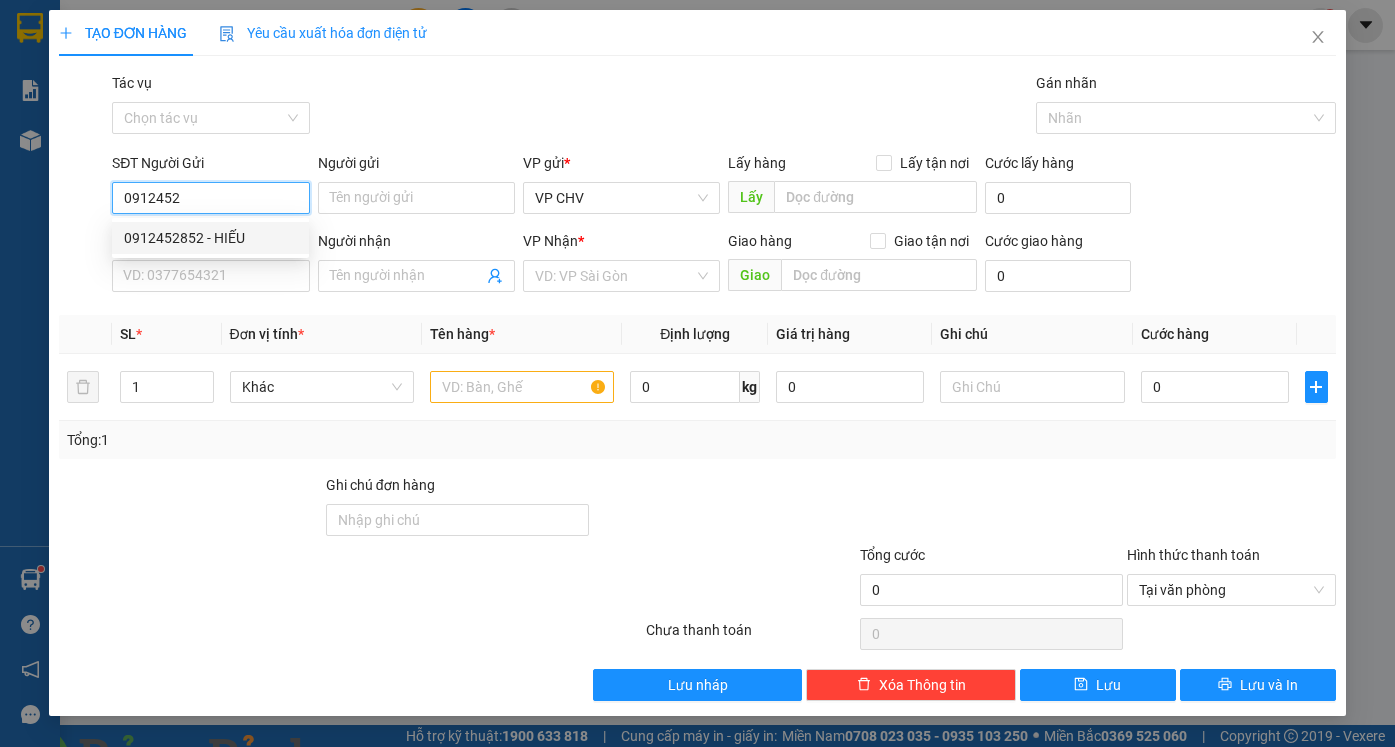click on "0912452852 - HIẾU" at bounding box center (210, 238) 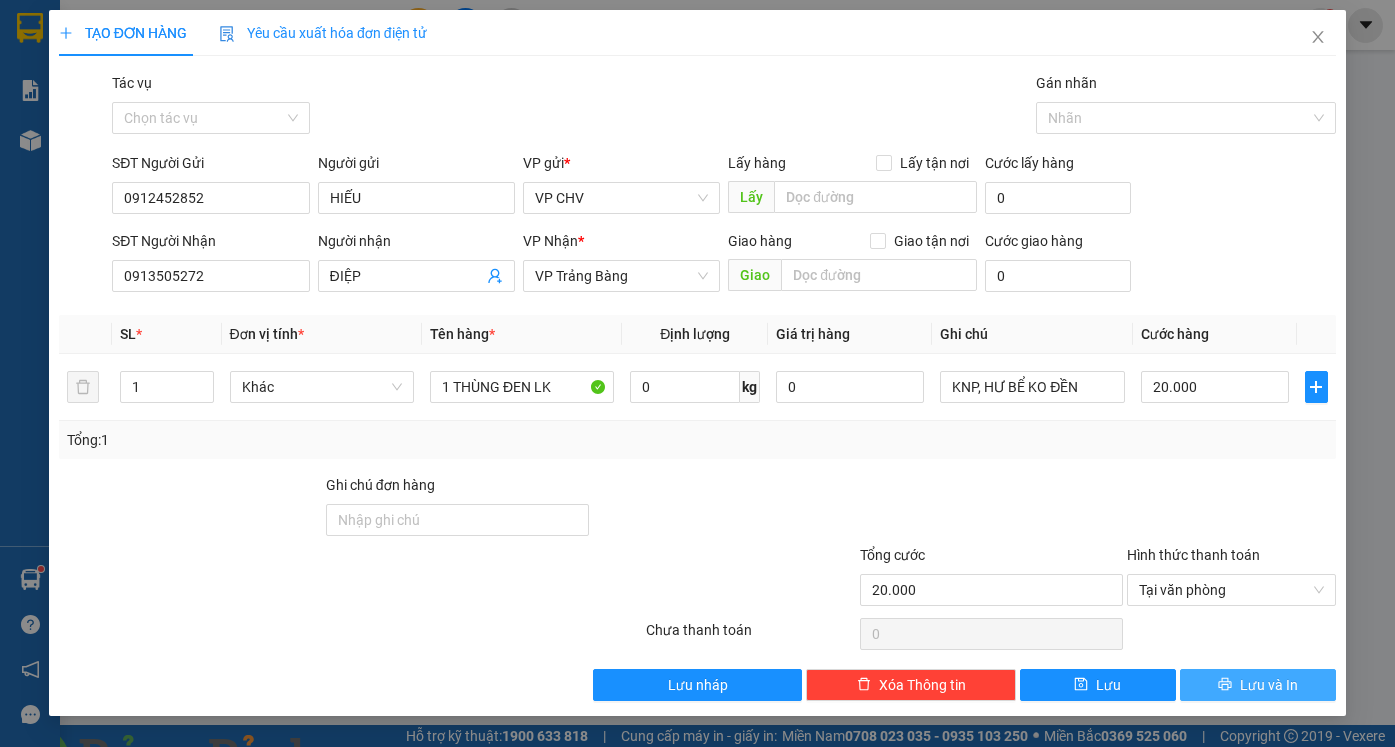 drag, startPoint x: 1263, startPoint y: 690, endPoint x: 1249, endPoint y: 682, distance: 16.124516 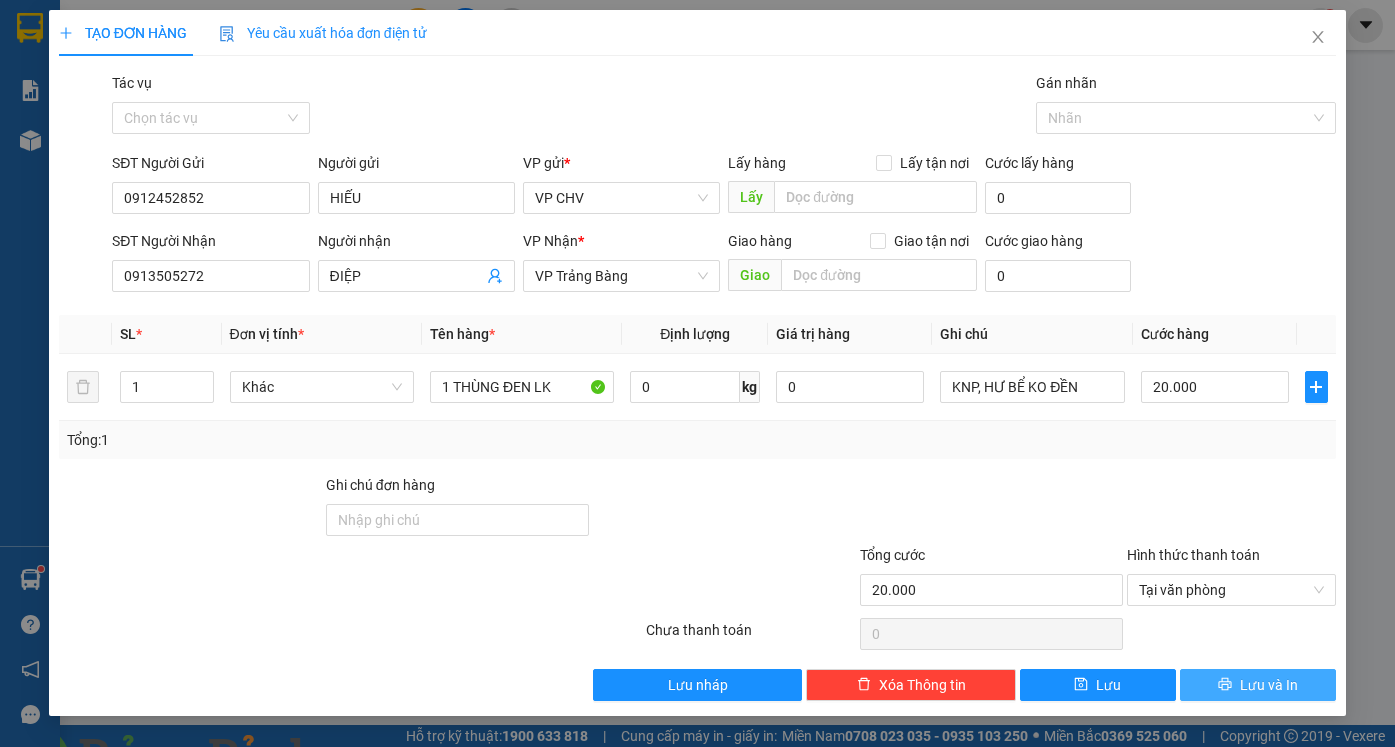 click on "Lưu và In" at bounding box center (1269, 685) 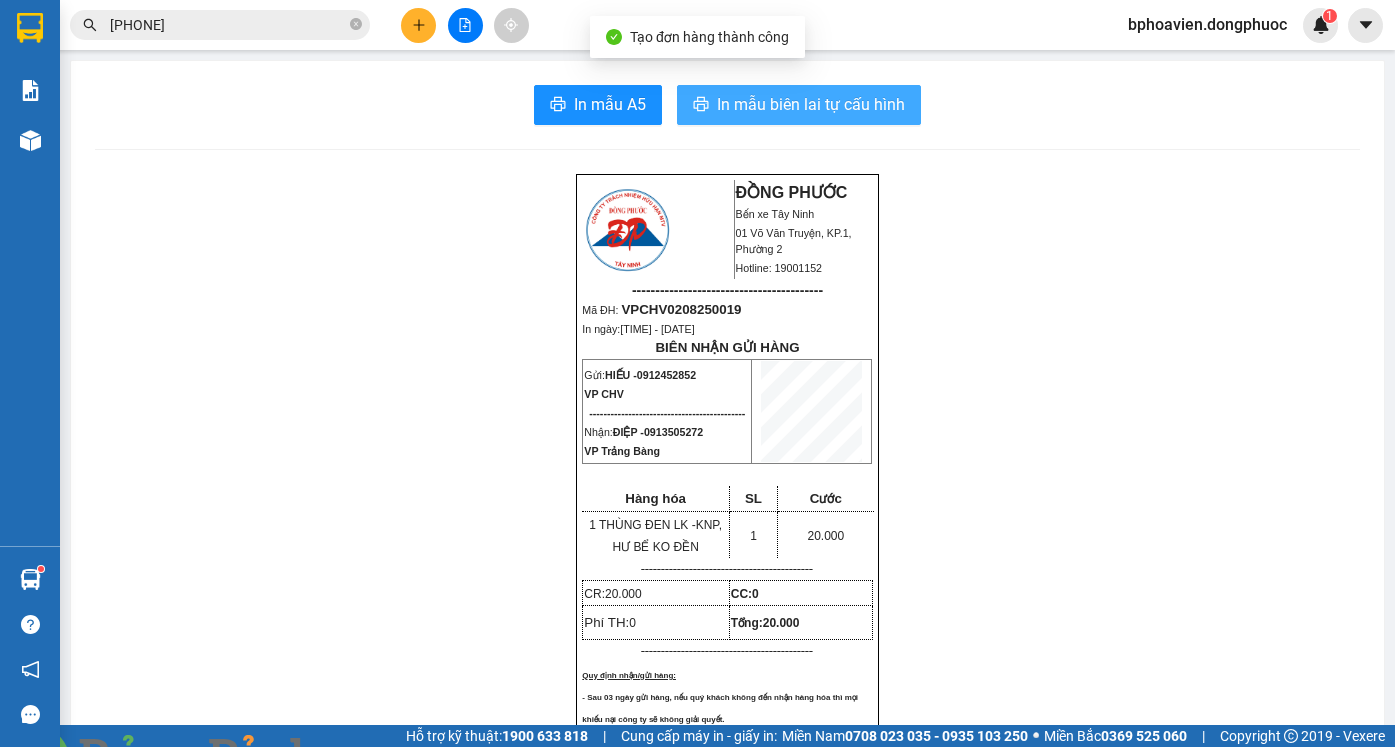 click on "In mẫu biên lai tự cấu hình" at bounding box center (811, 104) 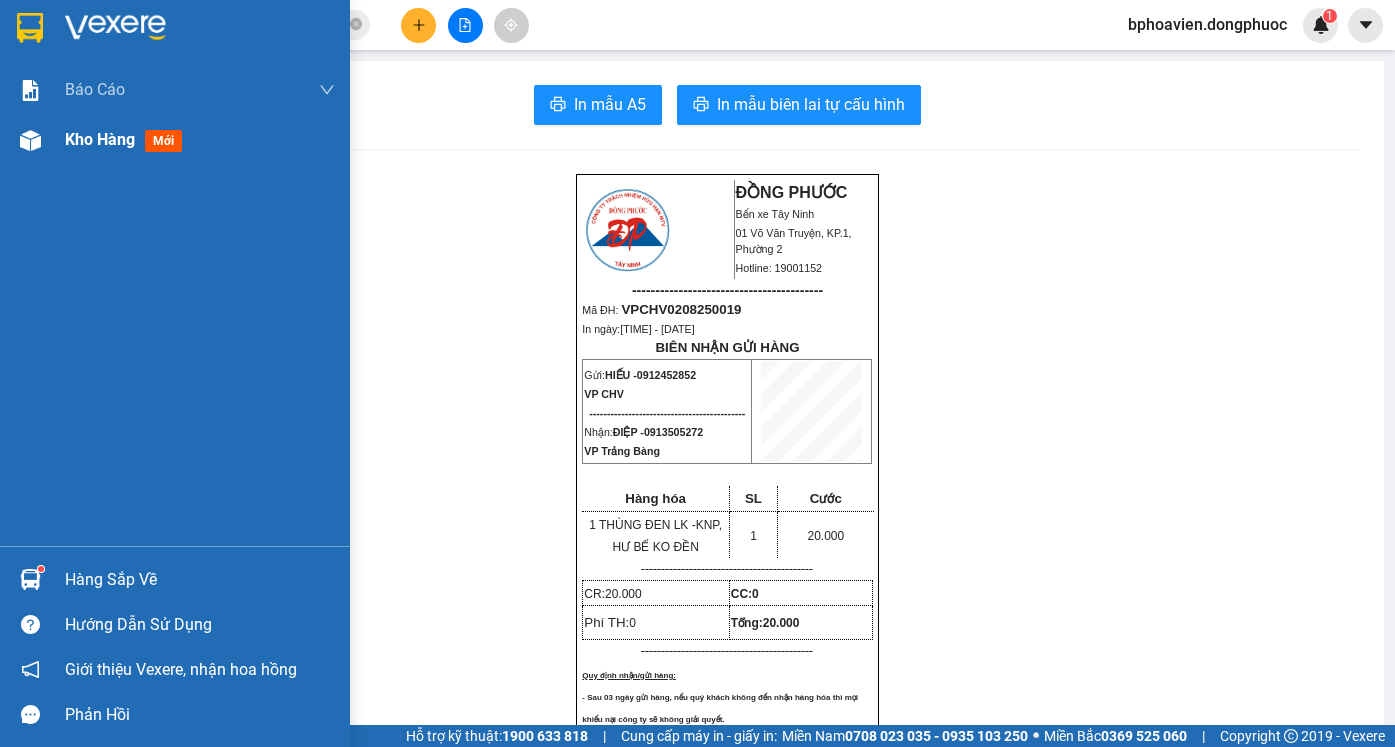 click on "Kho hàng" at bounding box center (100, 139) 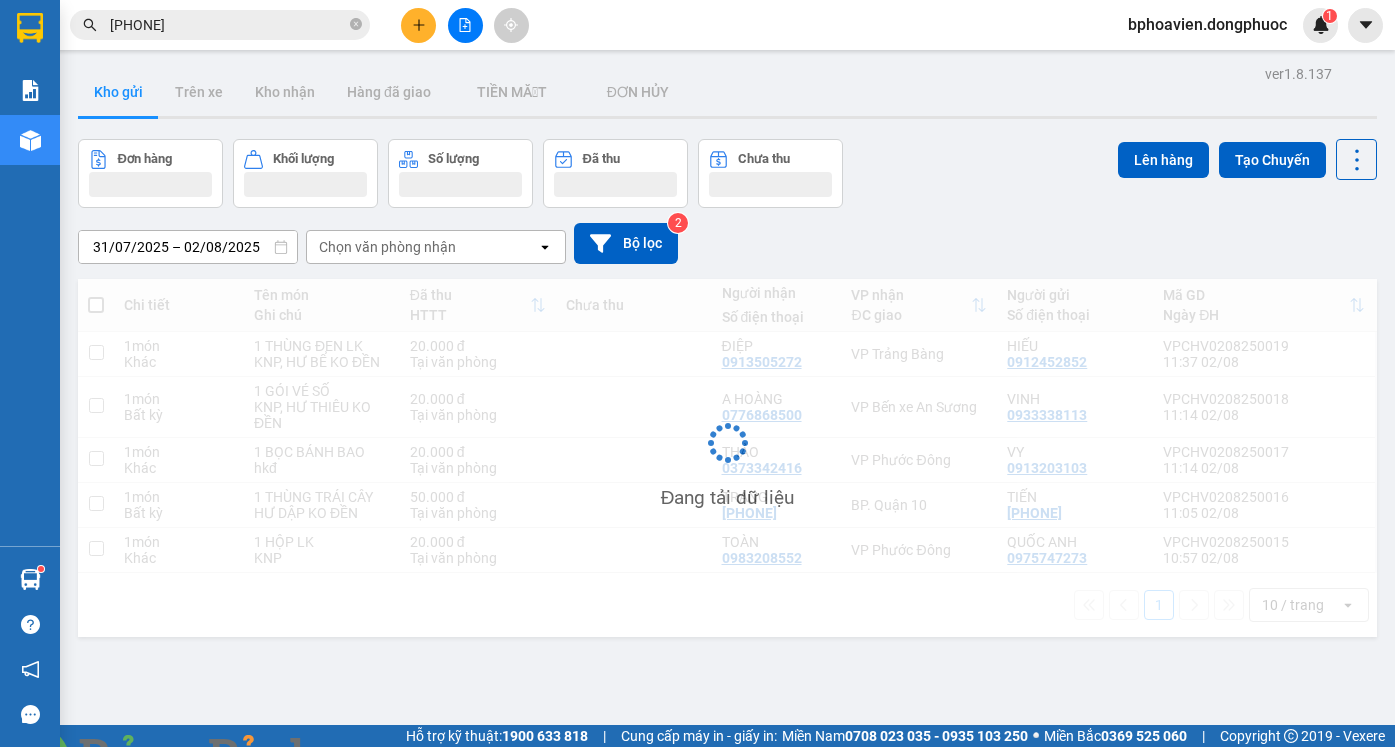 click at bounding box center [418, 25] 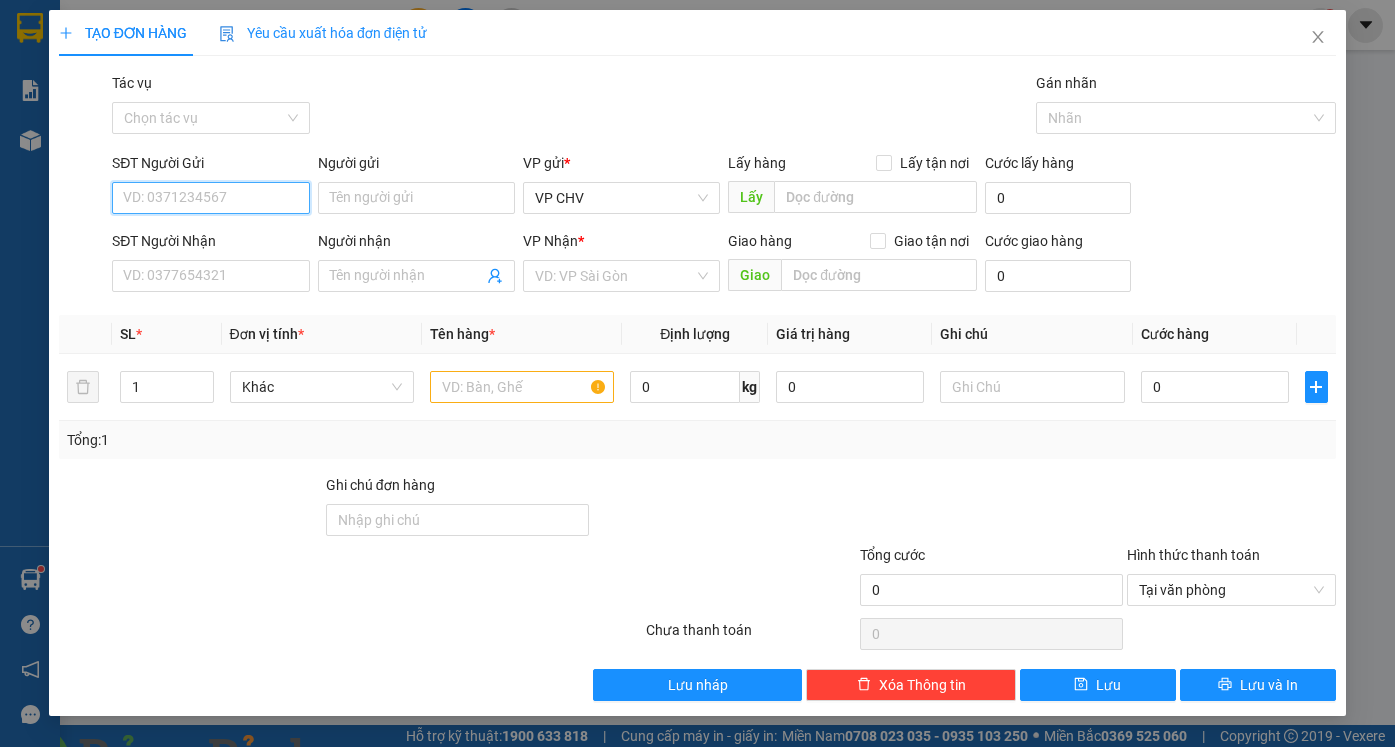 click on "SĐT Người Gửi" at bounding box center (210, 198) 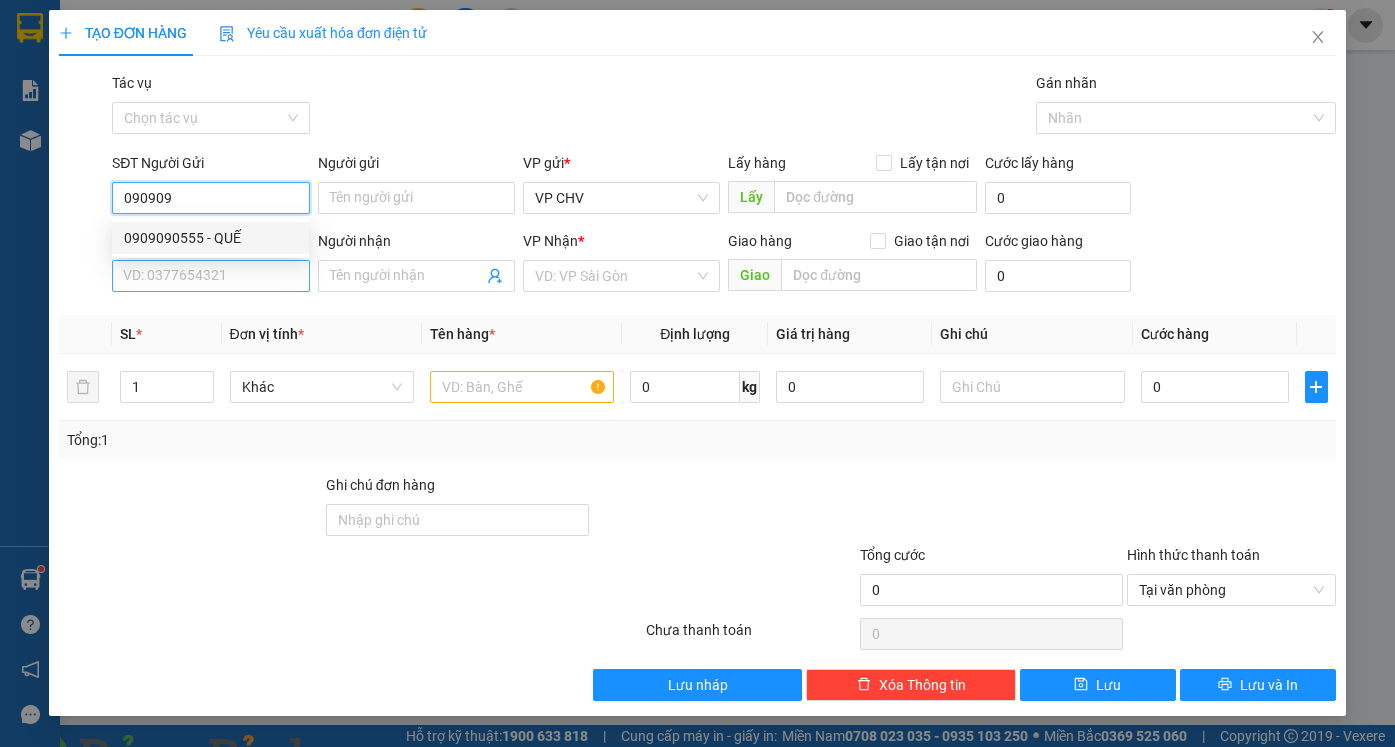 drag, startPoint x: 226, startPoint y: 235, endPoint x: 241, endPoint y: 262, distance: 30.88689 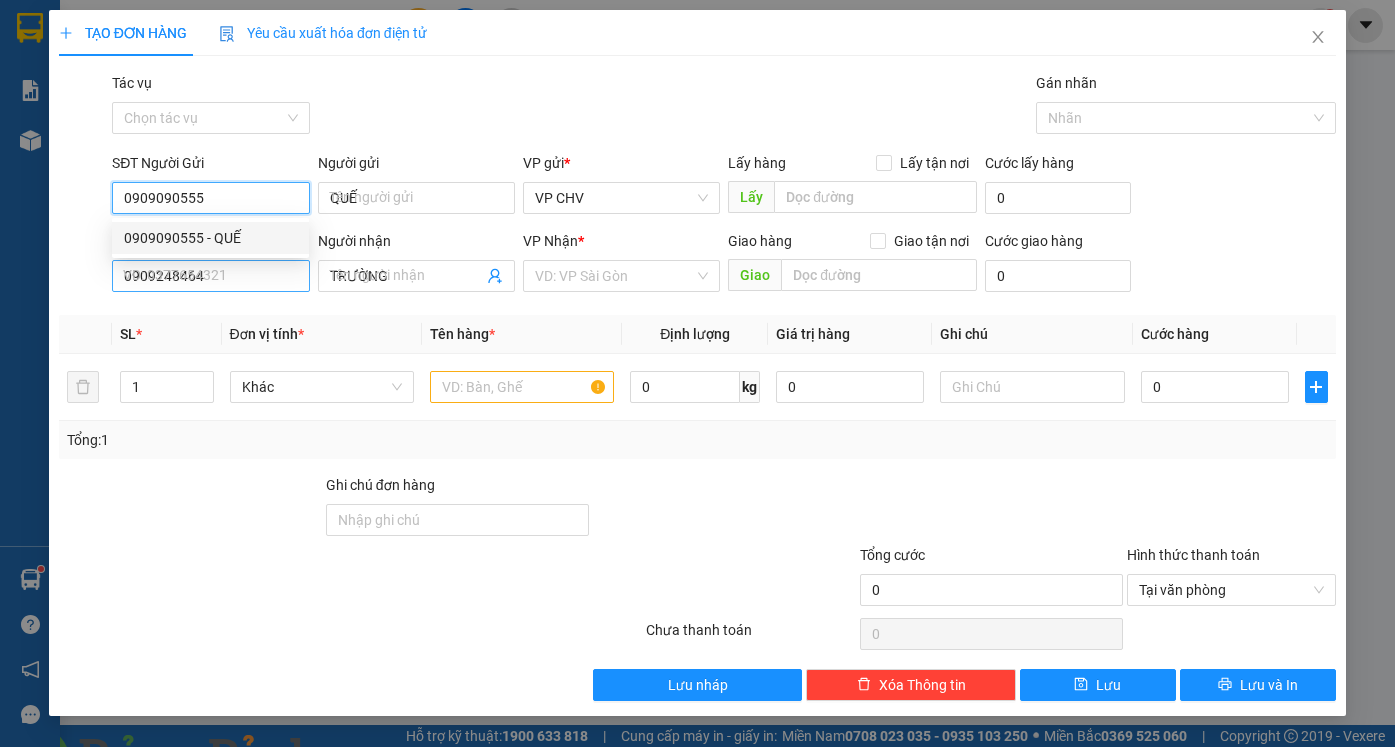 type on "25.000" 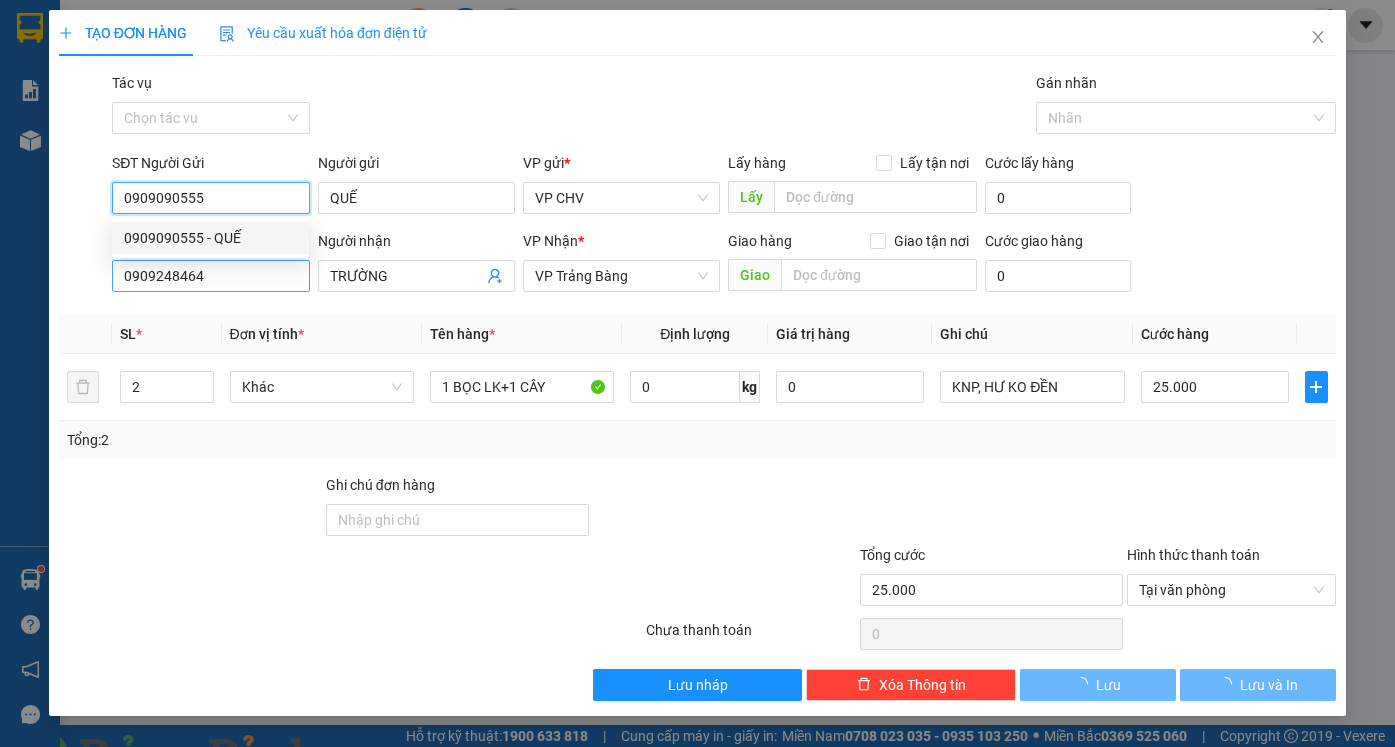 type on "0909090555" 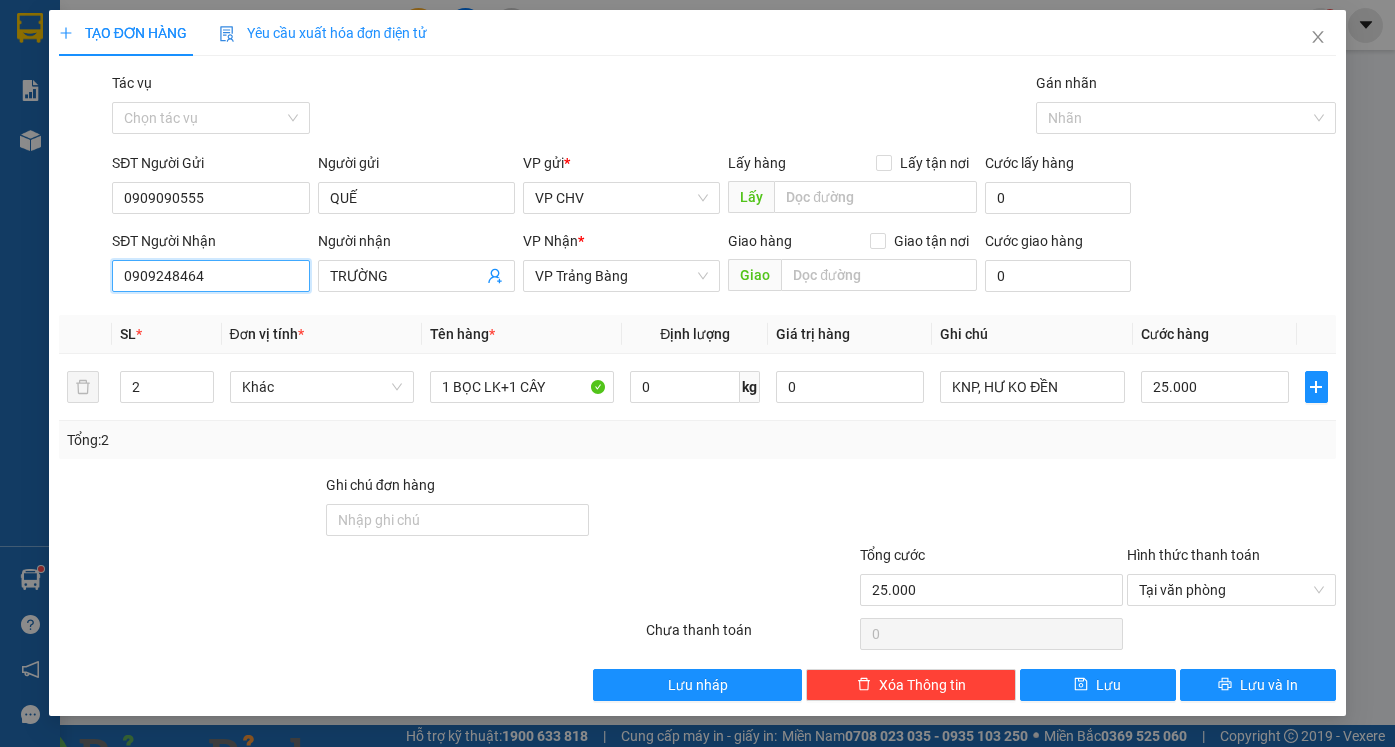 drag, startPoint x: 231, startPoint y: 273, endPoint x: 0, endPoint y: 275, distance: 231.00865 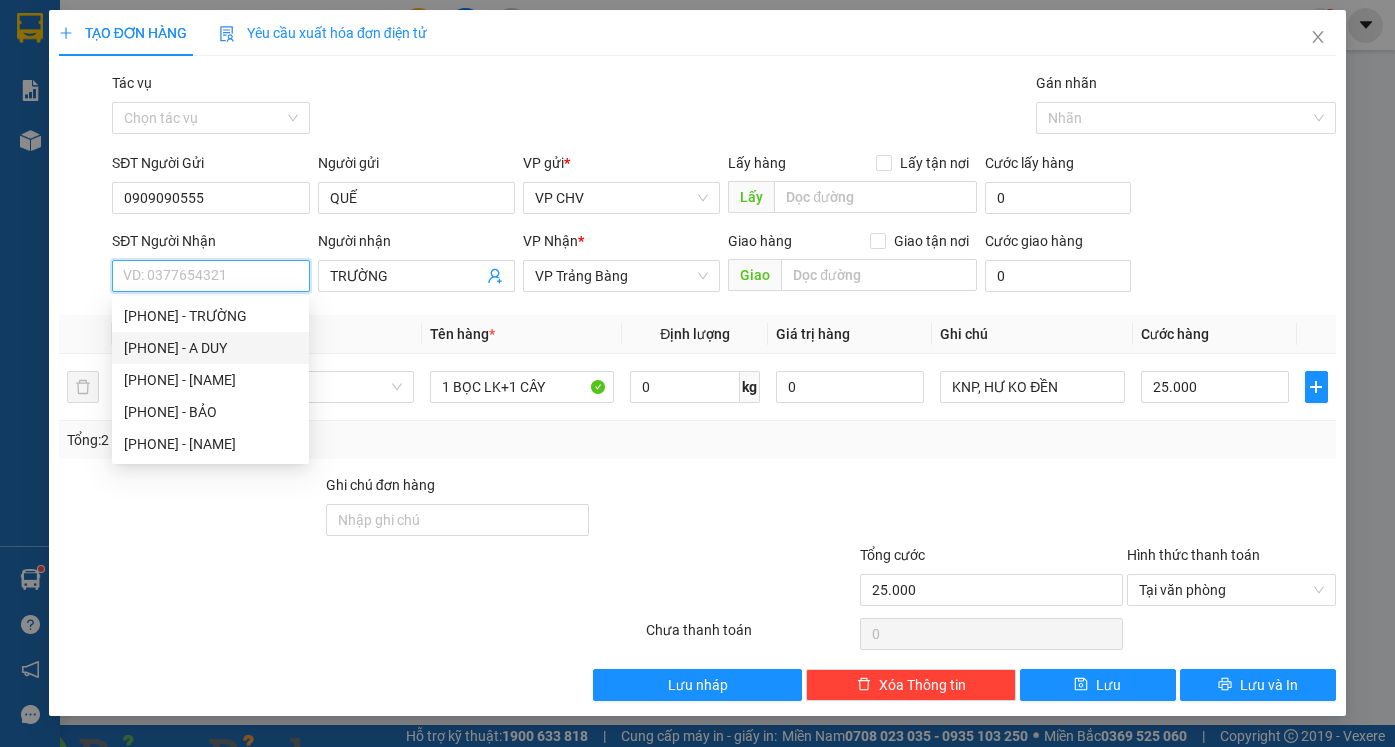 click on "[PHONE] - A DUY" at bounding box center [210, 348] 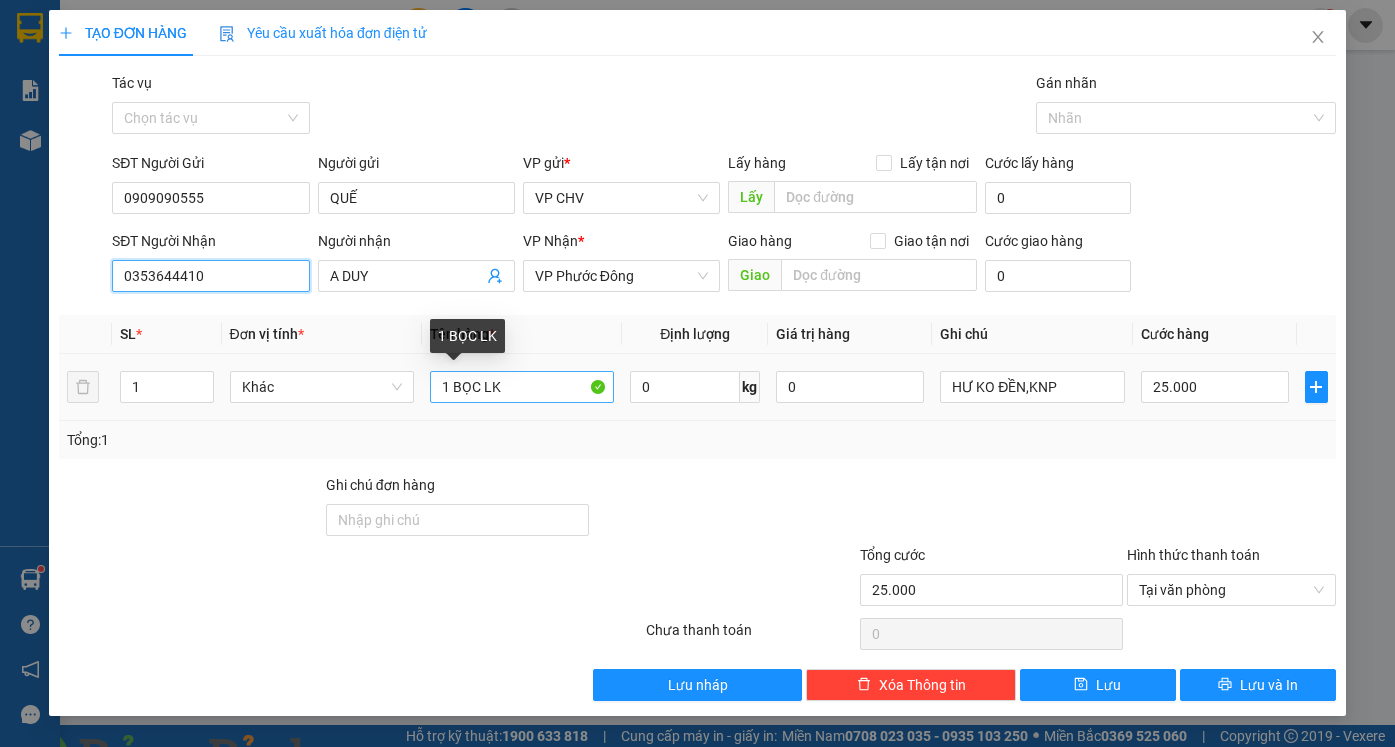 type on "0353644410" 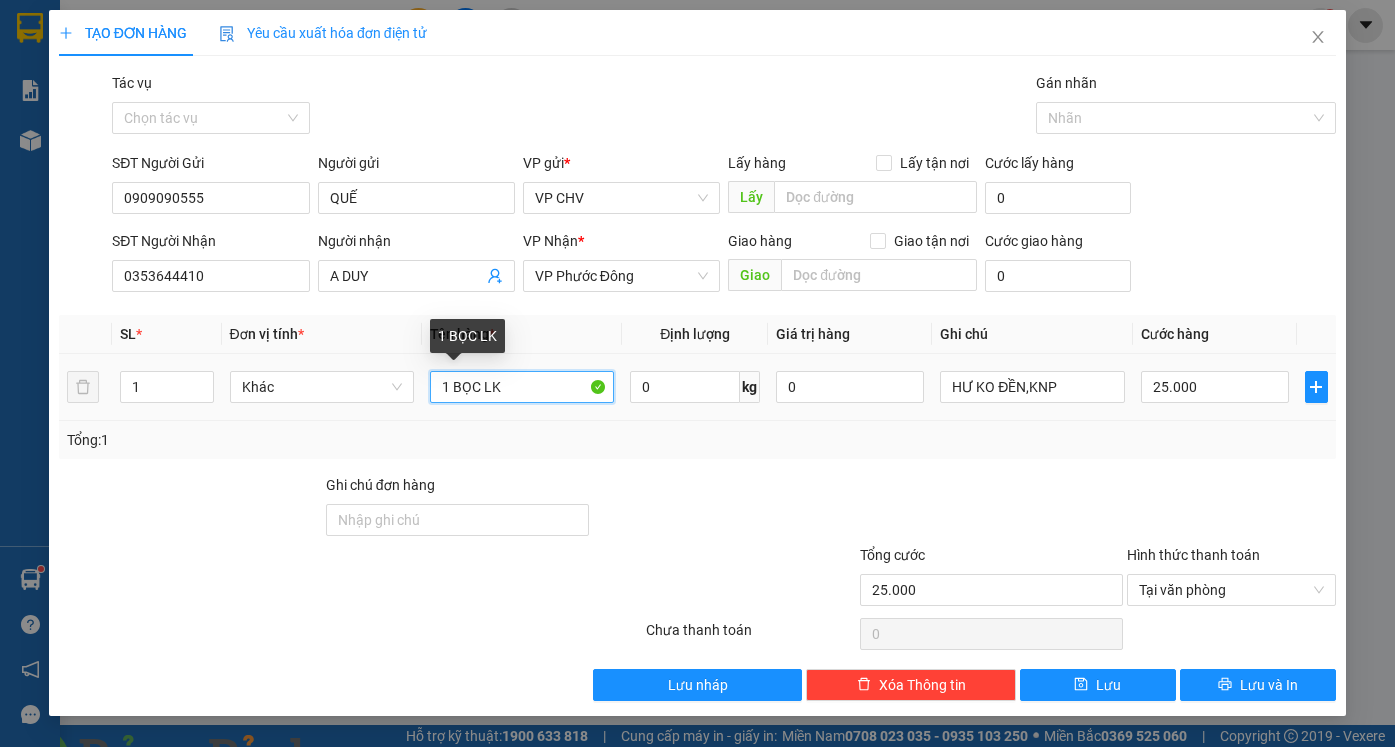 drag, startPoint x: 454, startPoint y: 387, endPoint x: 480, endPoint y: 389, distance: 26.076809 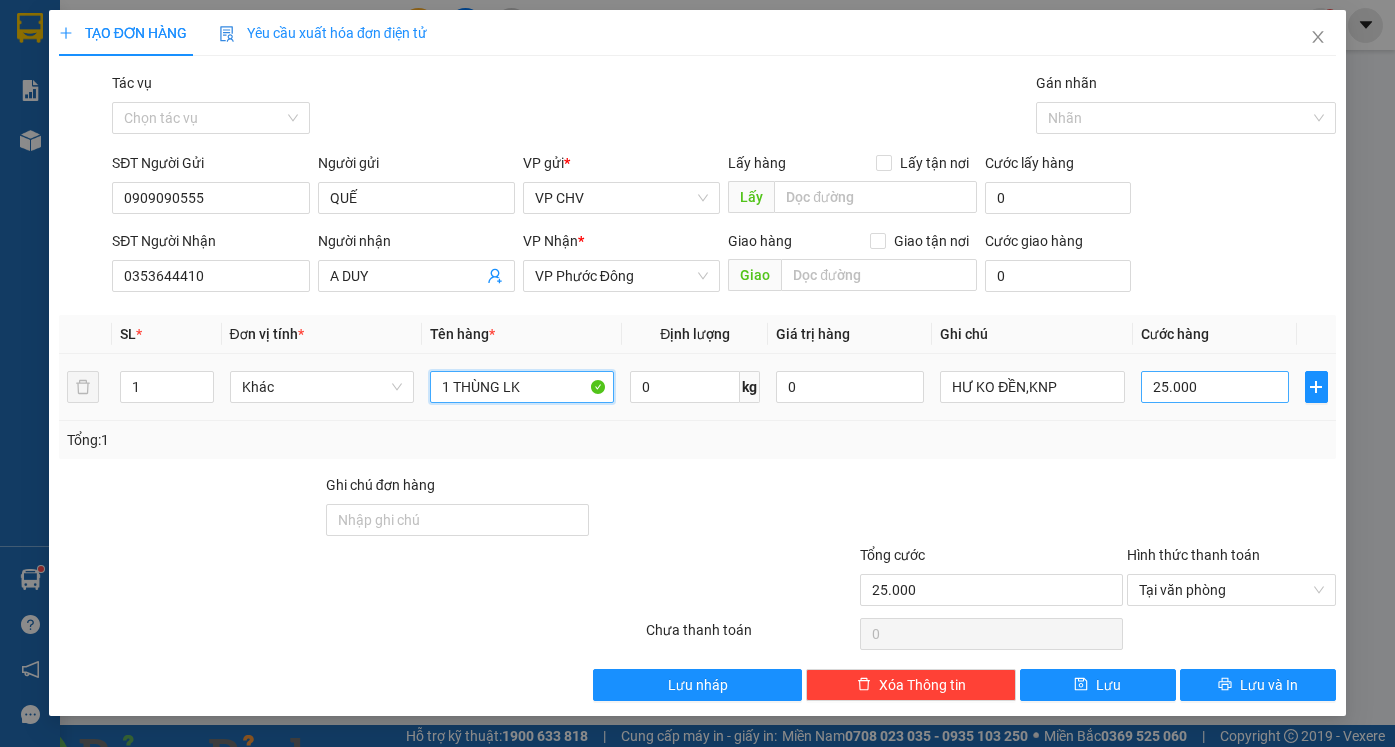 type on "1 THÙNG LK" 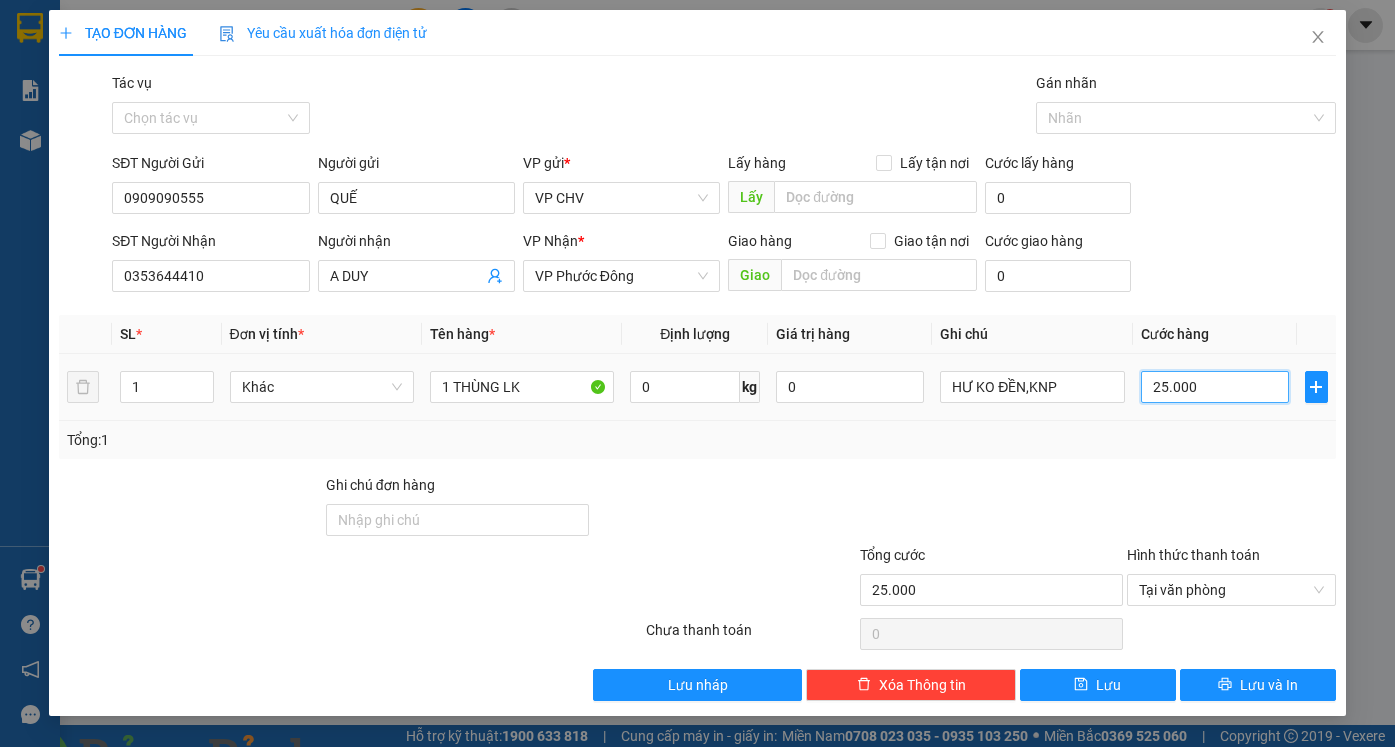 click on "25.000" at bounding box center [1215, 387] 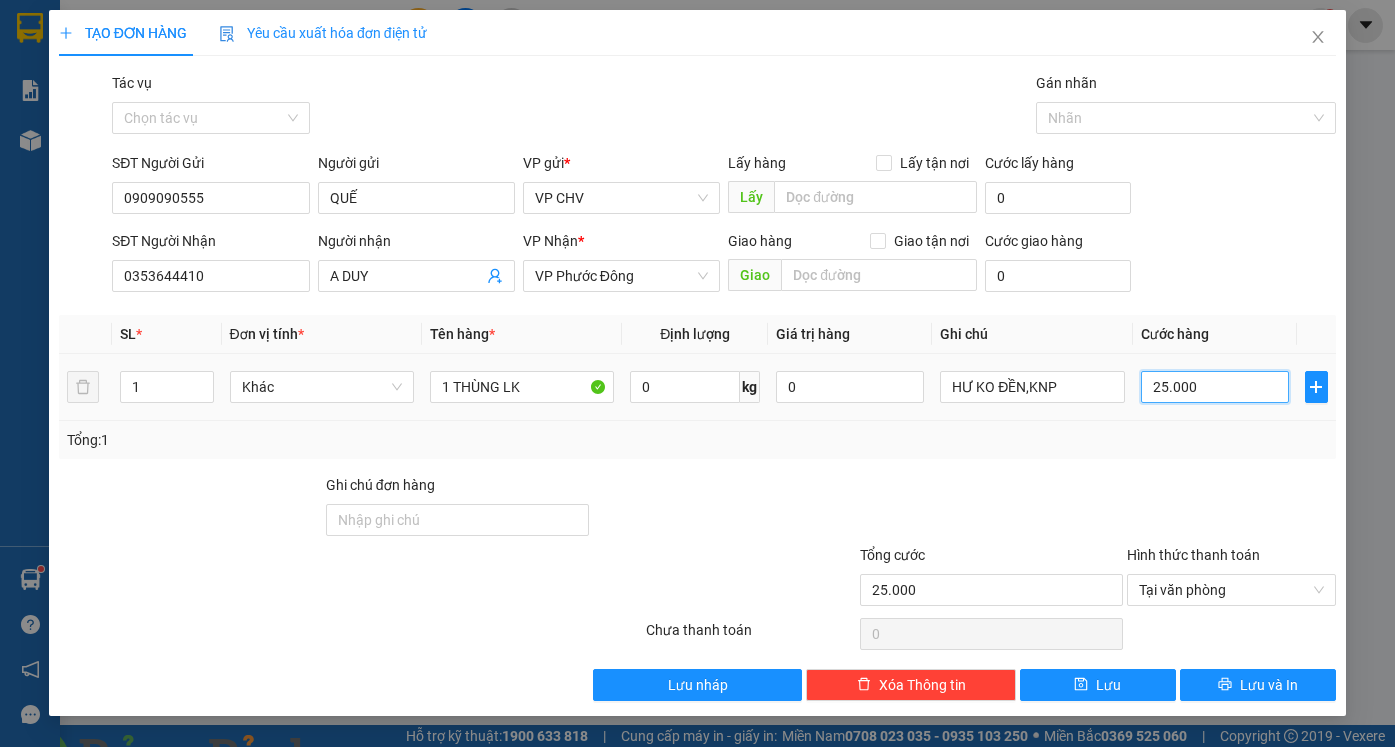 type on "5" 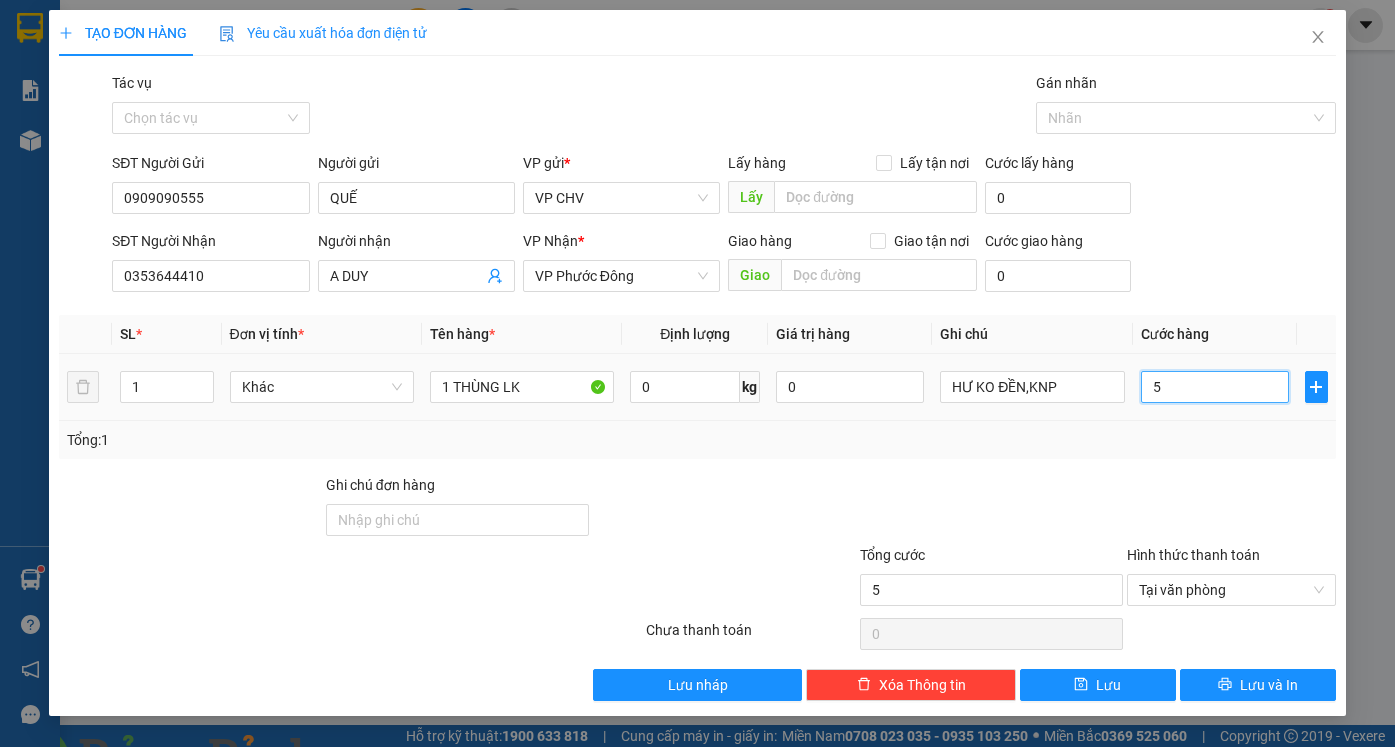 type on "50" 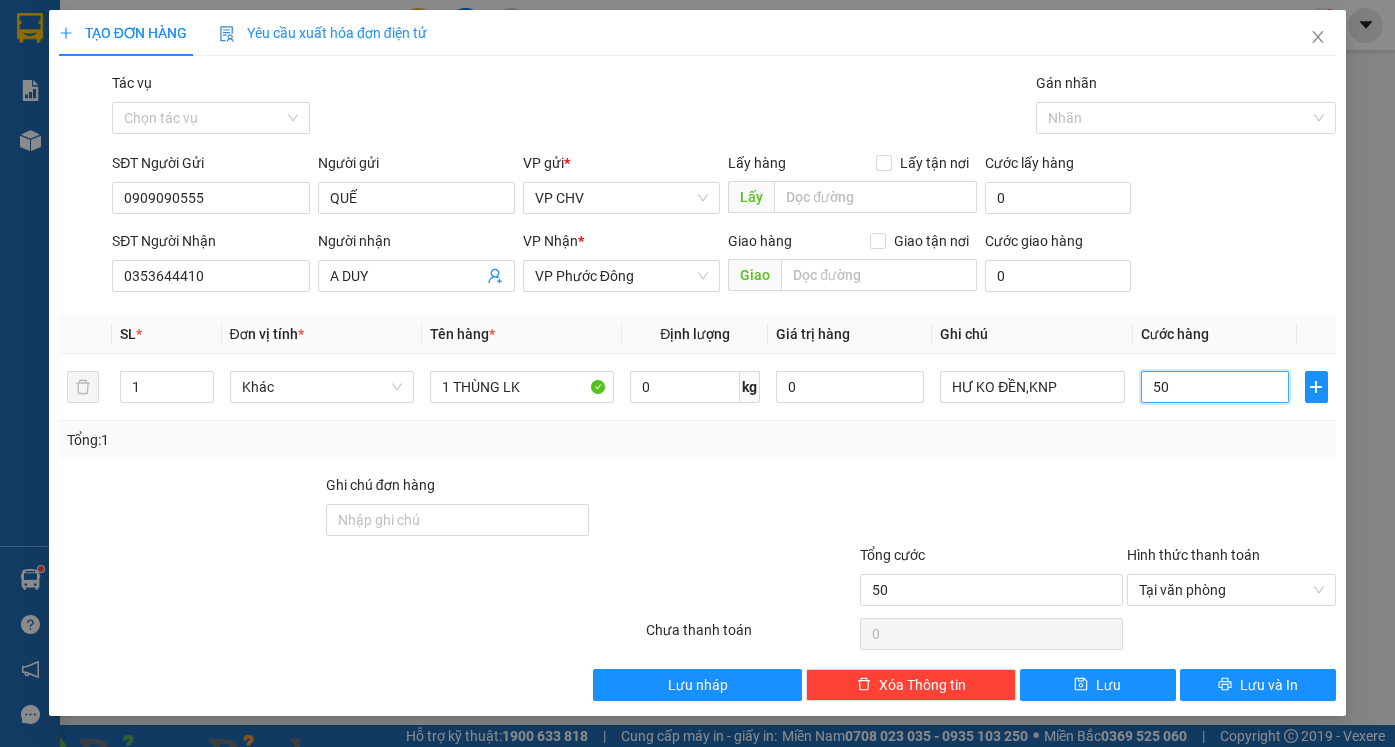 type on "50" 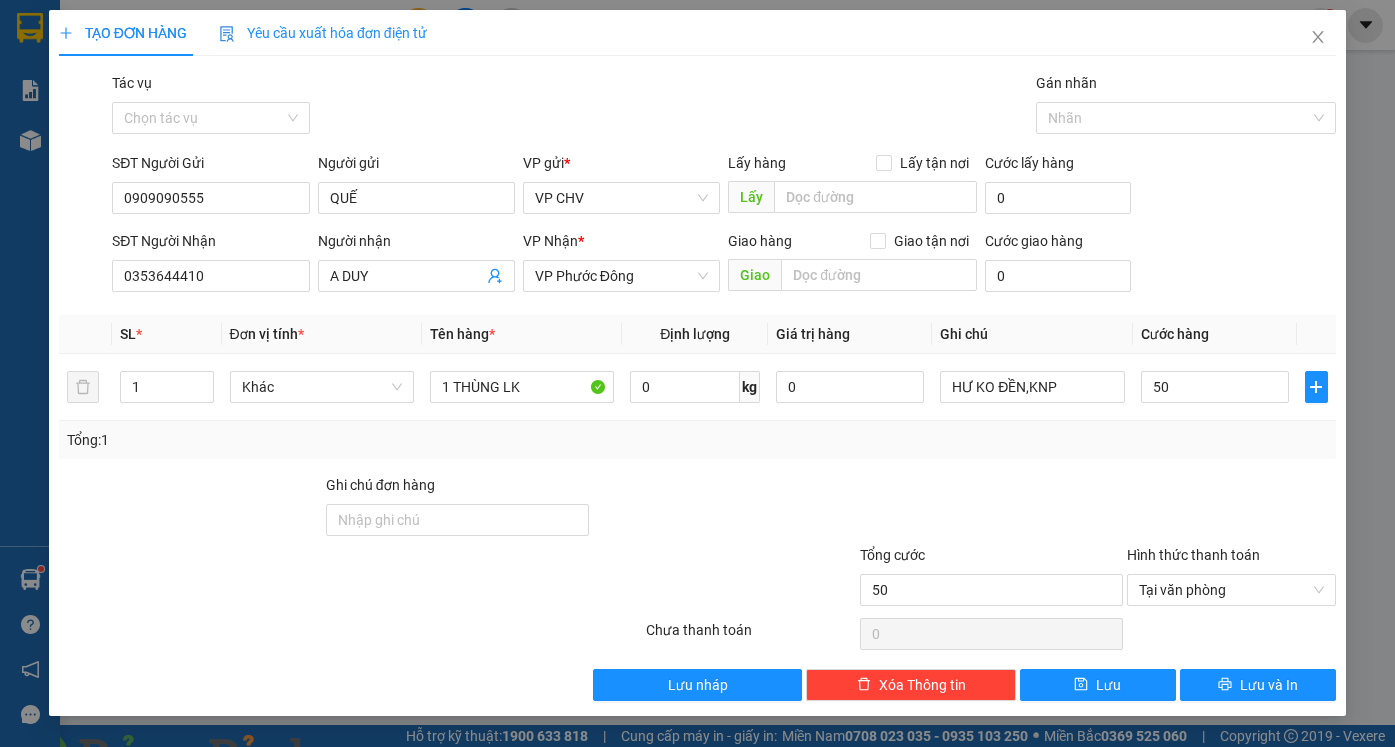 type on "50.000" 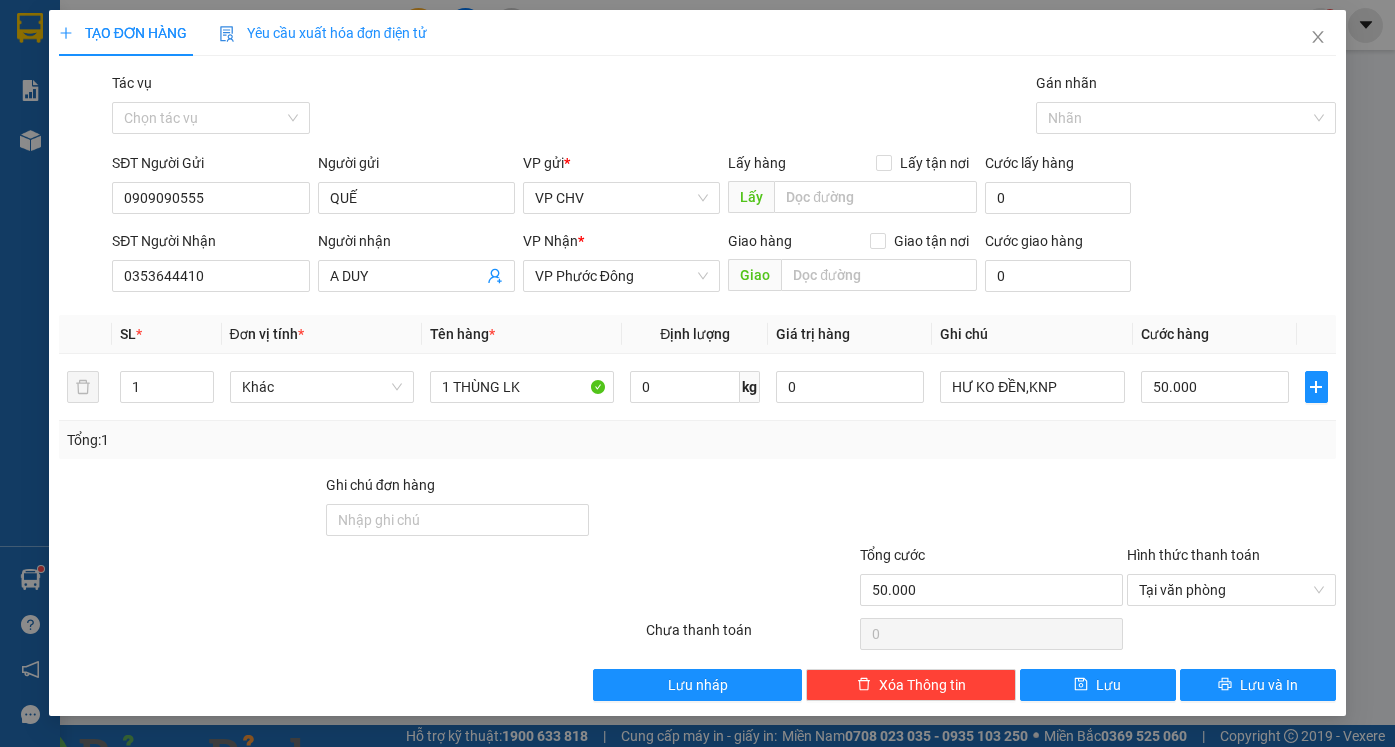 click on "Transit Pickup Surcharge Ids Transit Deliver Surcharge Ids Transit Deliver Surcharge Transit Deliver Surcharge Gói vận chuyển  * Tiêu chuẩn Tác vụ Chọn tác vụ Gán nhãn   Nhãn SĐT Người Gửi [PHONE] Người gửi [NAME] VP gửi  * VP [LOCATION] Lấy hàng Lấy tận nơi Lấy Cước lấy hàng 0 SĐT Người Nhận [PHONE] Người nhận [NAME] VP Nhận  * VP [LOCATION] Giao hàng Giao tận nơi Giao Cước giao hàng 0 SL  * Đơn vị tính  * Tên hàng  * Định lượng Giá trị hàng Ghi chú Cước hàng                   1 Khác 1 THÙNG LK 0 kg 0 KNP 50.000 Tổng:  1 Ghi chú đơn hàng Tổng cước 50.000 Hình thức thanh toán Tại văn phòng Số tiền thu trước 0 Chưa thanh toán 0 Chọn HT Thanh Toán Lưu nháp Xóa Thông tin Lưu Lưu và In 1 THÙNG LK" at bounding box center (697, 386) 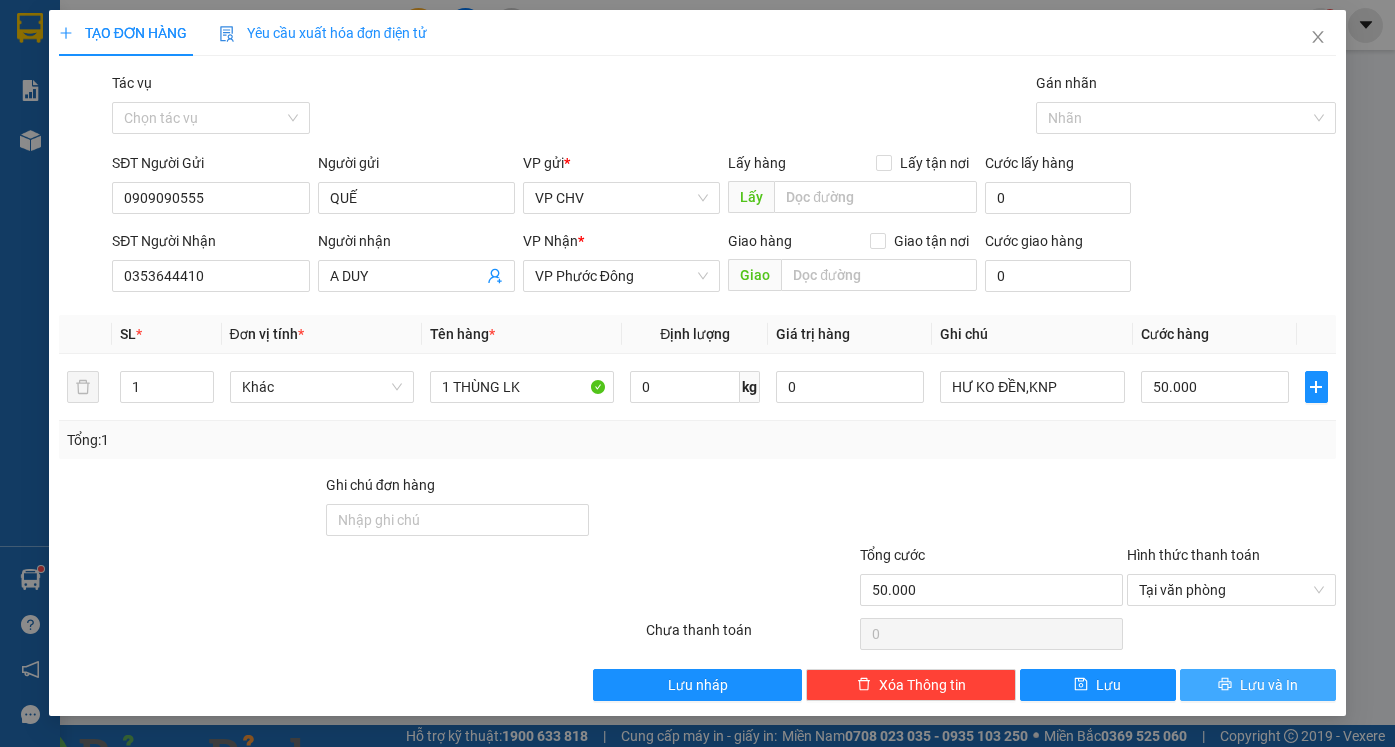 click on "Lưu và In" at bounding box center (1269, 685) 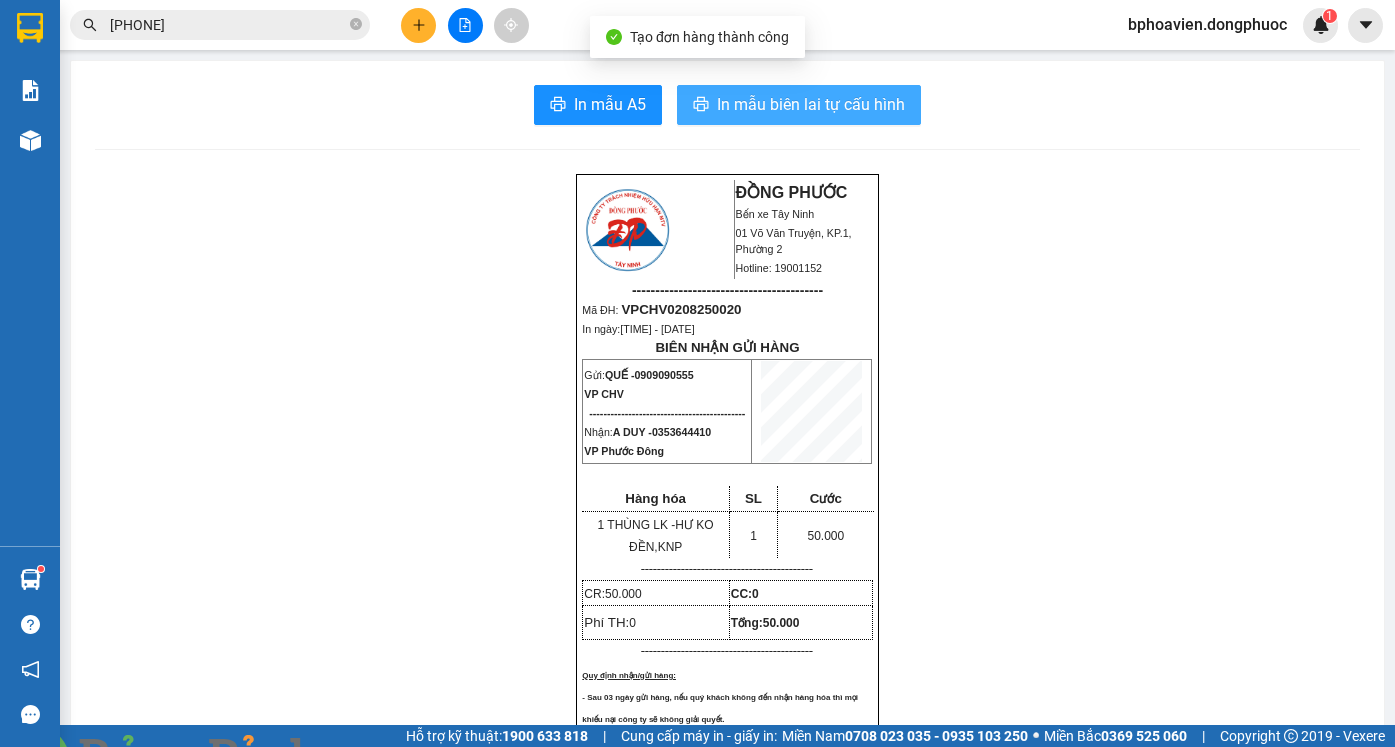 click on "In mẫu biên lai tự cấu hình" at bounding box center (811, 104) 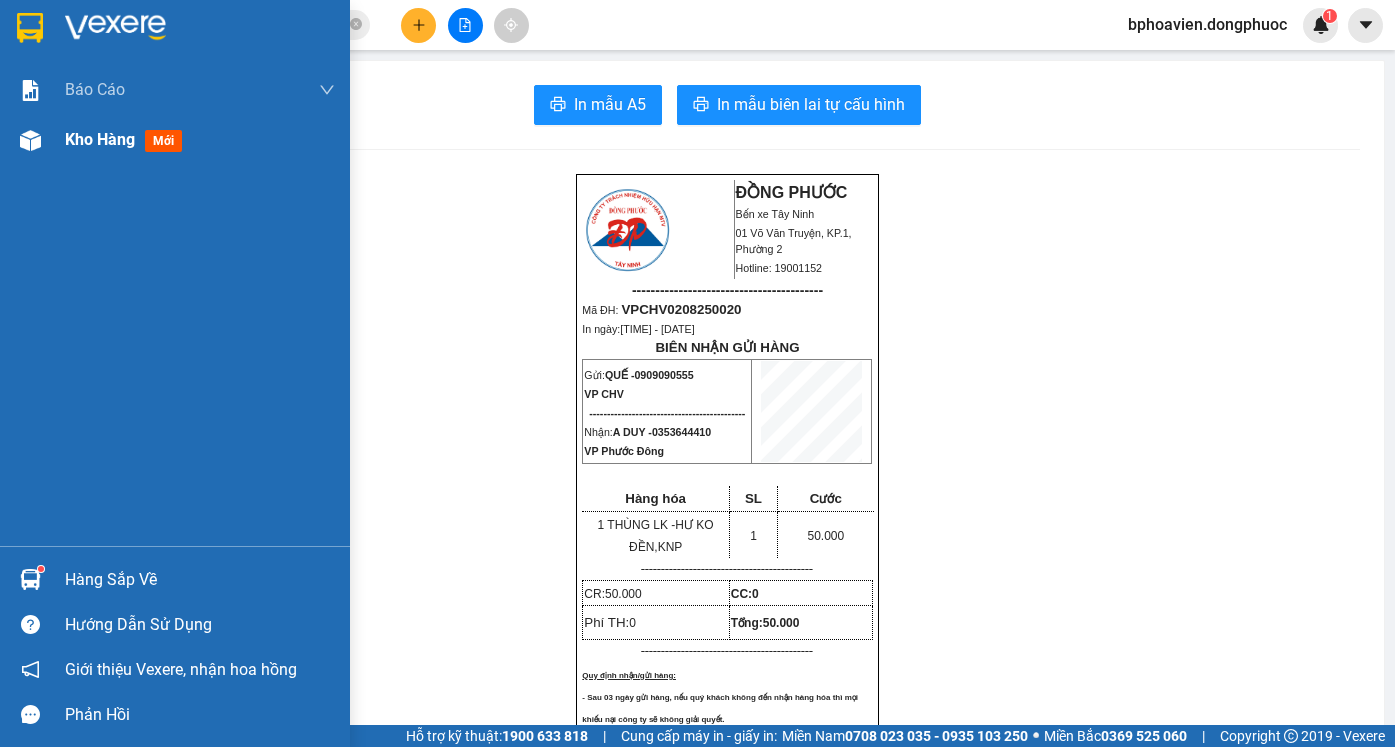 click on "Kho hàng" at bounding box center [100, 139] 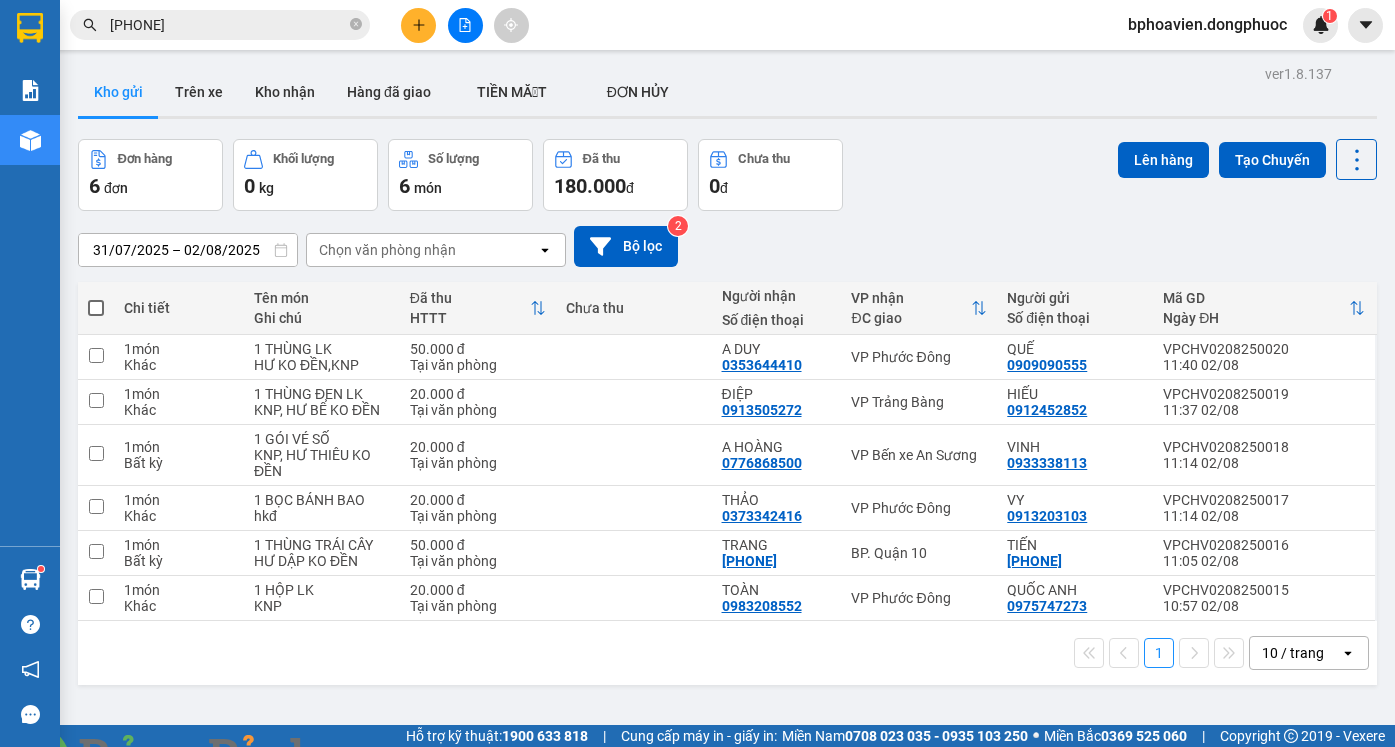 click 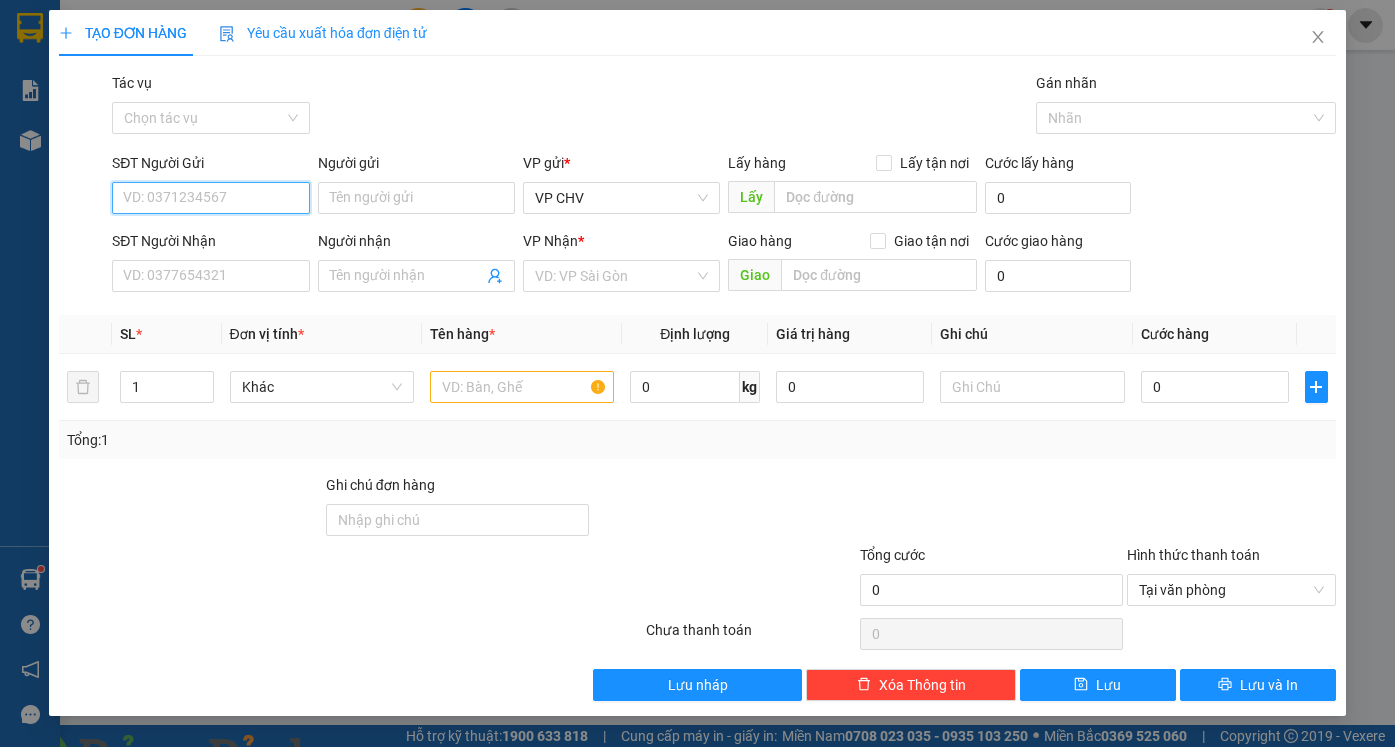 click on "SĐT Người Gửi" at bounding box center (210, 198) 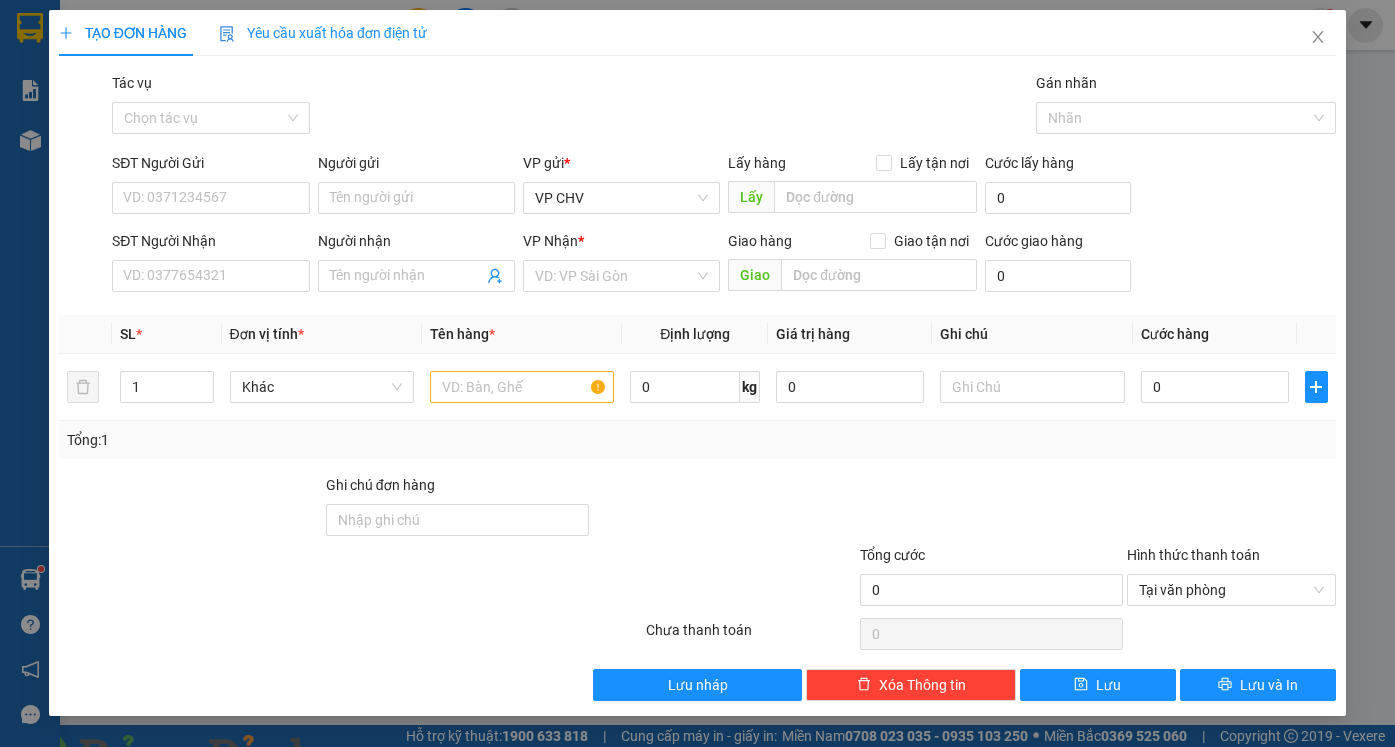 click at bounding box center [362, 759] 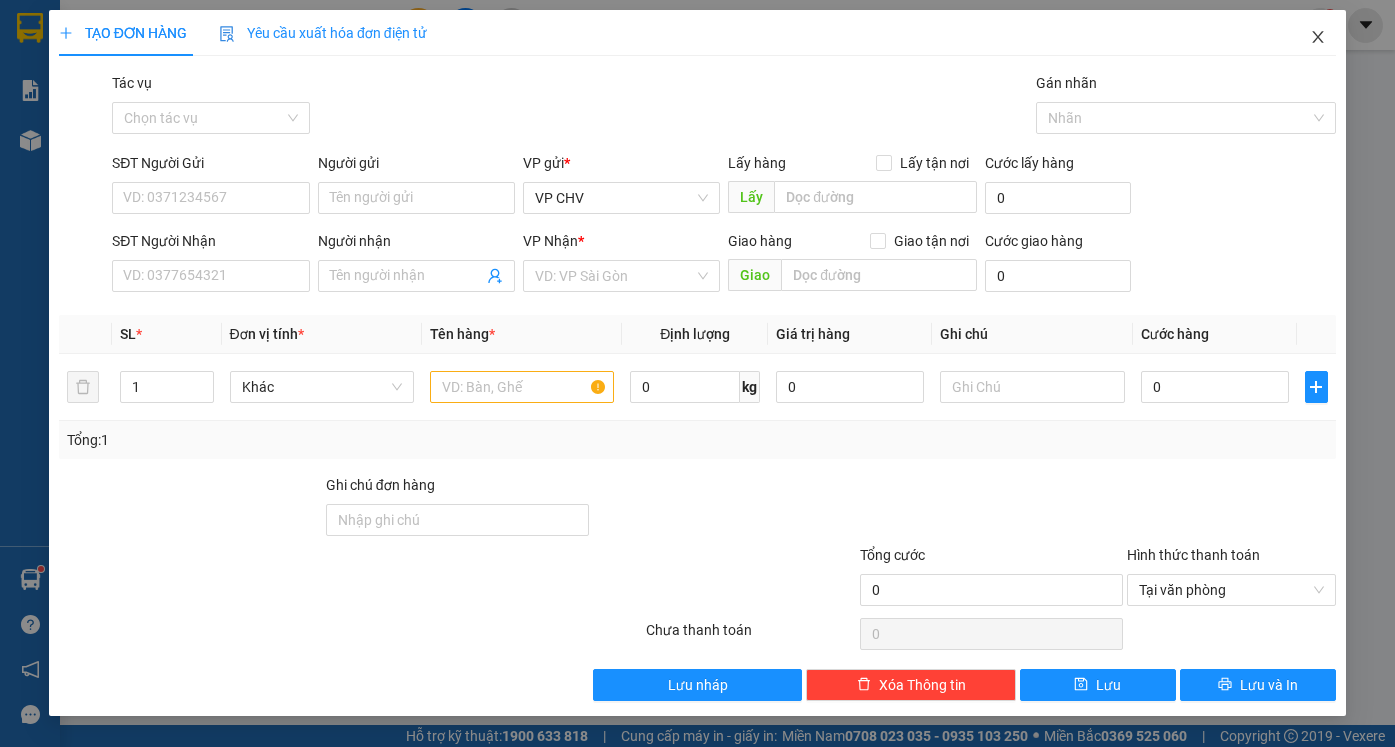 drag, startPoint x: 1322, startPoint y: 35, endPoint x: 951, endPoint y: 4, distance: 372.2929 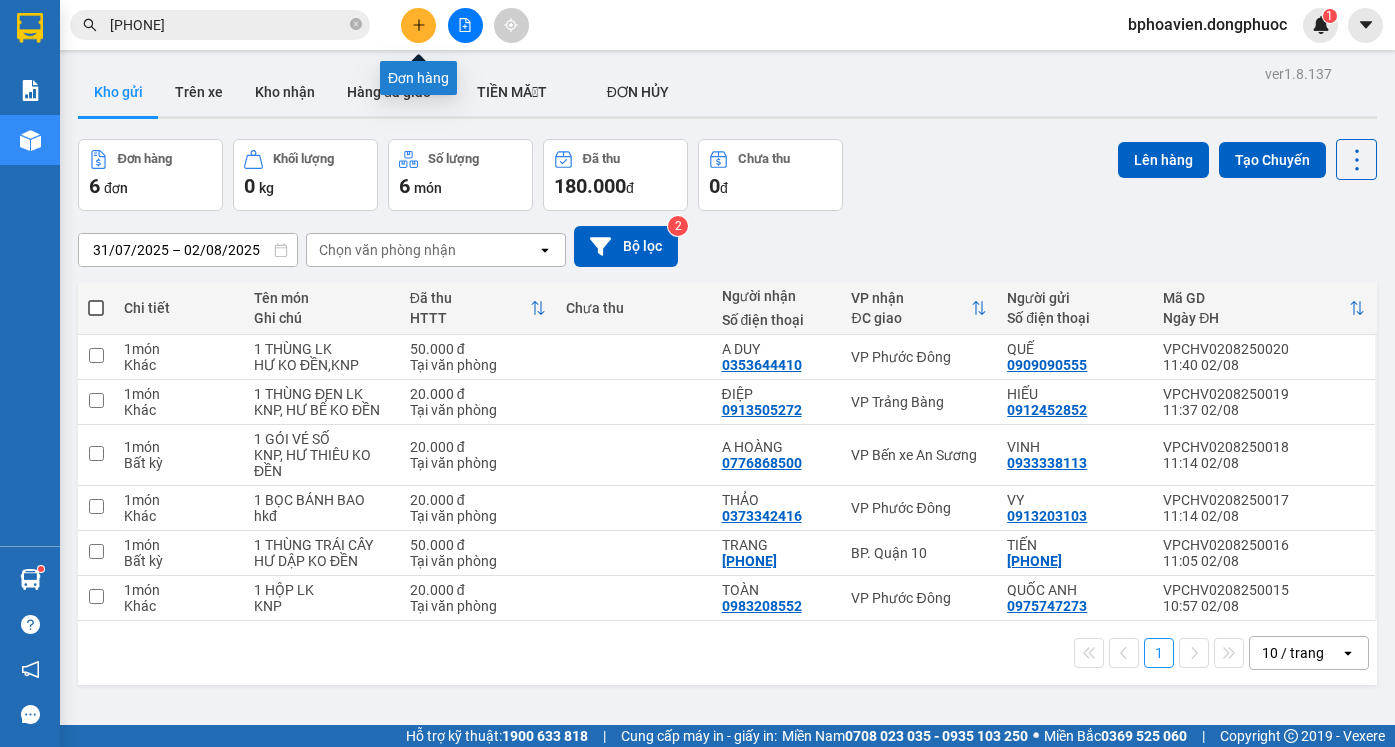 click at bounding box center [418, 25] 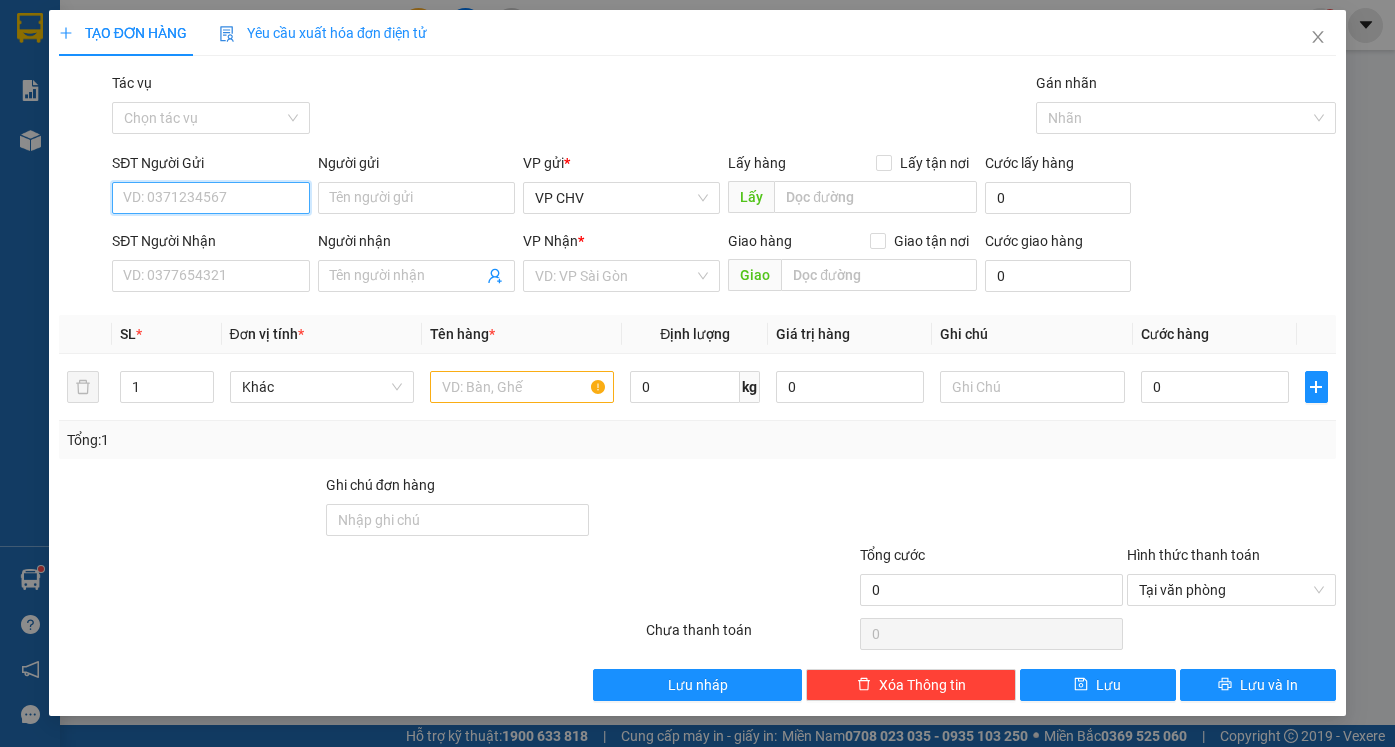 click on "SĐT Người Gửi" at bounding box center [210, 198] 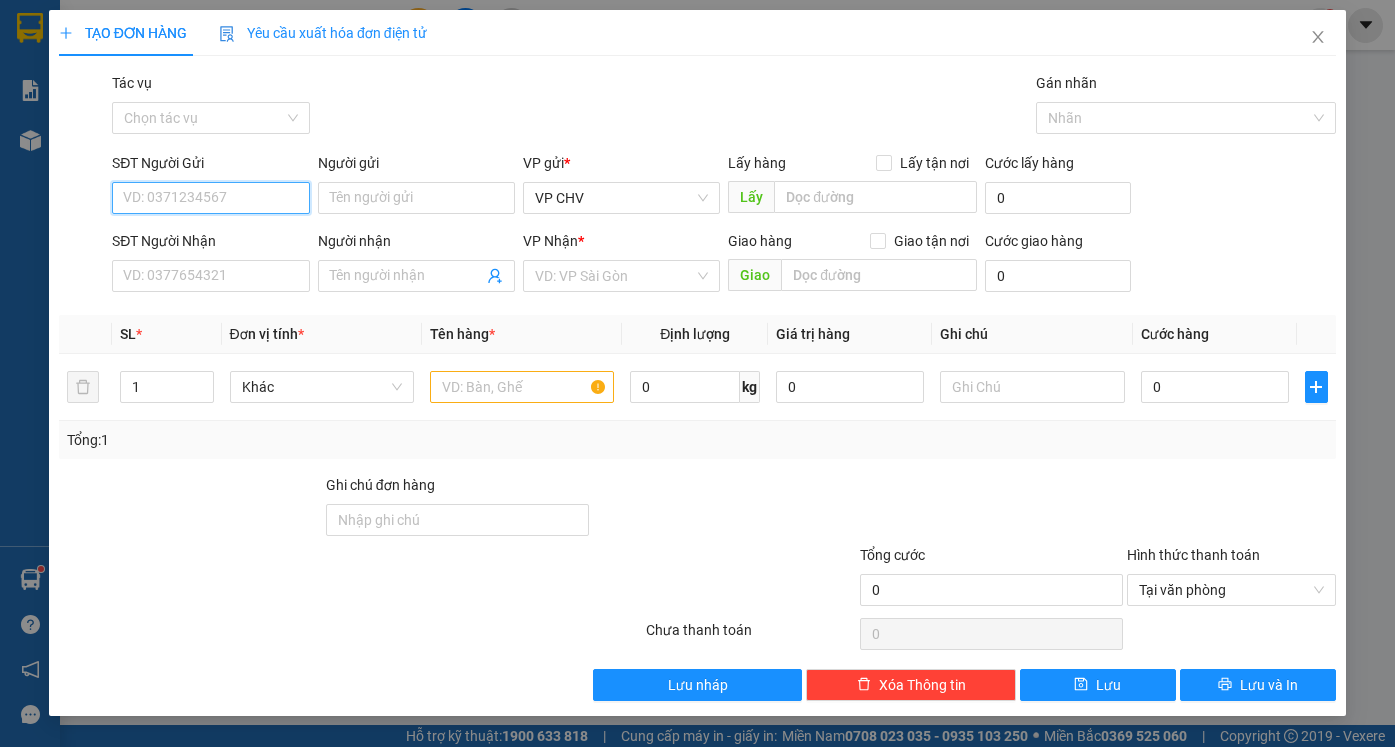 drag, startPoint x: 166, startPoint y: 196, endPoint x: 149, endPoint y: 186, distance: 19.723083 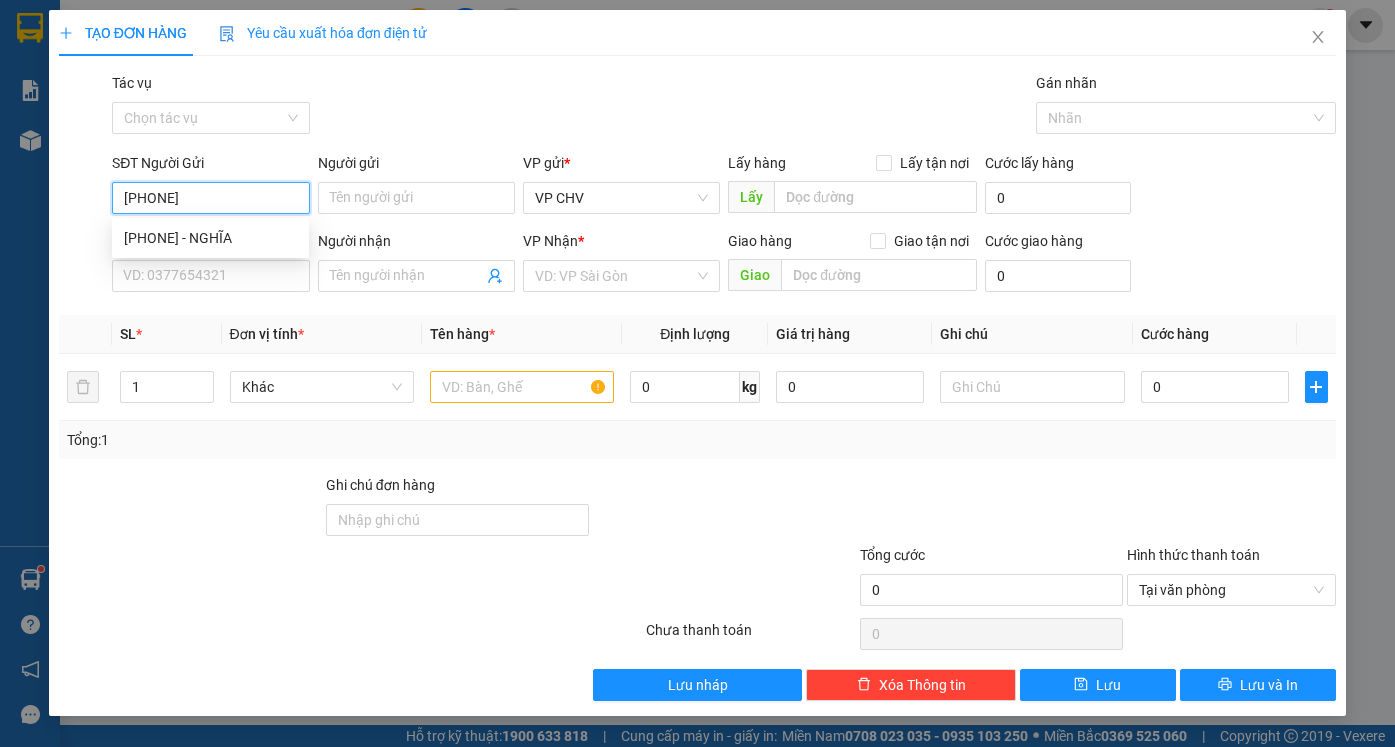 type on "[PHONE]" 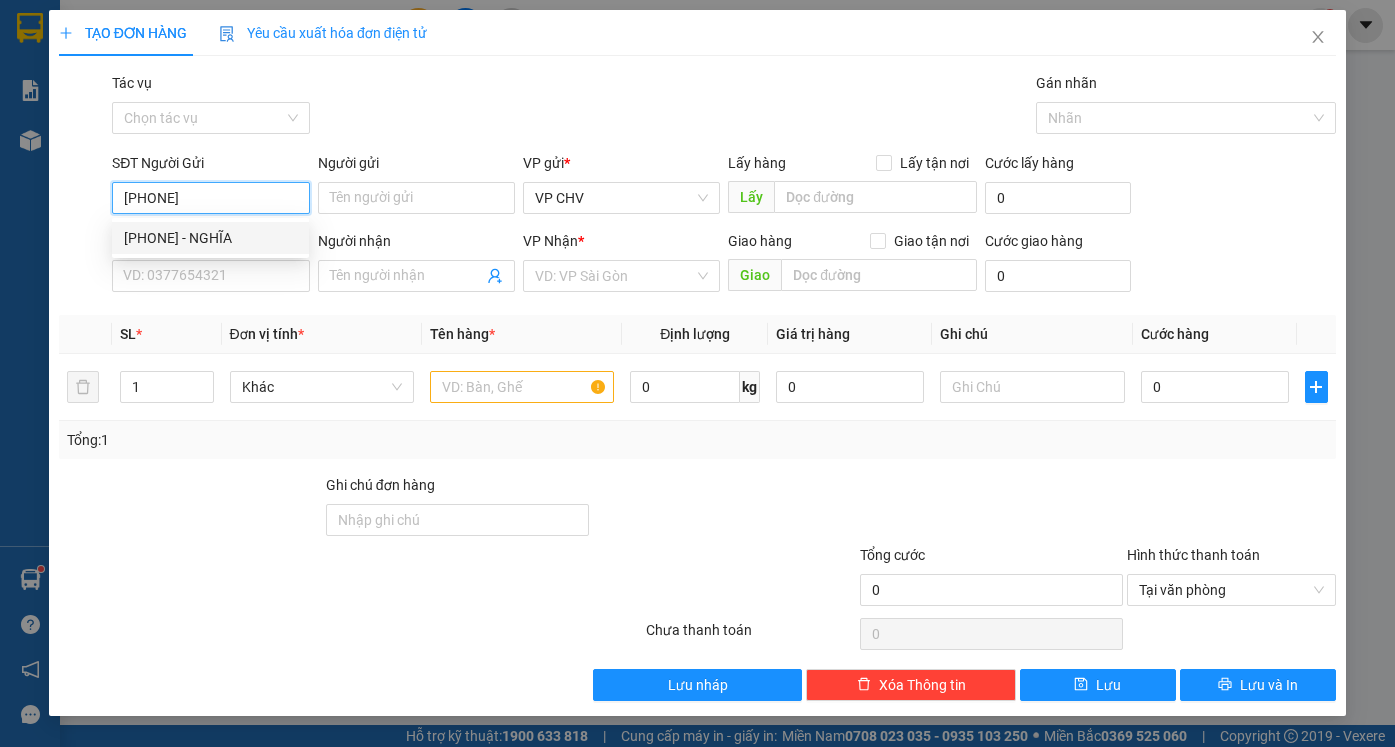click on "[PHONE] - NGHĨA" at bounding box center (210, 238) 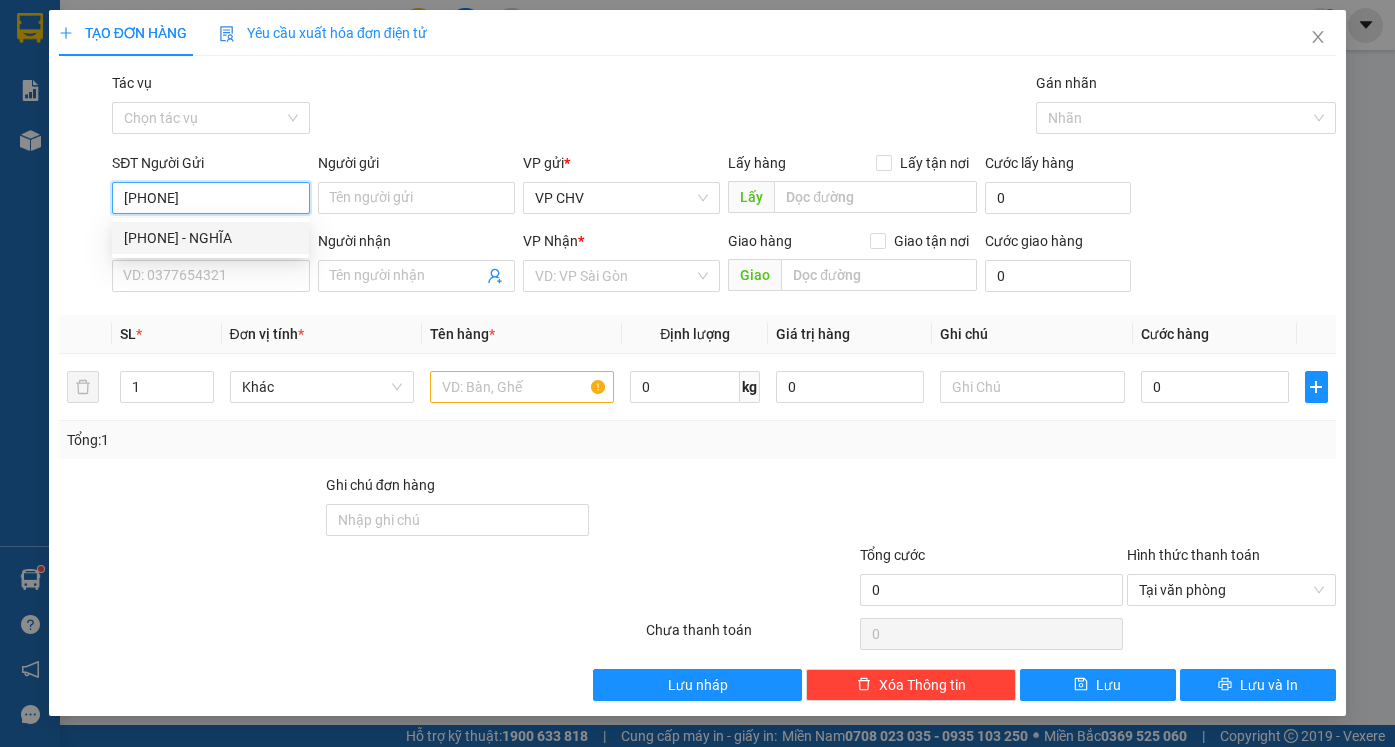 type on "NGHĨA" 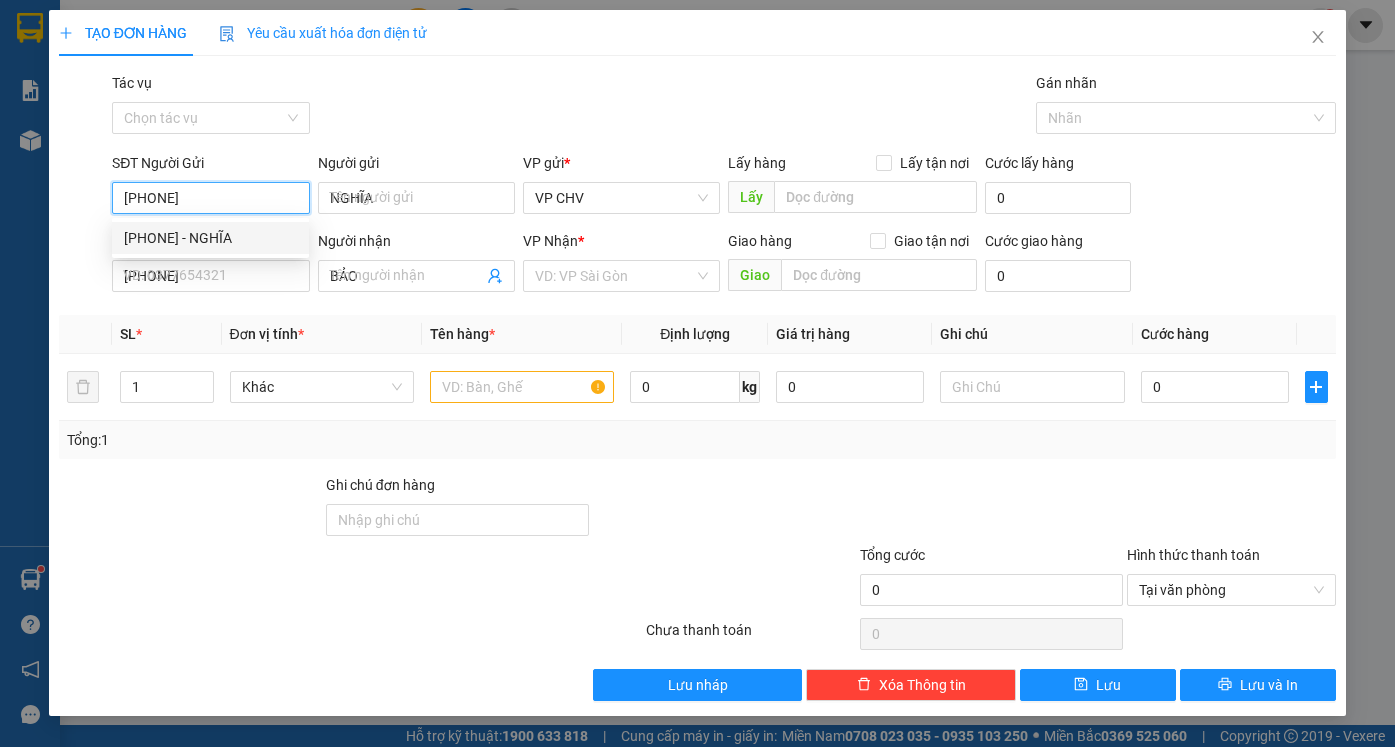 type on "35.000" 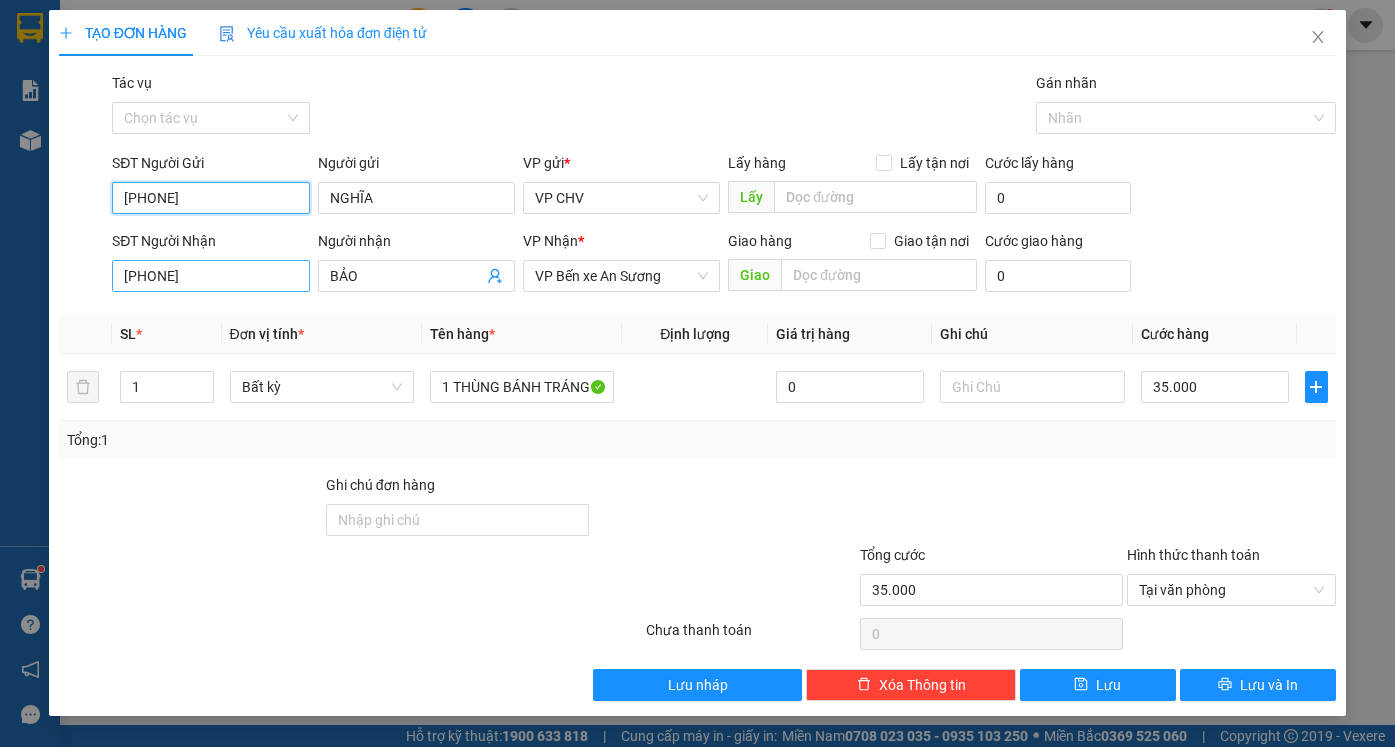 type on "[PHONE]" 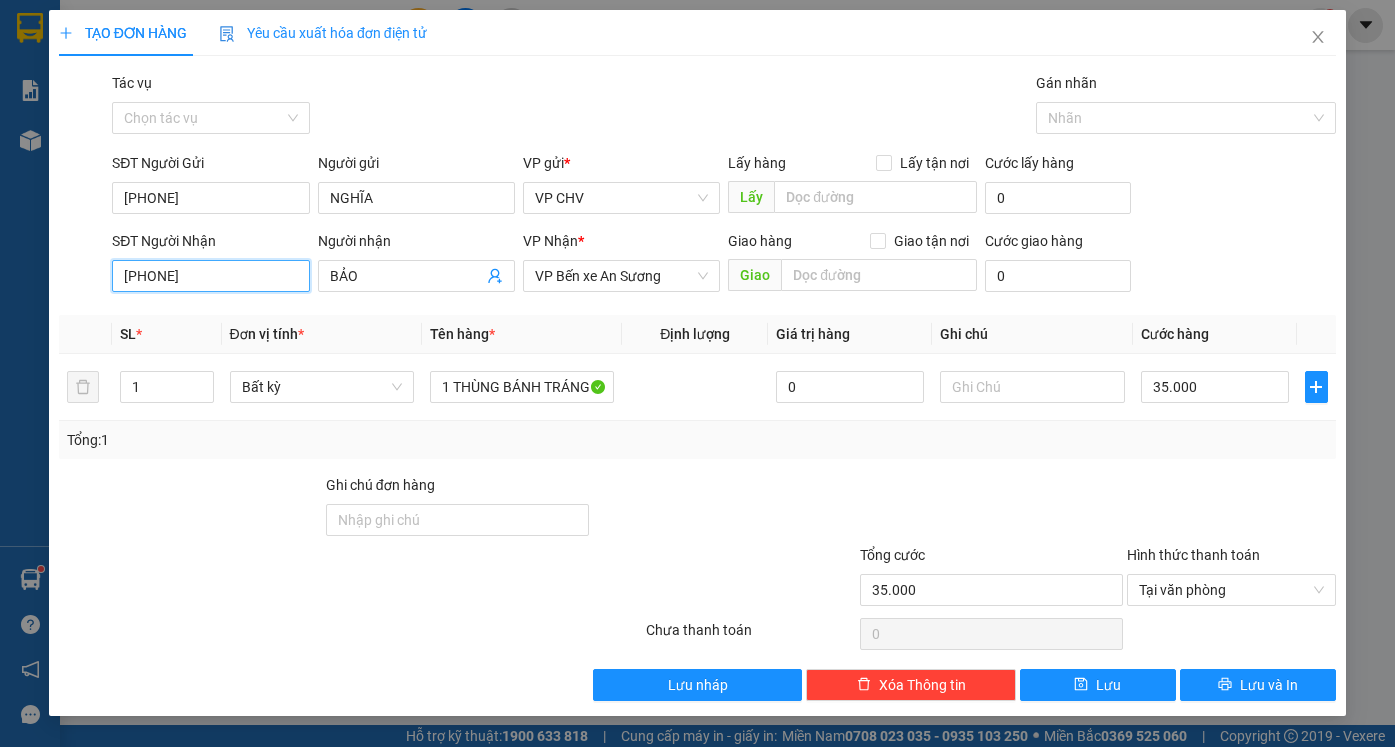 drag, startPoint x: 225, startPoint y: 279, endPoint x: 75, endPoint y: 278, distance: 150.00333 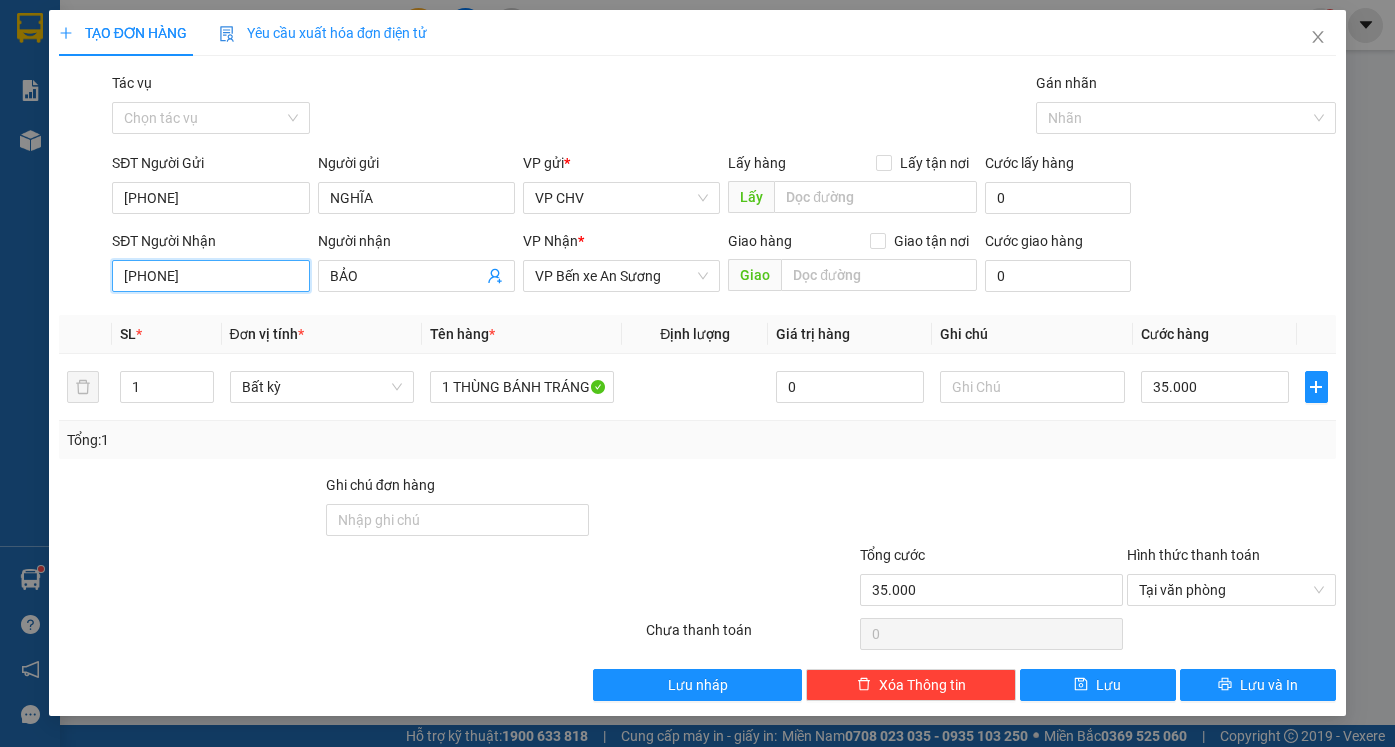 type on "[PHONE]" 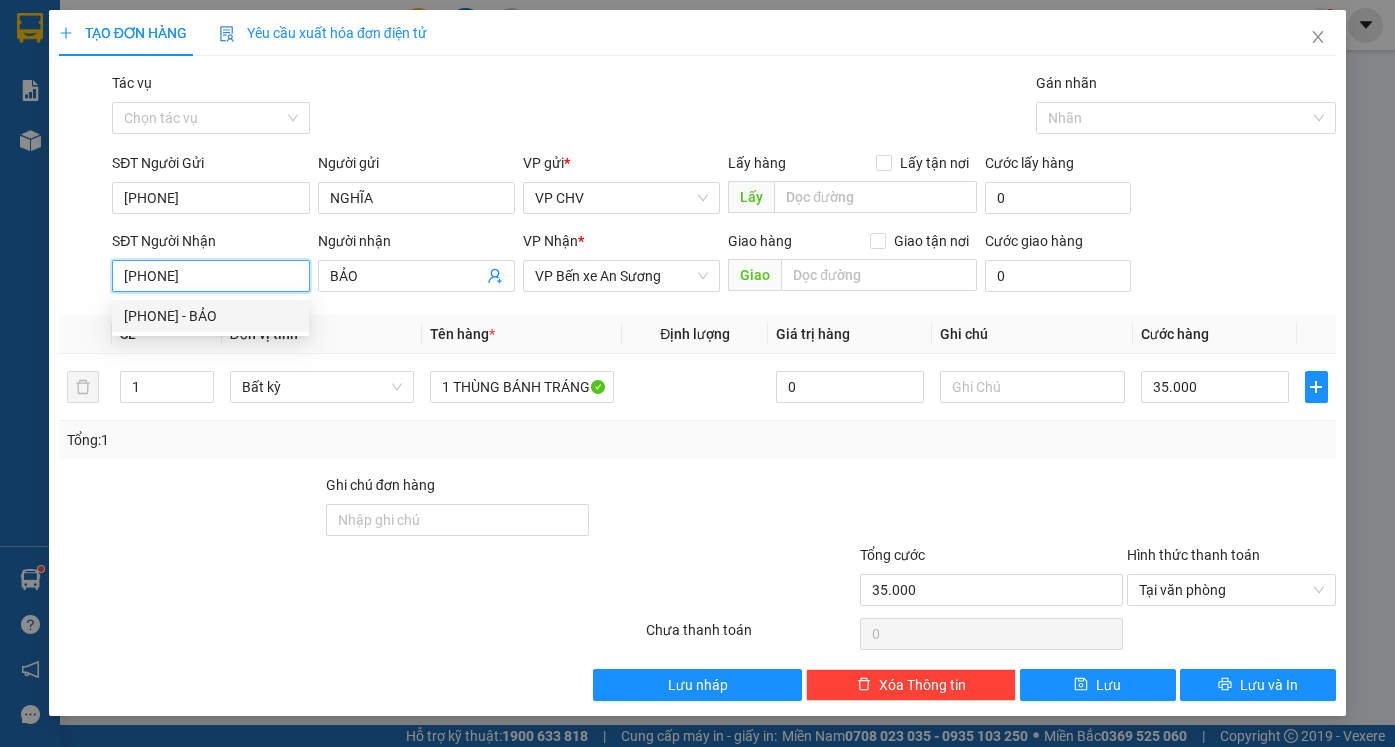 click on "[PHONE] - BẢO" at bounding box center [210, 316] 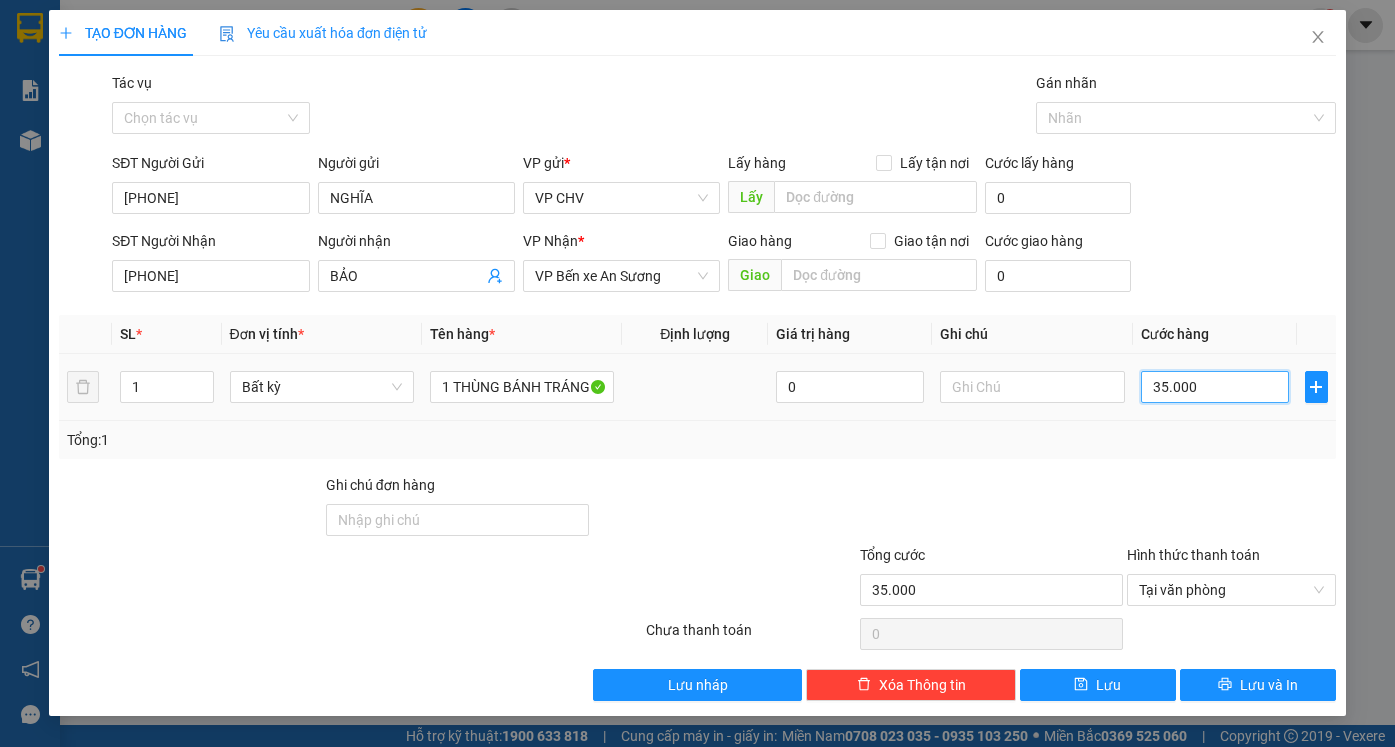 click on "35.000" at bounding box center [1215, 387] 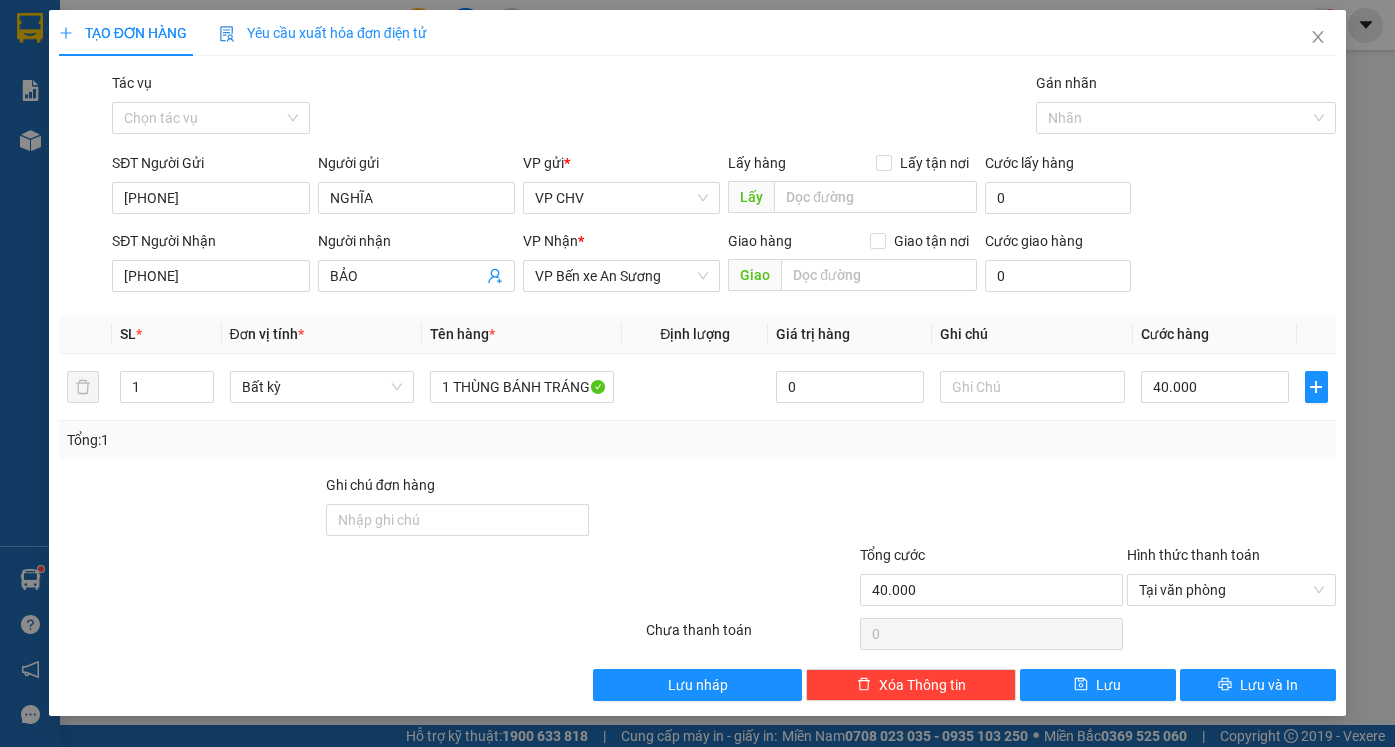 click on "Tổng:  1" at bounding box center (697, 440) 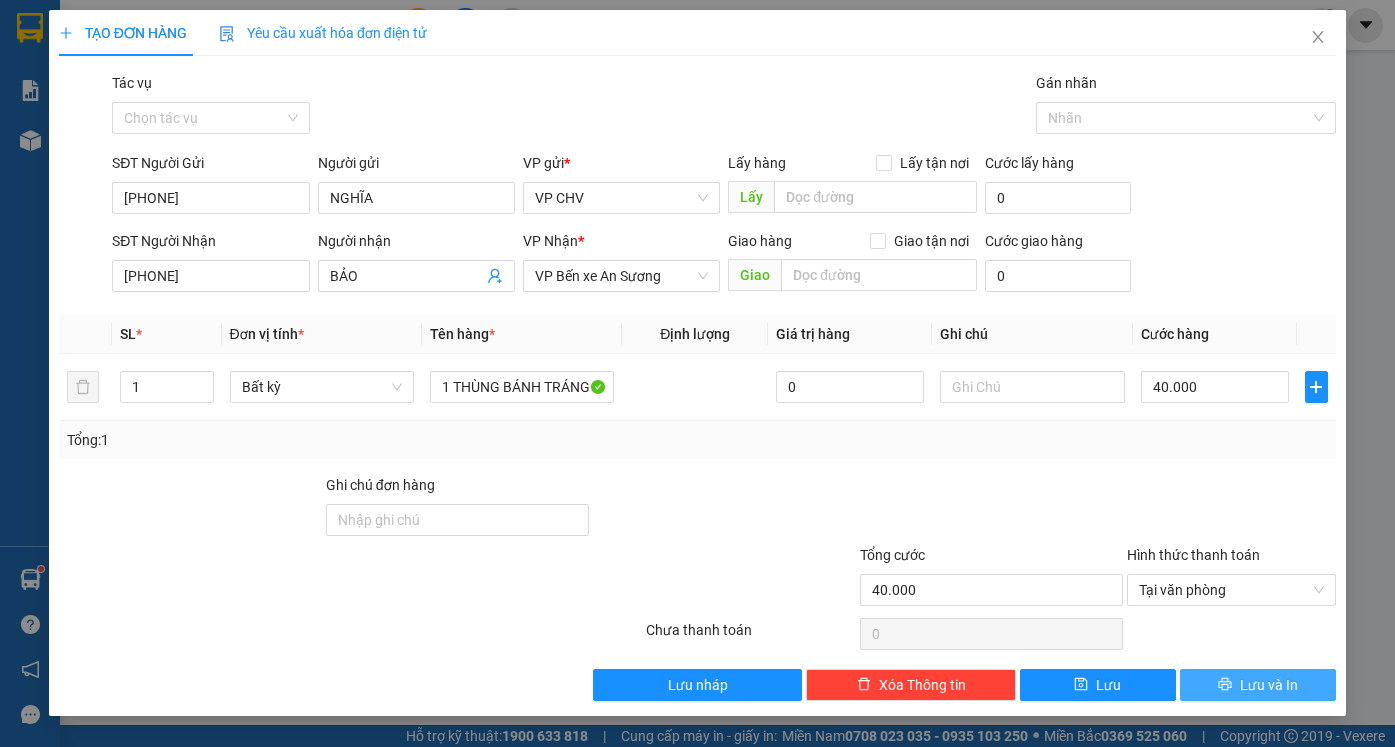 click on "Lưu và In" at bounding box center (1269, 685) 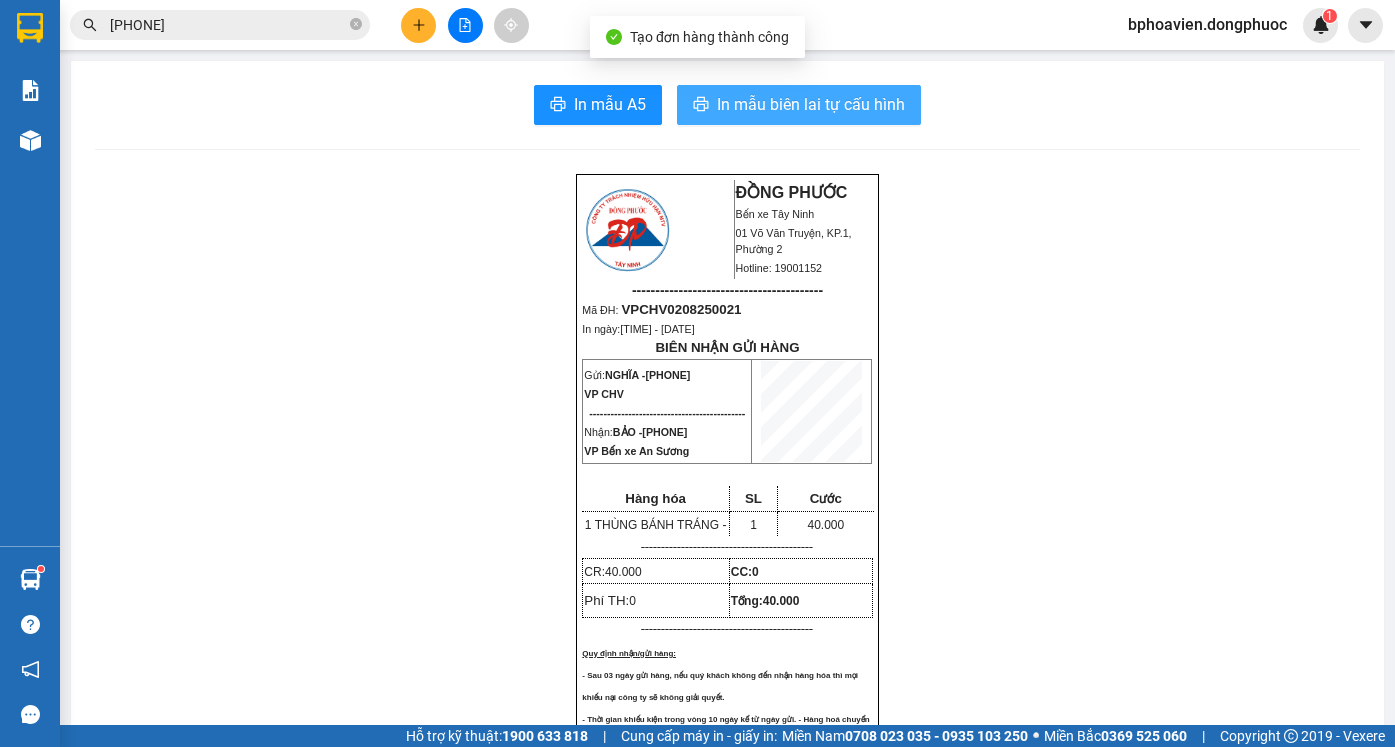 click on "In mẫu biên lai tự cấu hình" at bounding box center [799, 105] 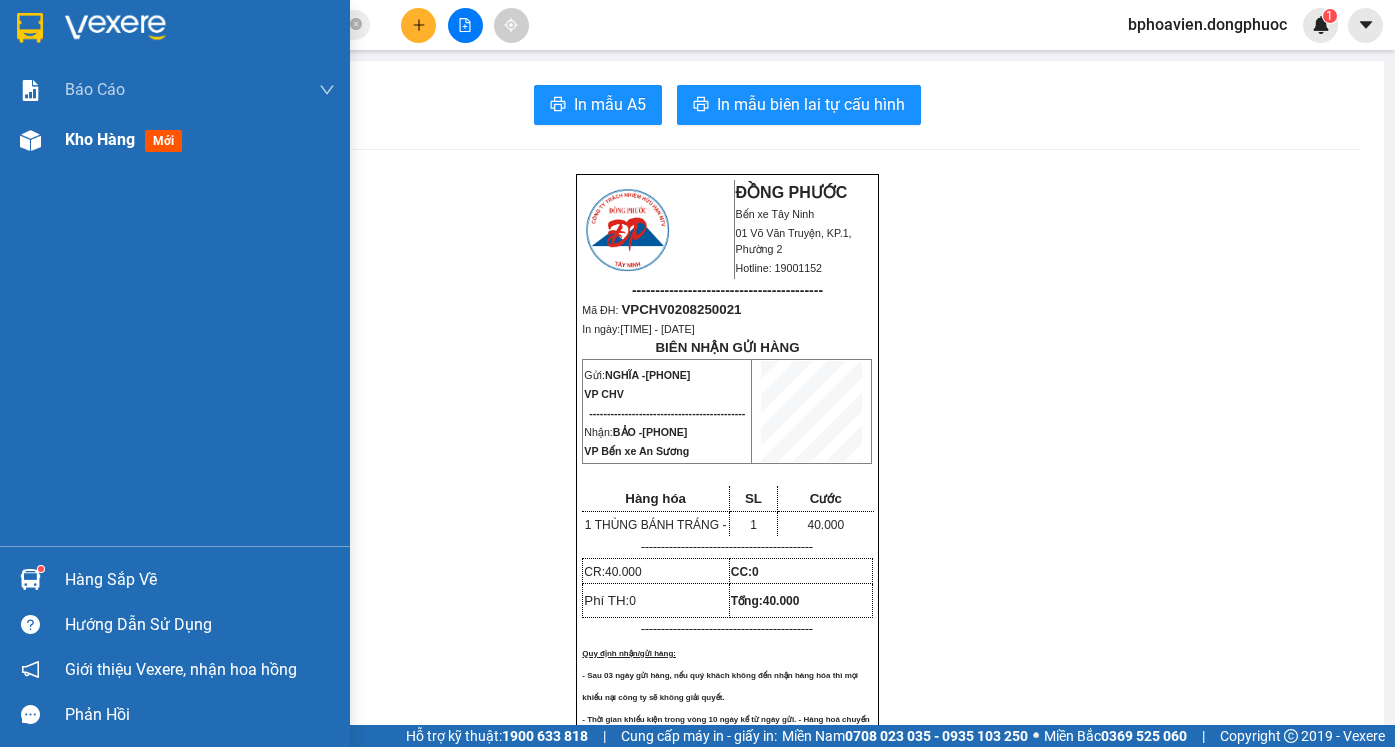 click on "Kho hàng" at bounding box center [100, 139] 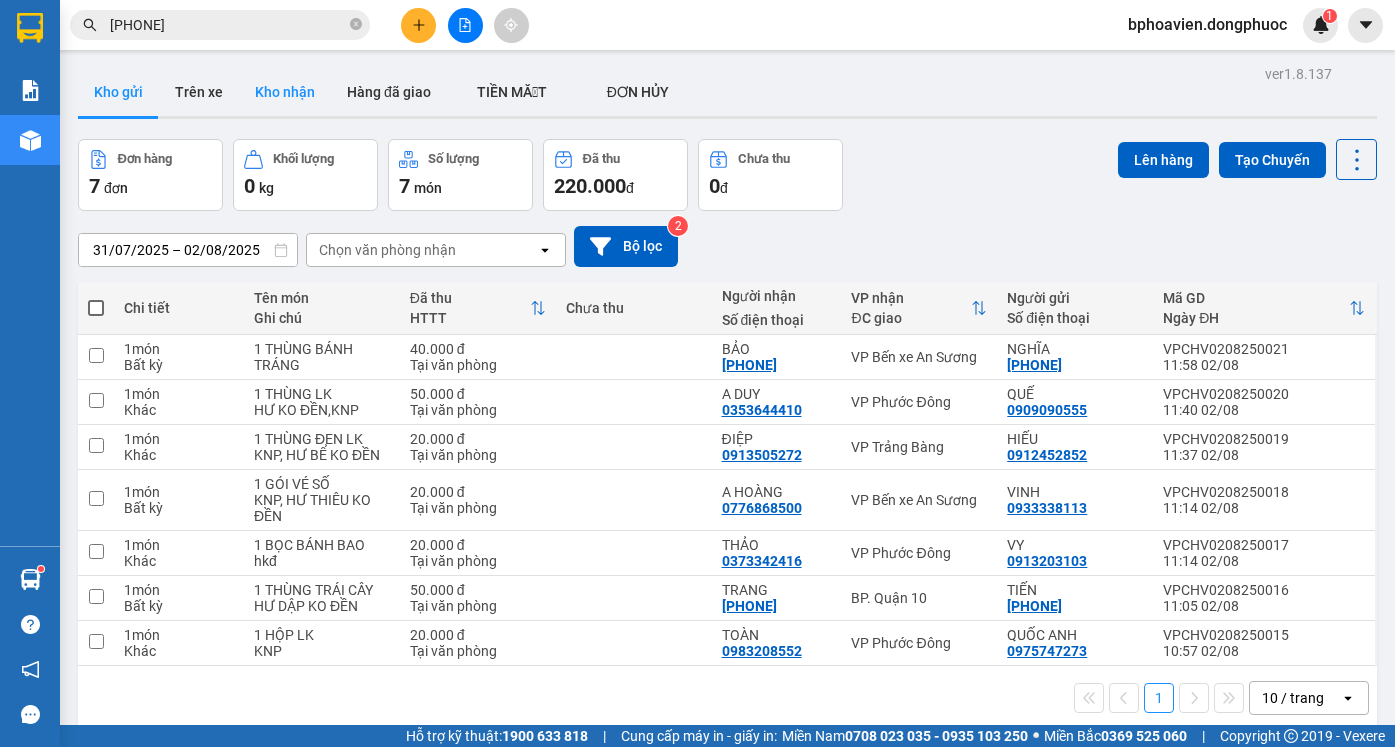 click on "Kho nhận" at bounding box center (285, 92) 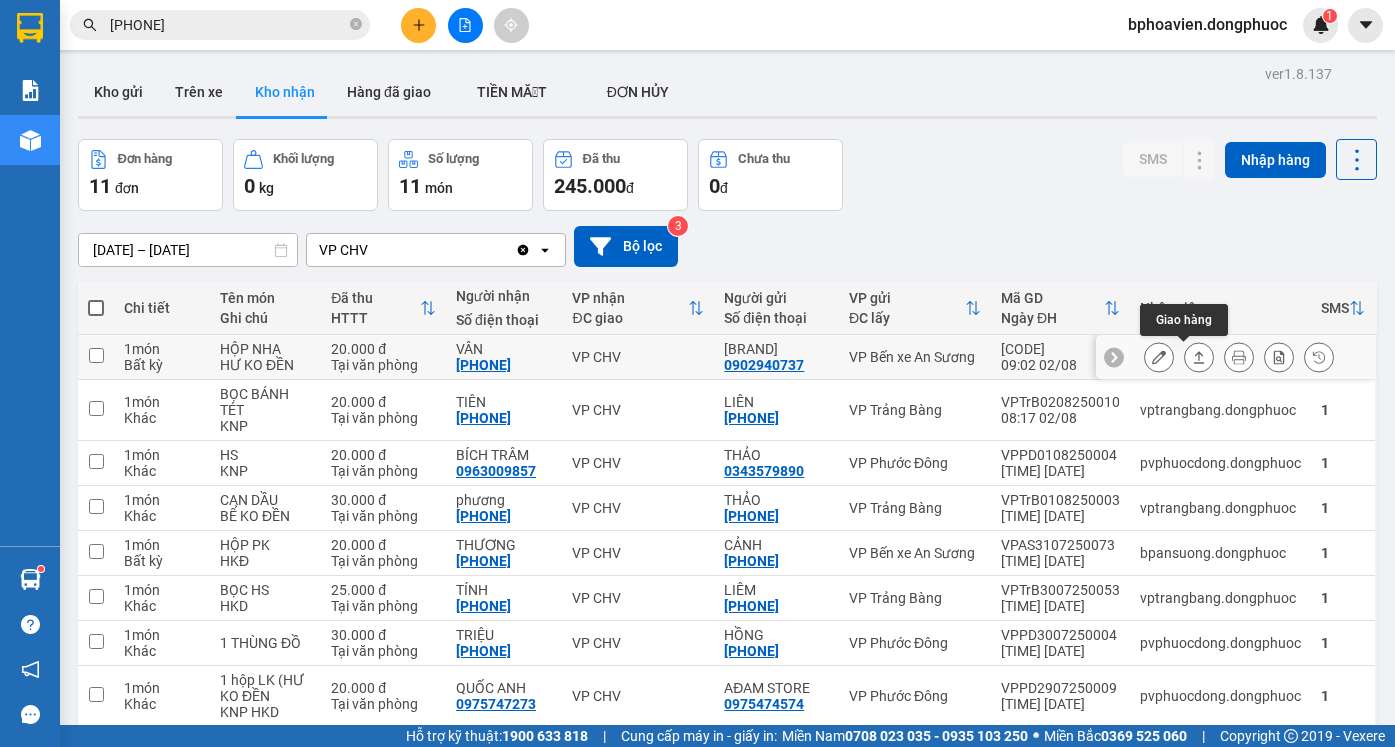 click at bounding box center [1199, 357] 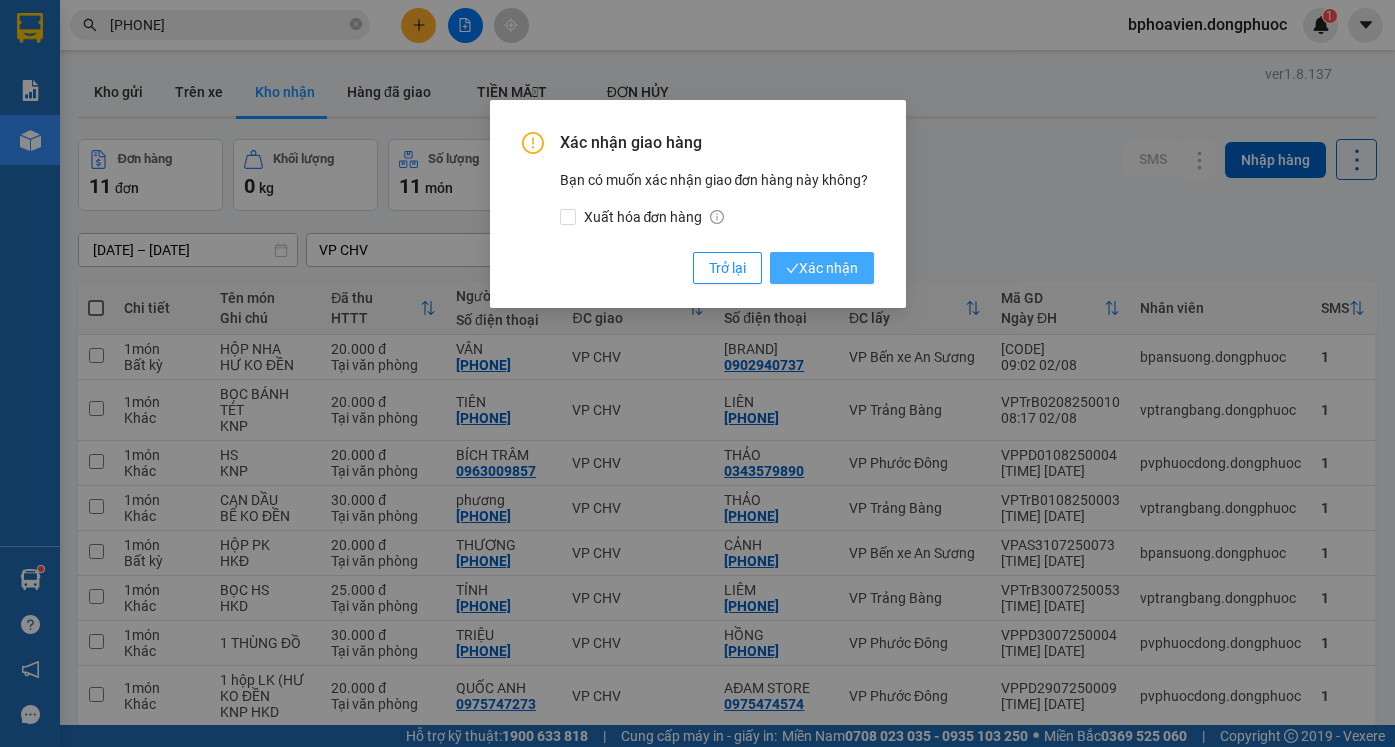 click on "Xác nhận" at bounding box center (822, 268) 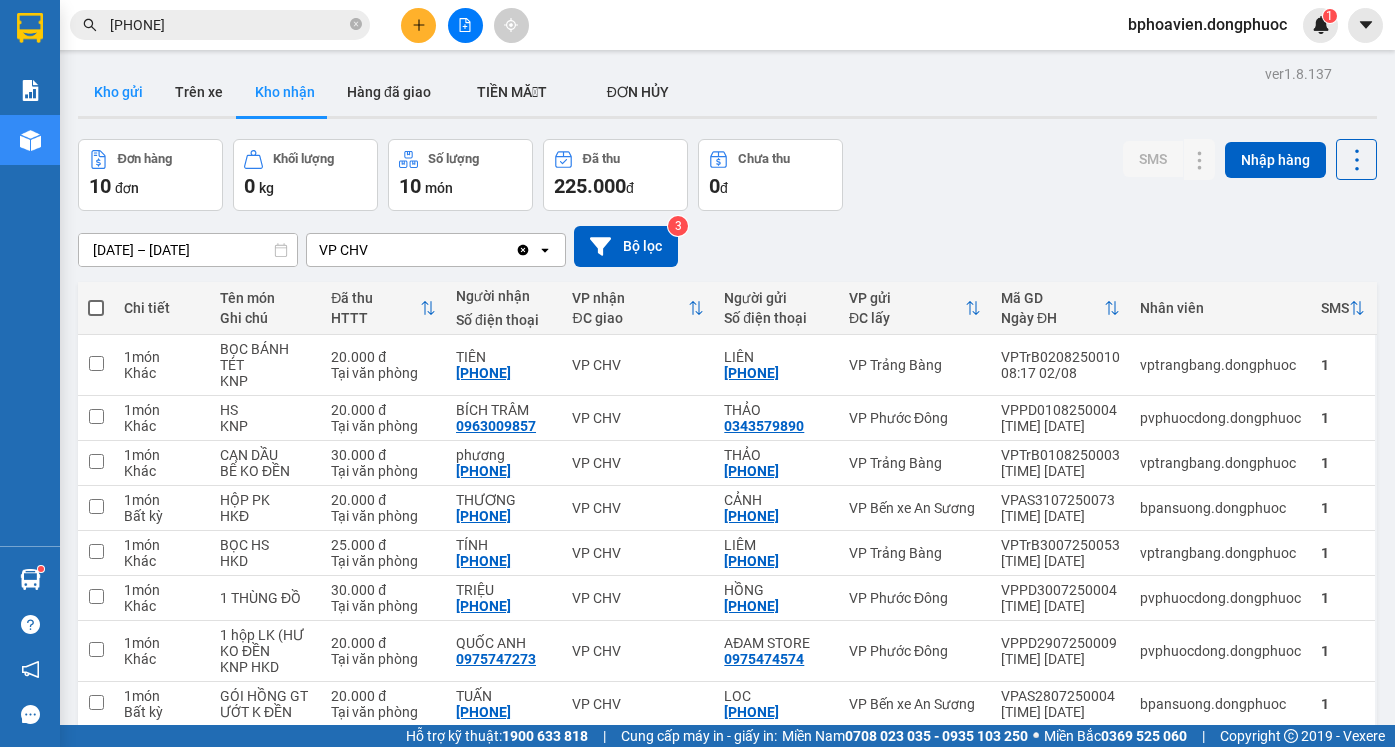 click on "Kho gửi" at bounding box center [118, 92] 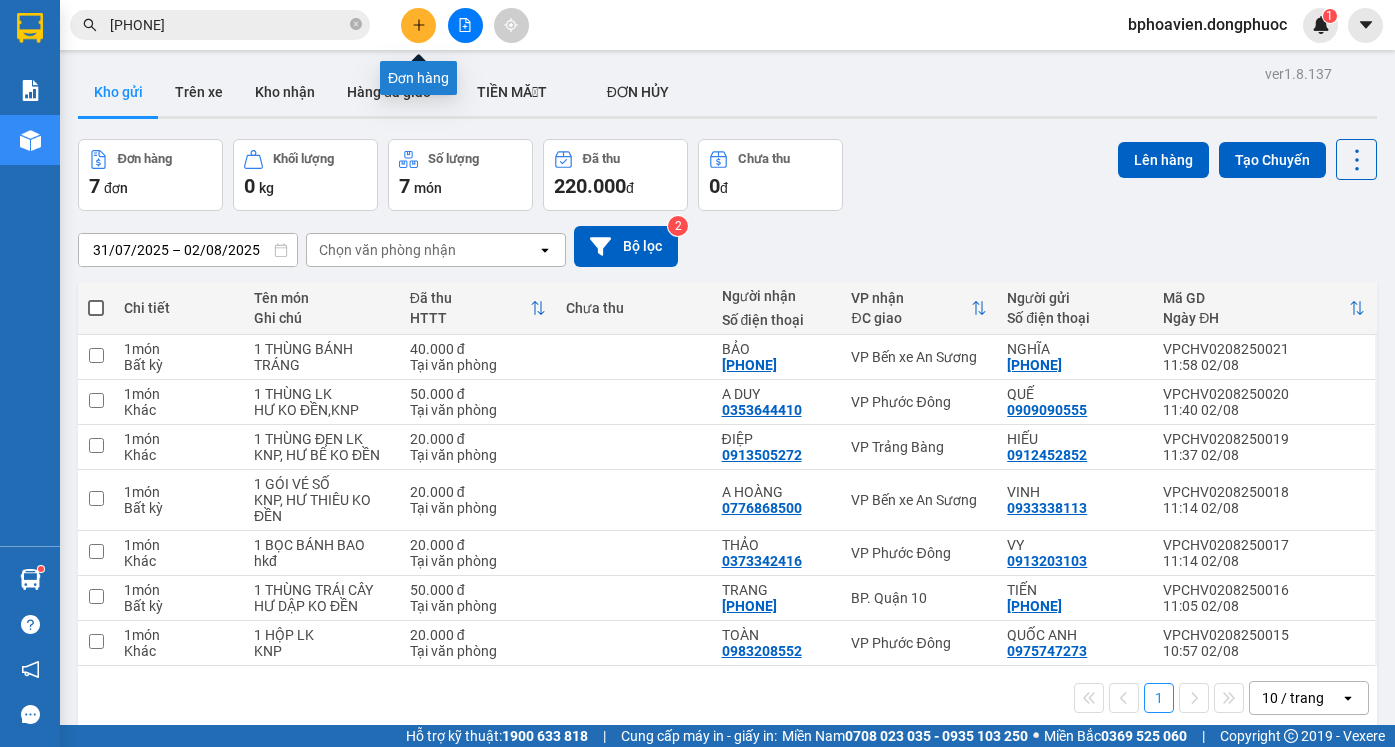 click 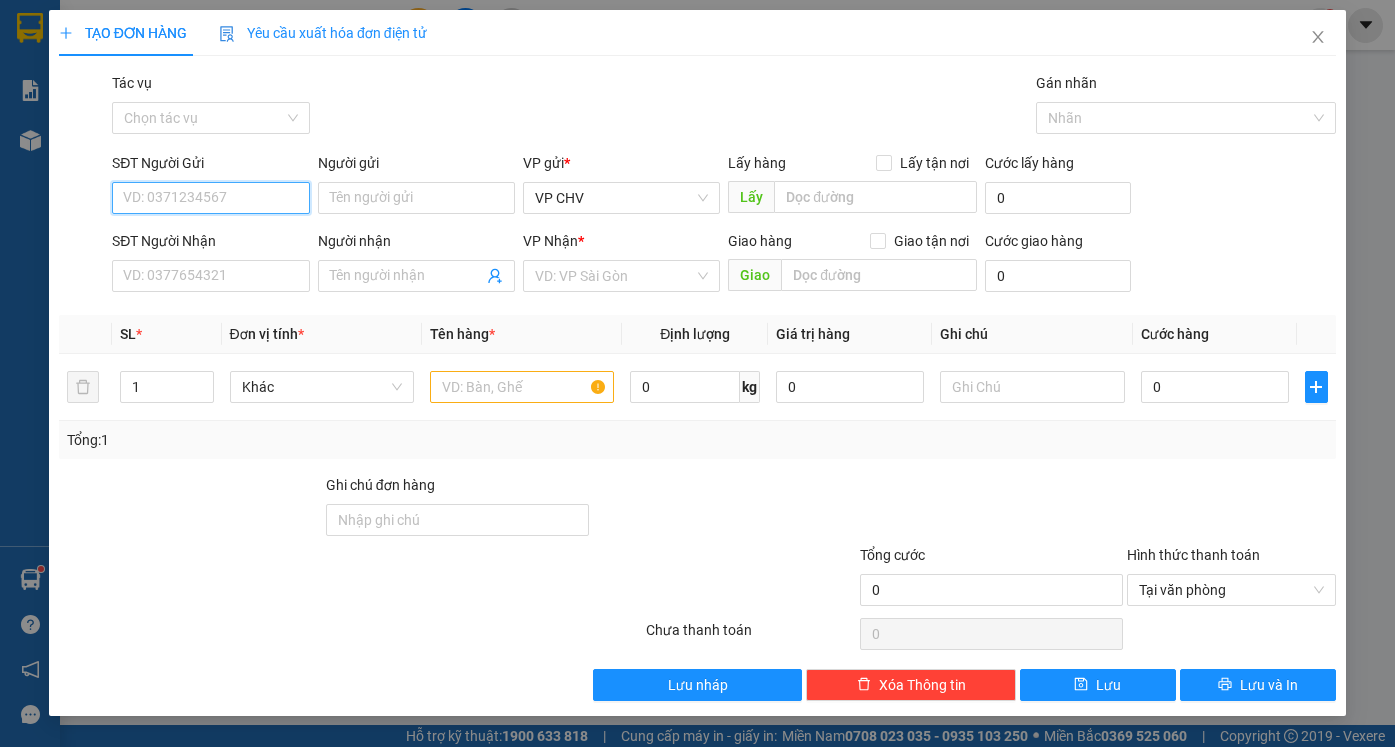 click on "SĐT Người Gửi" at bounding box center (210, 198) 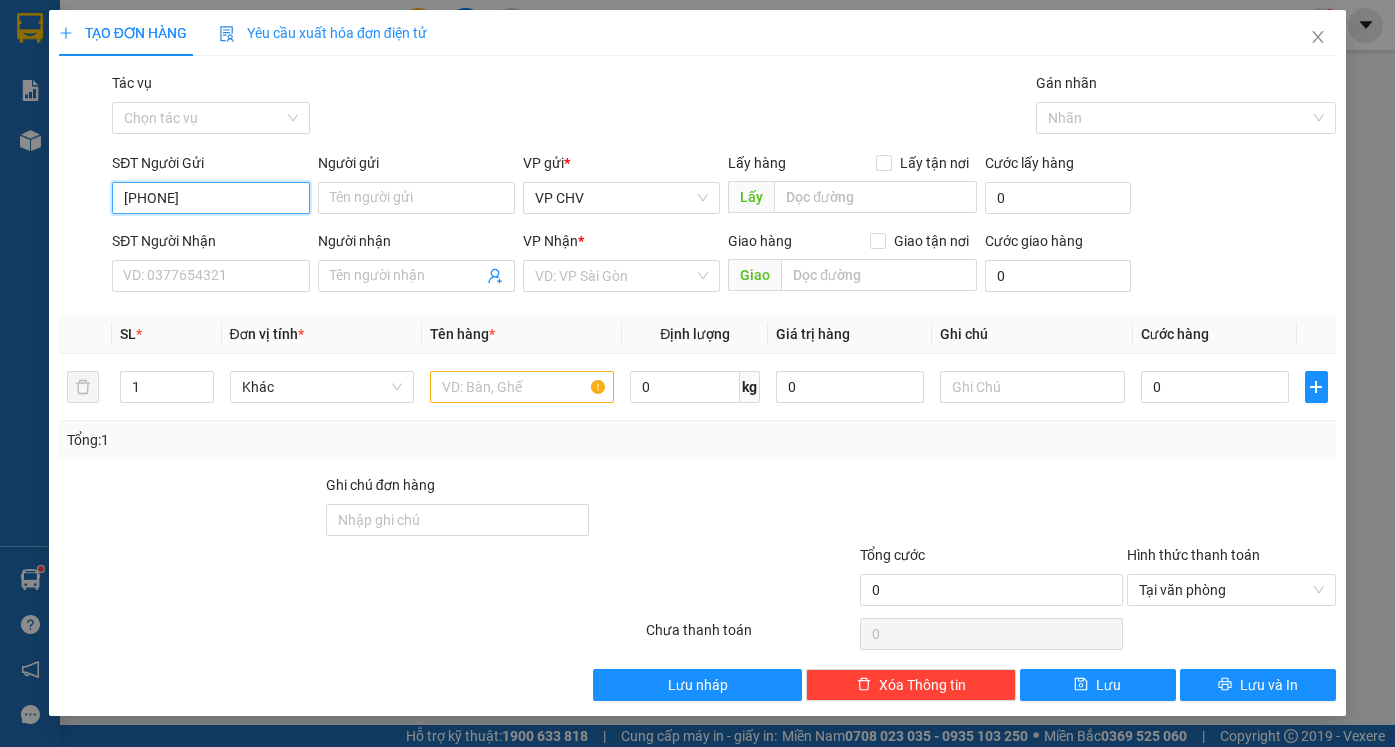 drag, startPoint x: 230, startPoint y: 201, endPoint x: 112, endPoint y: 199, distance: 118.016945 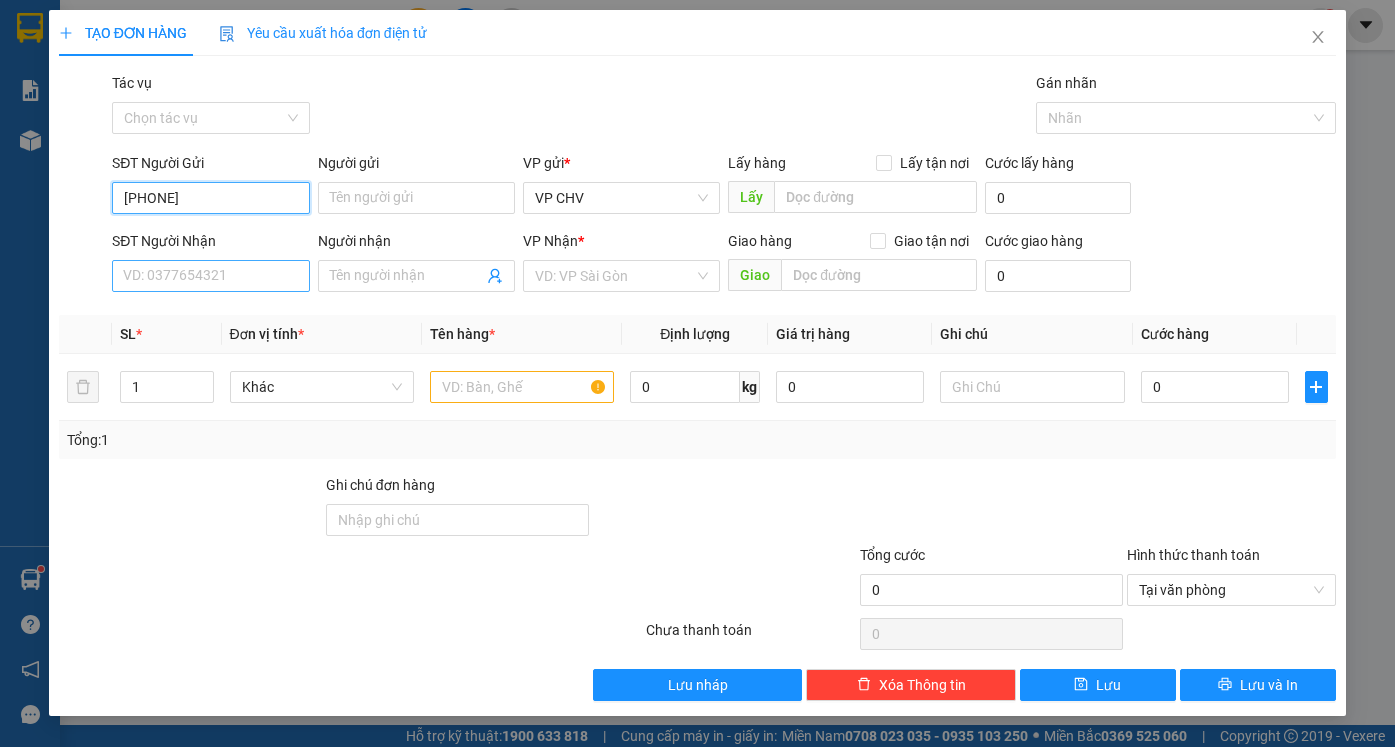 type on "[PHONE]" 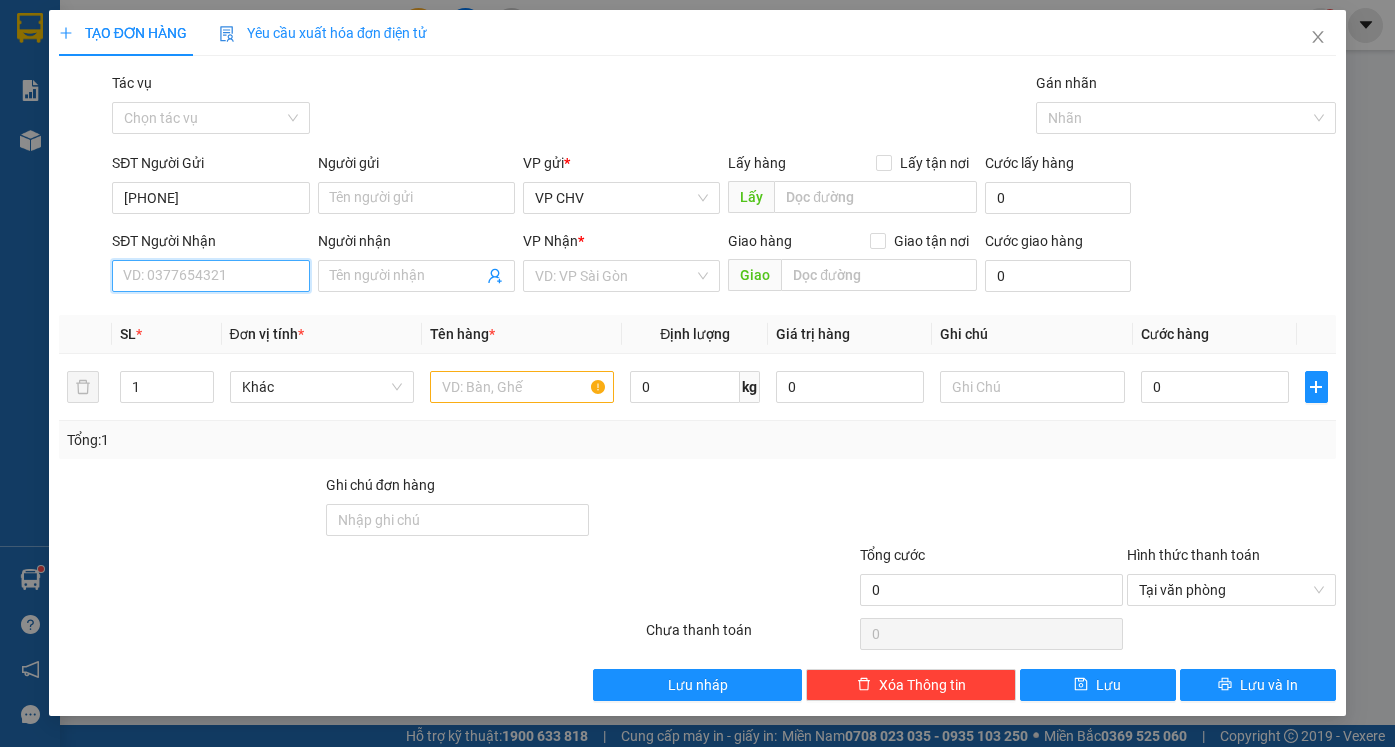 click on "SĐT Người Nhận" at bounding box center (210, 276) 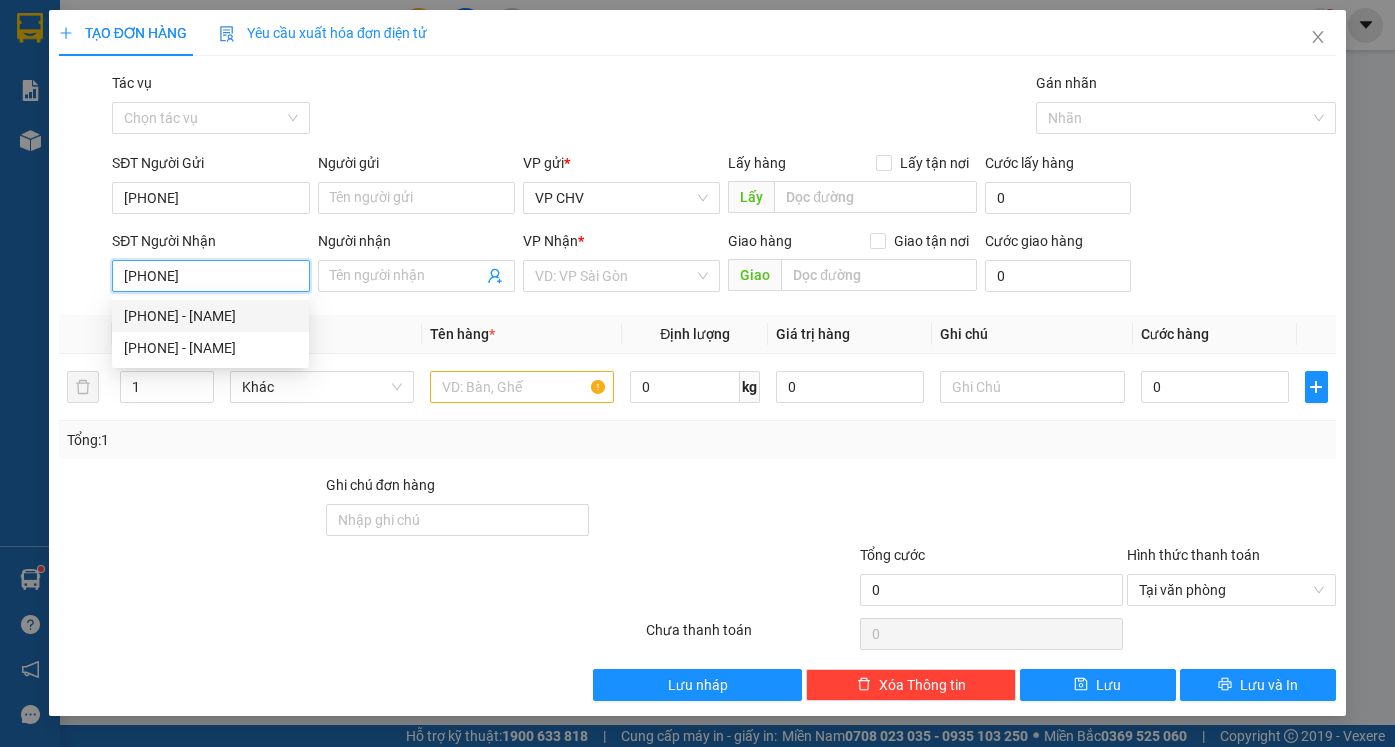 click on "[PHONE] - [NAME]" at bounding box center (210, 316) 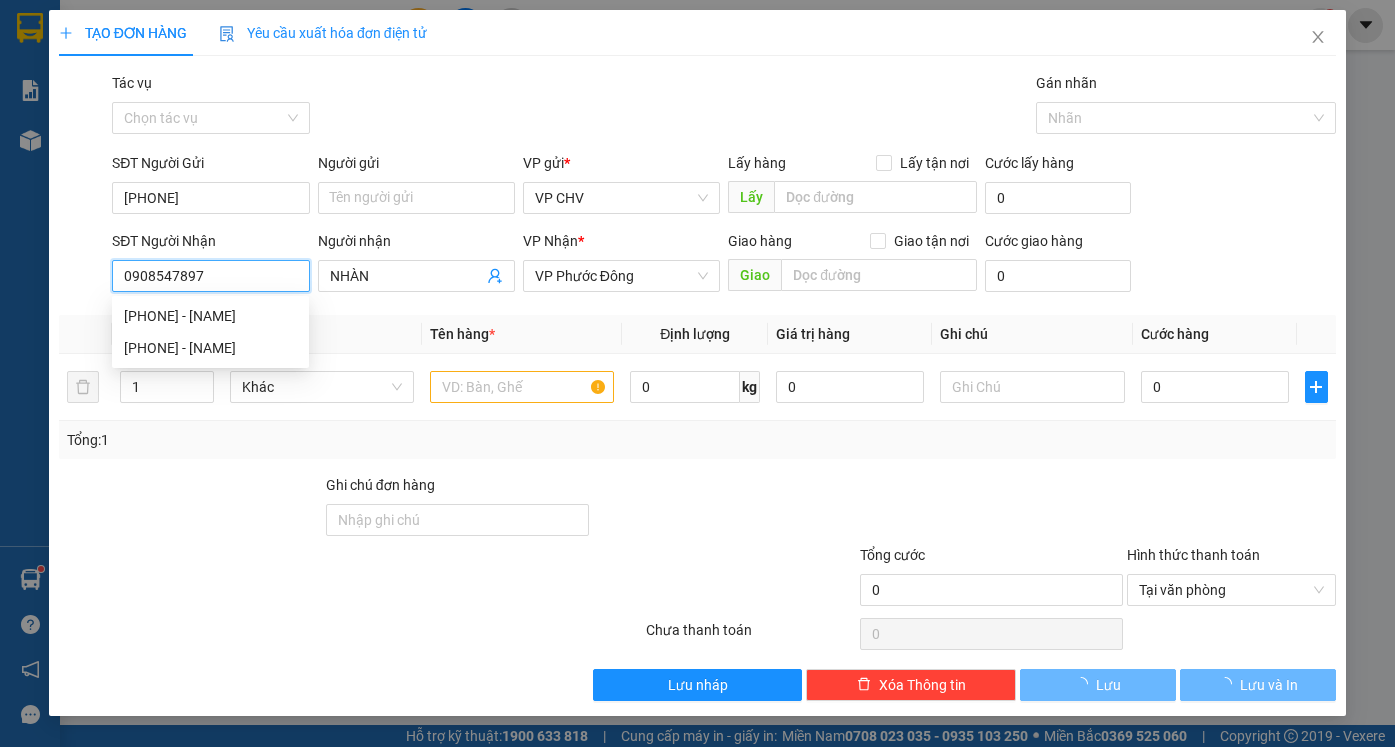 type on "25.000" 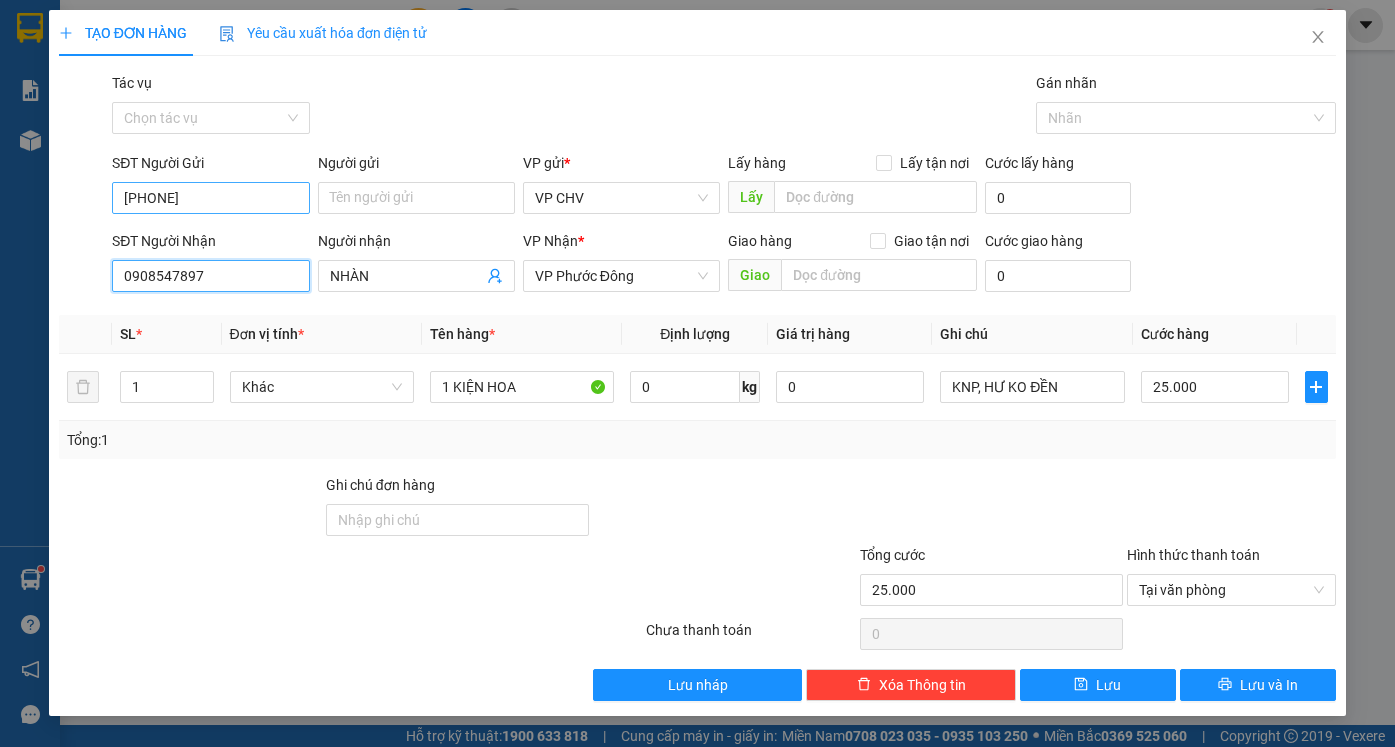 type on "0908547897" 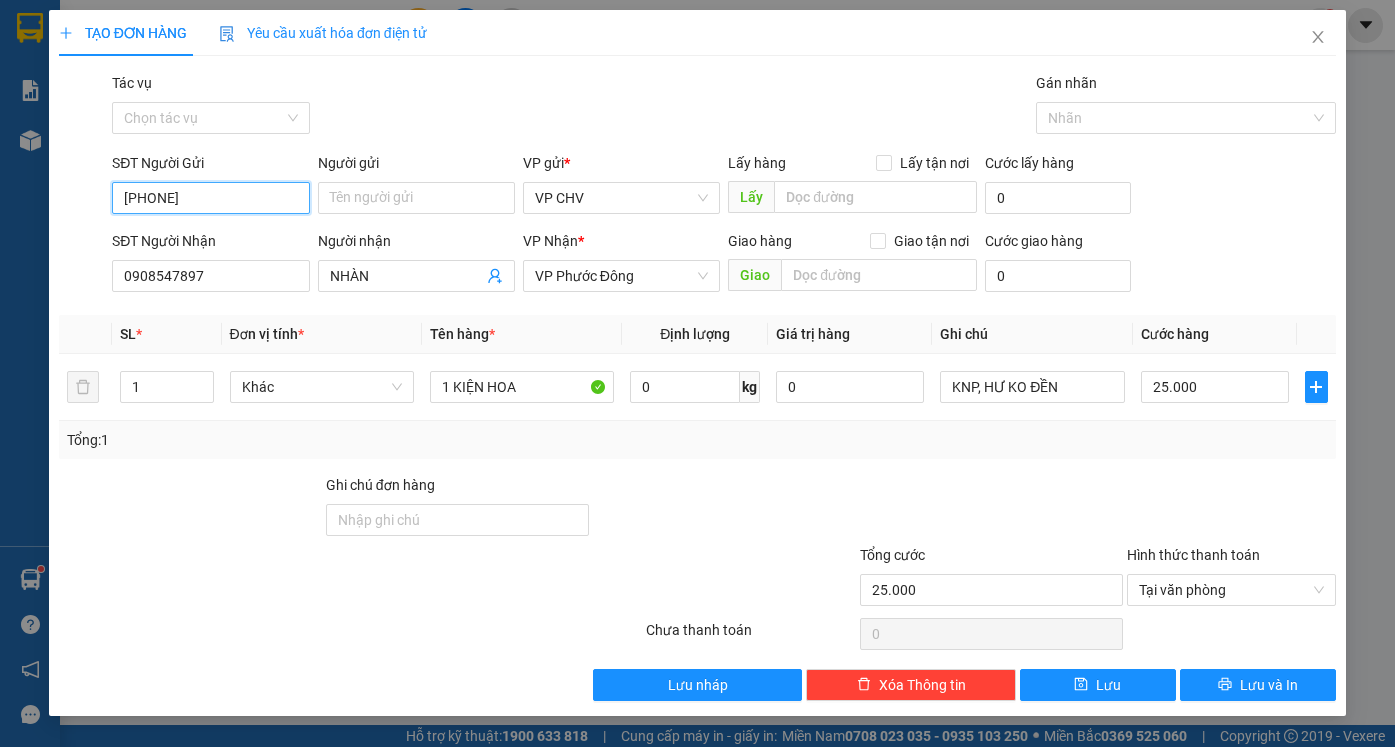 drag, startPoint x: 241, startPoint y: 186, endPoint x: 104, endPoint y: 200, distance: 137.71347 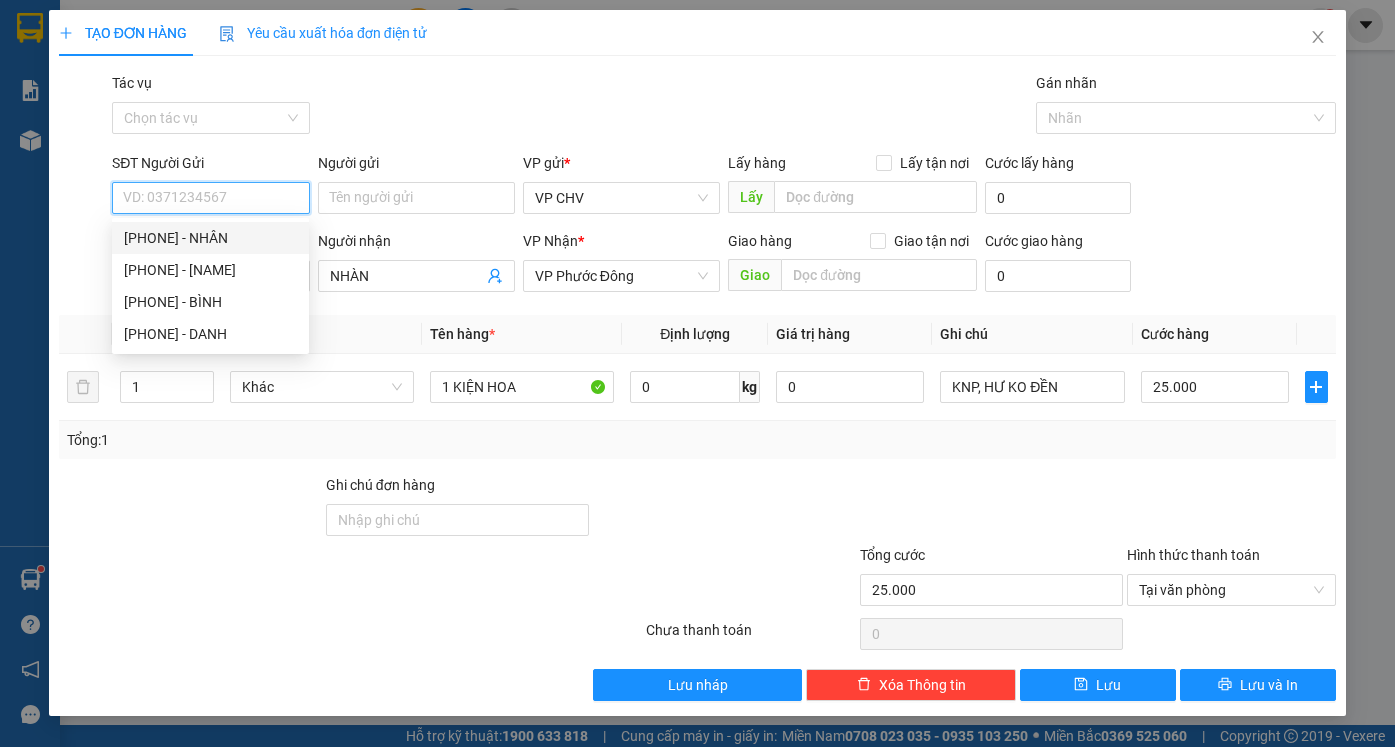 click on "[PHONE] - NHÂN" at bounding box center (210, 238) 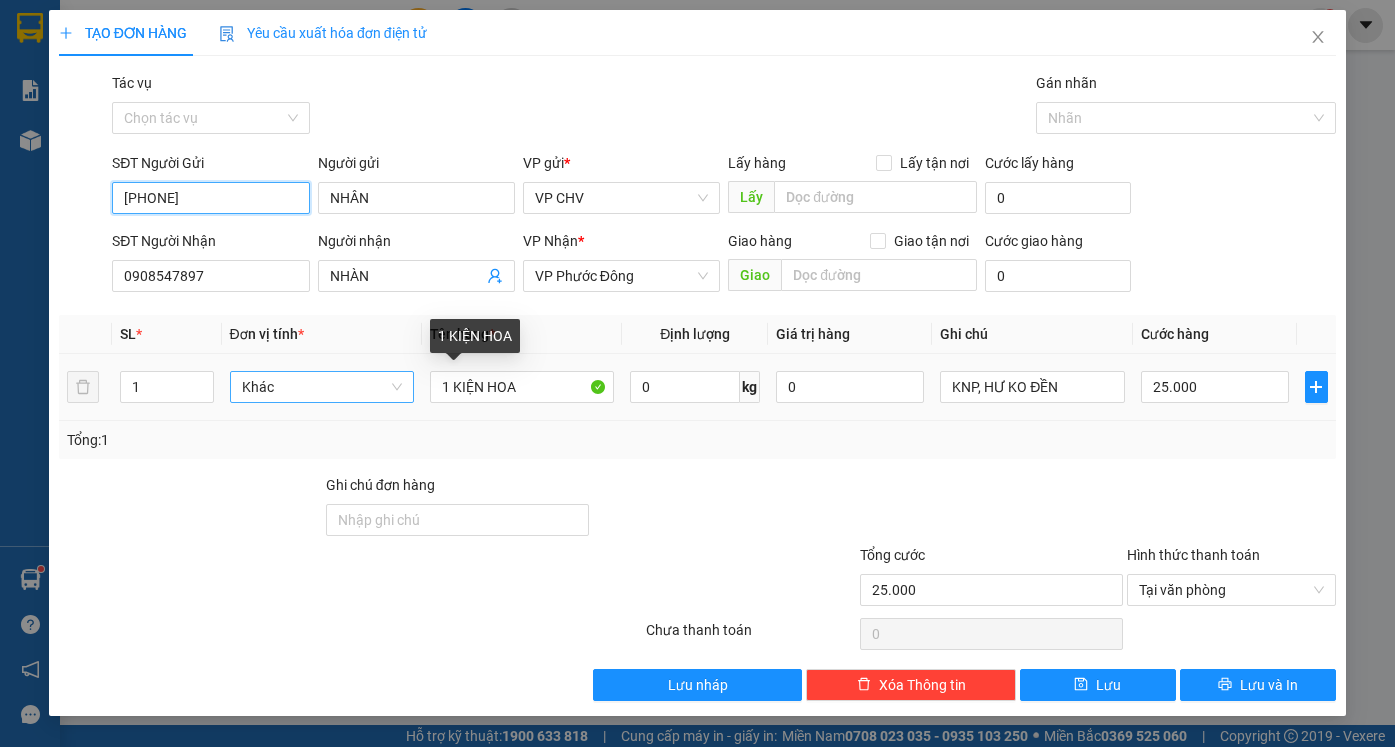 type on "[PHONE]" 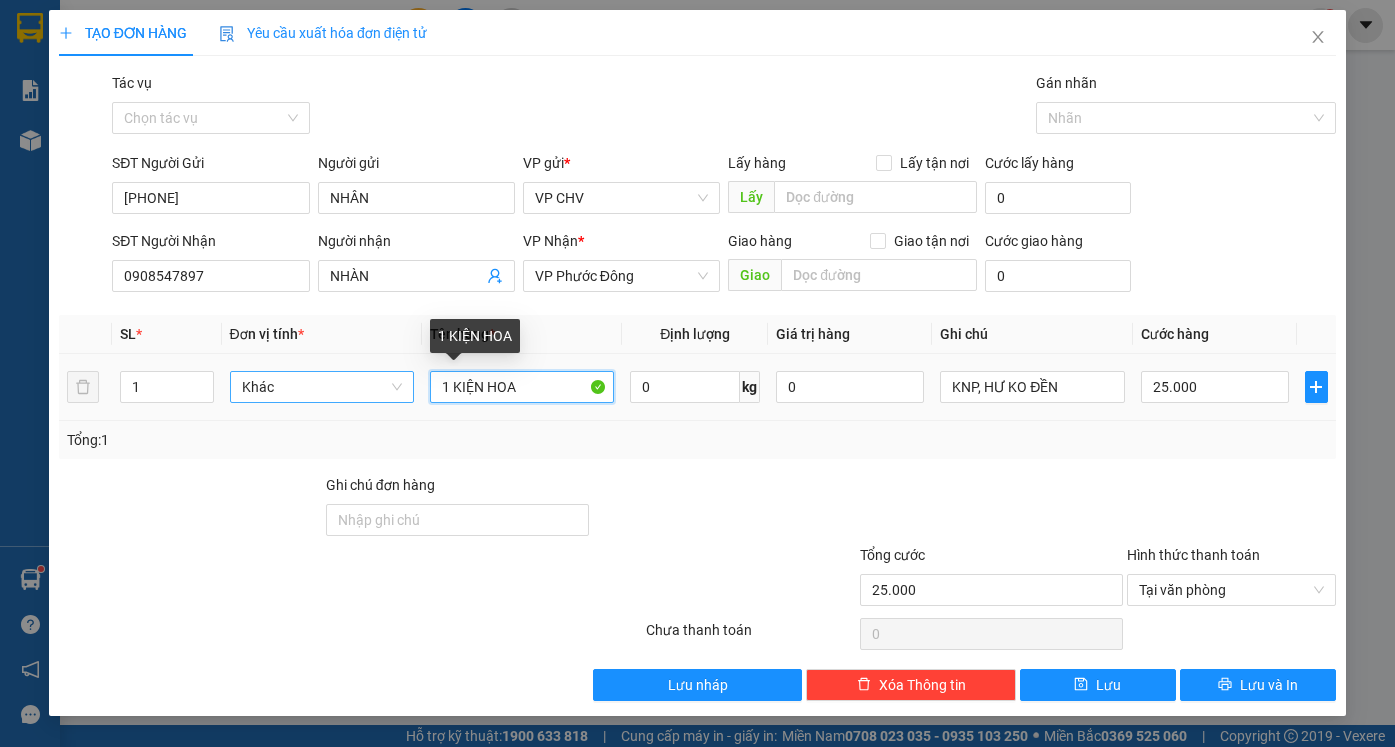 drag, startPoint x: 414, startPoint y: 395, endPoint x: 365, endPoint y: 395, distance: 49 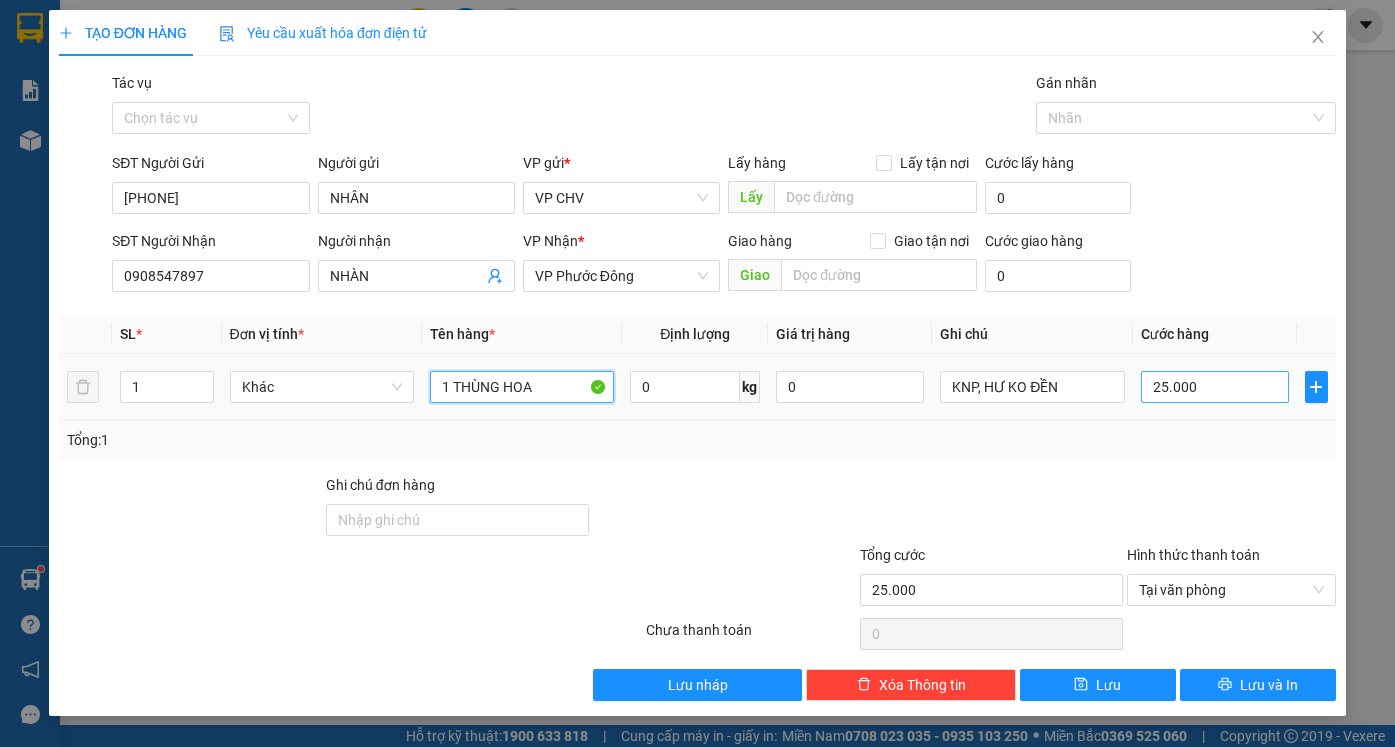 type on "1 THÙNG HOA" 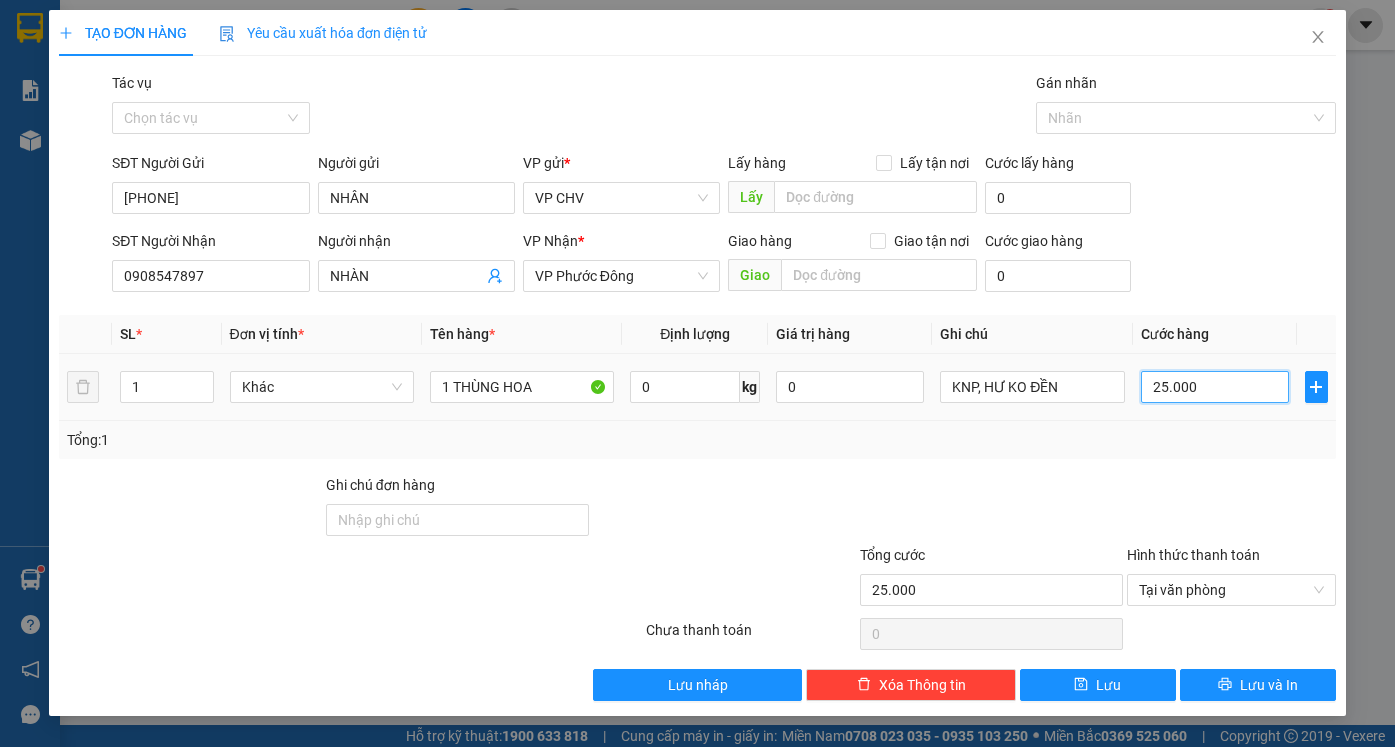 click on "25.000" at bounding box center [1215, 387] 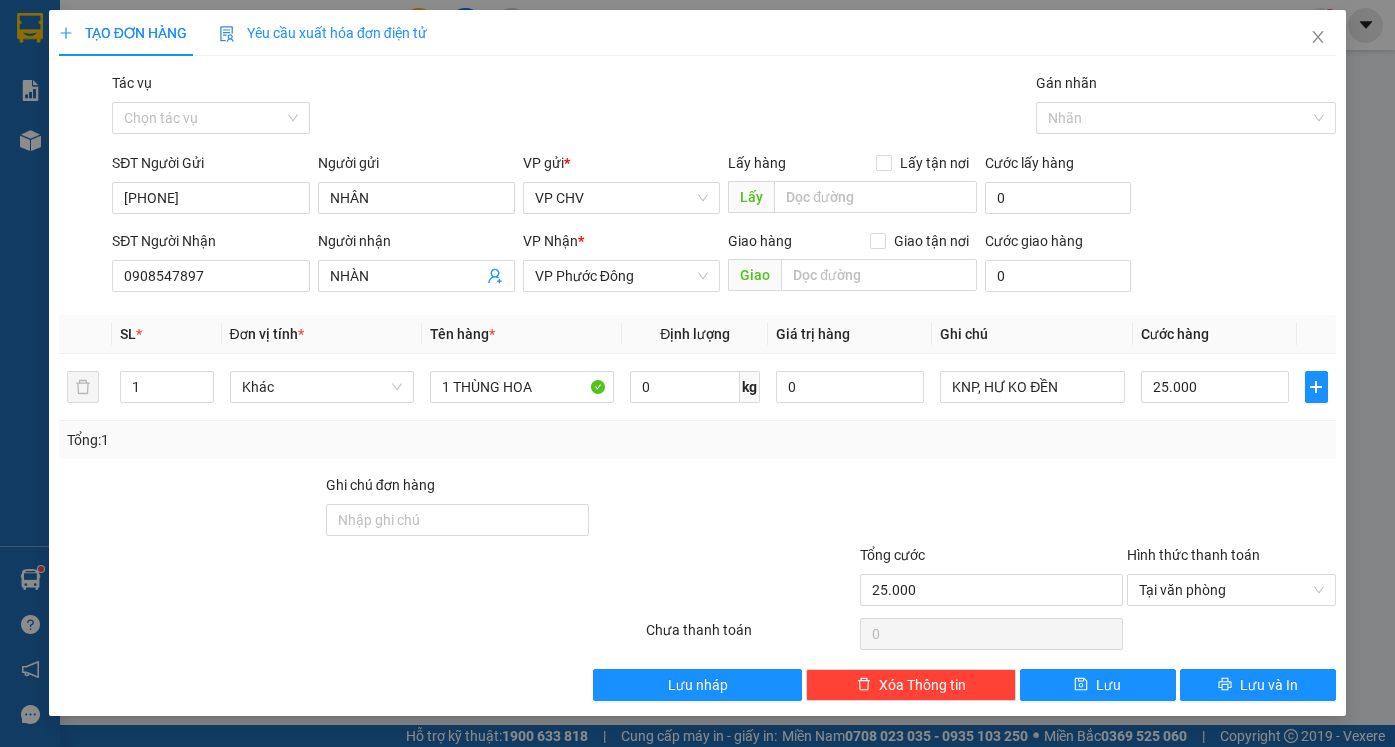 drag, startPoint x: 1226, startPoint y: 437, endPoint x: 1223, endPoint y: 385, distance: 52.086468 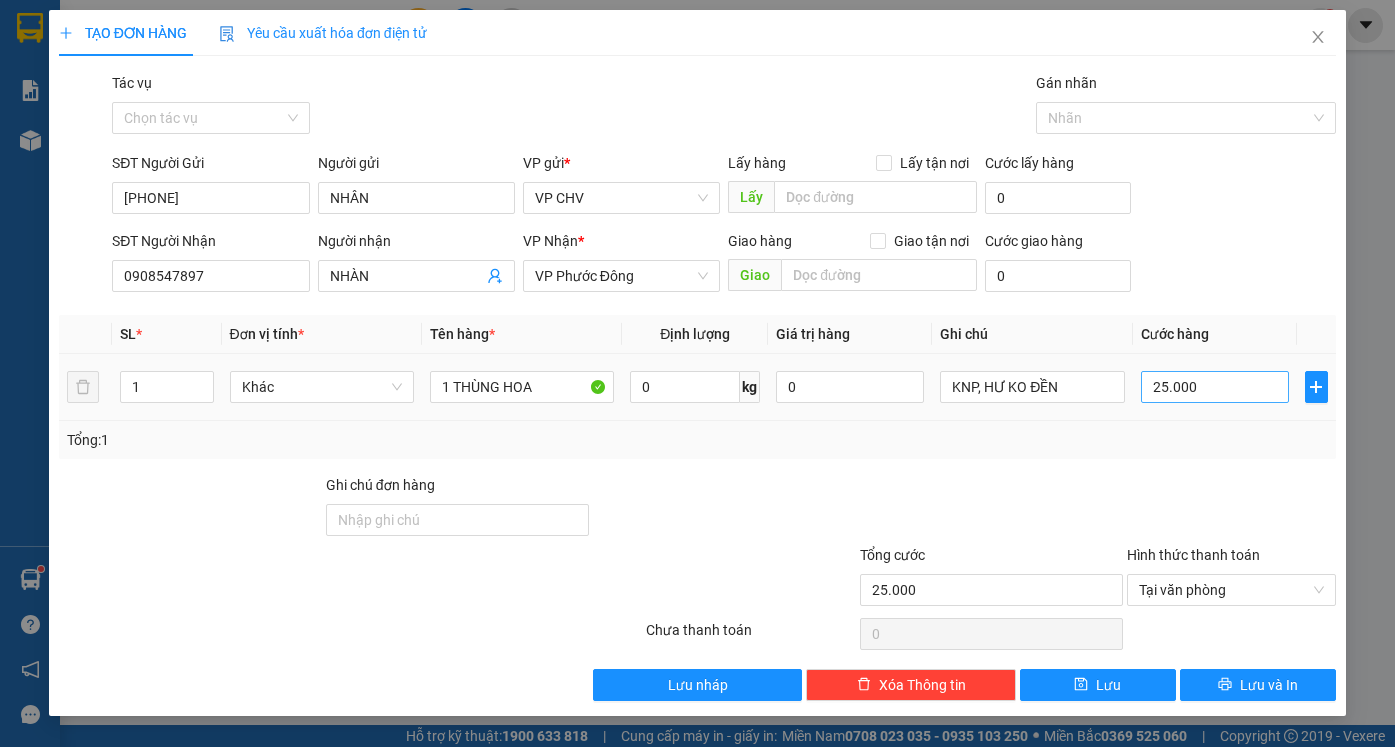 click on "Tổng:  1" at bounding box center [697, 440] 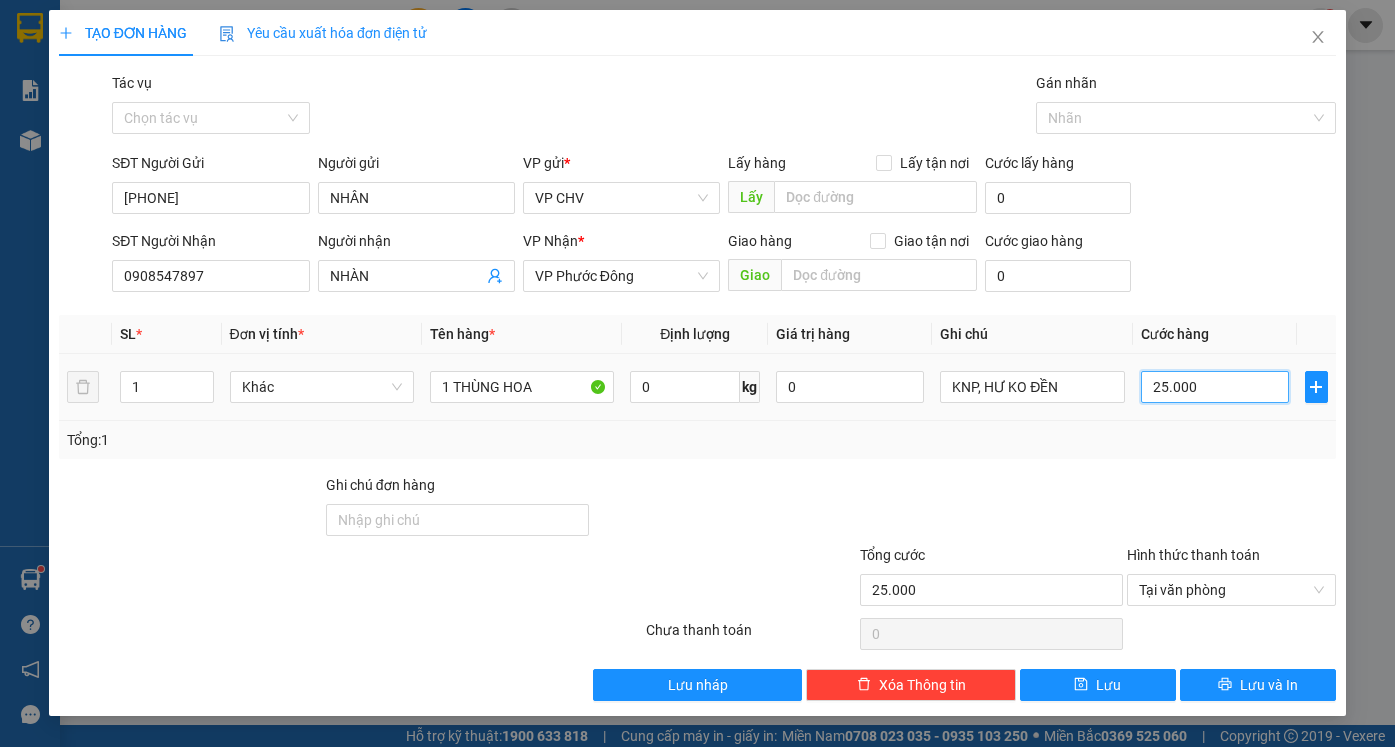 click on "25.000" at bounding box center (1215, 387) 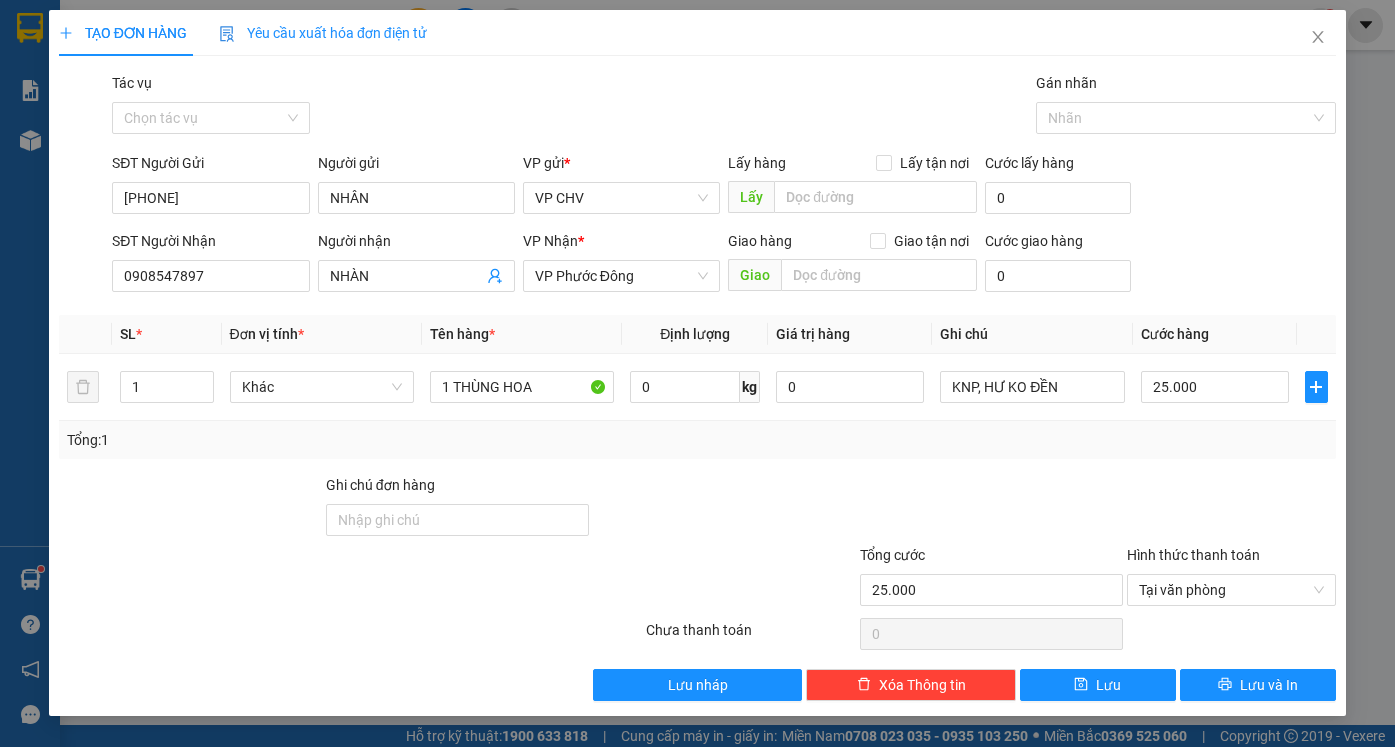 click on "Tổng:  1" at bounding box center (697, 440) 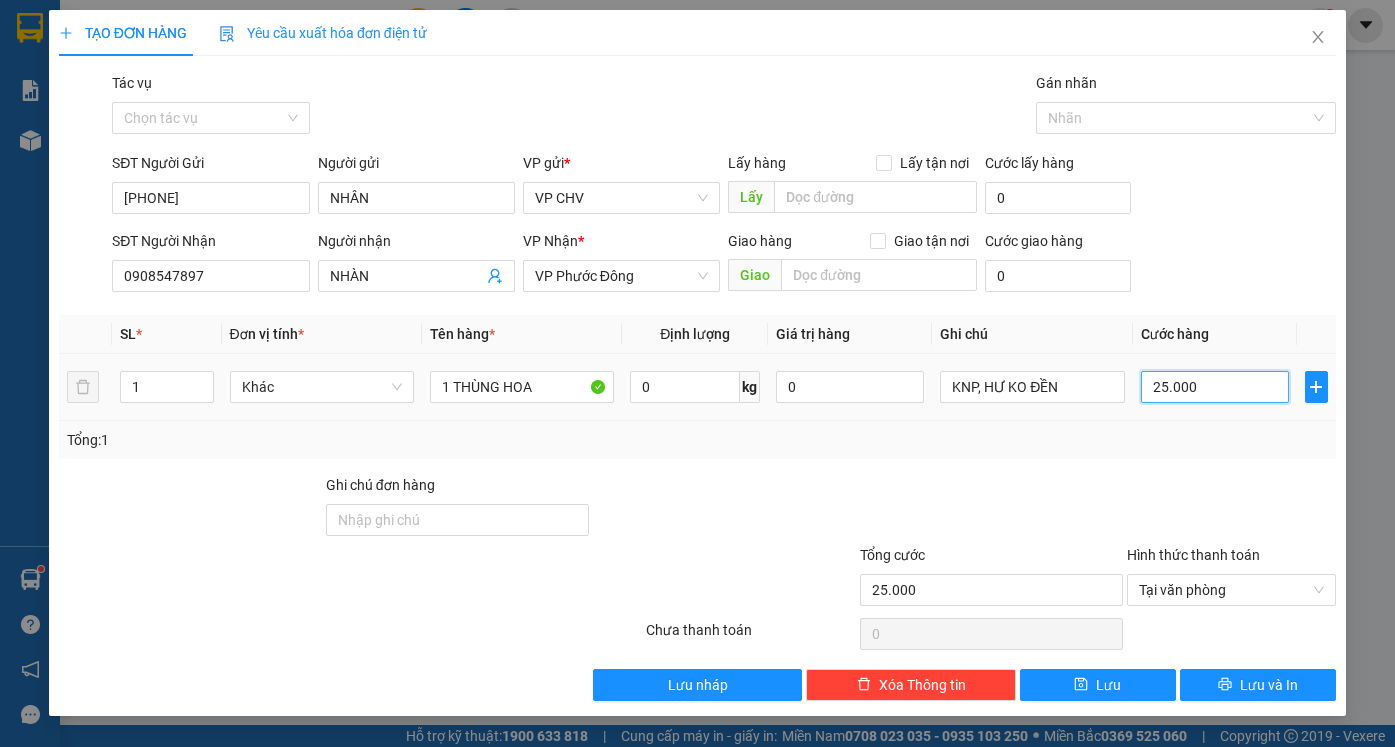 click on "25.000" at bounding box center [1215, 387] 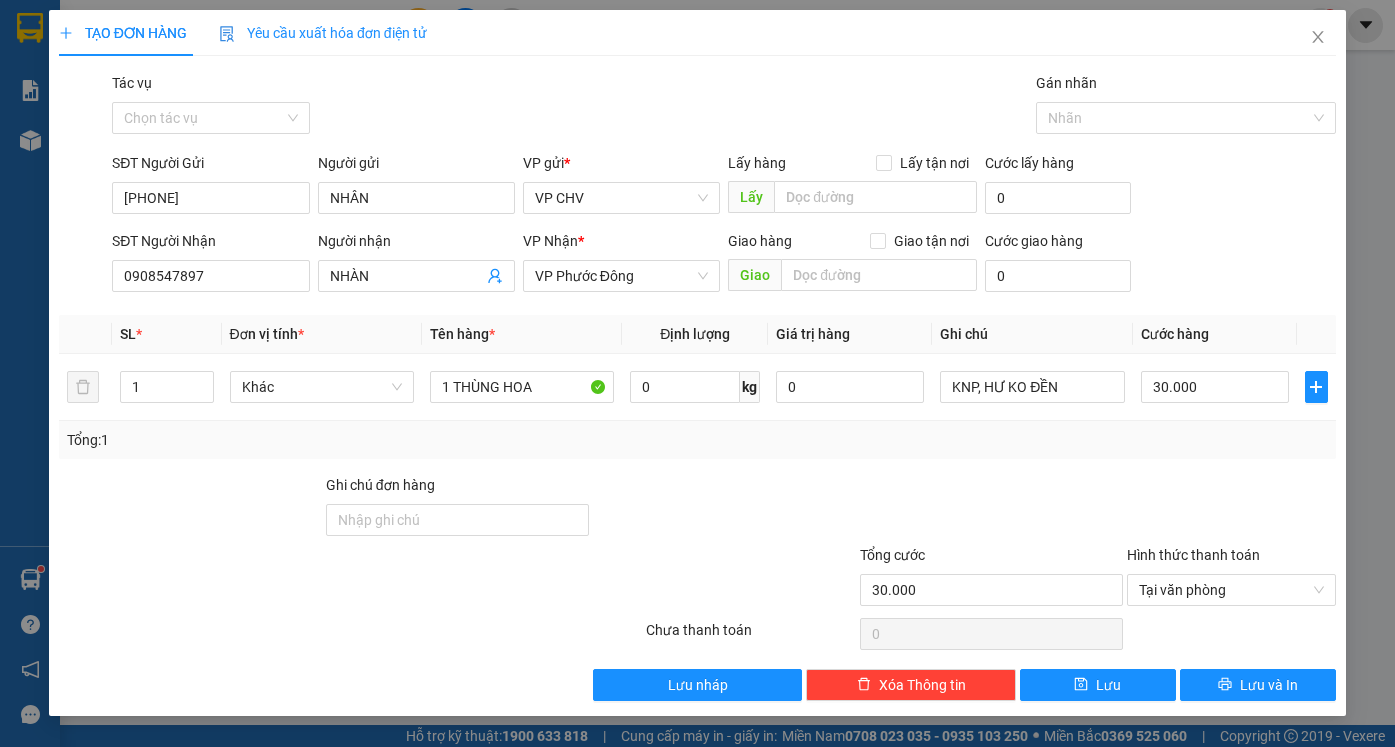 click on "Tổng:  1" at bounding box center [697, 440] 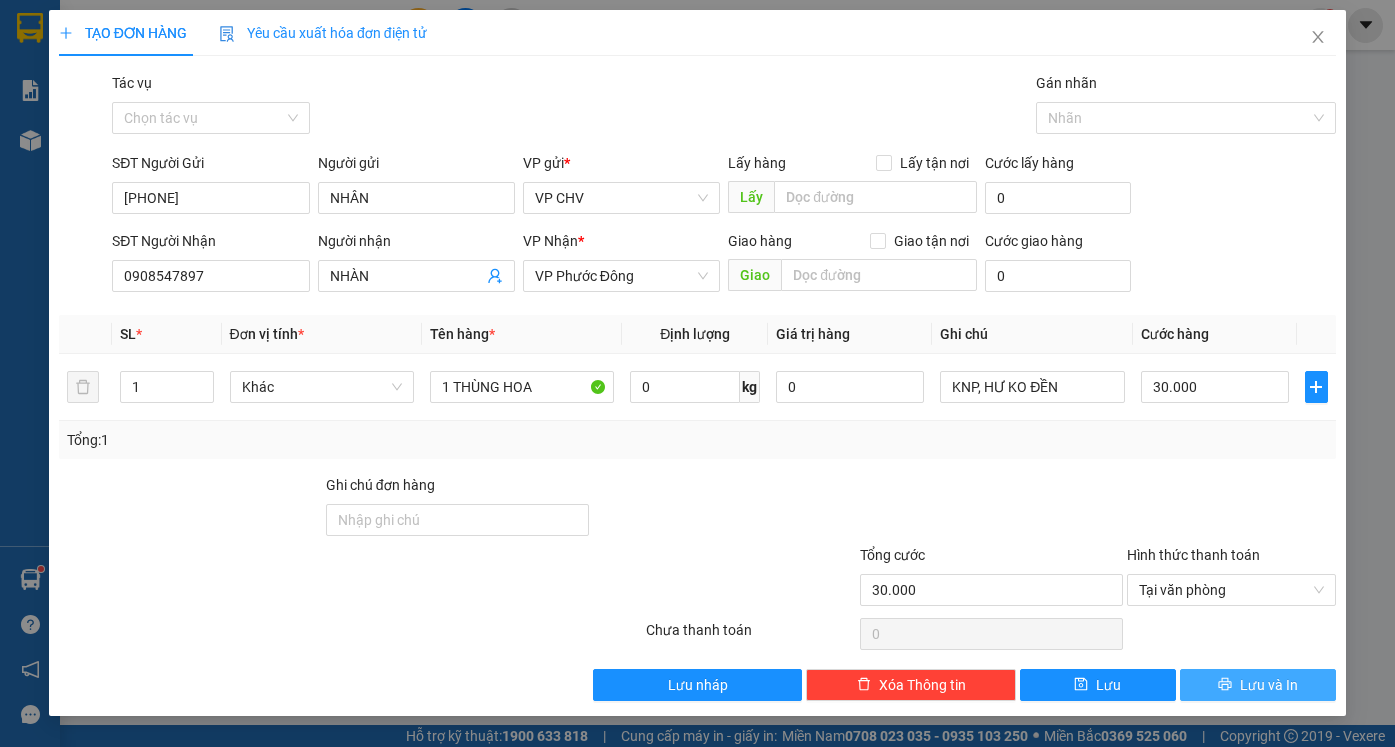 click on "Lưu và In" at bounding box center [1269, 685] 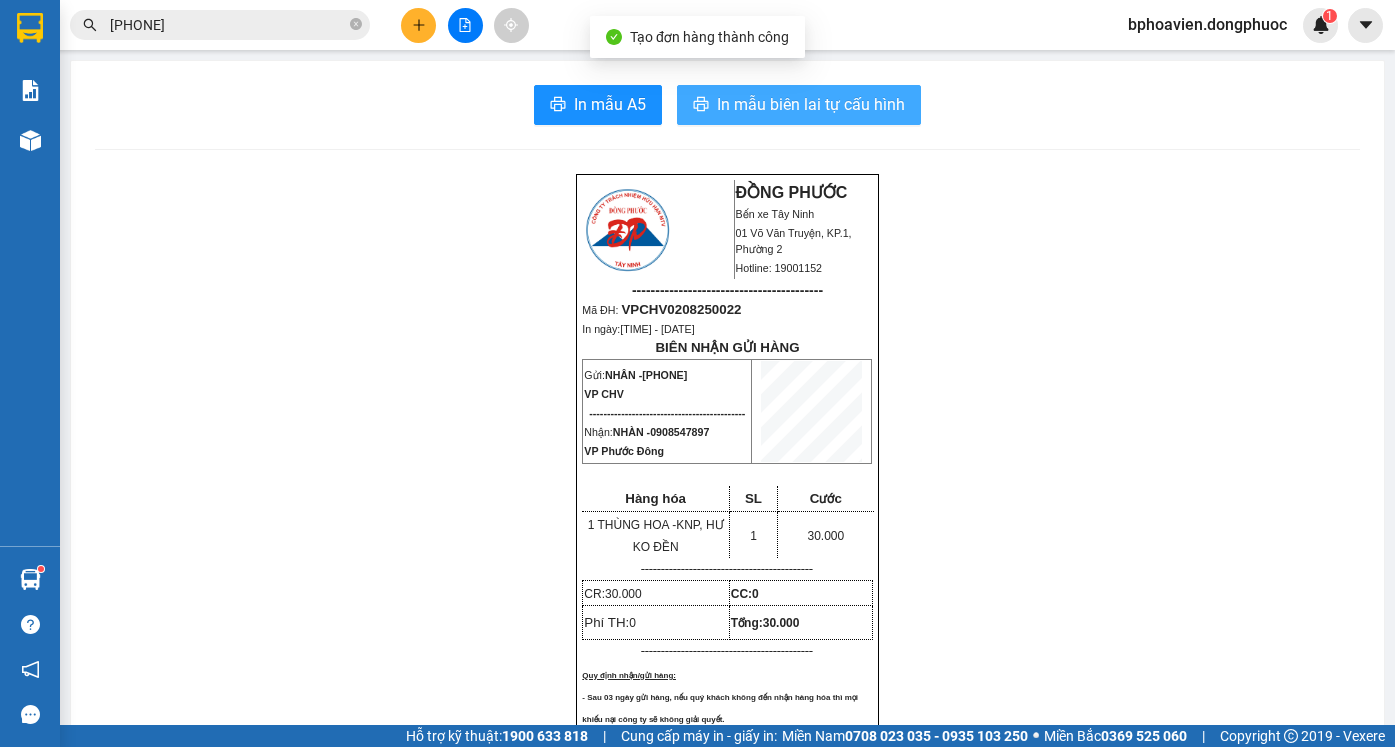 click on "In mẫu biên lai tự cấu hình" at bounding box center (799, 105) 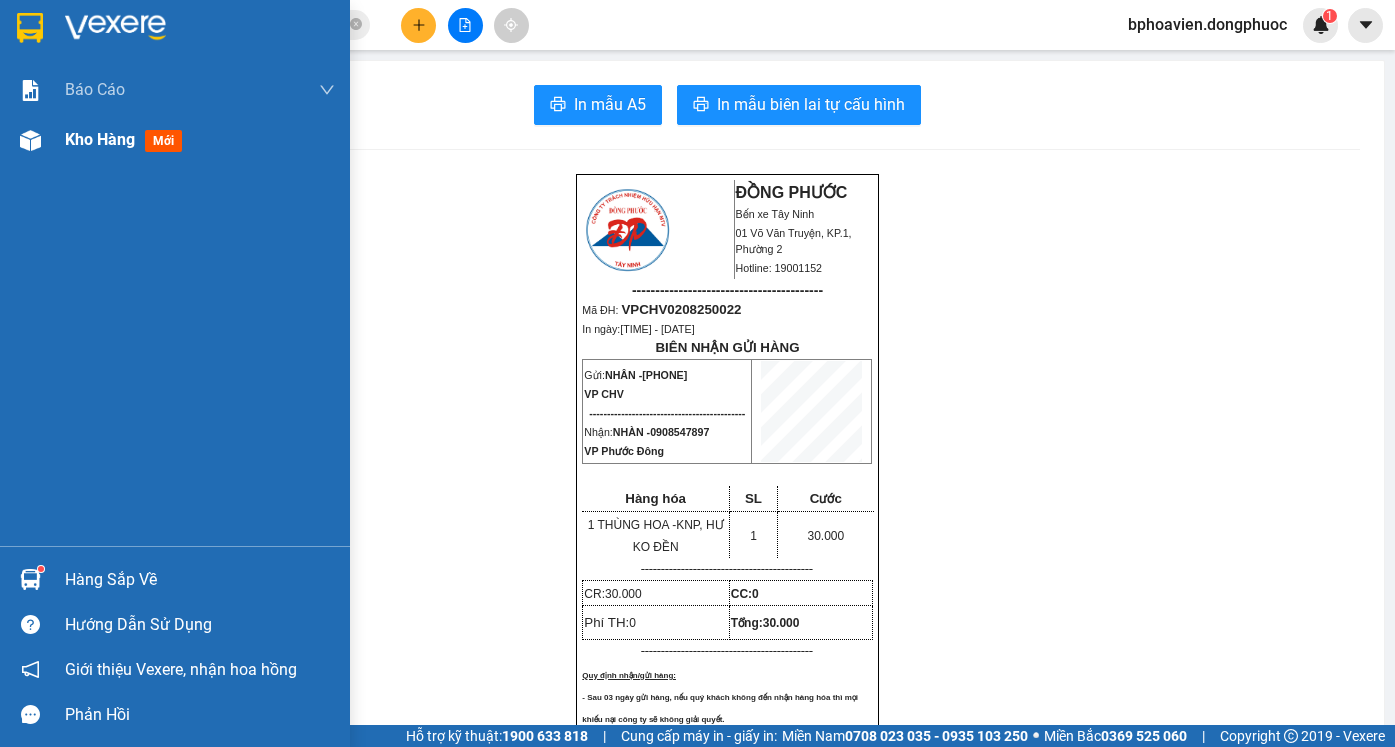 click on "Kho hàng" at bounding box center [100, 139] 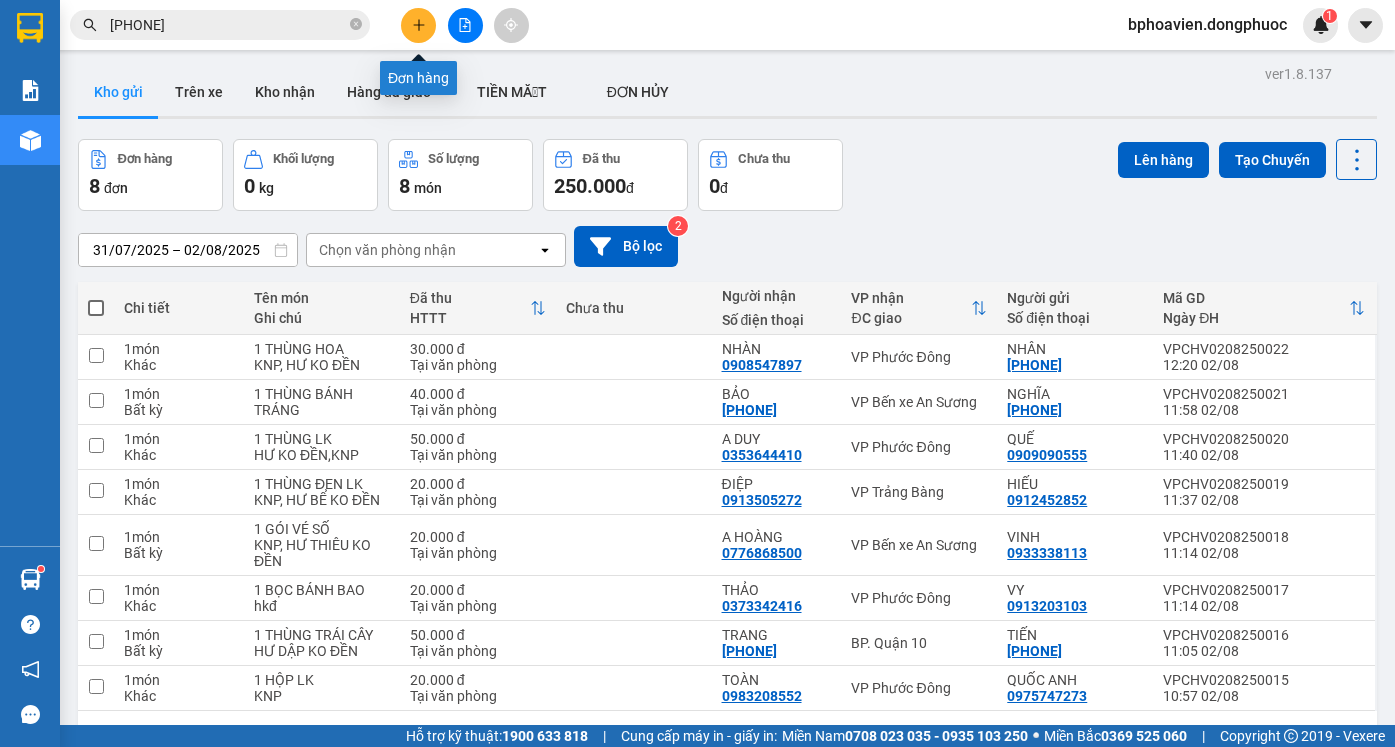 click at bounding box center [418, 25] 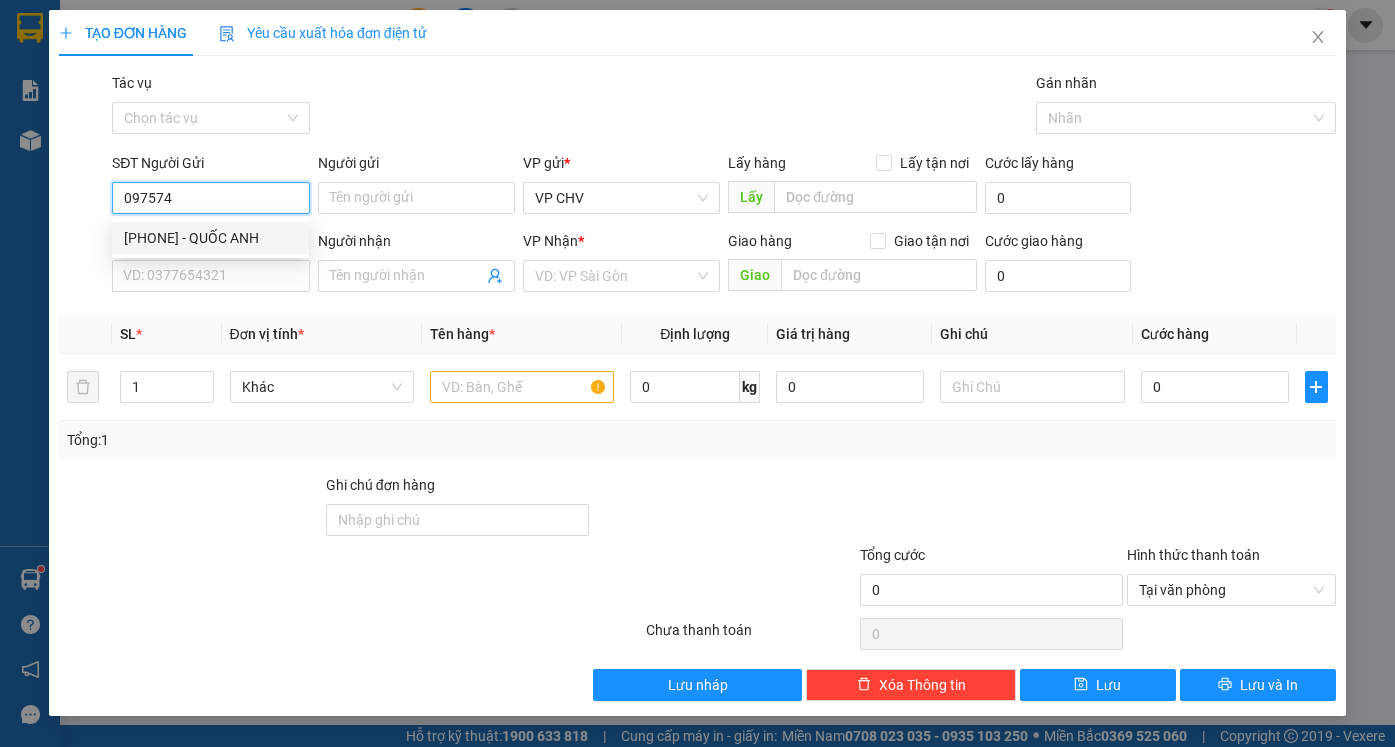 click on "[PHONE] - QUỐC ANH" at bounding box center [210, 238] 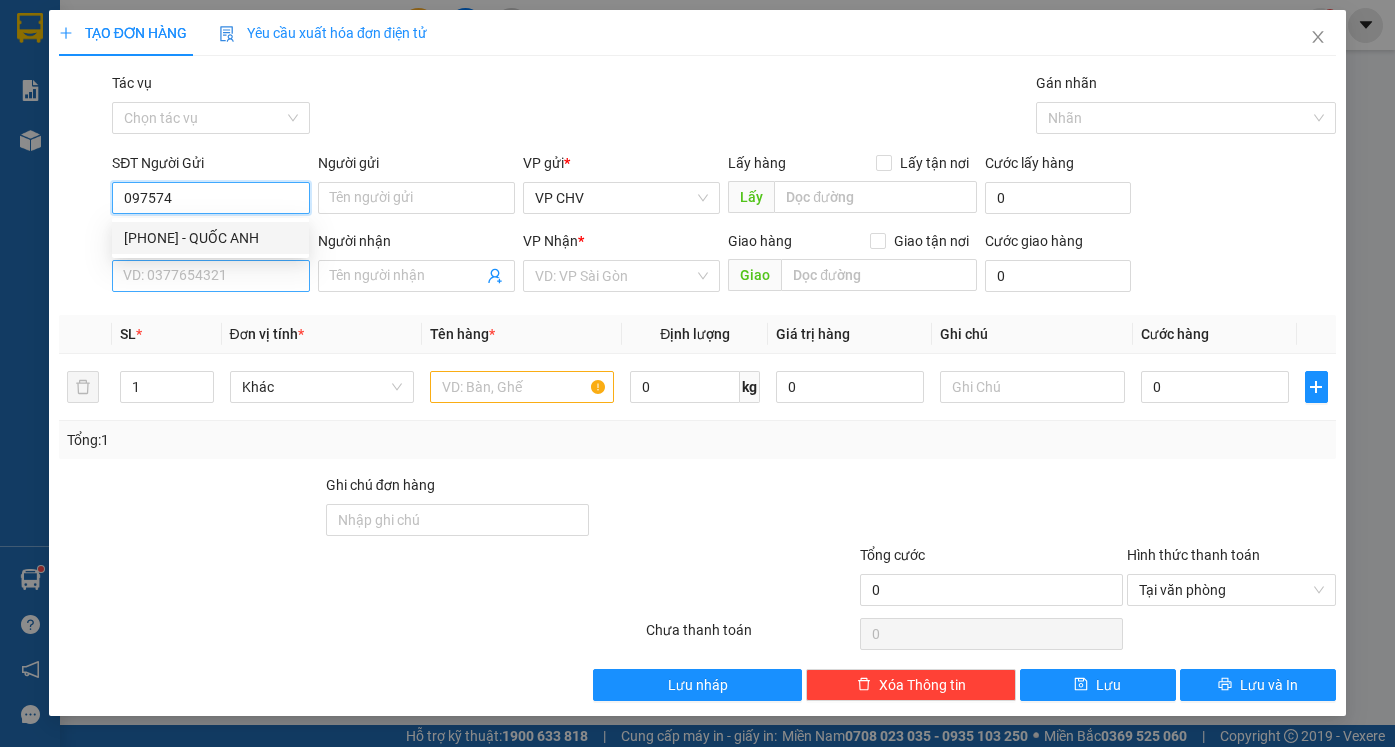 type on "0975747273" 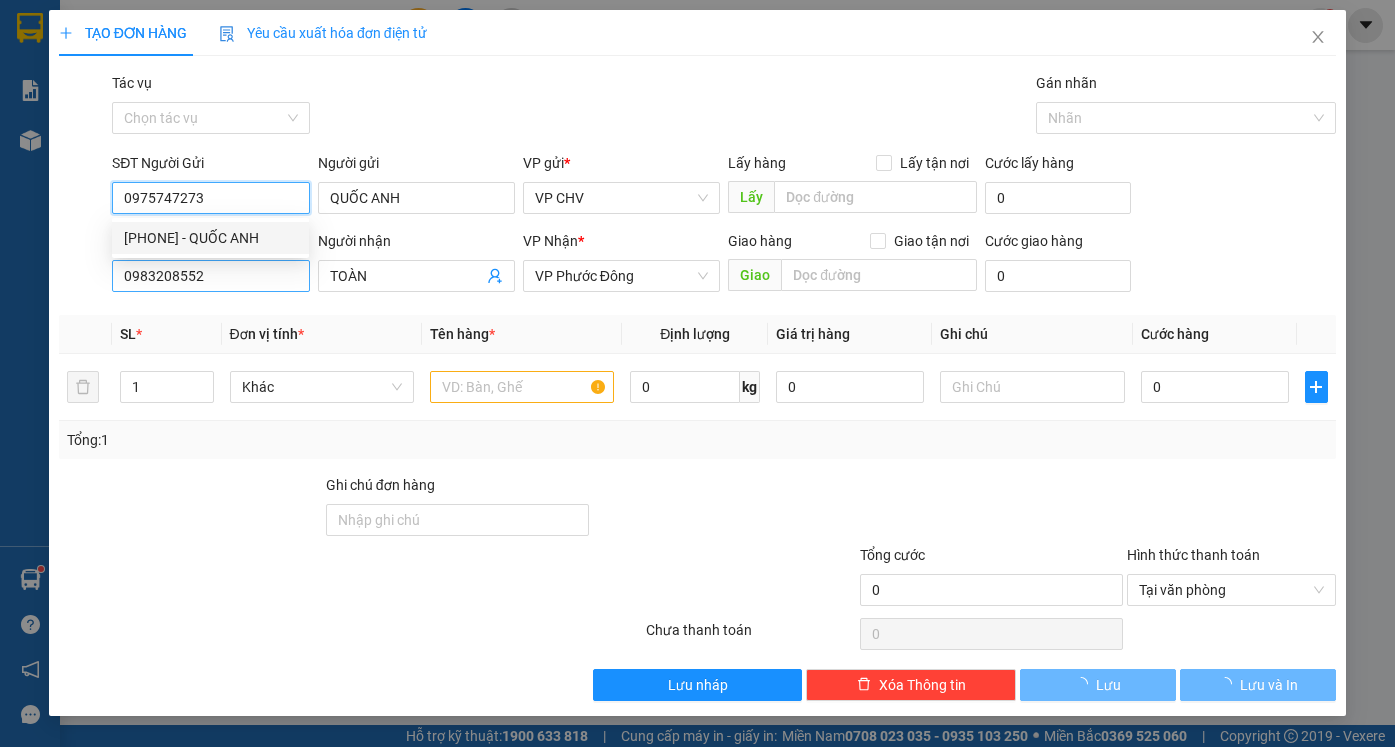 type on "20.000" 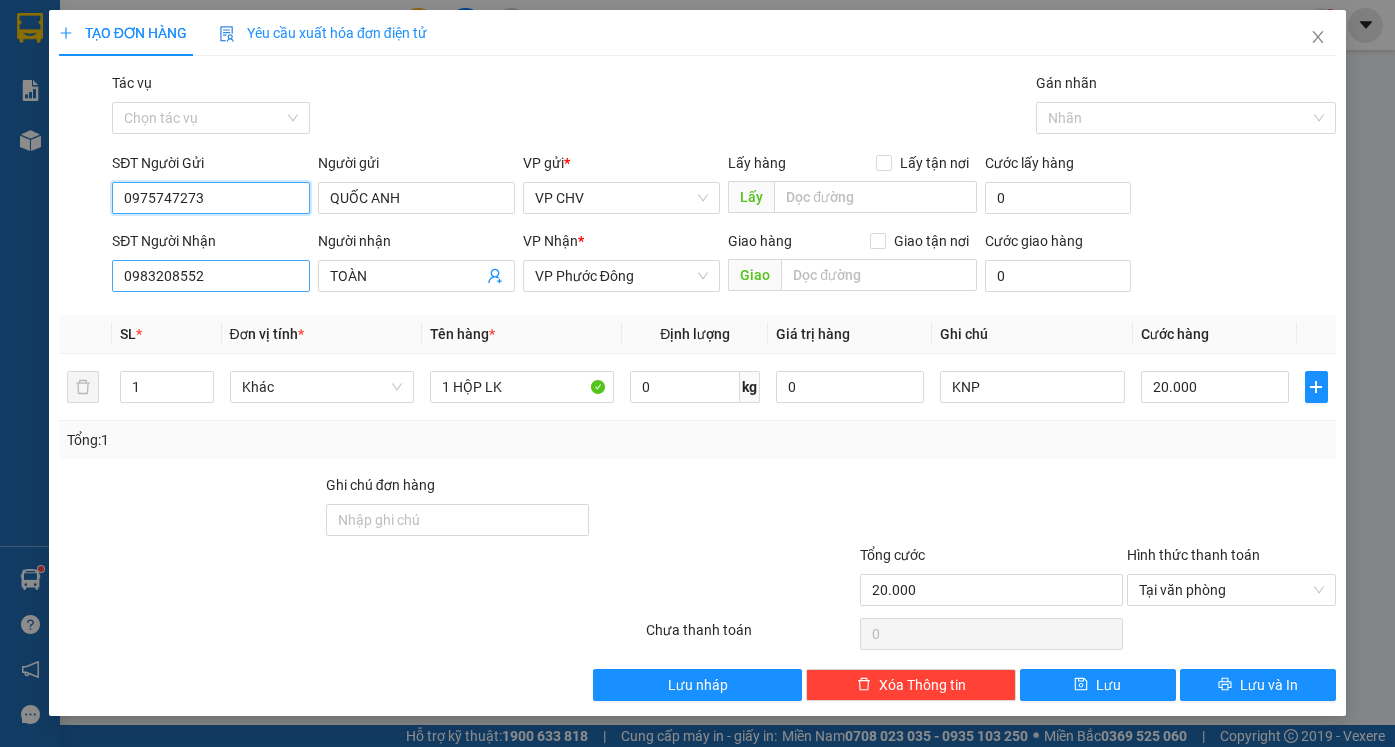 type on "0975747273" 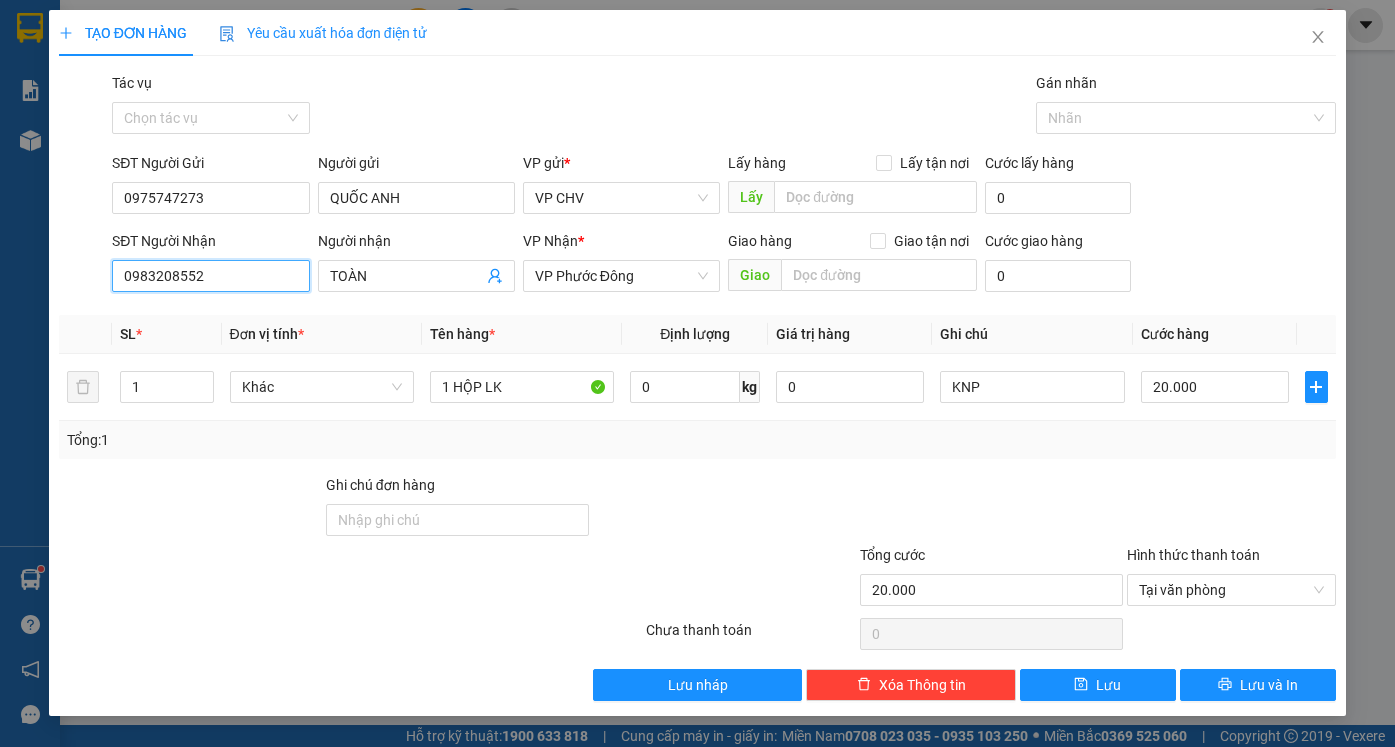 drag, startPoint x: 227, startPoint y: 283, endPoint x: 13, endPoint y: 267, distance: 214.59729 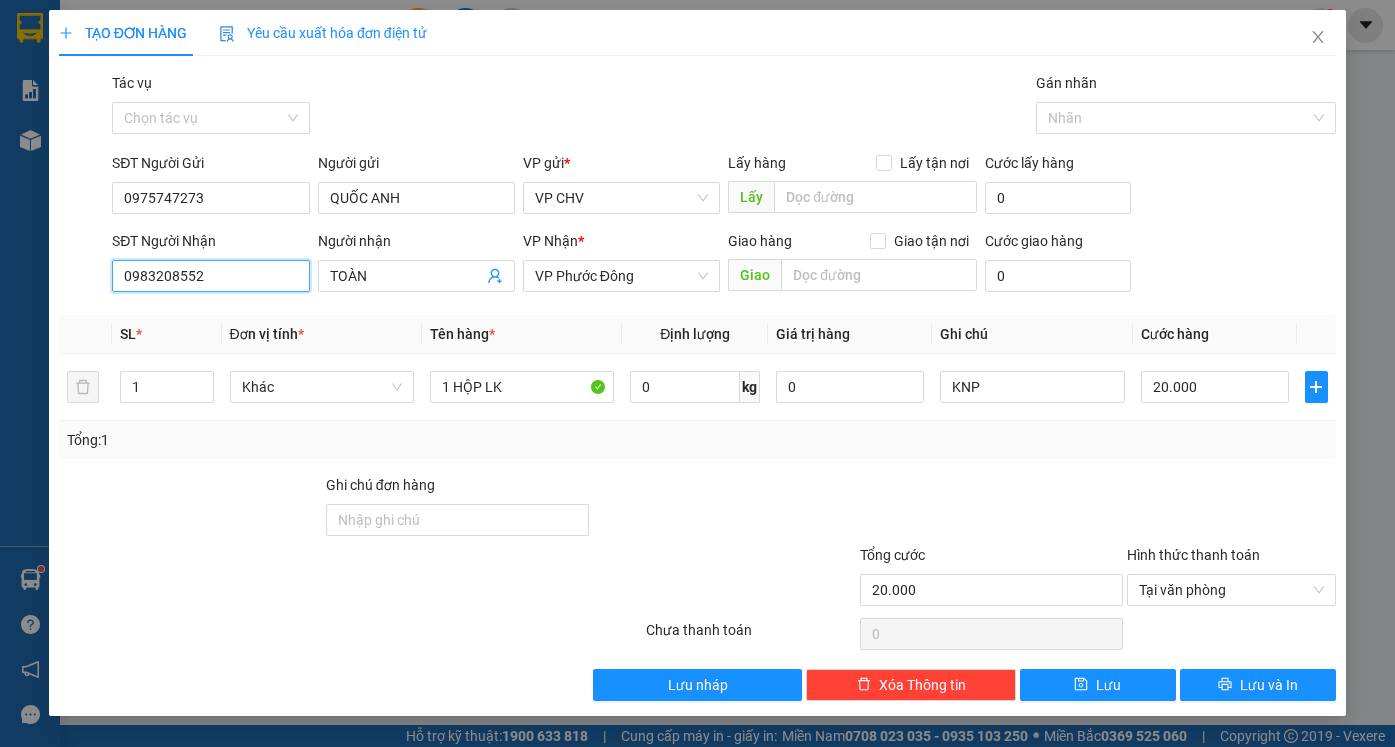 click on "TẠO ĐƠN HÀNG Yêu cầu xuất hóa đơn điện tử Transit Pickup Surcharge Ids Transit Deliver Surcharge Ids Transit Deliver Surcharge Transit Deliver Surcharge Gói vận chuyển  * Tiêu chuẩn Tác vụ Chọn tác vụ Gán nhãn   Nhãn SĐT Người Gửi [PHONE] Người gửi [NAME] VP gửi  * VP [LOCATION] Lấy hàng Lấy tận nơi Lấy Cước lấy hàng 0 SĐT Người Nhận [PHONE] Người nhận [NAME] VP Nhận  * VP [LOCATION] Giao hàng Giao tận nơi Giao Cước giao hàng 0 SL  * Đơn vị tính  * Tên hàng  * Định lượng Giá trị hàng Ghi chú Cước hàng                   1 Khác 1 HỘP LK 0 kg 0 KNP 20.000 Tổng:  1 Ghi chú đơn hàng Tổng cước 20.000 Hình thức thanh toán Tại văn phòng Số tiền thu trước 0 Chưa thanh toán 0 Chọn HT Thanh Toán Lưu nháp Xóa Thông tin Lưu Lưu và In" at bounding box center [697, 373] 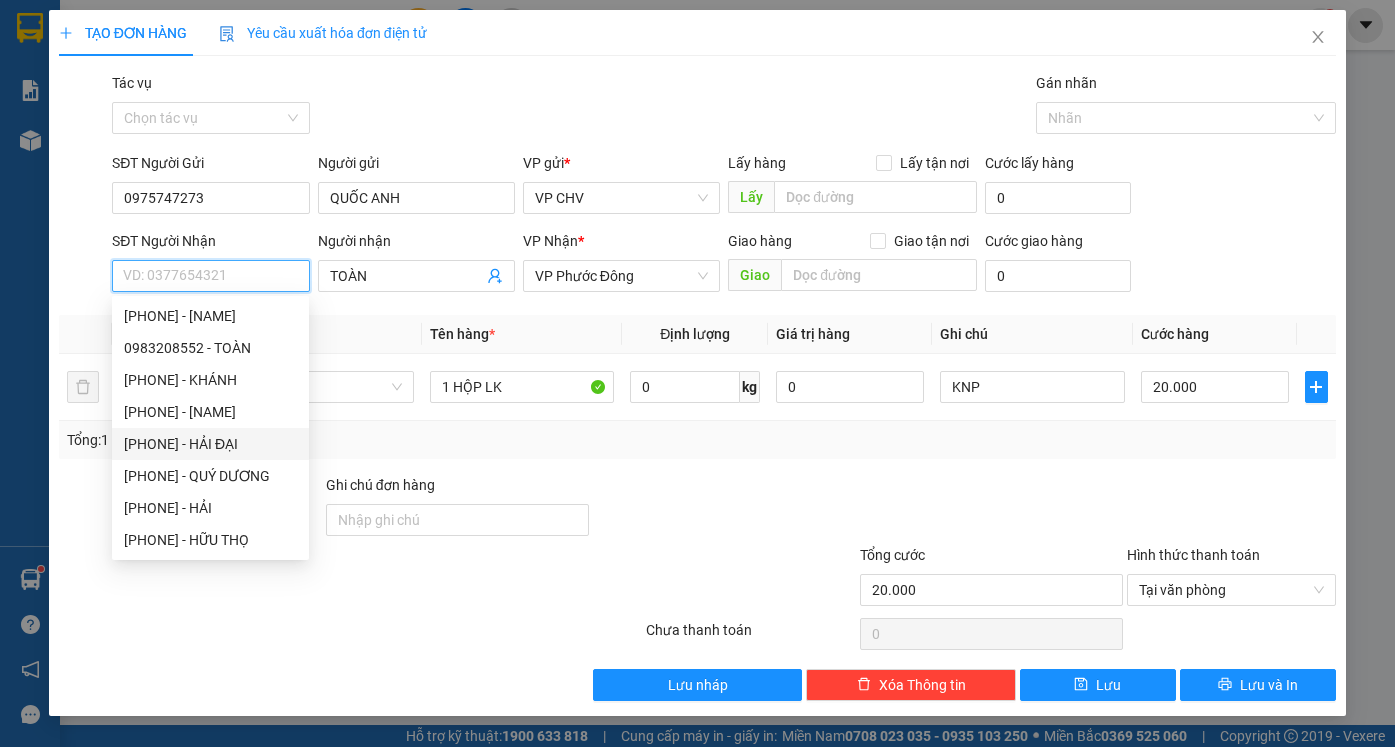 click on "[PHONE] - HẢI ĐẠI" at bounding box center (210, 444) 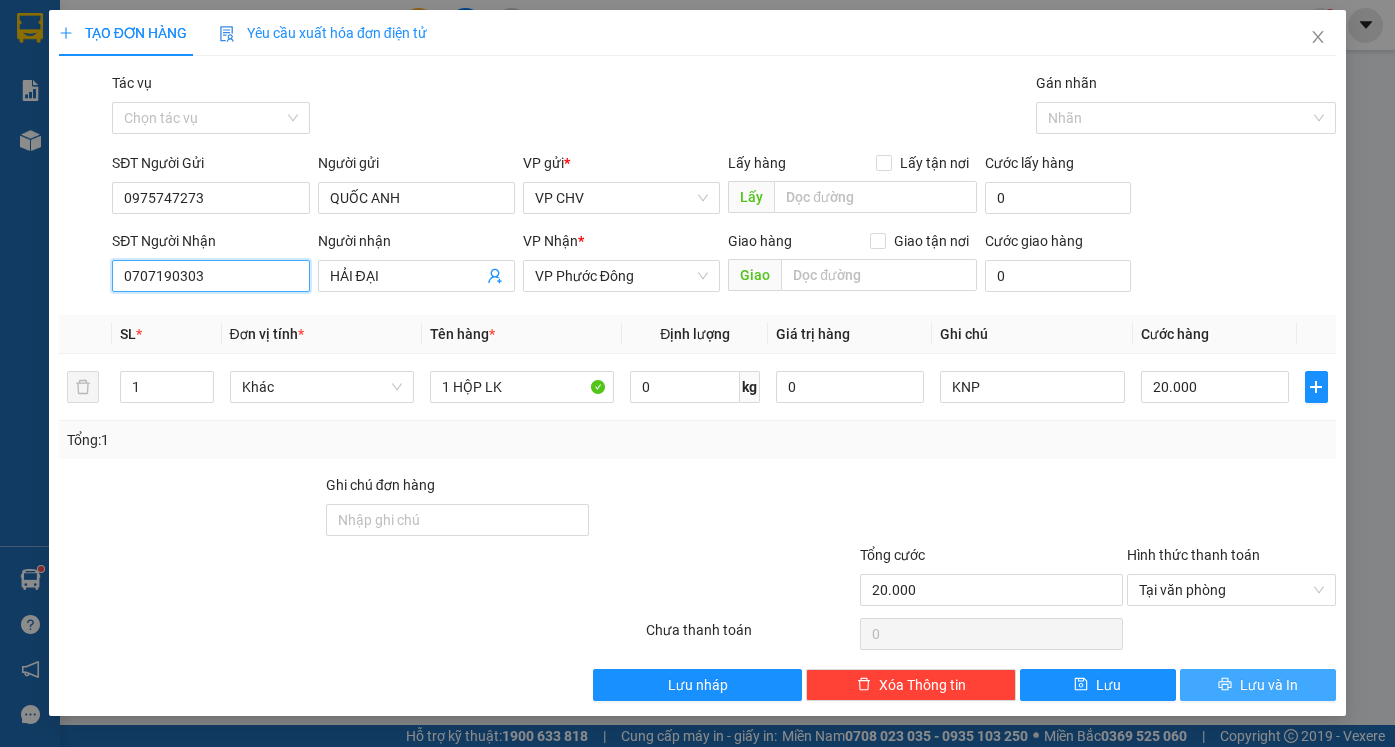 type on "0707190303" 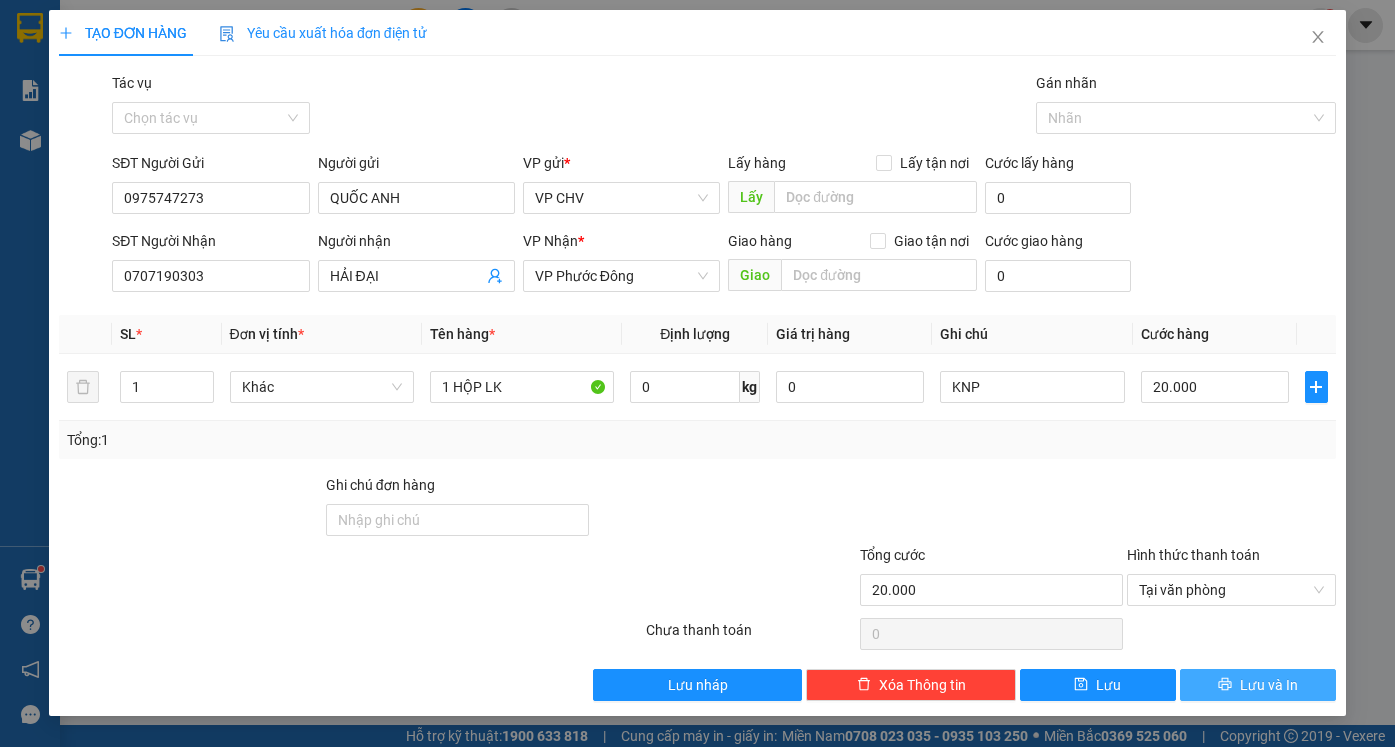 click 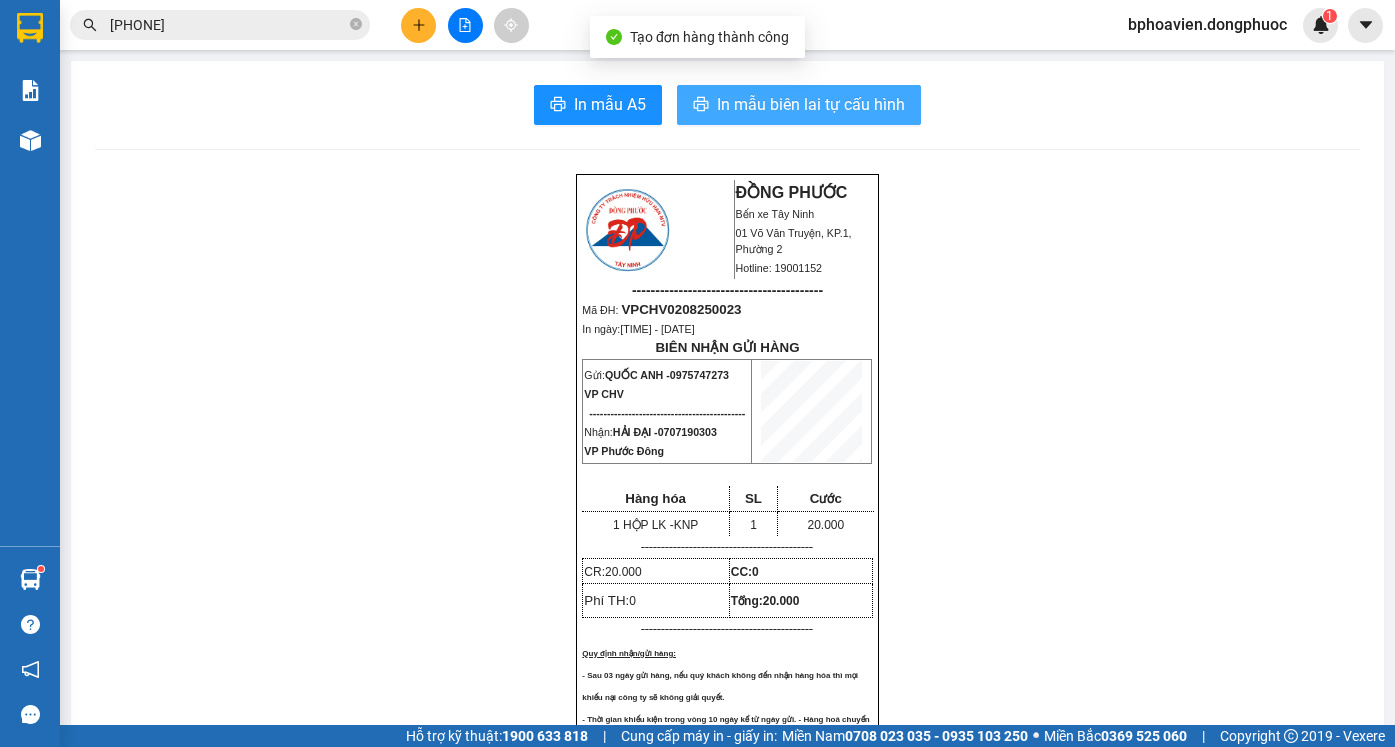 click on "In mẫu biên lai tự cấu hình" at bounding box center [811, 104] 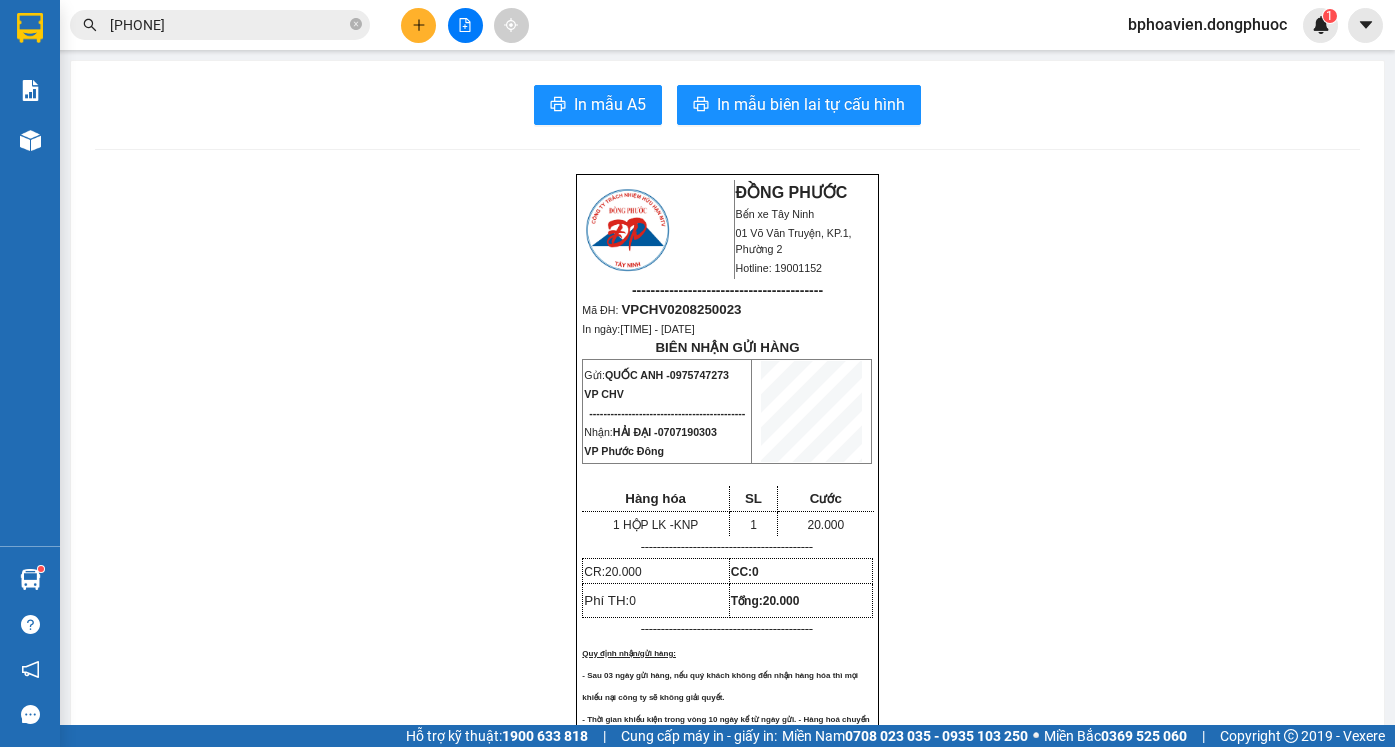 click 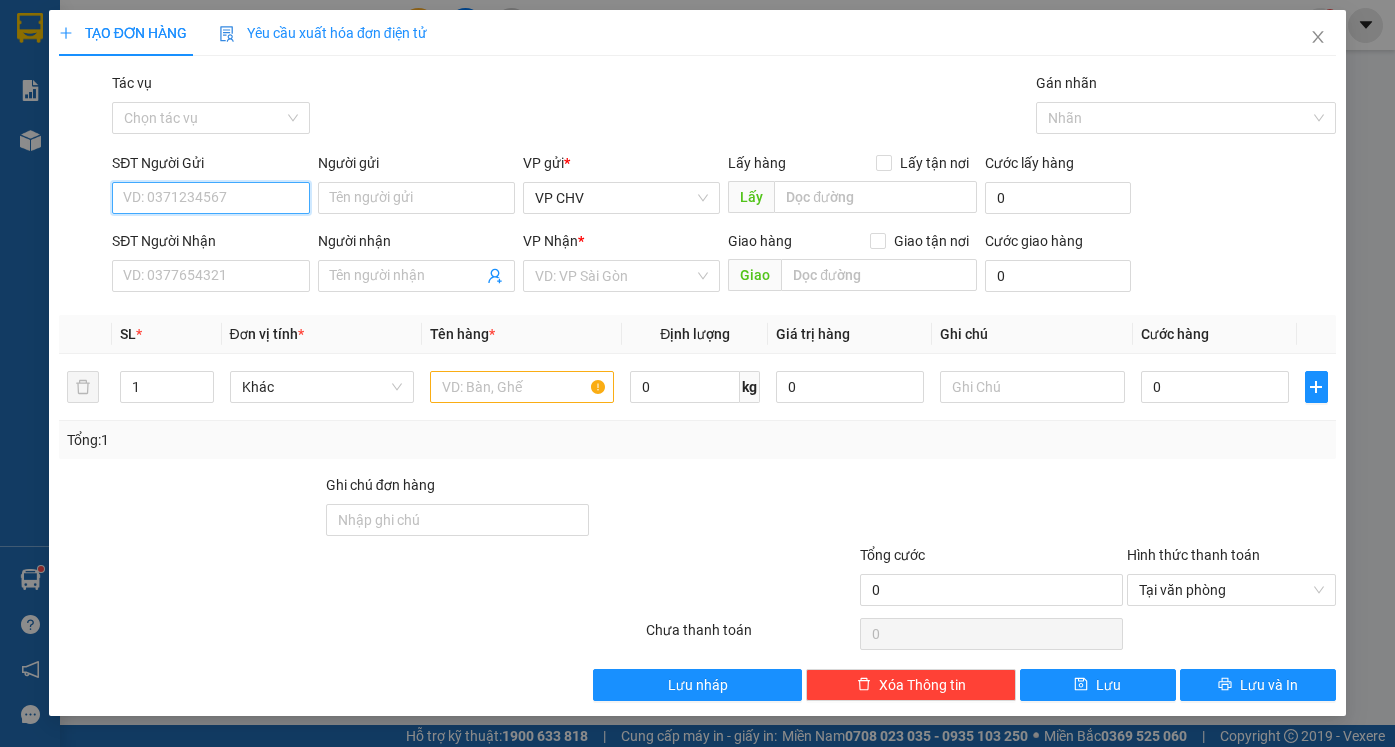 click on "SĐT Người Gửi" at bounding box center (210, 198) 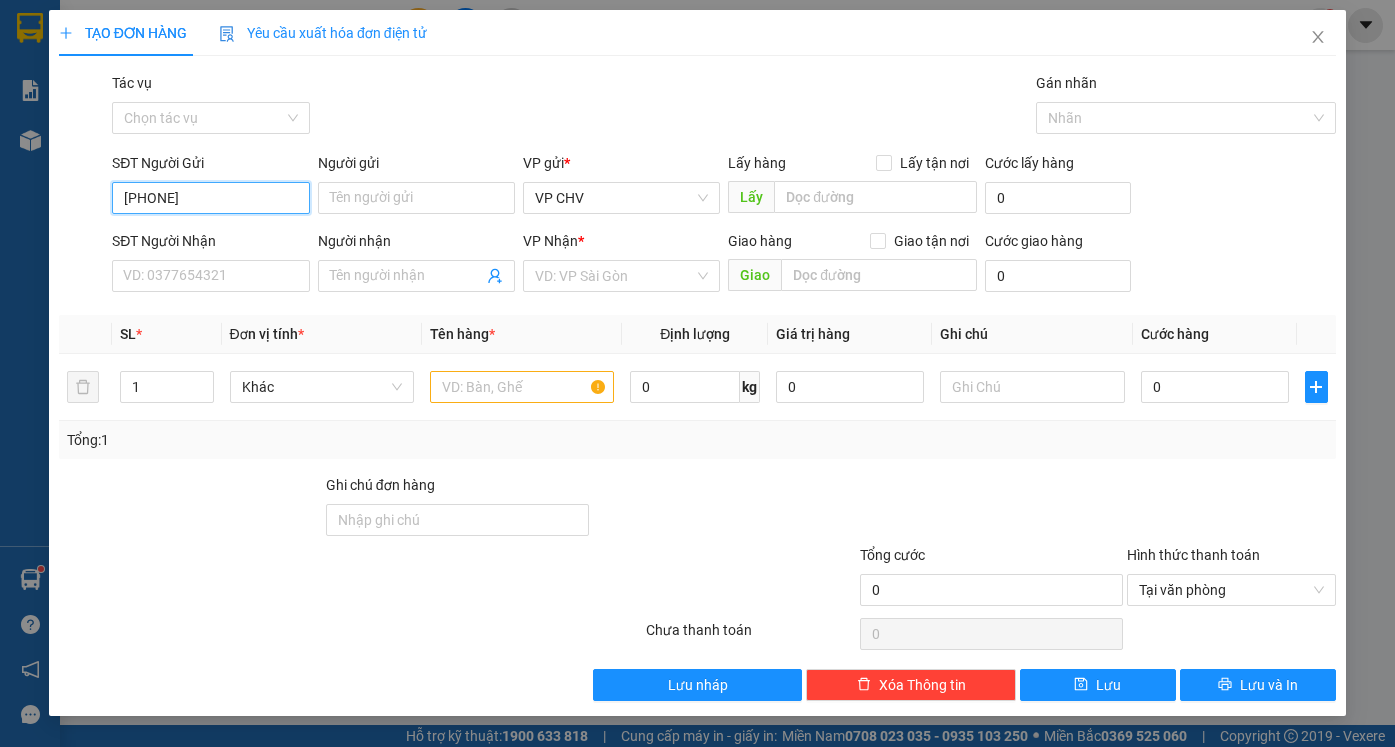 type on "0975674361" 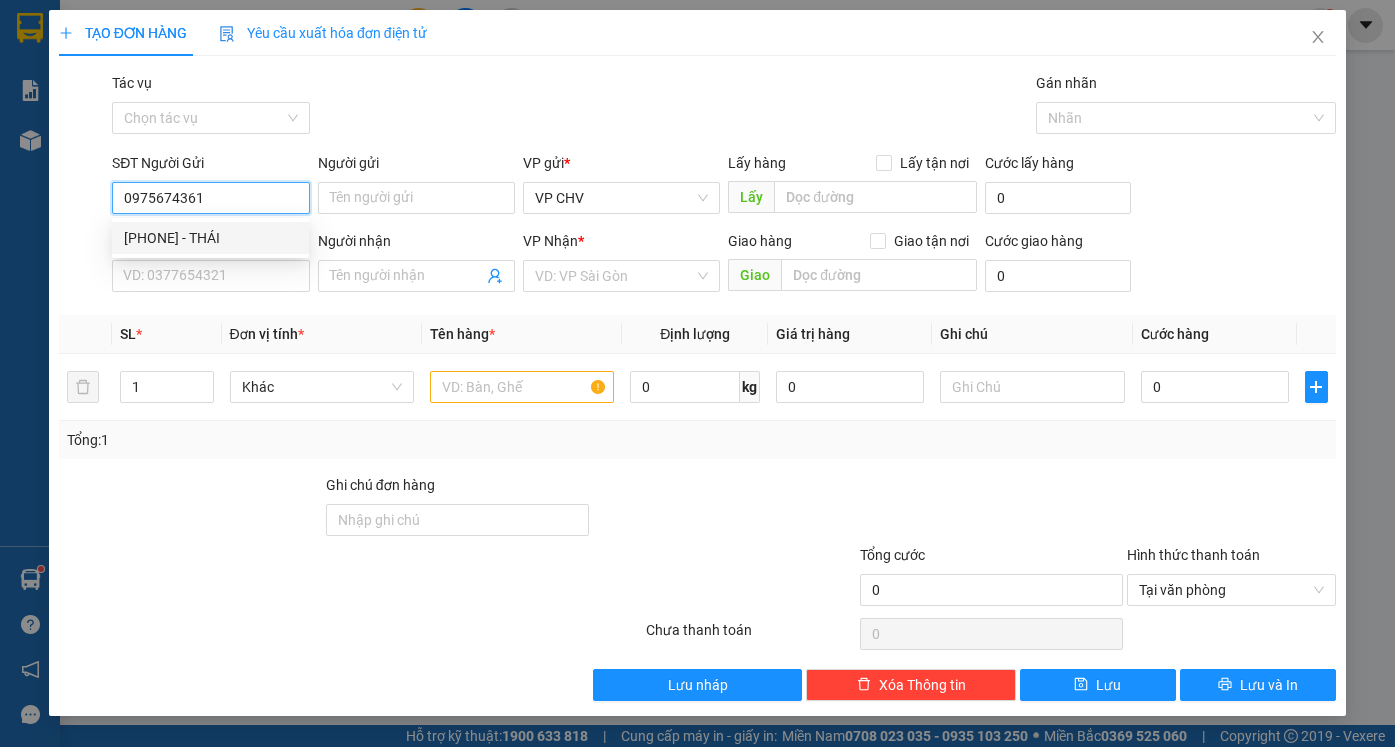 click on "[PHONE] - THÁI" at bounding box center [210, 238] 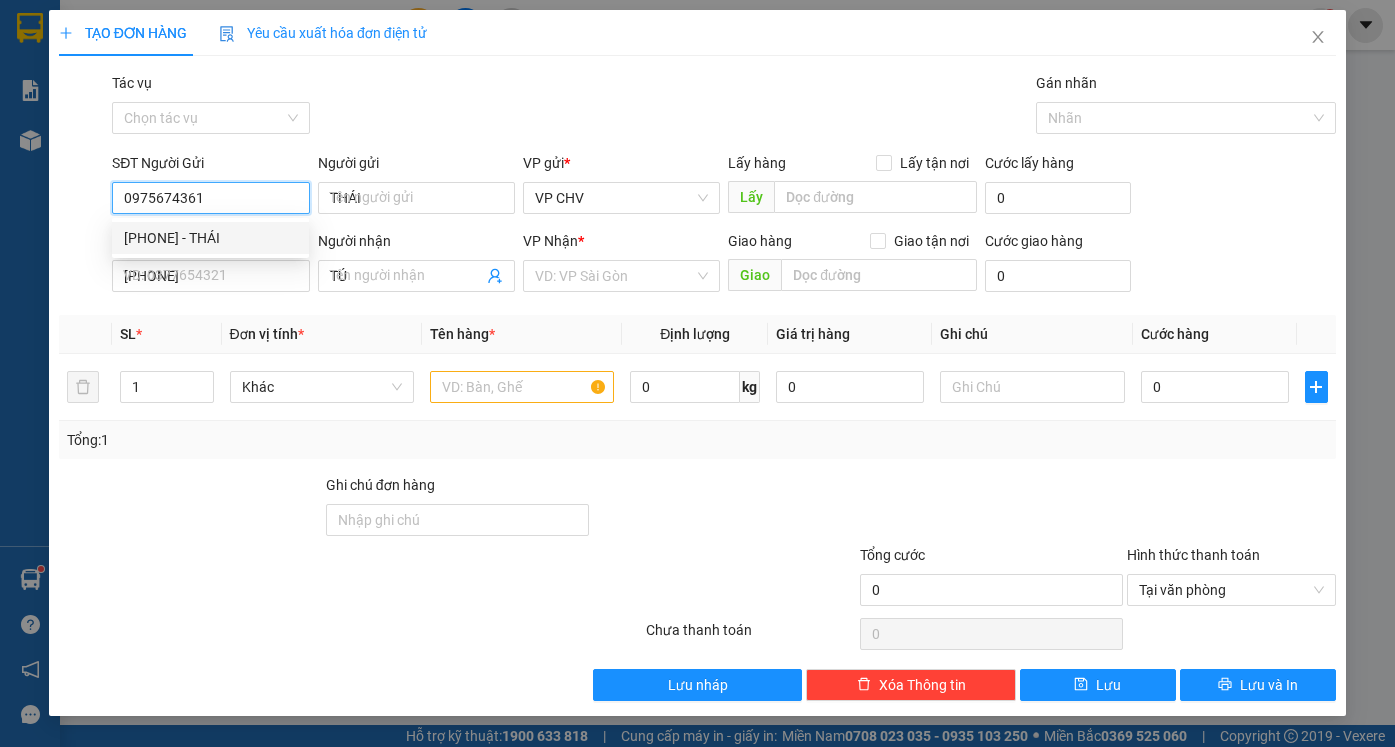 type on "20.000" 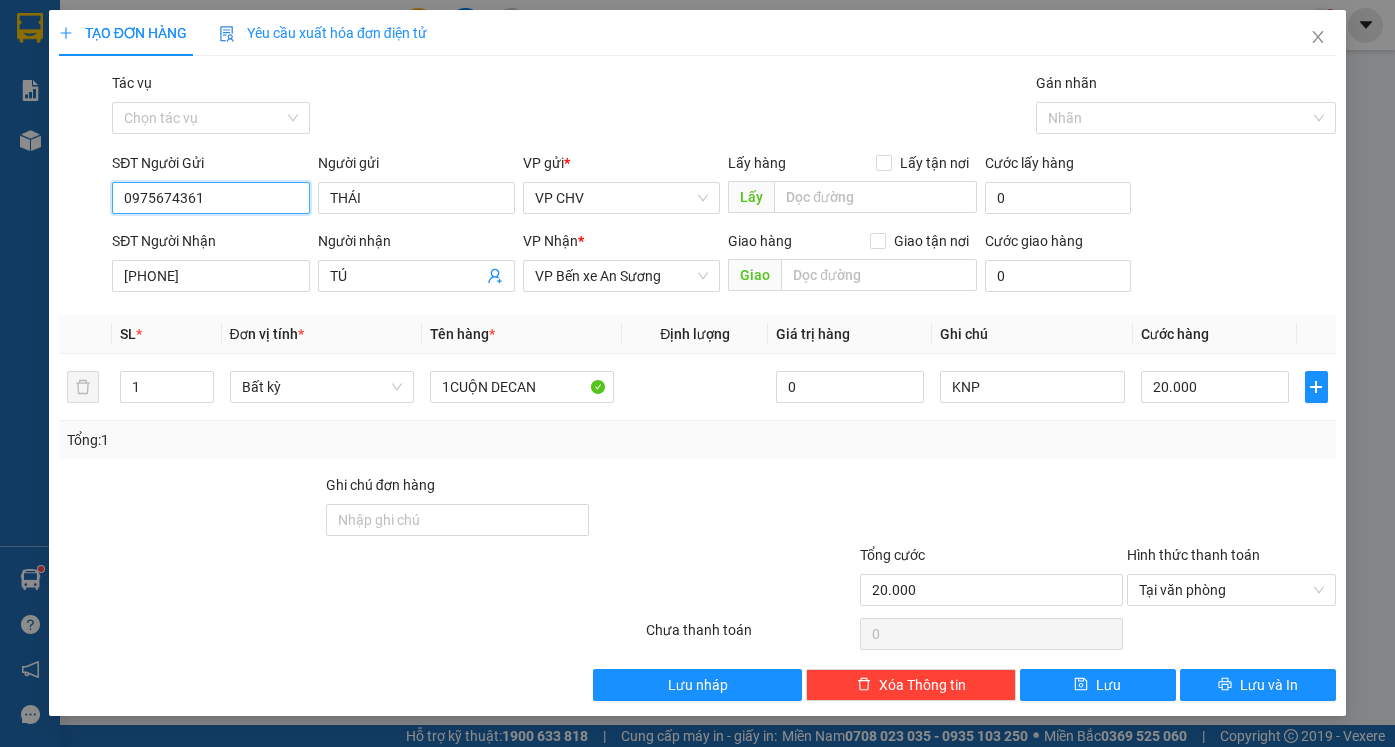 type on "0975674361" 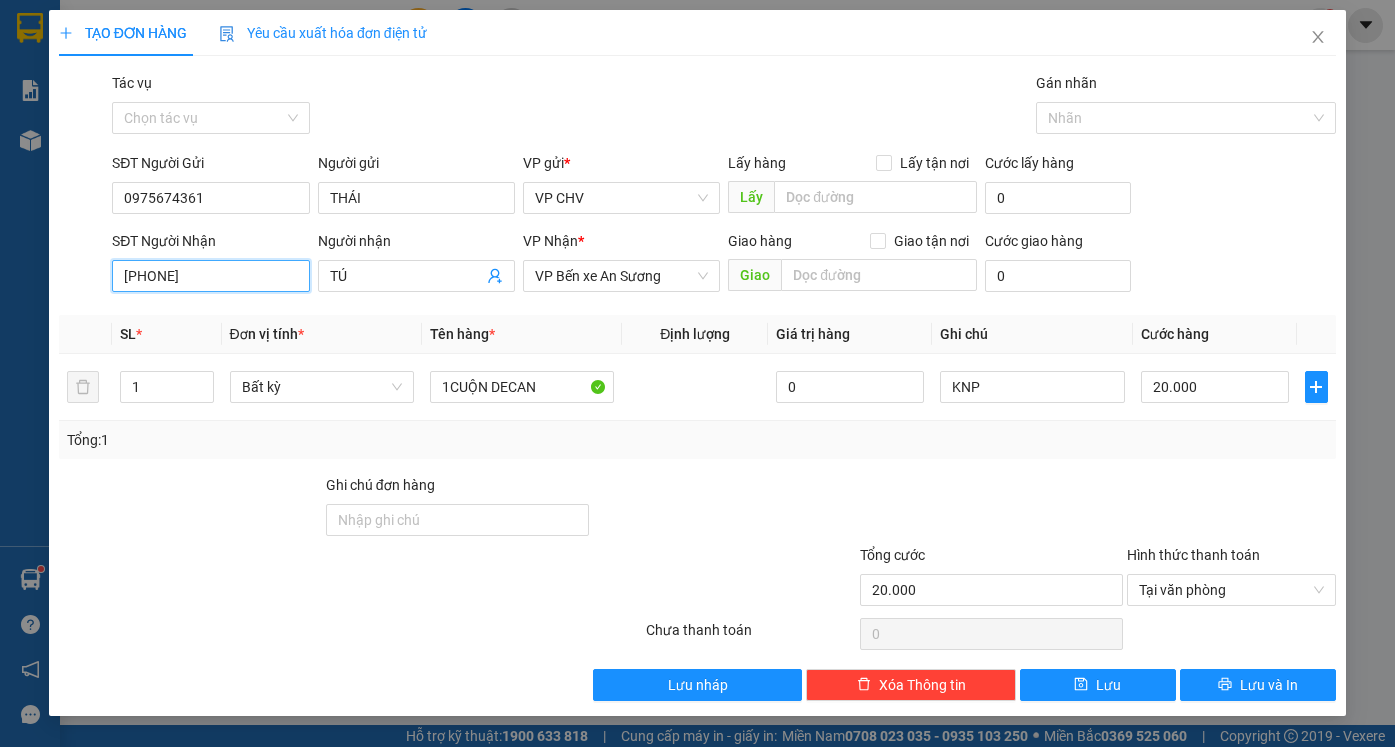 click on "TẠO ĐƠN HÀNG Yêu cầu xuất hóa đơn điện tử Transit Pickup Surcharge Ids Transit Deliver Surcharge Ids Transit Deliver Surcharge Transit Deliver Surcharge Gói vận chuyển  * Tiêu chuẩn Tác vụ Chọn tác vụ Gán nhãn   Nhãn SĐT Người Gửi [PHONE] [PHONE] Người gửi [NAME] VP gửi  * VP [LOCATION] Lấy hàng Lấy tận nơi Lấy Cước lấy hàng 0 SĐT Người Nhận [PHONE] Người nhận [NAME] VP Nhận  * VP [LOCATION] Giao hàng Giao tận nơi Giao Cước giao hàng 0 SL  * Đơn vị tính  * Tên hàng  * Định lượng Giá trị hàng Ghi chú Cước hàng                   1 Bất kỳ 1CUỘN DECAN 0 KNP 20.000 Tổng:  1 Ghi chú đơn hàng Tổng cước 20.000 Hình thức thanh toán Tại văn phòng Số tiền thu trước 0 Chưa thanh toán 0 Chọn HT Thanh Toán Lưu nháp Xóa Thông tin Lưu Lưu và In" at bounding box center [697, 373] 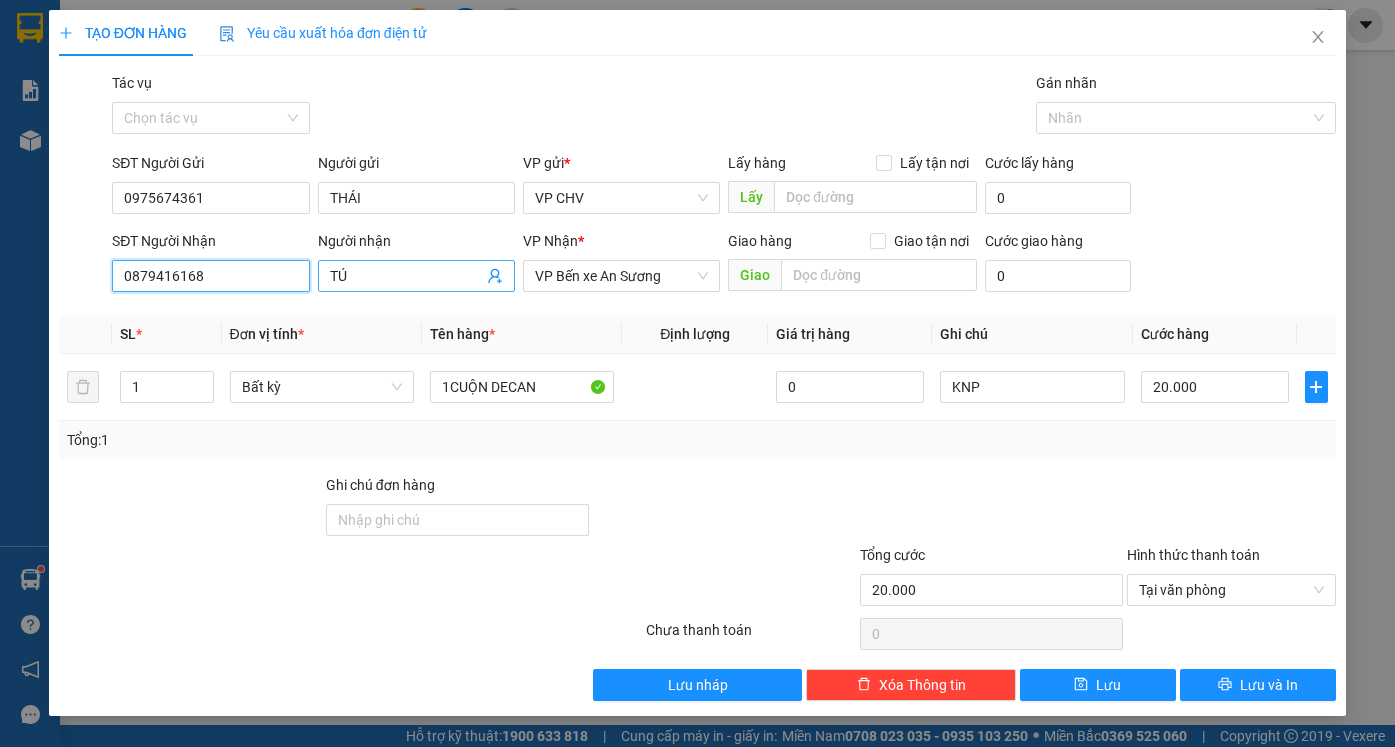 type on "0879416168" 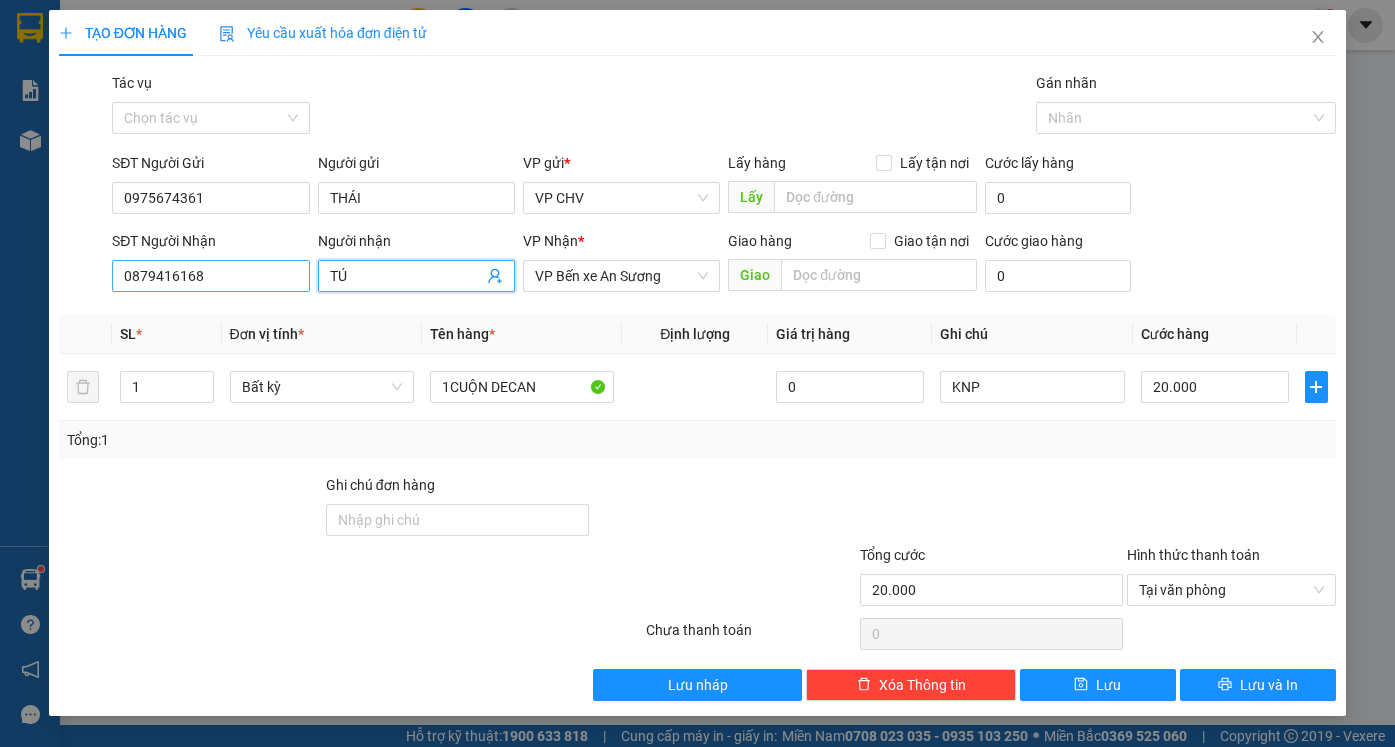 drag, startPoint x: 355, startPoint y: 276, endPoint x: 284, endPoint y: 272, distance: 71.11259 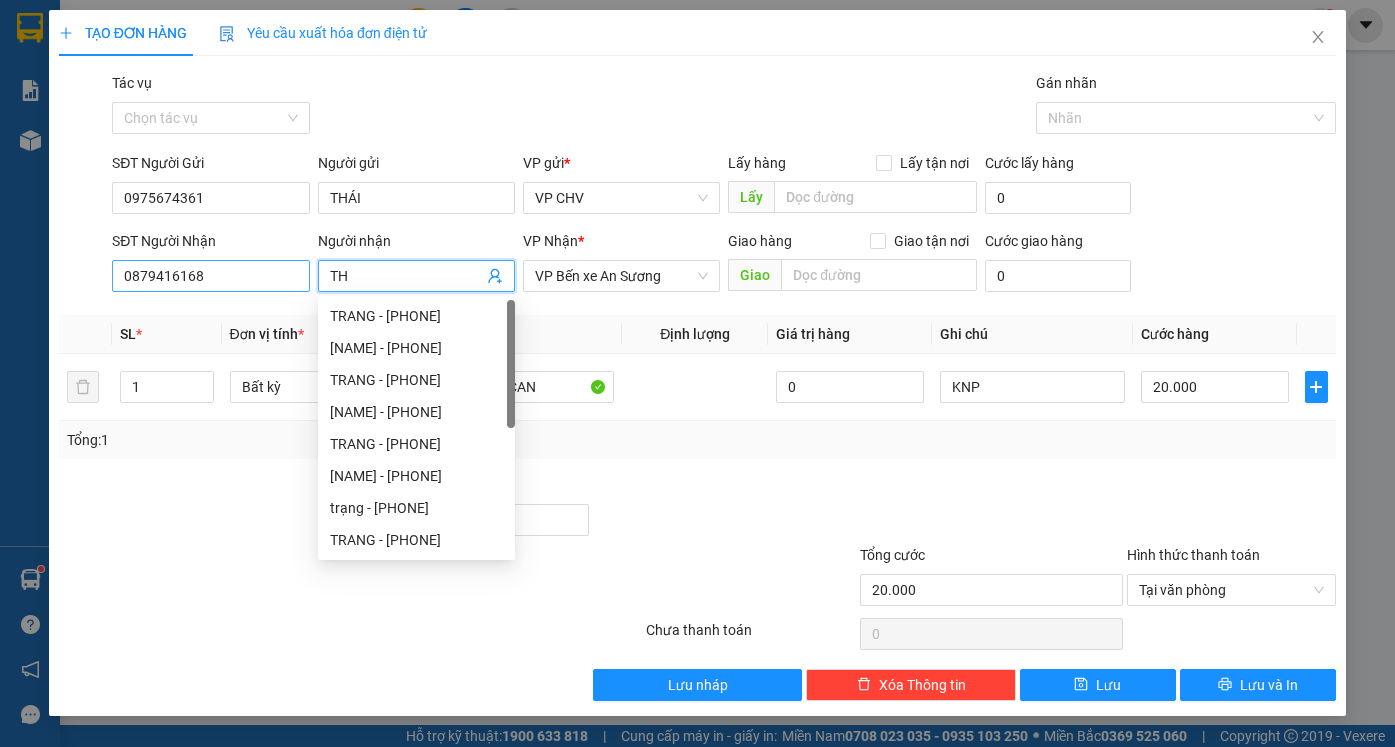 type on "THẤ" 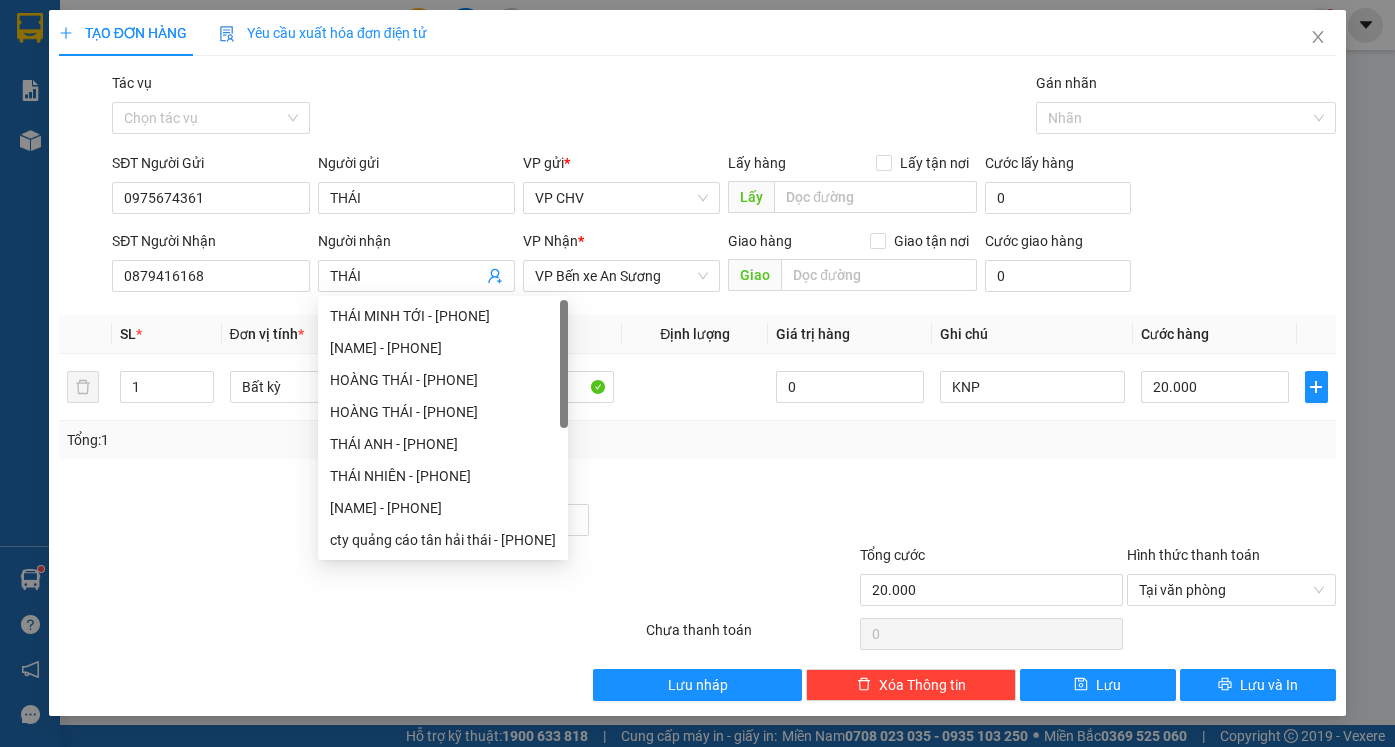 click on "Tổng:  1" at bounding box center [697, 440] 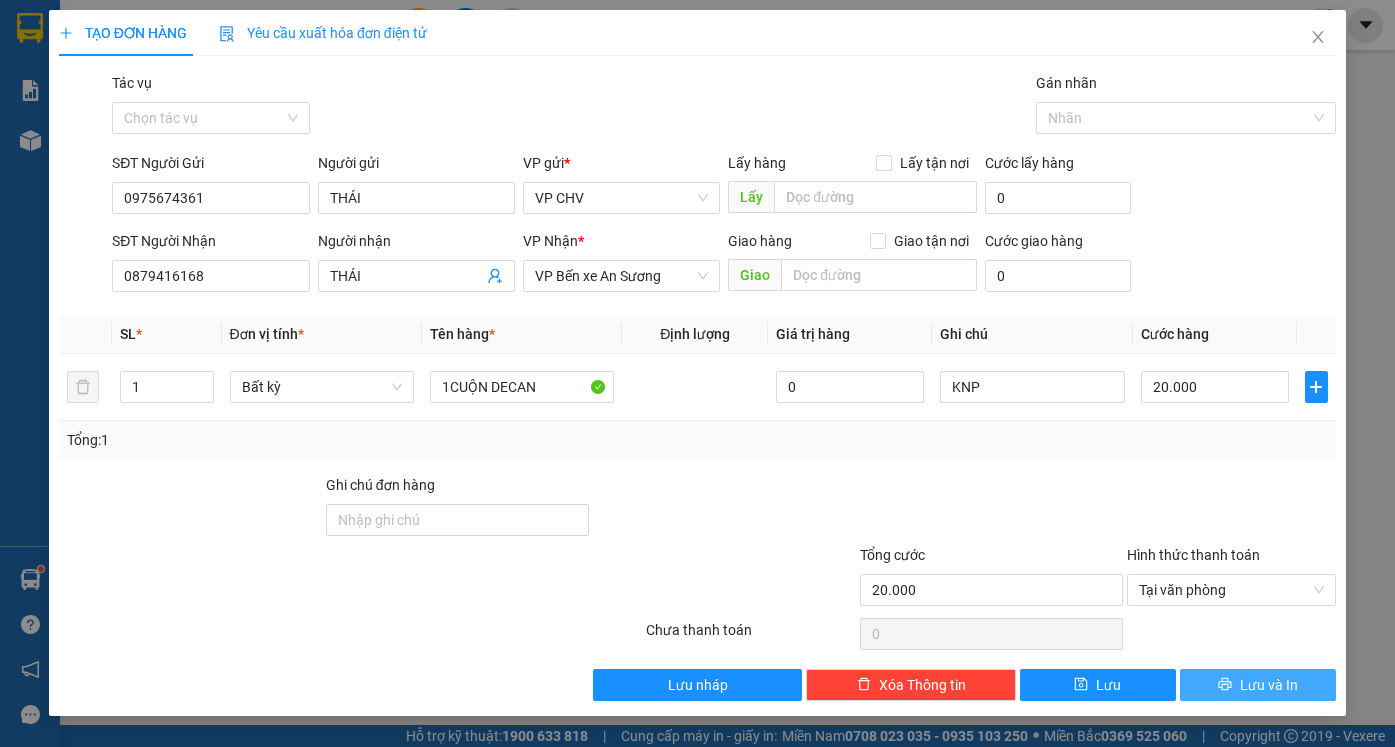 drag, startPoint x: 1286, startPoint y: 683, endPoint x: 1256, endPoint y: 674, distance: 31.320919 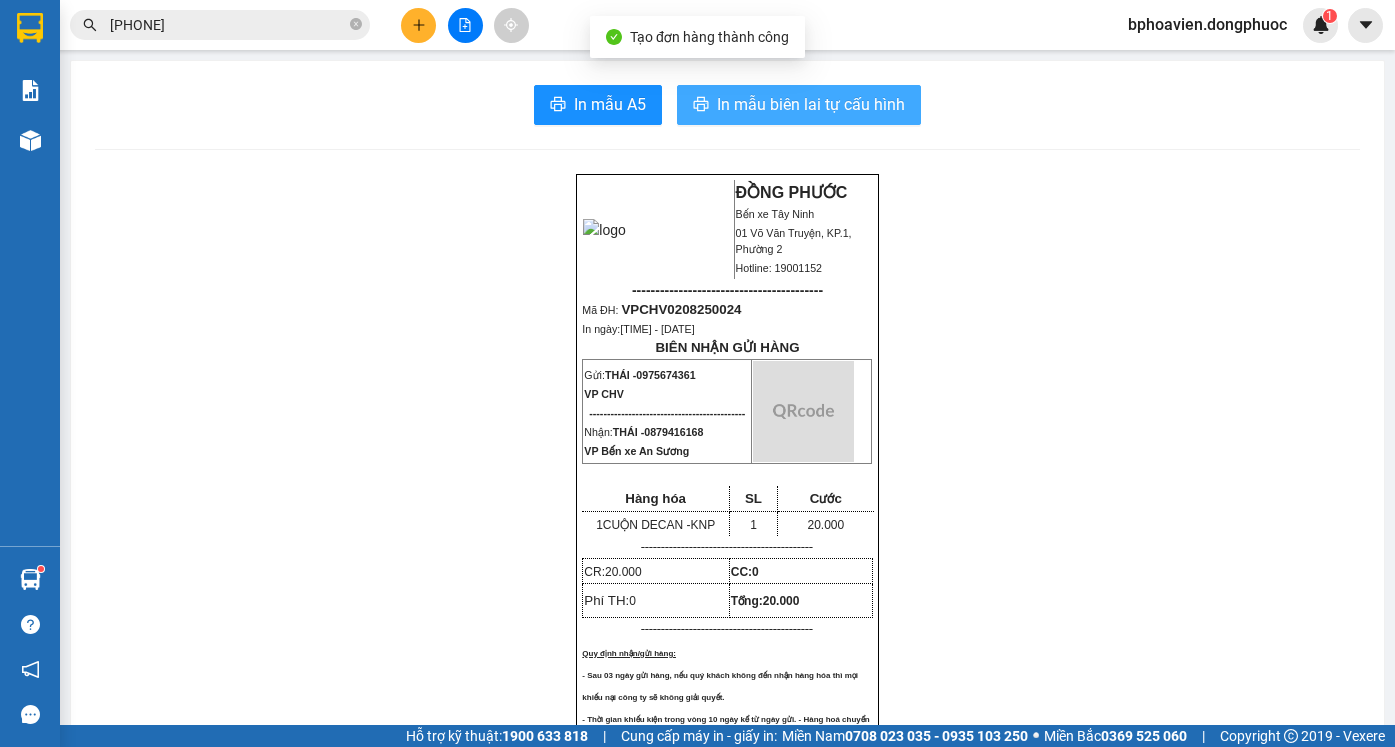 click on "In mẫu biên lai tự cấu hình" at bounding box center (811, 104) 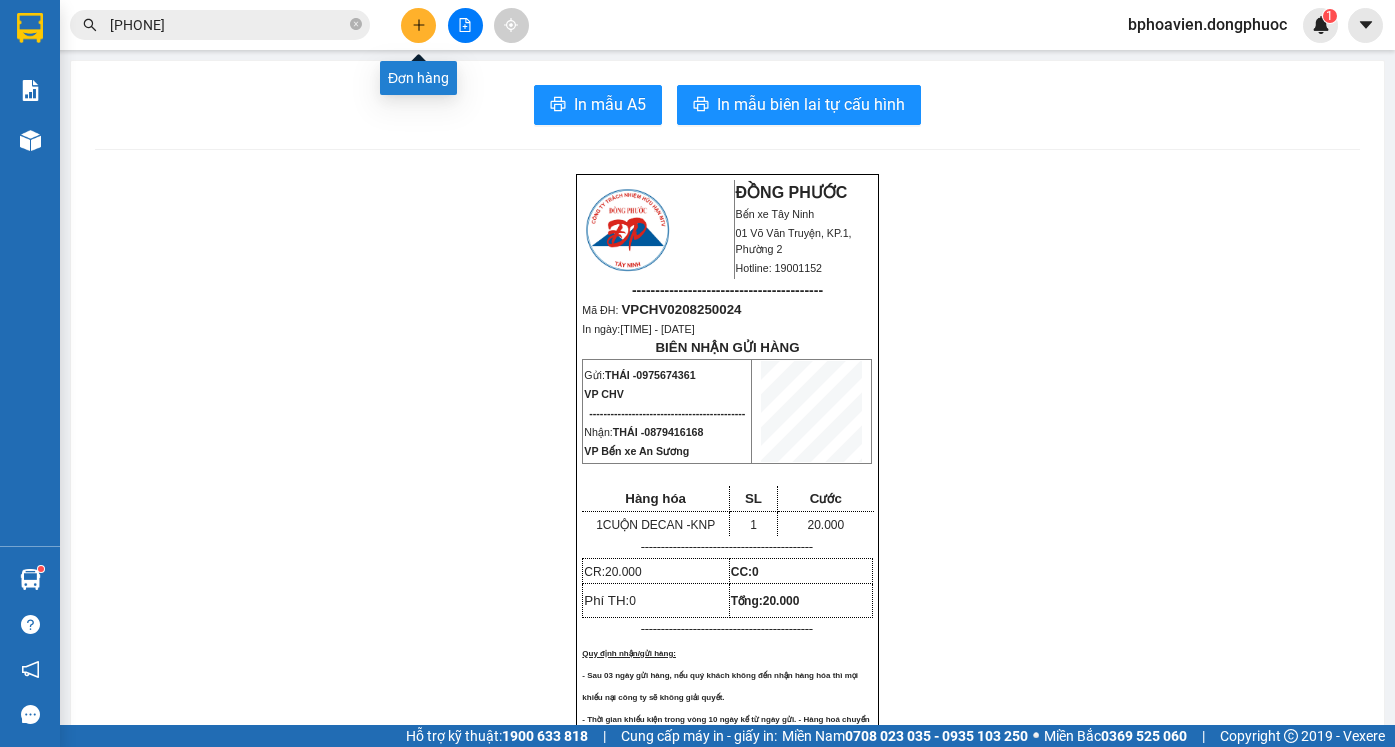 click 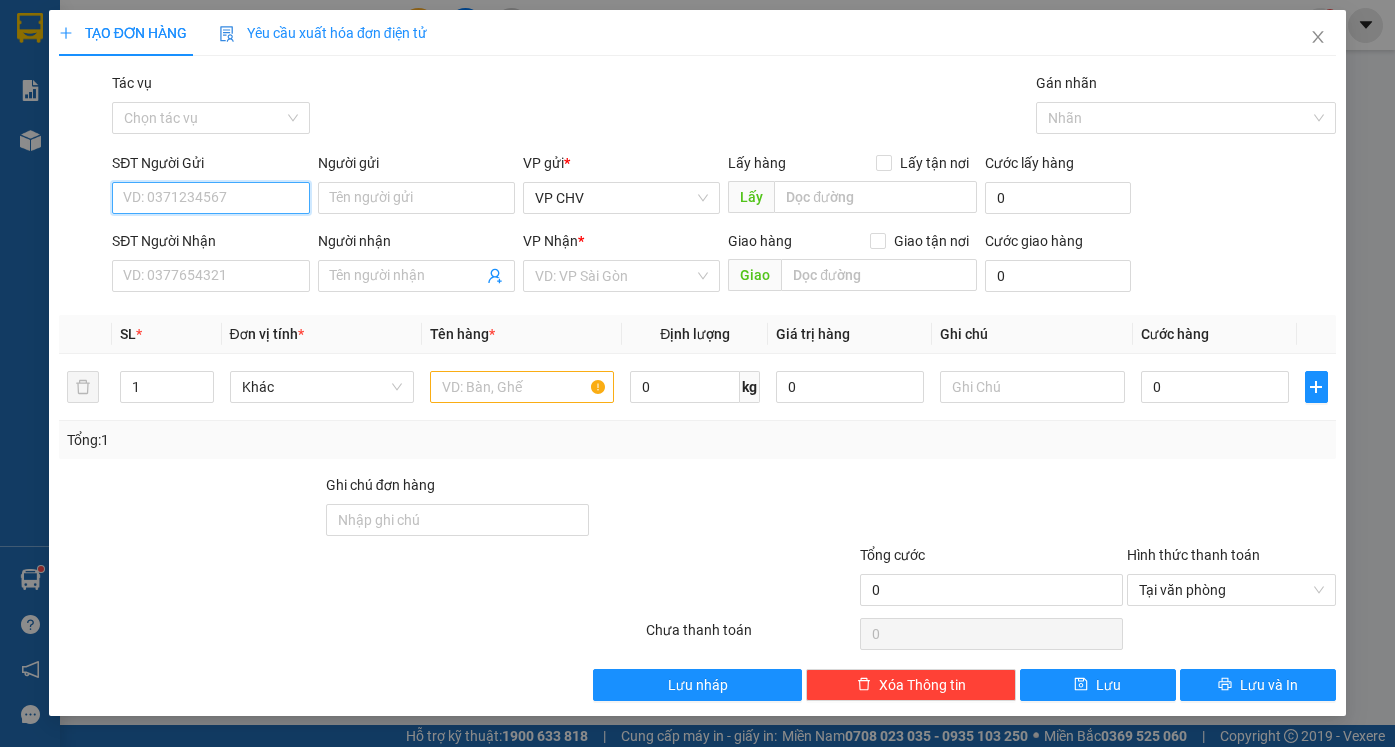click on "SĐT Người Gửi" at bounding box center [210, 198] 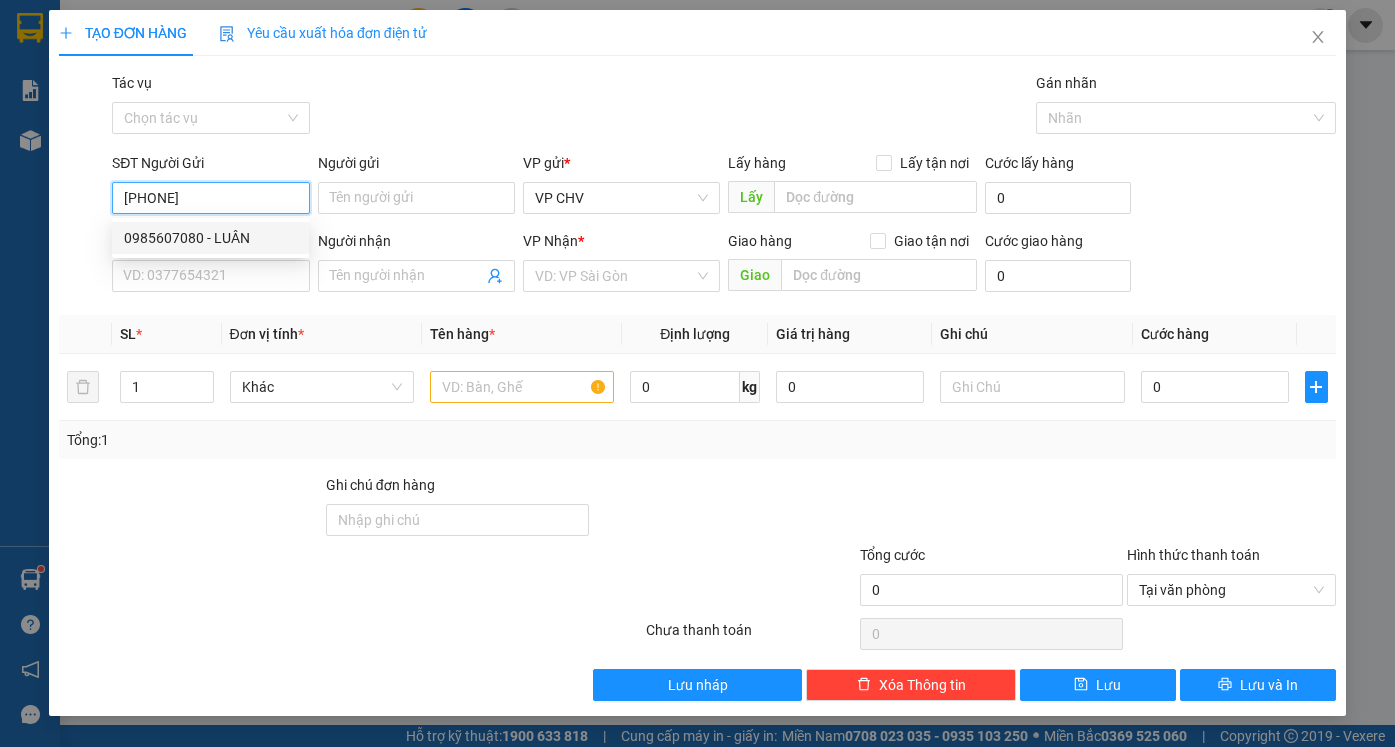 drag, startPoint x: 239, startPoint y: 245, endPoint x: 256, endPoint y: 295, distance: 52.810986 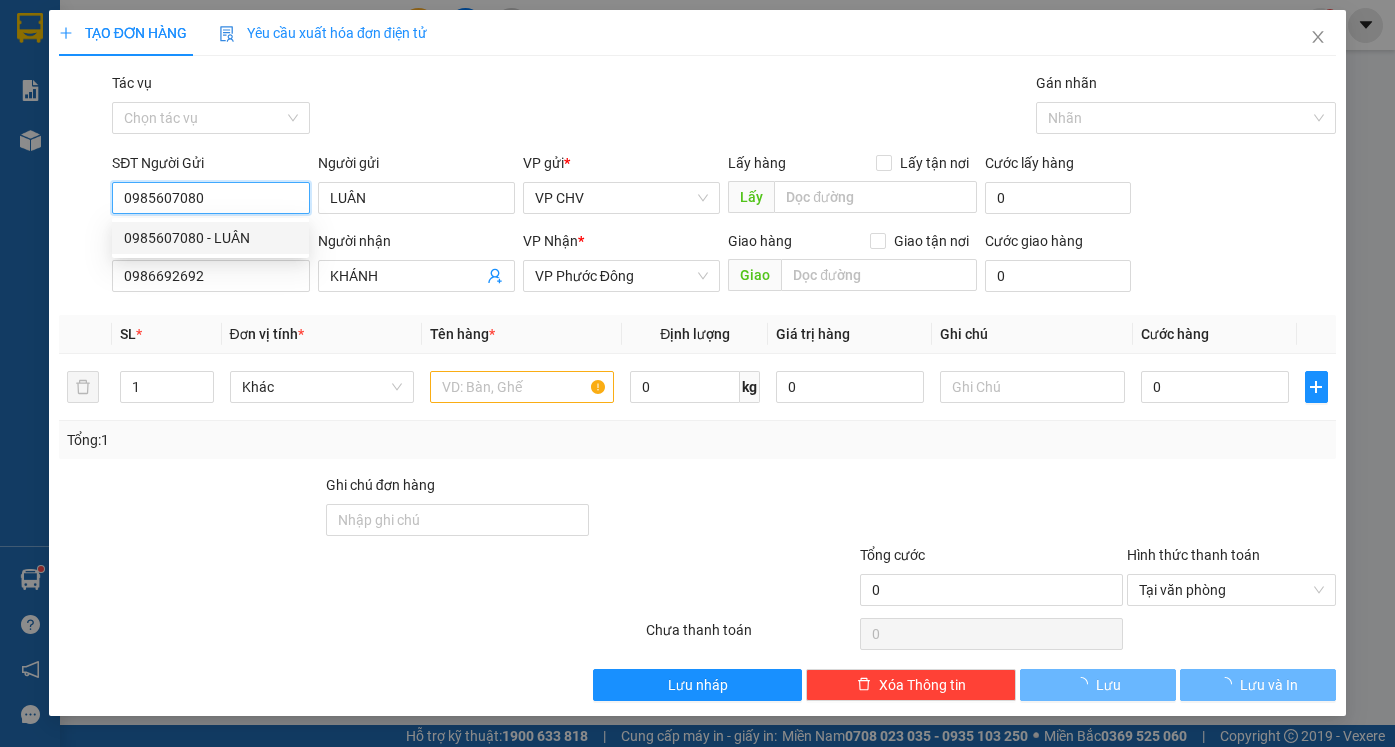 type on "20.000" 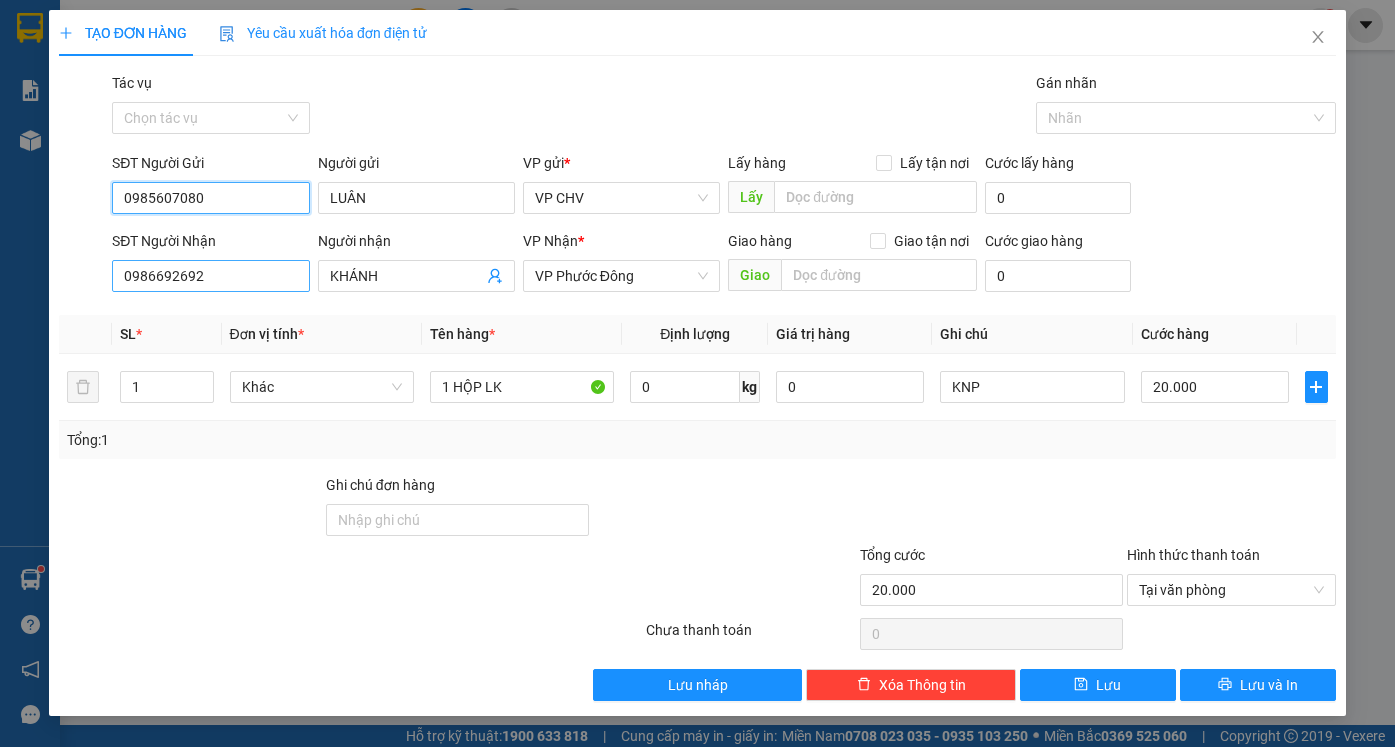 type on "0985607080" 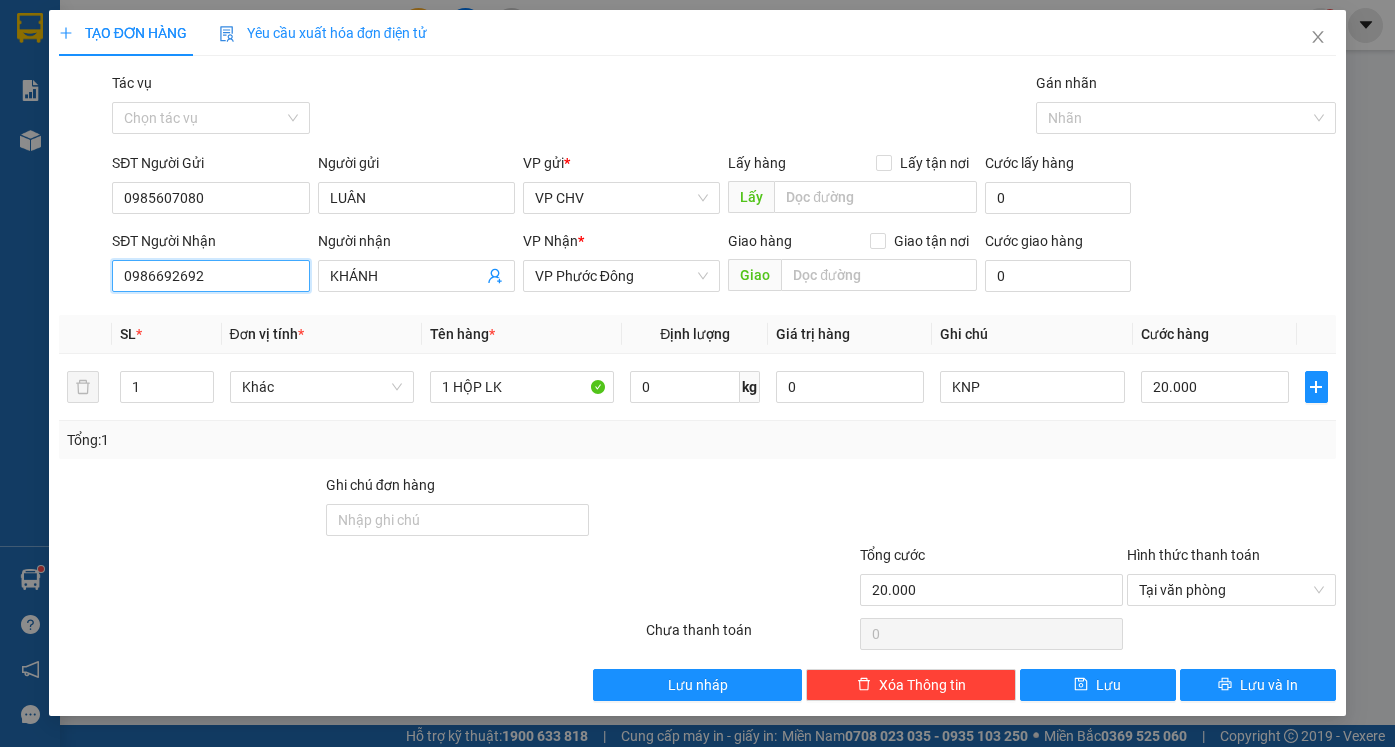 drag, startPoint x: 240, startPoint y: 285, endPoint x: 0, endPoint y: 277, distance: 240.1333 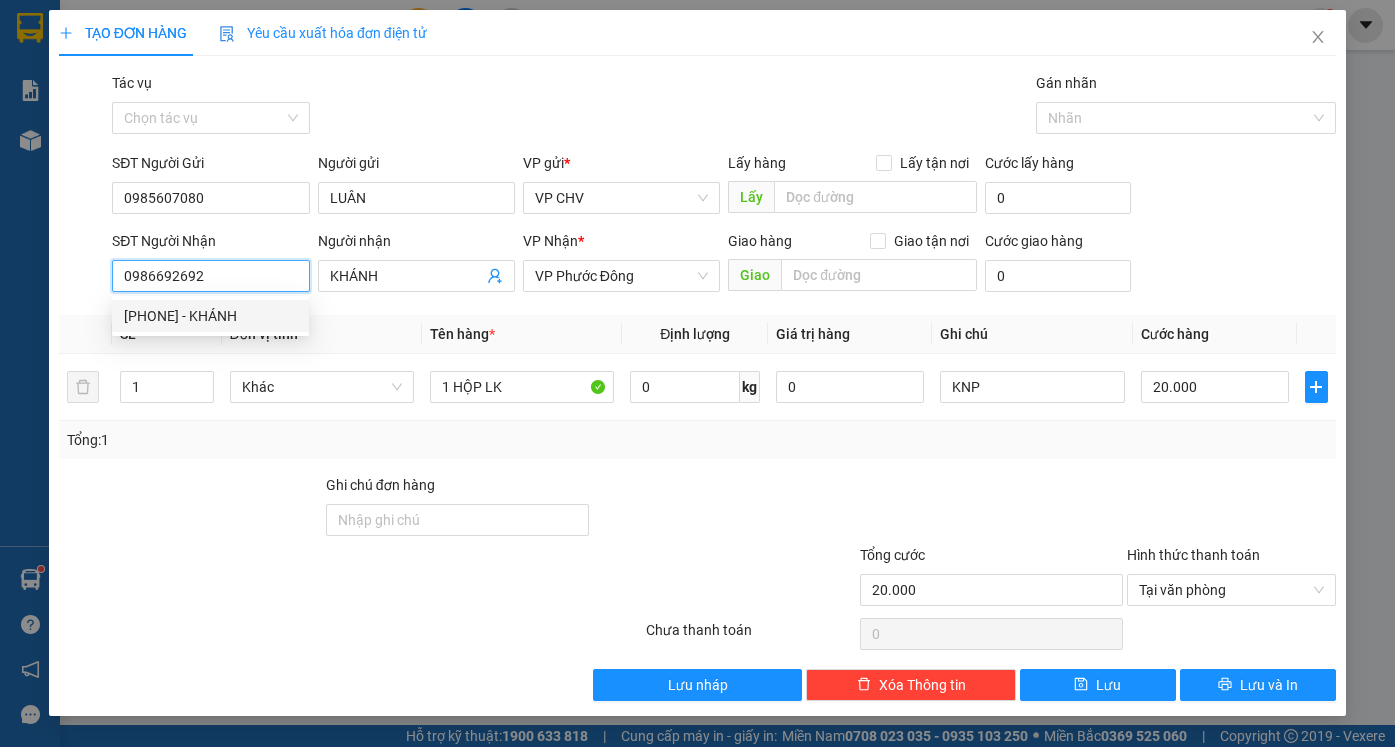 type 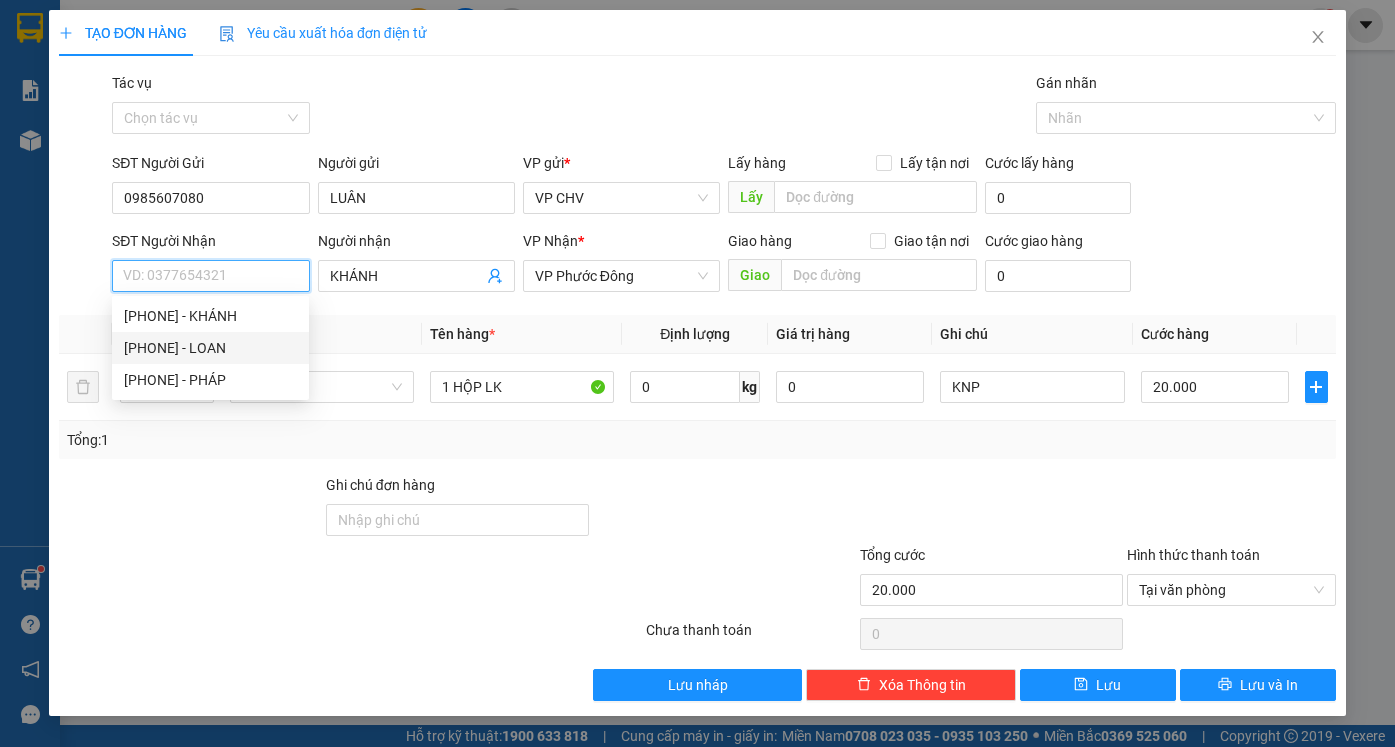 click on "[PHONE] - LOAN" at bounding box center (210, 348) 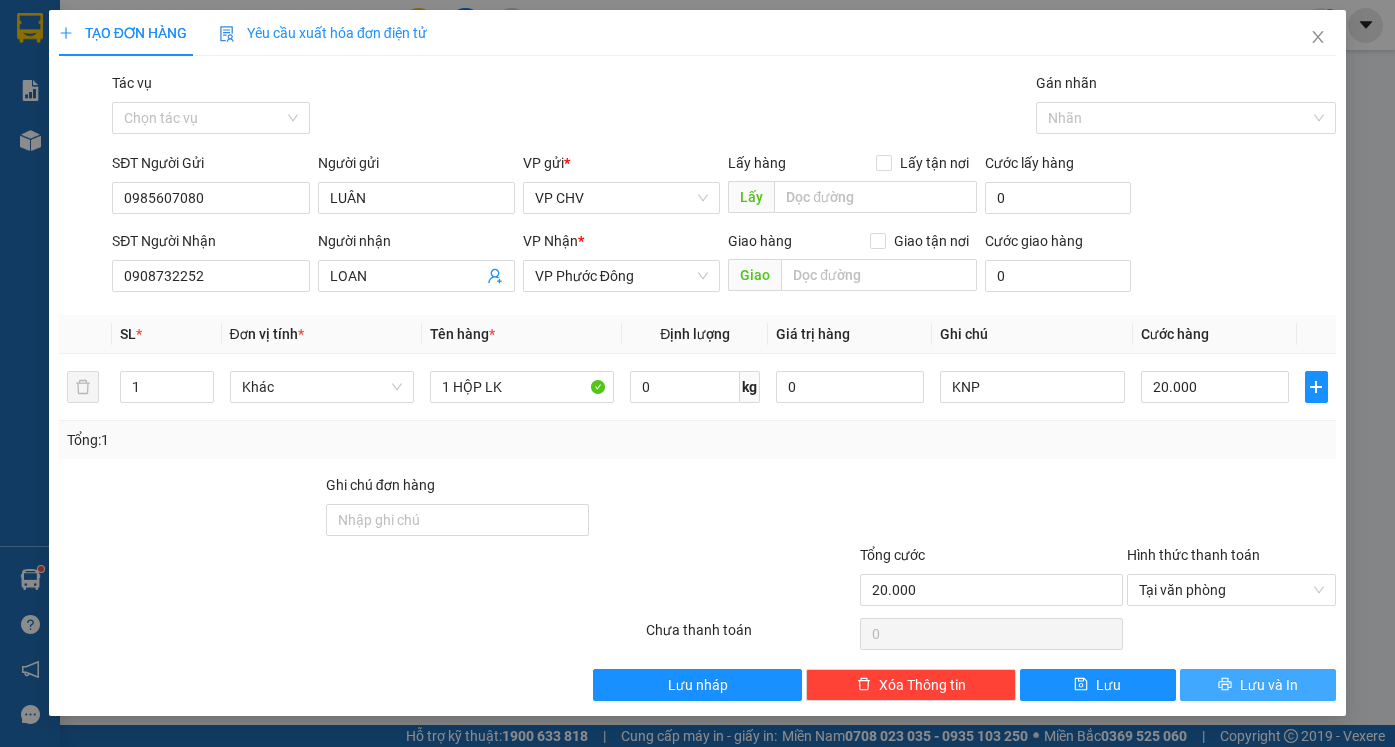 click on "Lưu và In" at bounding box center [1269, 685] 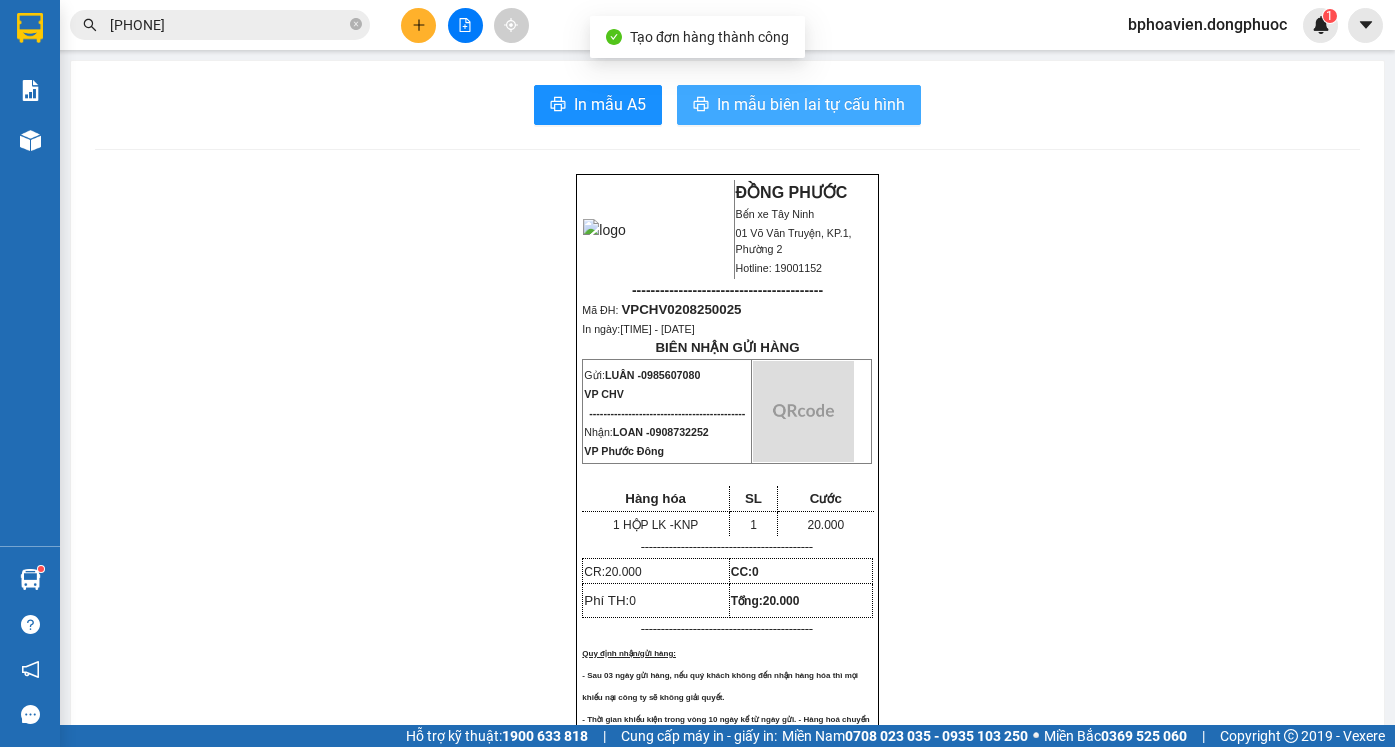 drag, startPoint x: 742, startPoint y: 91, endPoint x: 732, endPoint y: 92, distance: 10.049875 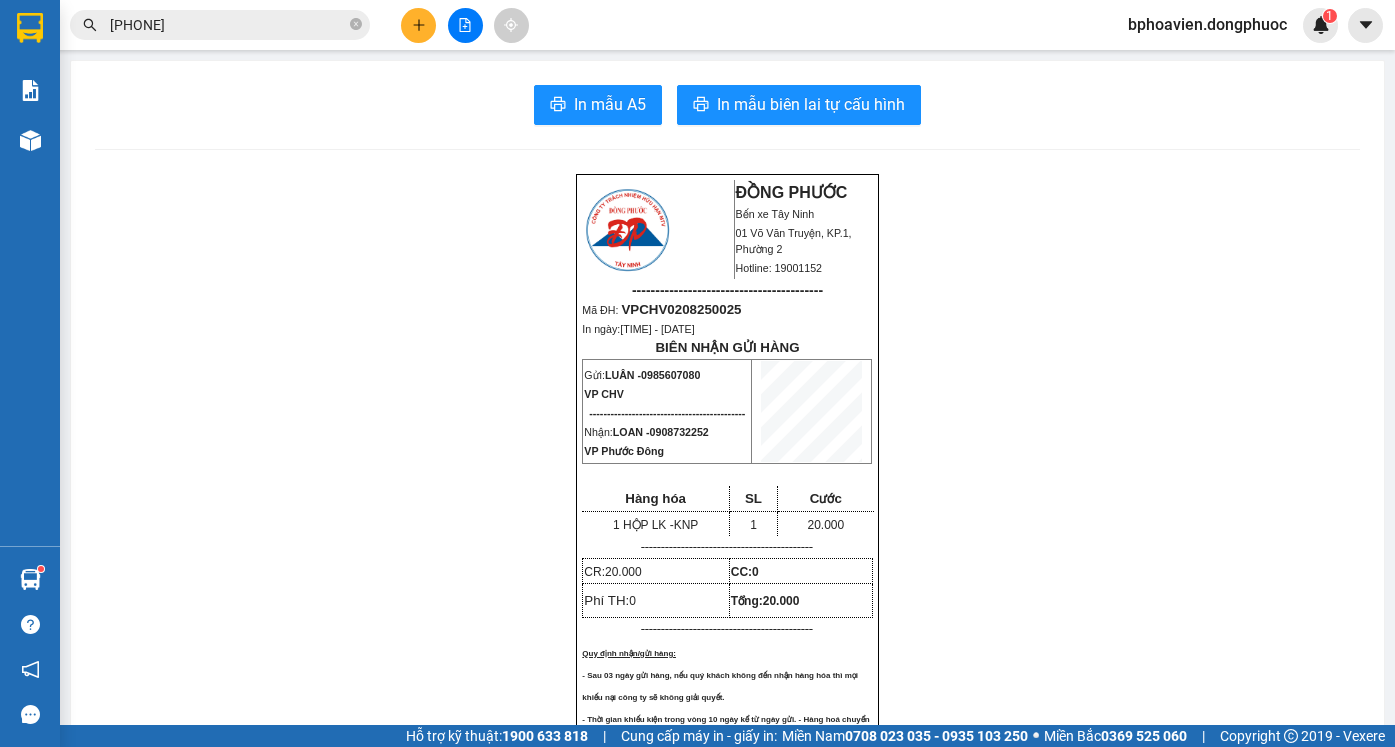 click at bounding box center [418, 25] 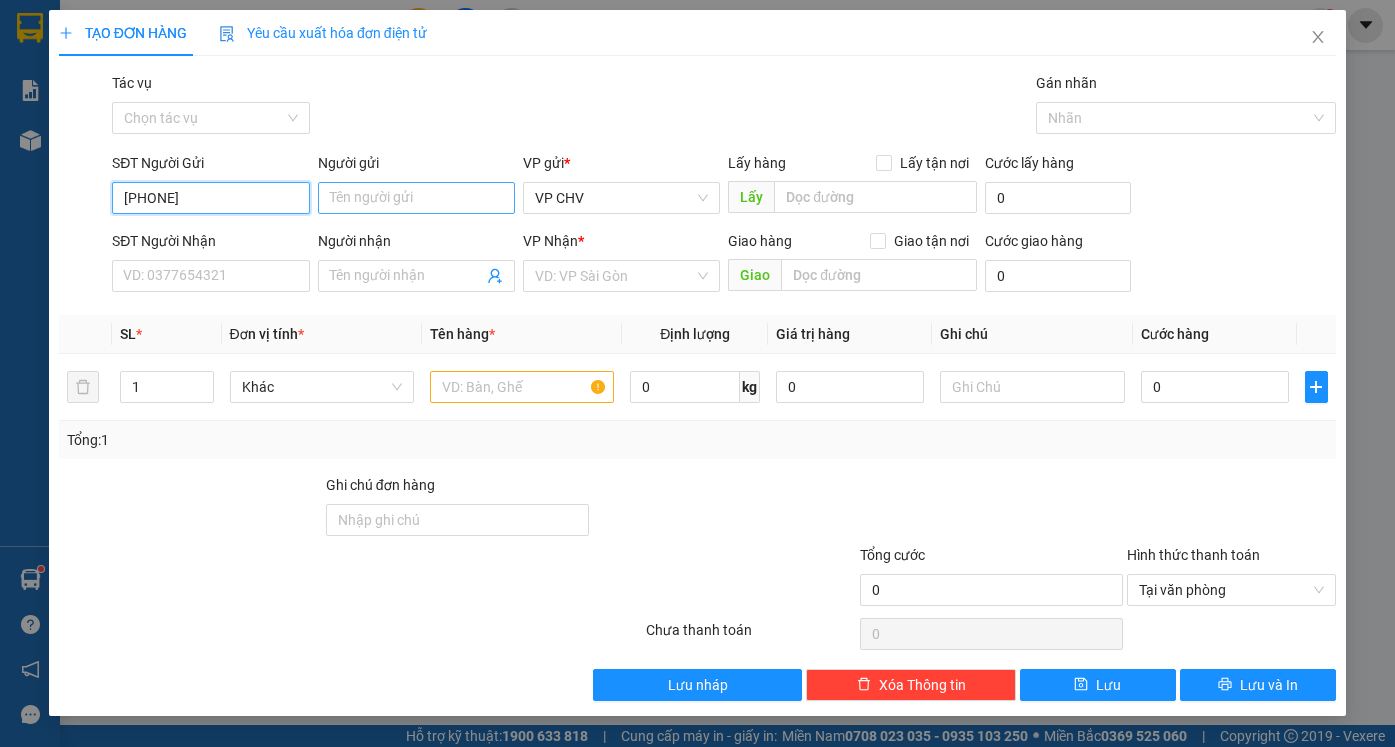 type on "[PHONE]" 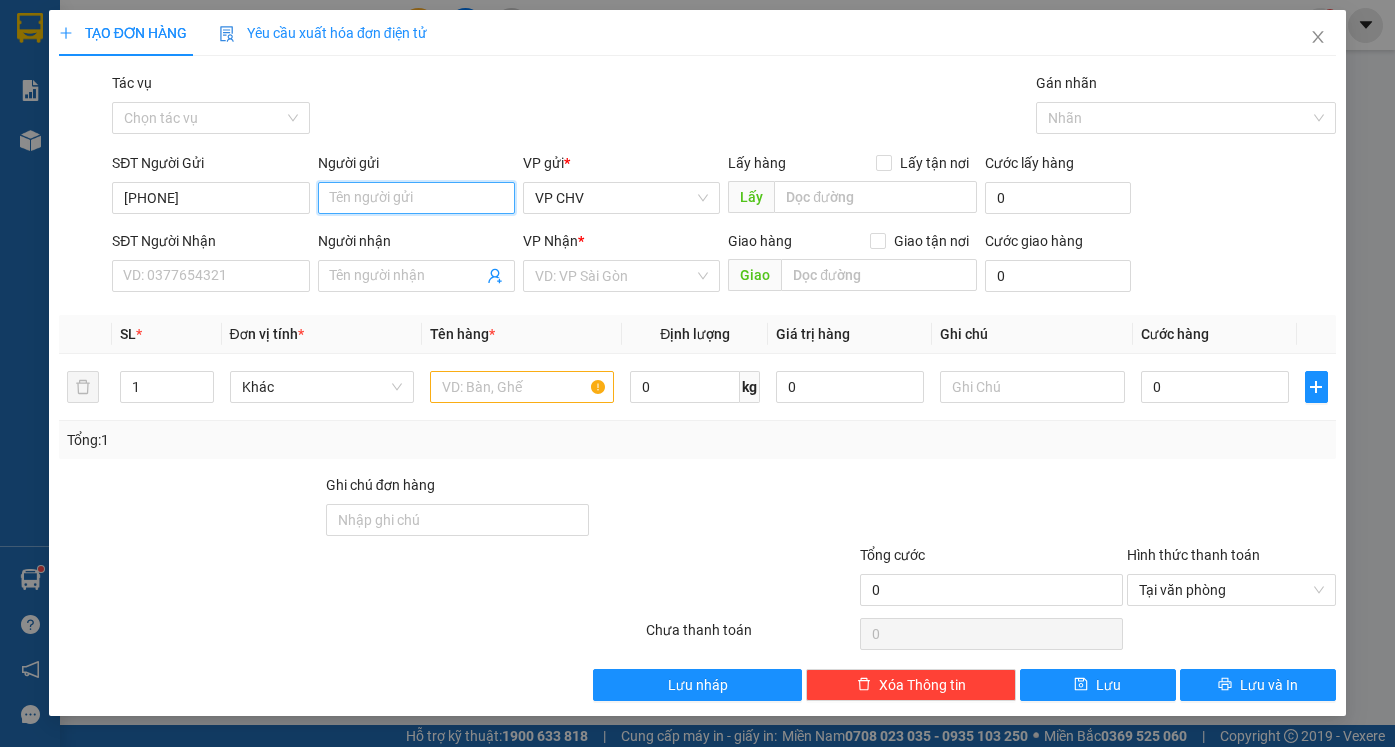 click on "Người gửi" at bounding box center (416, 198) 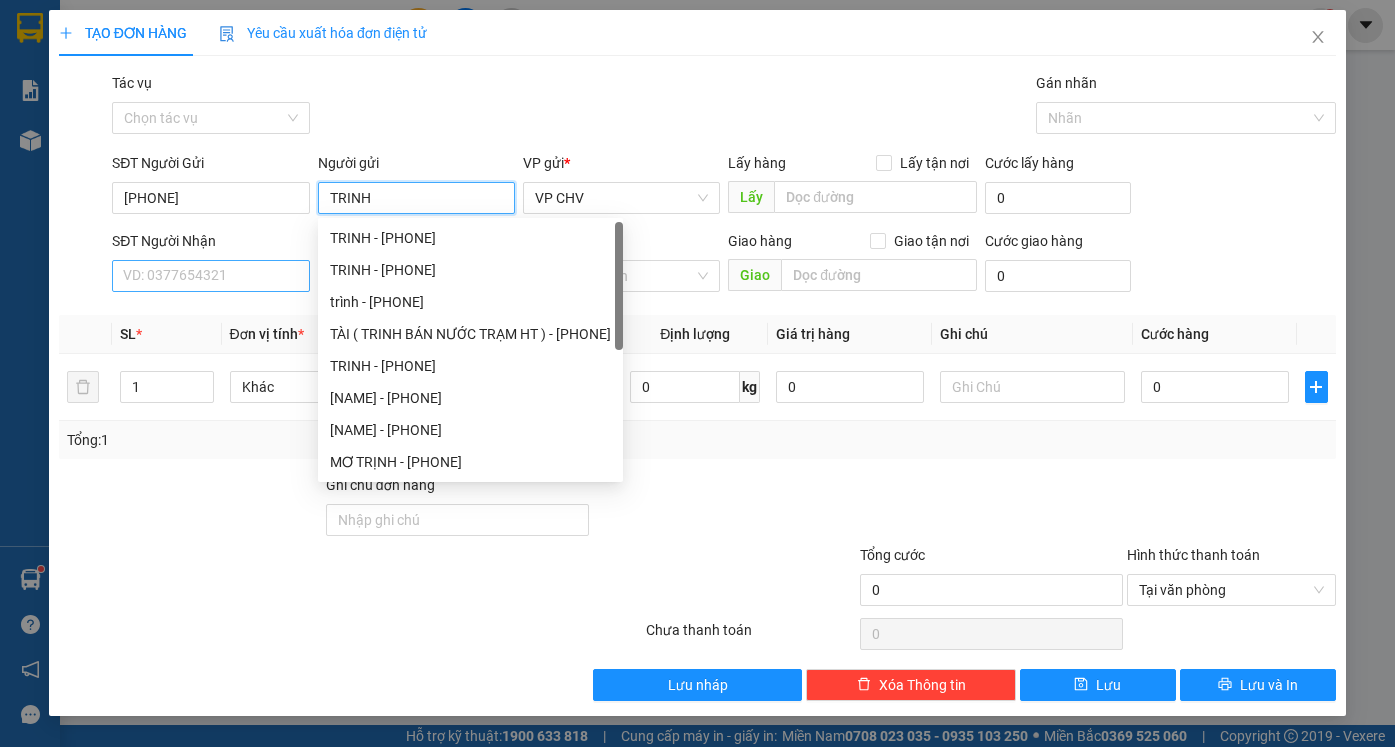 type on "TRINH" 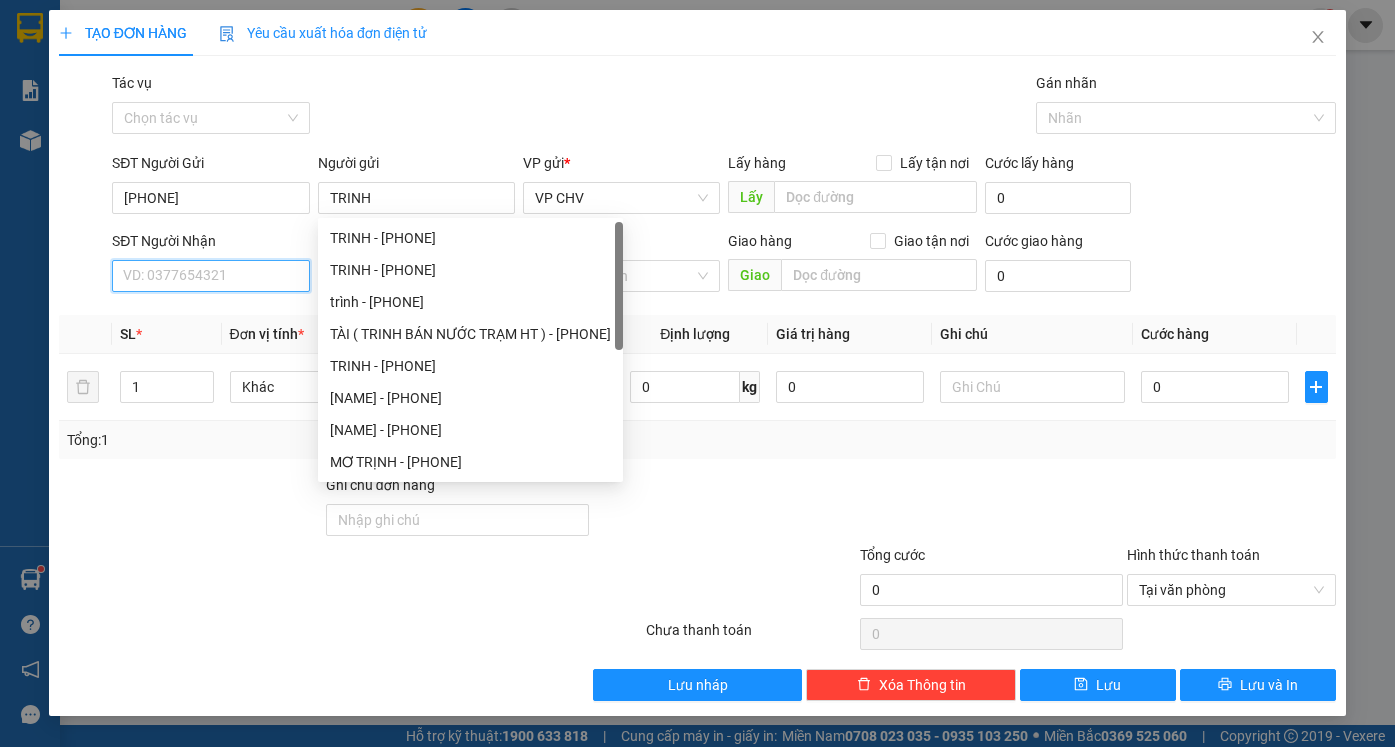 click on "SĐT Người Nhận" at bounding box center (210, 276) 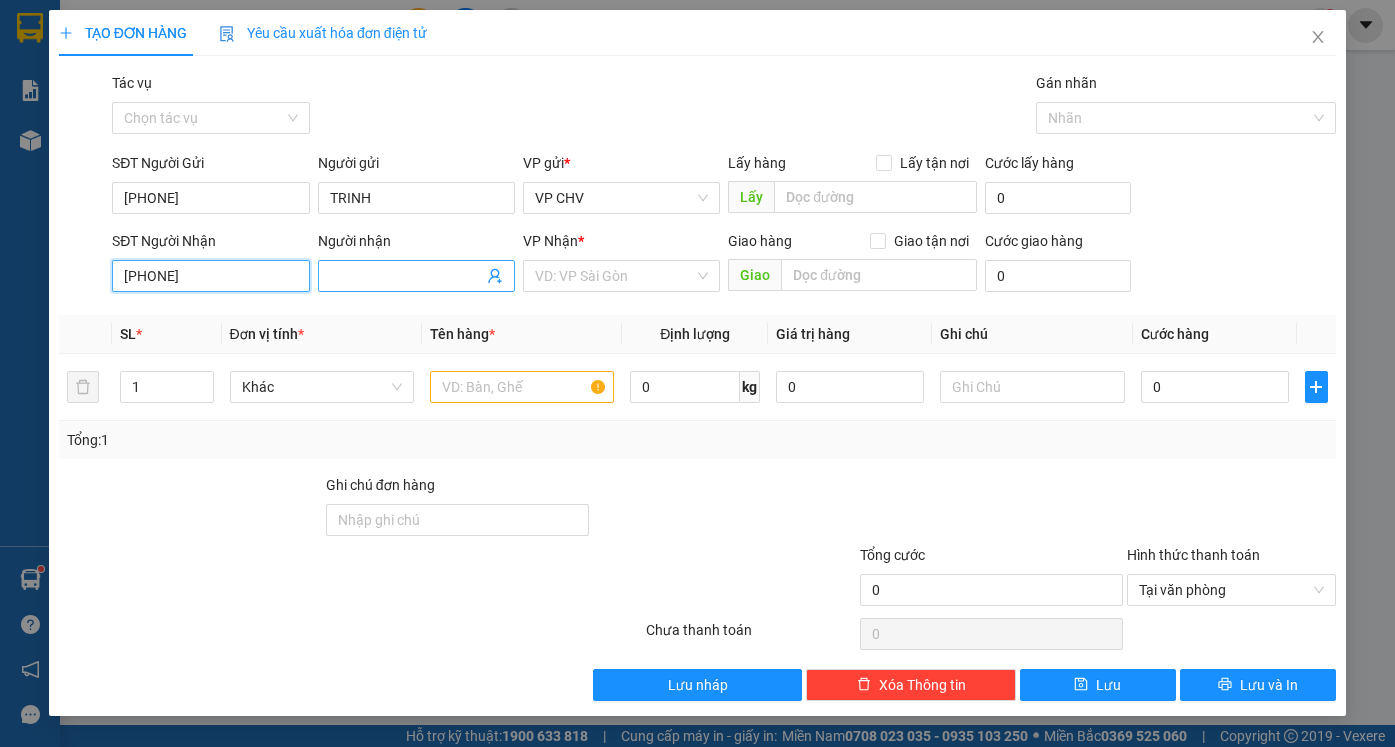 type on "[PHONE]" 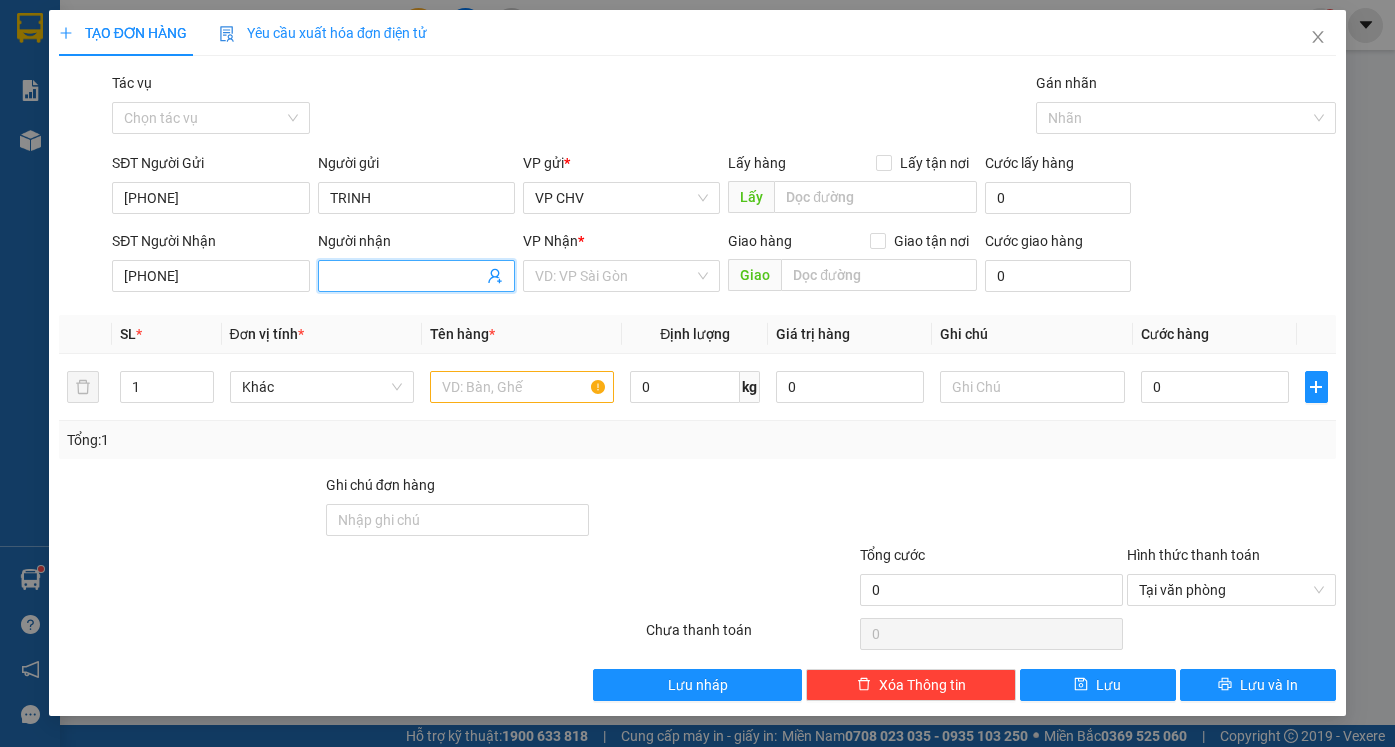 click on "Người nhận" at bounding box center (406, 276) 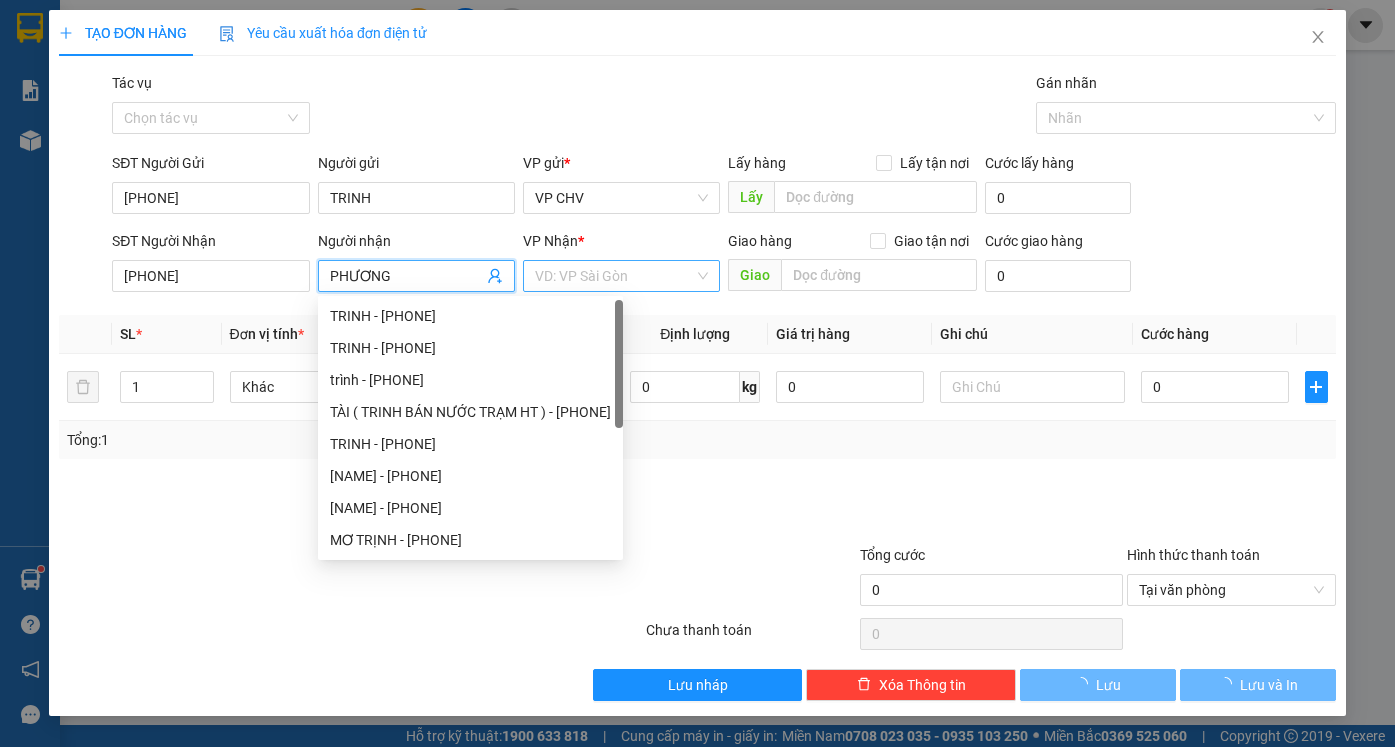 type on "PHƯƠNG" 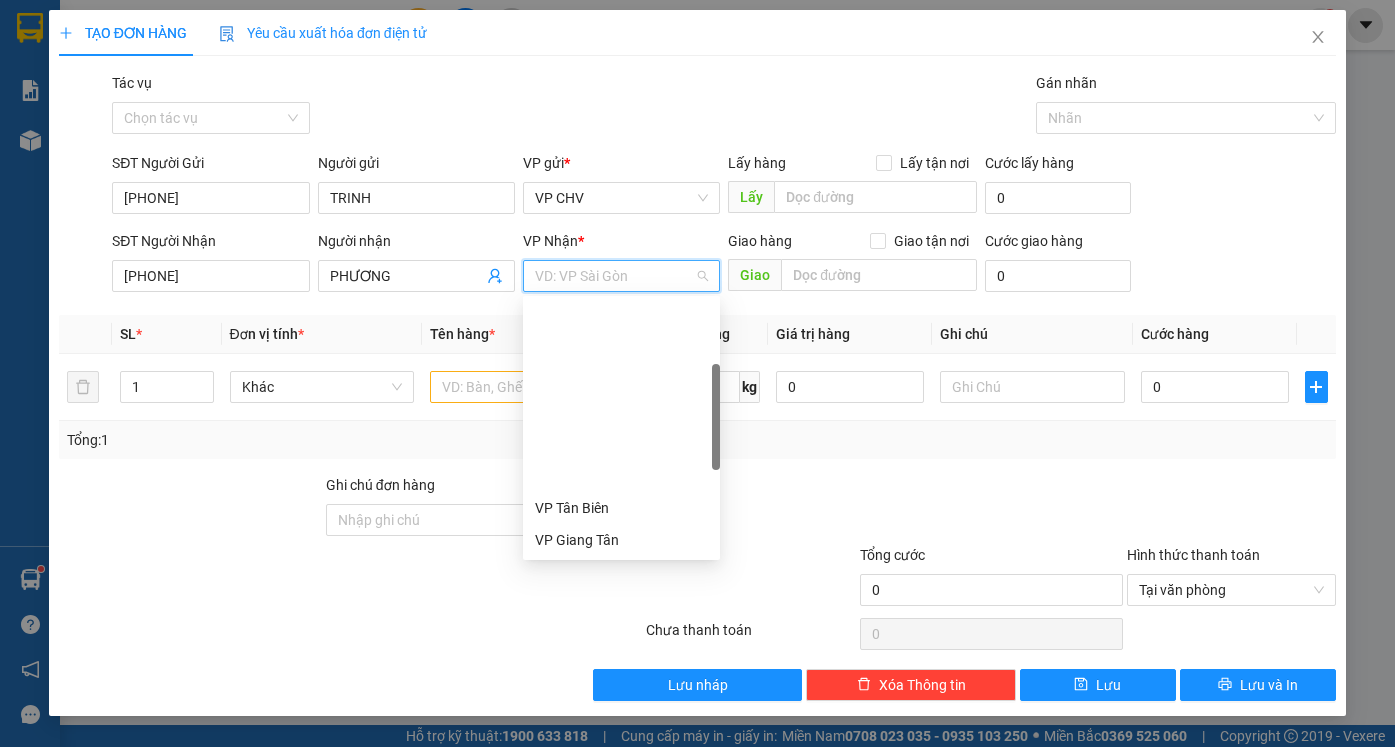 drag, startPoint x: 606, startPoint y: 368, endPoint x: 460, endPoint y: 375, distance: 146.16771 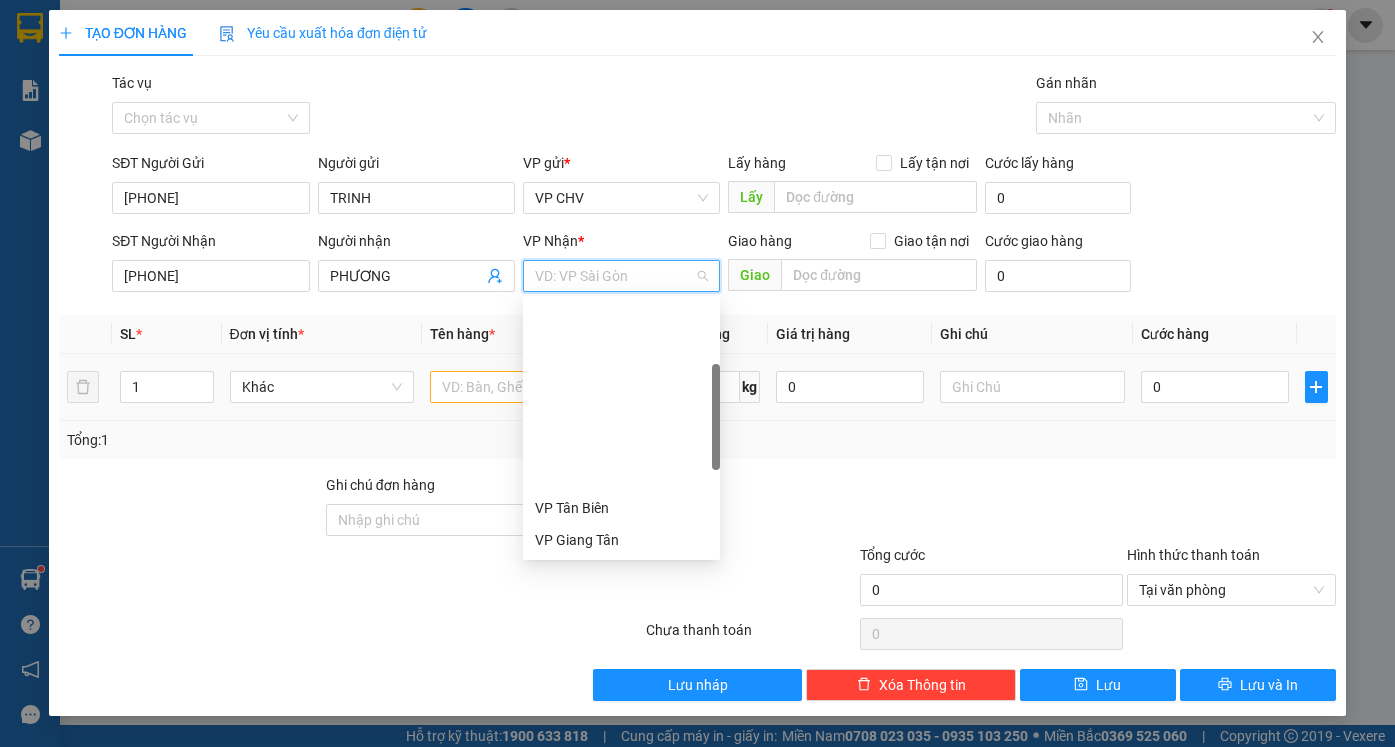 click on "VP Trảng Bàng" at bounding box center [621, 572] 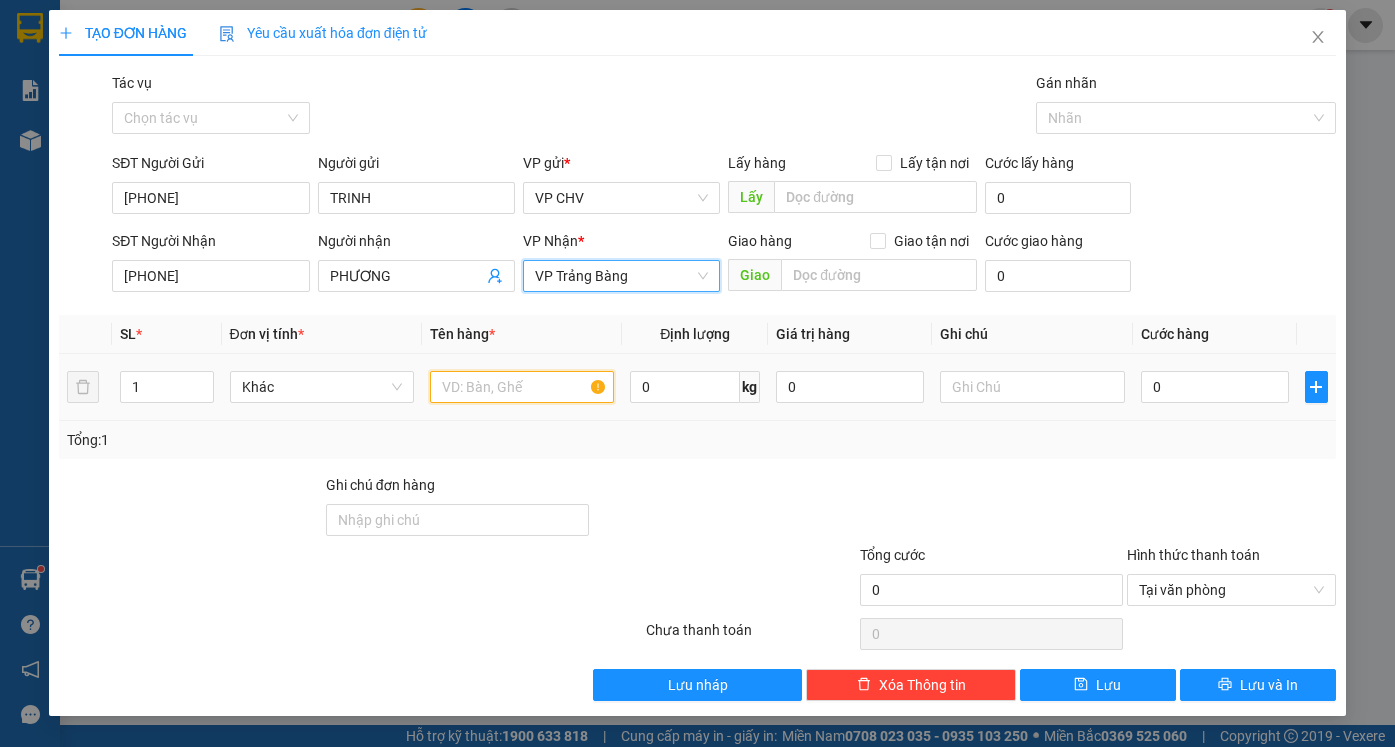 click at bounding box center [522, 387] 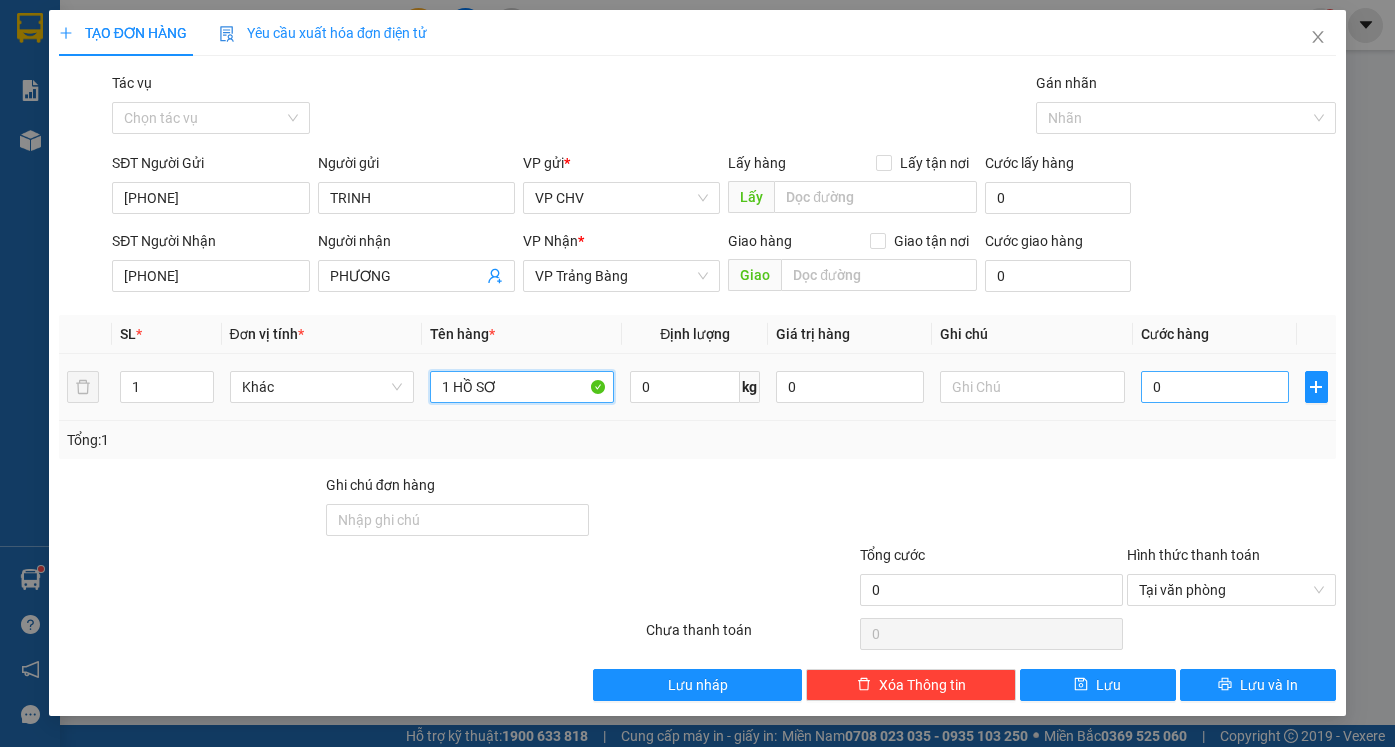 type on "1 HỒ SƠ" 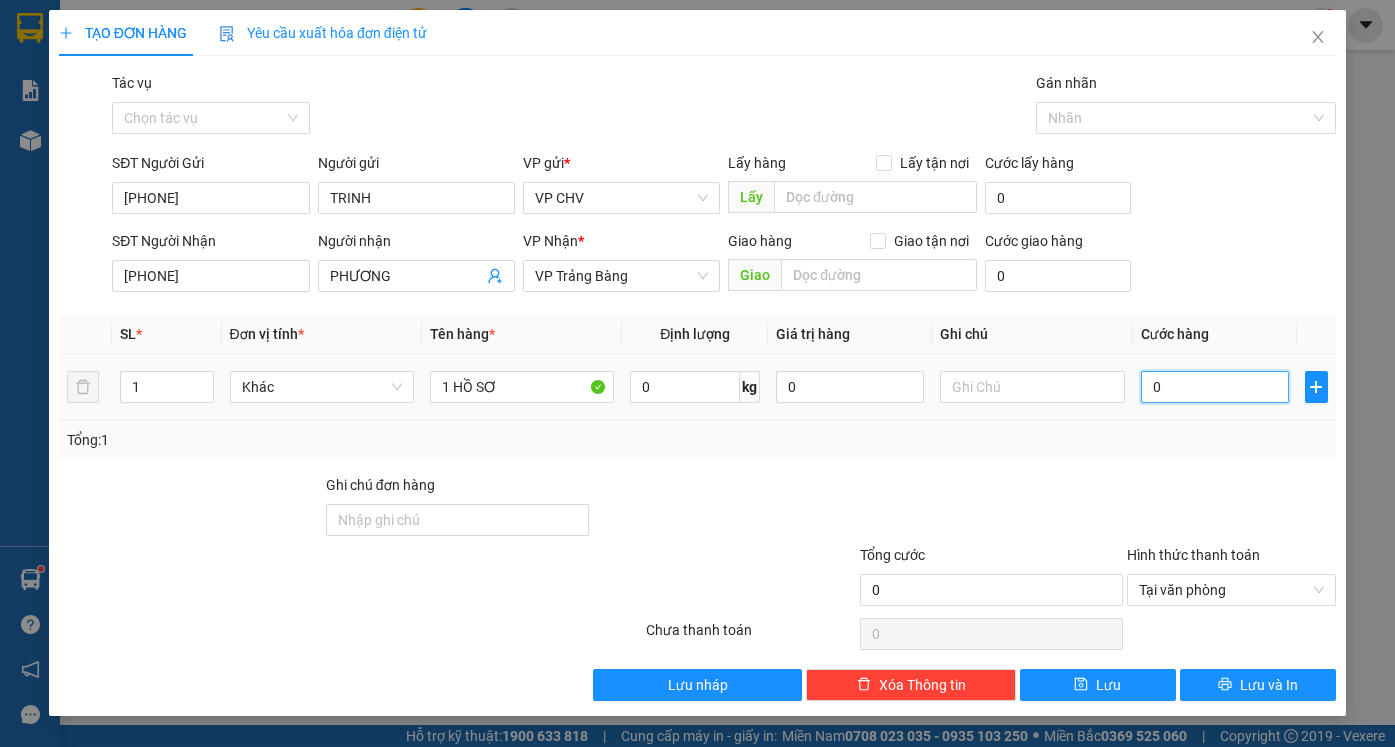 click on "0" at bounding box center [1215, 387] 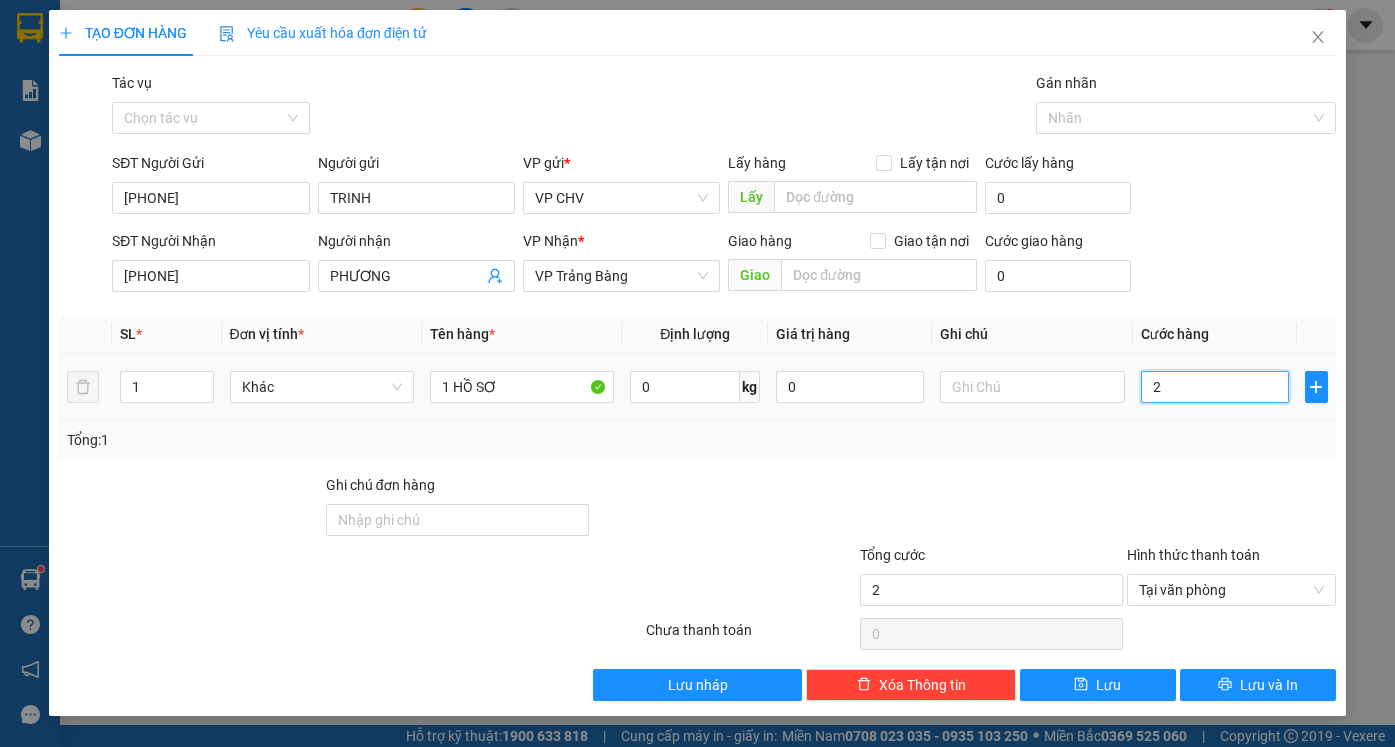 type on "20" 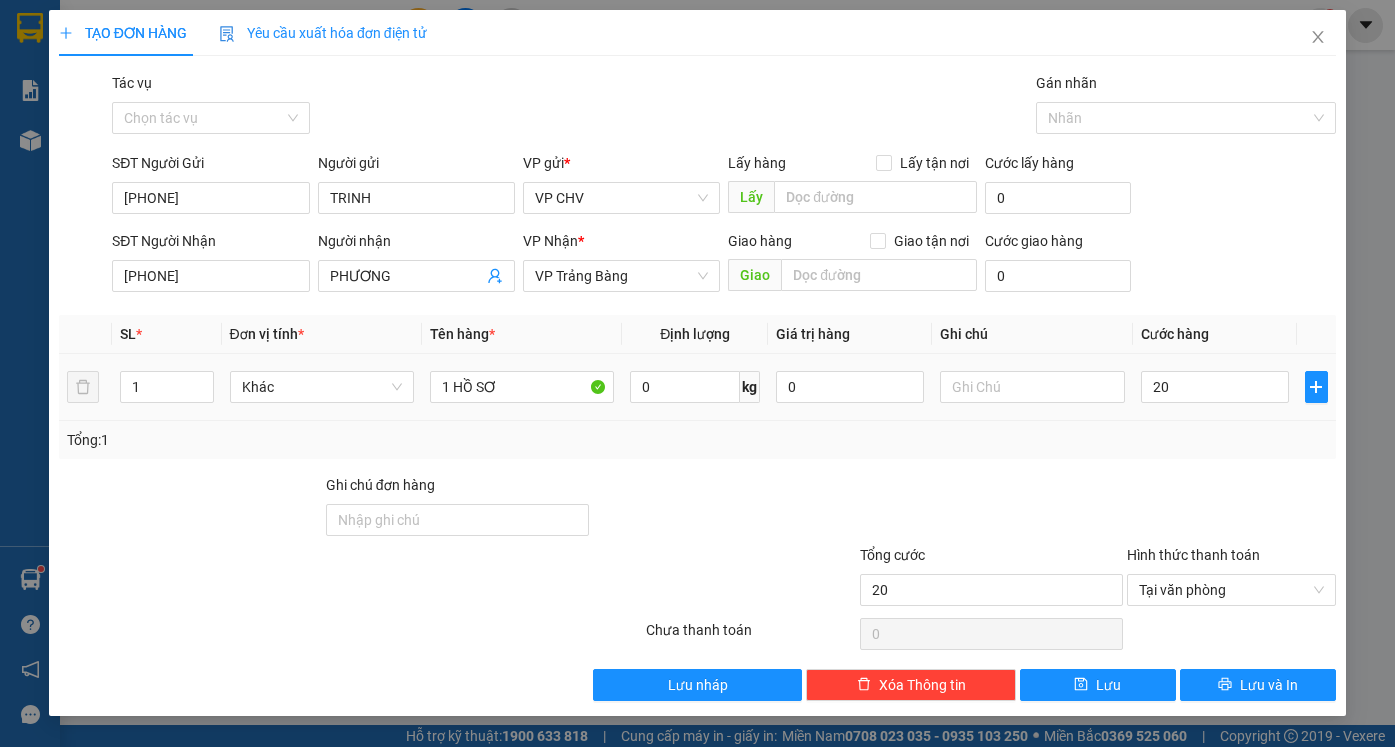type on "20.000" 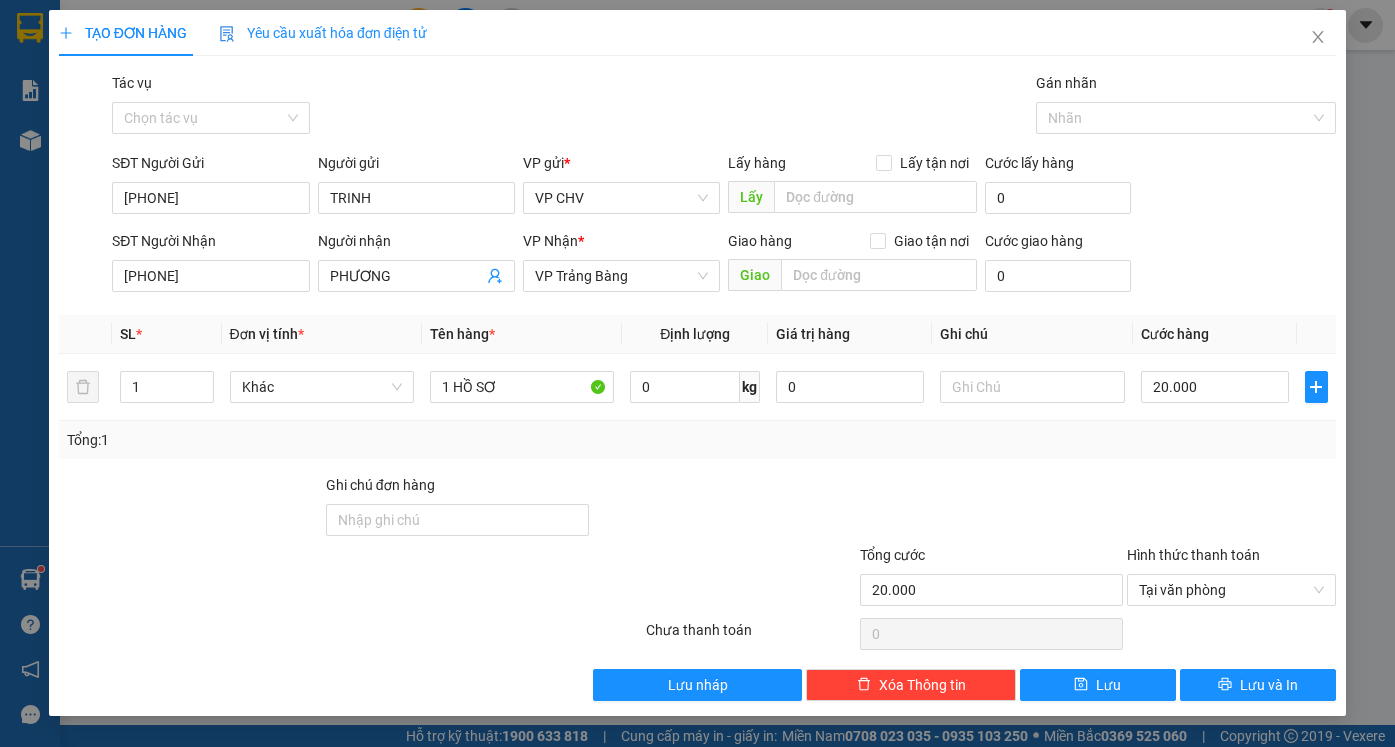 drag, startPoint x: 1185, startPoint y: 447, endPoint x: 1261, endPoint y: 649, distance: 215.824 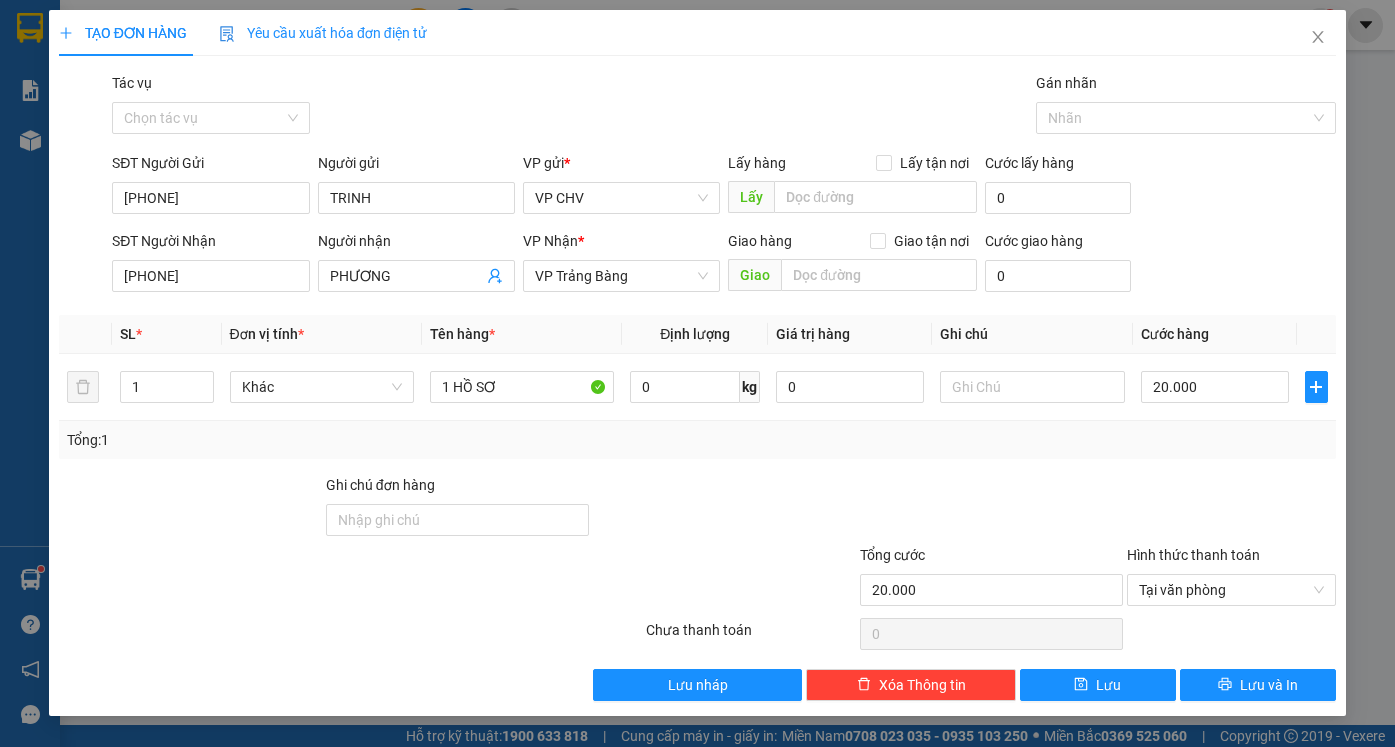 click on "Tổng:  1" at bounding box center (697, 440) 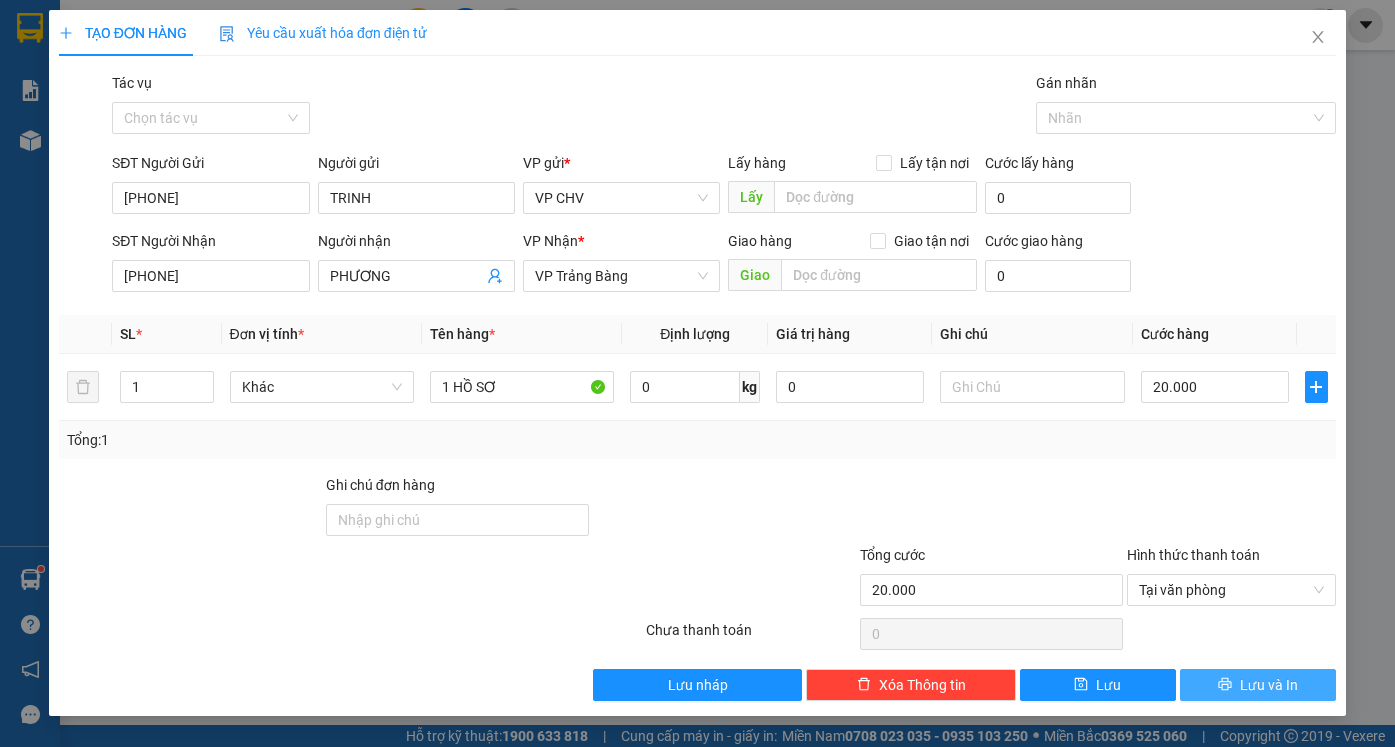 click on "Transit Pickup Surcharge Ids Transit Deliver Surcharge Ids Transit Deliver Surcharge Transit Deliver Surcharge Gói vận chuyển  * Tiêu chuẩn Tác vụ Chọn tác vụ Gán nhãn   Nhãn SĐT Người Gửi [PHONE] Người gửi [NAME] VP gửi  * VP [LOCATION] Lấy hàng Lấy tận nơi Lấy Cước lấy hàng 0 SĐT Người Nhận [PHONE] Người nhận [NAME] VP Nhận  * VP [LOCATION] Giao hàng Giao tận nơi Giao Cước giao hàng 0 SL  * Đơn vị tính  * Tên hàng  * Định lượng Giá trị hàng Ghi chú Cước hàng                   1 Khác 1 HỒ SƠ 0 kg 0 20.000 Tổng:  1 Ghi chú đơn hàng Tổng cước 20.000 Hình thức thanh toán Tại văn phòng Số tiền thu trước 0 Chưa thanh toán 0 Chọn HT Thanh Toán Lưu nháp Xóa Thông tin Lưu Lưu và In" at bounding box center (697, 386) 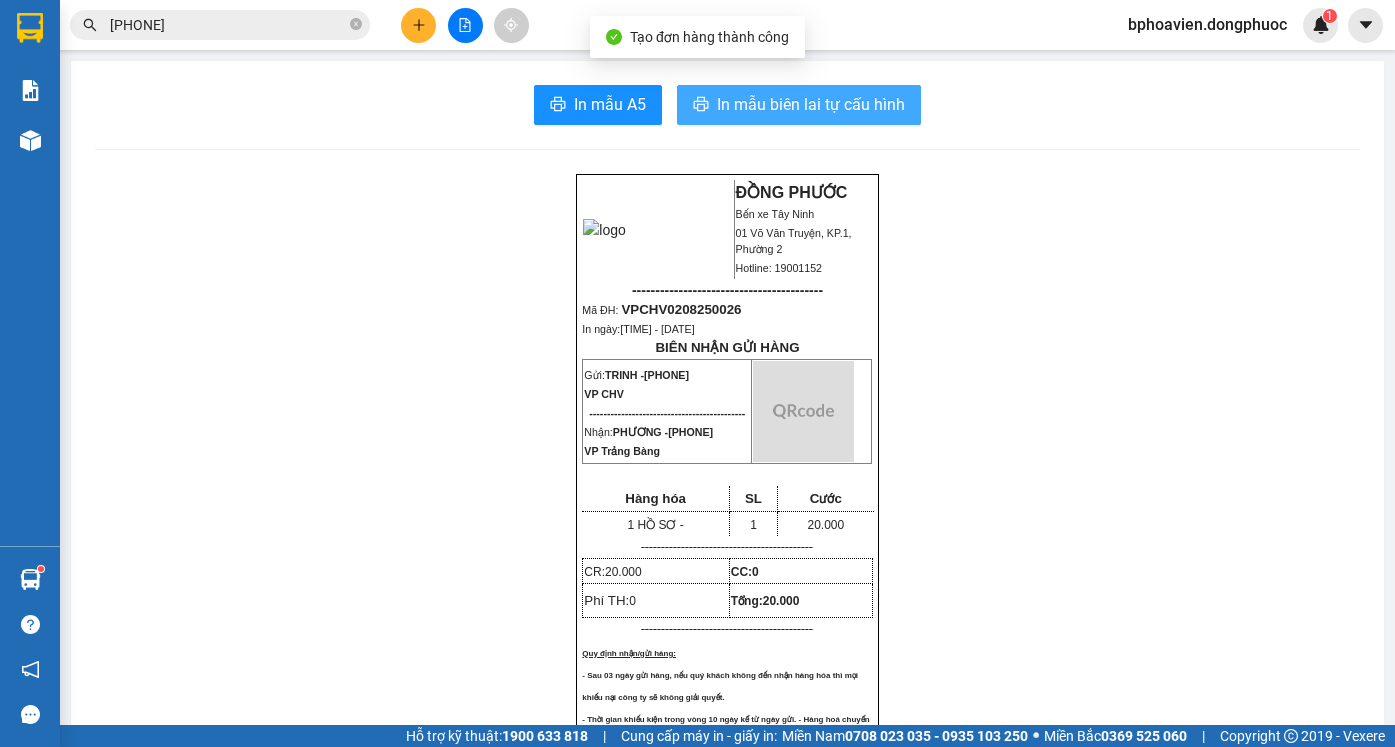 click on "In mẫu biên lai tự cấu hình" at bounding box center [811, 104] 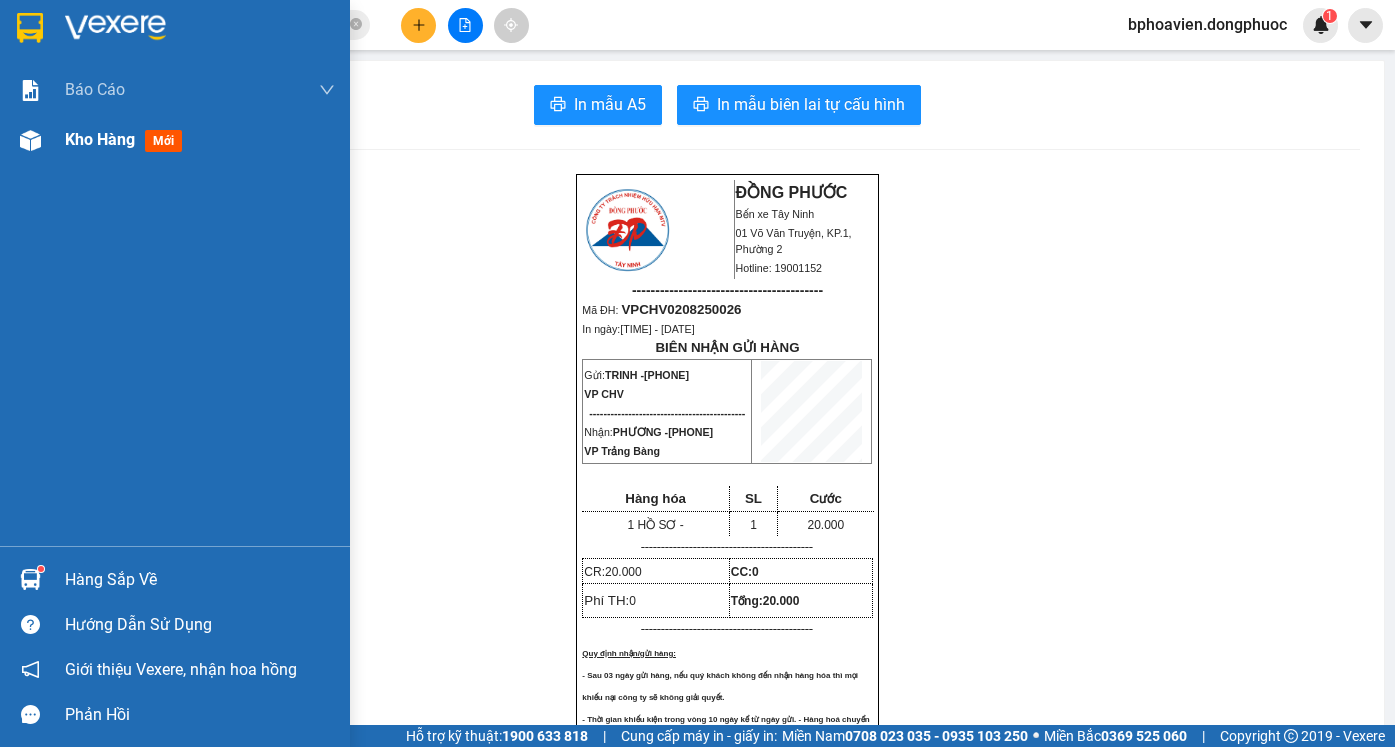 click on "Kho hàng" at bounding box center [100, 139] 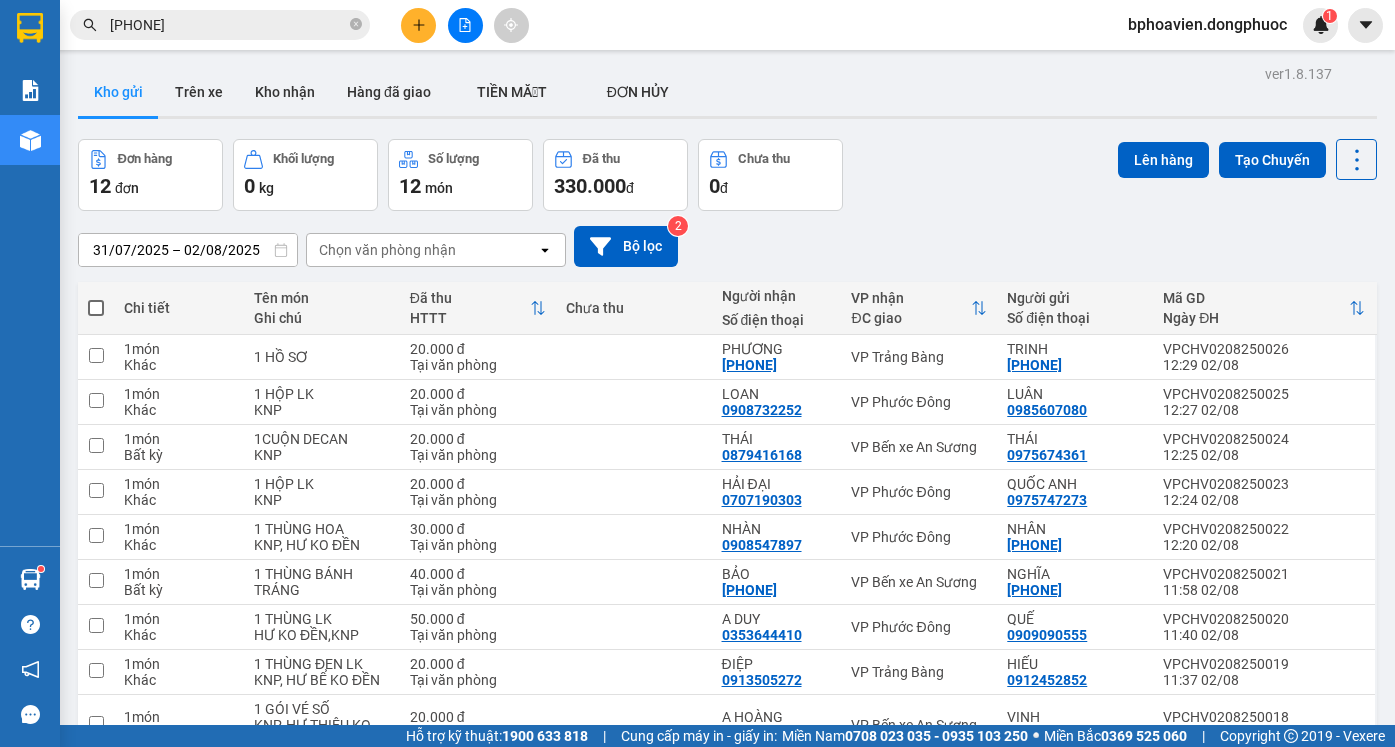 click on "2" at bounding box center (1159, 833) 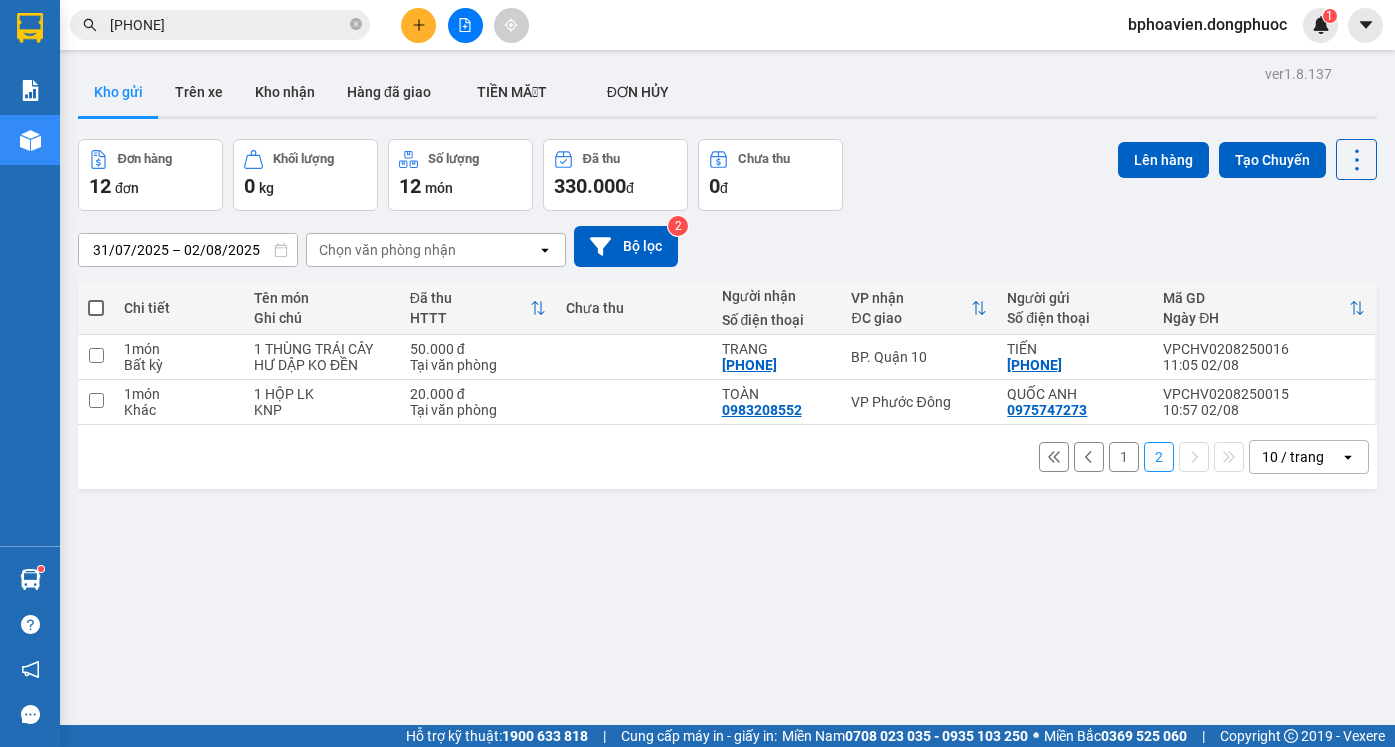 click on "1" at bounding box center [1124, 457] 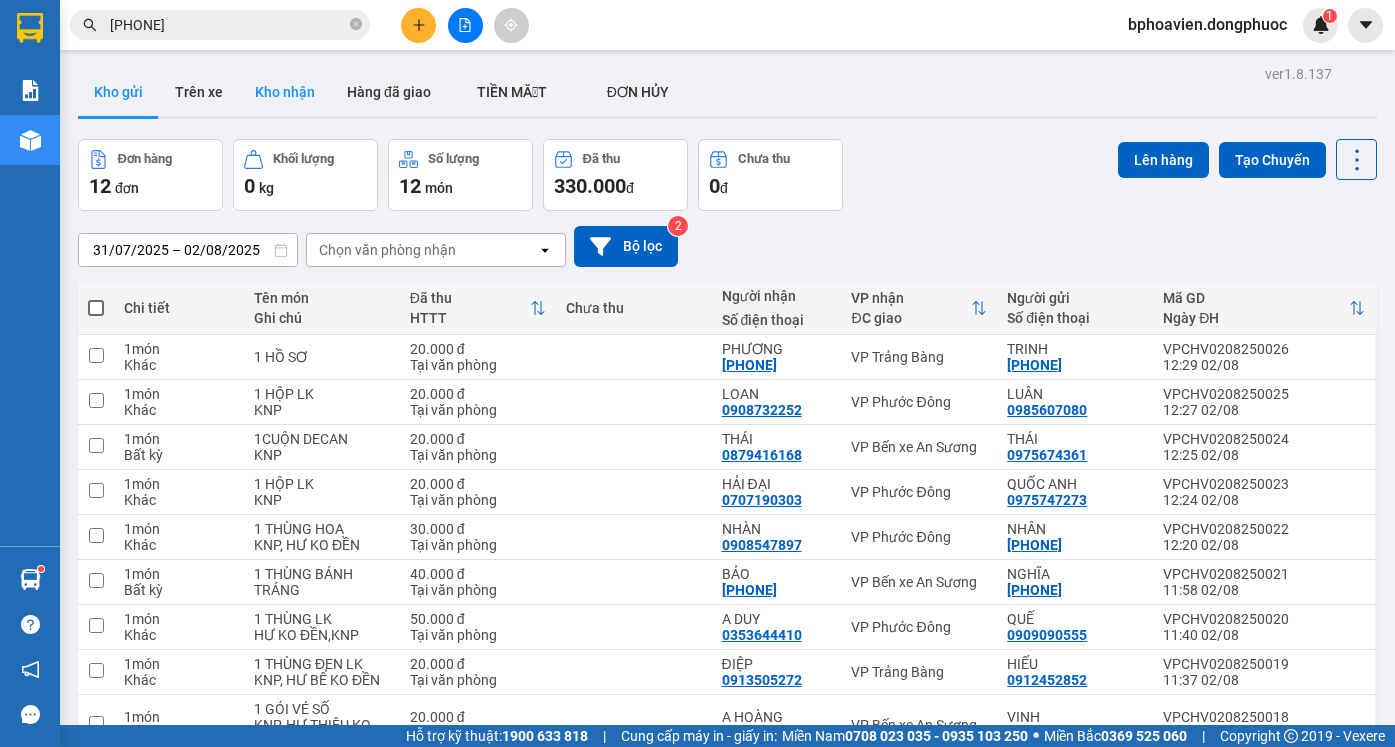 click on "Kho nhận" at bounding box center [285, 92] 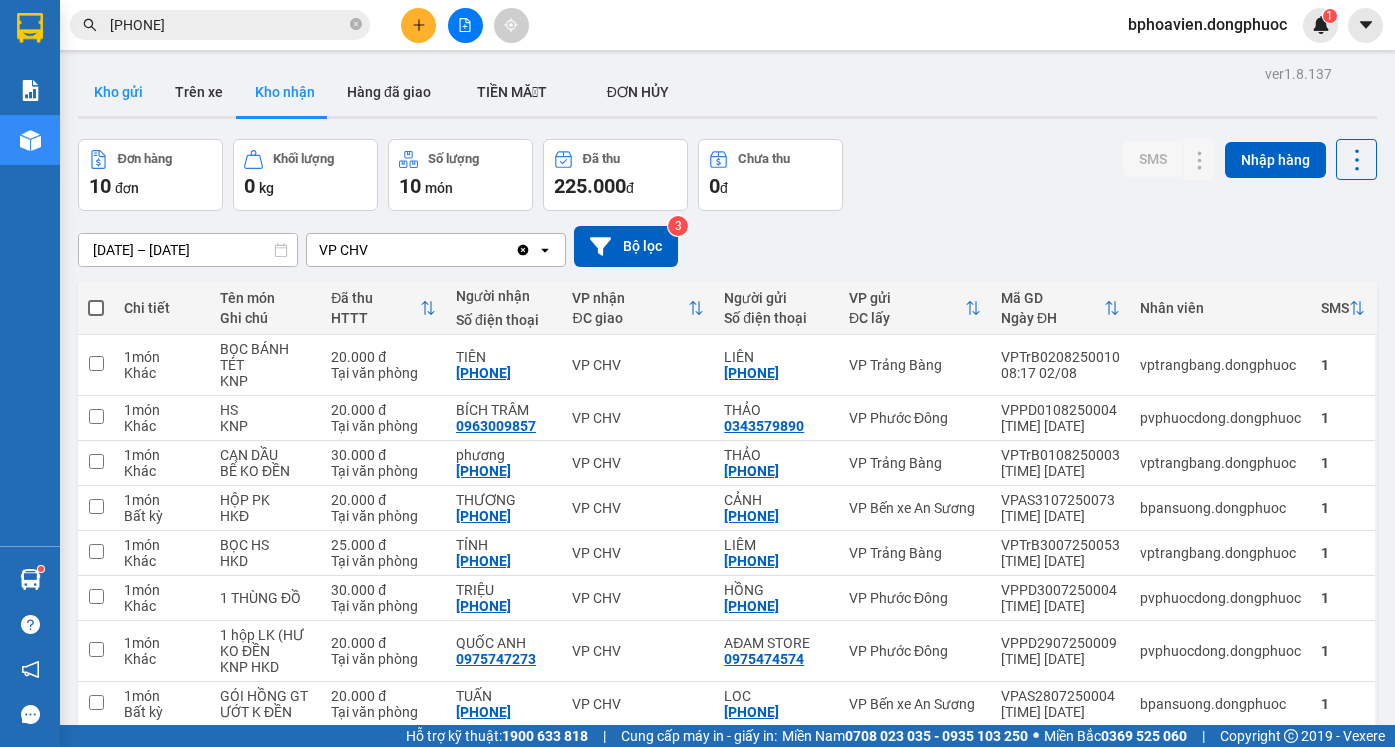 click on "Kho gửi" at bounding box center (118, 92) 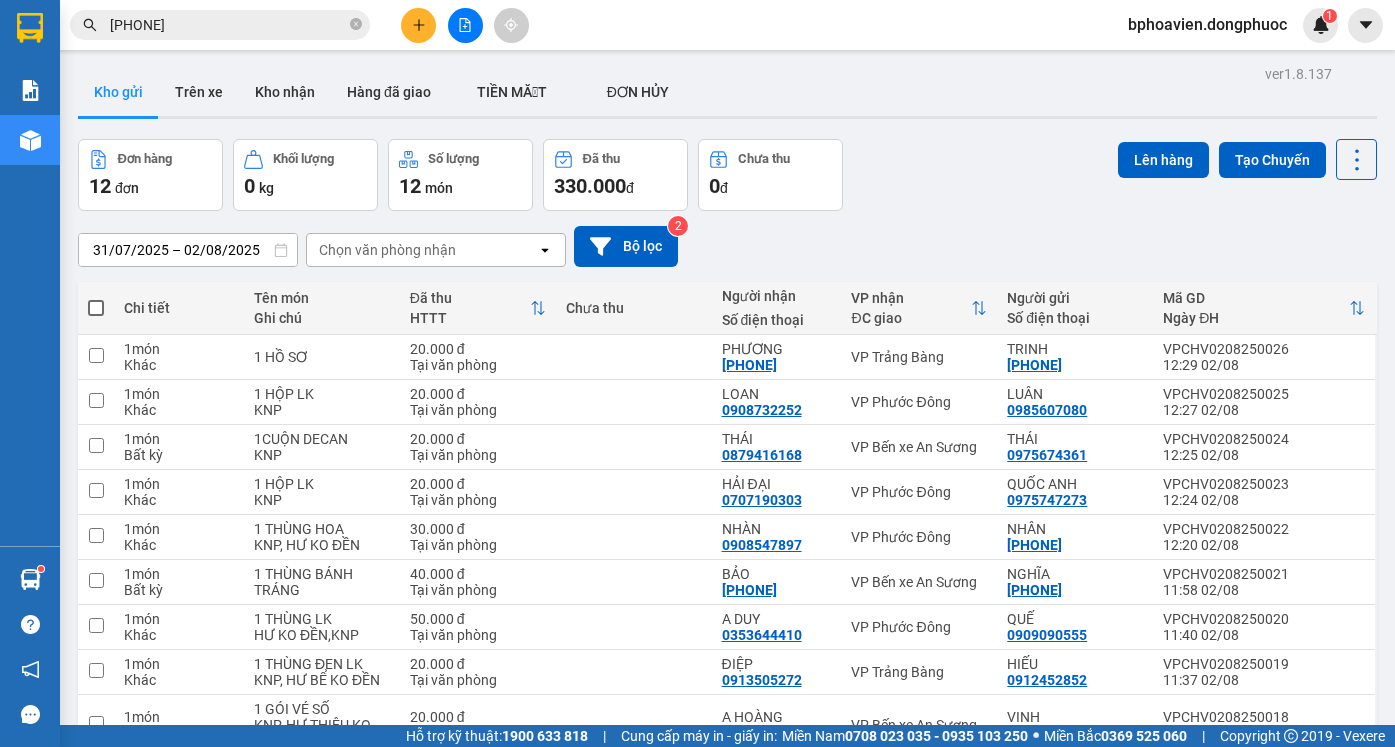 click at bounding box center (634, 778) 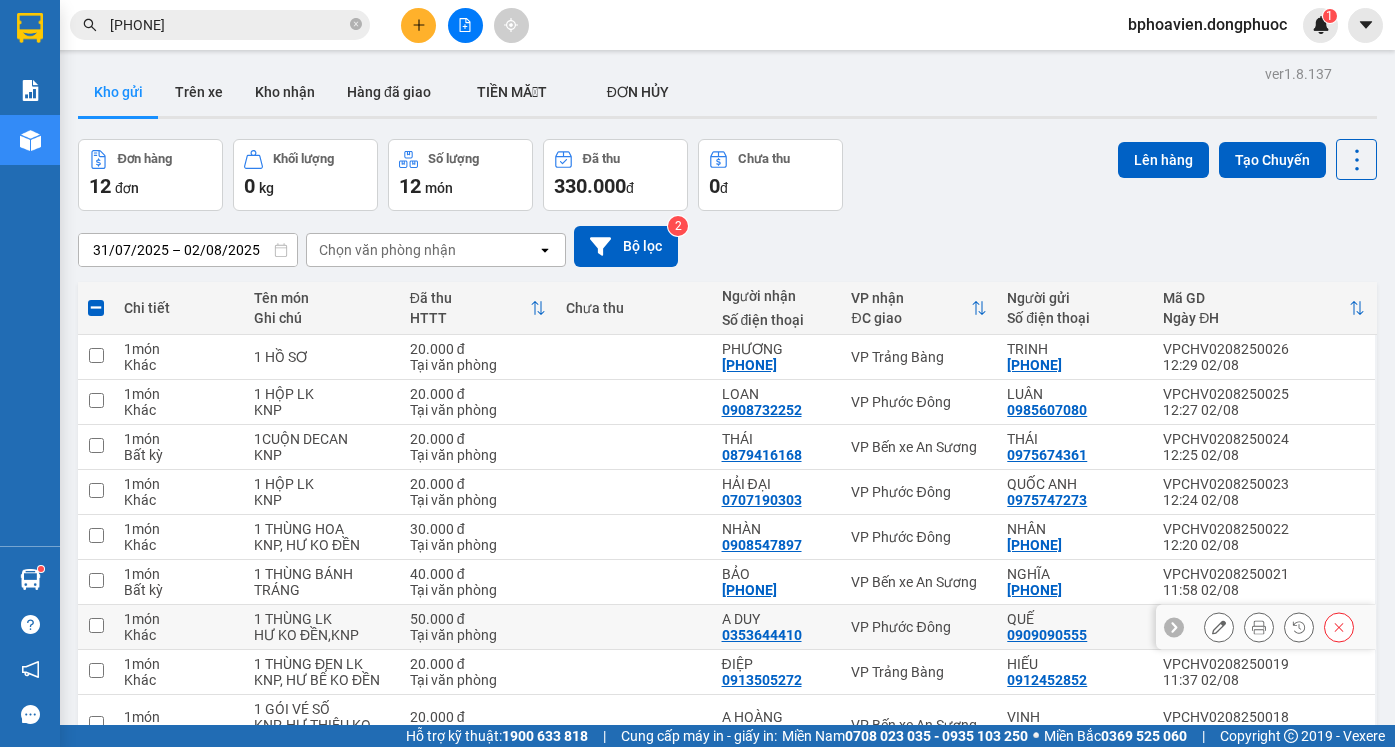 click at bounding box center [634, 627] 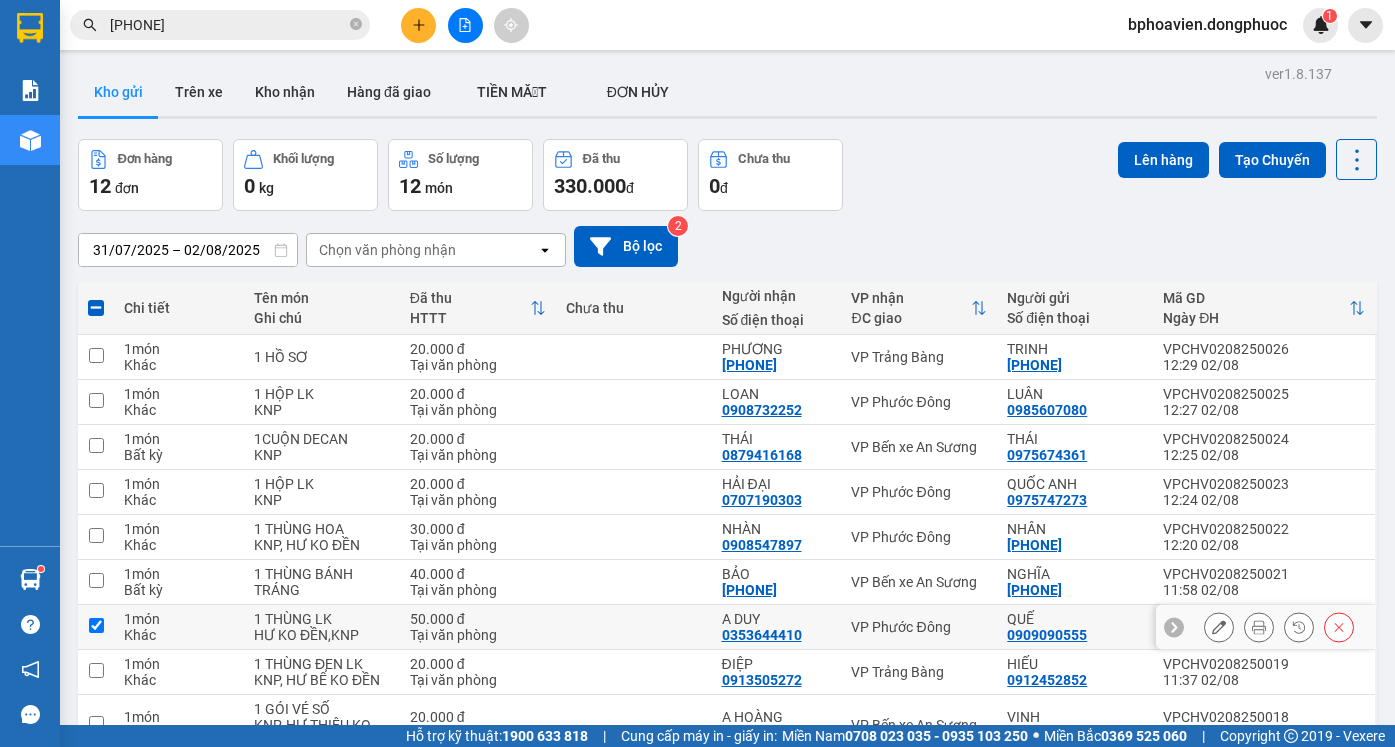checkbox on "true" 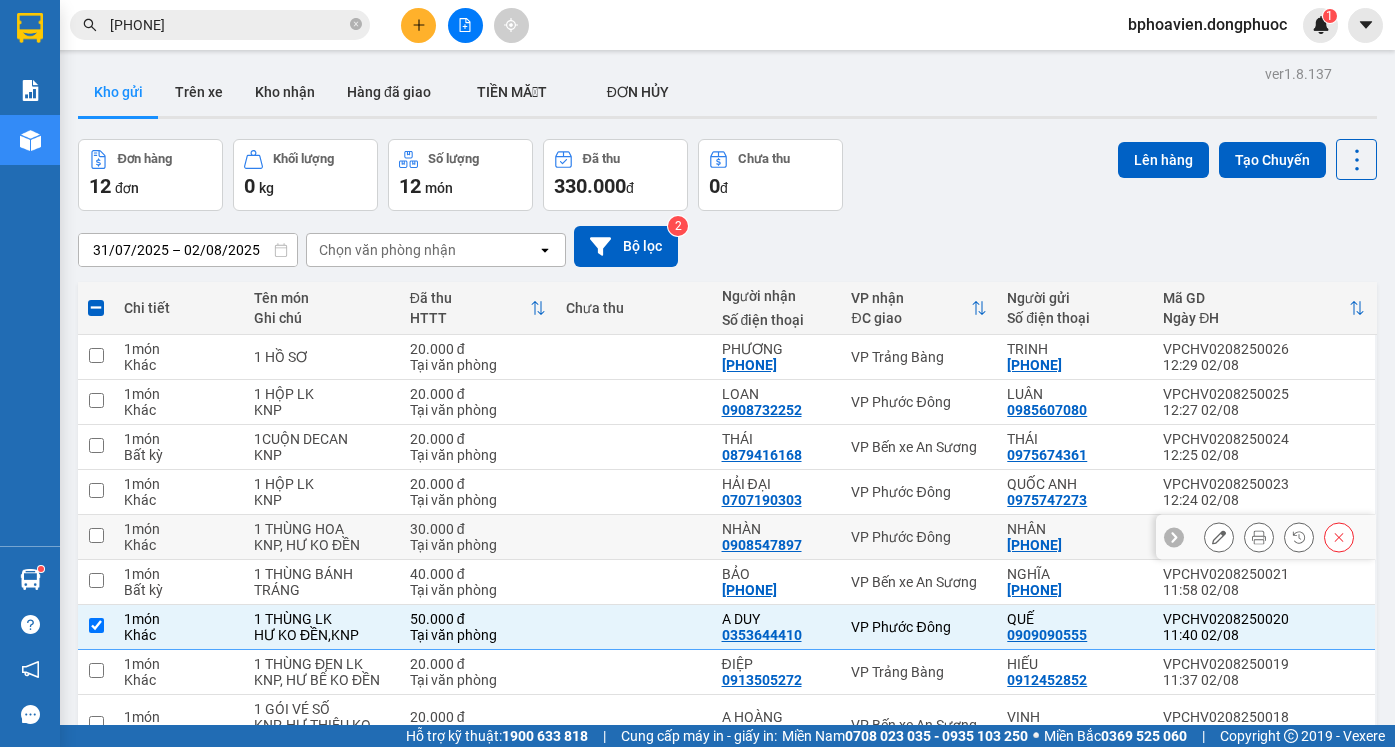 click at bounding box center [634, 537] 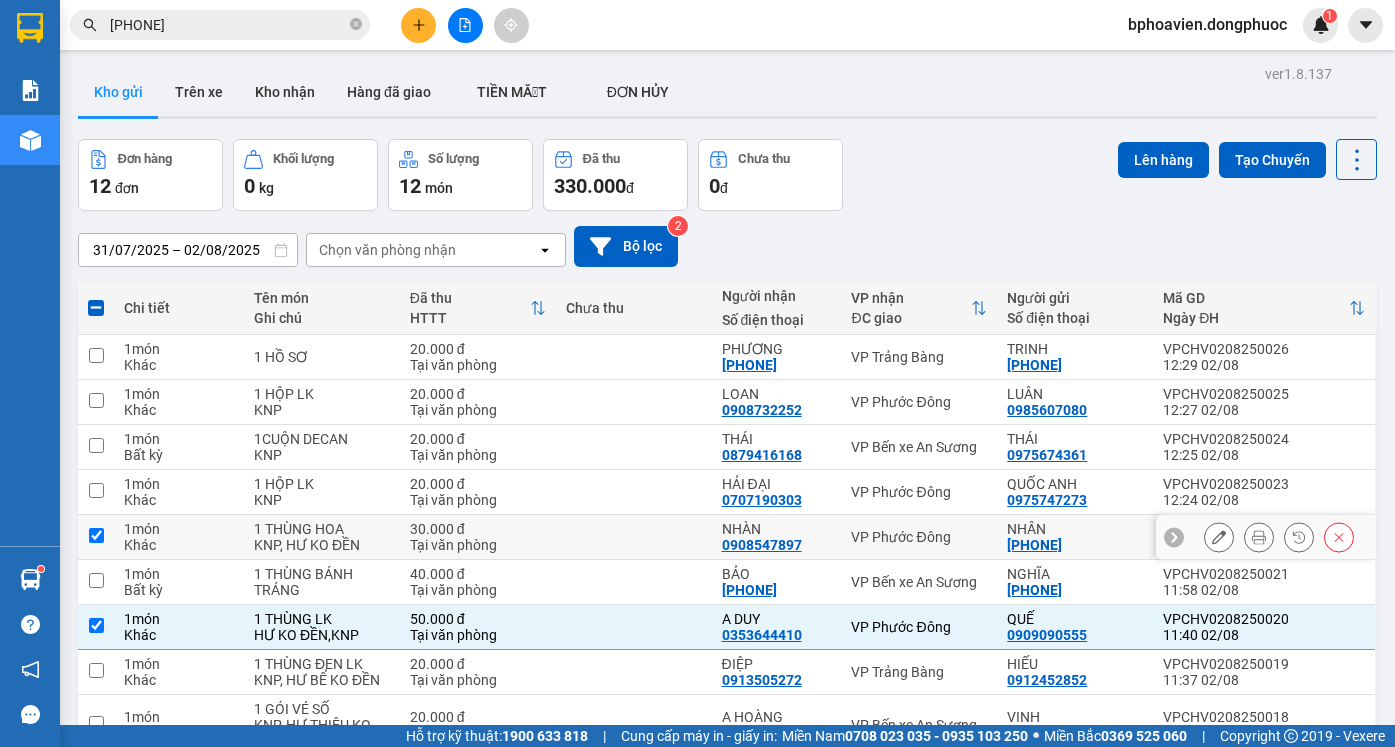 checkbox on "true" 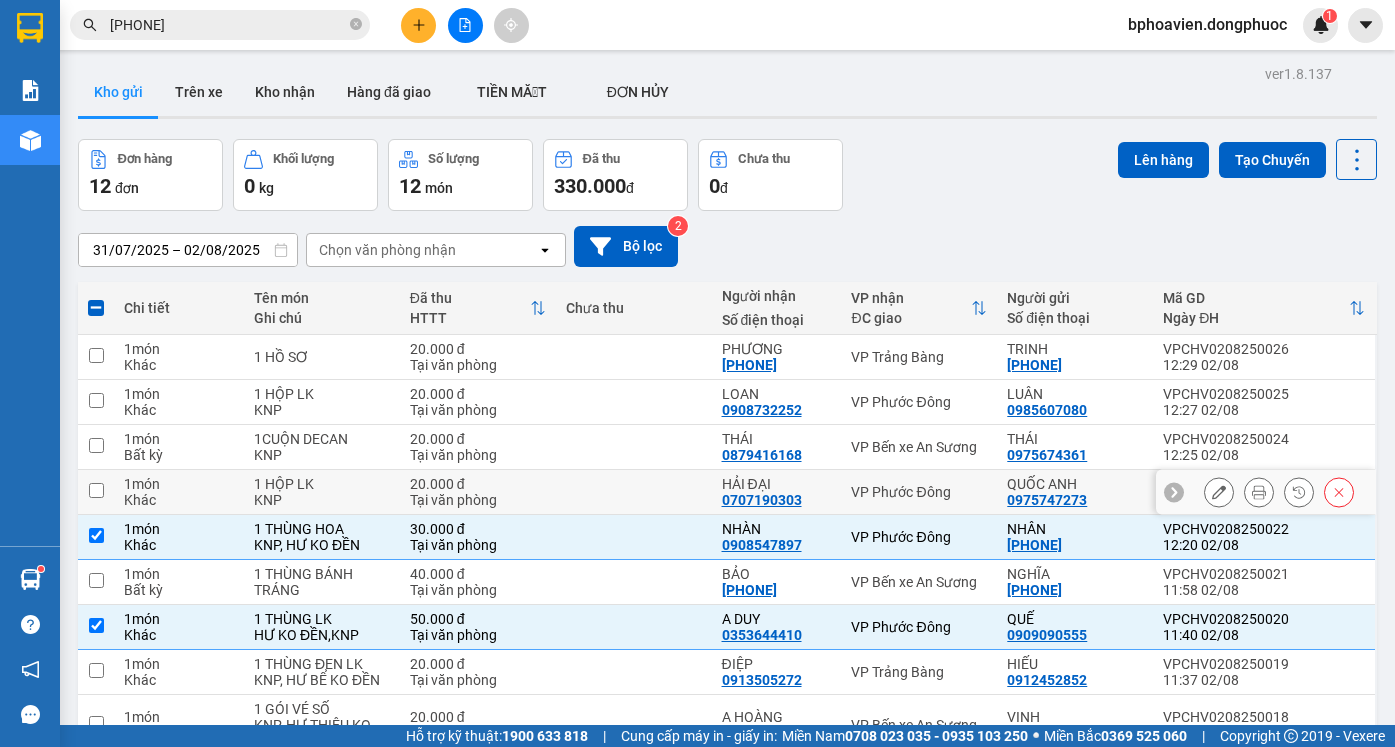 click at bounding box center (634, 492) 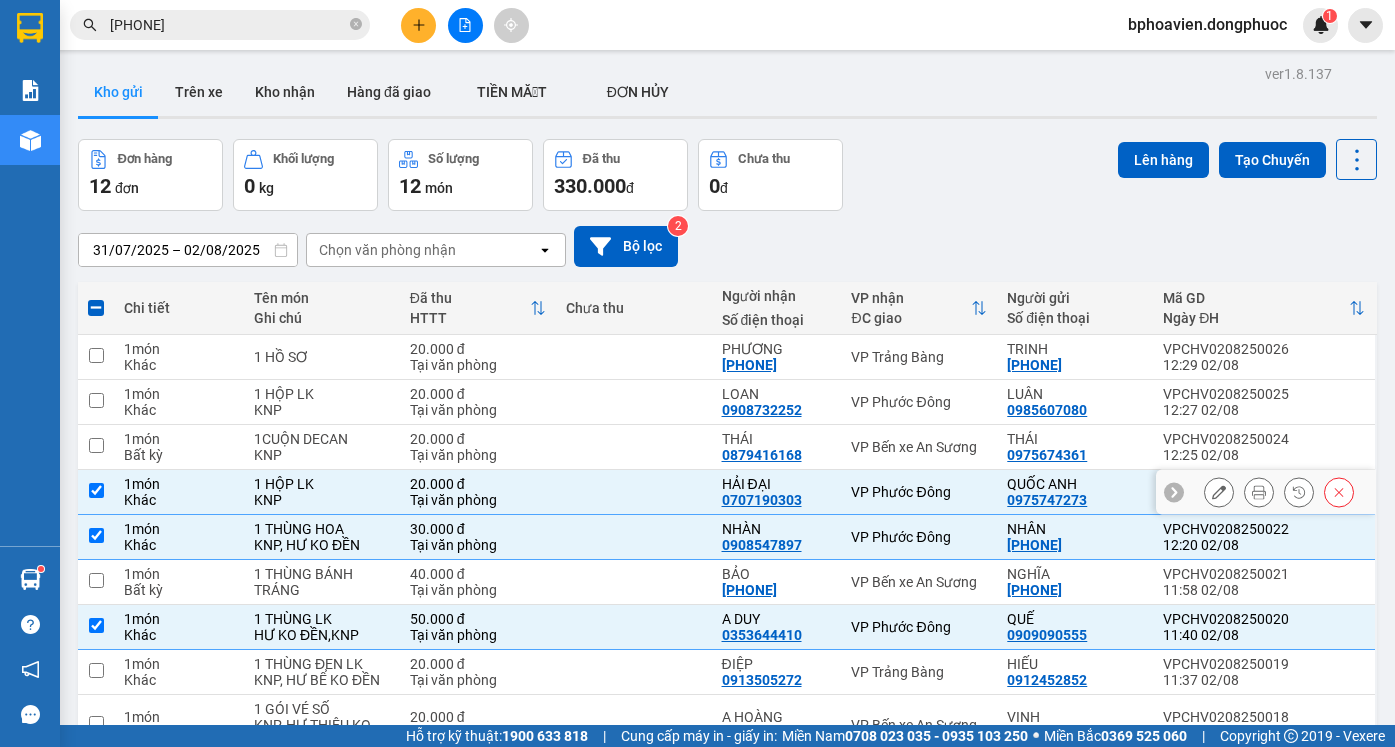 checkbox on "true" 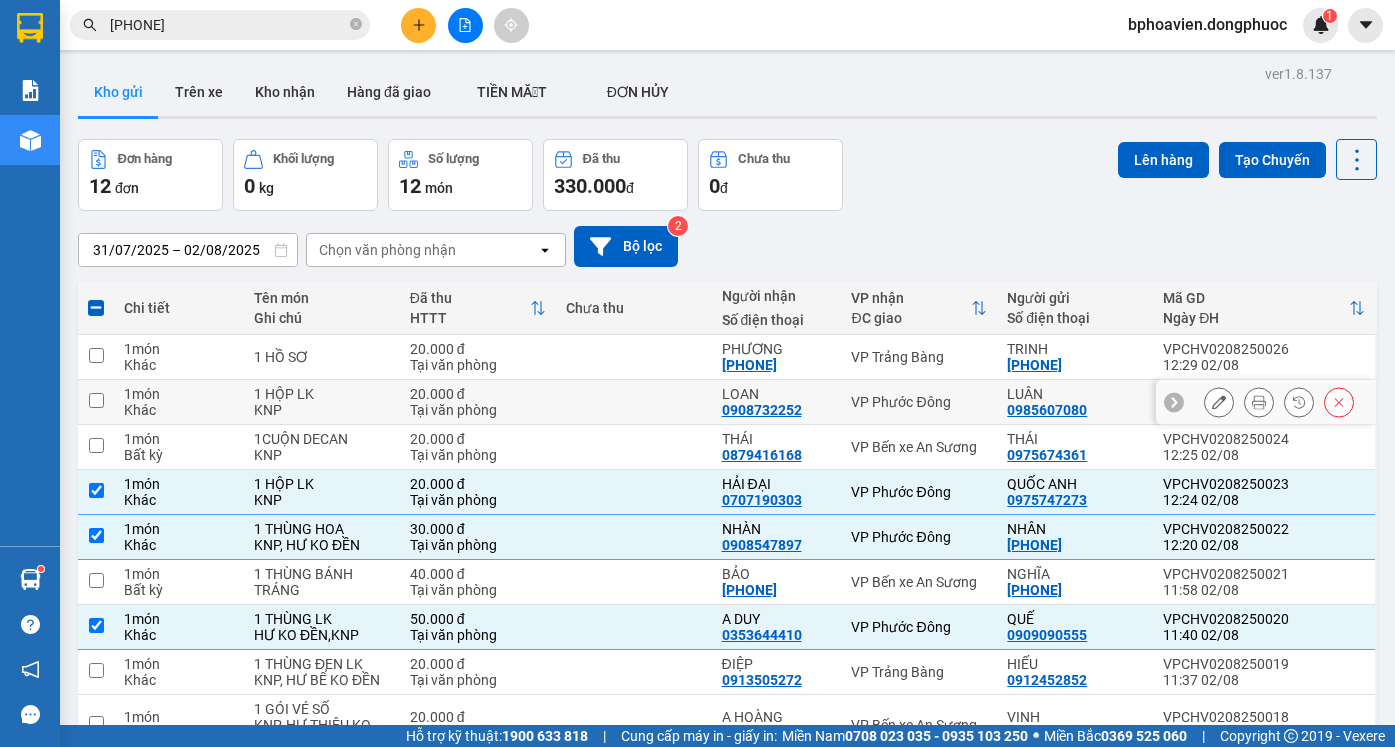 click at bounding box center (634, 402) 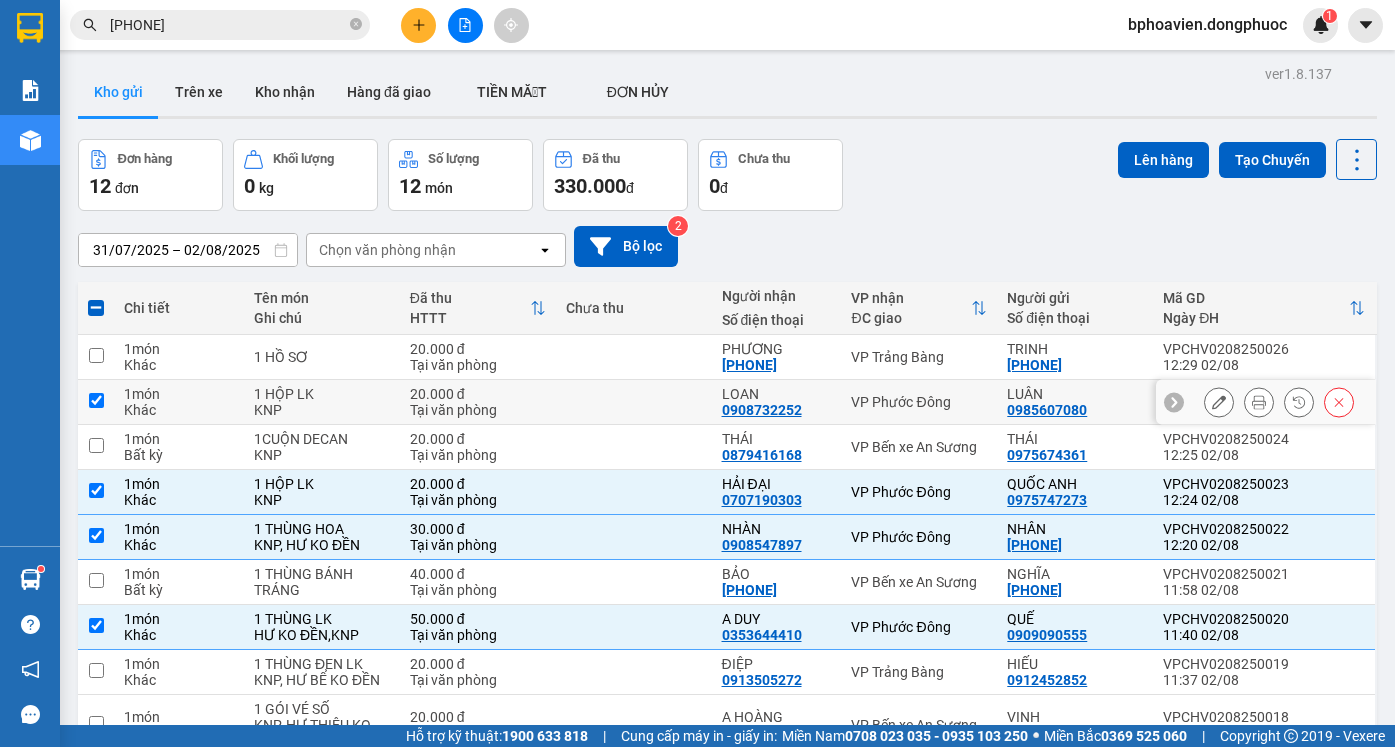 checkbox on "true" 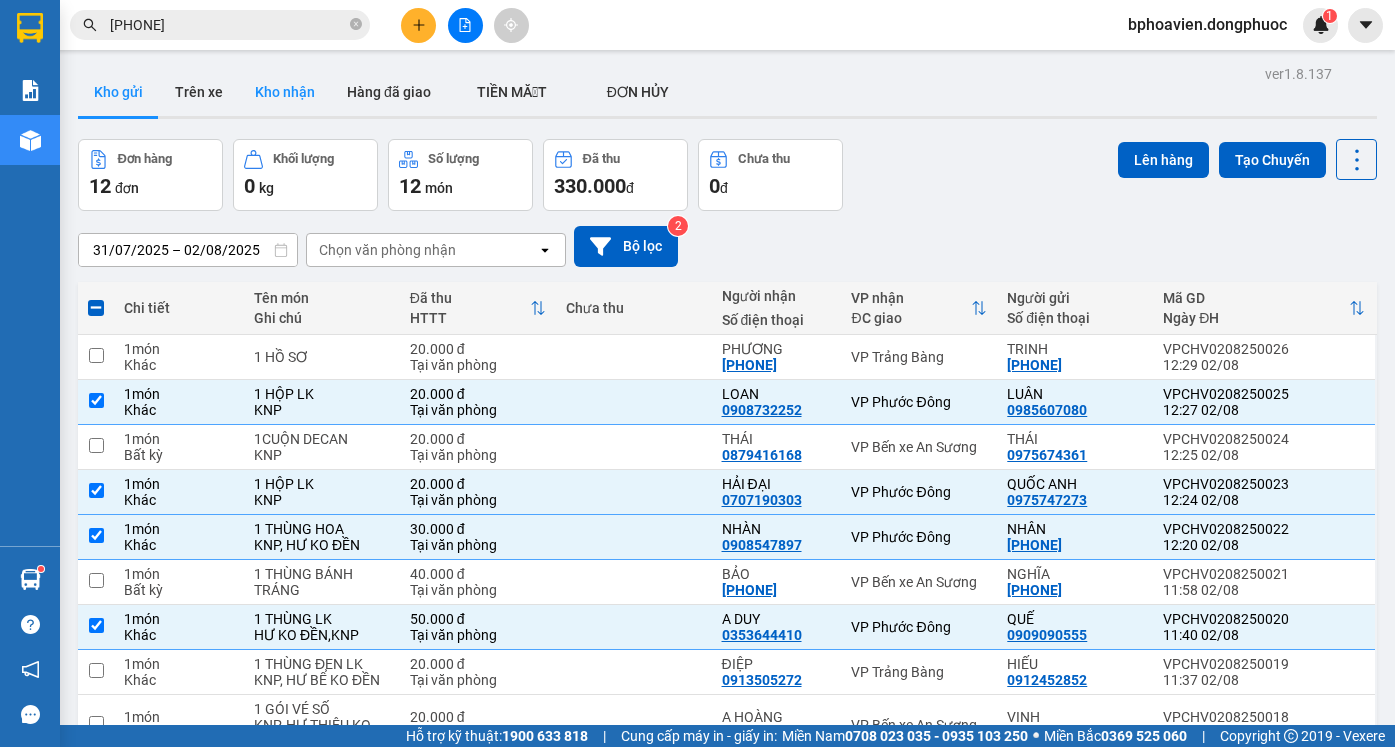 click on "Kho nhận" at bounding box center (285, 92) 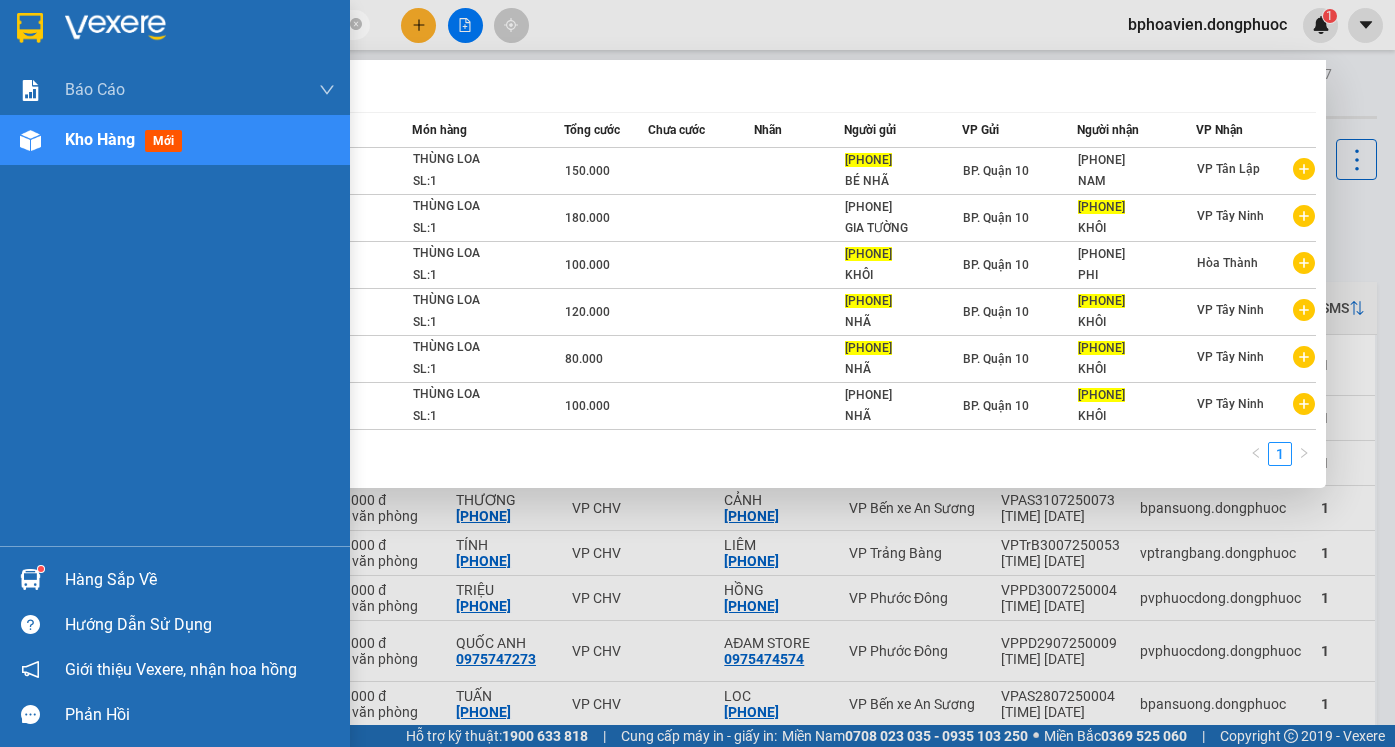 drag, startPoint x: 206, startPoint y: 28, endPoint x: 45, endPoint y: 28, distance: 161 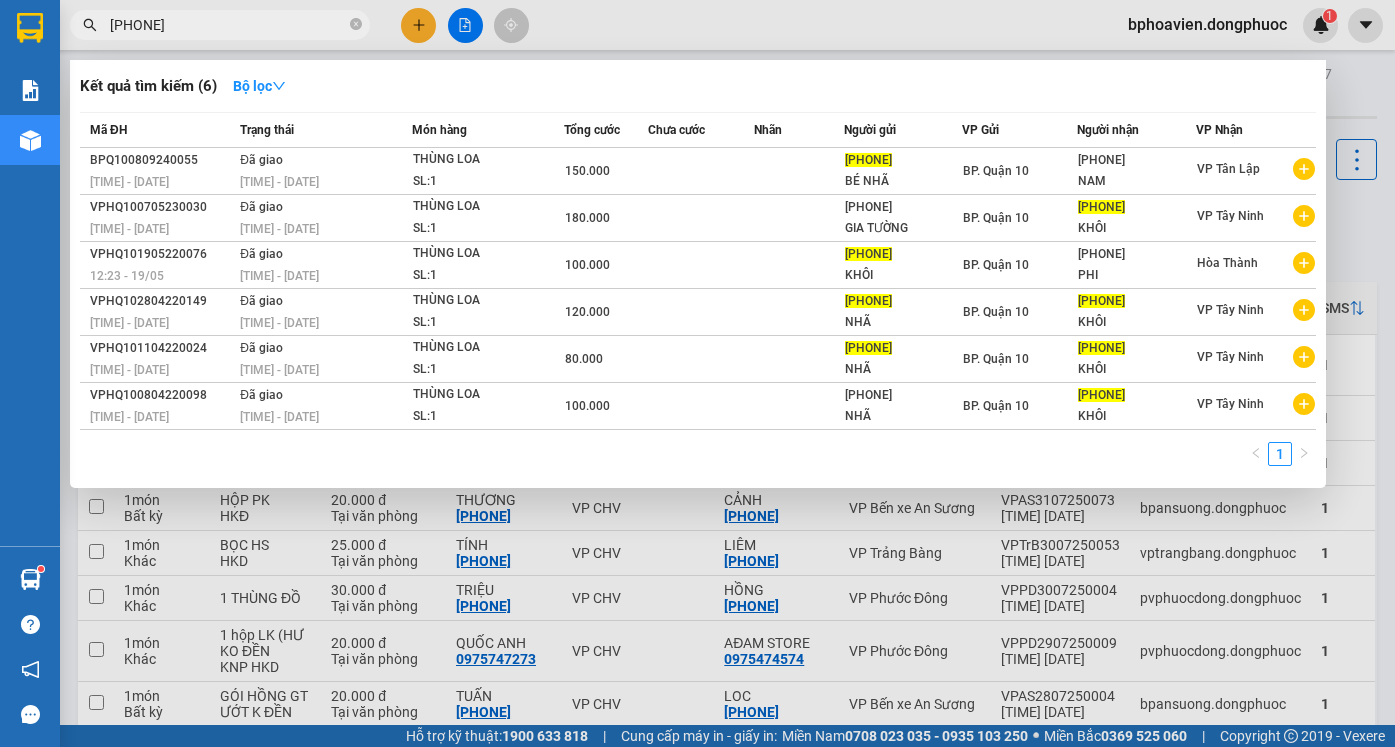 drag, startPoint x: 902, startPoint y: 24, endPoint x: 812, endPoint y: 36, distance: 90.79648 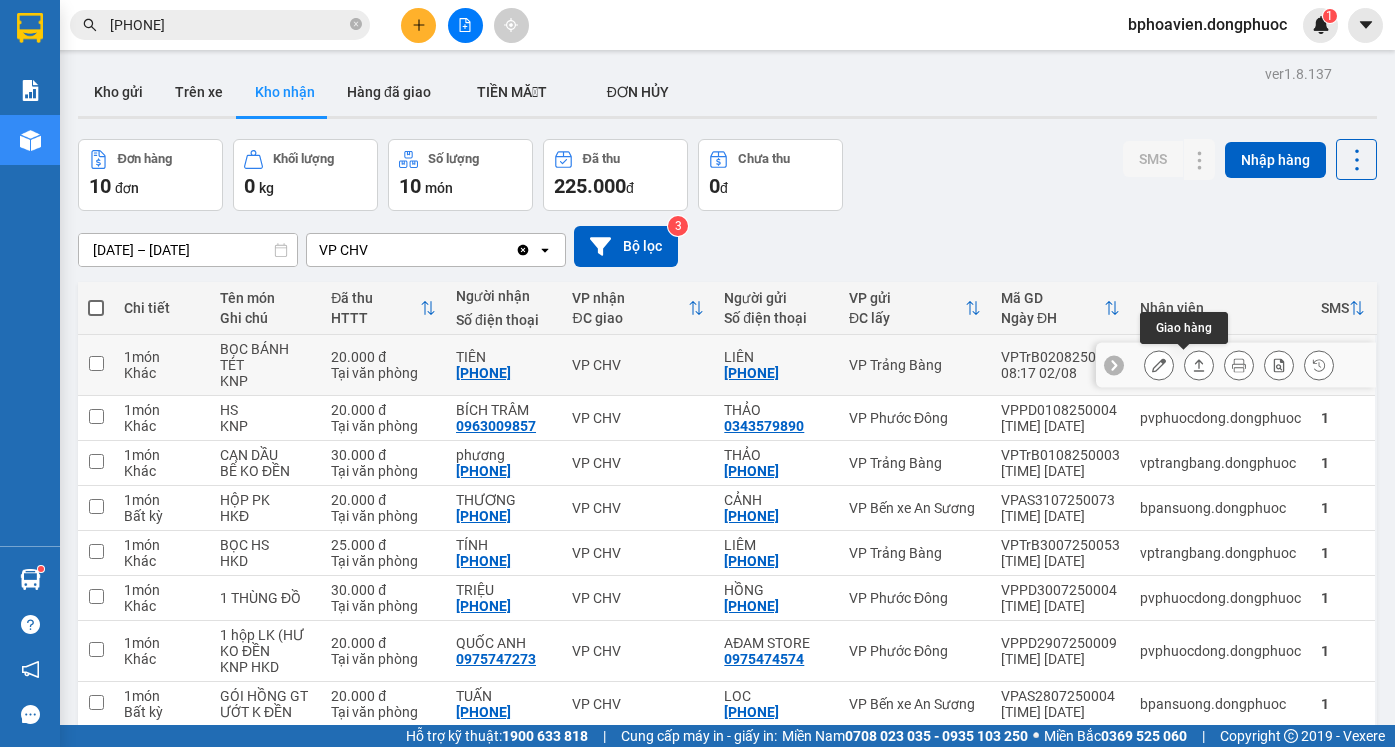 click 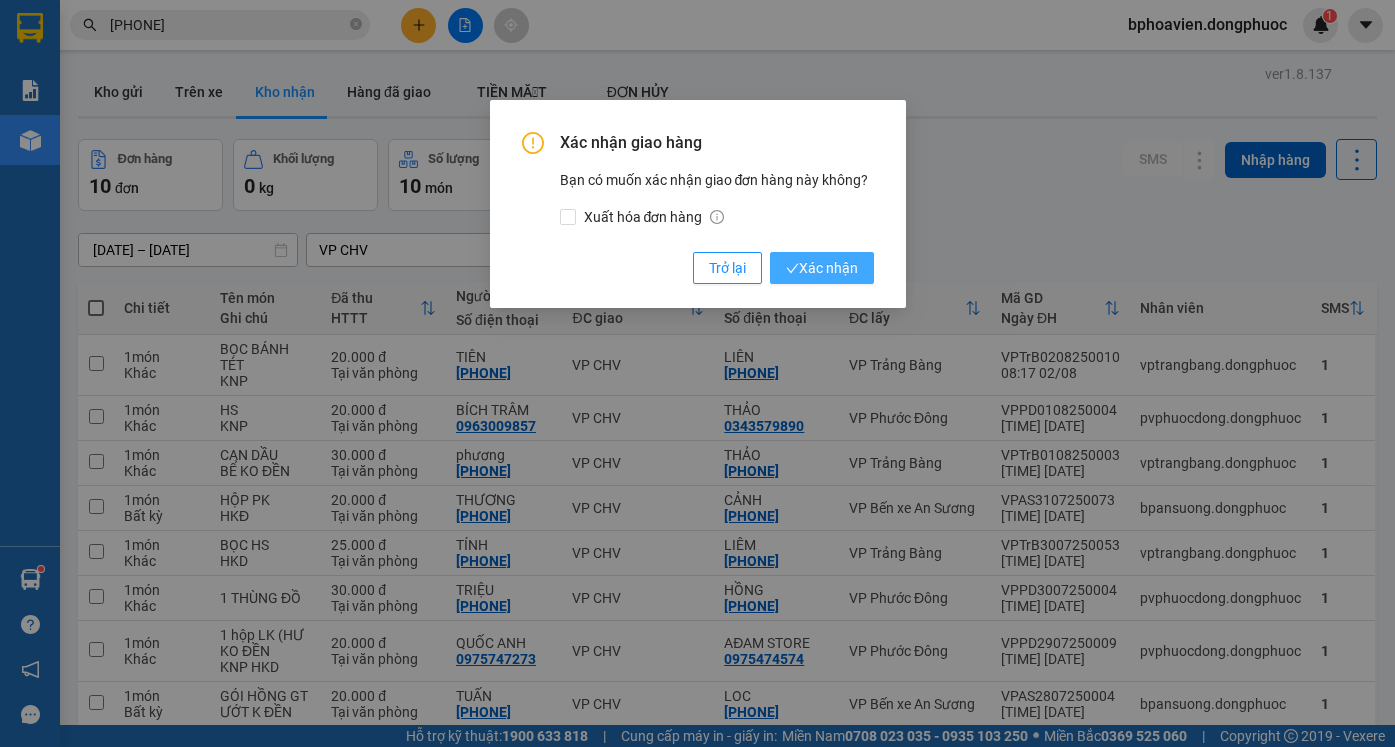 click on "Xác nhận" at bounding box center [822, 268] 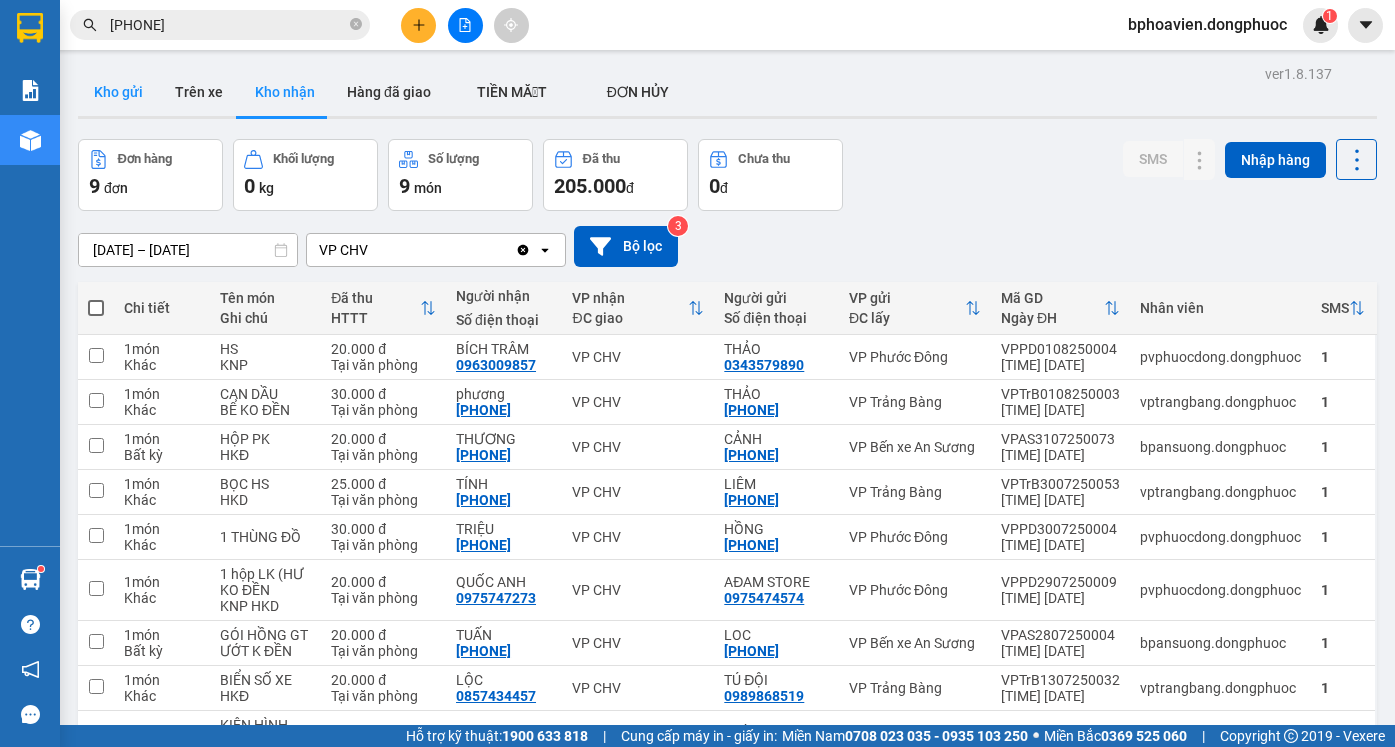 click on "Kho gửi" at bounding box center (118, 92) 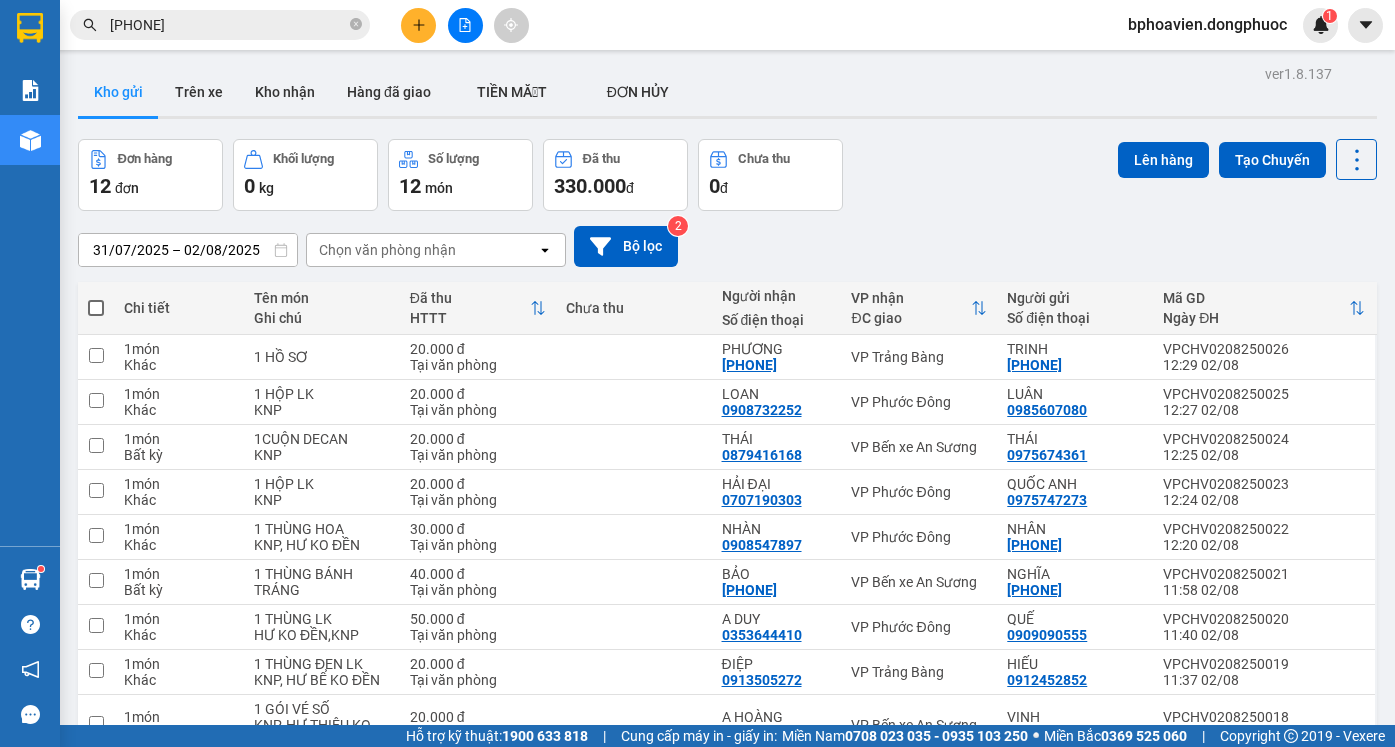 click at bounding box center [634, 778] 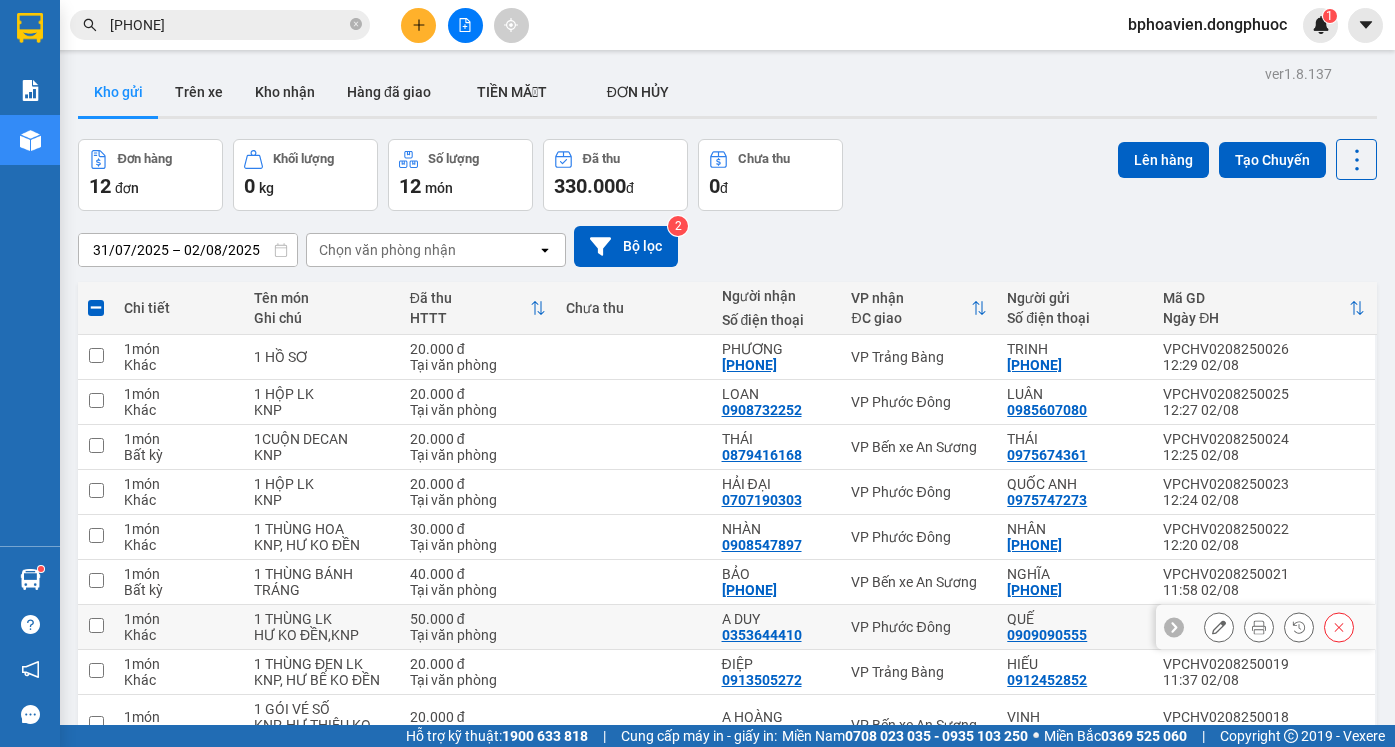 drag, startPoint x: 654, startPoint y: 470, endPoint x: 680, endPoint y: 494, distance: 35.383614 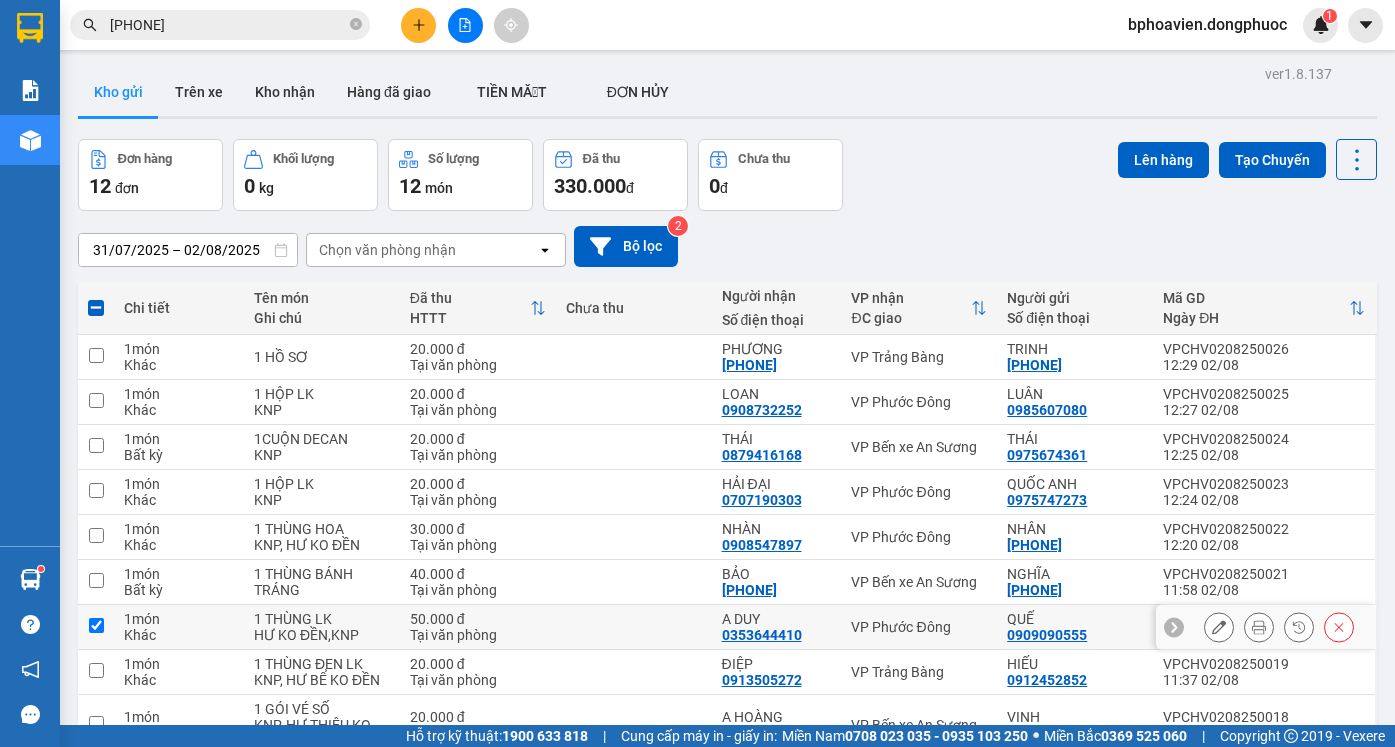 checkbox on "true" 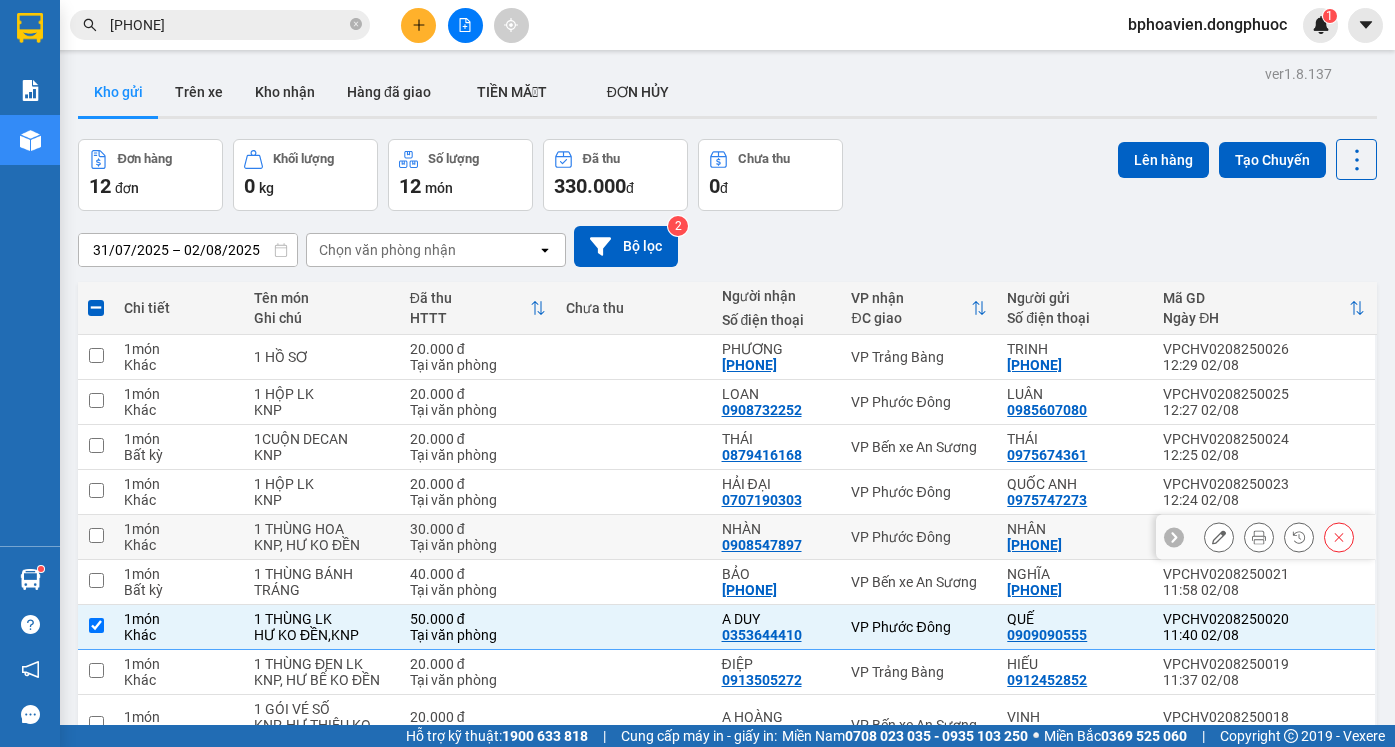 click at bounding box center [634, 537] 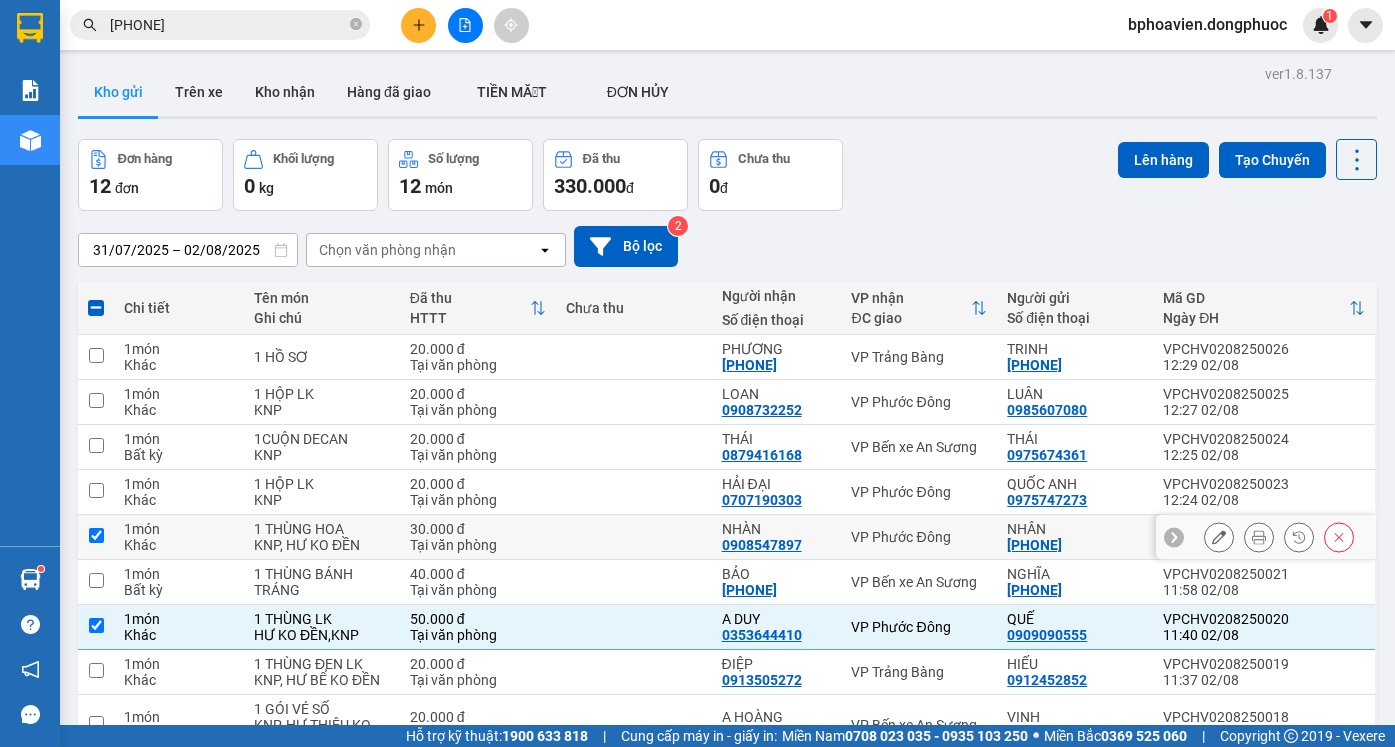 checkbox on "true" 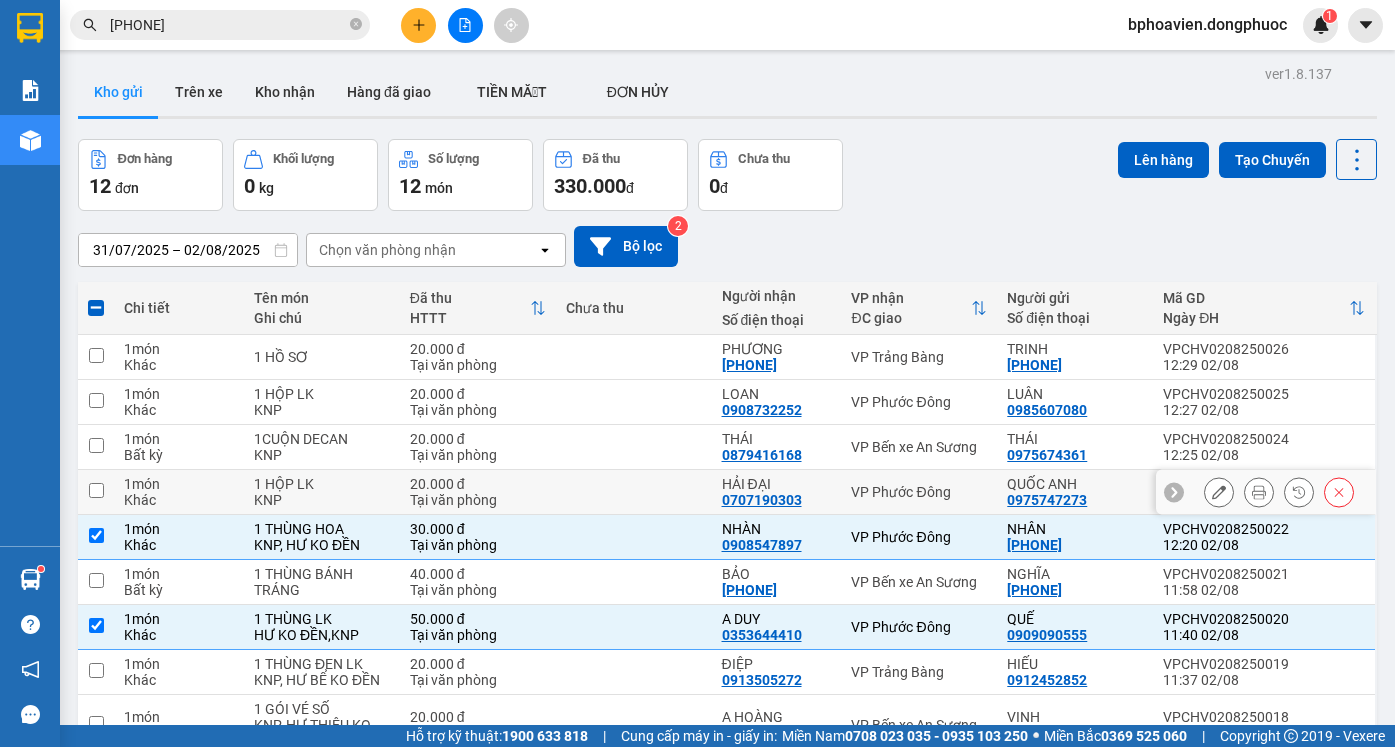click at bounding box center [634, 492] 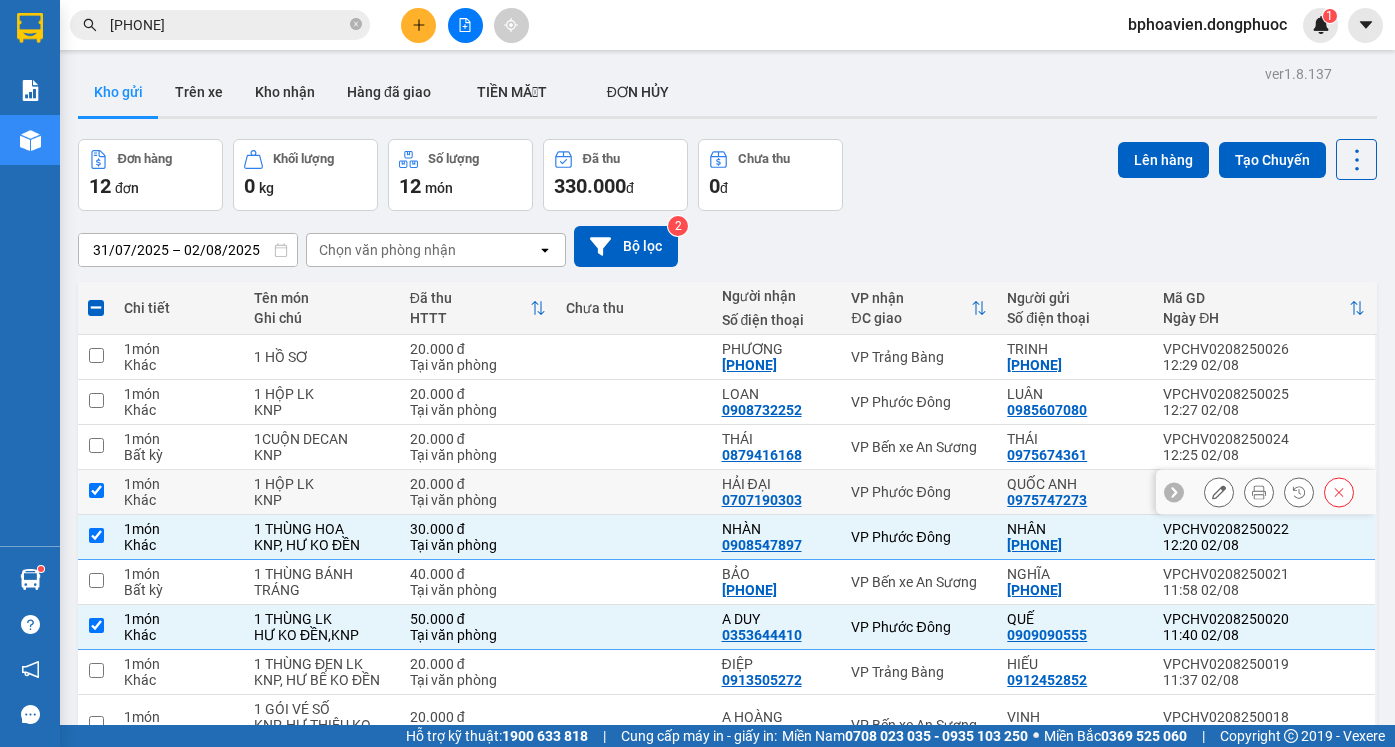 checkbox on "true" 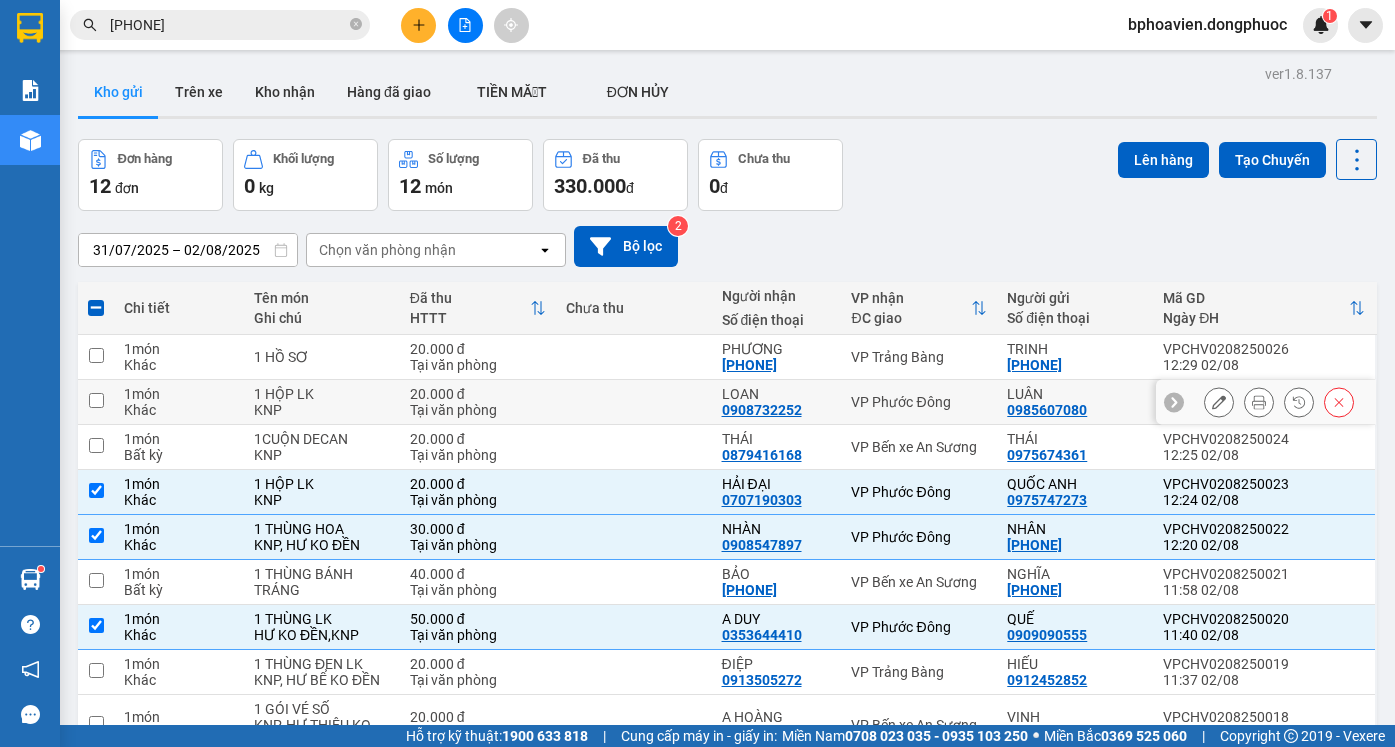 click at bounding box center [634, 402] 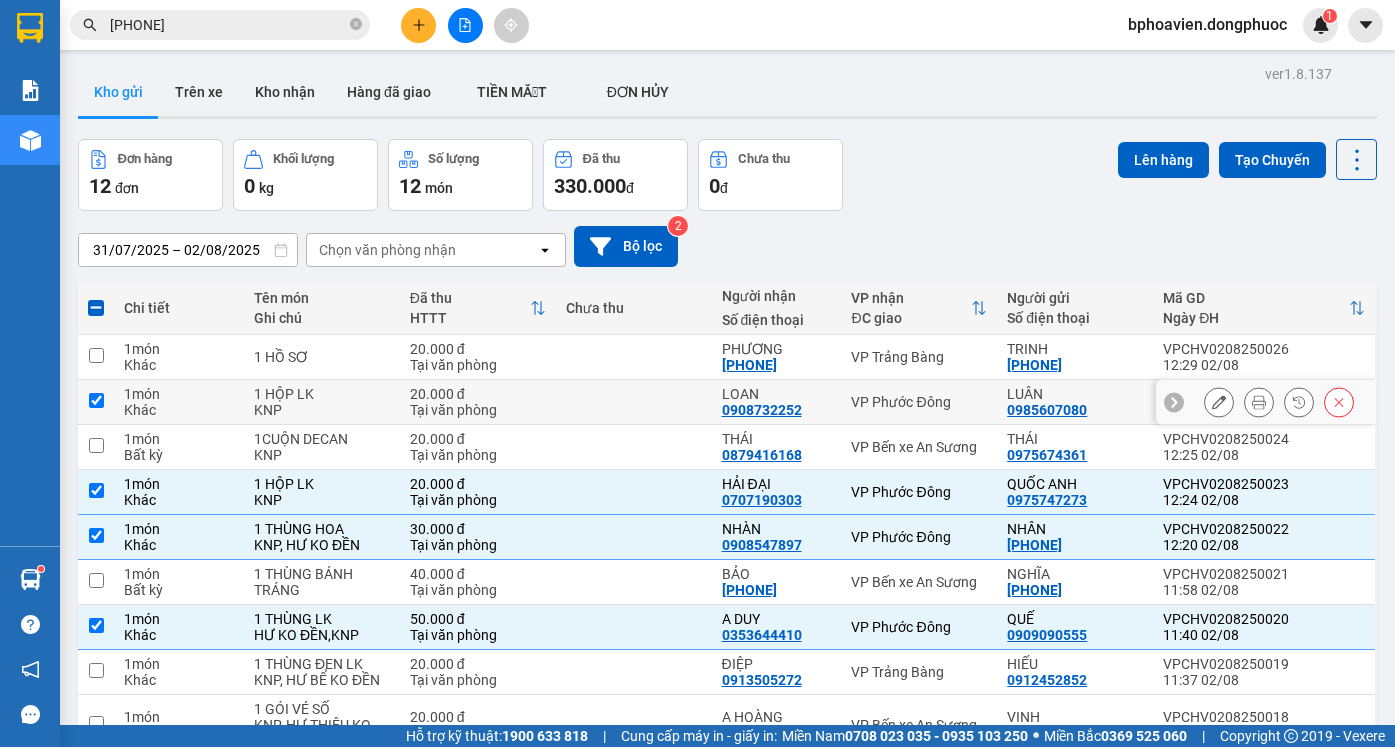 checkbox on "true" 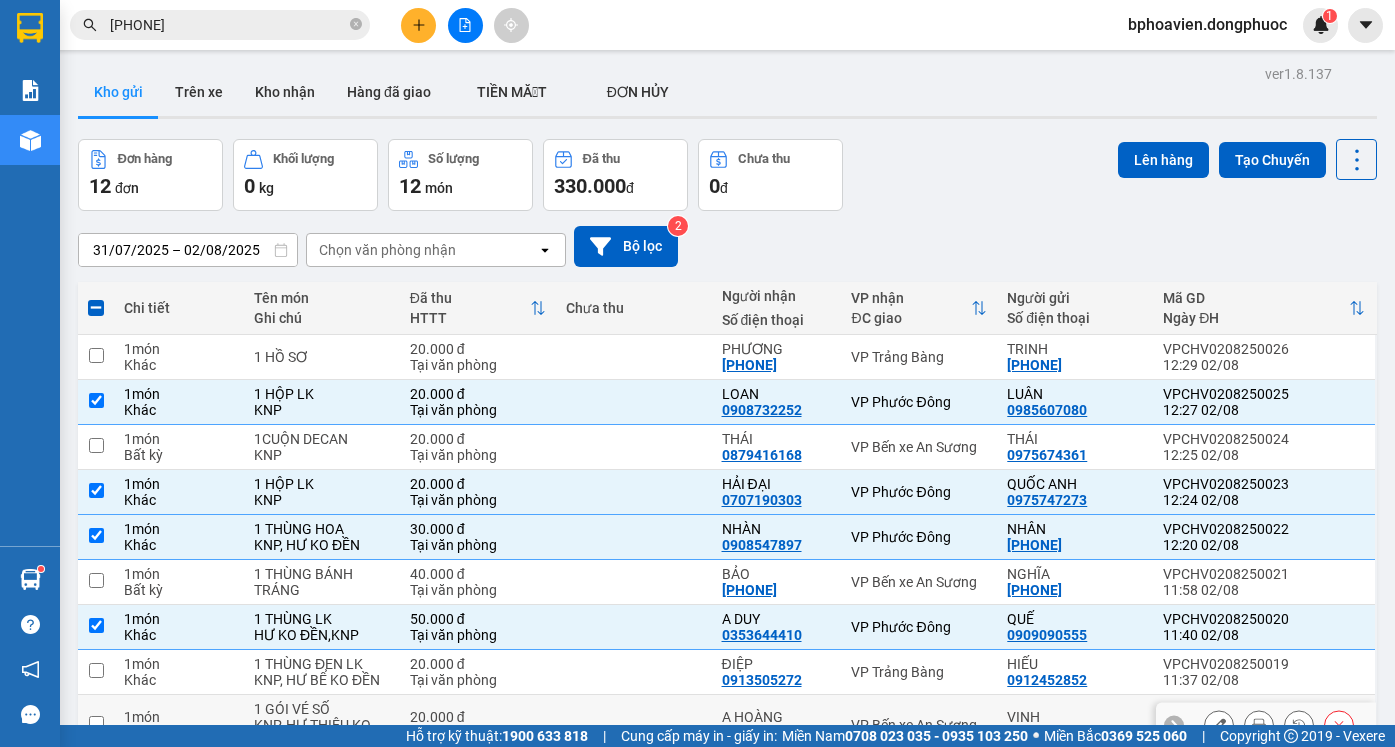 drag, startPoint x: 678, startPoint y: 572, endPoint x: 707, endPoint y: 549, distance: 37.01351 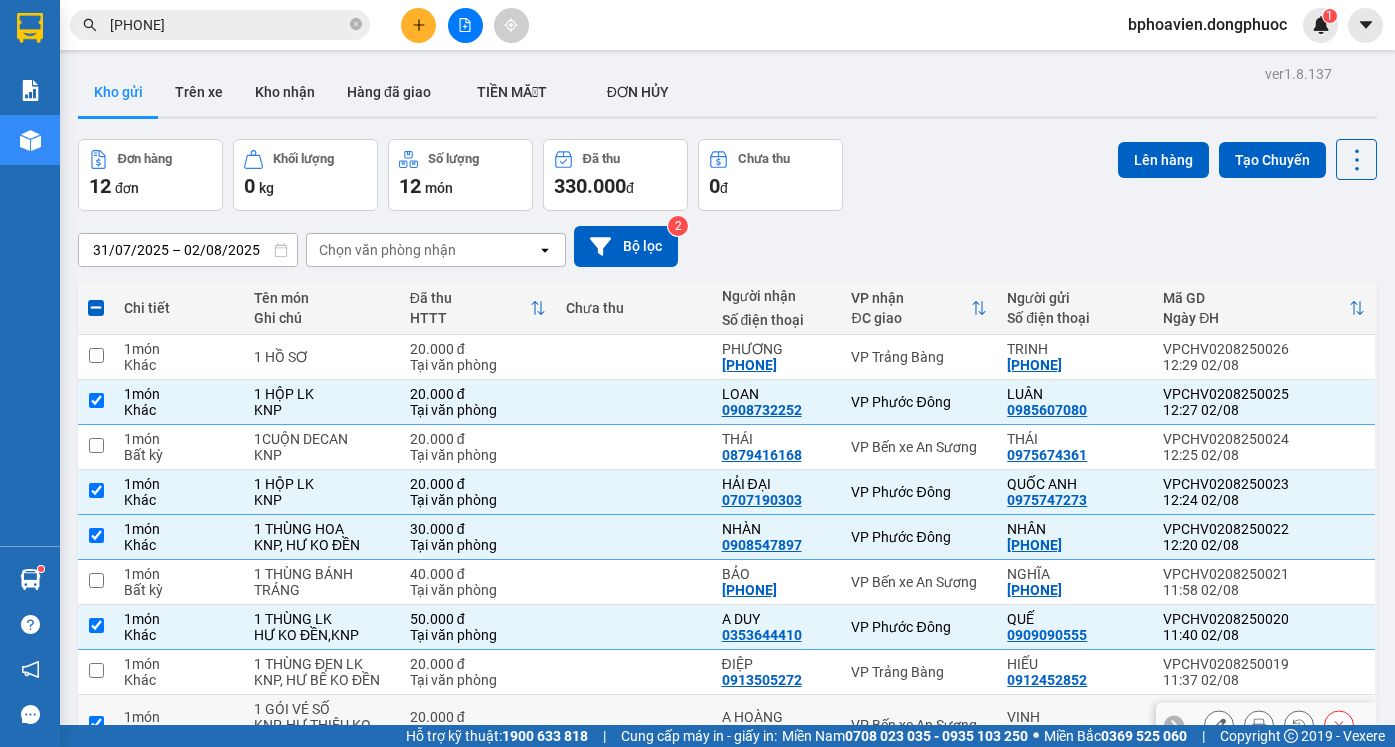checkbox on "true" 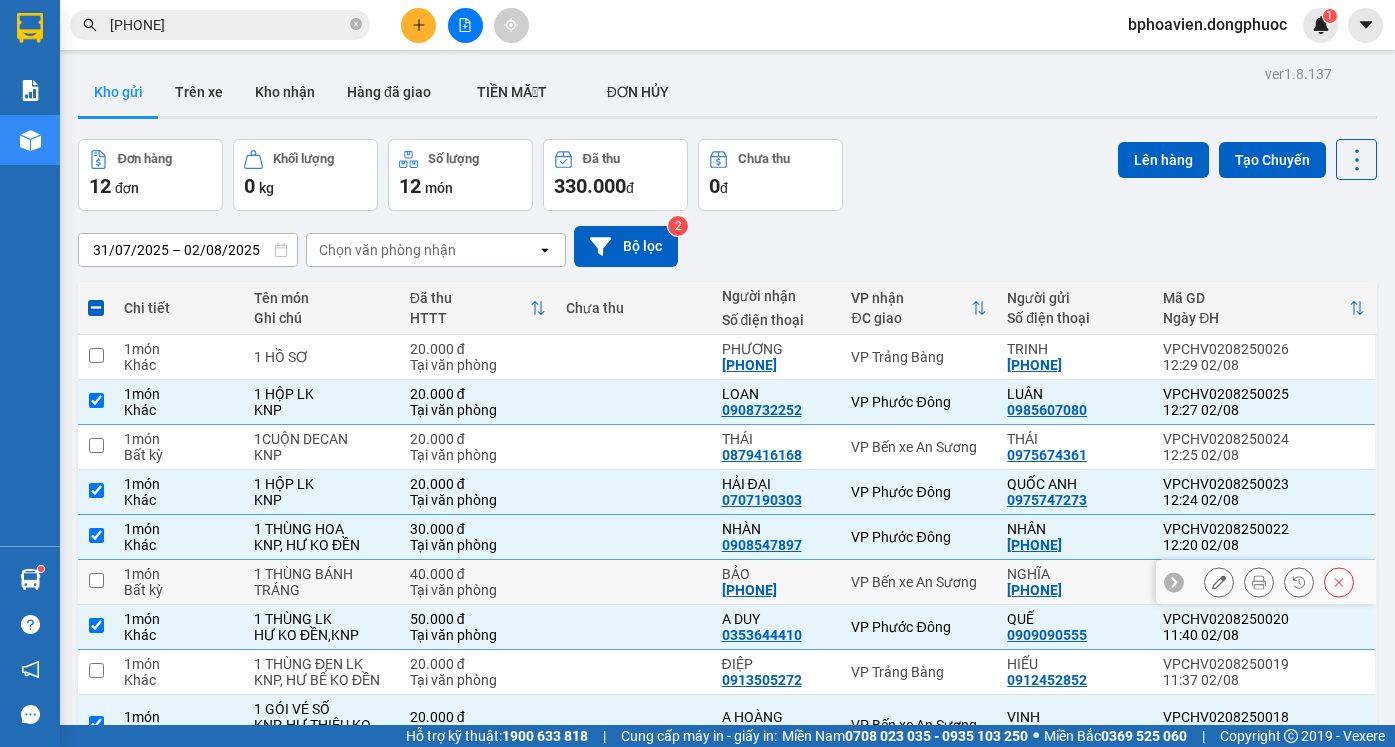 click at bounding box center [634, 582] 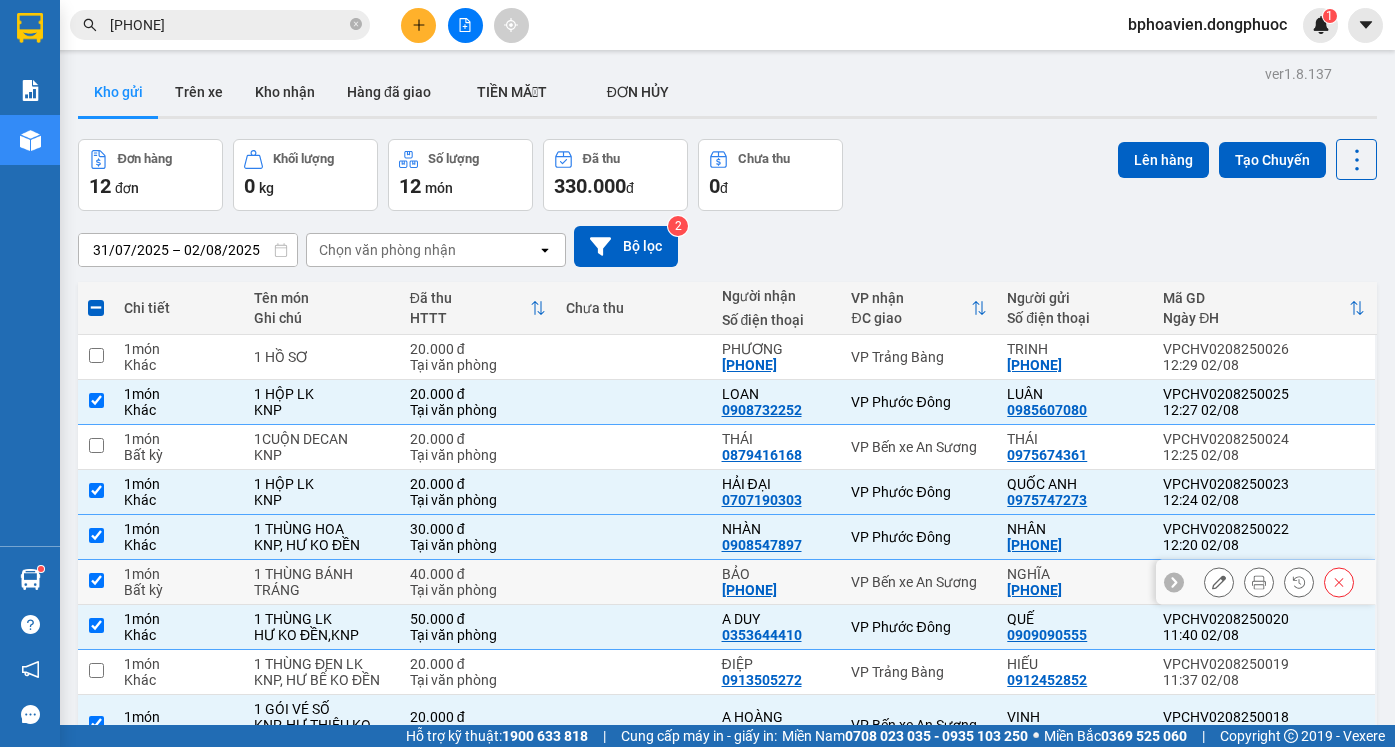 checkbox on "true" 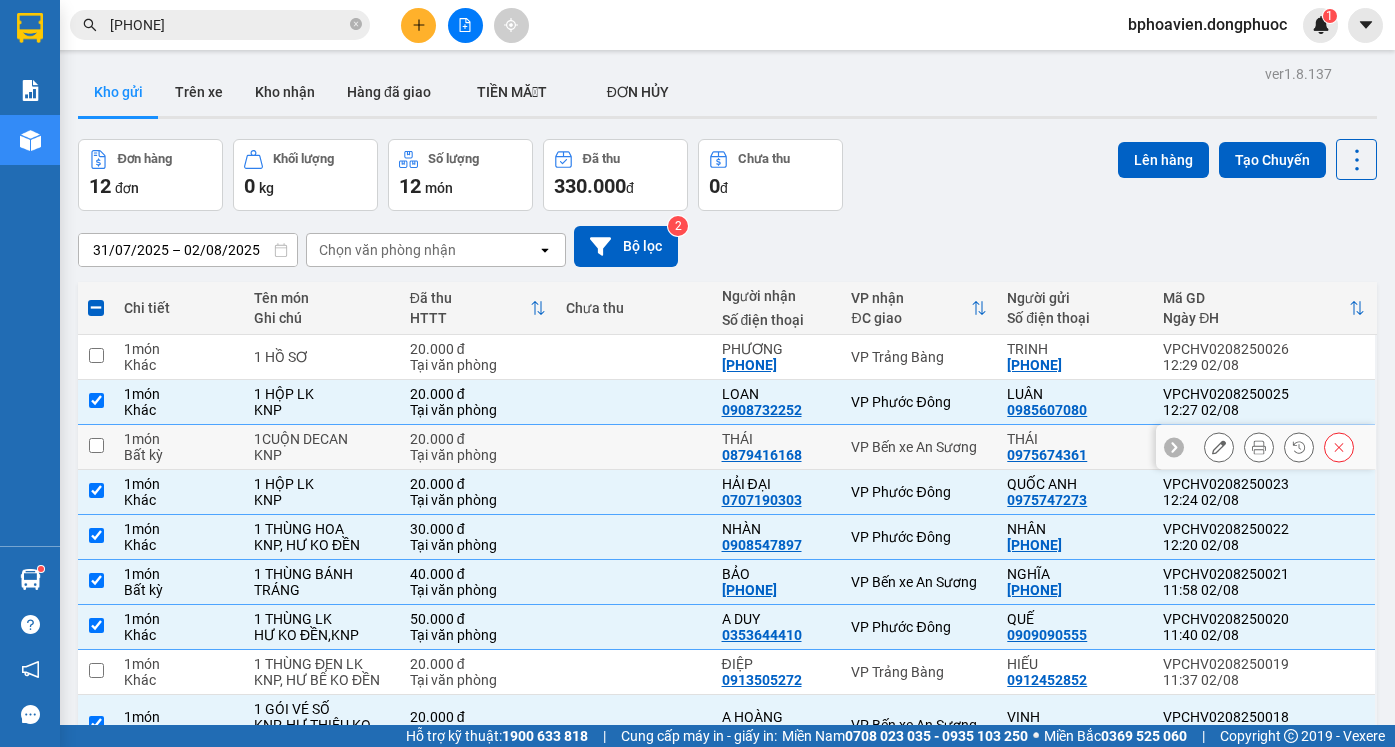 click at bounding box center [634, 447] 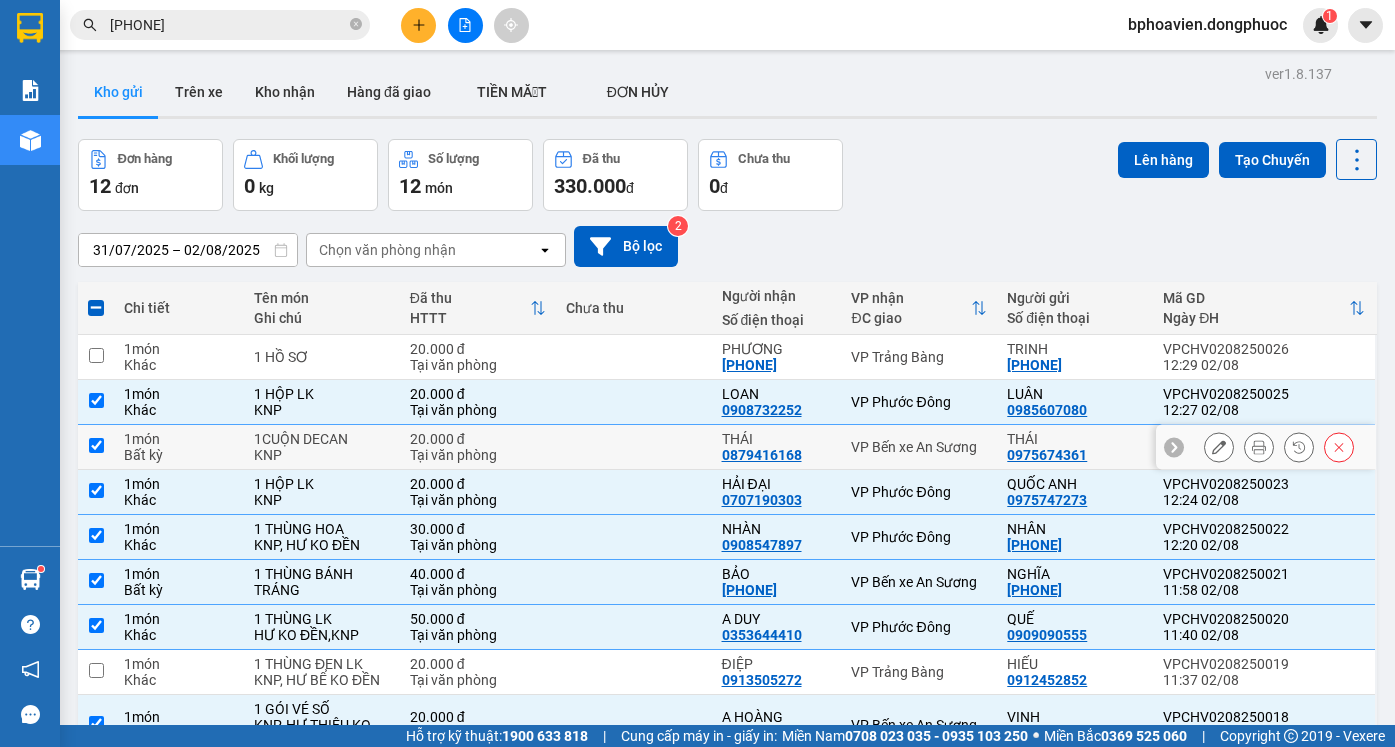 checkbox on "true" 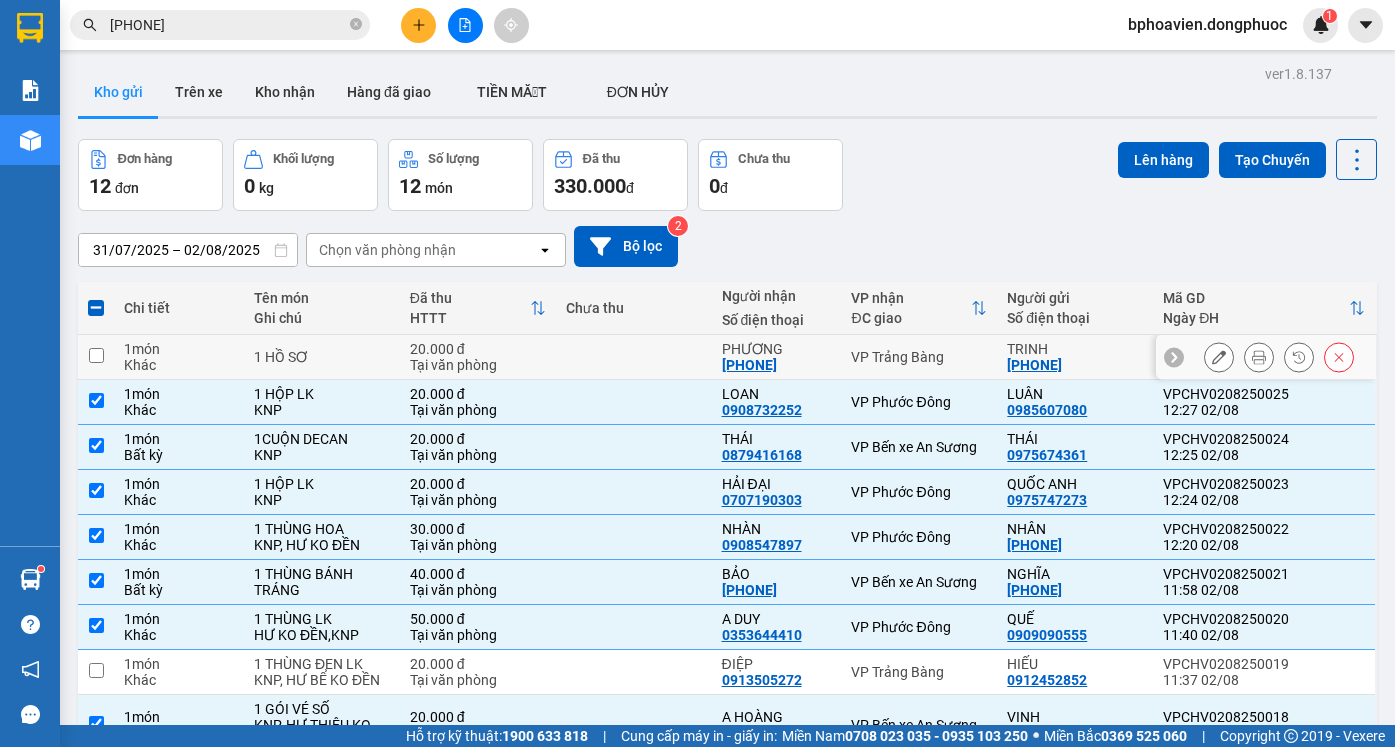click at bounding box center (634, 357) 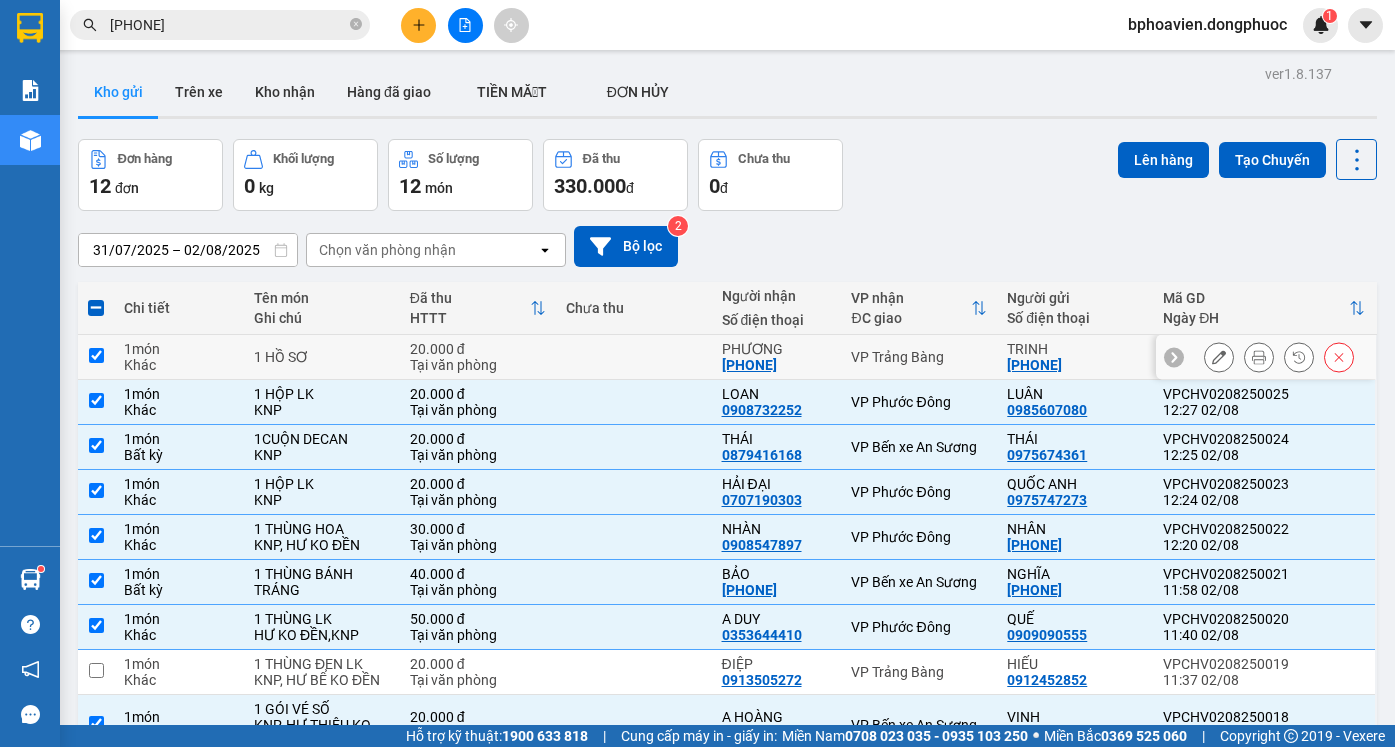 checkbox on "true" 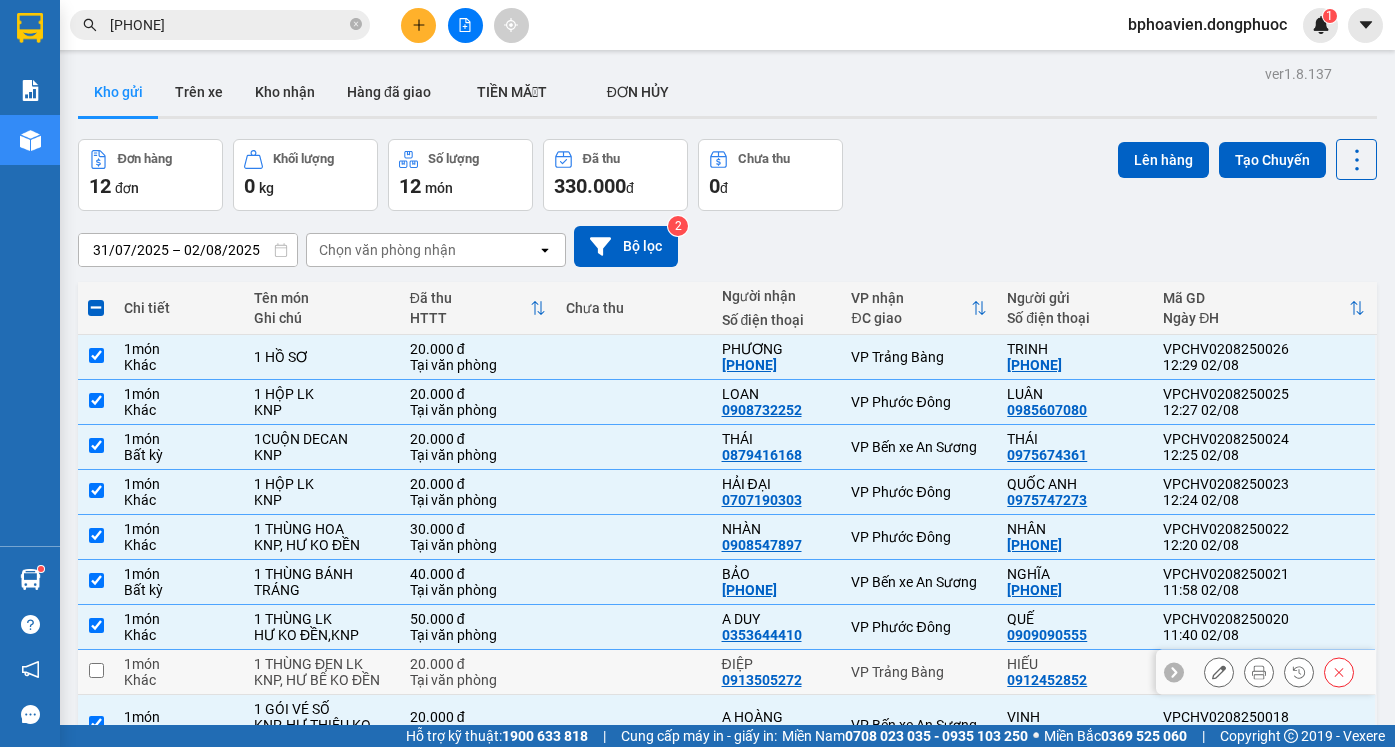 click at bounding box center [634, 672] 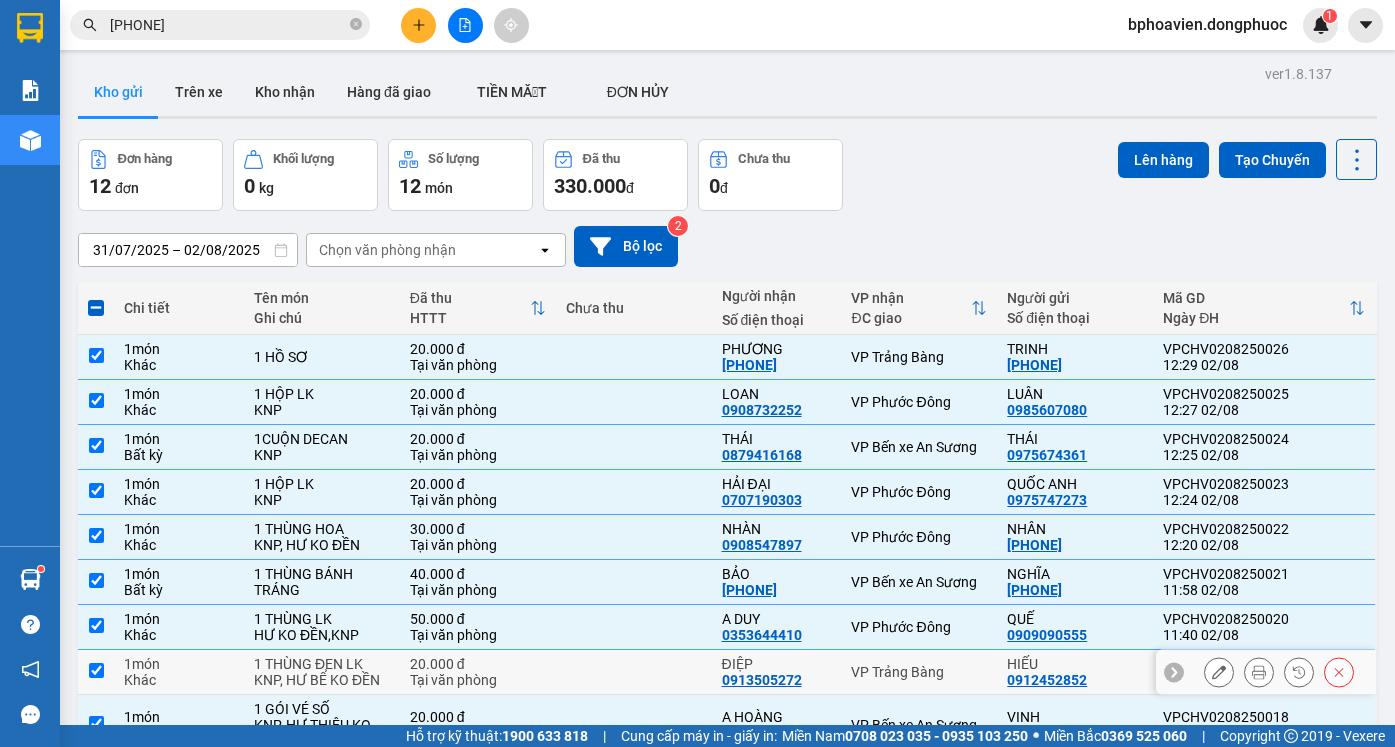 checkbox on "true" 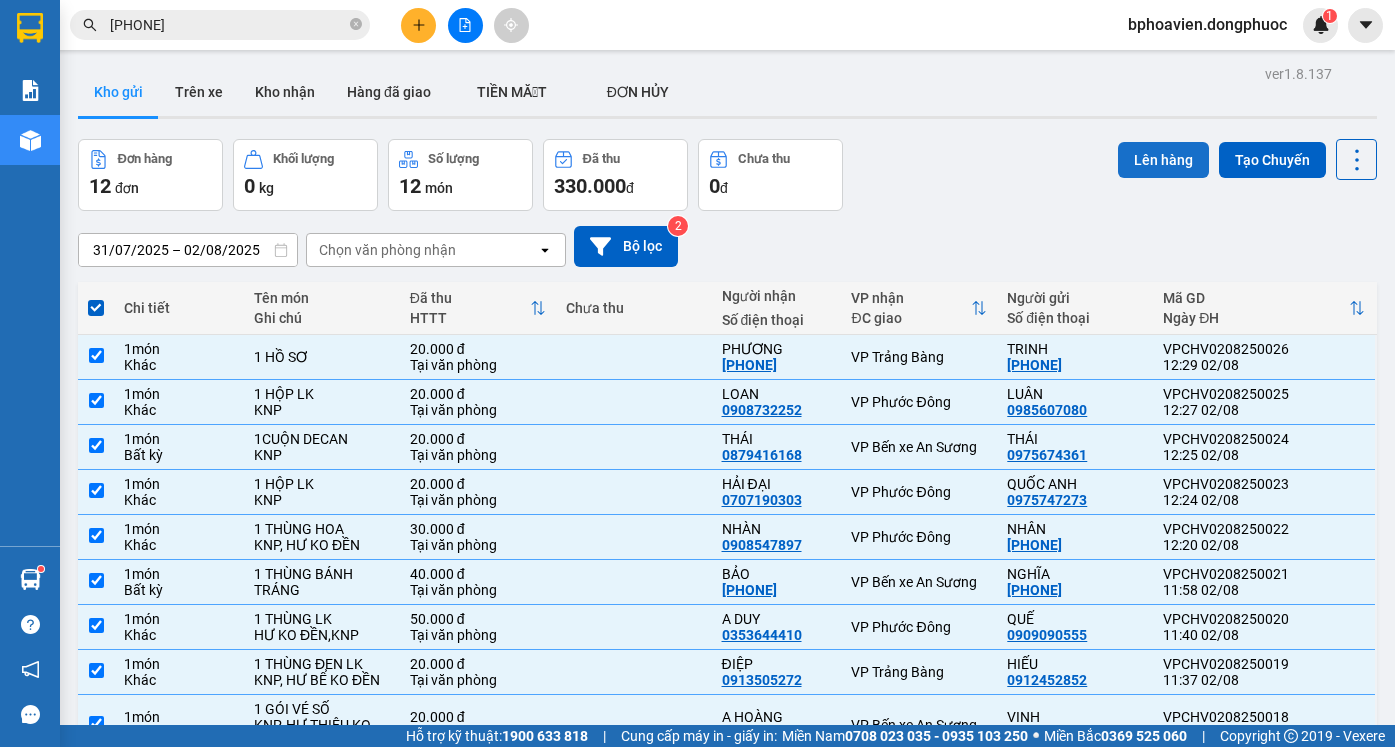 click on "Lên hàng" at bounding box center (1163, 160) 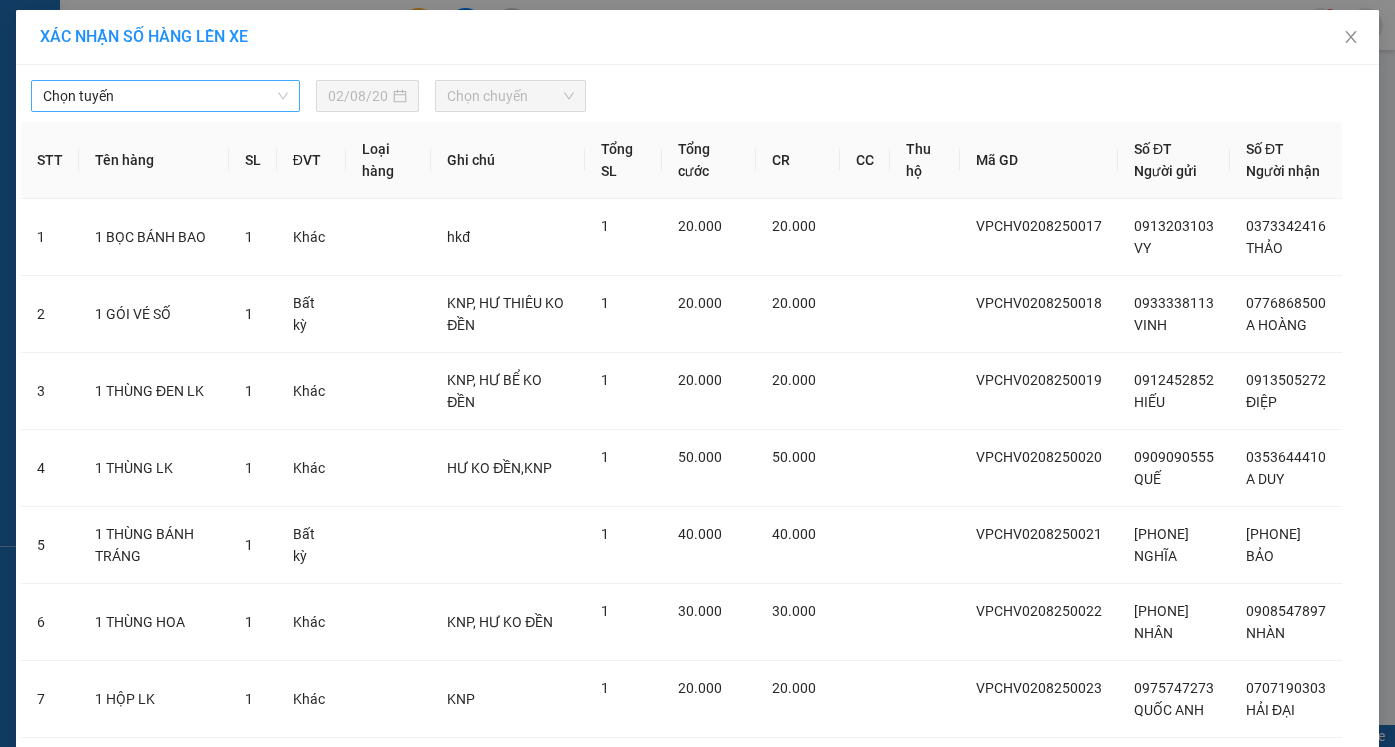 click on "Chọn tuyến" at bounding box center (165, 96) 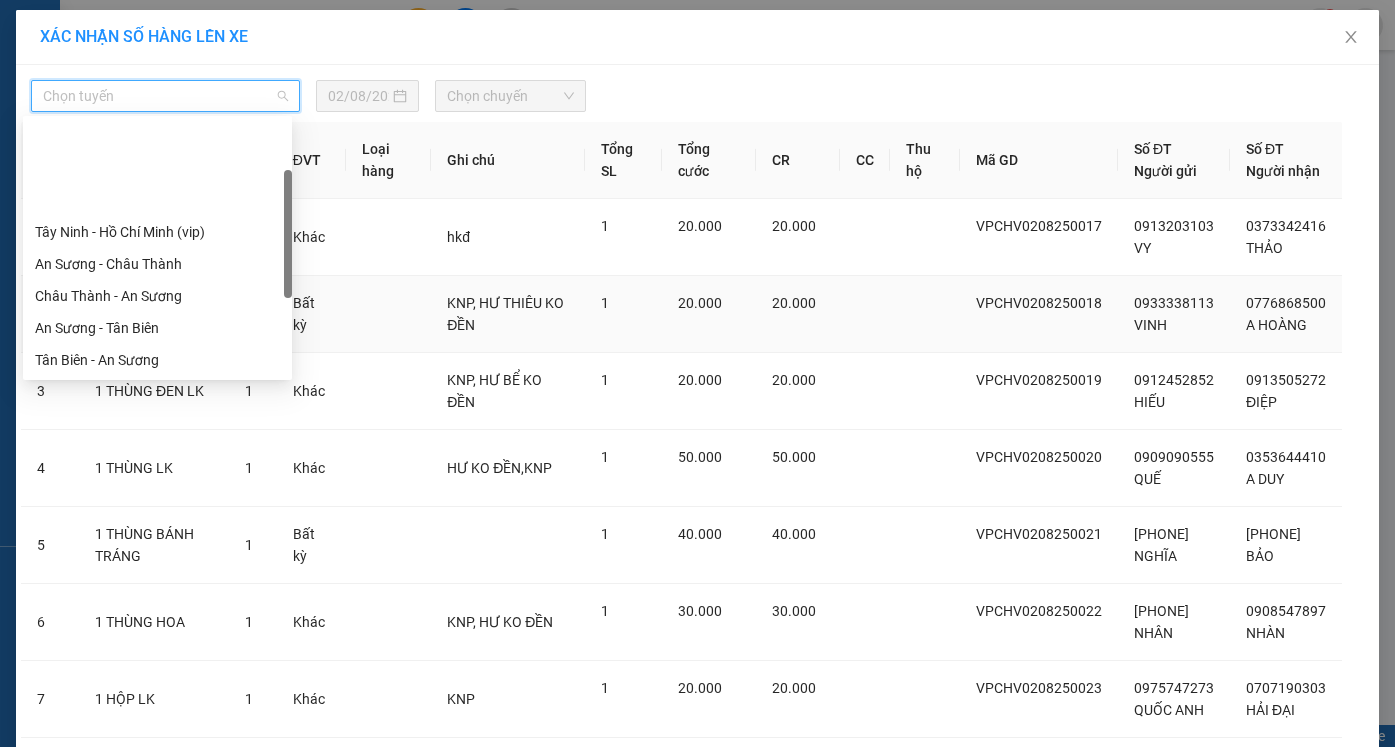 click on "Cửa Hòa Viện - An Sương" at bounding box center [157, 424] 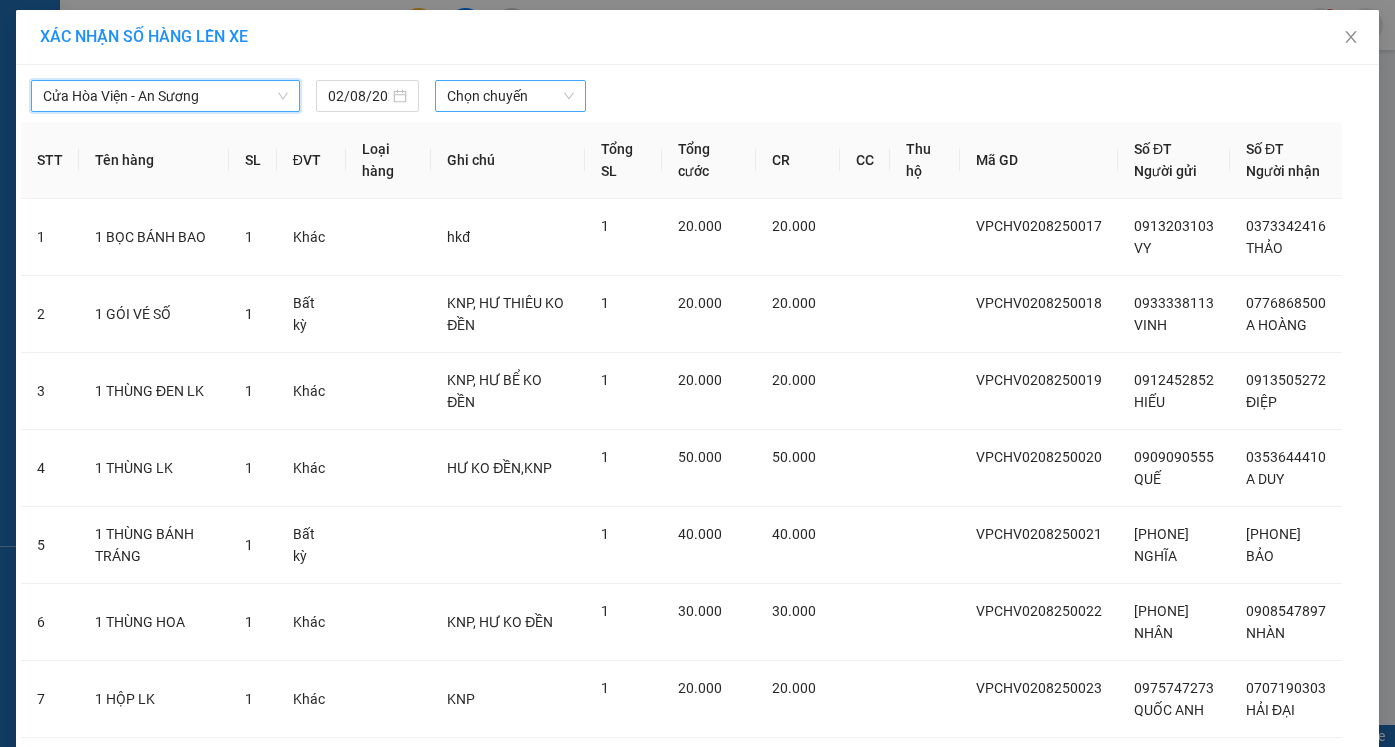 click on "Chọn chuyến" at bounding box center (510, 96) 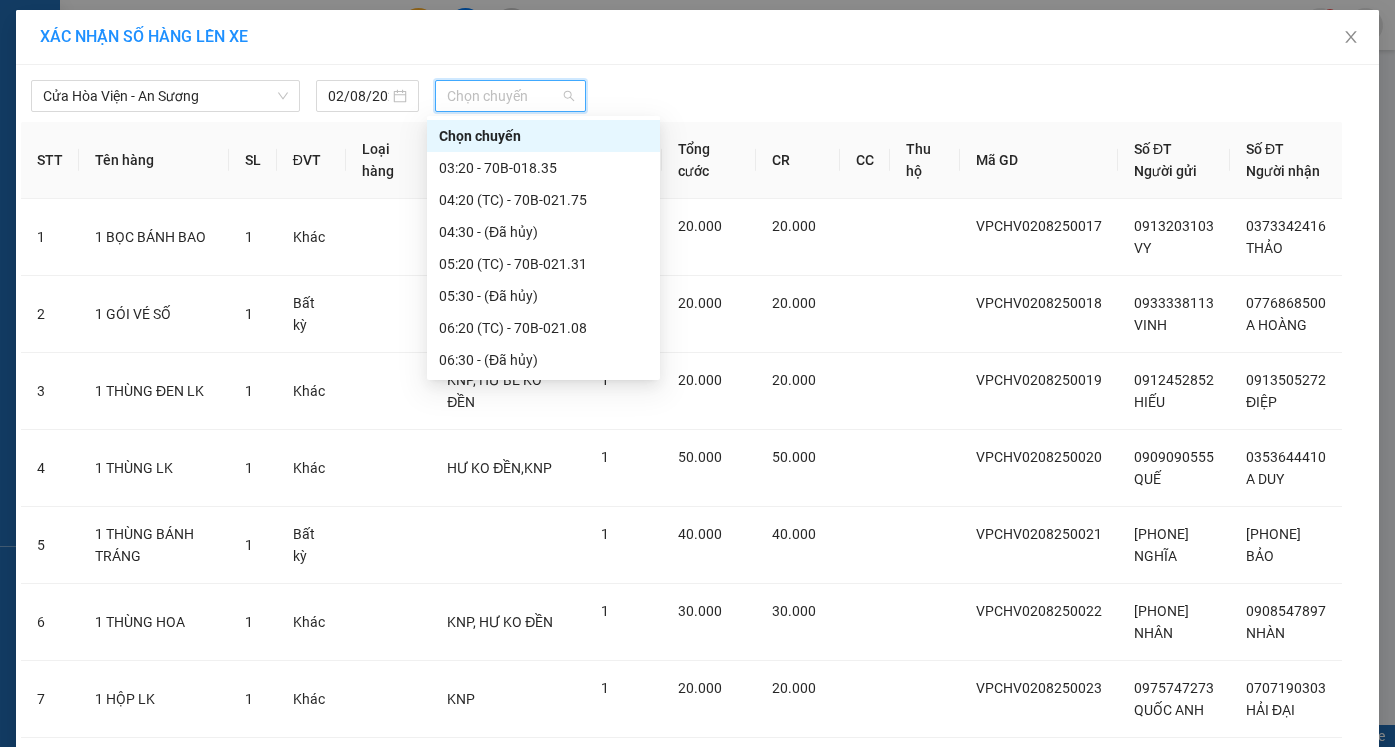 click on "[TIME] ([CODE]) - [CODE]" at bounding box center (543, 840) 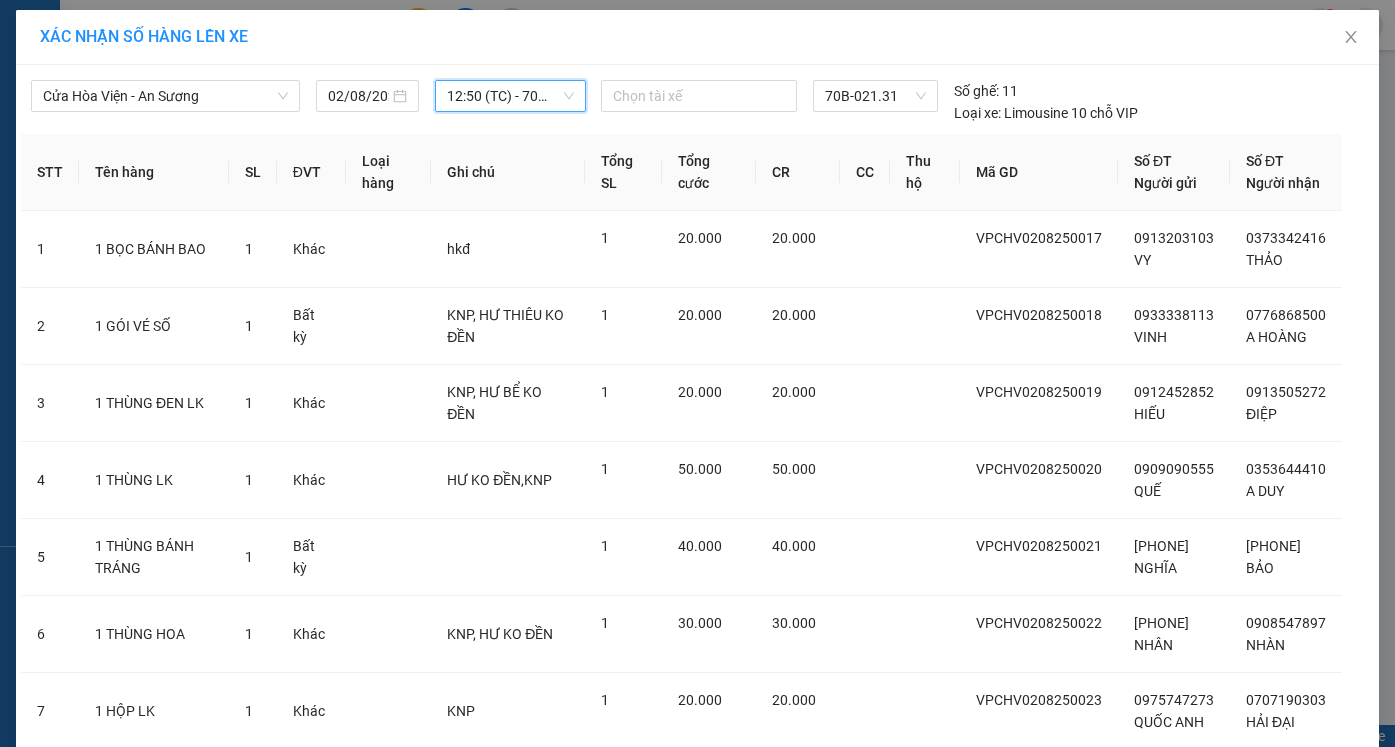 click on "Lên hàng" at bounding box center (771, 1072) 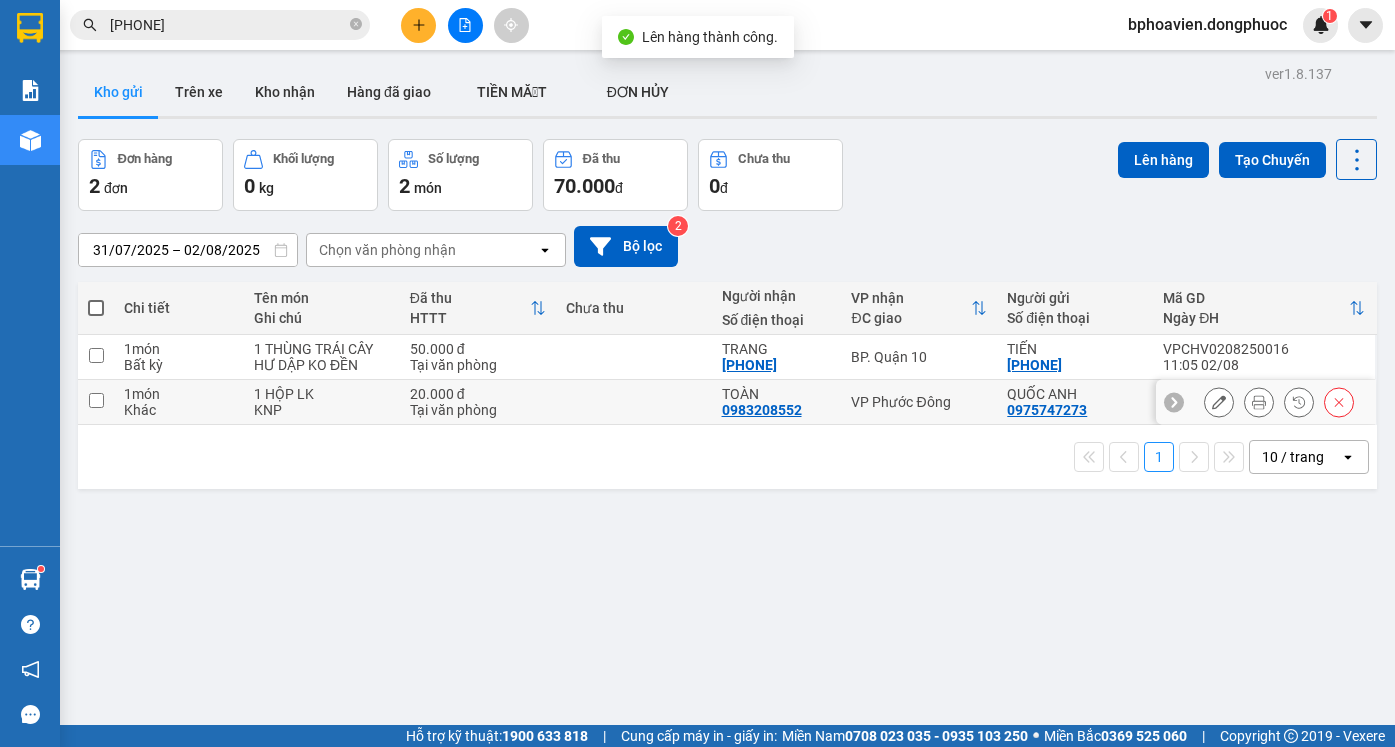 click at bounding box center [634, 402] 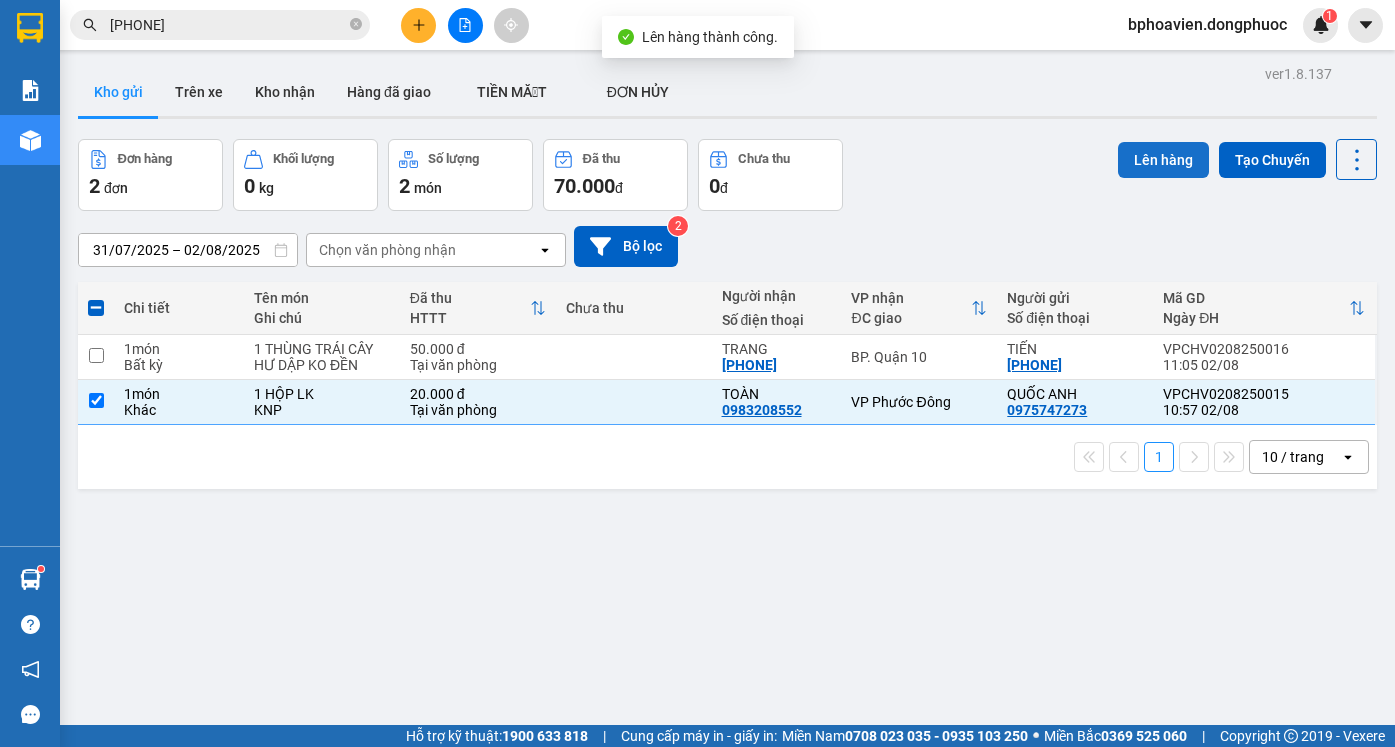 click on "Lên hàng" at bounding box center [1163, 160] 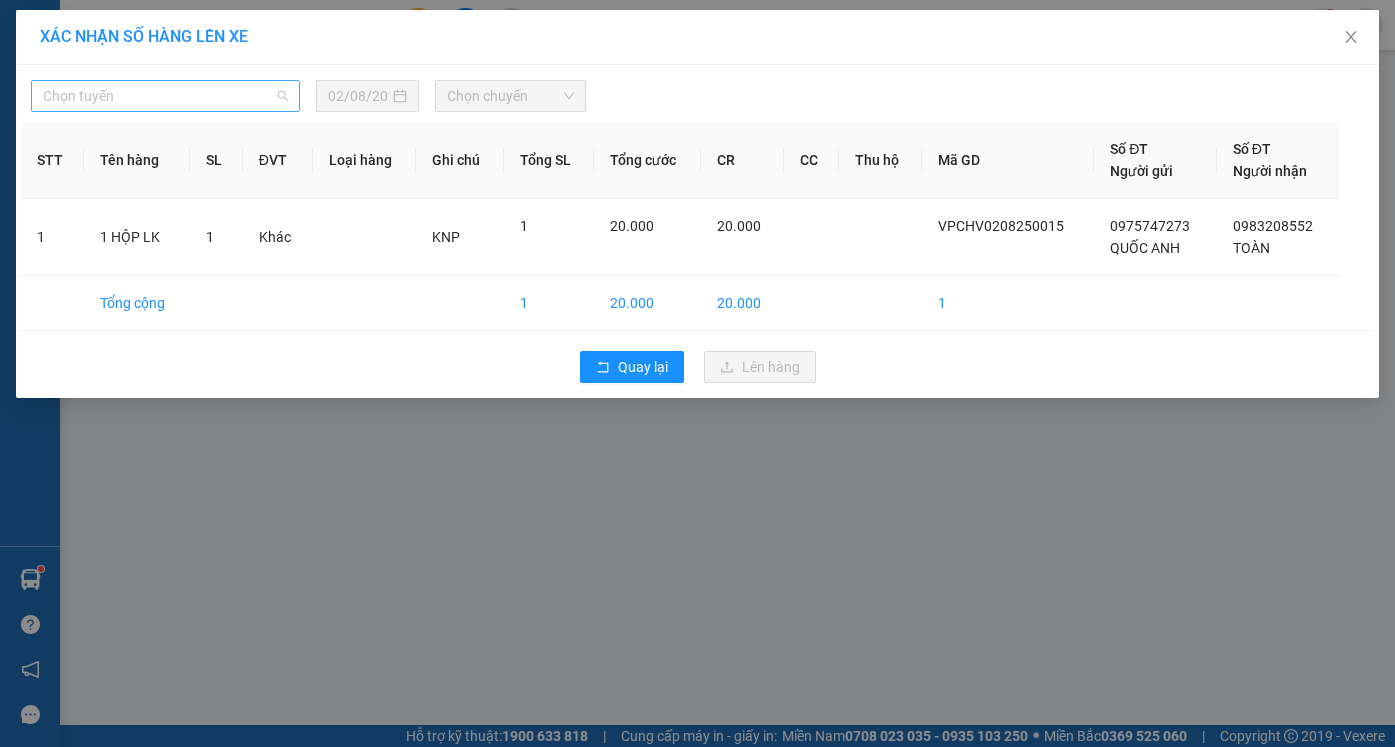 click on "Chọn tuyến" at bounding box center [165, 96] 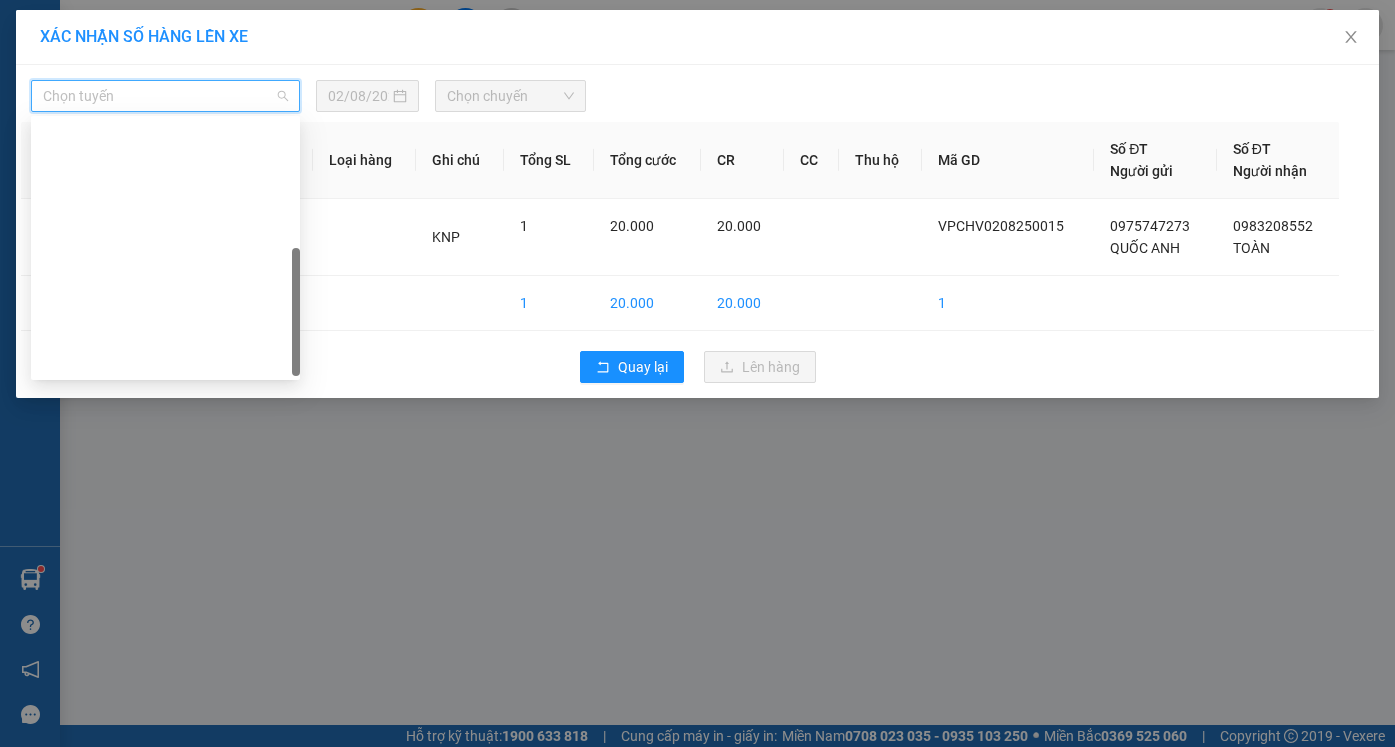 click on "Cửa Hòa Viện - An Sương" at bounding box center [165, 424] 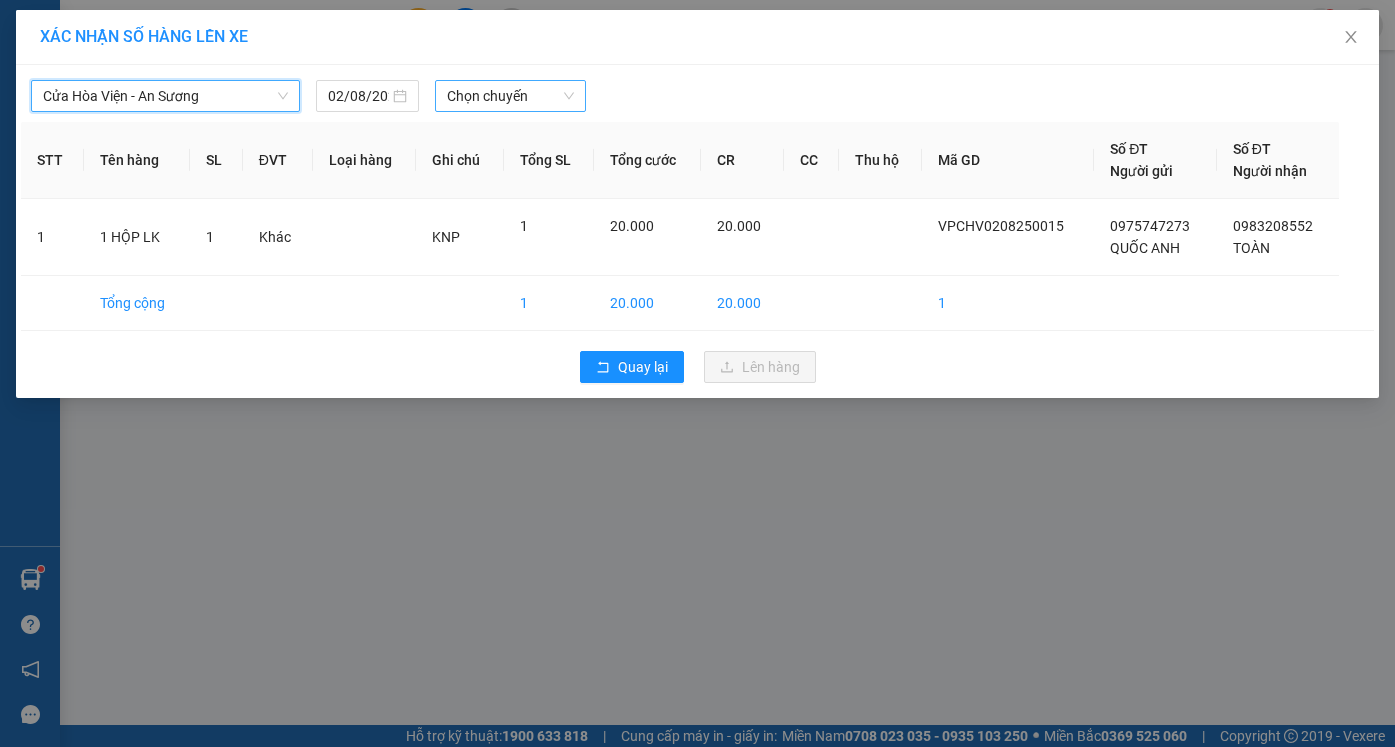 click on "Chọn chuyến" at bounding box center [510, 96] 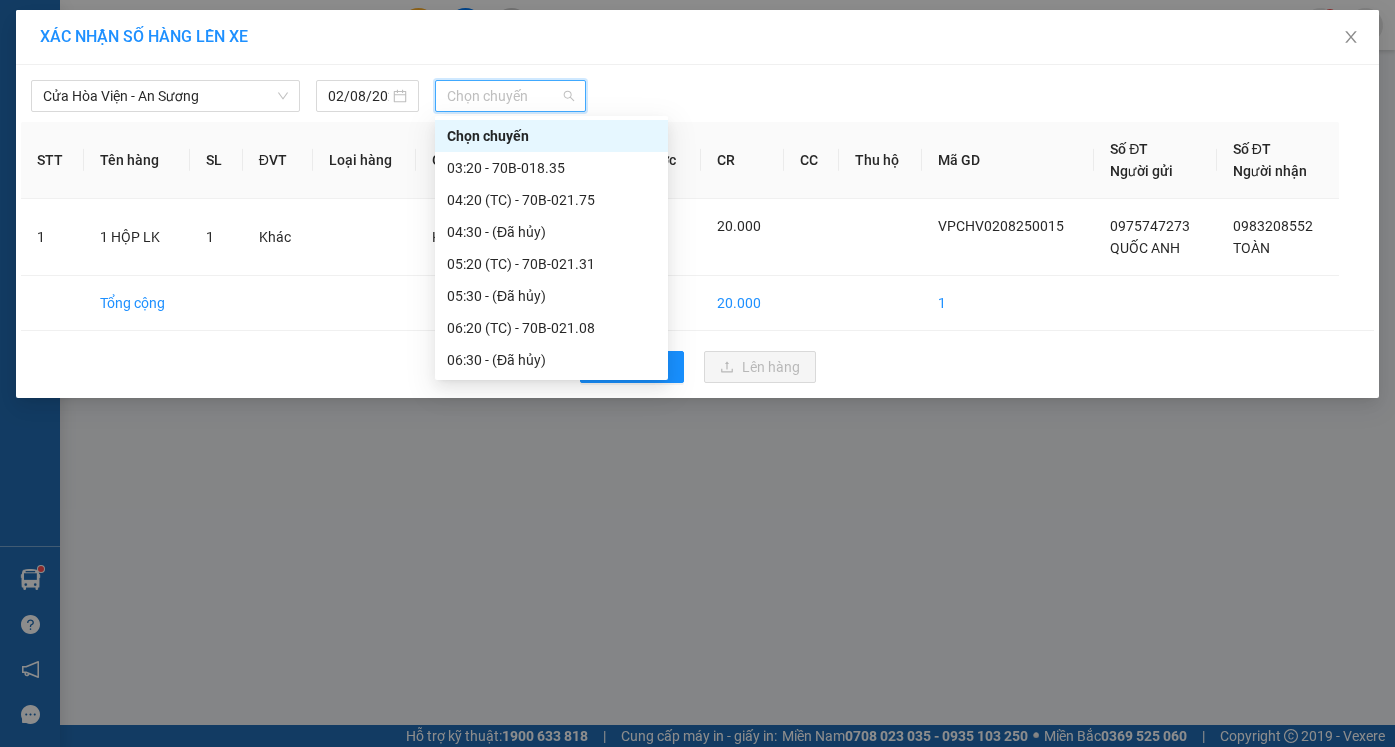 click on "[TIME] ([CODE]) - [CODE]" at bounding box center (551, 840) 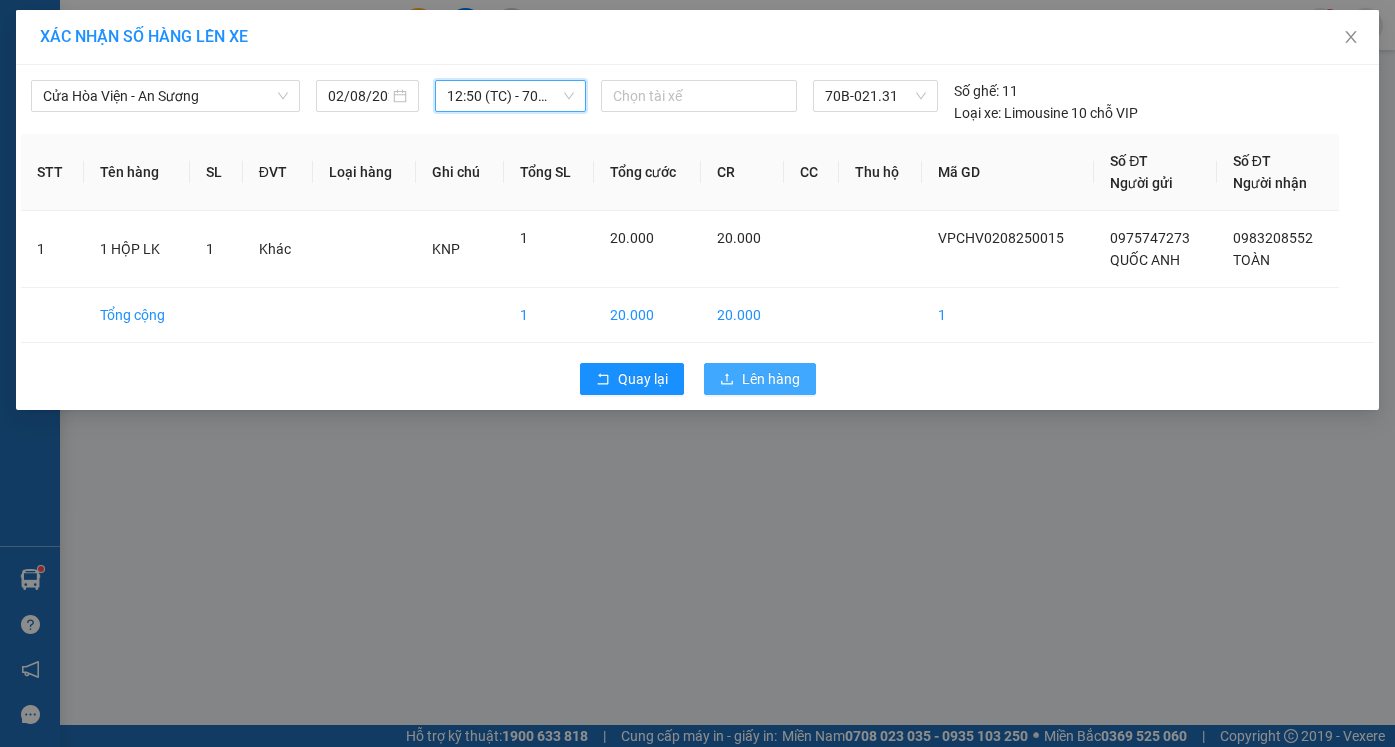 click on "Lên hàng" at bounding box center (771, 379) 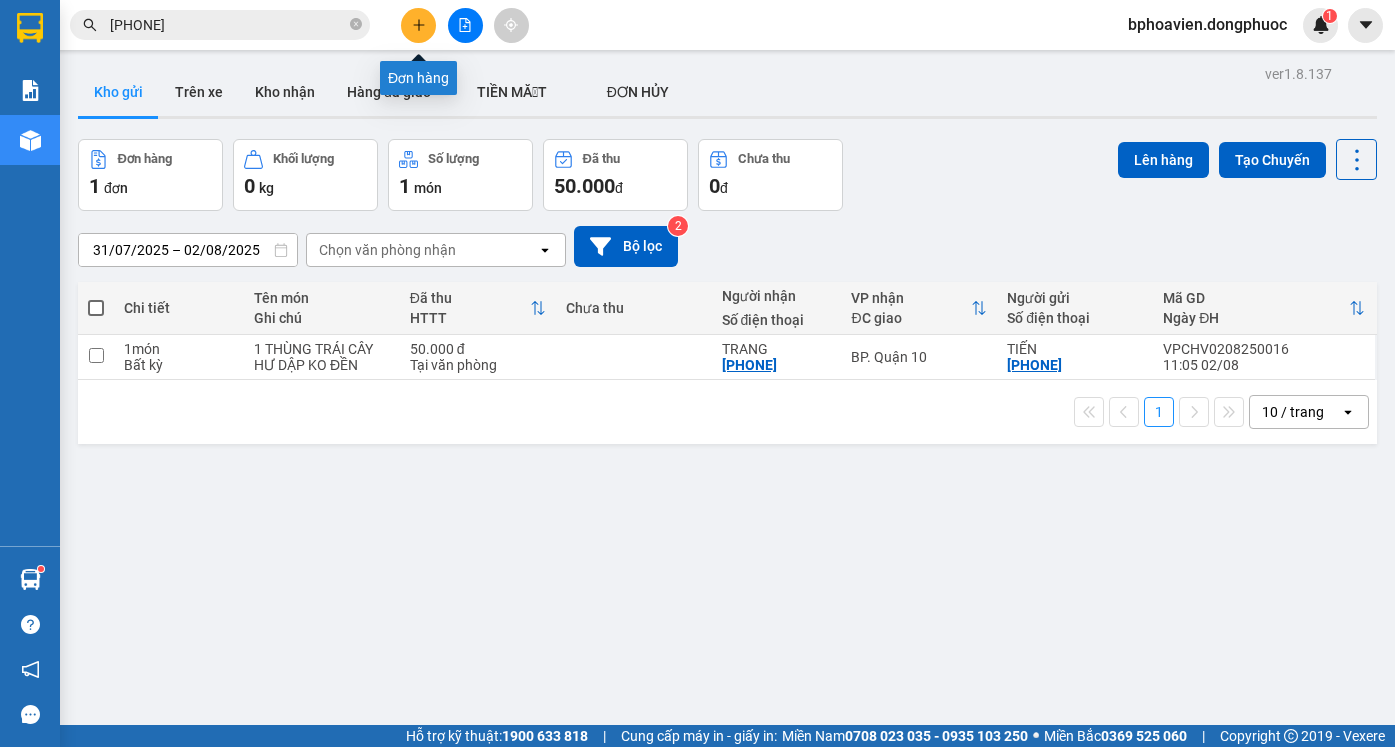 click 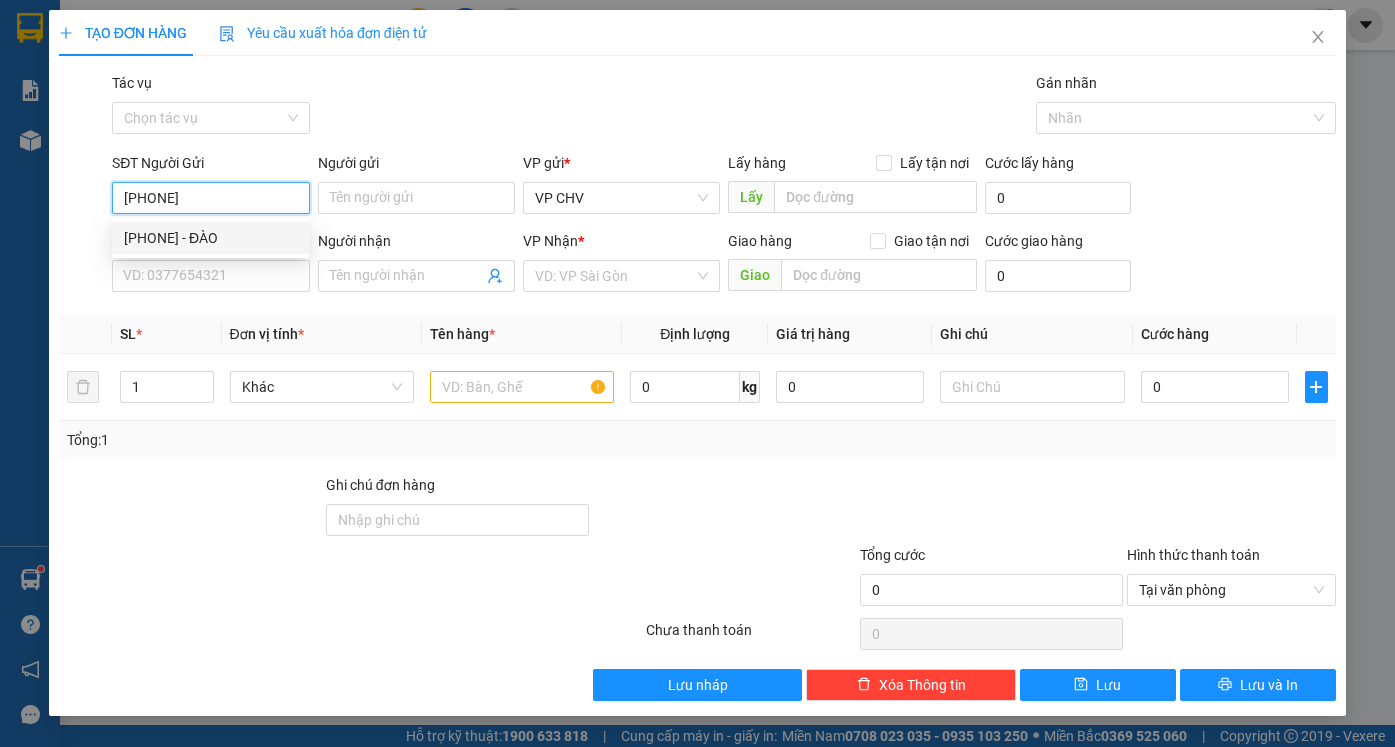 click on "[PHONE] - ĐÀO" at bounding box center (210, 238) 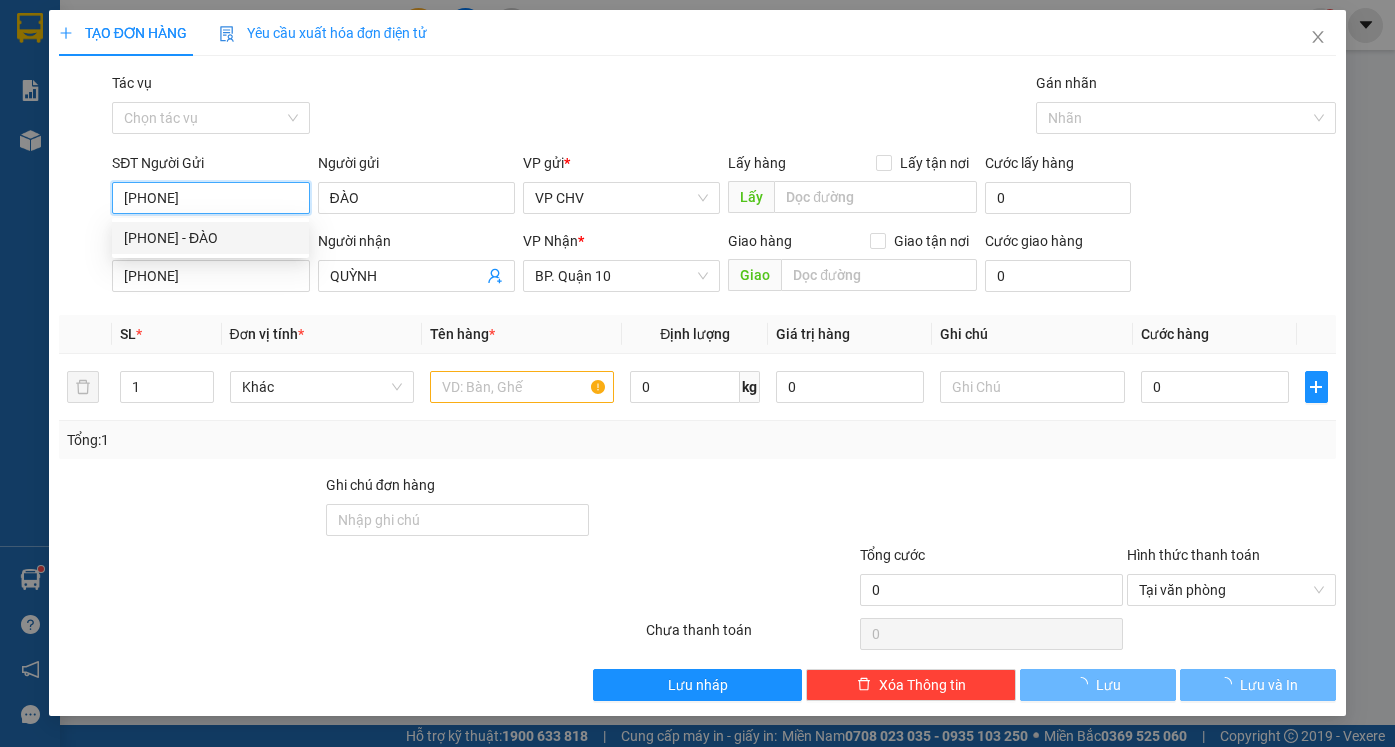 type on "40.000" 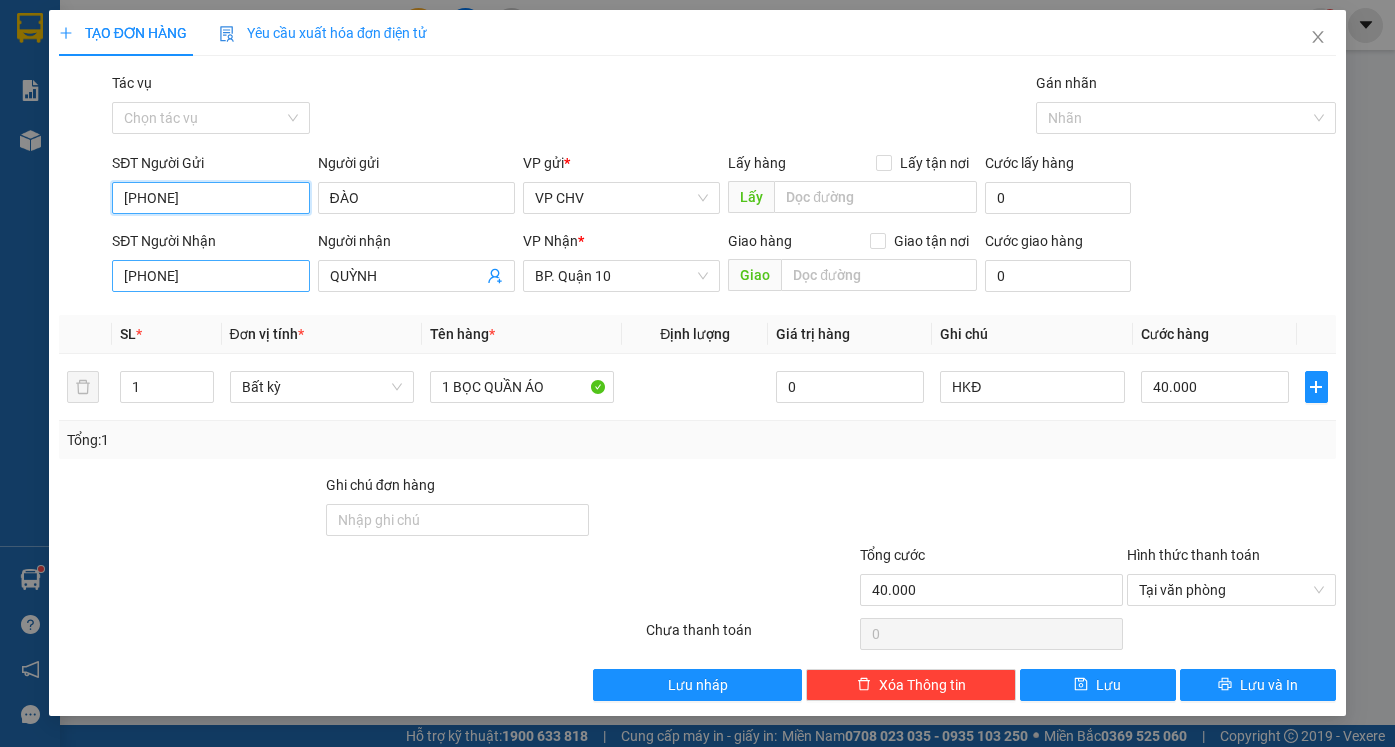 type on "[PHONE]" 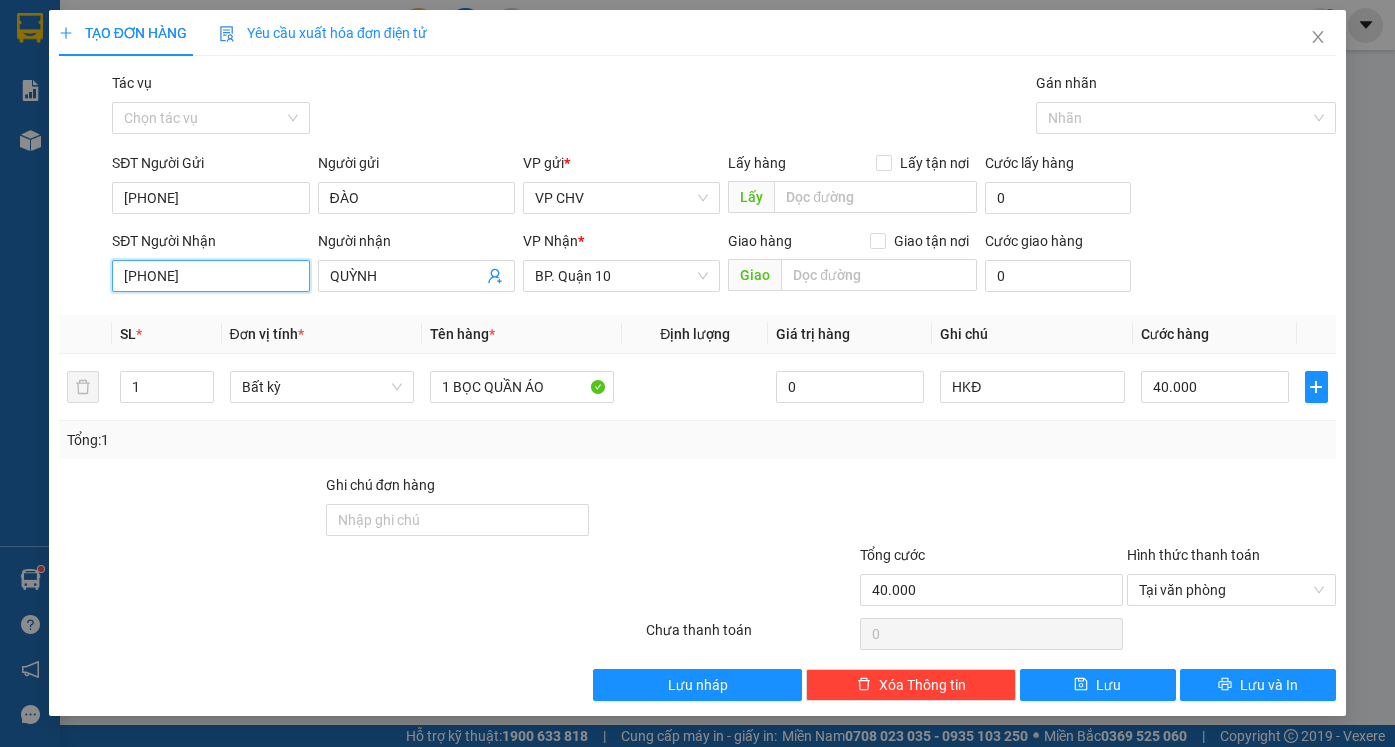 drag, startPoint x: 267, startPoint y: 268, endPoint x: 41, endPoint y: 257, distance: 226.26755 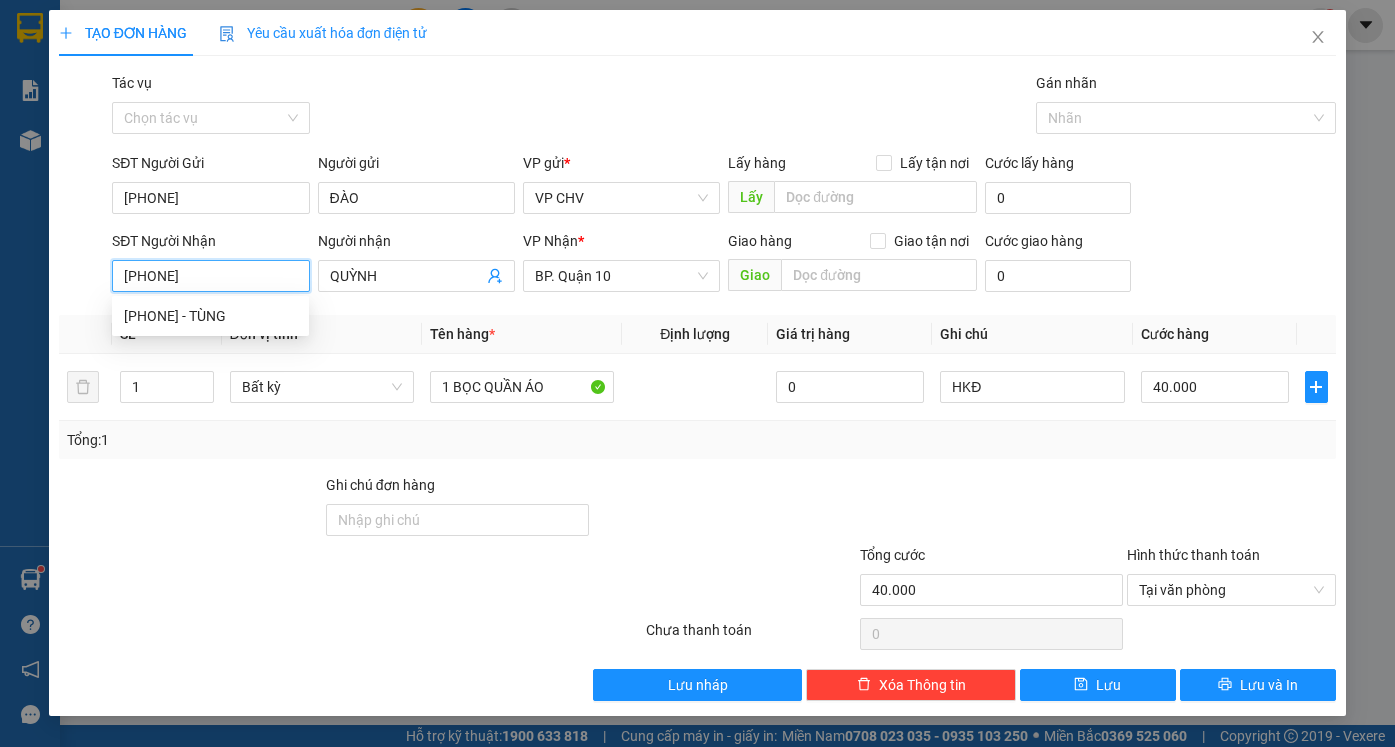 type on "[PHONE]" 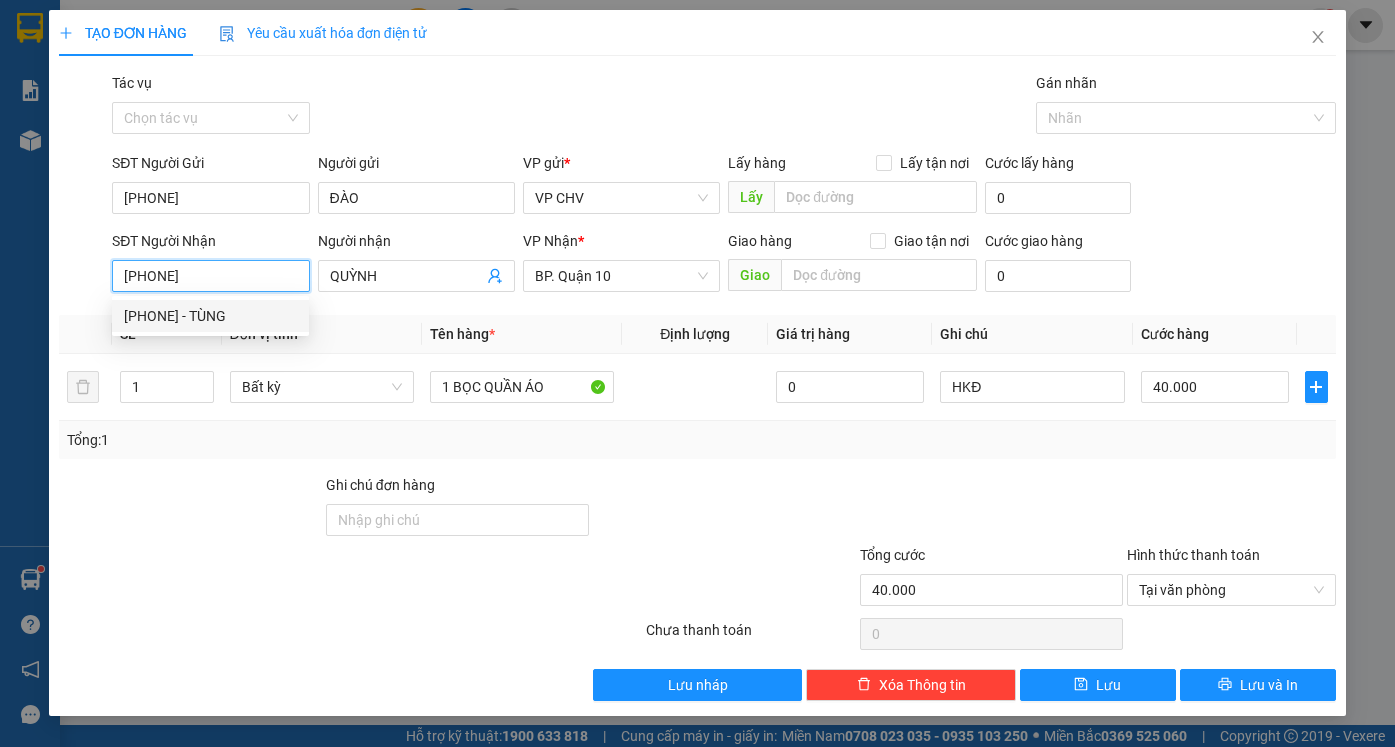 click on "[PHONE] - TÙNG" at bounding box center [210, 316] 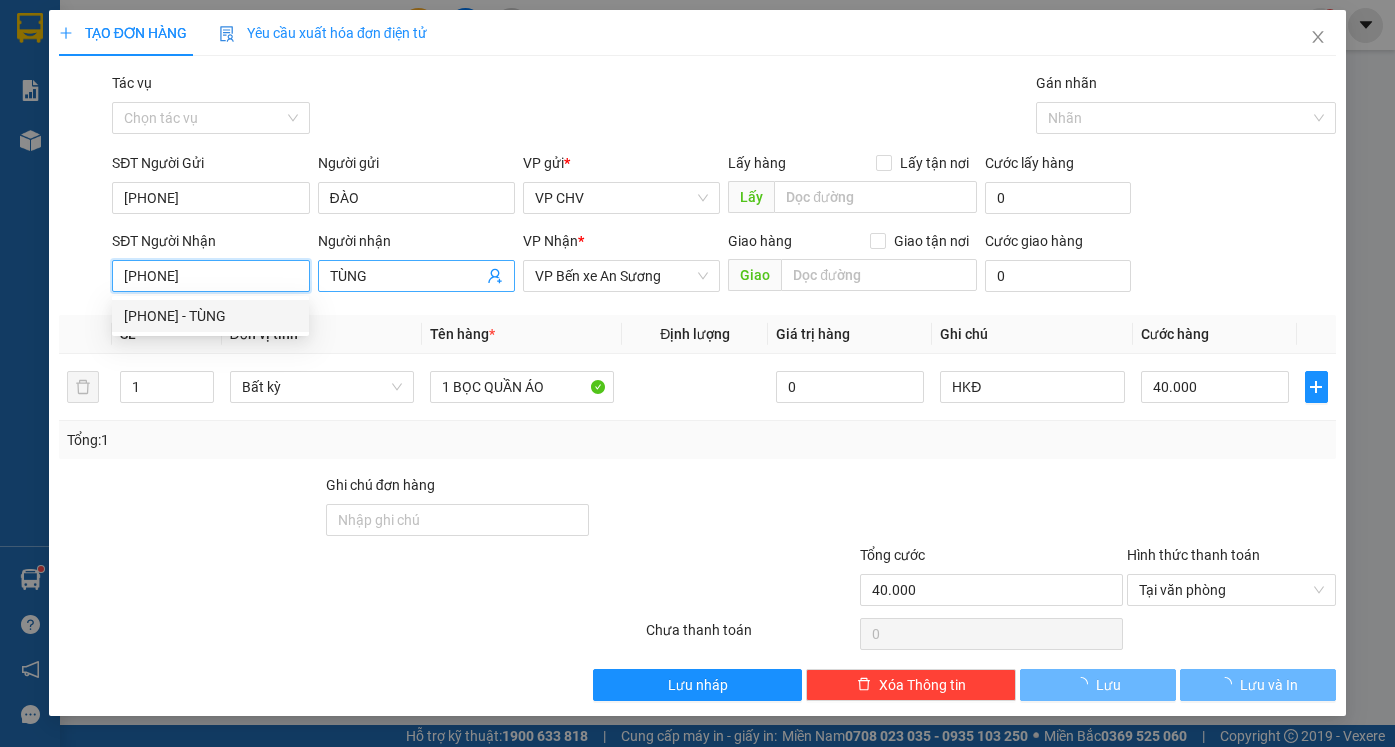 type on "50.000" 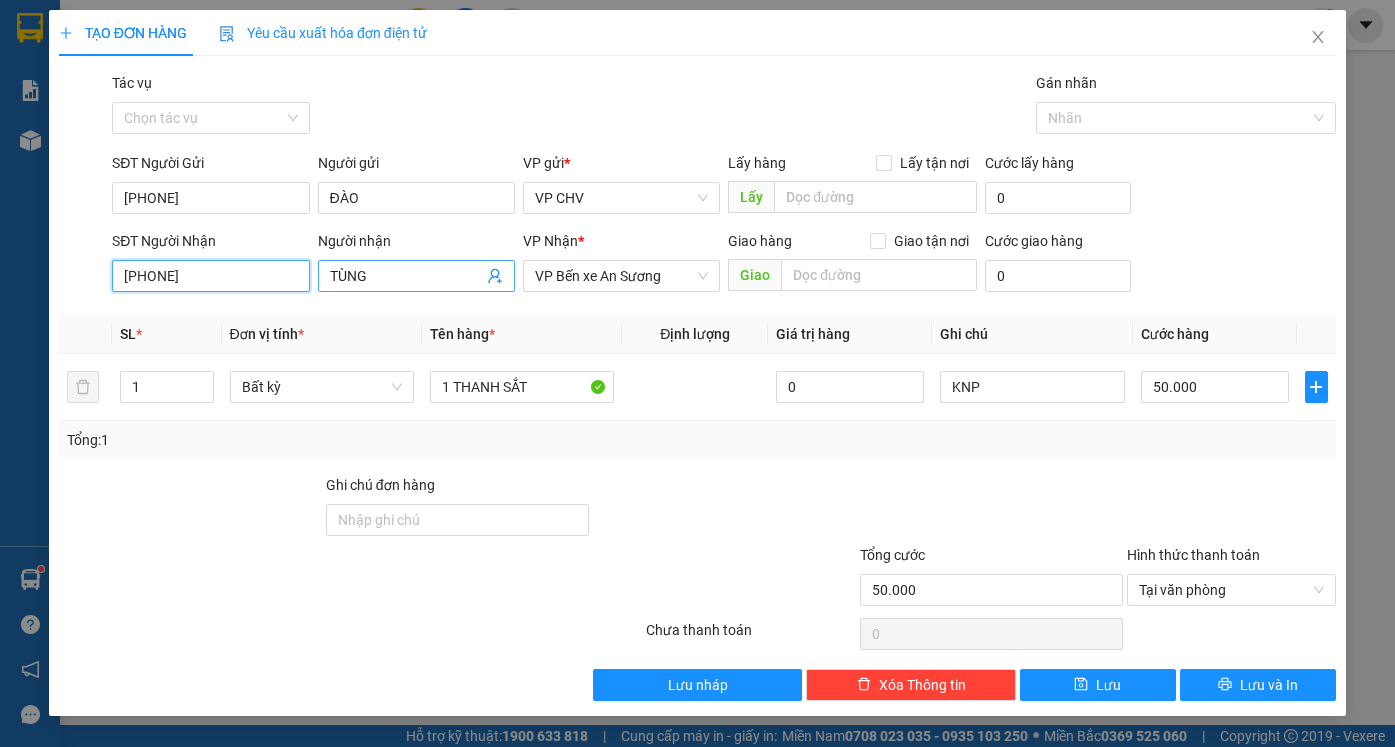 type on "[PHONE]" 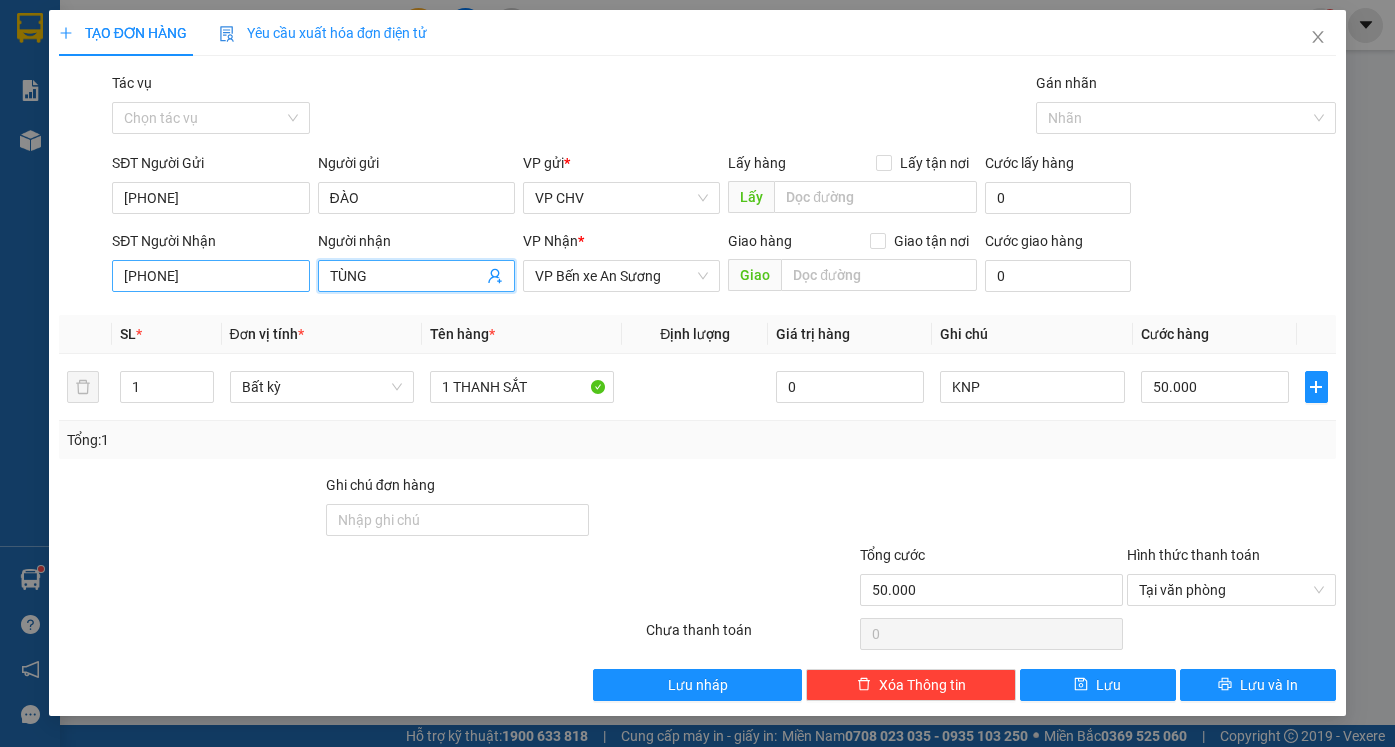 drag, startPoint x: 380, startPoint y: 268, endPoint x: 273, endPoint y: 272, distance: 107.07474 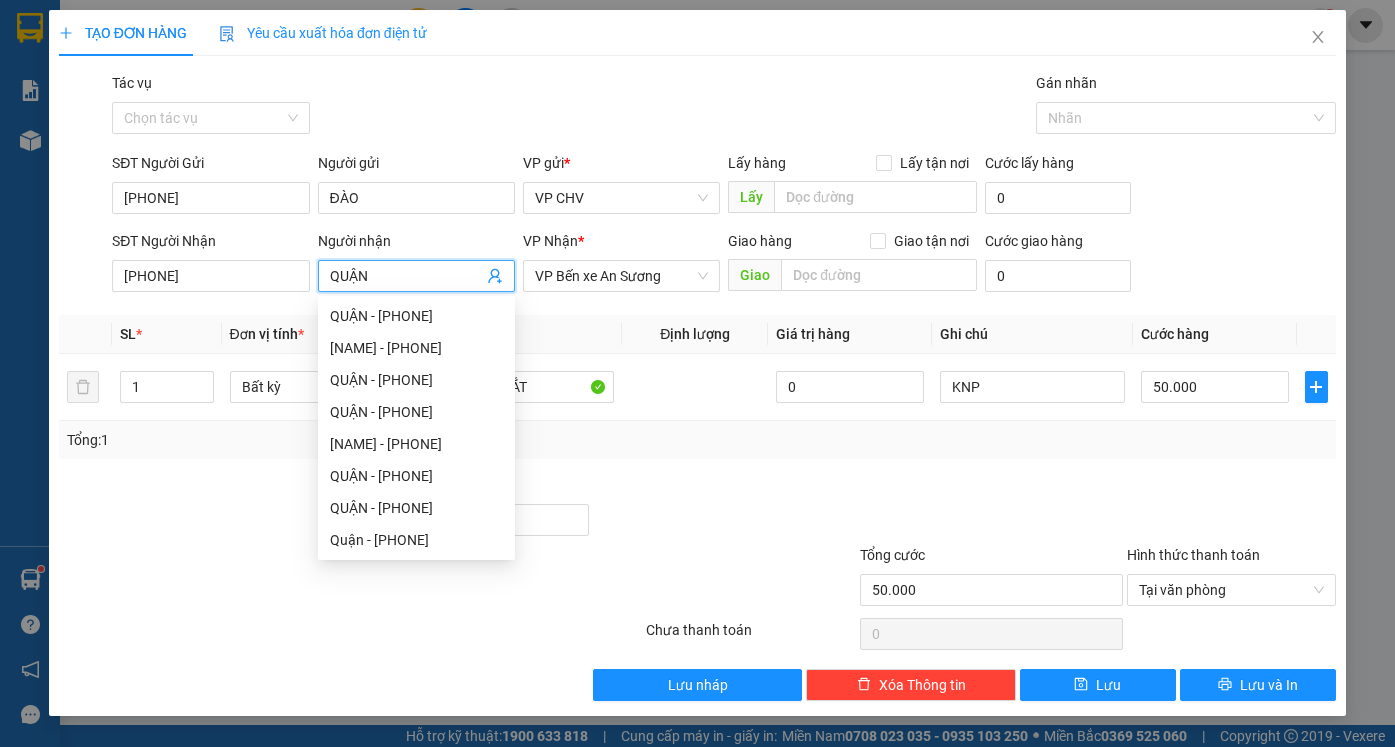 type on "QUẬN" 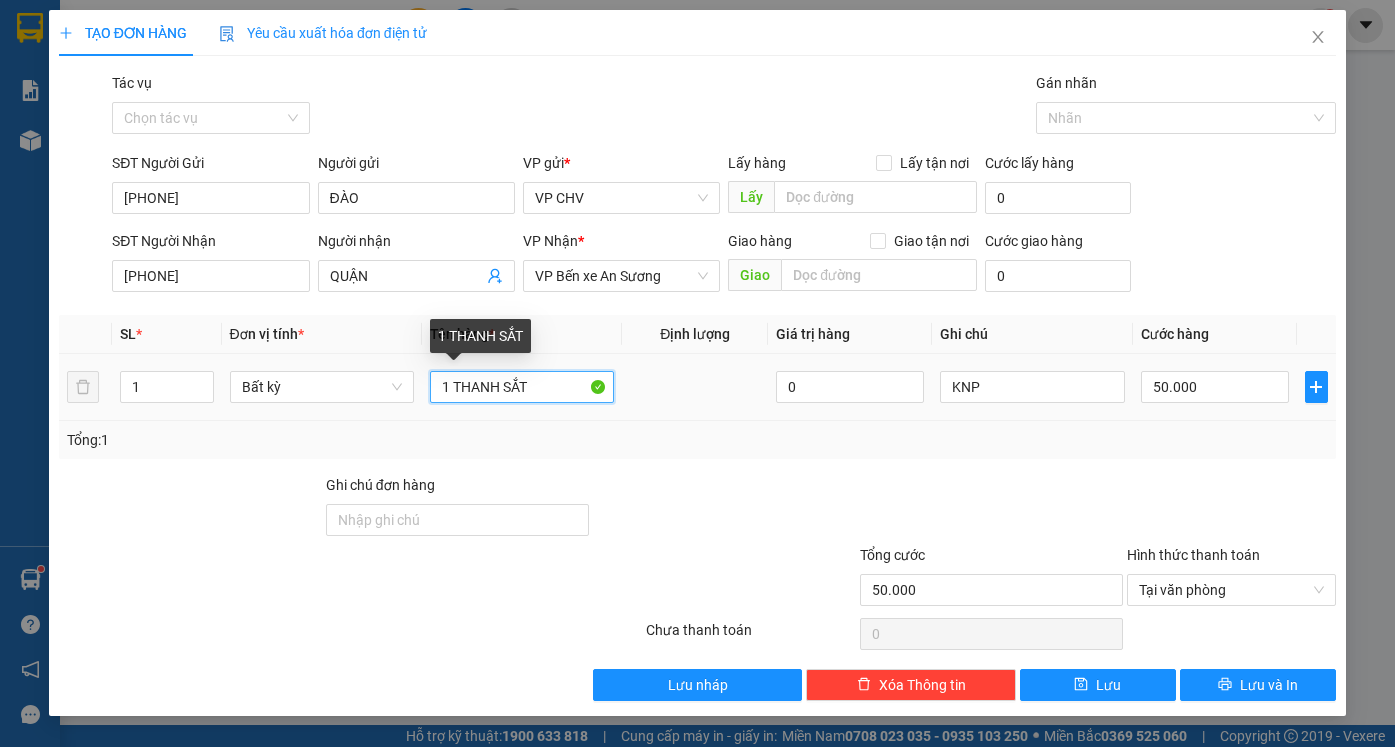 drag, startPoint x: 454, startPoint y: 389, endPoint x: 580, endPoint y: 386, distance: 126.035706 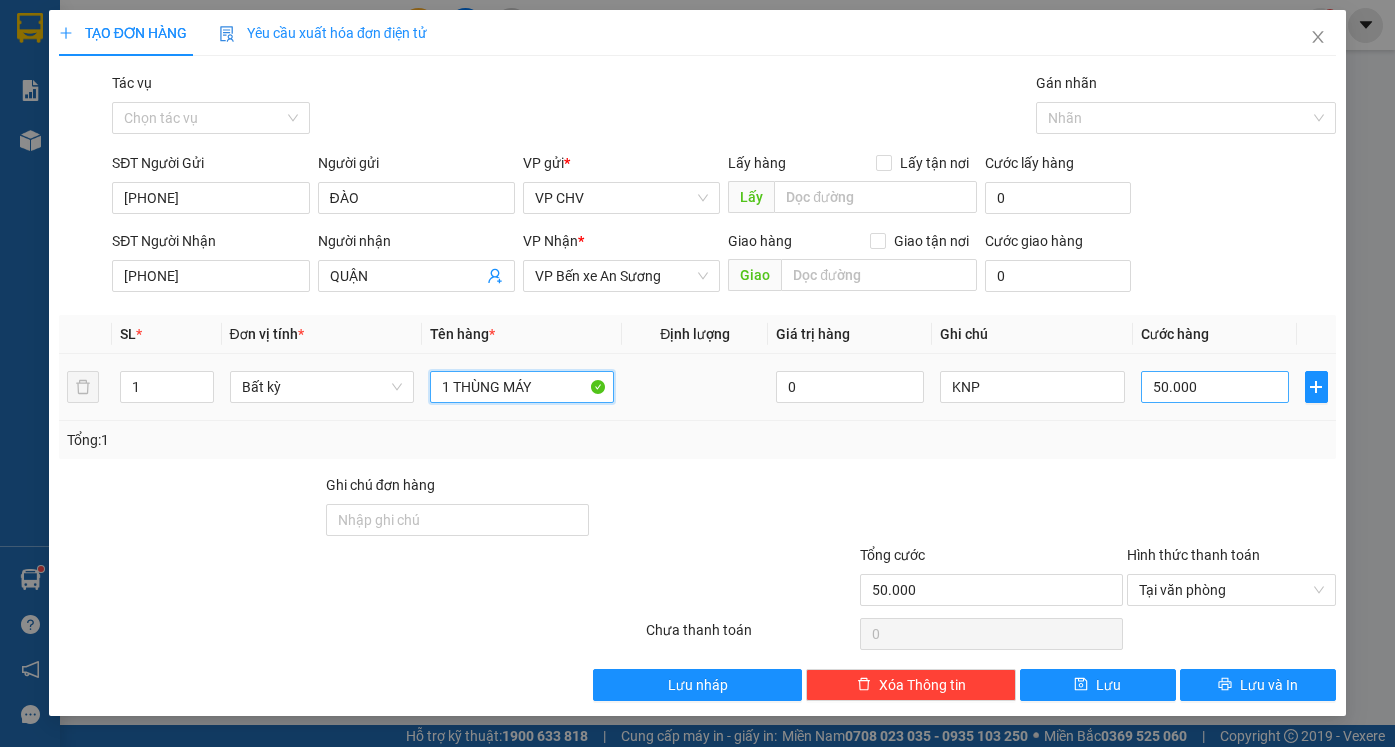 type on "1 THÙNG MÁY" 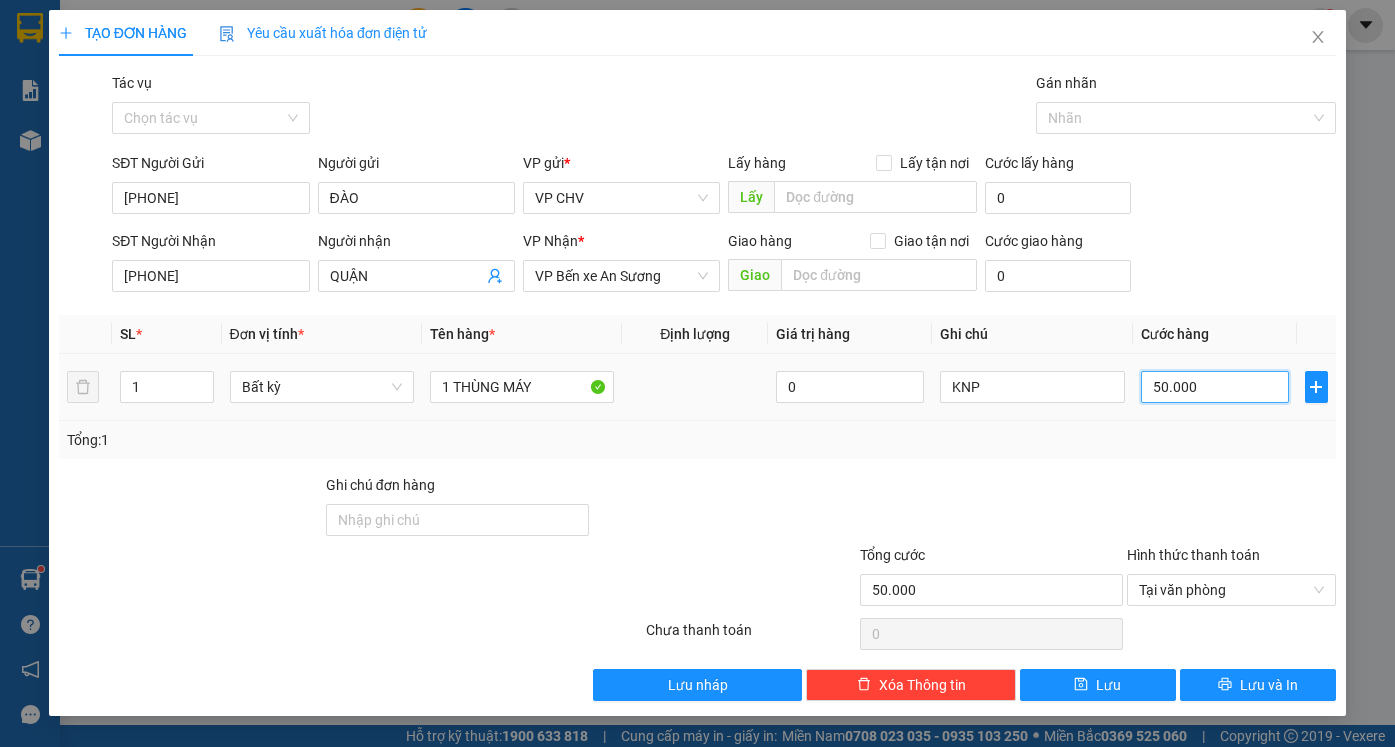 click on "50.000" at bounding box center (1215, 387) 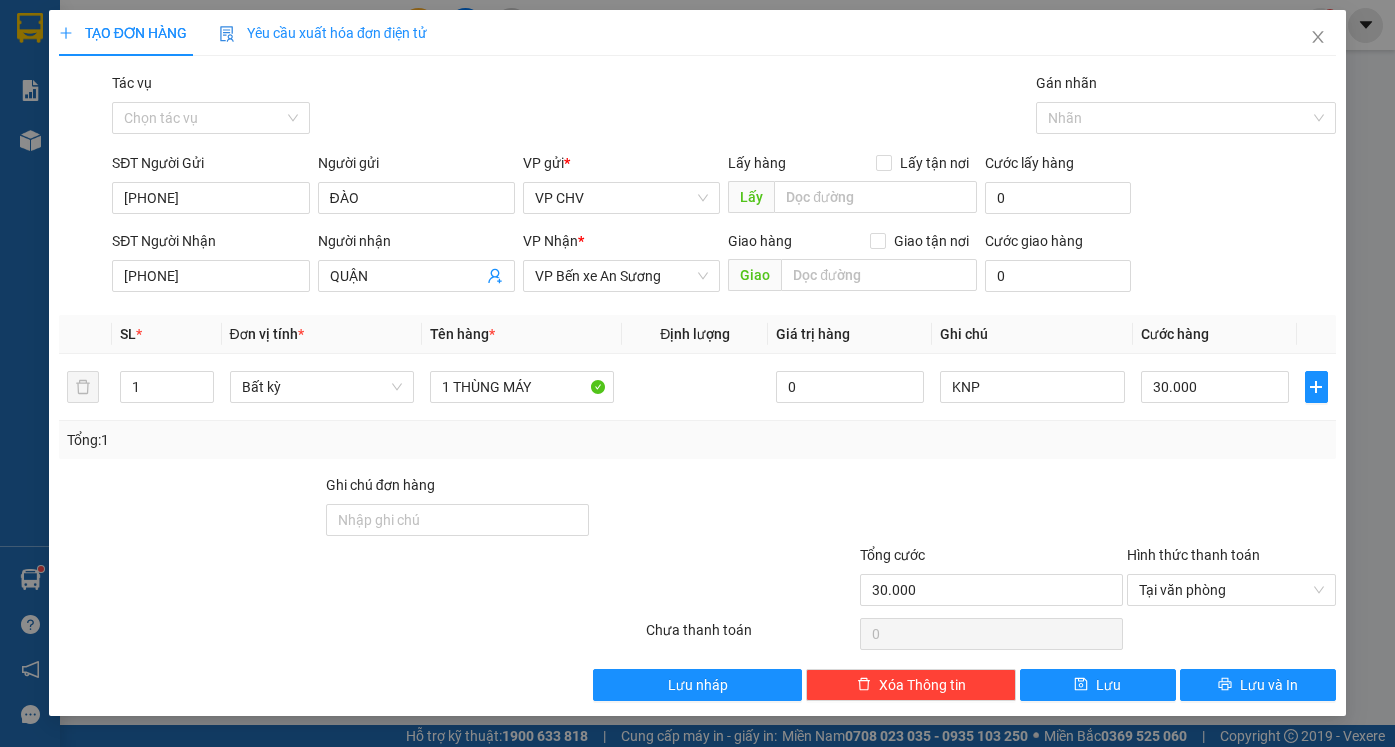 drag, startPoint x: 1141, startPoint y: 479, endPoint x: 1190, endPoint y: 524, distance: 66.52819 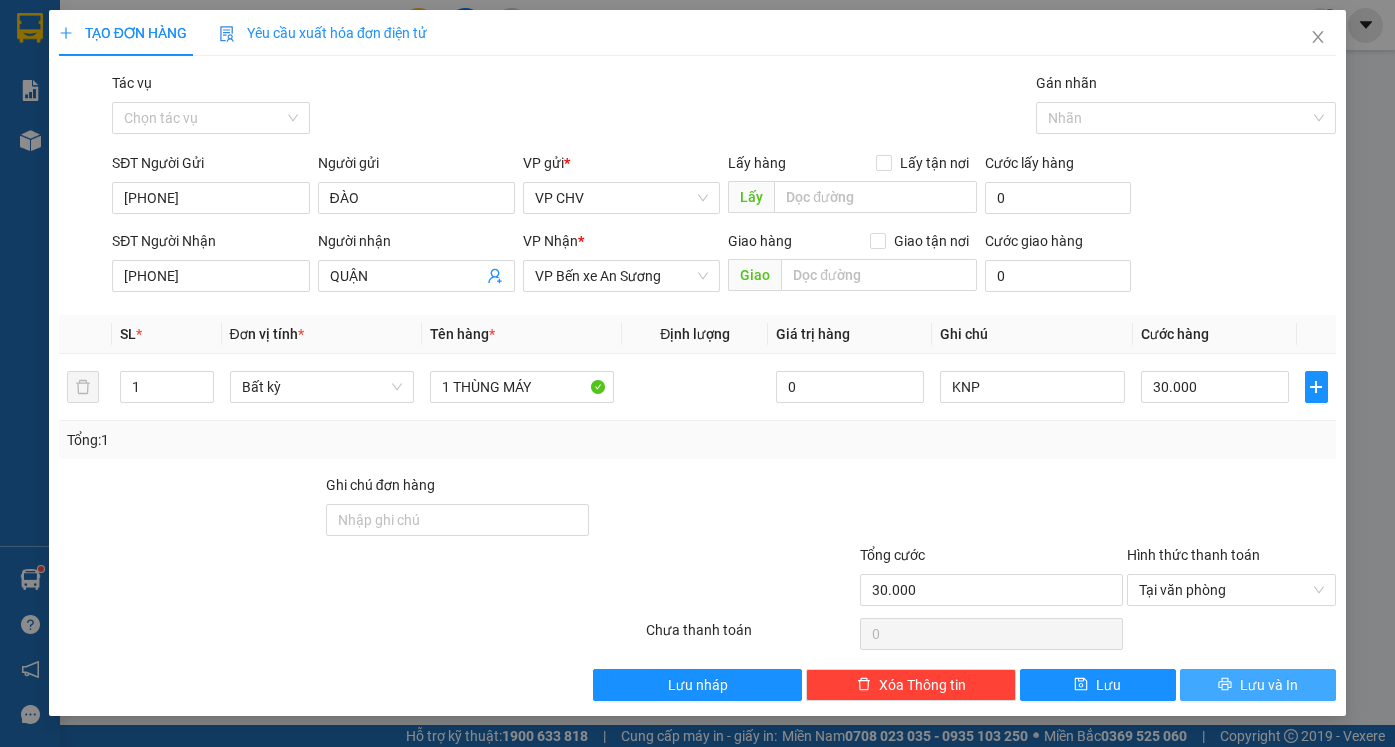 click on "Lưu và In" at bounding box center [1269, 685] 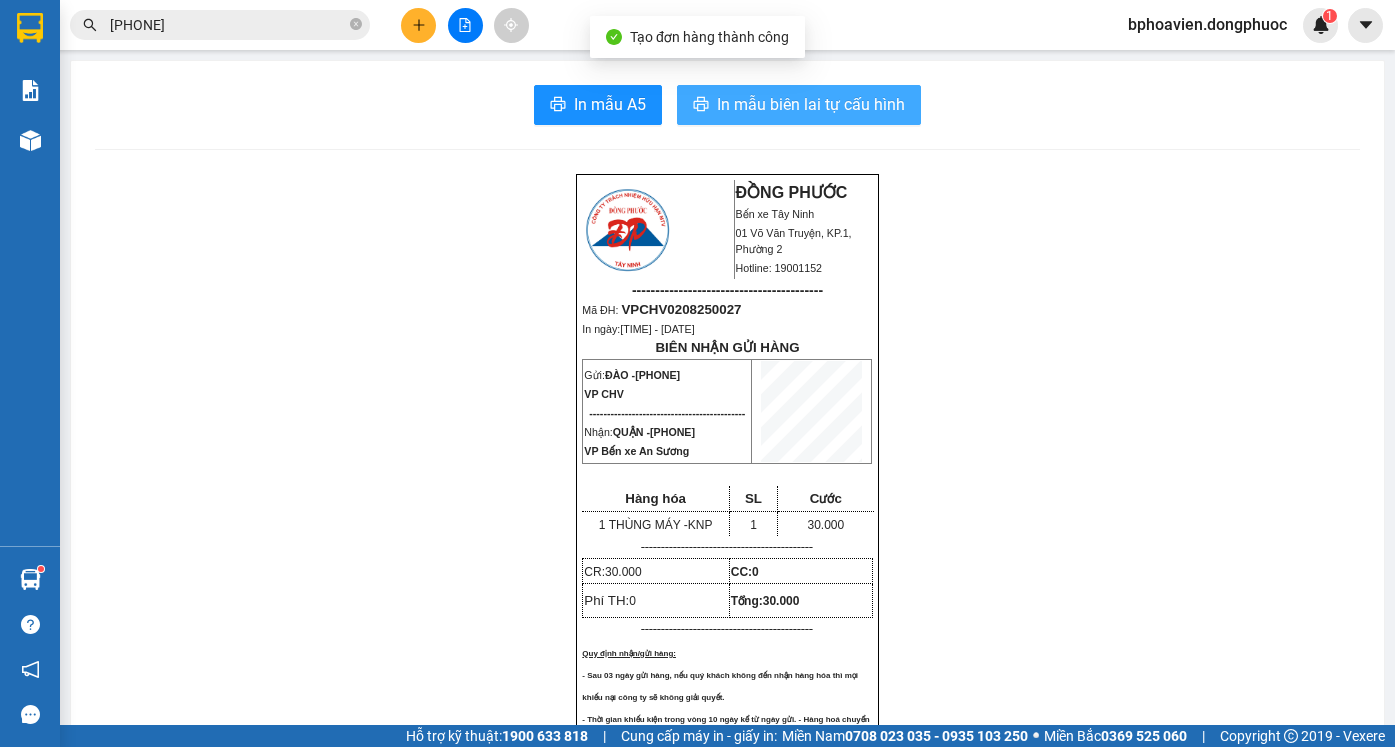 click on "In mẫu biên lai tự cấu hình" at bounding box center (811, 104) 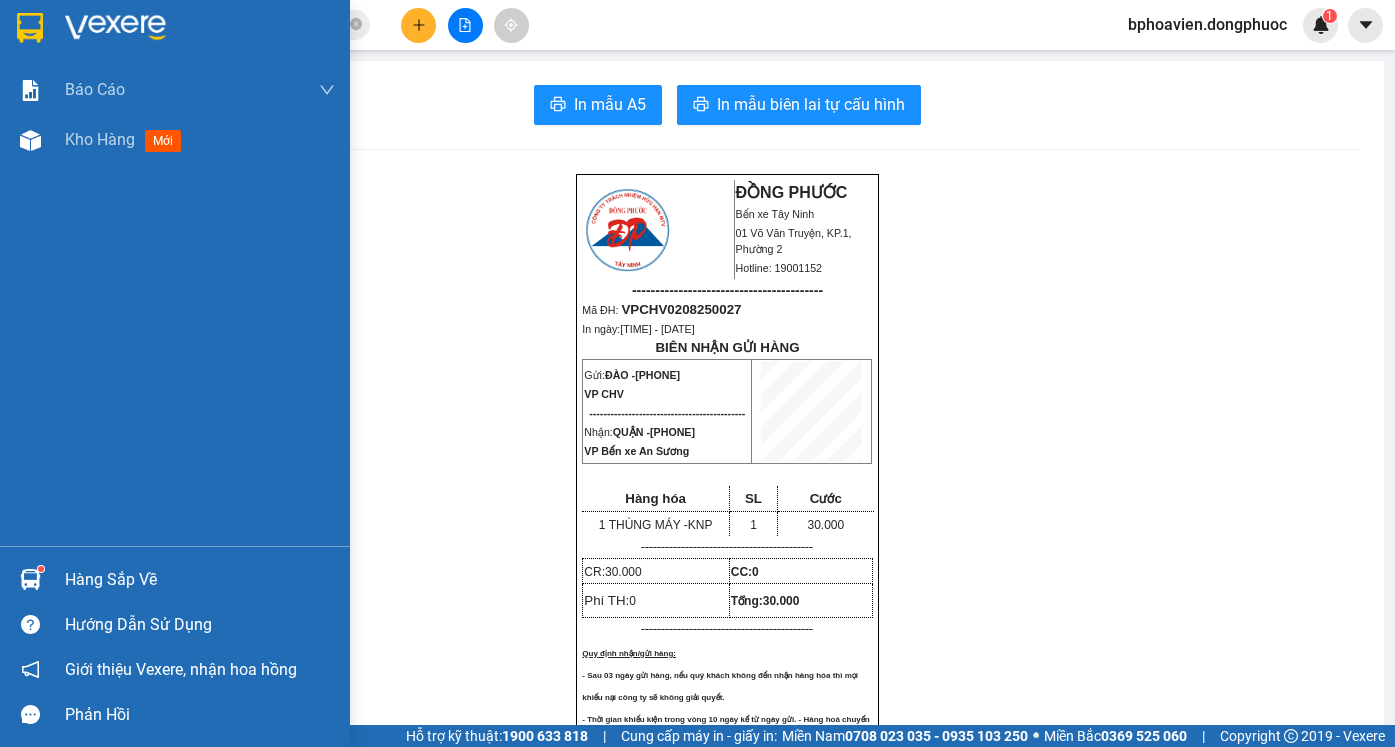 drag, startPoint x: 100, startPoint y: 157, endPoint x: 306, endPoint y: 700, distance: 580.76245 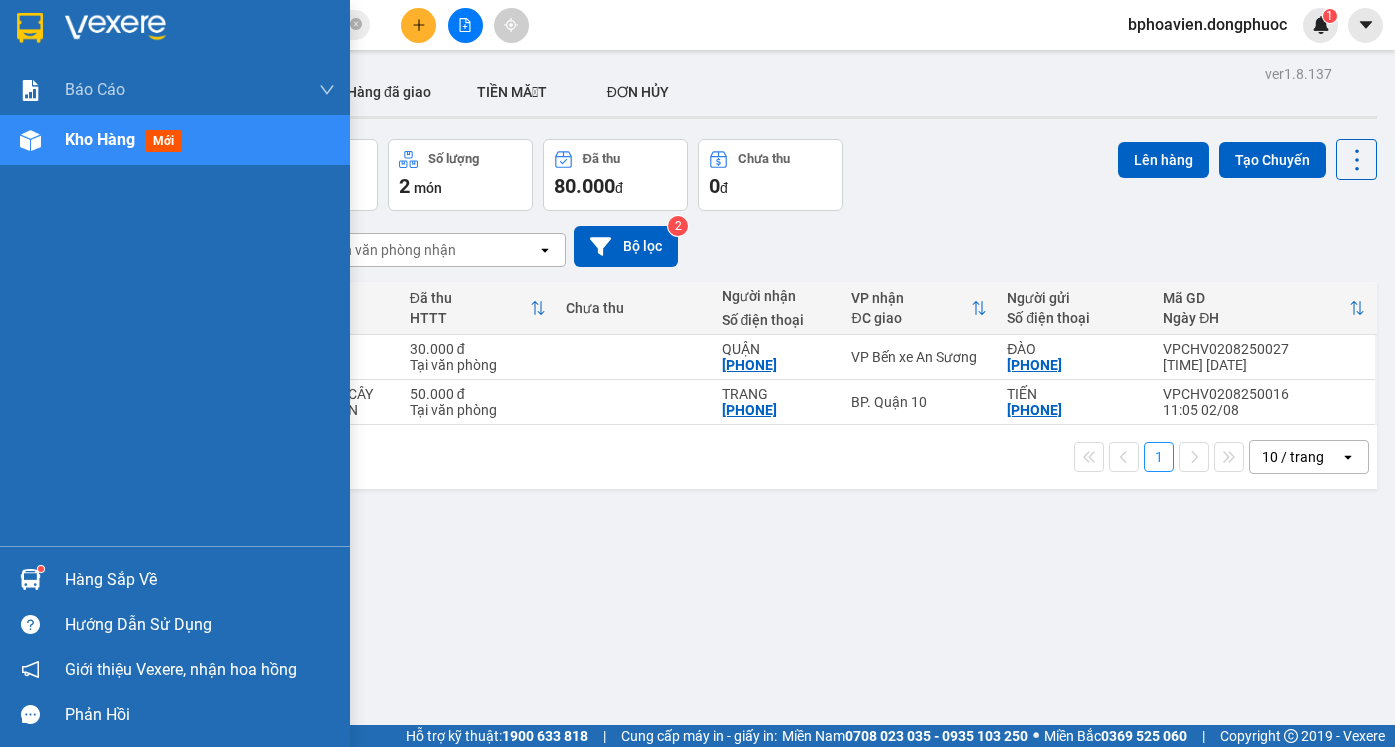 click on "Hàng sắp về" at bounding box center [200, 580] 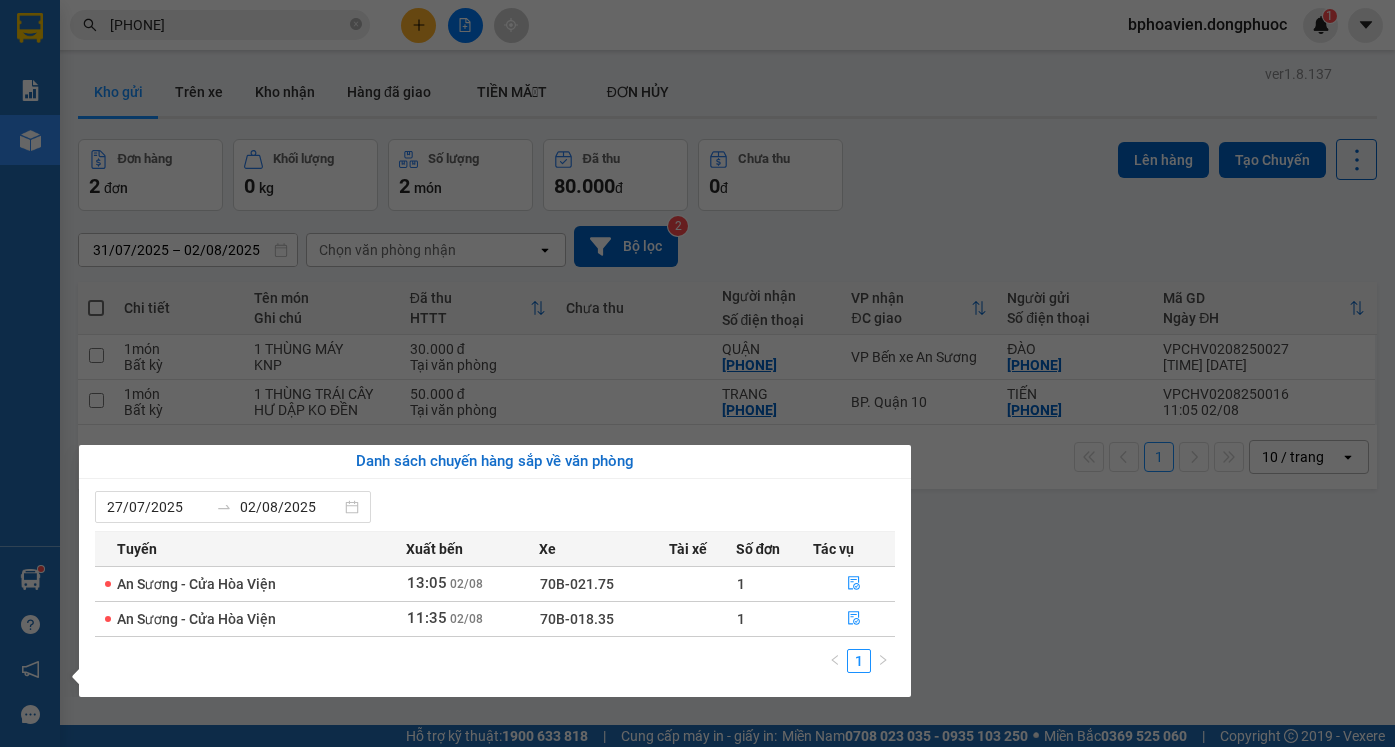 drag, startPoint x: 974, startPoint y: 554, endPoint x: 888, endPoint y: 513, distance: 95.27329 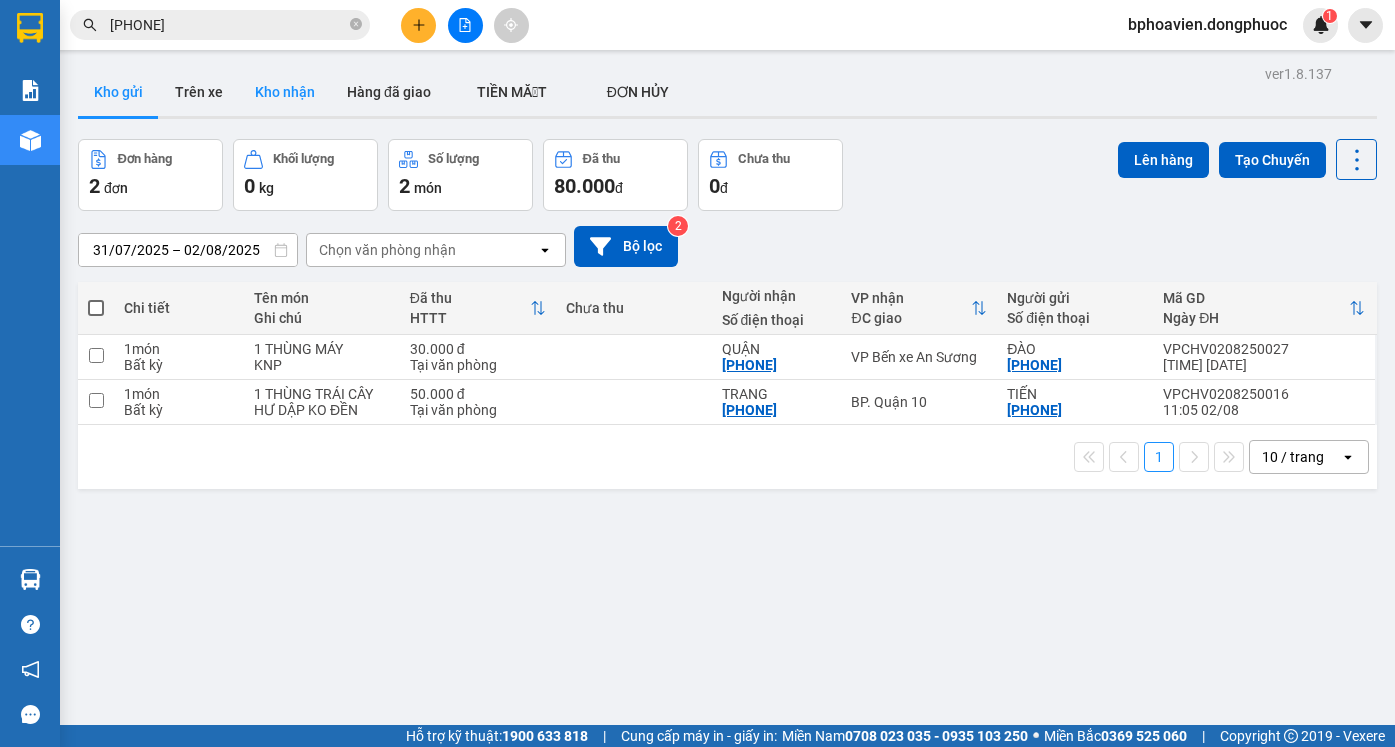 click on "Kho nhận" at bounding box center (285, 92) 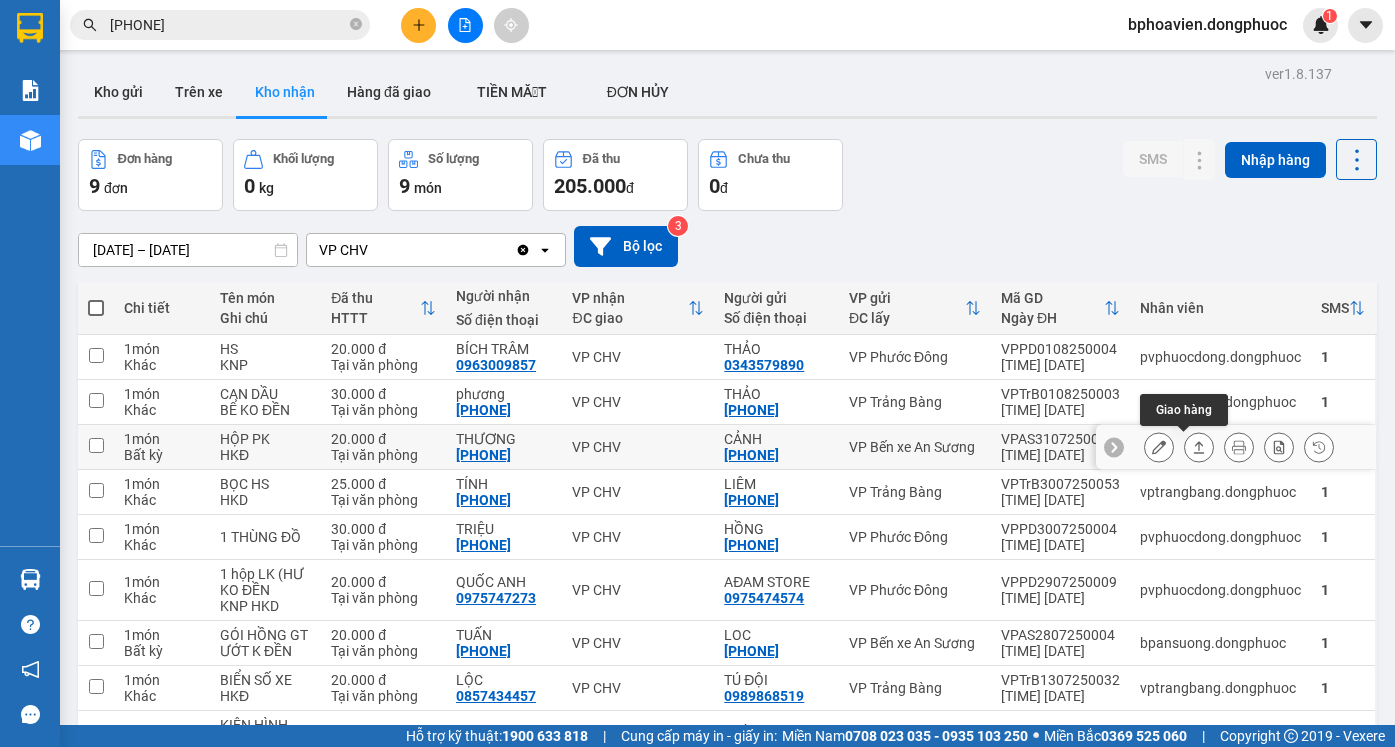 click 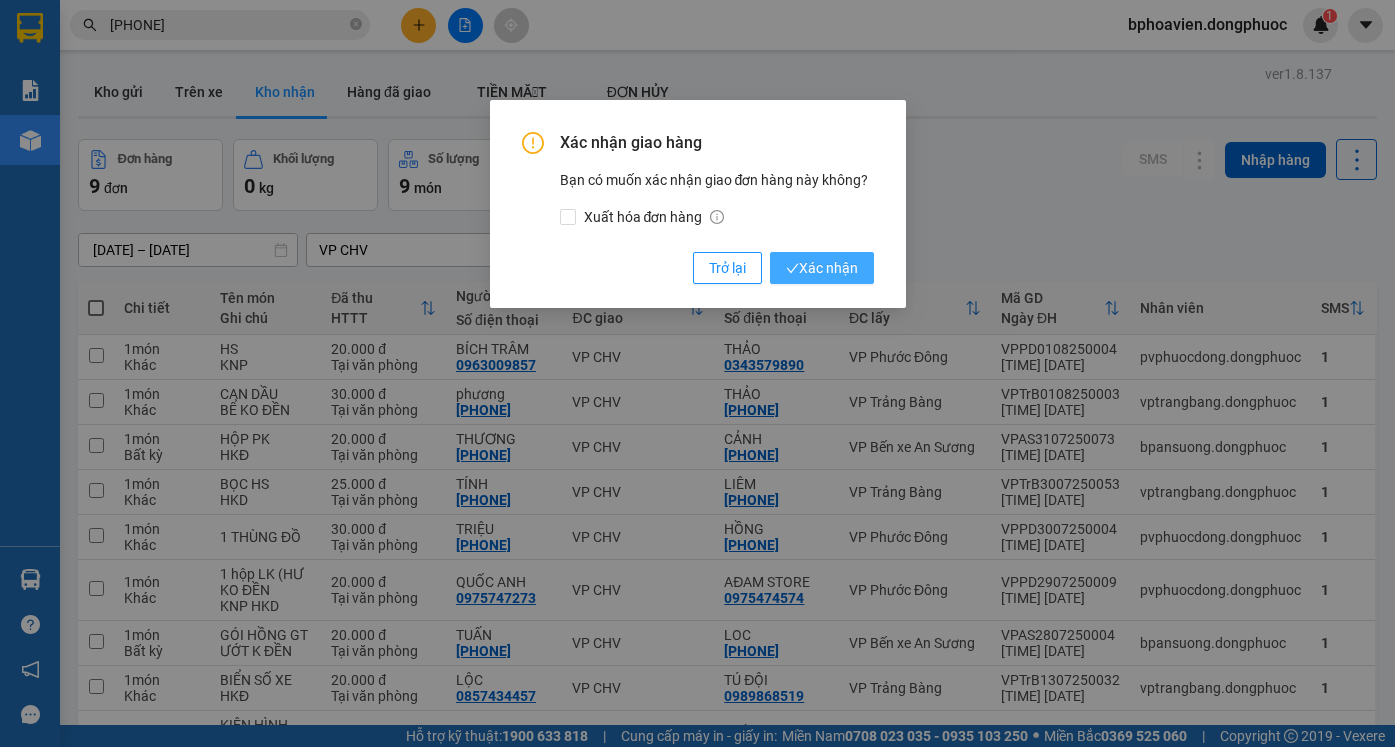 click on "Xác nhận" at bounding box center [822, 268] 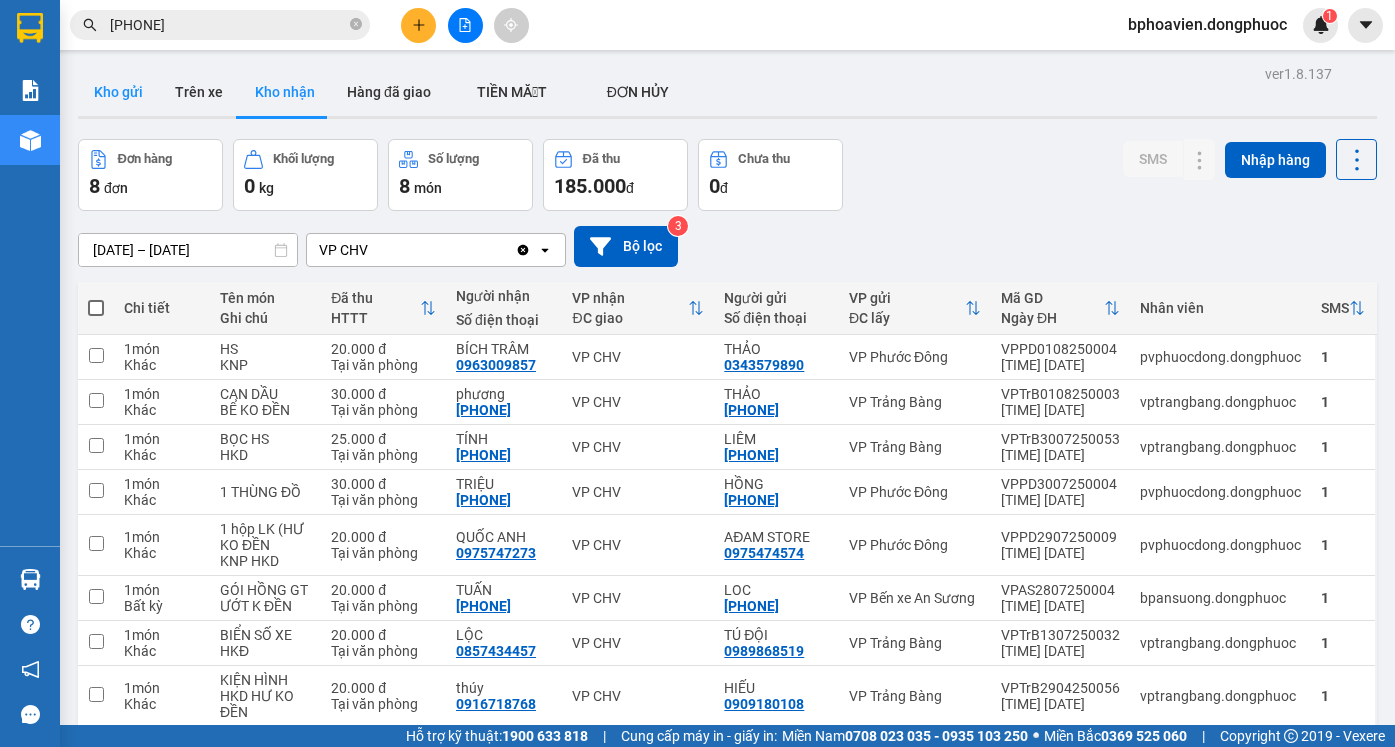 click on "Kho gửi" at bounding box center [118, 92] 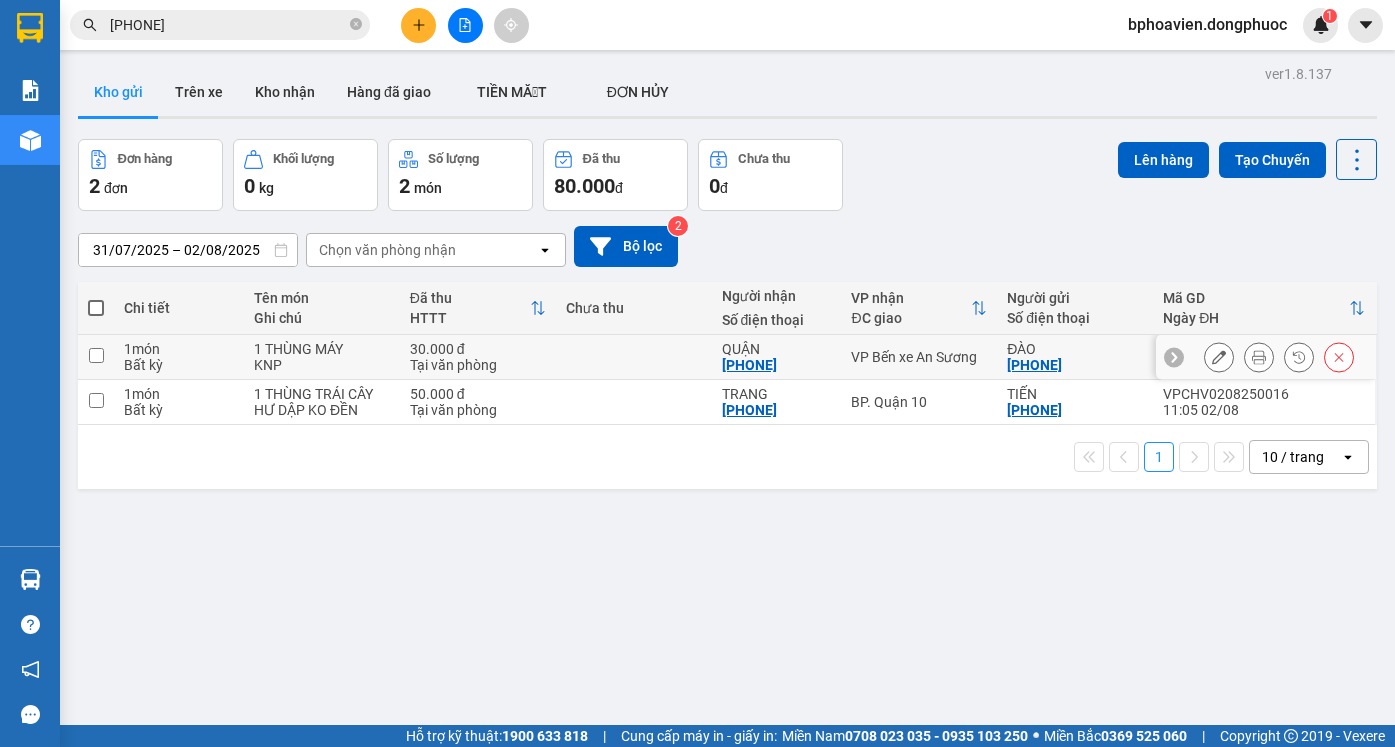 drag, startPoint x: 627, startPoint y: 358, endPoint x: 617, endPoint y: 401, distance: 44.14748 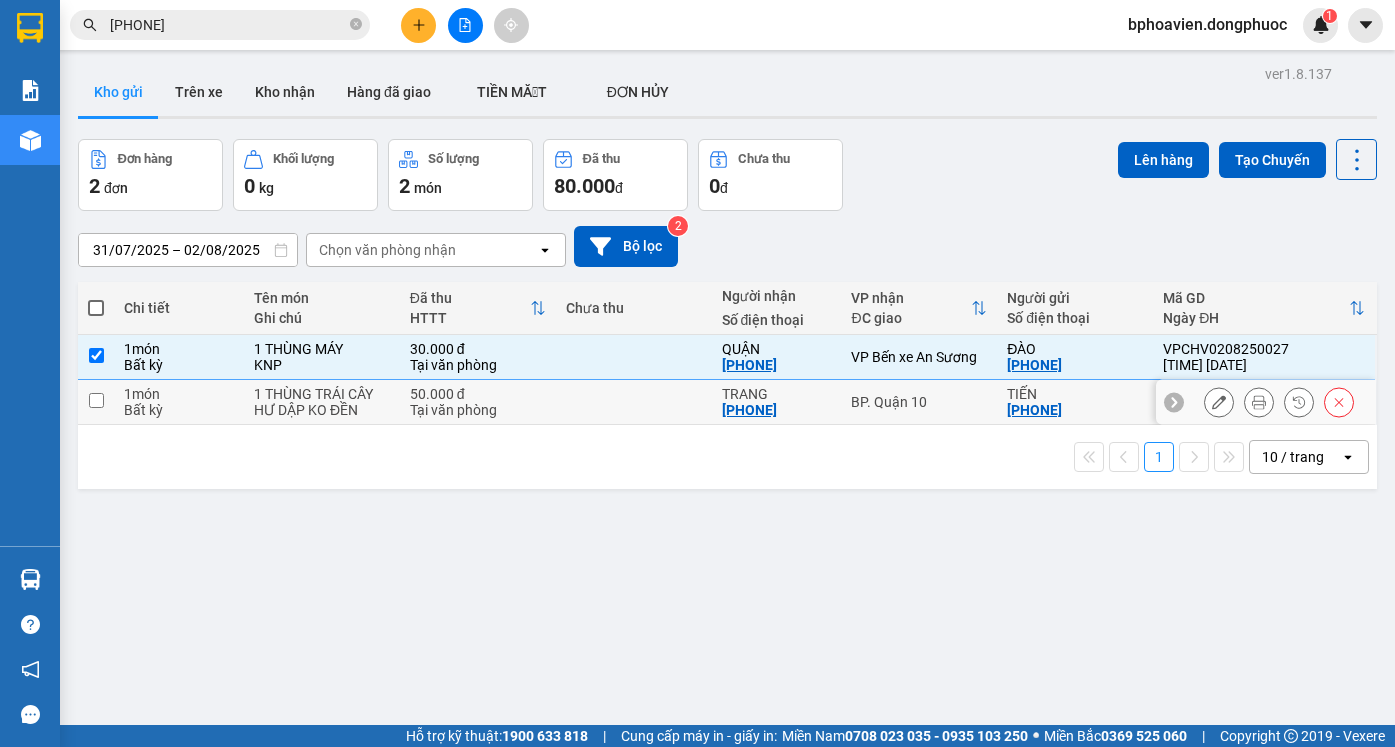 click at bounding box center [634, 402] 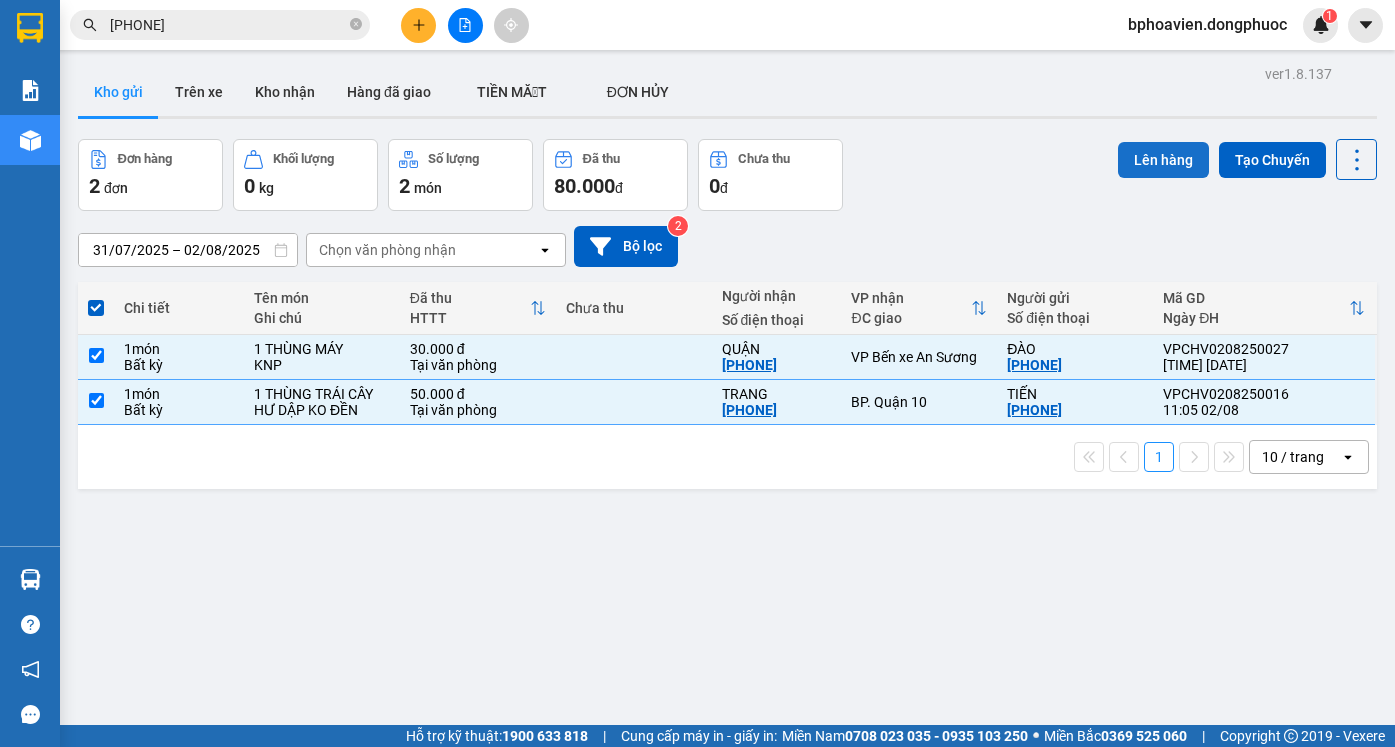 click on "Lên hàng" at bounding box center (1163, 160) 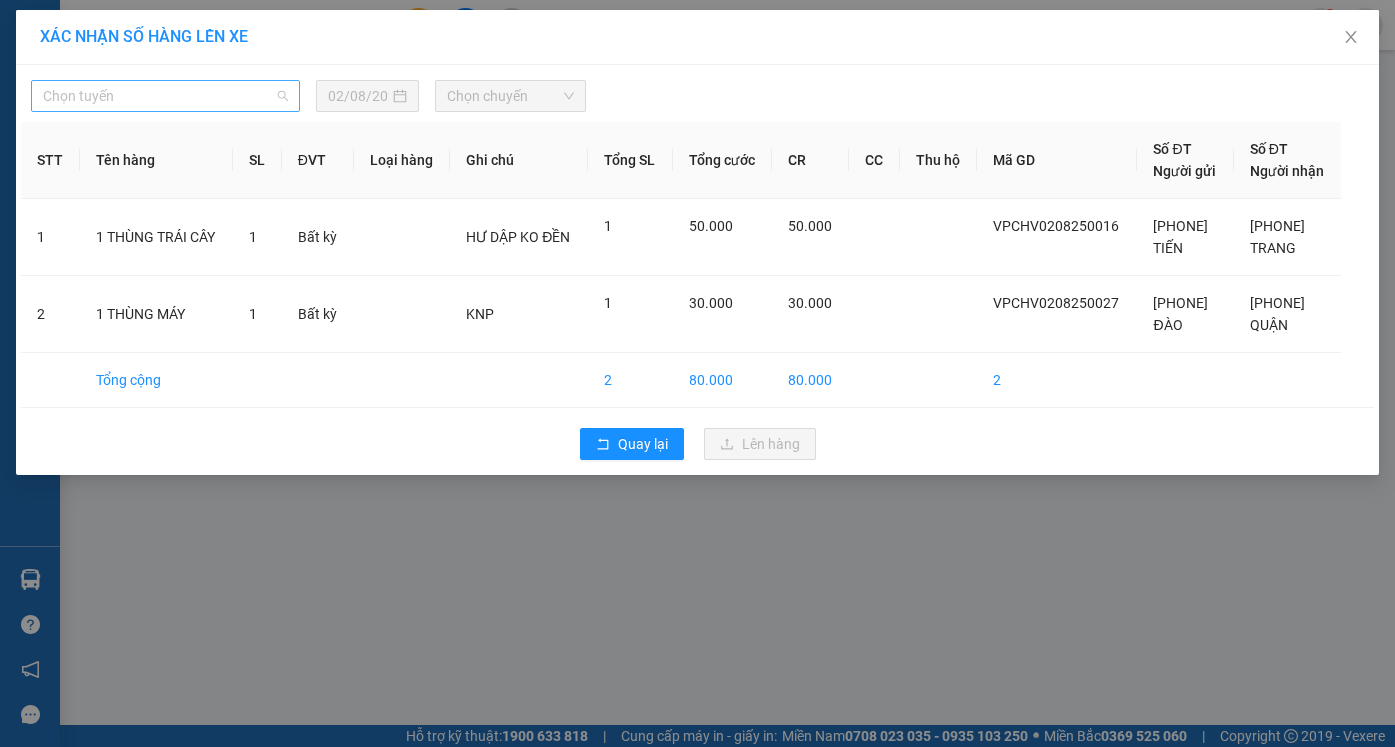 click on "Chọn tuyến" at bounding box center (165, 96) 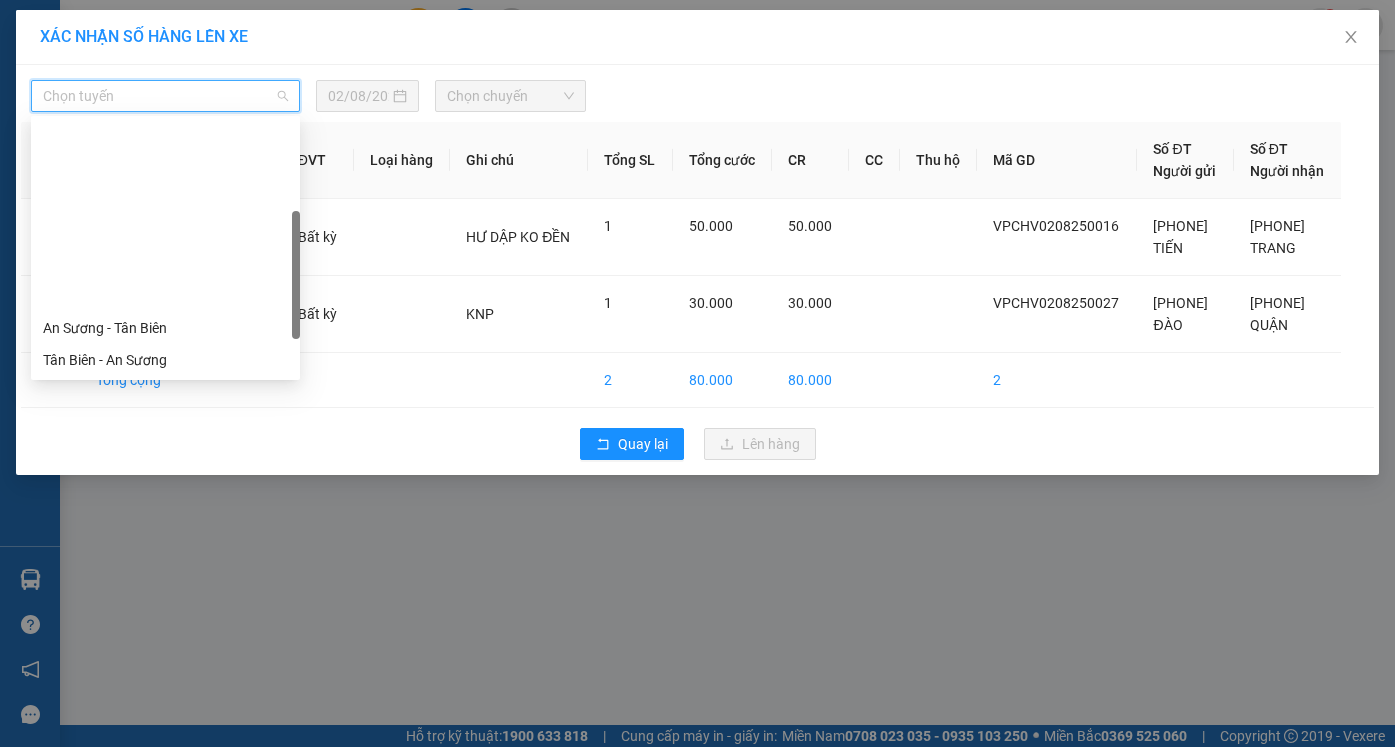 click on "Cửa Hòa Viện - An Sương - Quận 10" at bounding box center [165, 552] 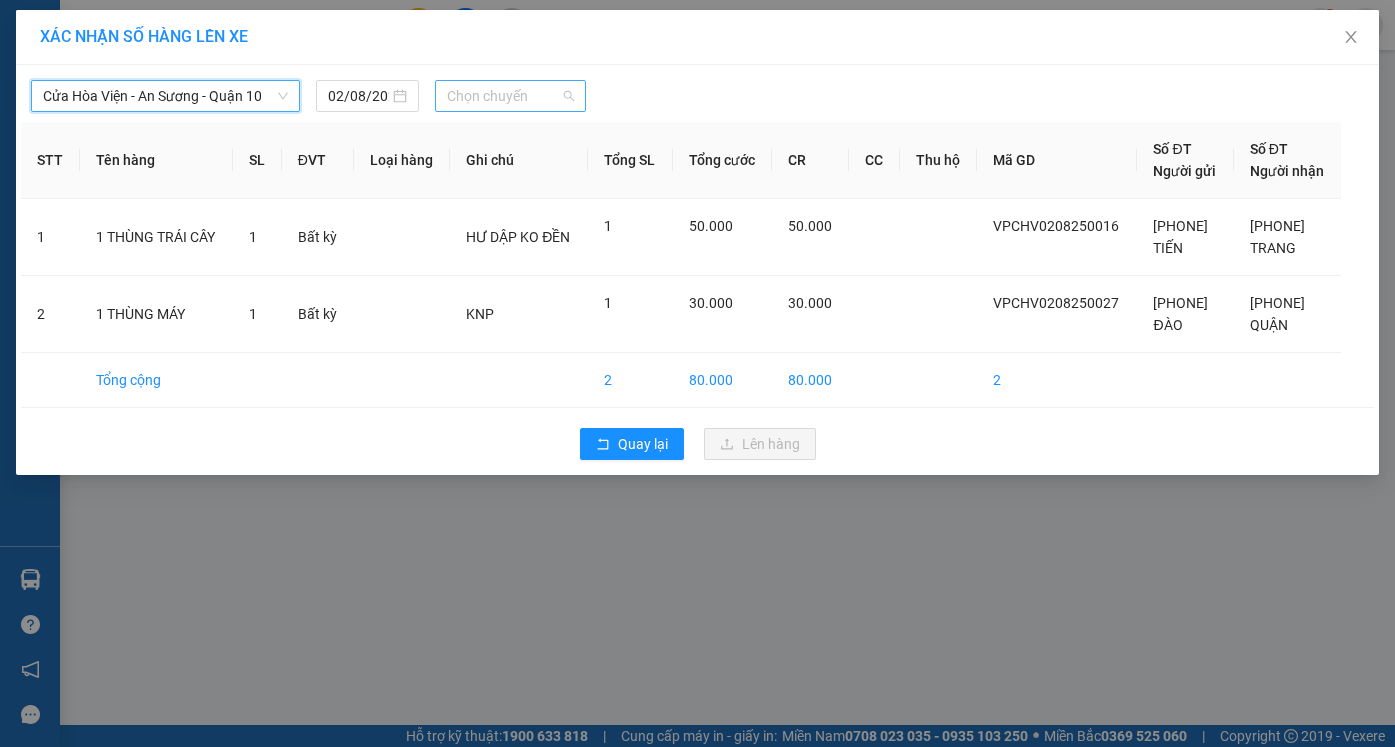 click on "Chọn chuyến" at bounding box center (510, 96) 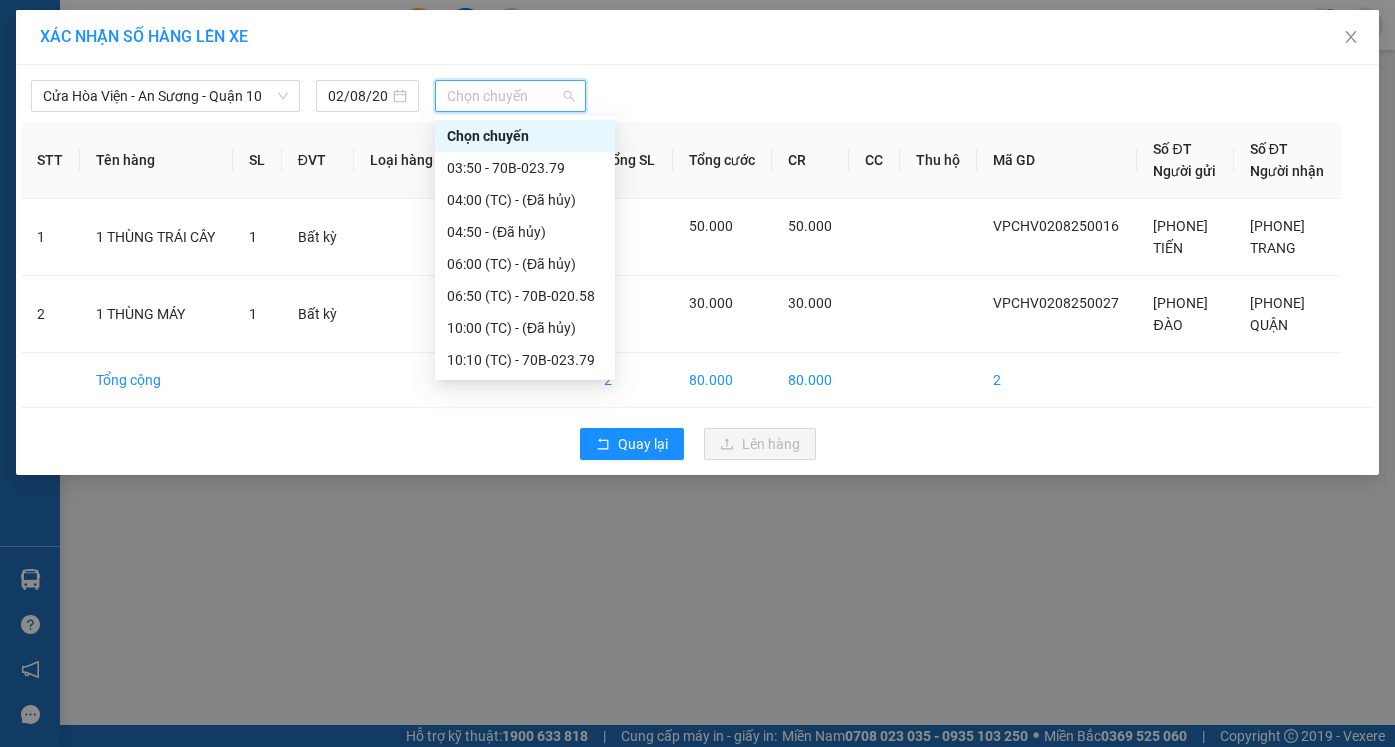 click on "[TIME]   (TC)   - 70B-020.58" at bounding box center [525, 392] 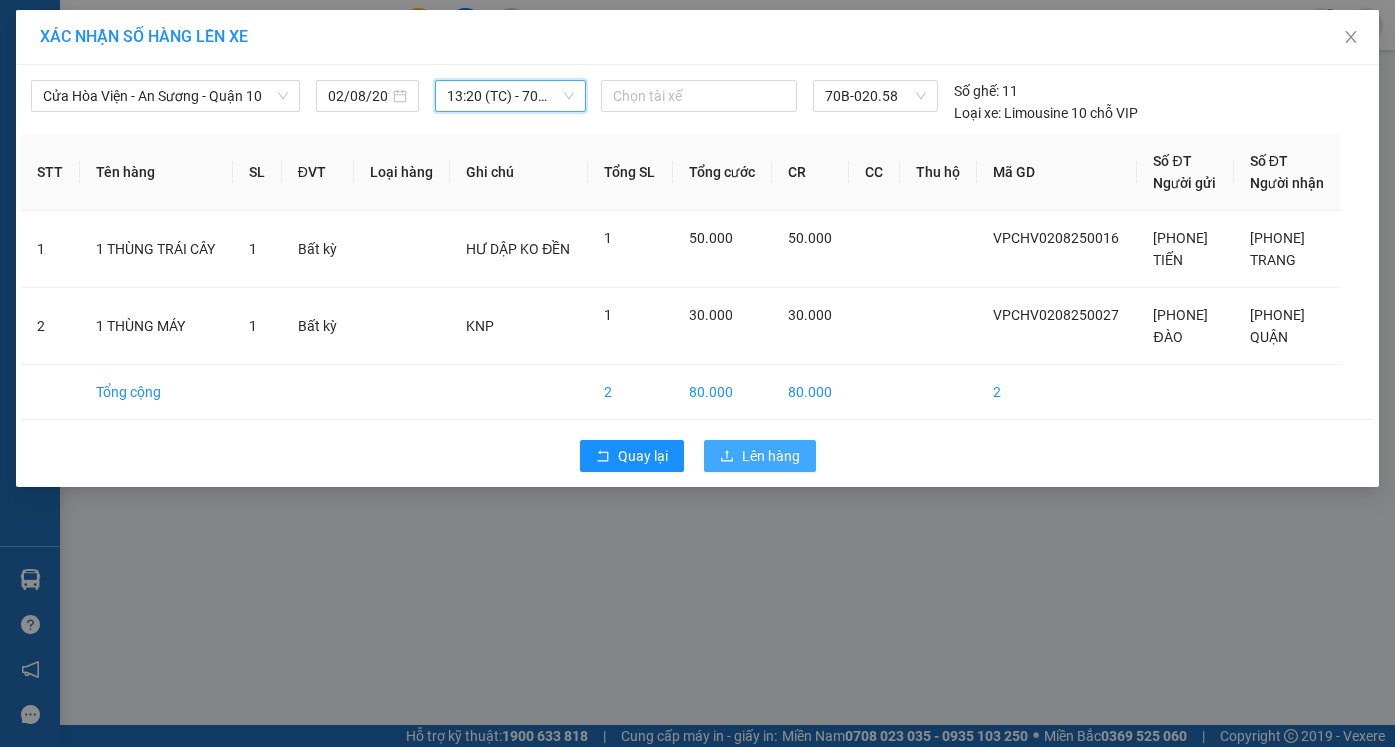 click on "Lên hàng" at bounding box center (771, 456) 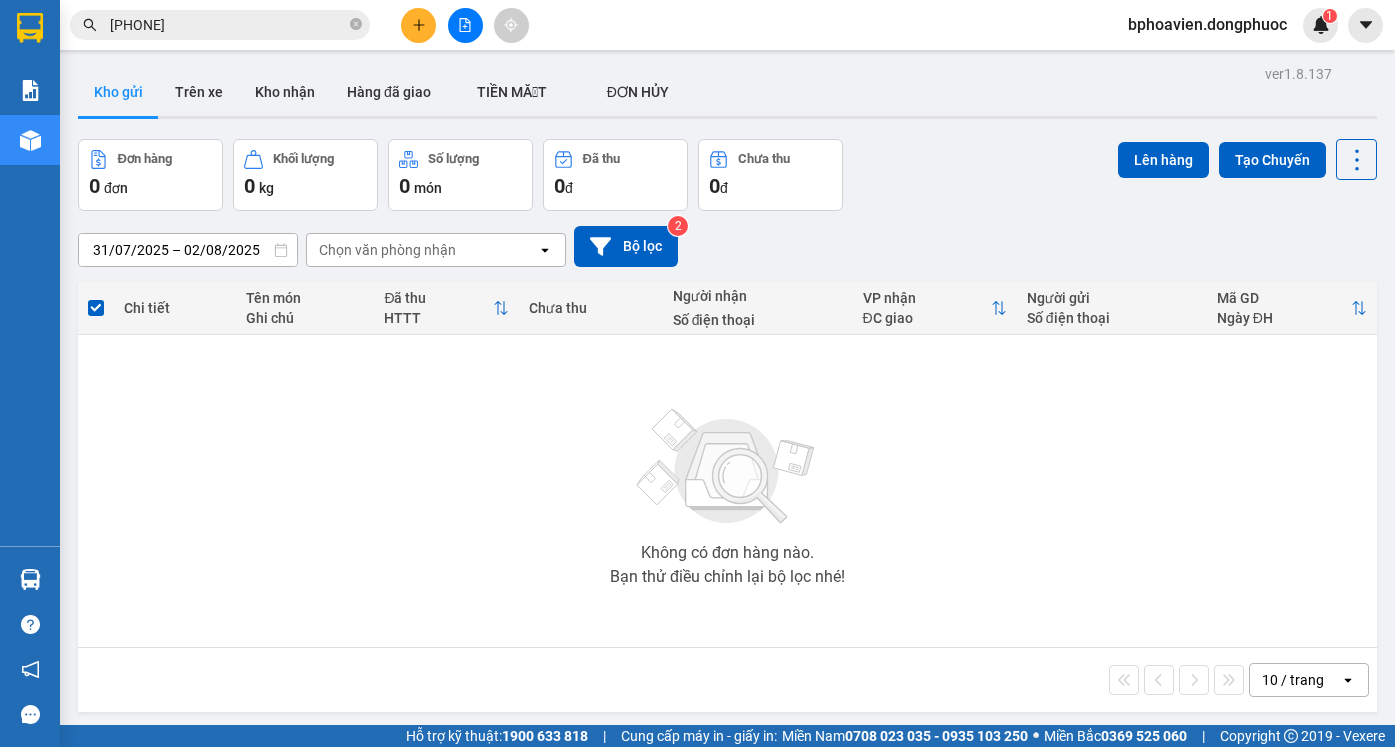 click at bounding box center (418, 25) 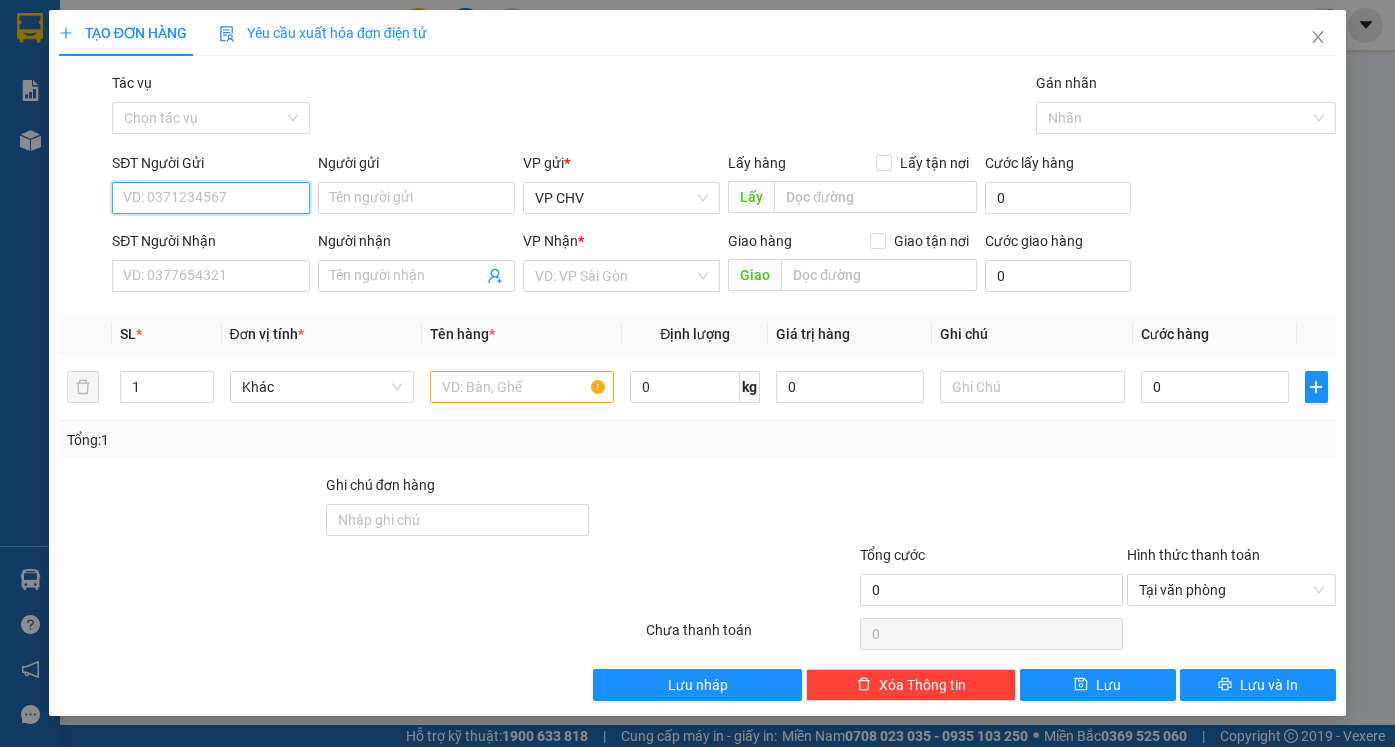 click on "SĐT Người Gửi" at bounding box center [210, 198] 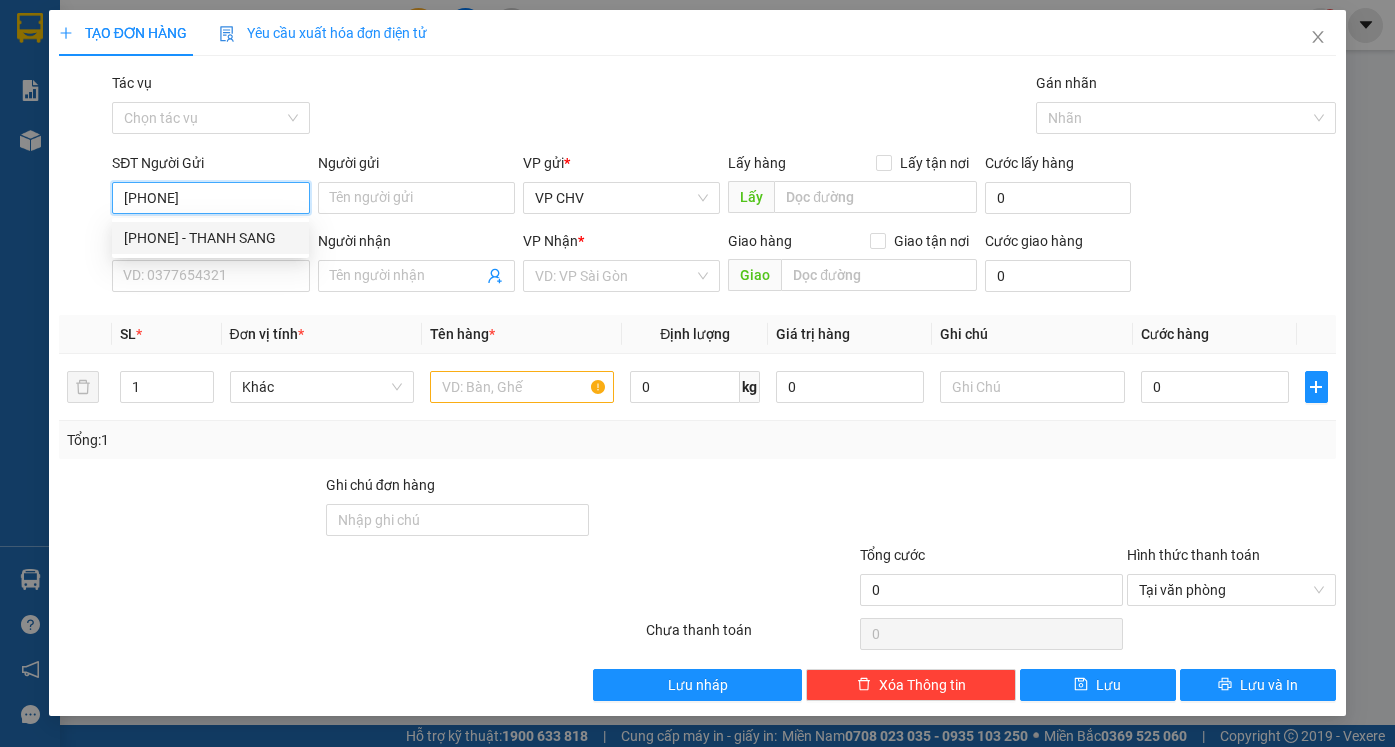 click on "[PHONE] - THANH SANG" at bounding box center [210, 238] 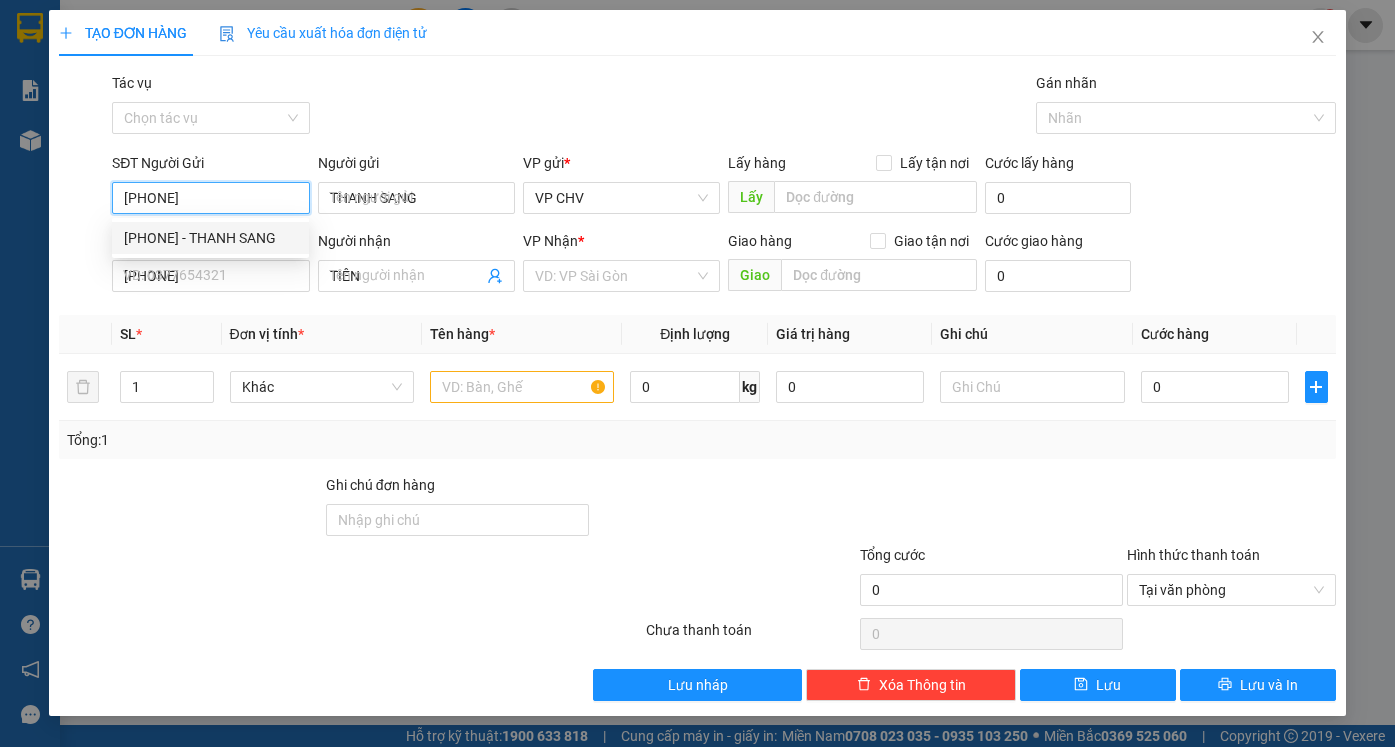 type on "20.000" 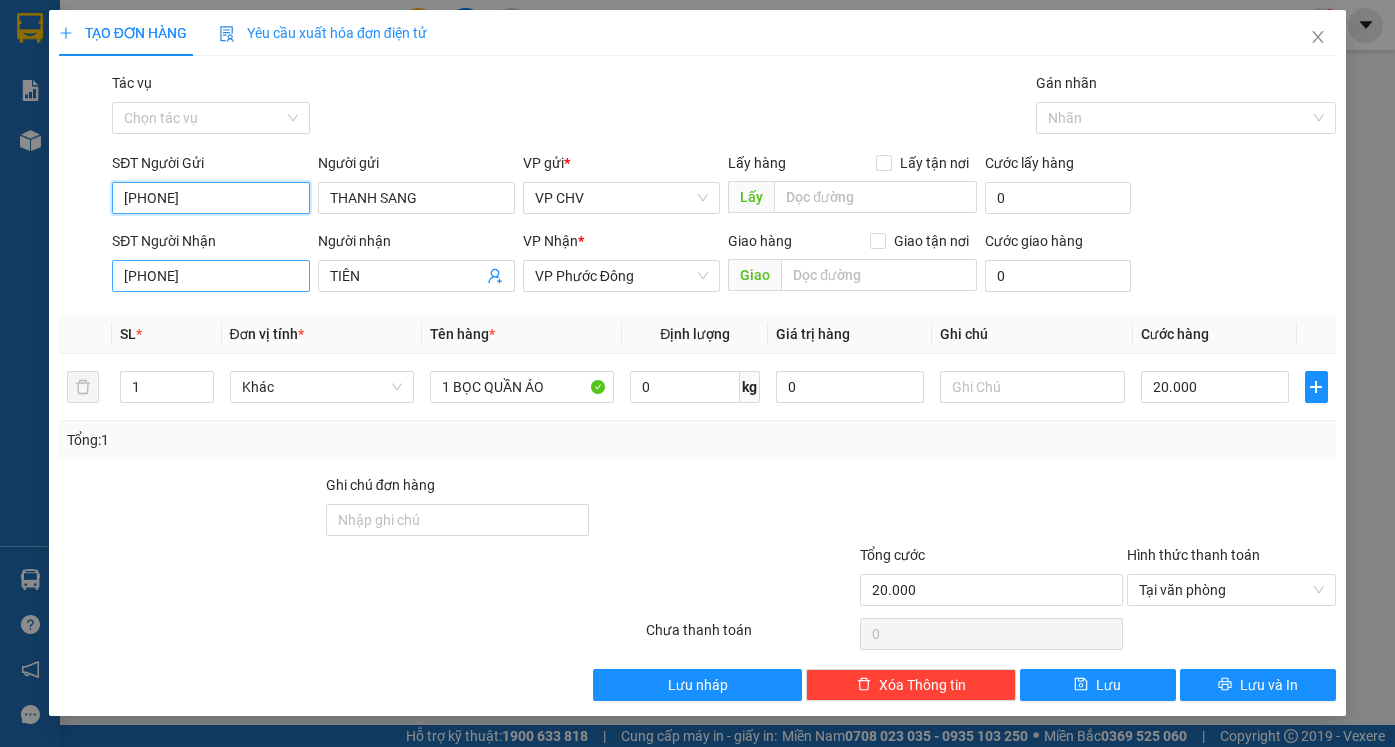 type on "[PHONE]" 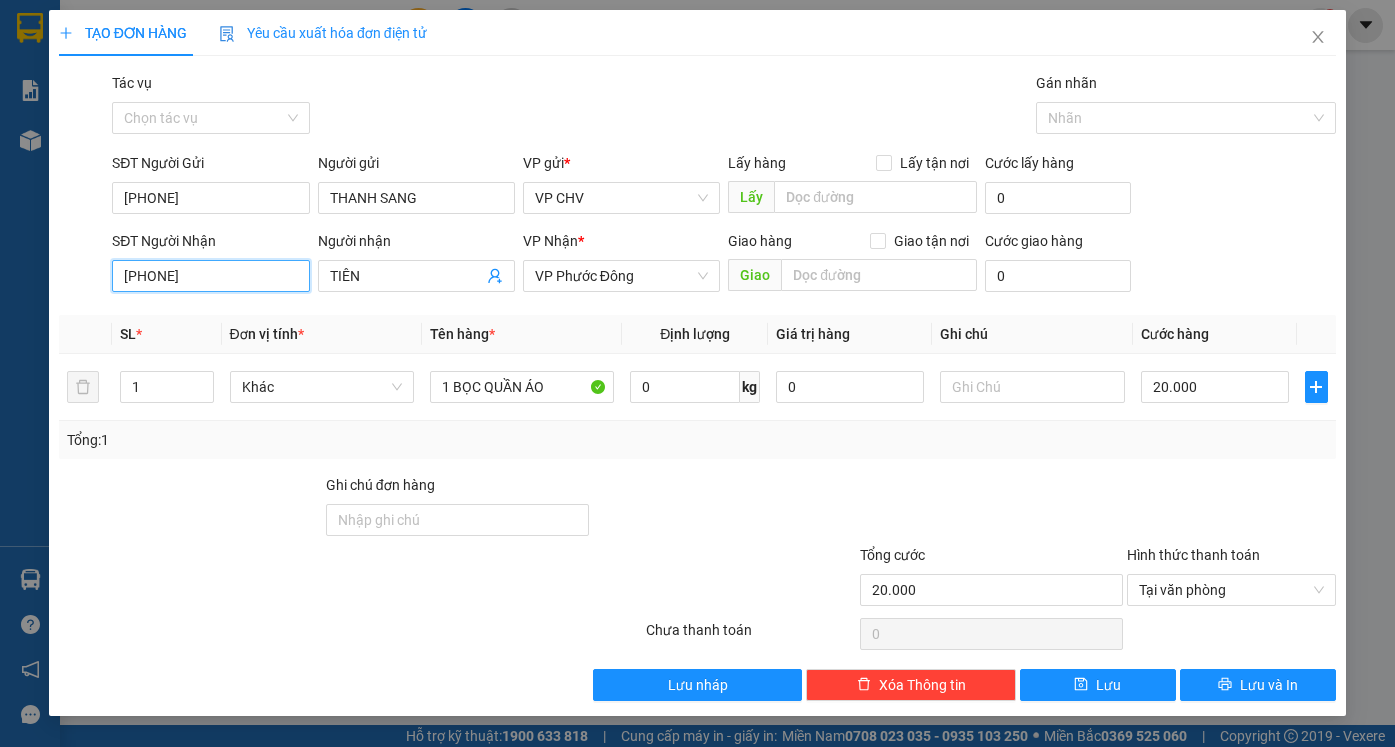 drag, startPoint x: 183, startPoint y: 279, endPoint x: 75, endPoint y: 279, distance: 108 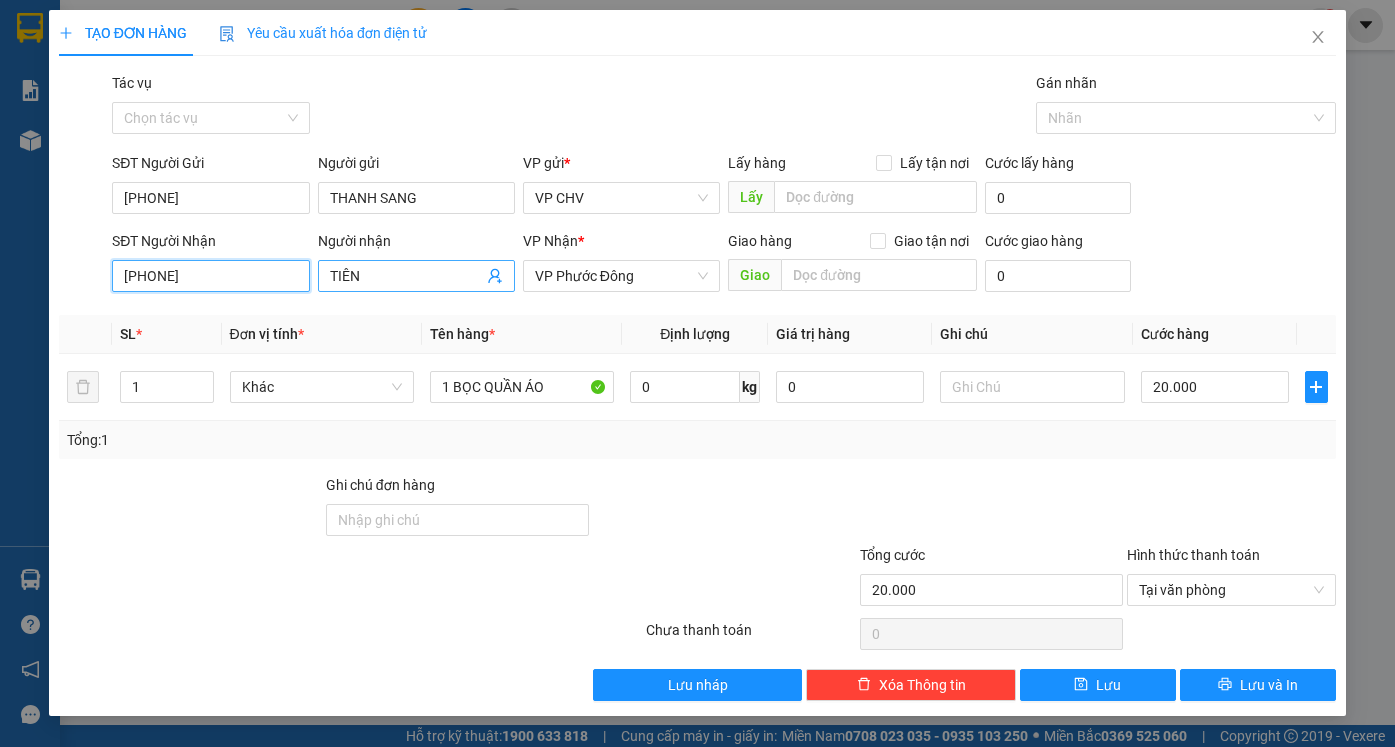 type on "[PHONE]" 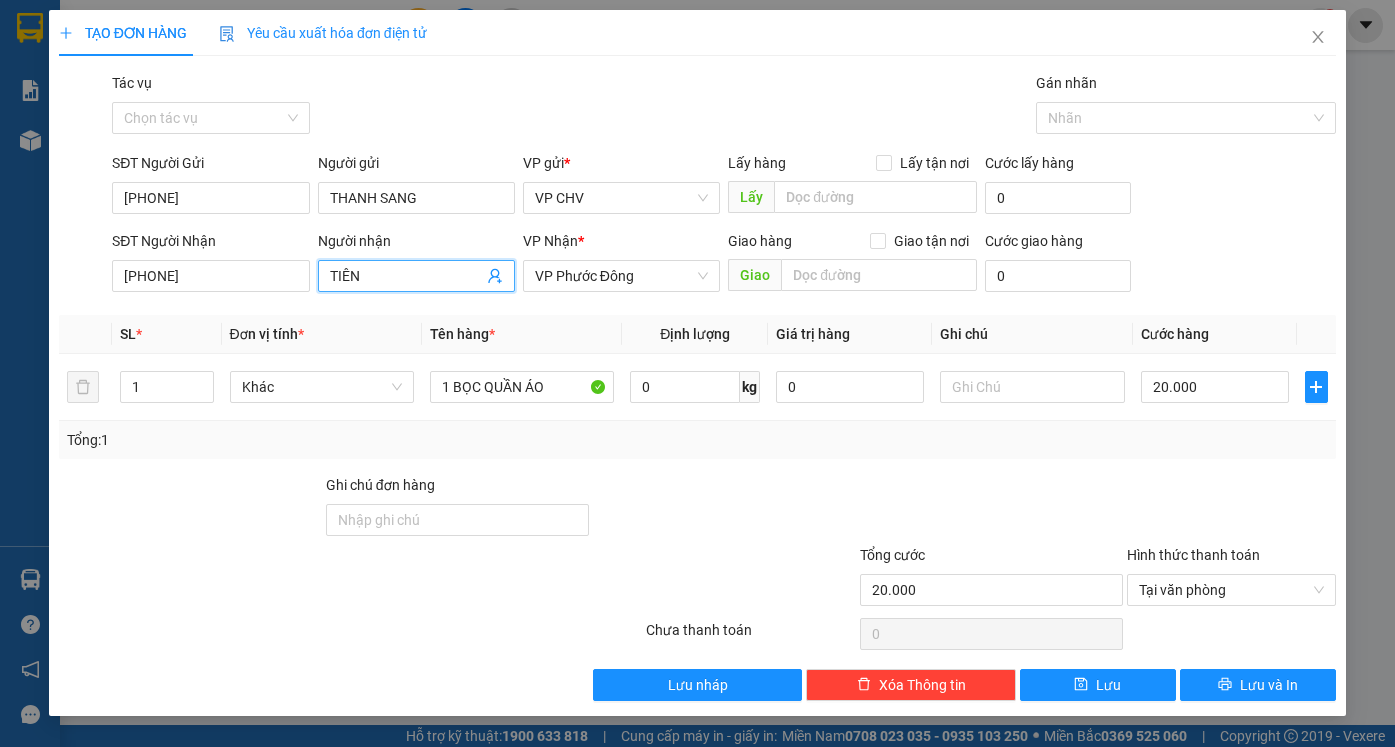 drag, startPoint x: 364, startPoint y: 276, endPoint x: 312, endPoint y: 272, distance: 52.153618 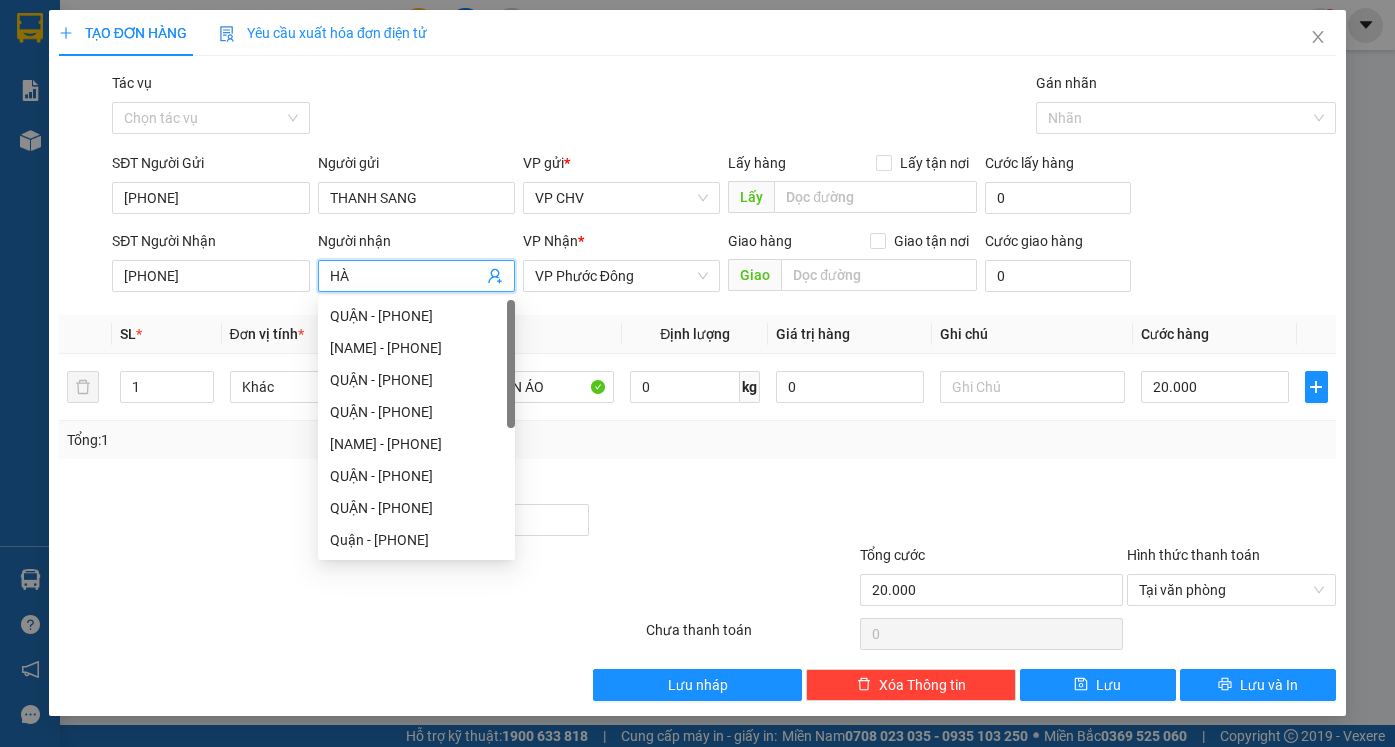 type on "HÀO" 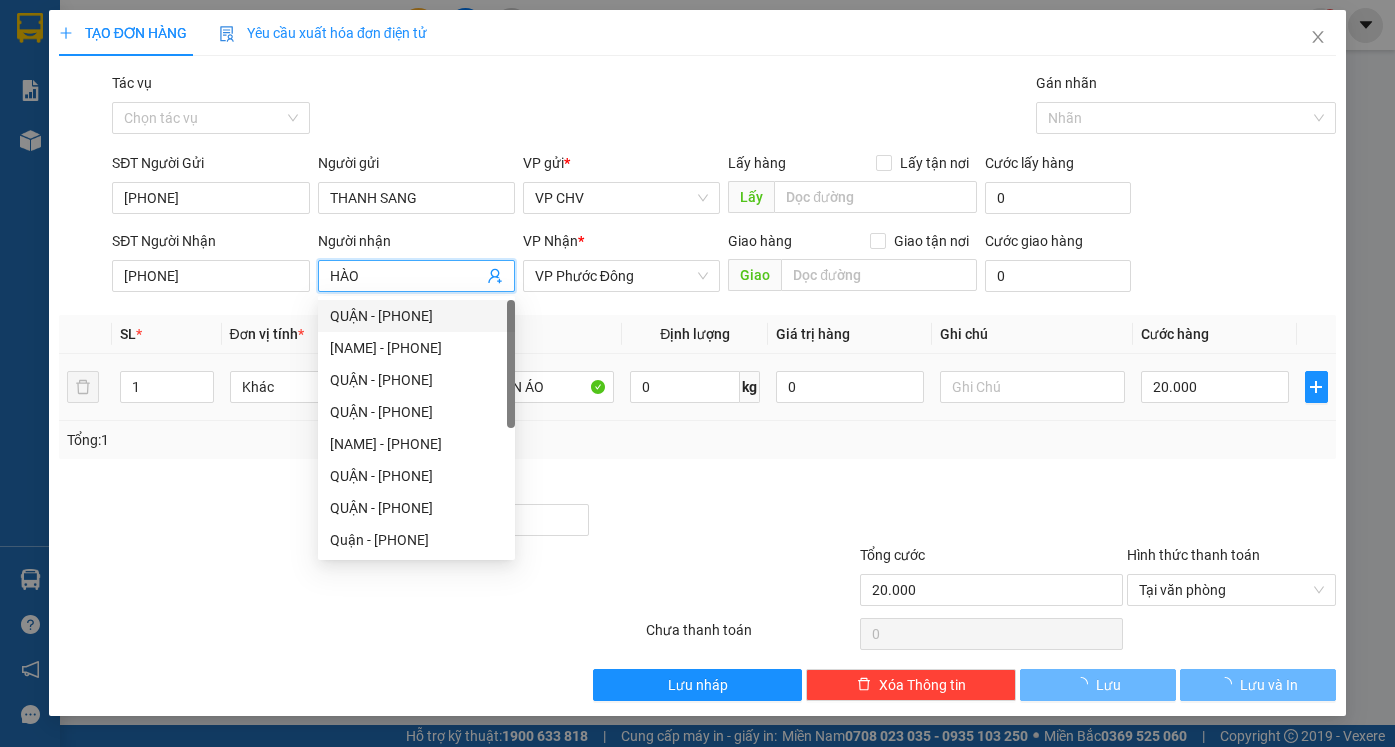 click on "0 kg" at bounding box center (695, 387) 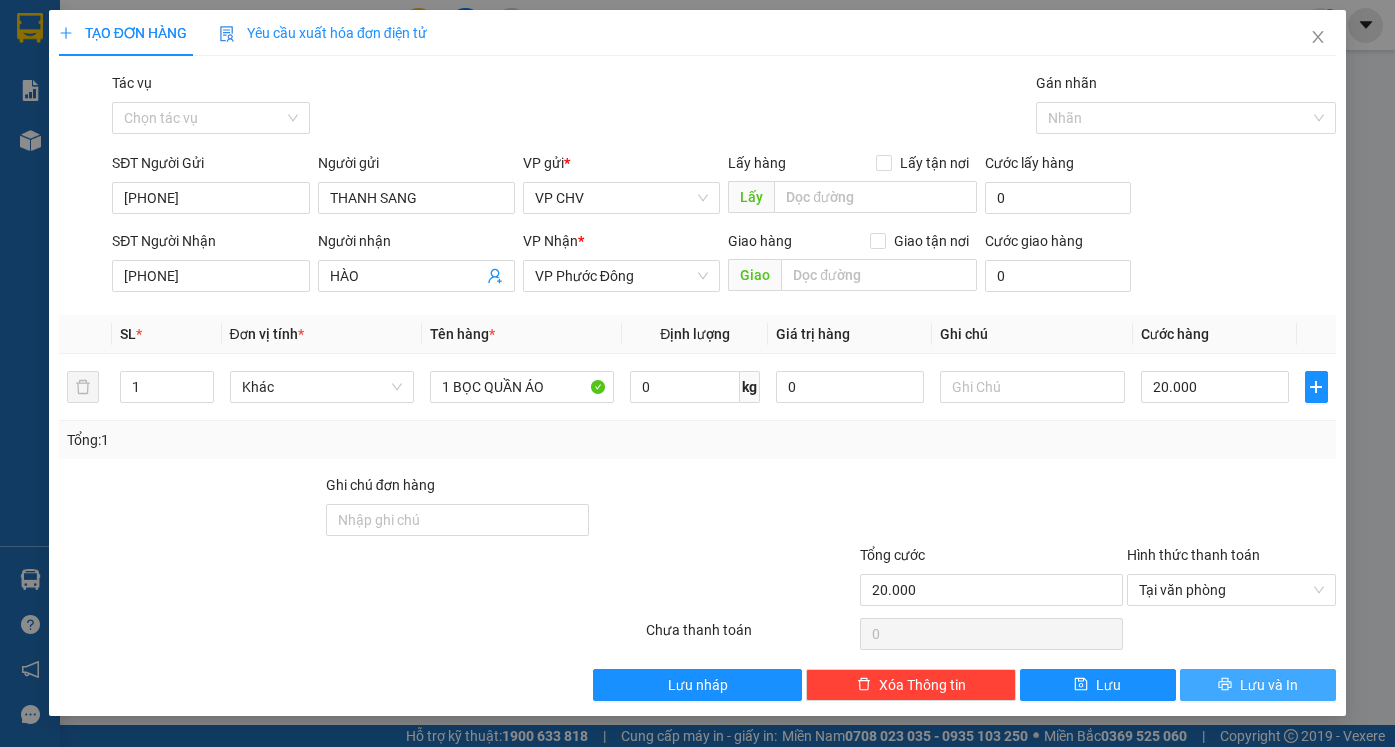 click on "Lưu và In" at bounding box center (1258, 685) 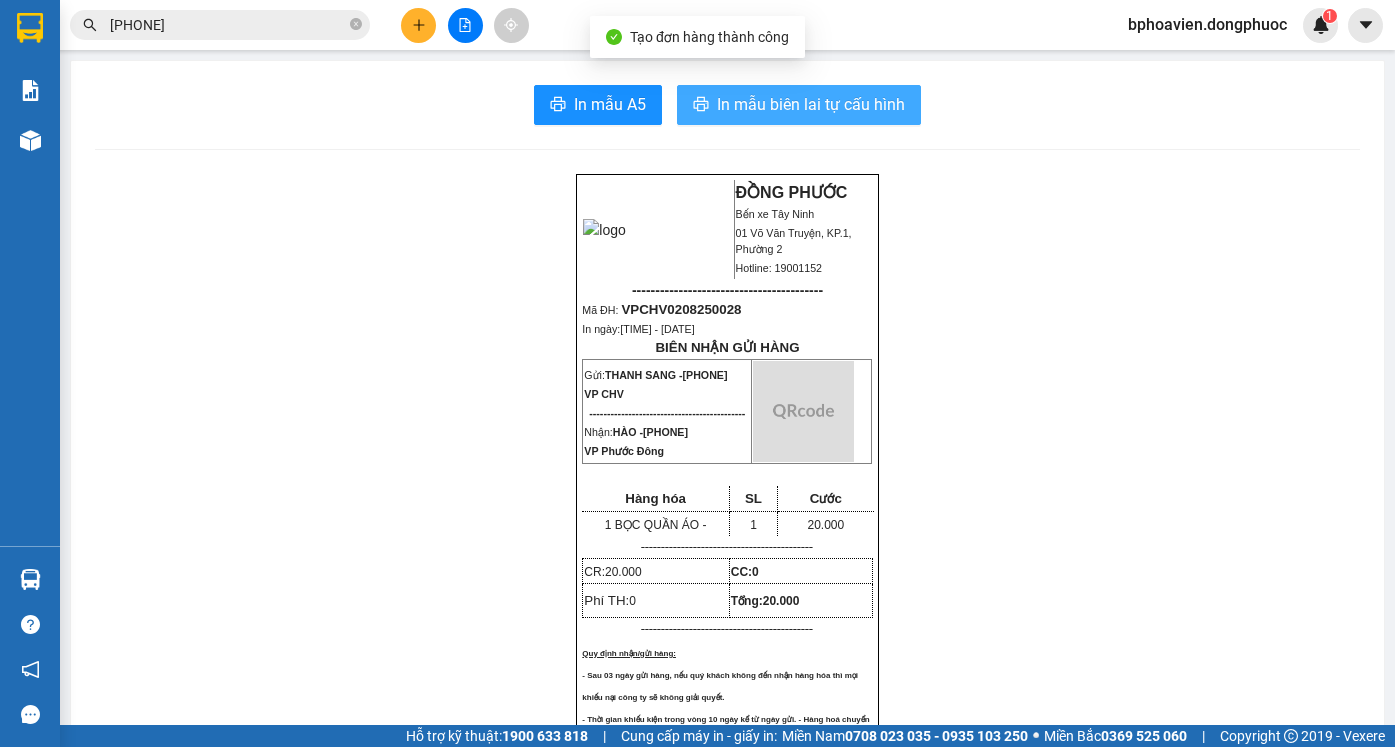 click on "In mẫu biên lai tự cấu hình" at bounding box center (811, 104) 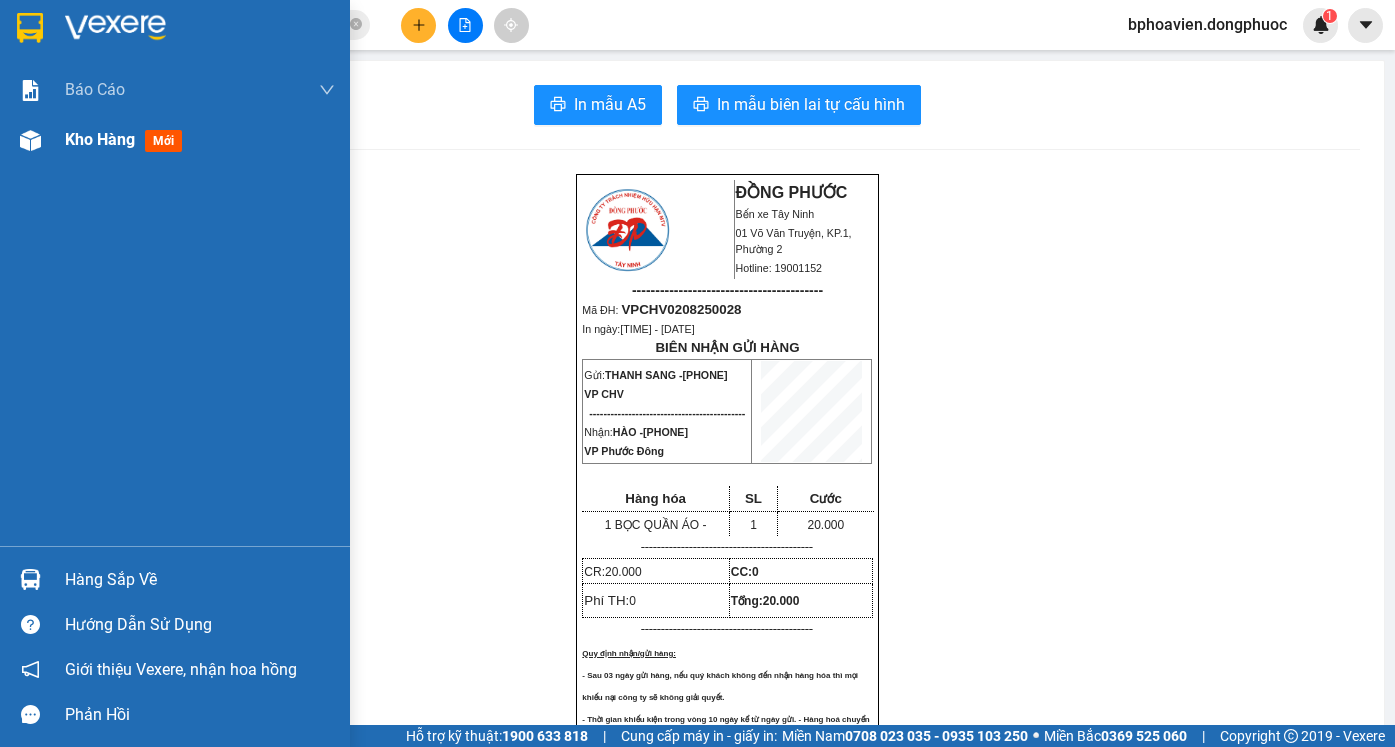 click on "Kho hàng" at bounding box center [100, 139] 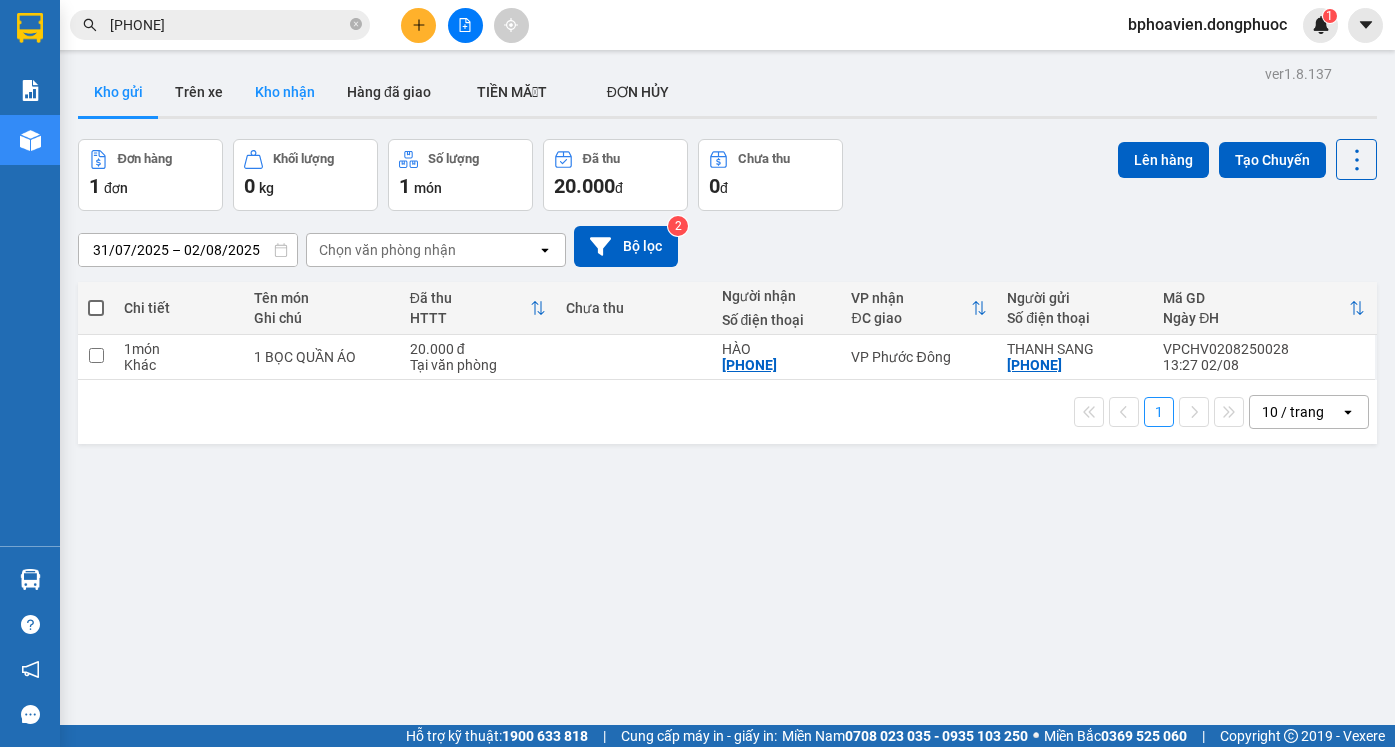 click on "Kho nhận" at bounding box center (285, 92) 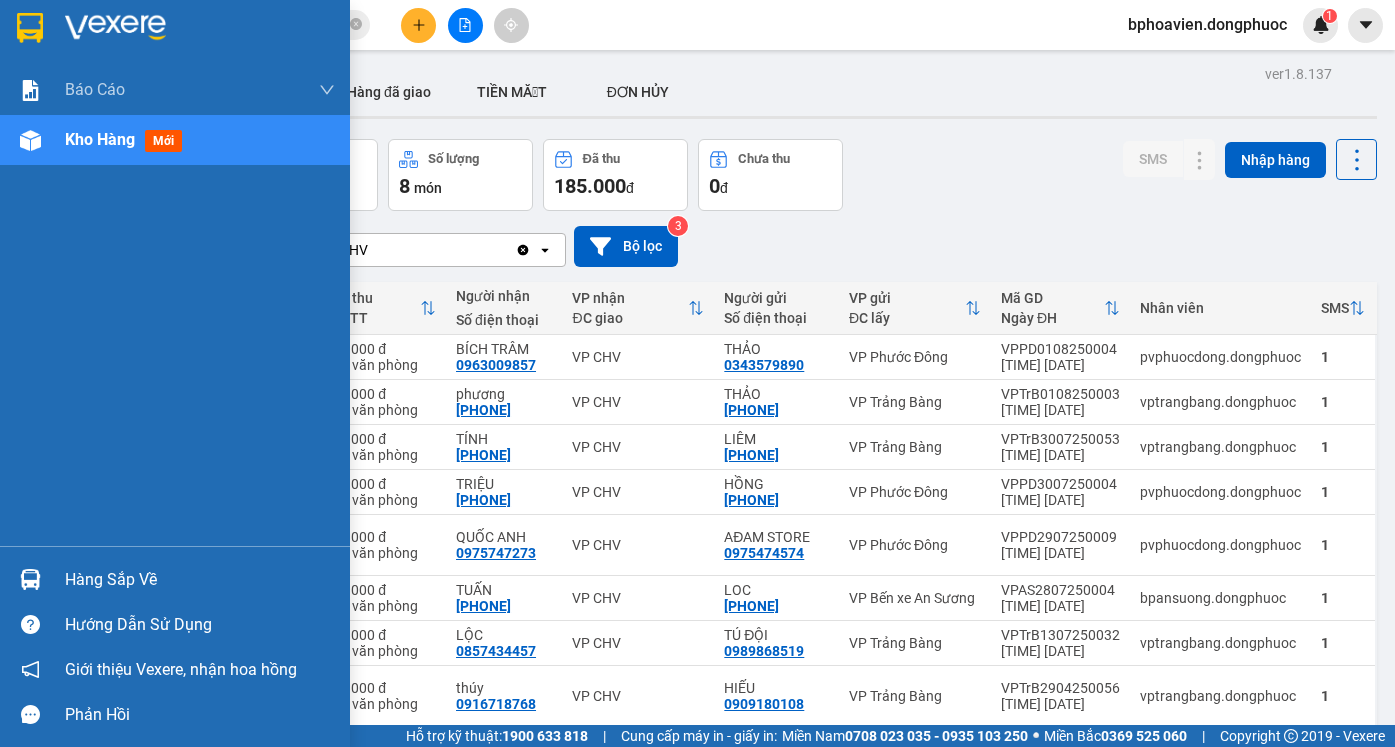 click on "Hàng sắp về" at bounding box center (200, 580) 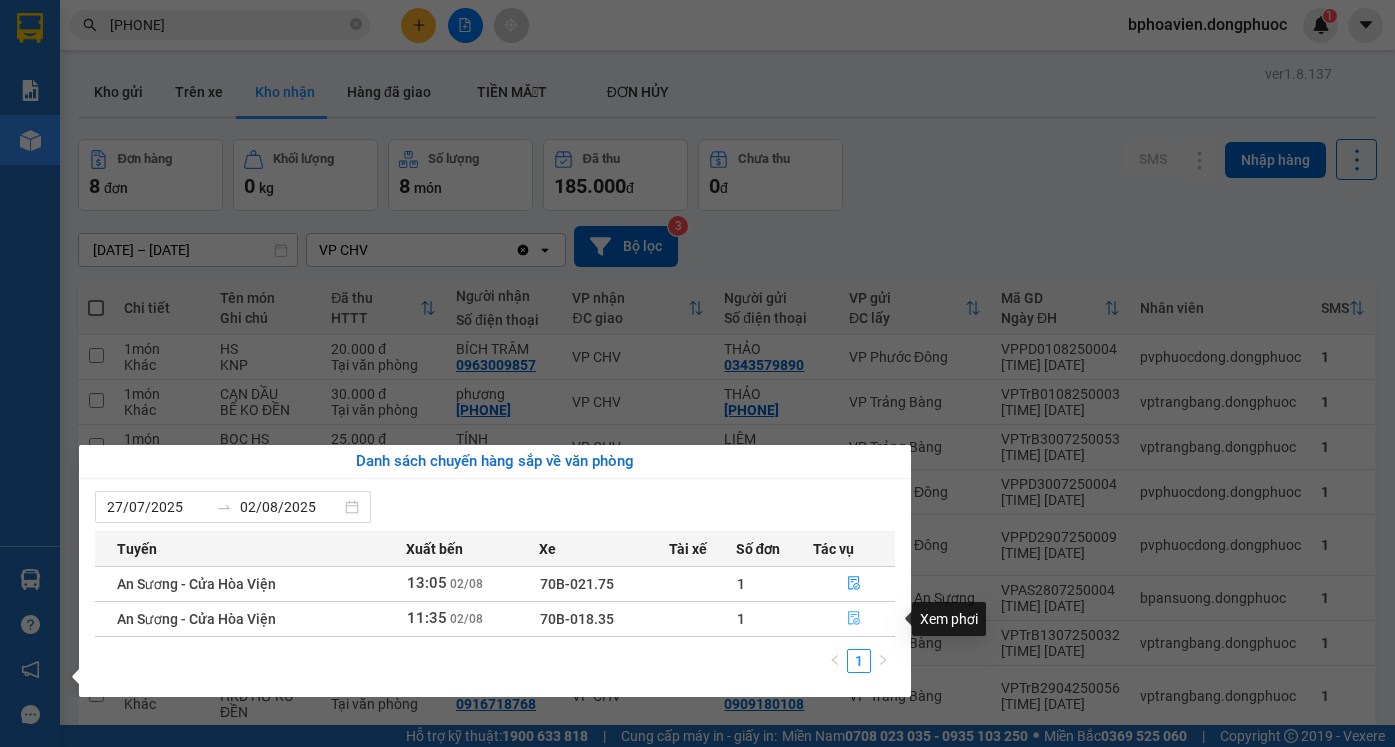 click 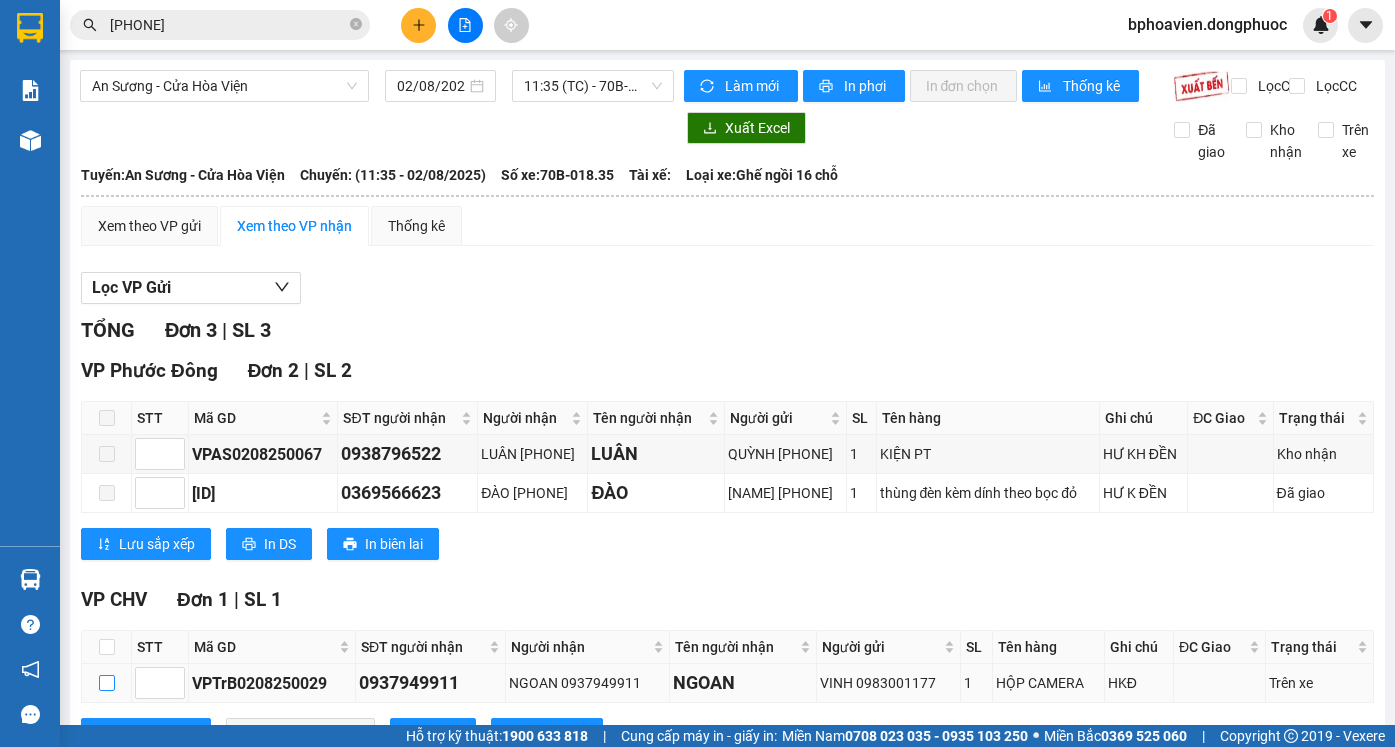 click at bounding box center (107, 683) 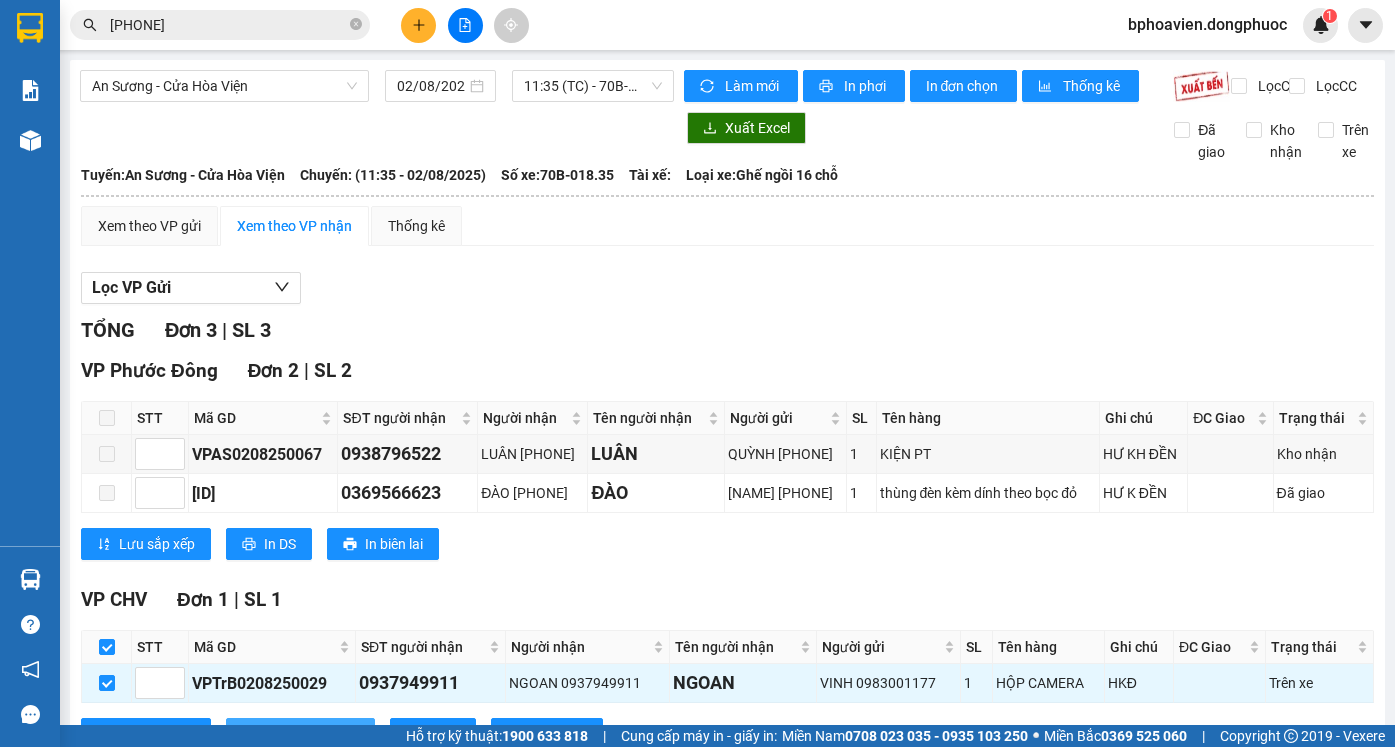 click on "Nhập kho nhận" at bounding box center (311, 734) 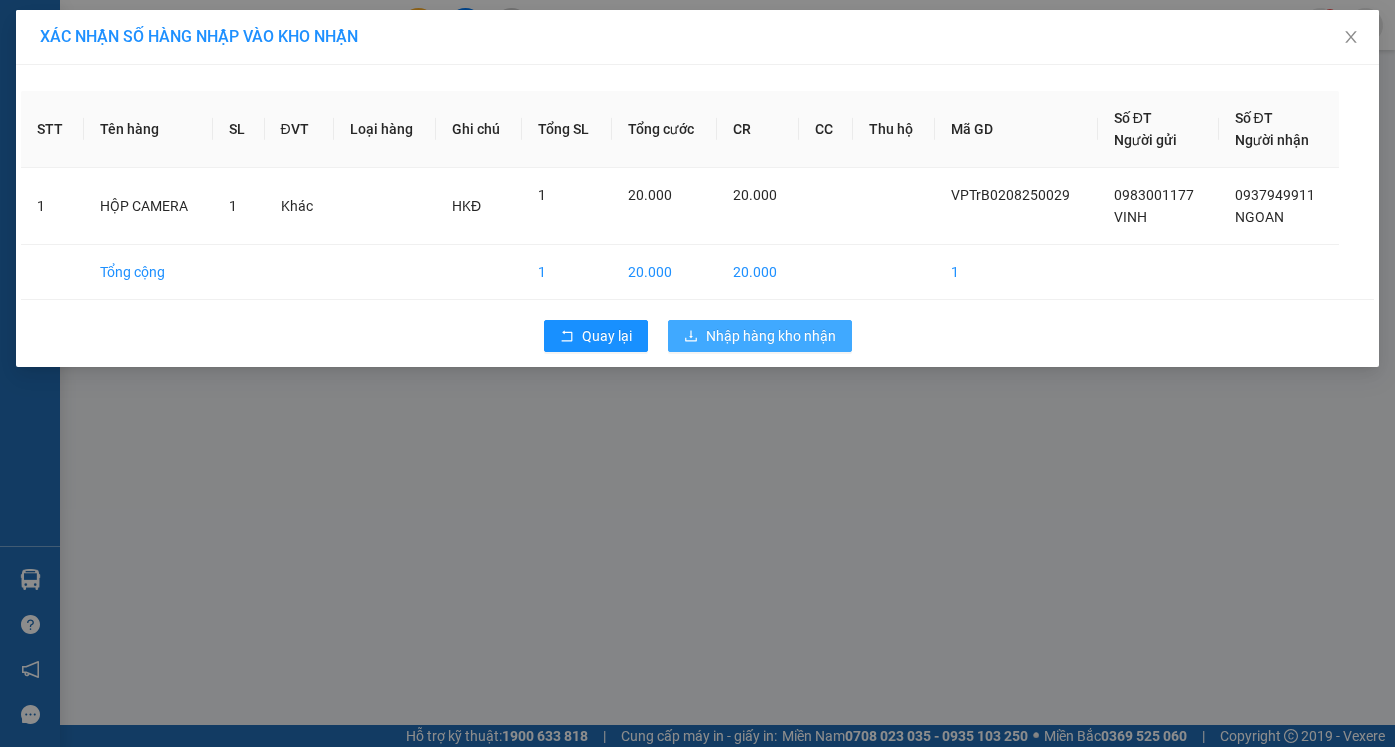 click on "Nhập hàng kho nhận" at bounding box center [771, 336] 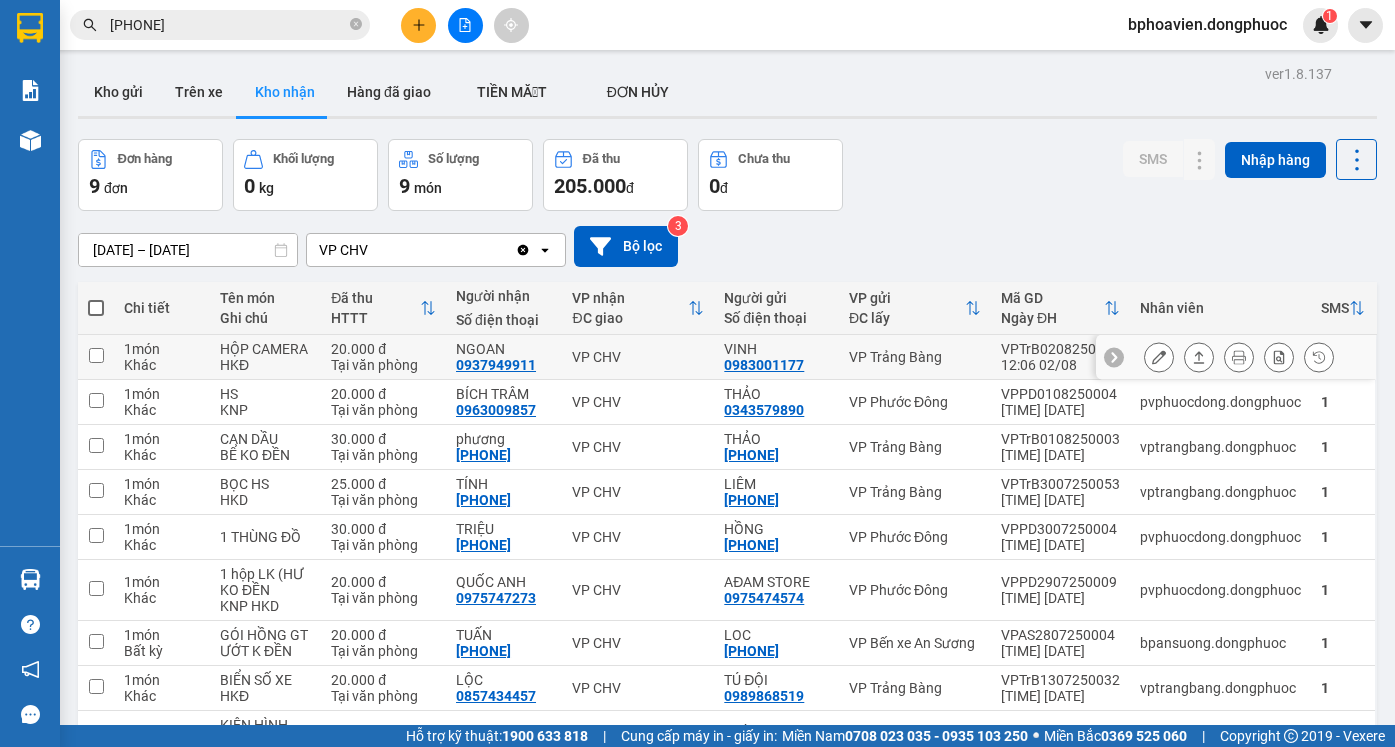 drag, startPoint x: 99, startPoint y: 354, endPoint x: 510, endPoint y: 293, distance: 415.5021 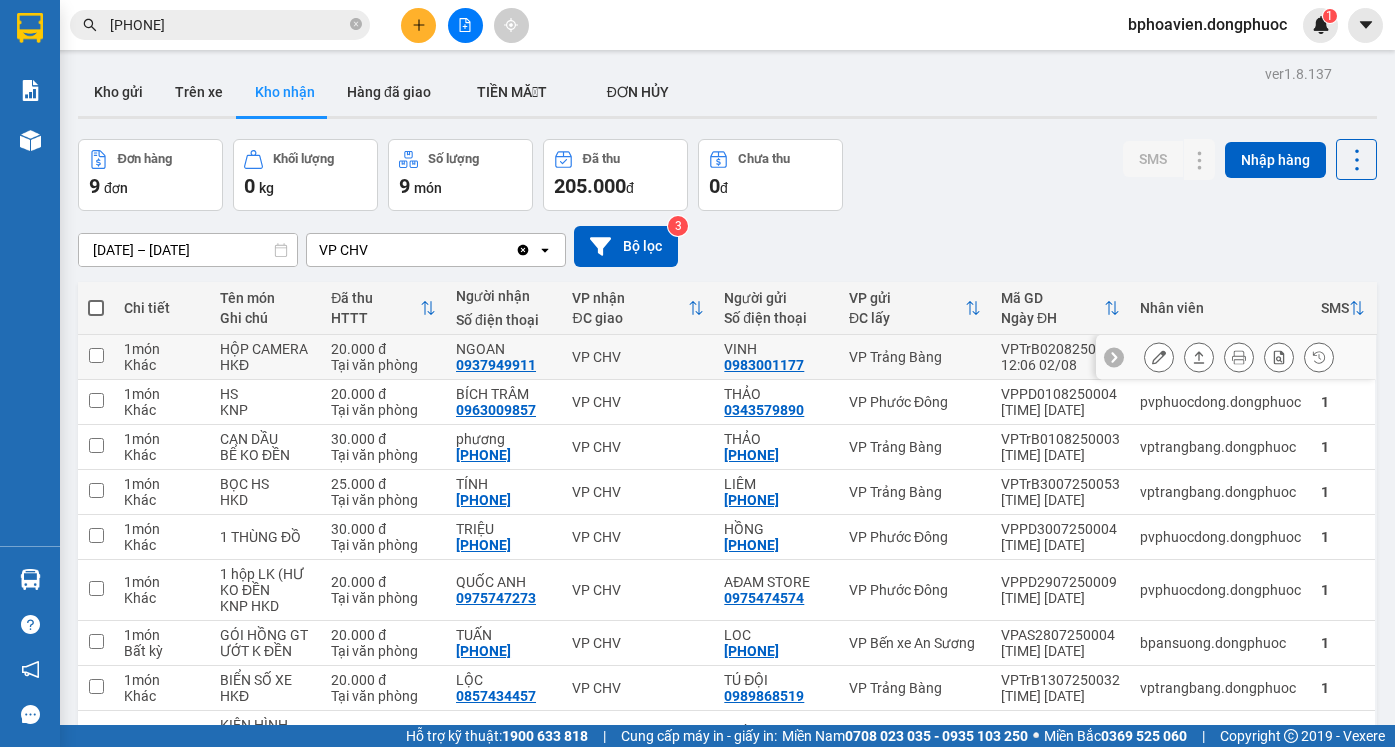 click on "1  món Khác HỘP CAMERA HKĐ 20.000 đ Tại văn phòng NGOAN [PHONE] VP CHV VINH [PHONE] VP Trảng Bàng VPTrB0208250029 [TIME] [DATE] vptrangbang.dongphuoc 0" at bounding box center (727, 357) 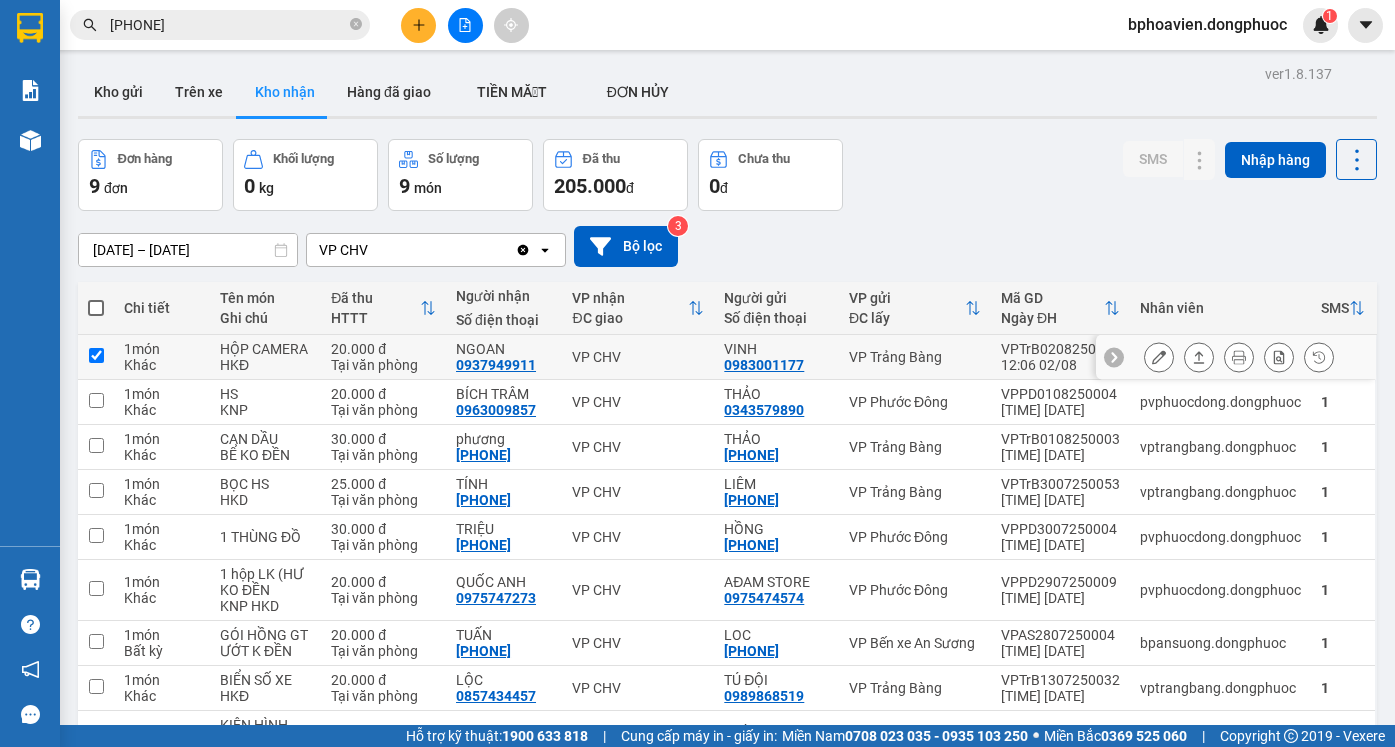 checkbox on "true" 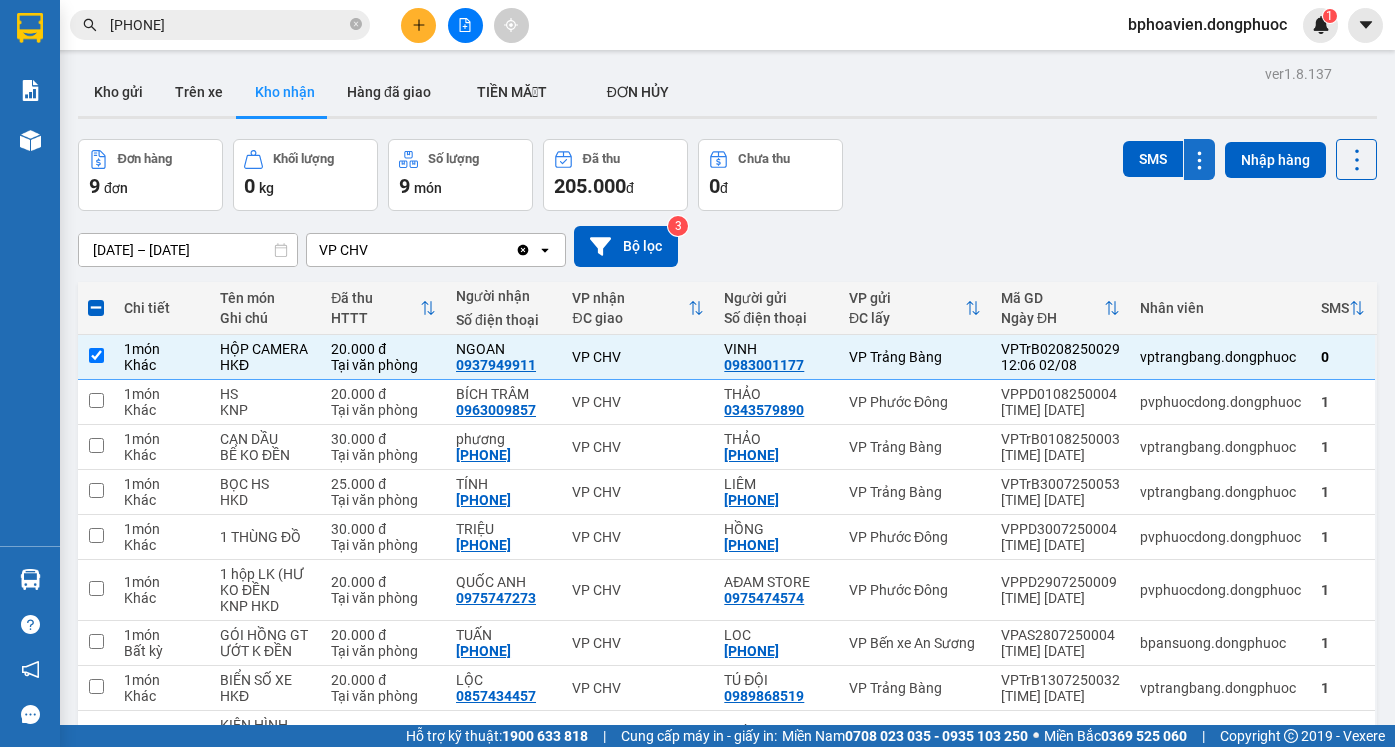 scroll, scrollTop: 0, scrollLeft: 0, axis: both 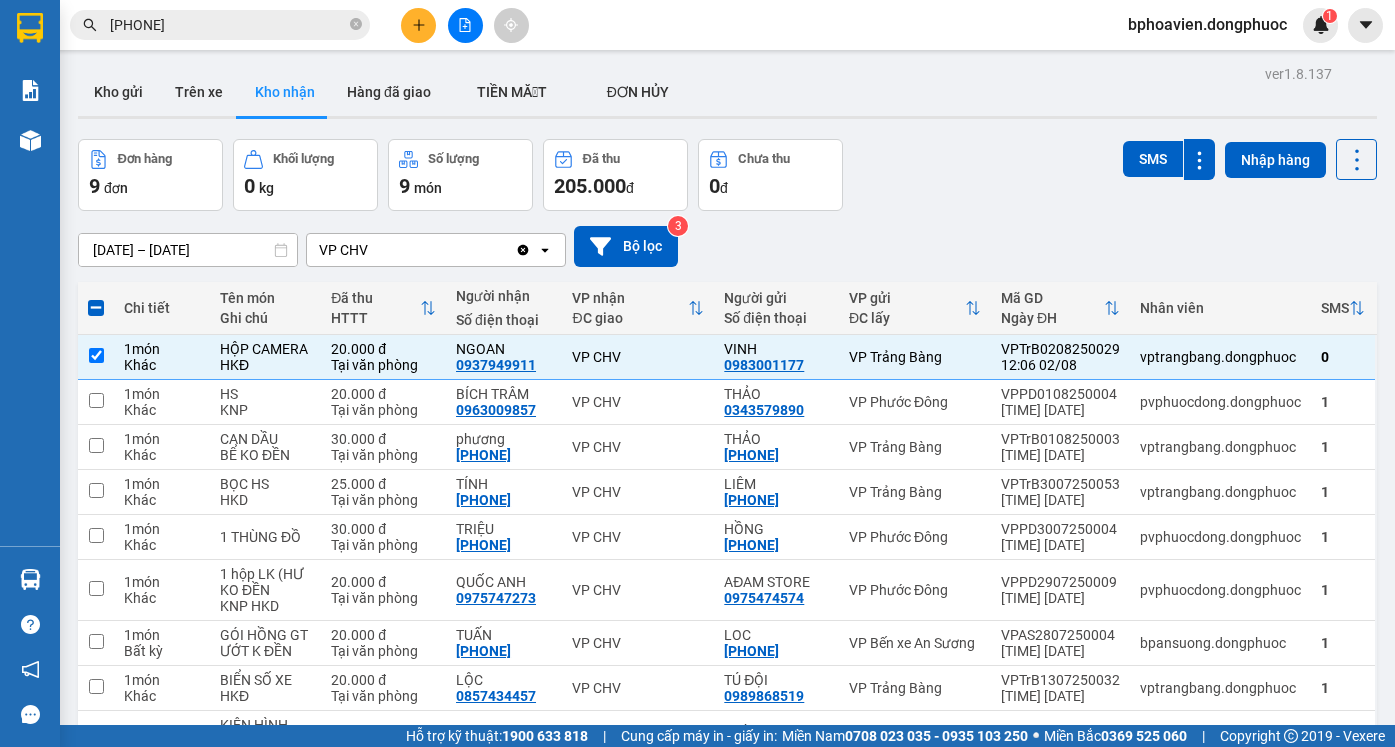 drag, startPoint x: 0, startPoint y: 0, endPoint x: 1058, endPoint y: 345, distance: 1112.8292 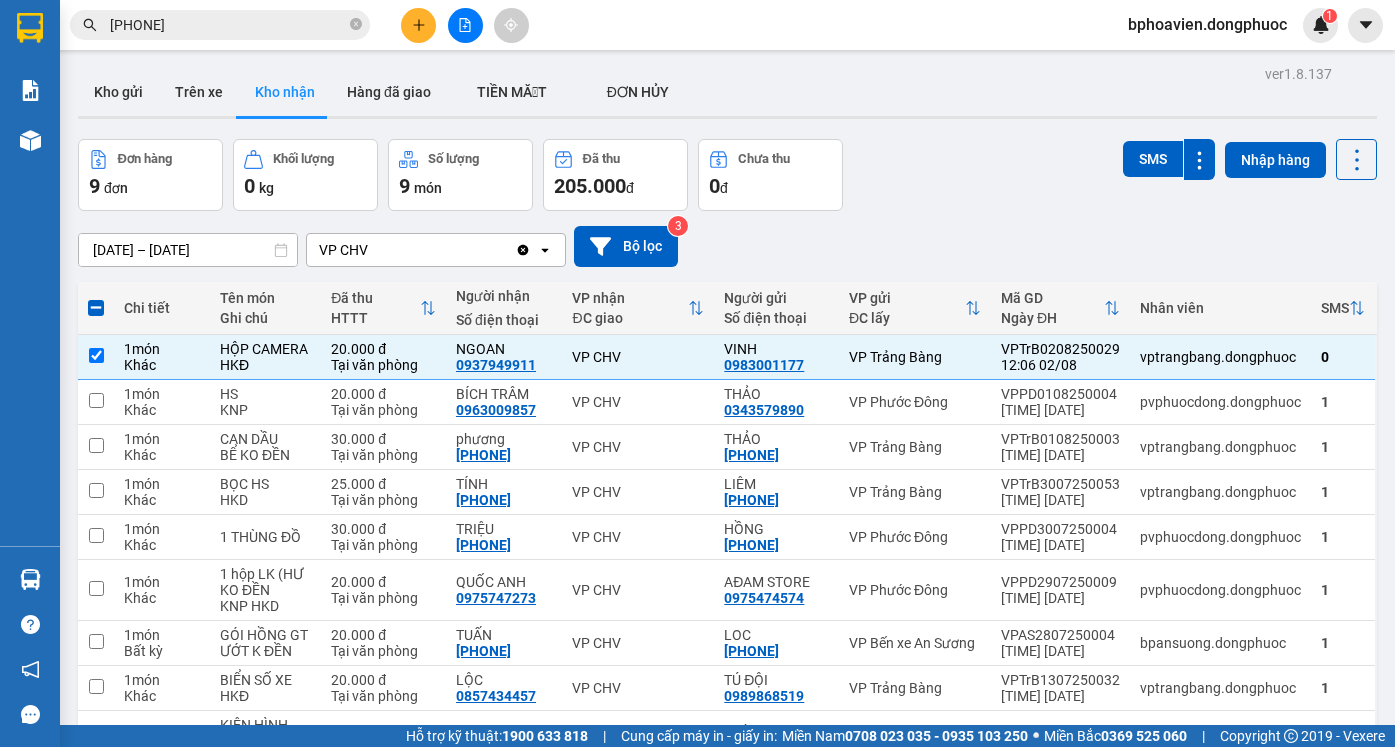 click on "SMS" at bounding box center (1153, 159) 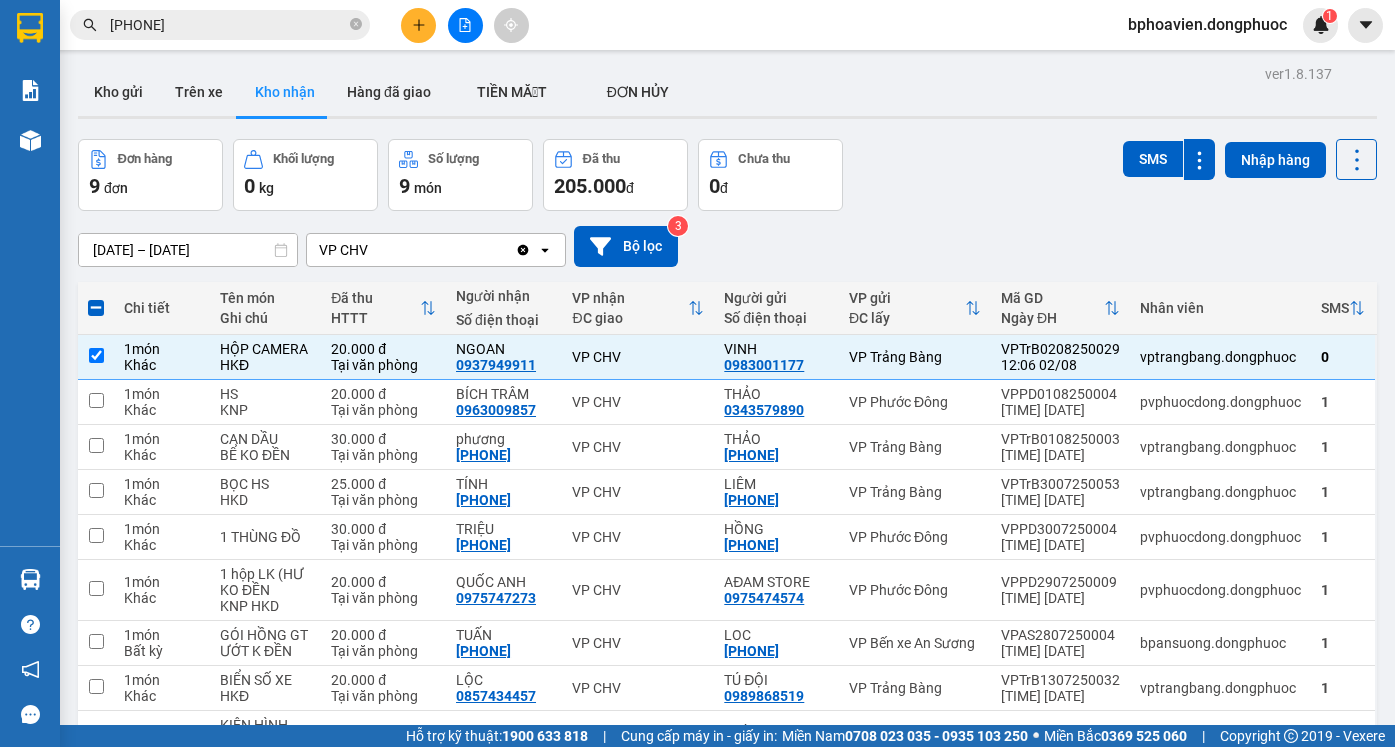 scroll, scrollTop: 0, scrollLeft: 0, axis: both 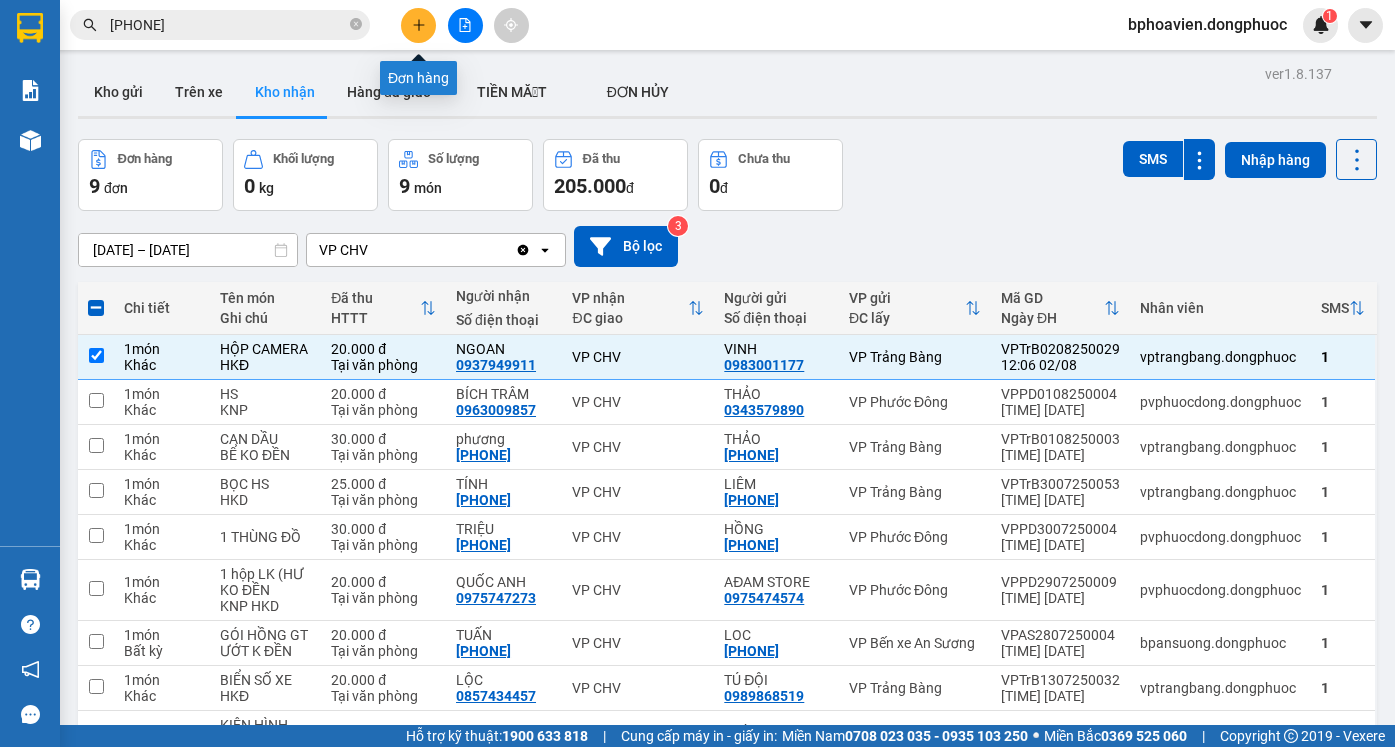 click at bounding box center [418, 25] 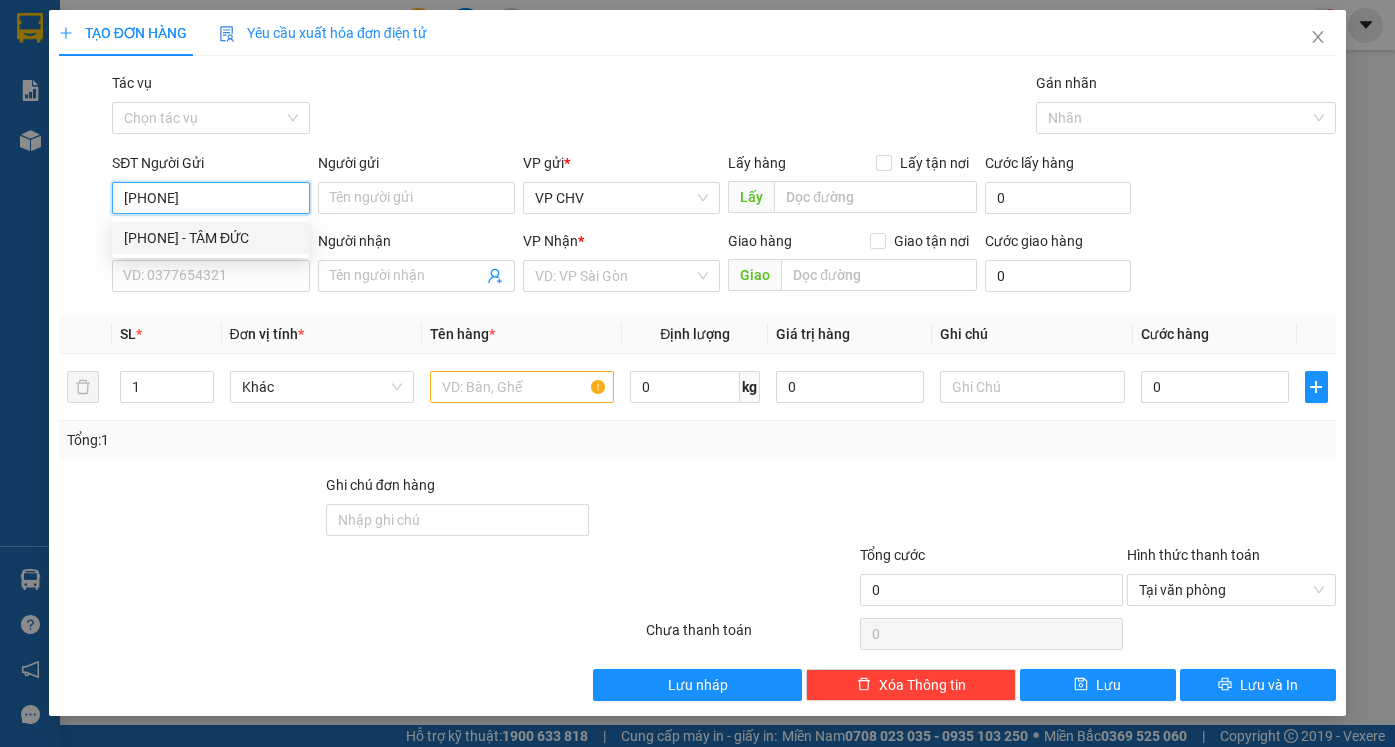 click on "0933017317 - TÂM ĐỨC" at bounding box center [210, 238] 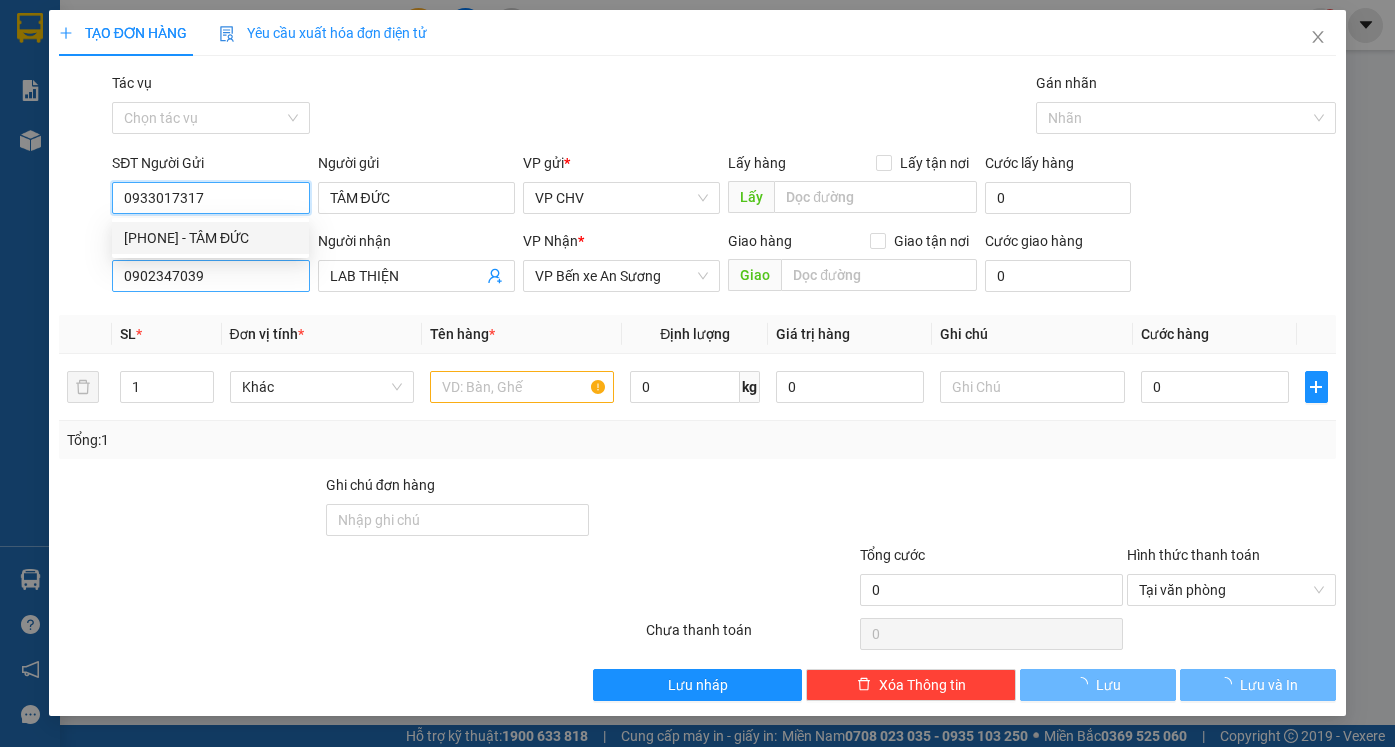 type on "20.000" 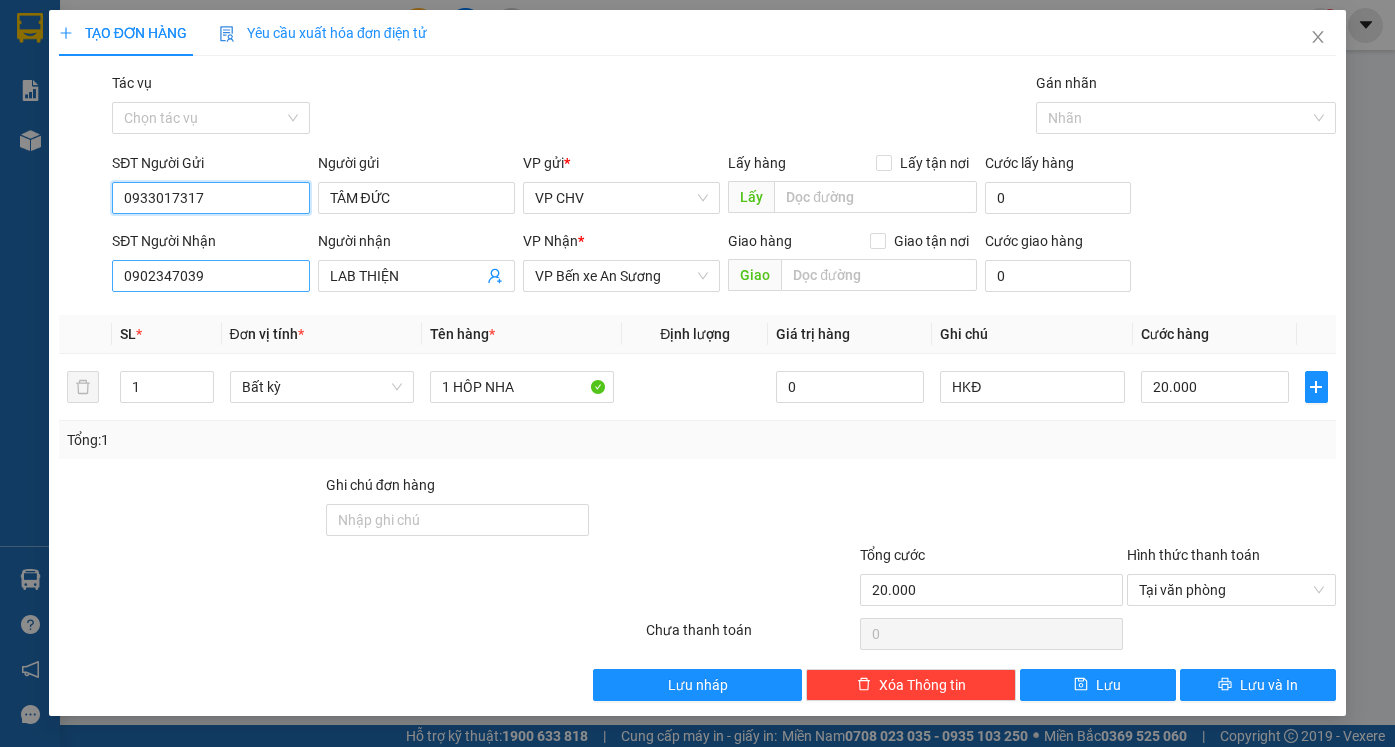 type on "0933017317" 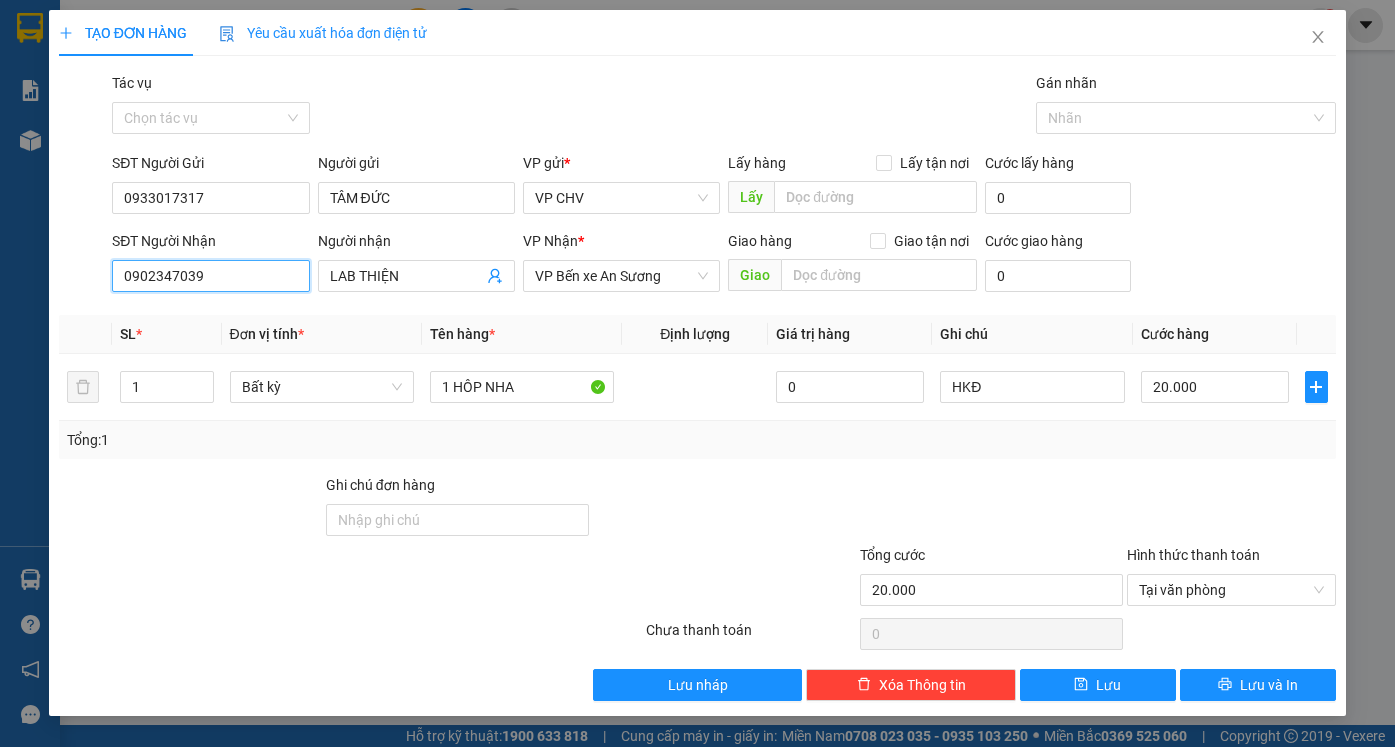 click on "0902347039" at bounding box center (210, 276) 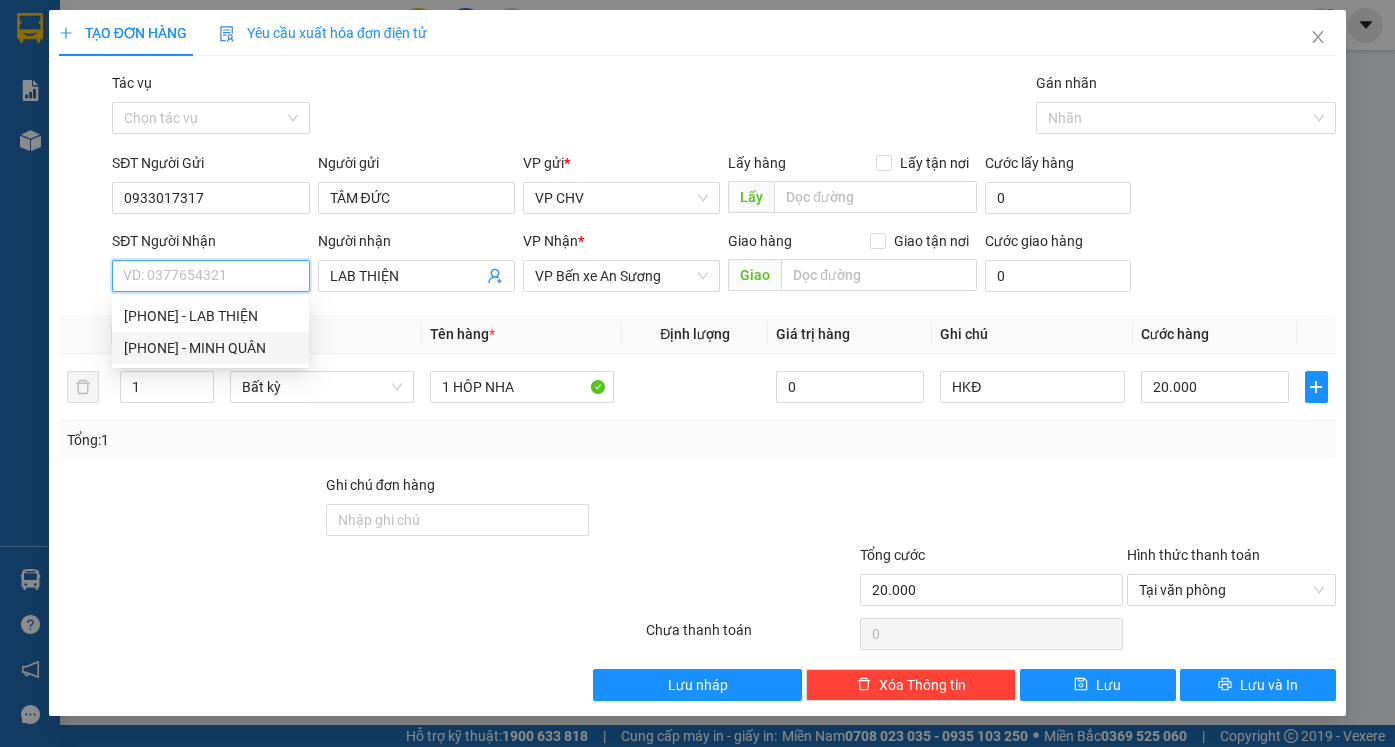 drag, startPoint x: 251, startPoint y: 345, endPoint x: 272, endPoint y: 349, distance: 21.377558 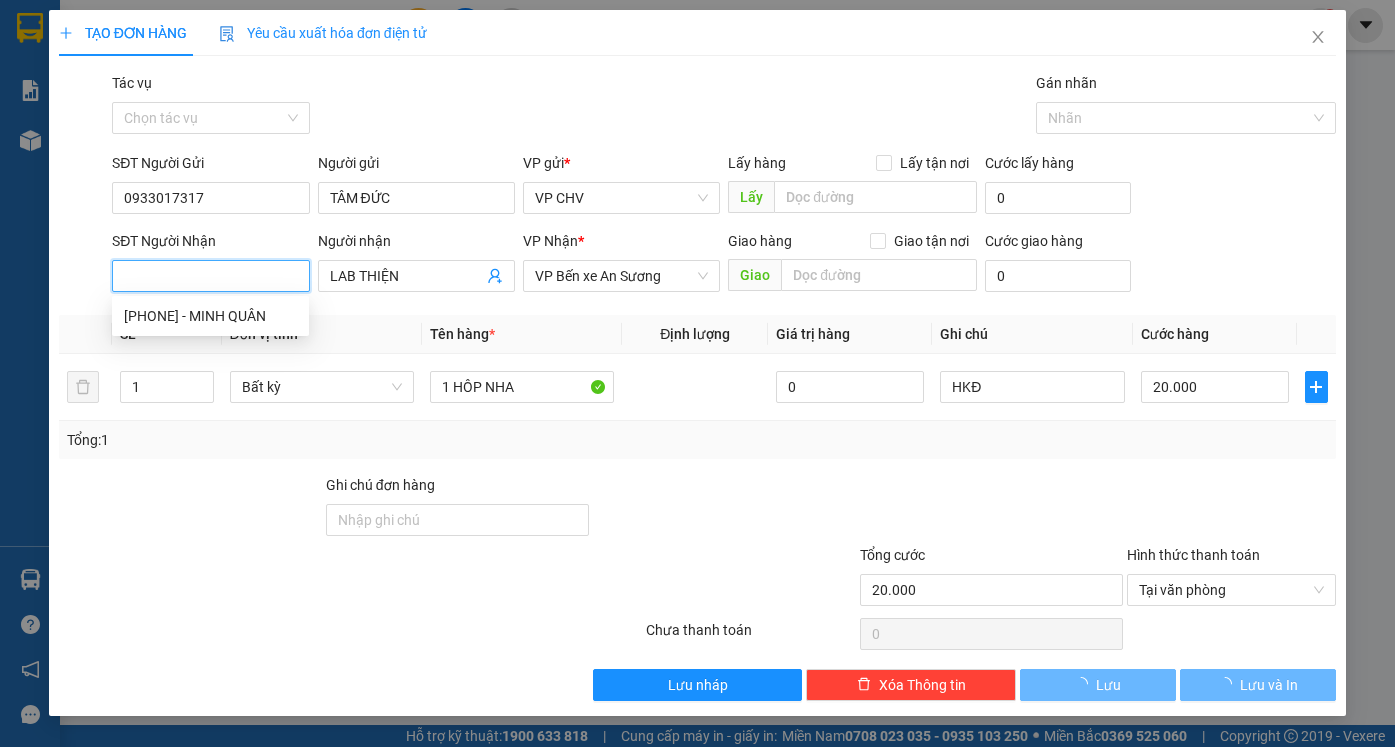 type on "0822502288" 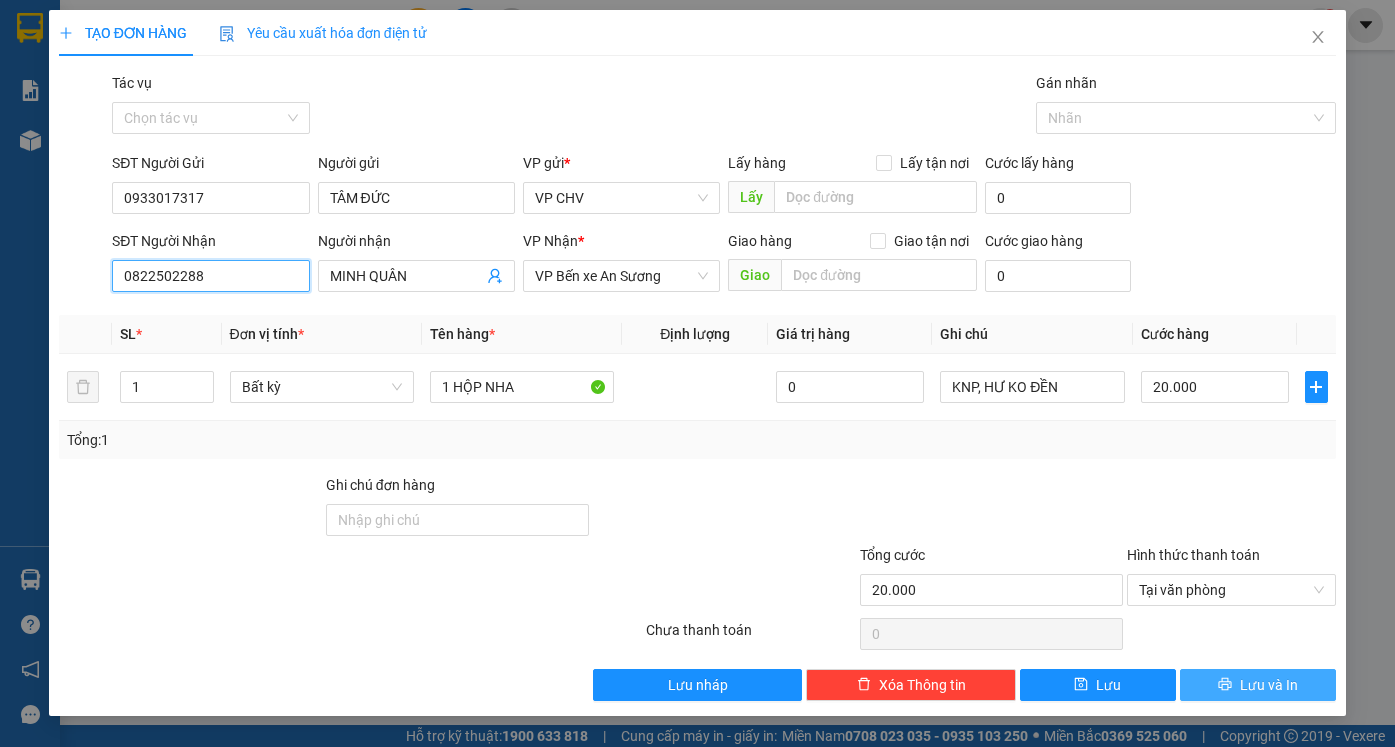 type on "0822502288" 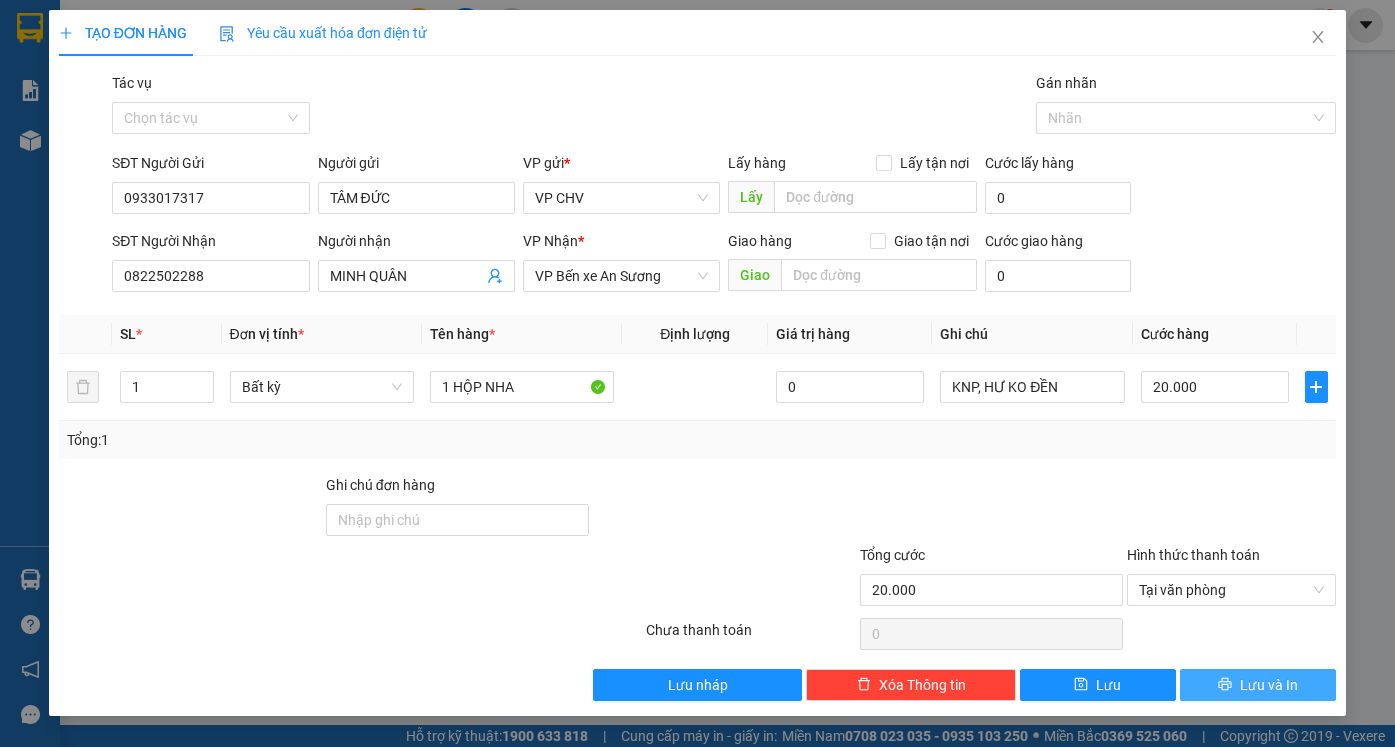 click on "Lưu và In" at bounding box center (1269, 685) 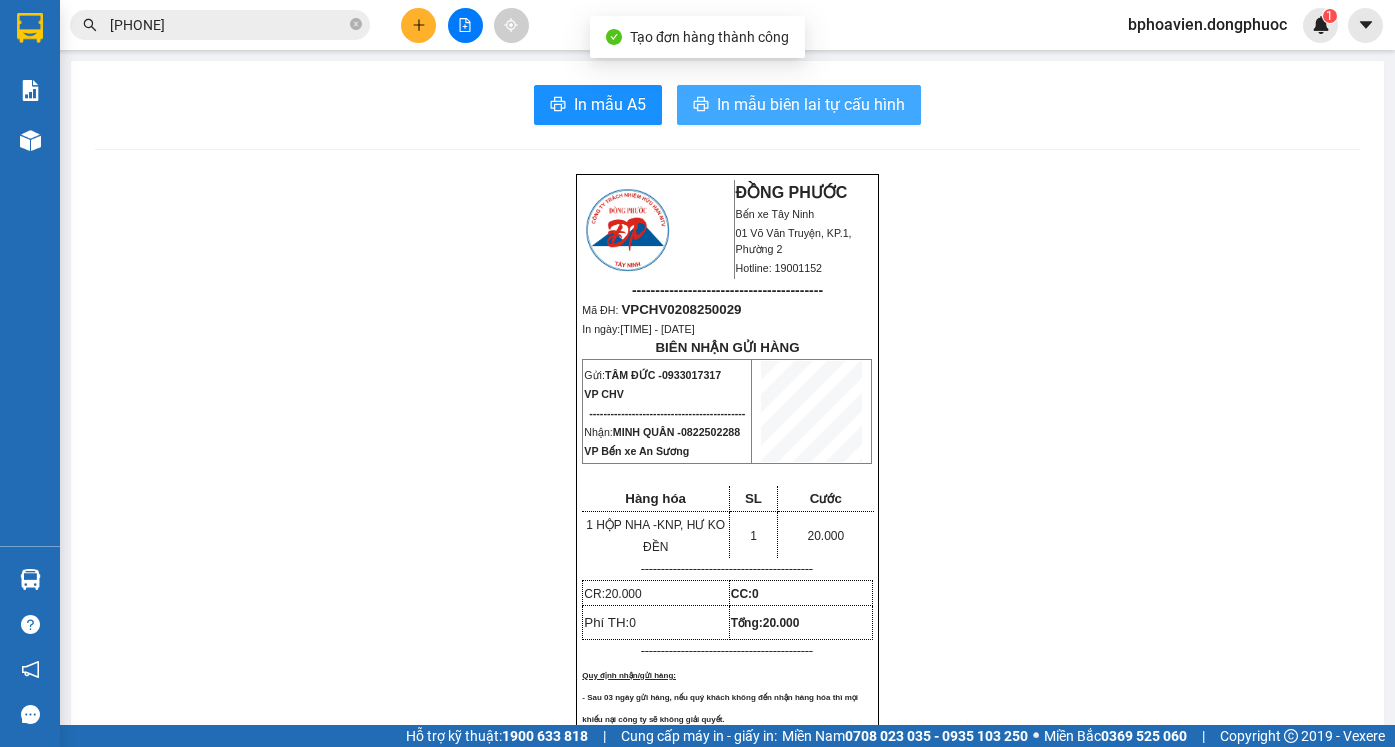 click on "In mẫu biên lai tự cấu hình" at bounding box center (811, 104) 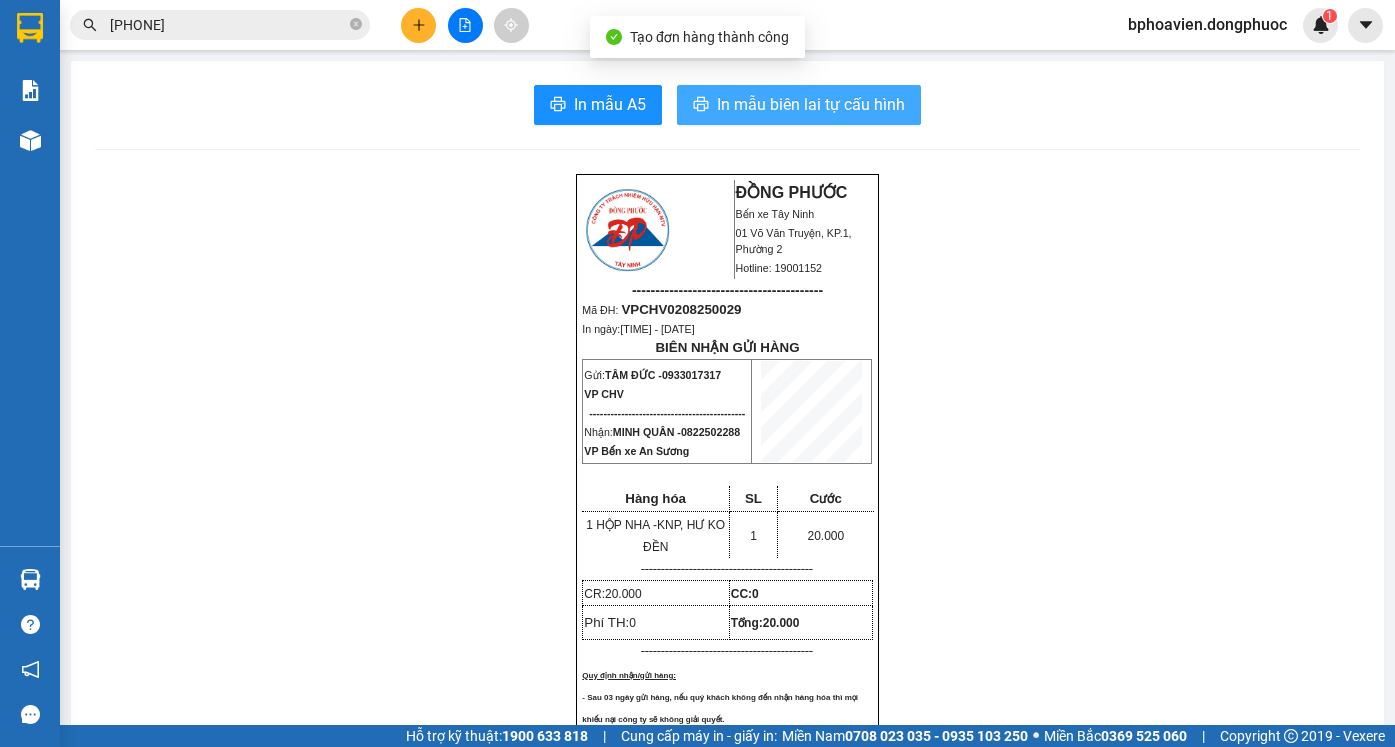 scroll, scrollTop: 0, scrollLeft: 0, axis: both 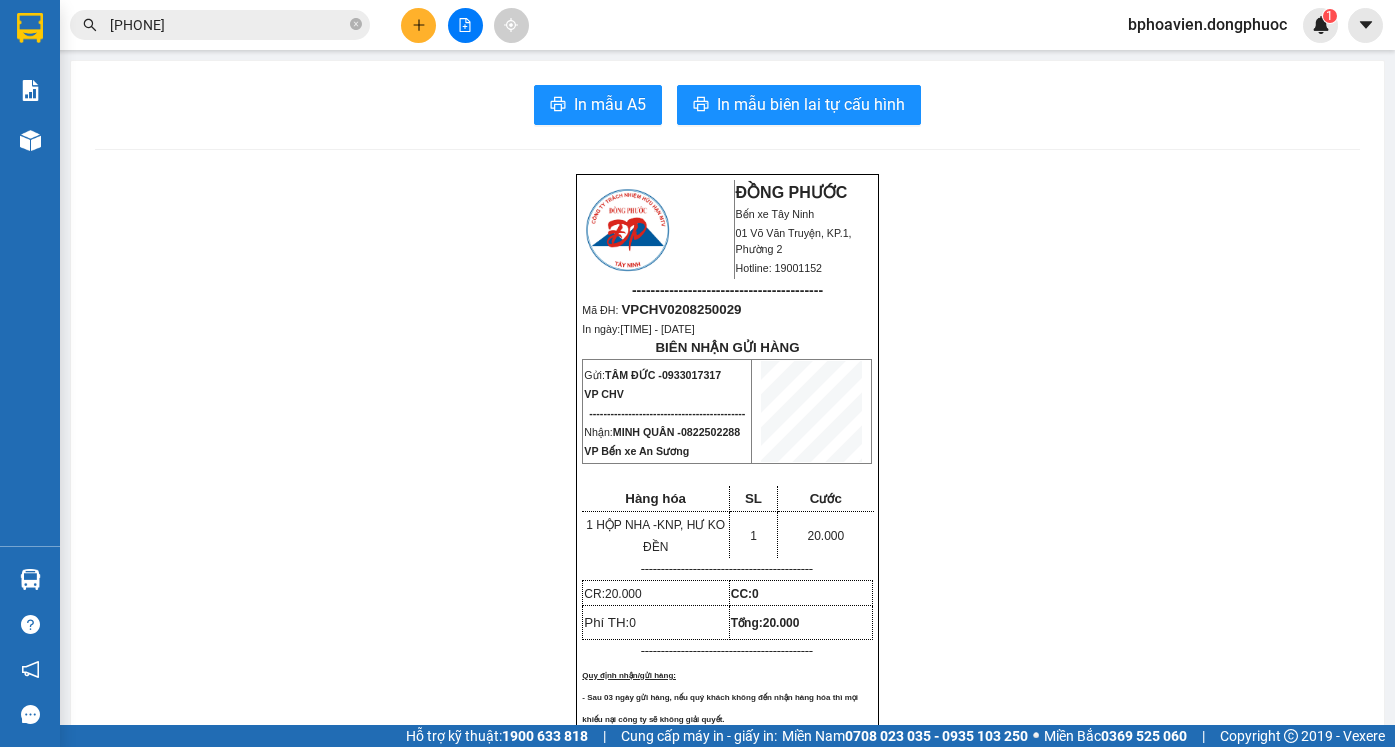 click 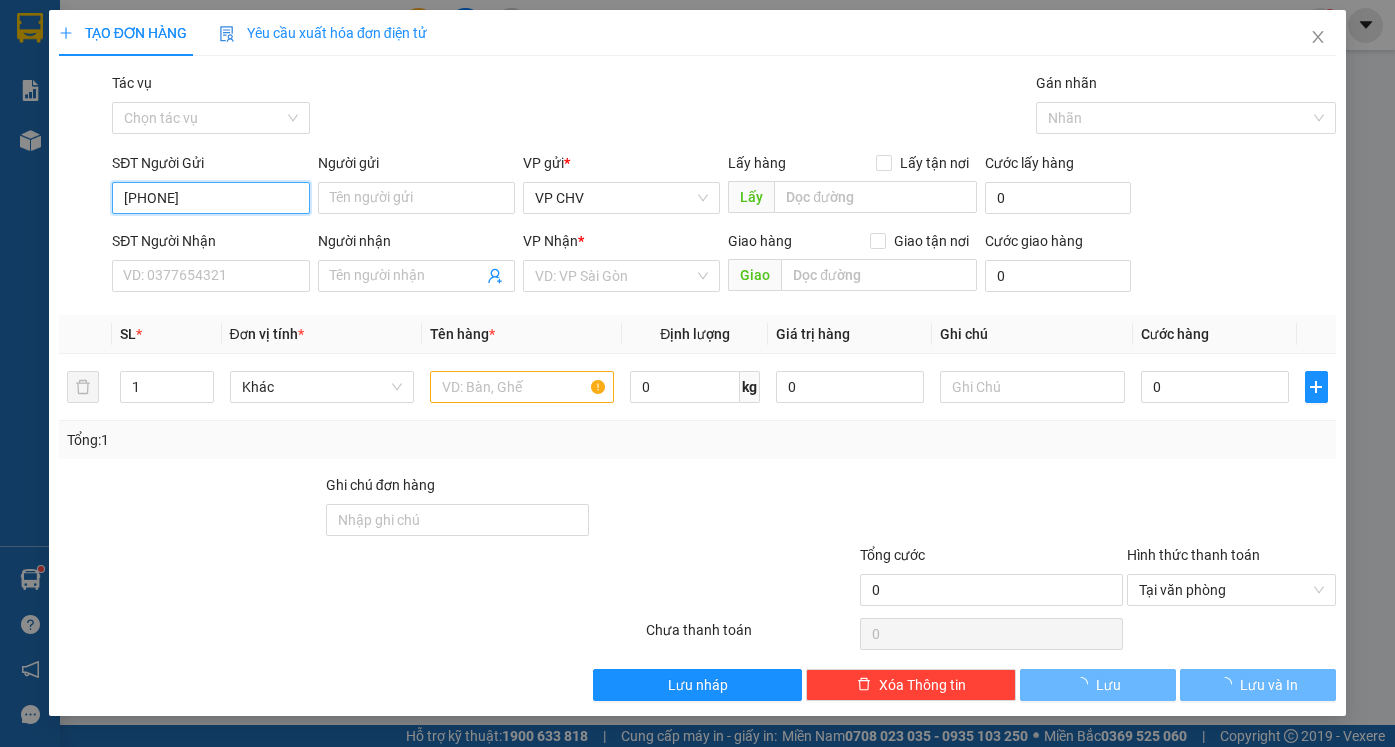 type on "0909754565" 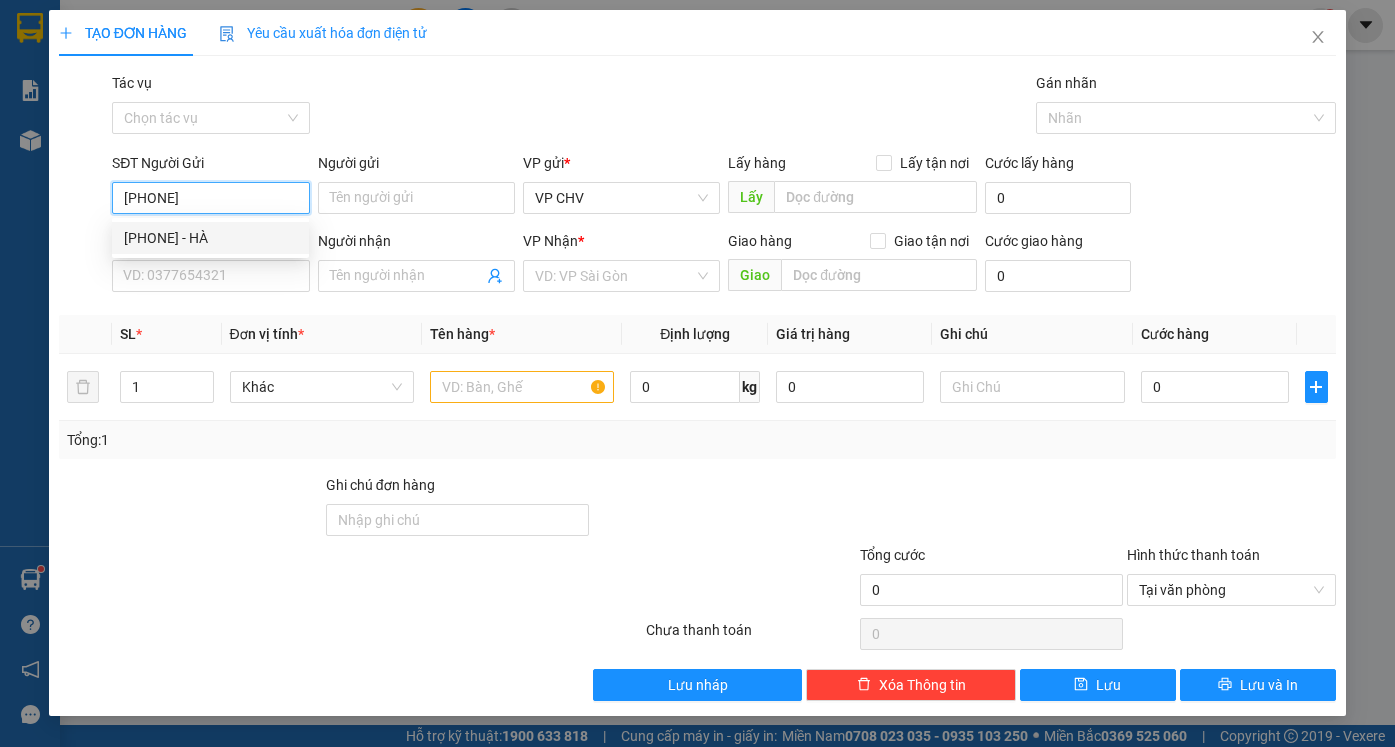 click on "0909754565 - HÀ" at bounding box center (210, 238) 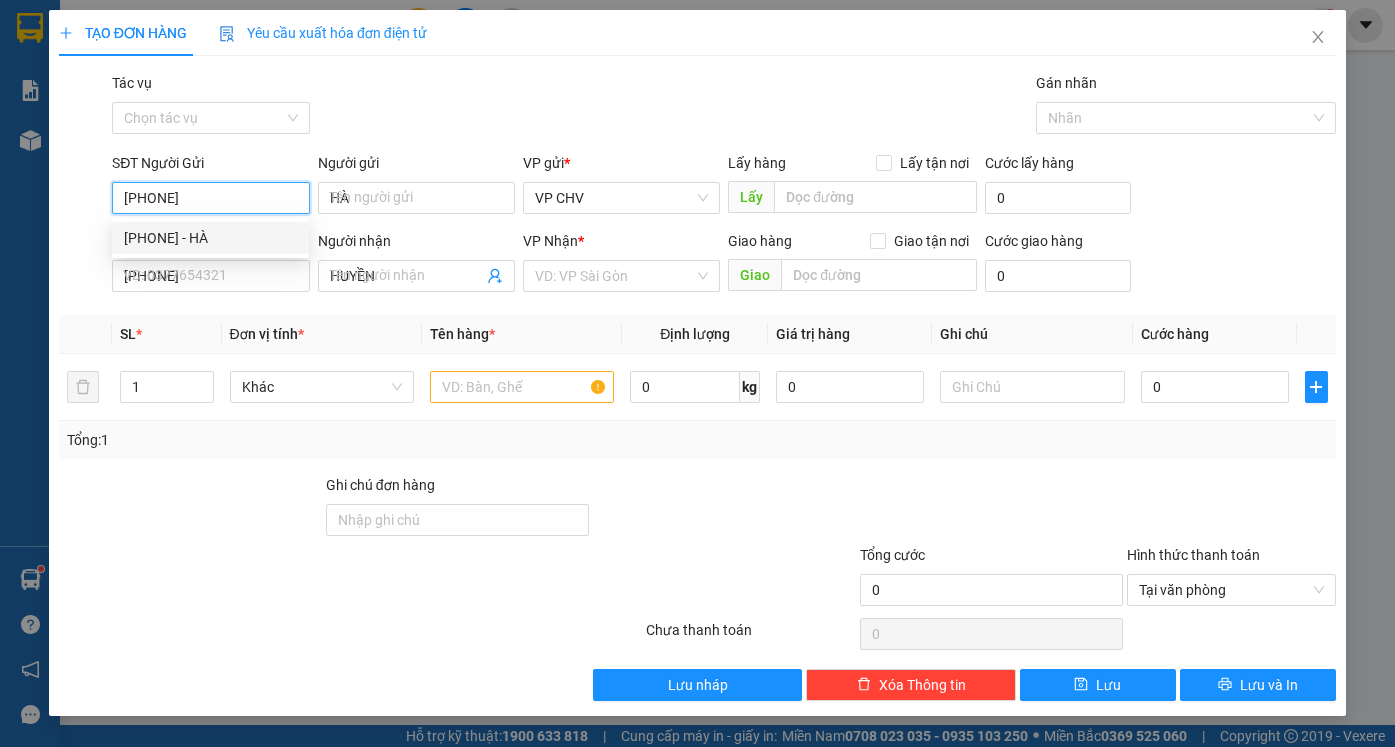 type on "30.000" 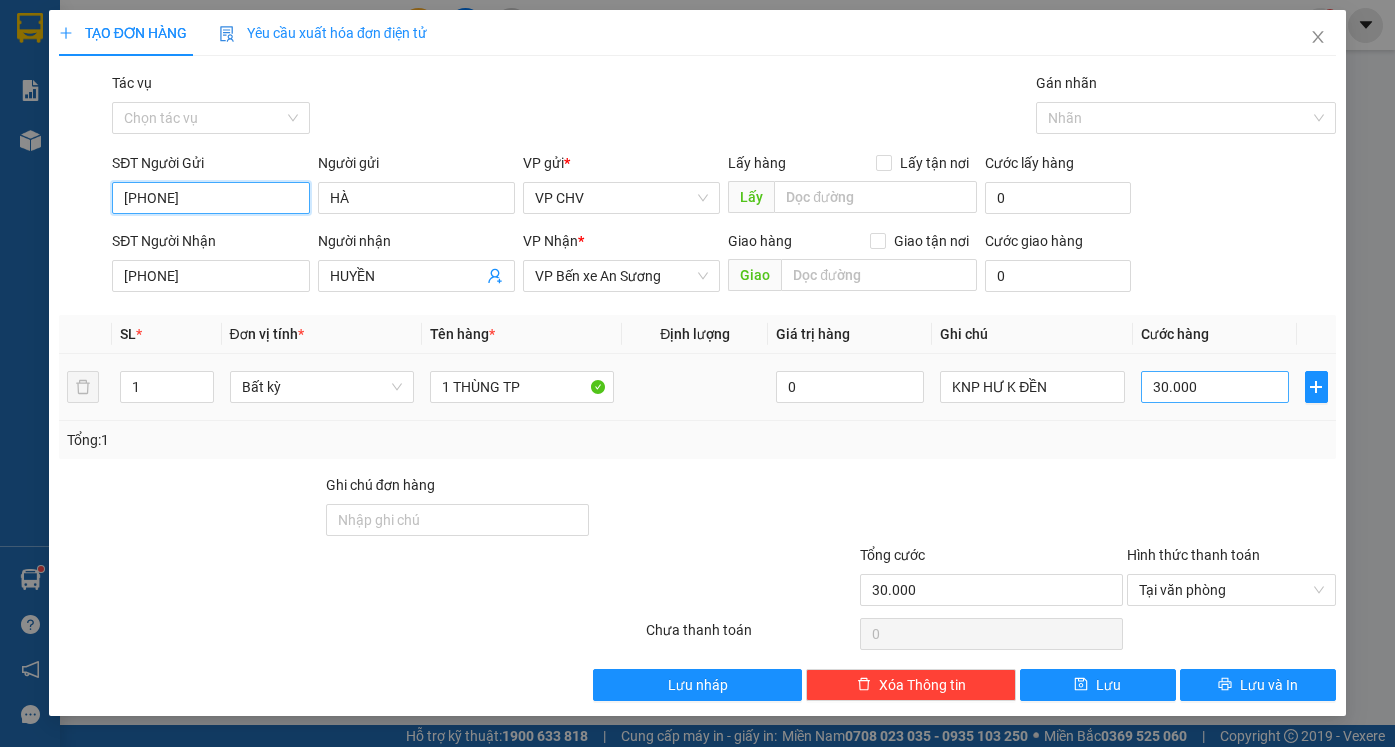 type on "0909754565" 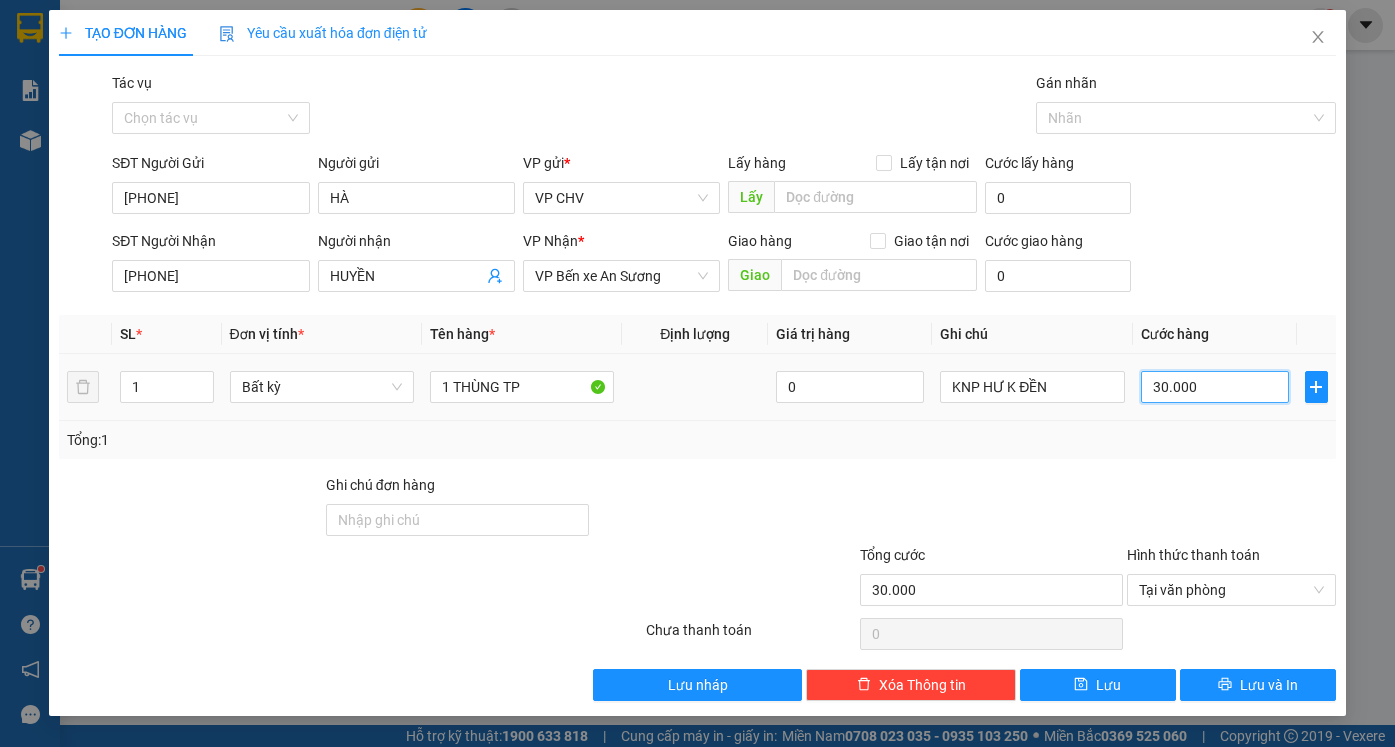 click on "30.000" at bounding box center [1215, 387] 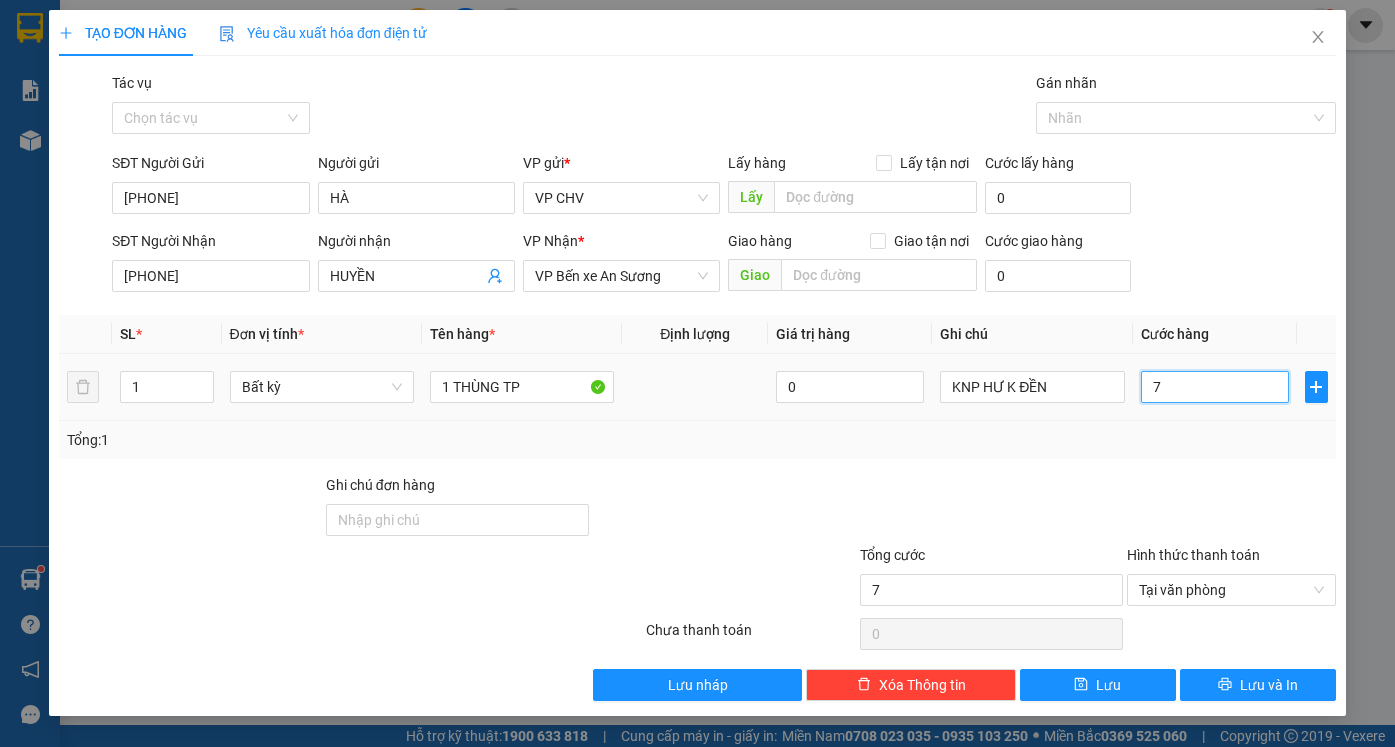 type on "70" 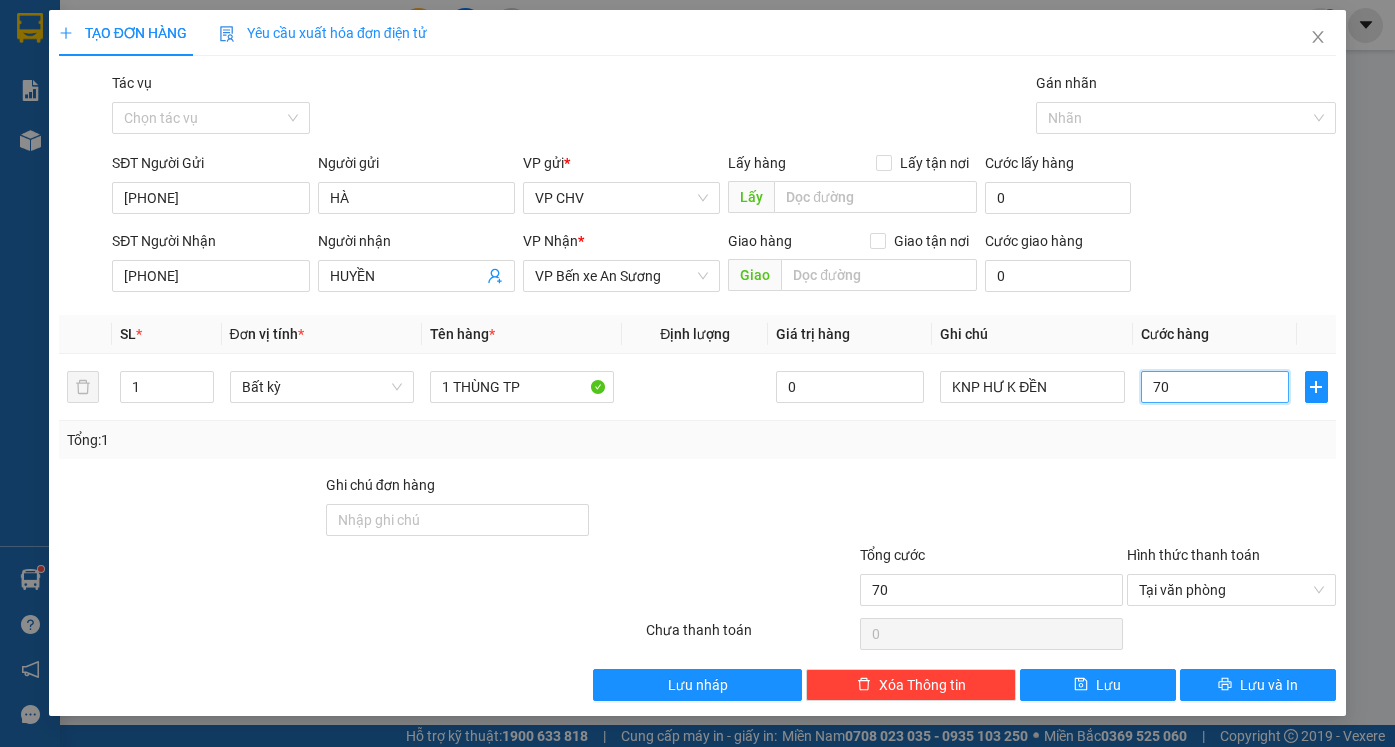 type on "70" 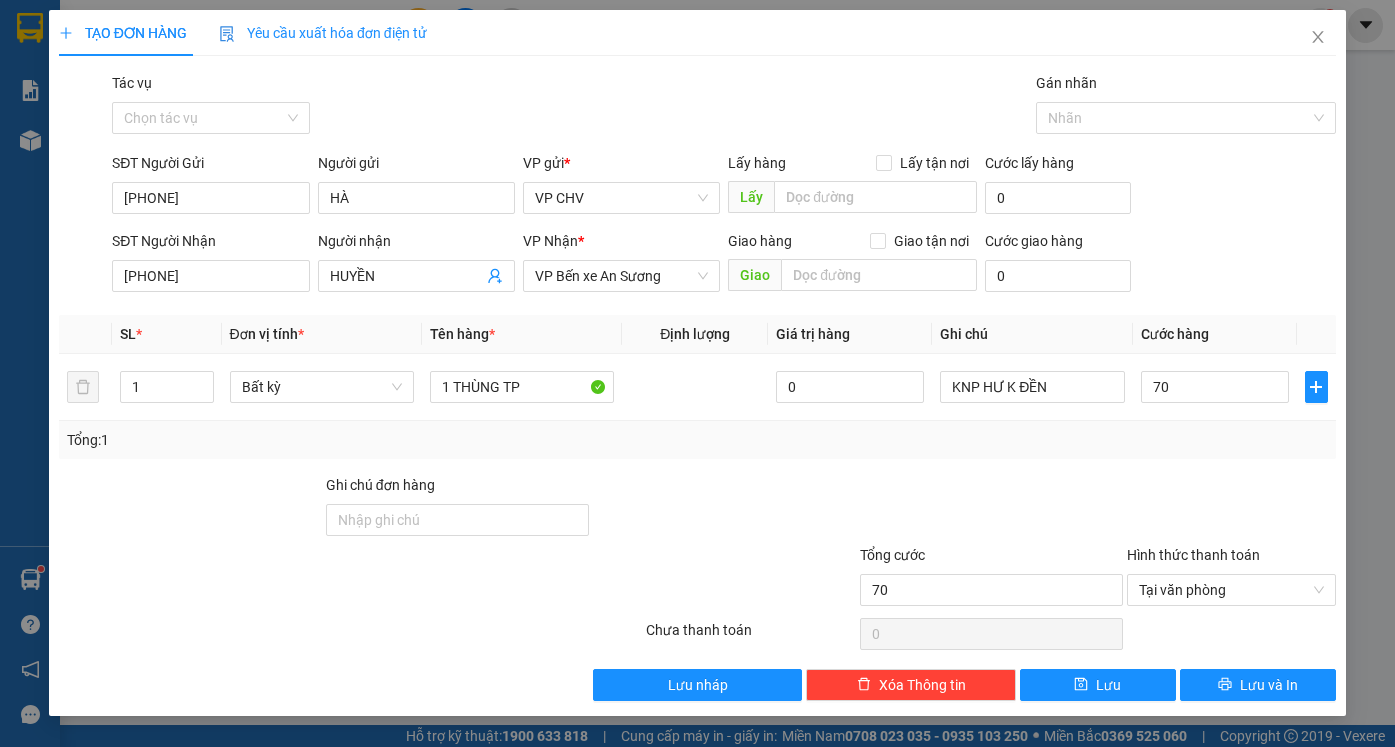 type on "70.000" 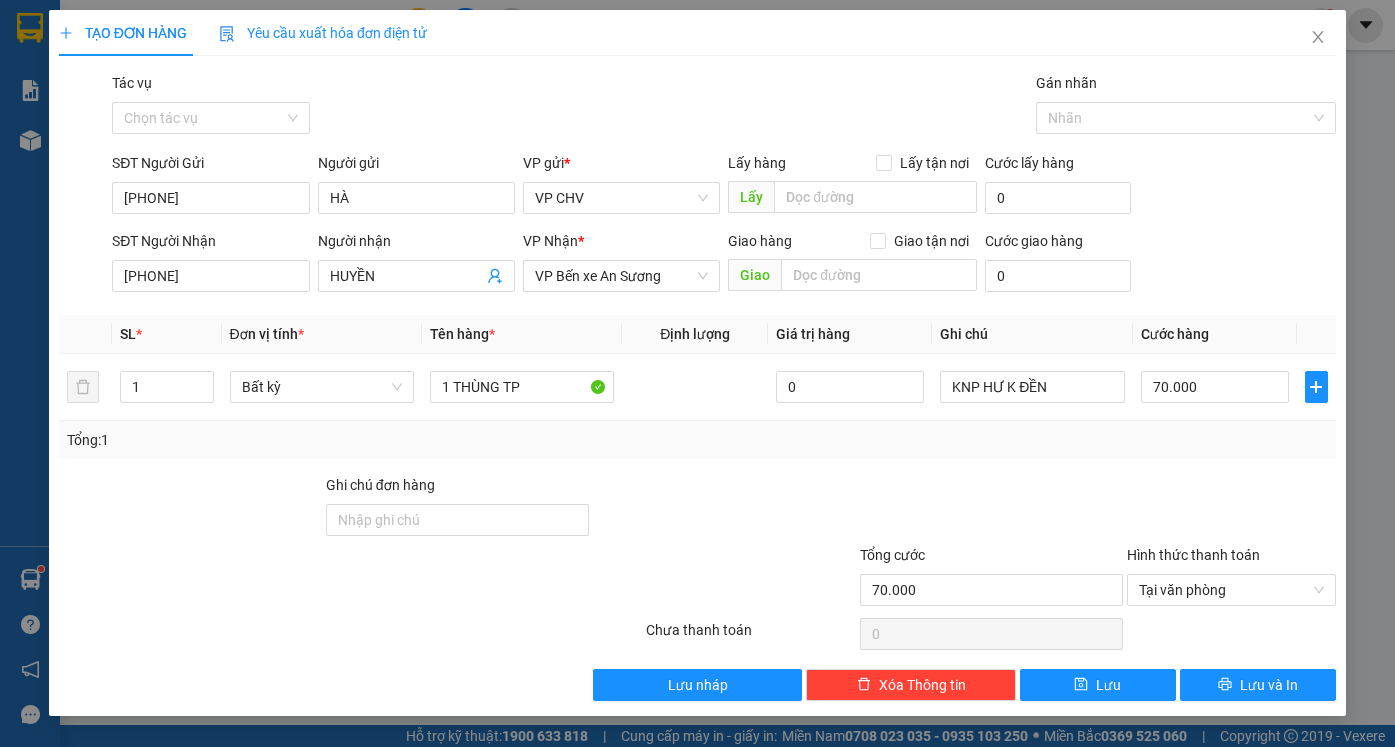click at bounding box center (1232, 509) 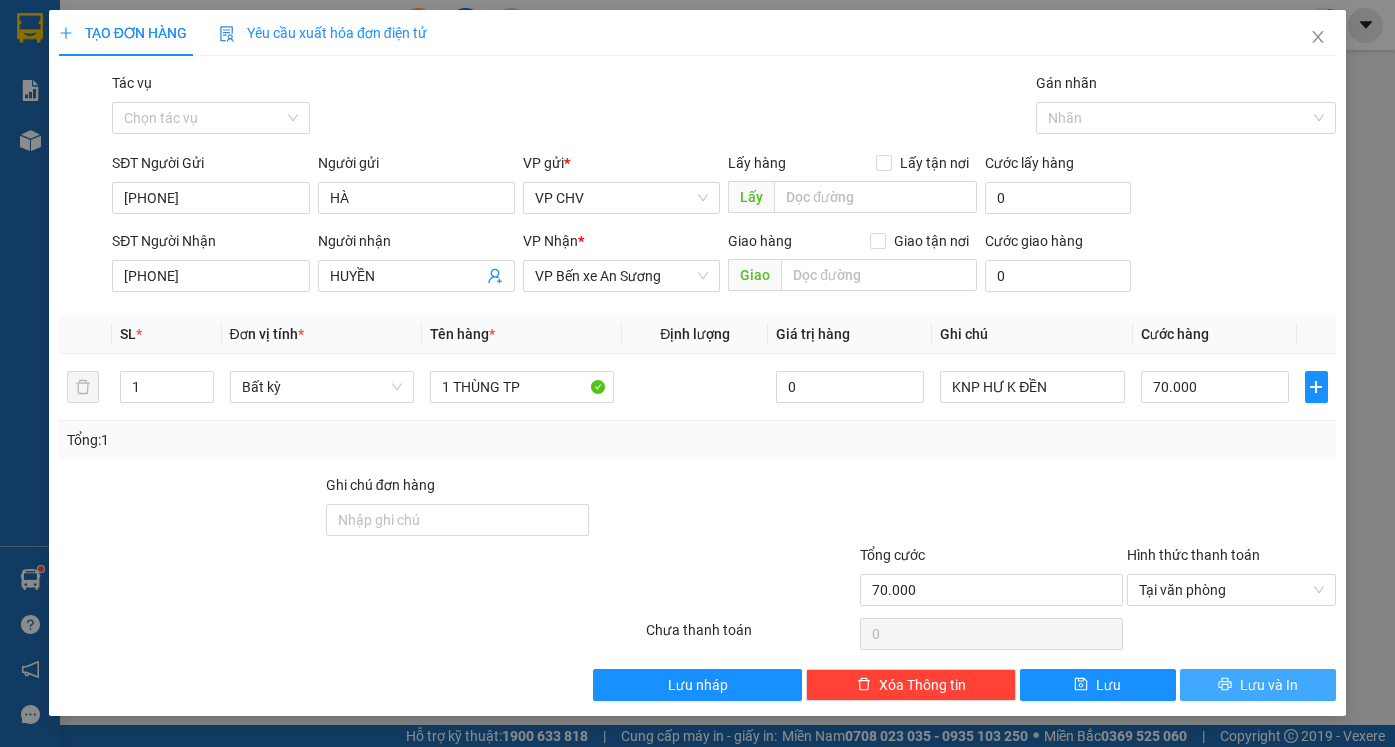click on "Lưu và In" at bounding box center (1269, 685) 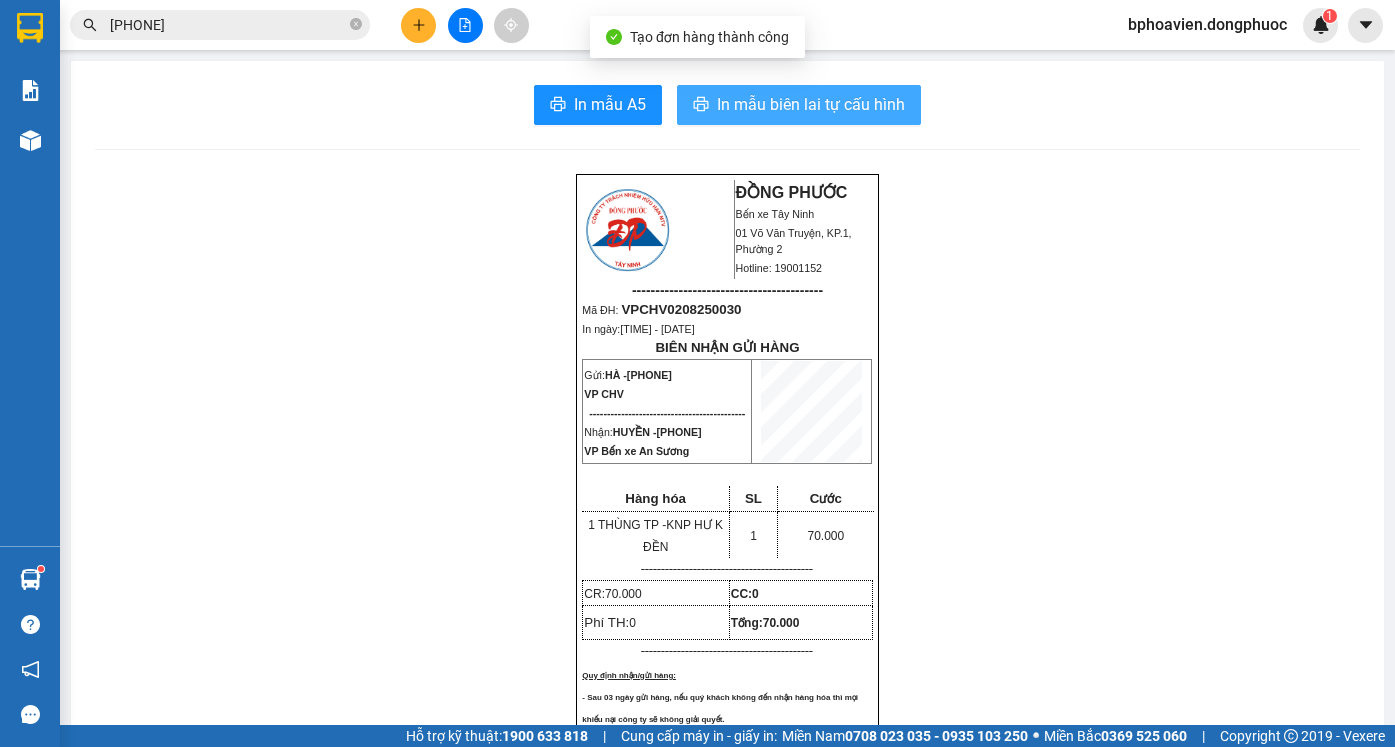 click on "In mẫu biên lai tự cấu hình" at bounding box center [811, 104] 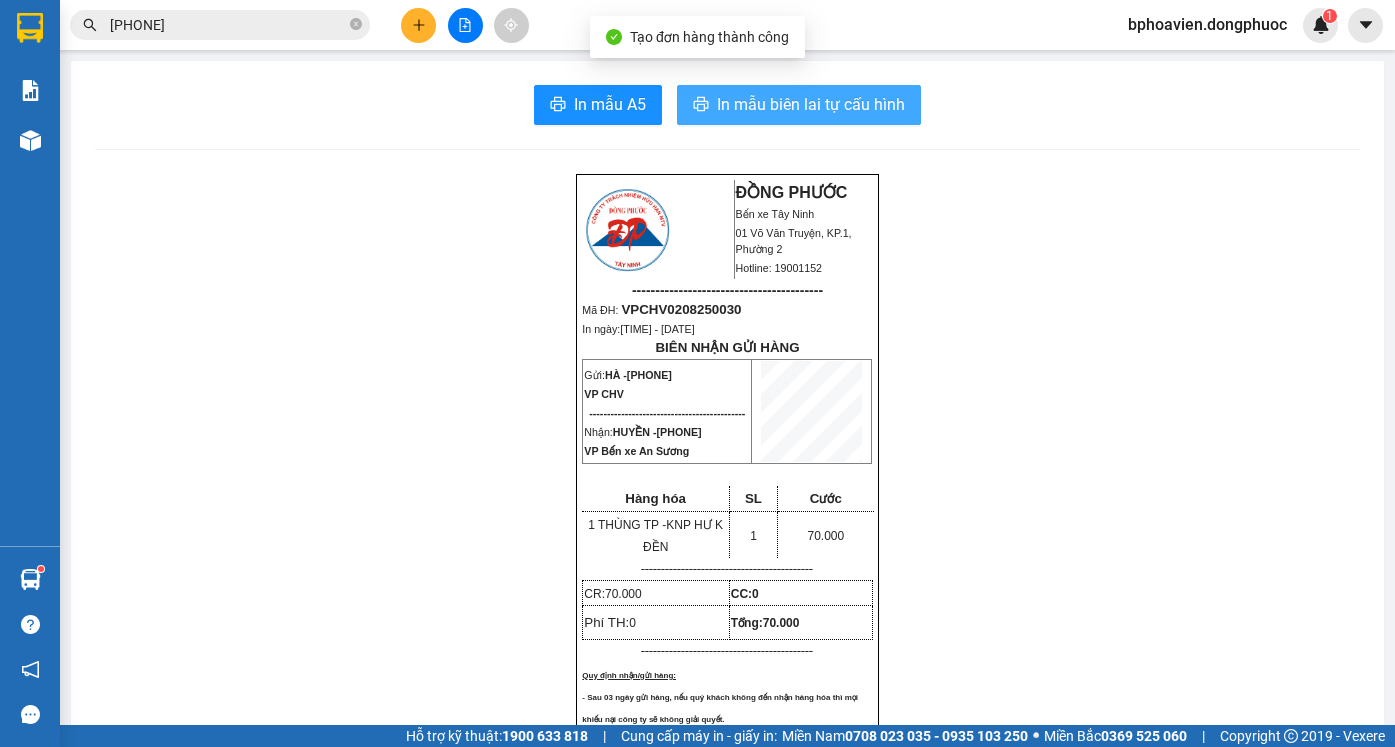scroll, scrollTop: 0, scrollLeft: 0, axis: both 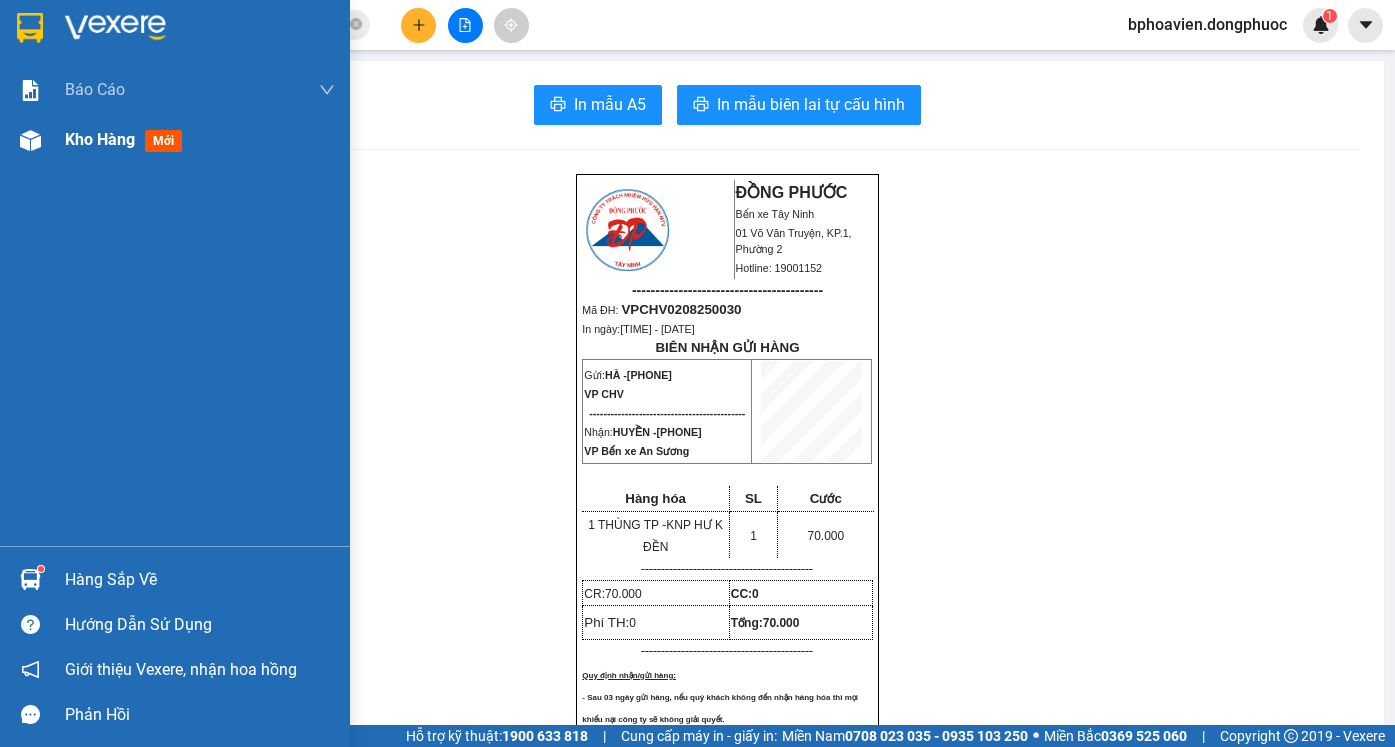 click on "Kho hàng mới" at bounding box center [200, 140] 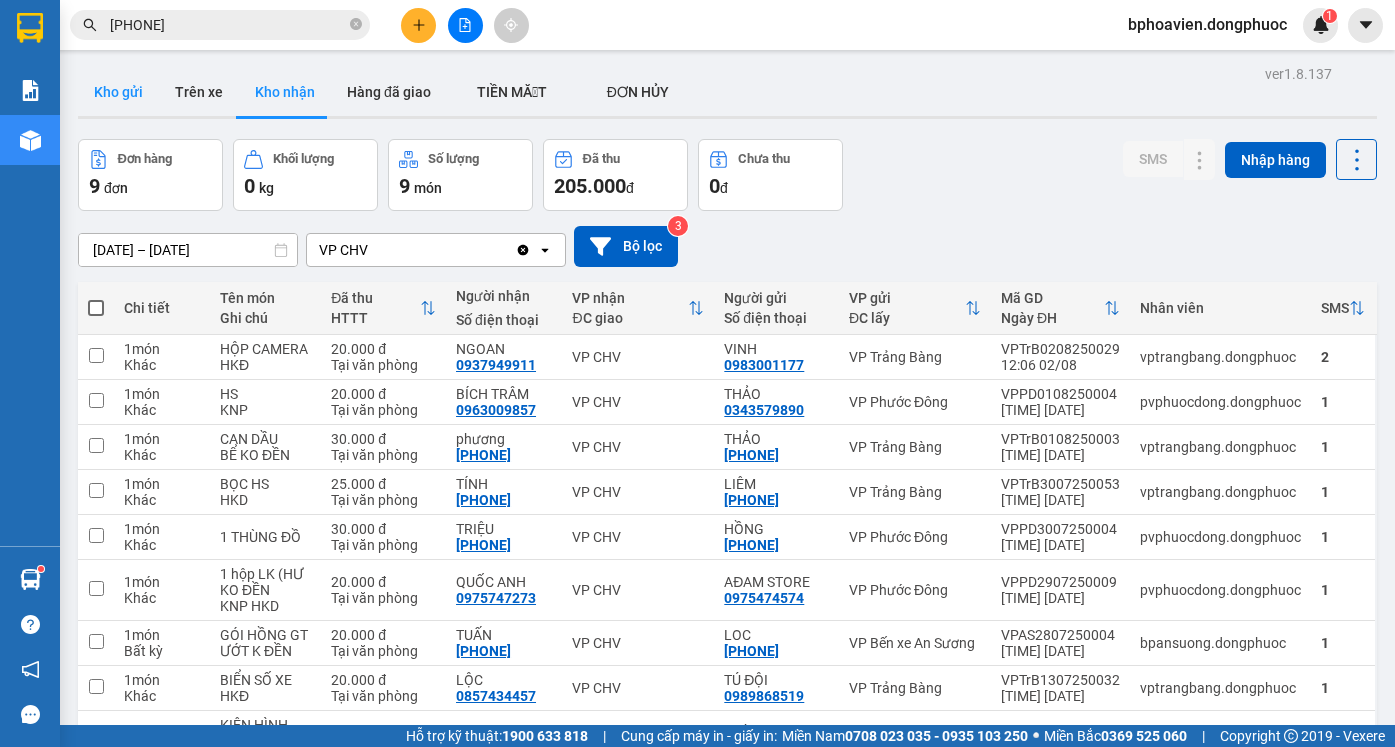 click on "Kho gửi" at bounding box center (118, 92) 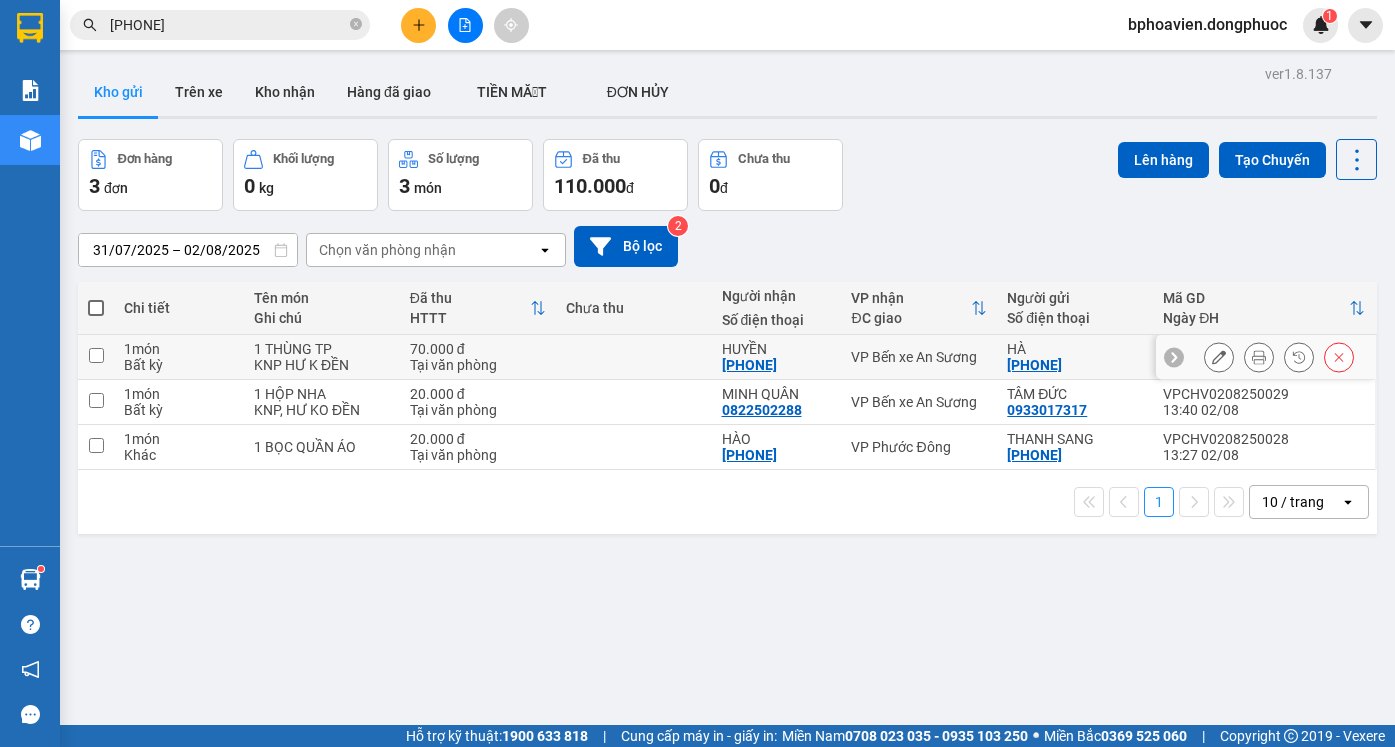 click at bounding box center (96, 355) 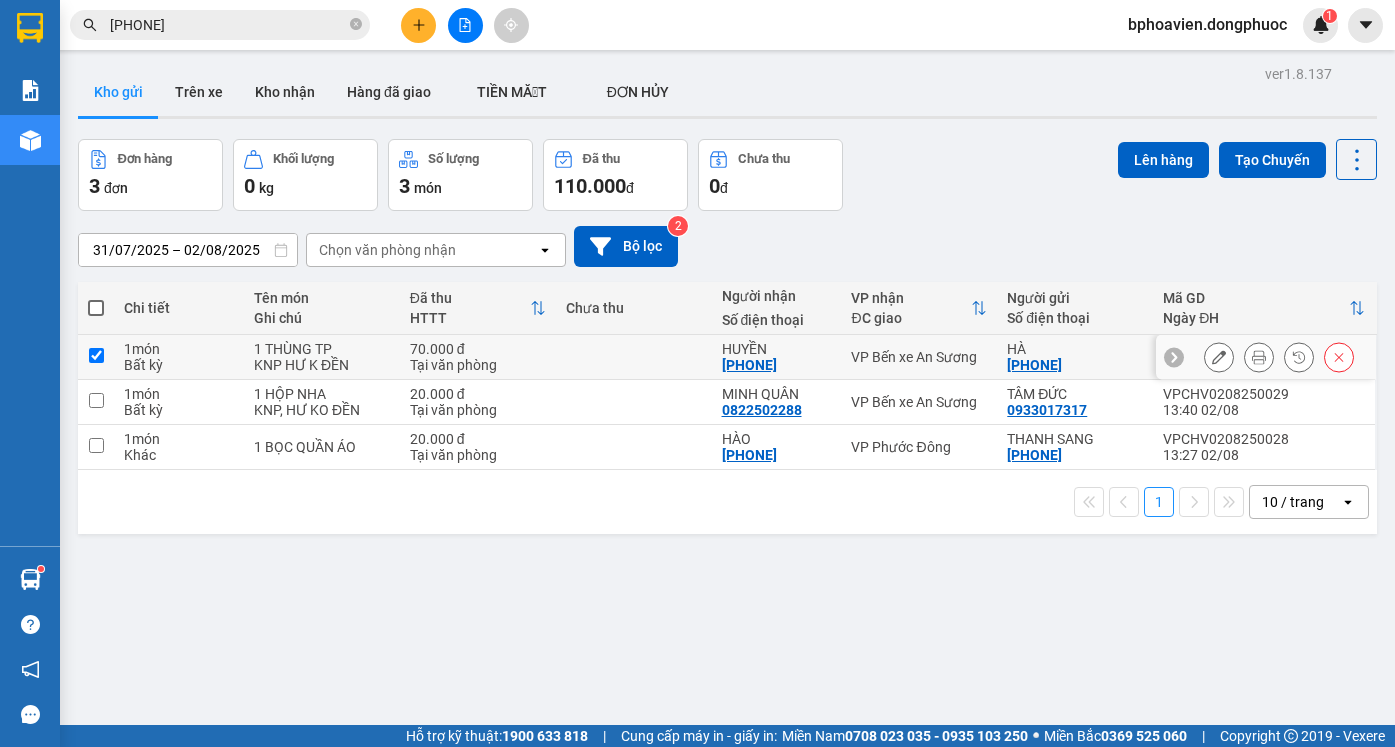 checkbox on "true" 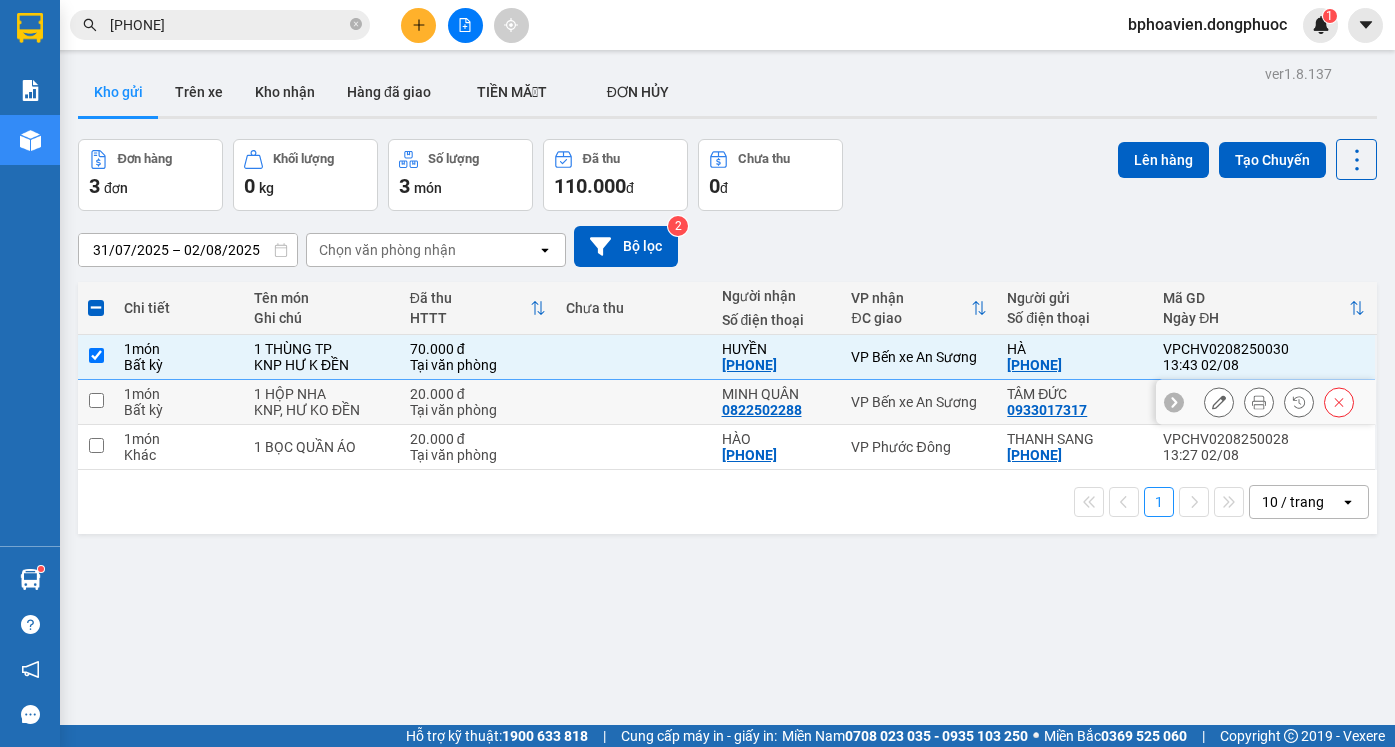 click at bounding box center (96, 400) 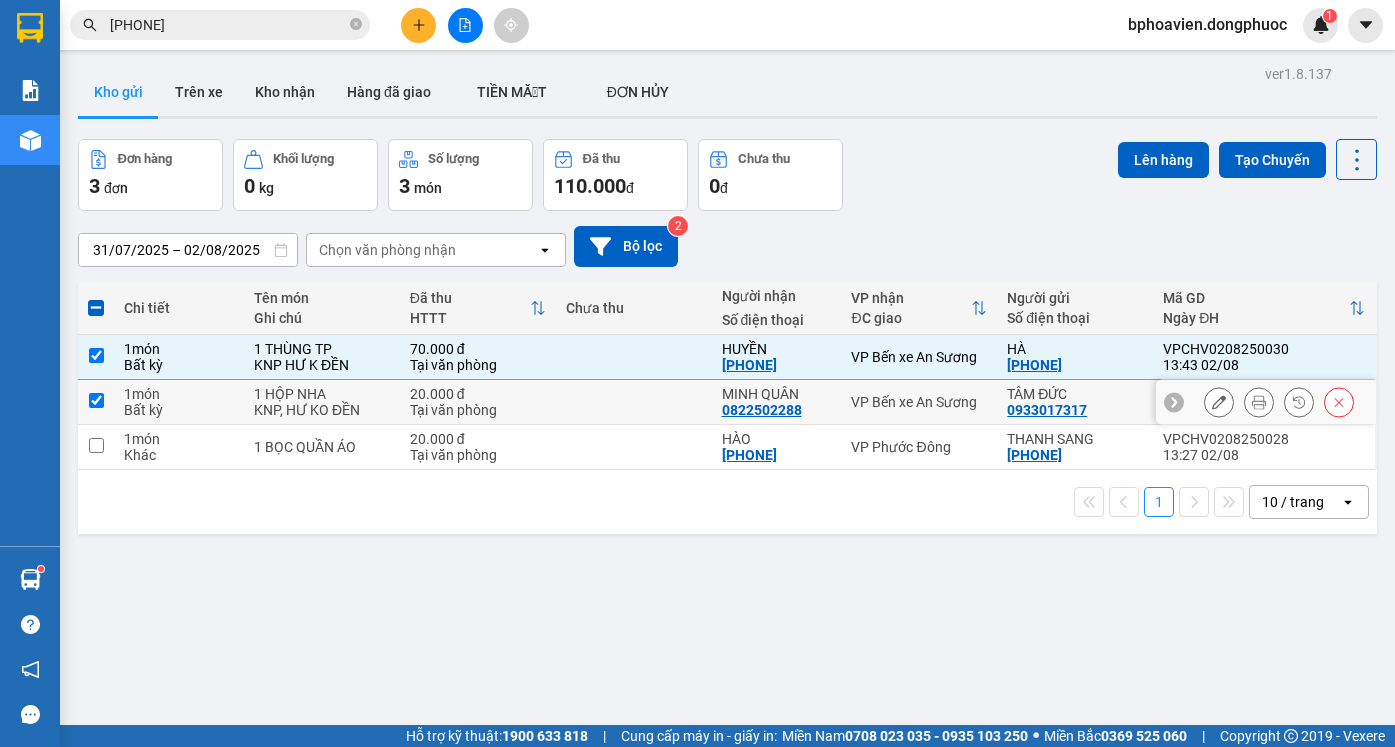 checkbox on "true" 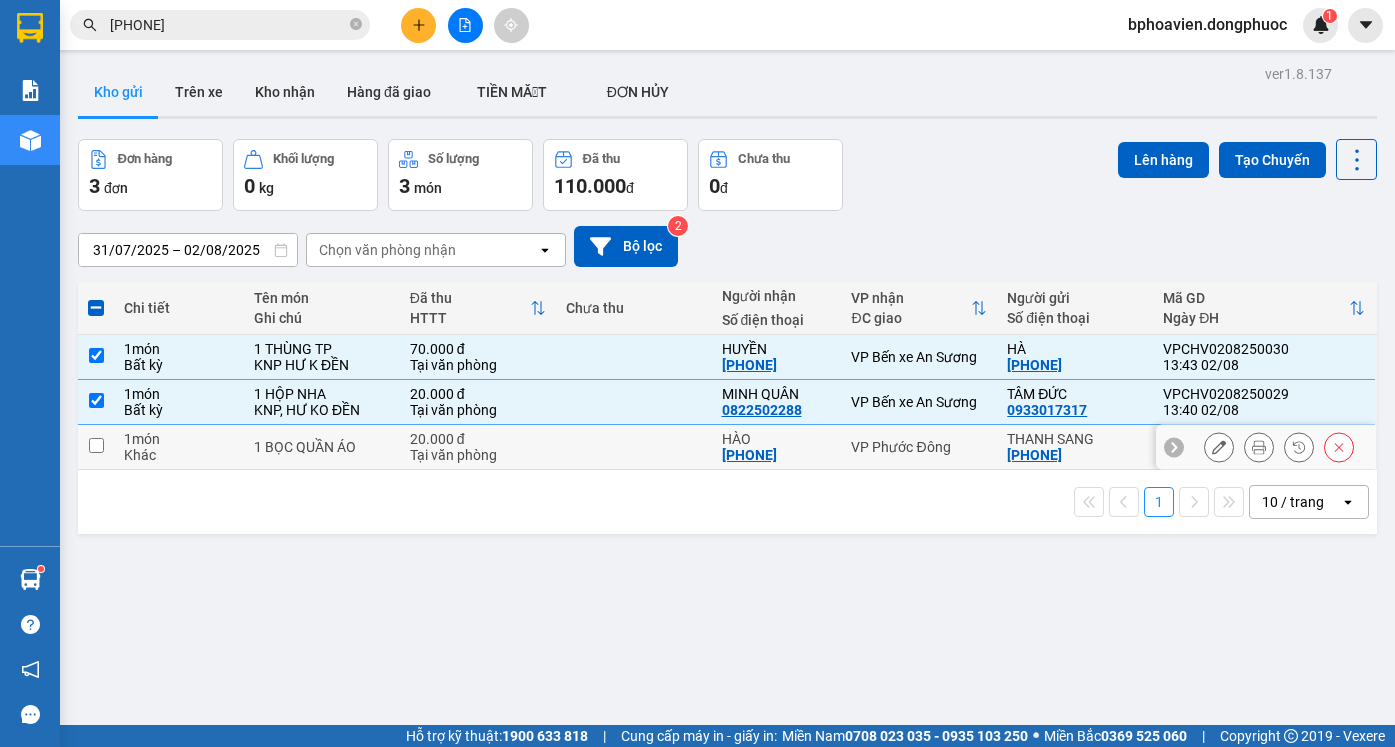 click at bounding box center [96, 445] 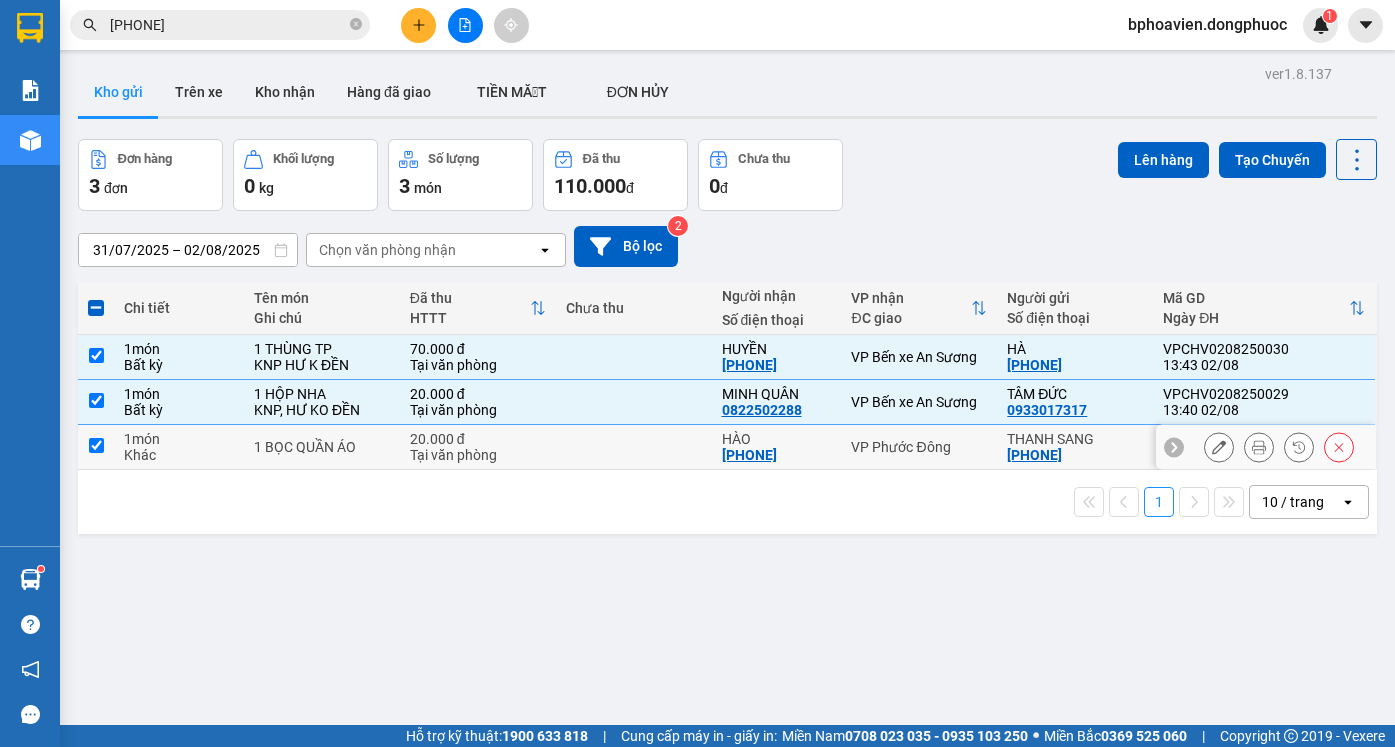 checkbox on "true" 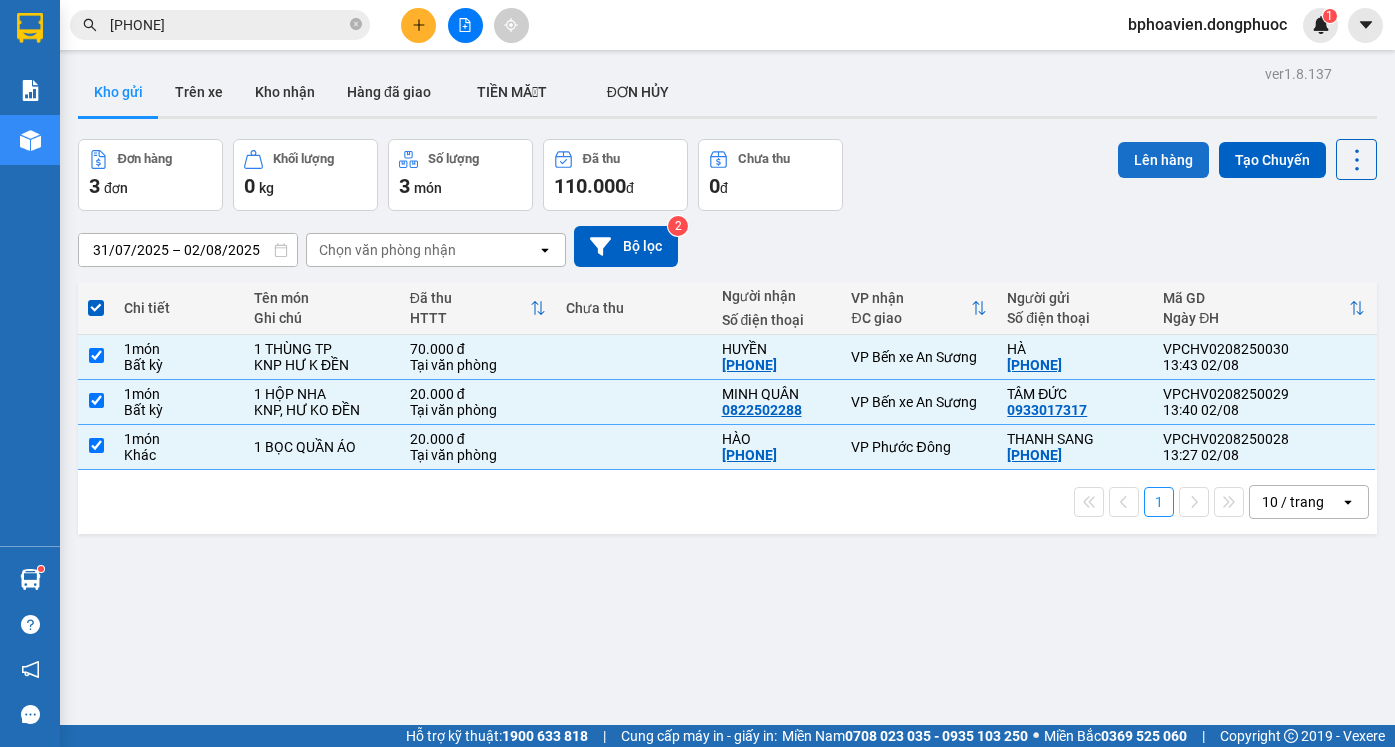click on "Lên hàng" at bounding box center (1163, 160) 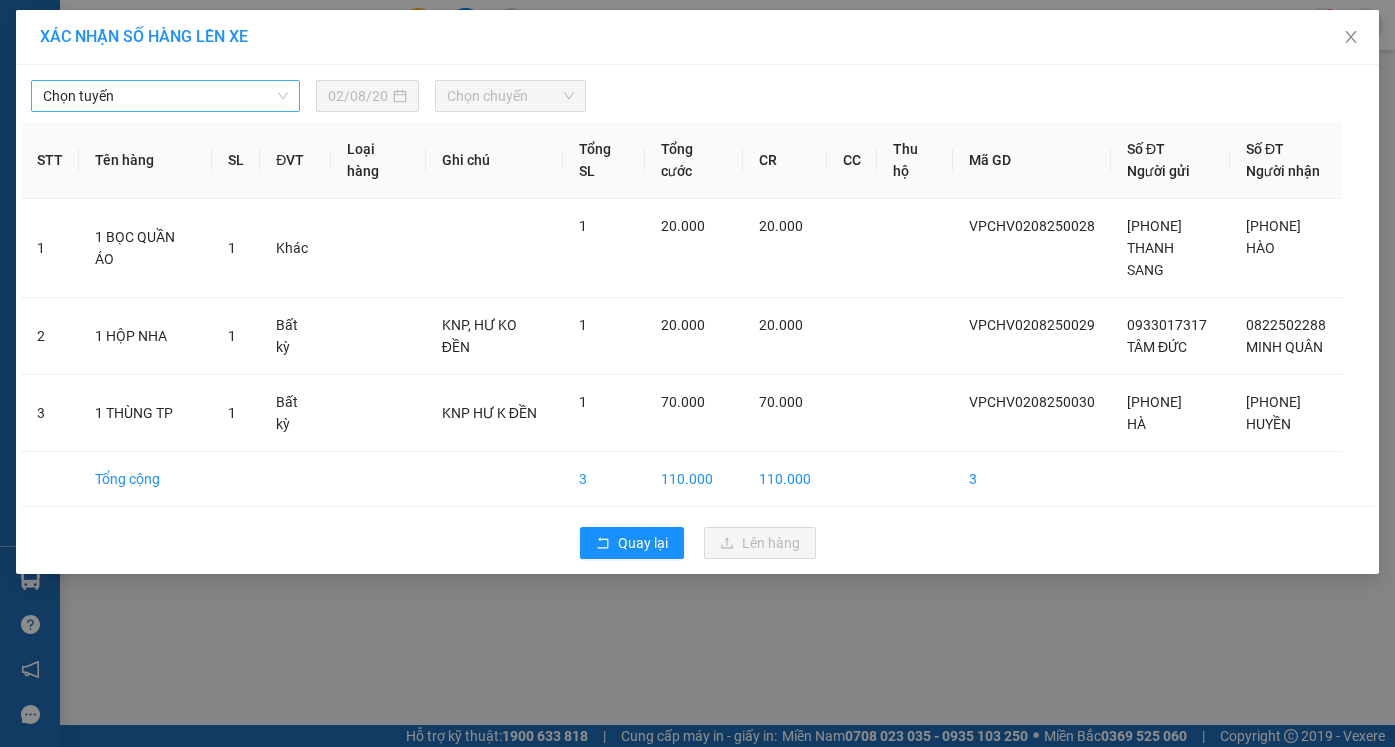 click on "Chọn tuyến" at bounding box center [165, 96] 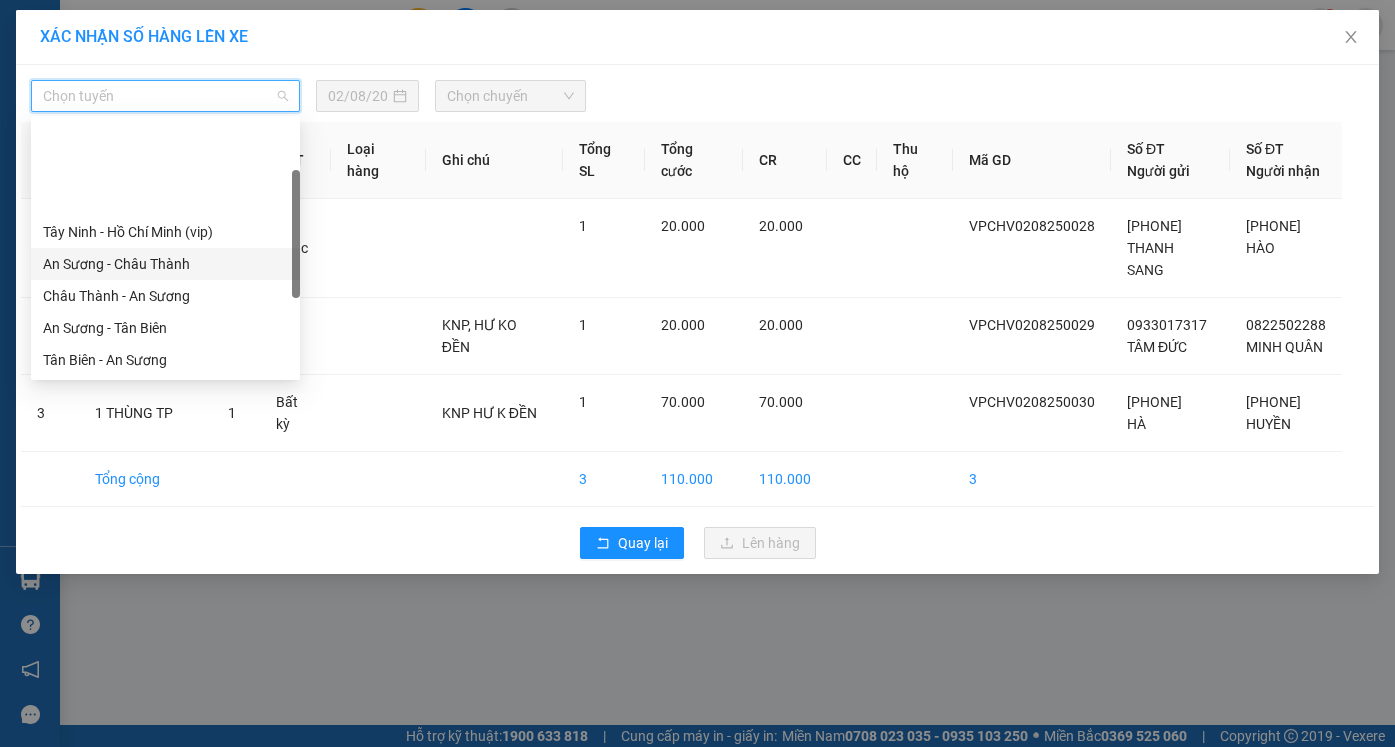 scroll, scrollTop: 100, scrollLeft: 0, axis: vertical 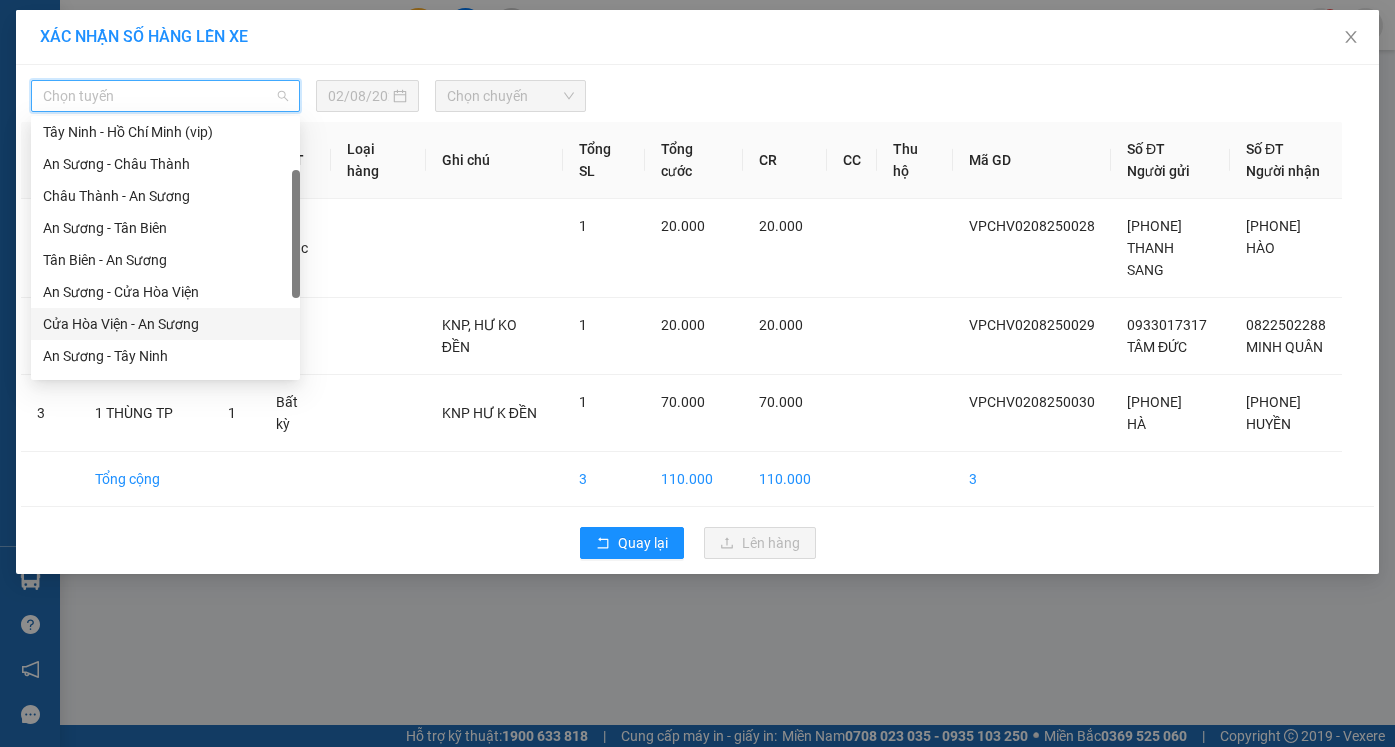 click on "Cửa Hòa Viện - An Sương" at bounding box center [165, 324] 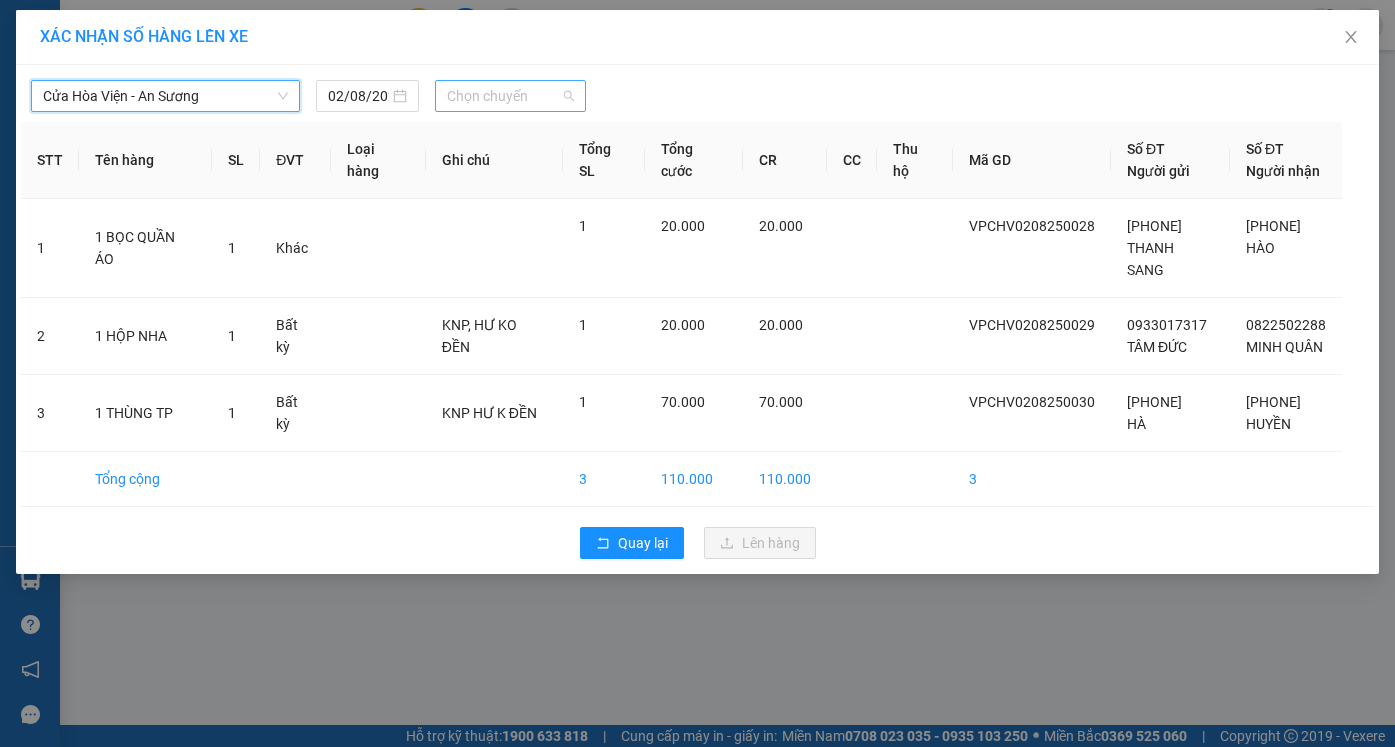 click on "Chọn chuyến" at bounding box center [510, 96] 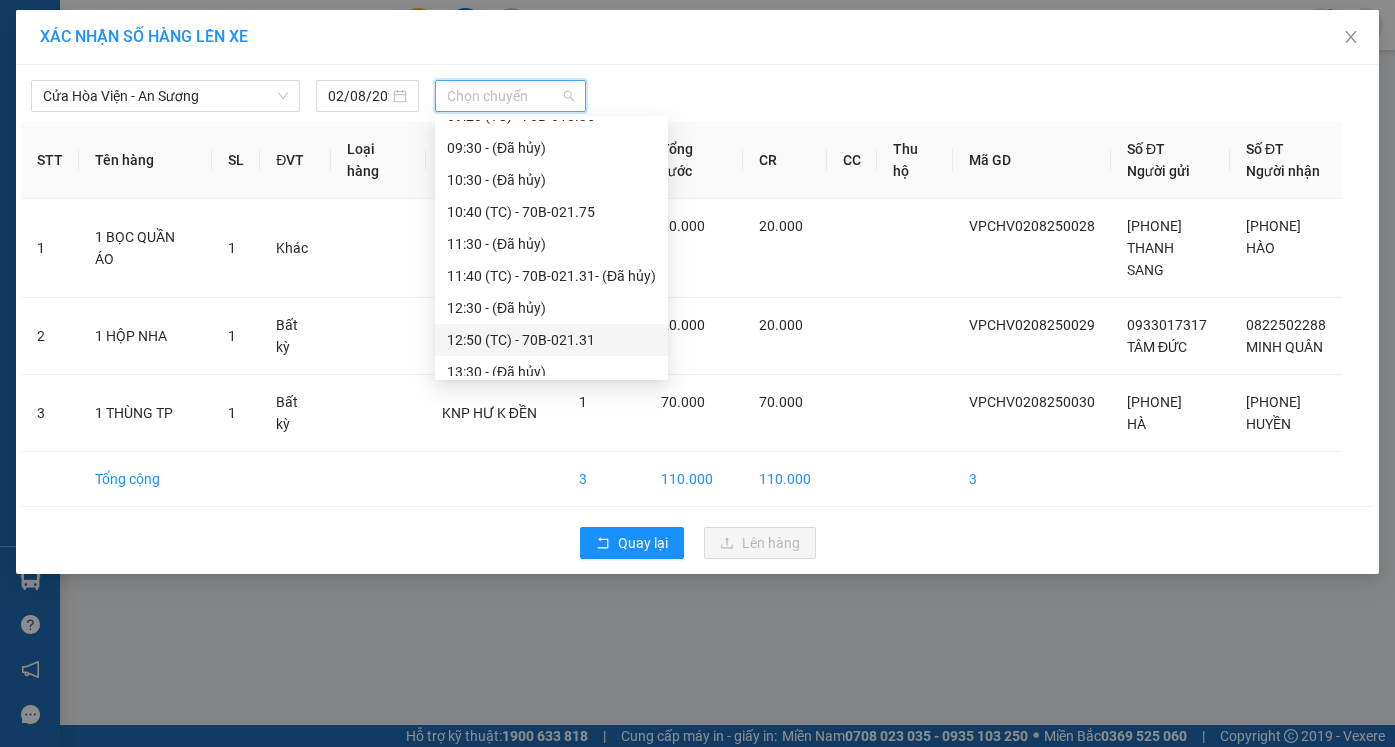 scroll, scrollTop: 700, scrollLeft: 0, axis: vertical 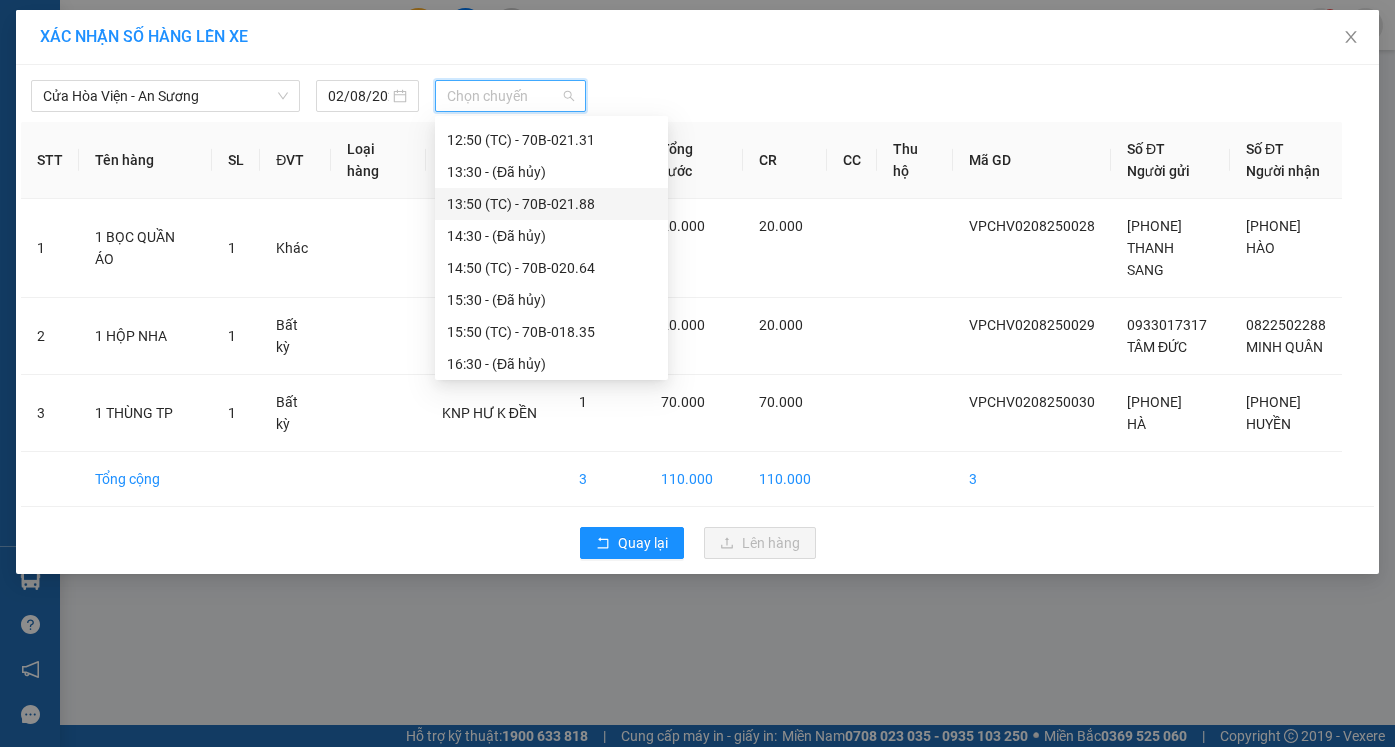 click on "13:50   (TC)   - 70B-021.88" at bounding box center [551, 204] 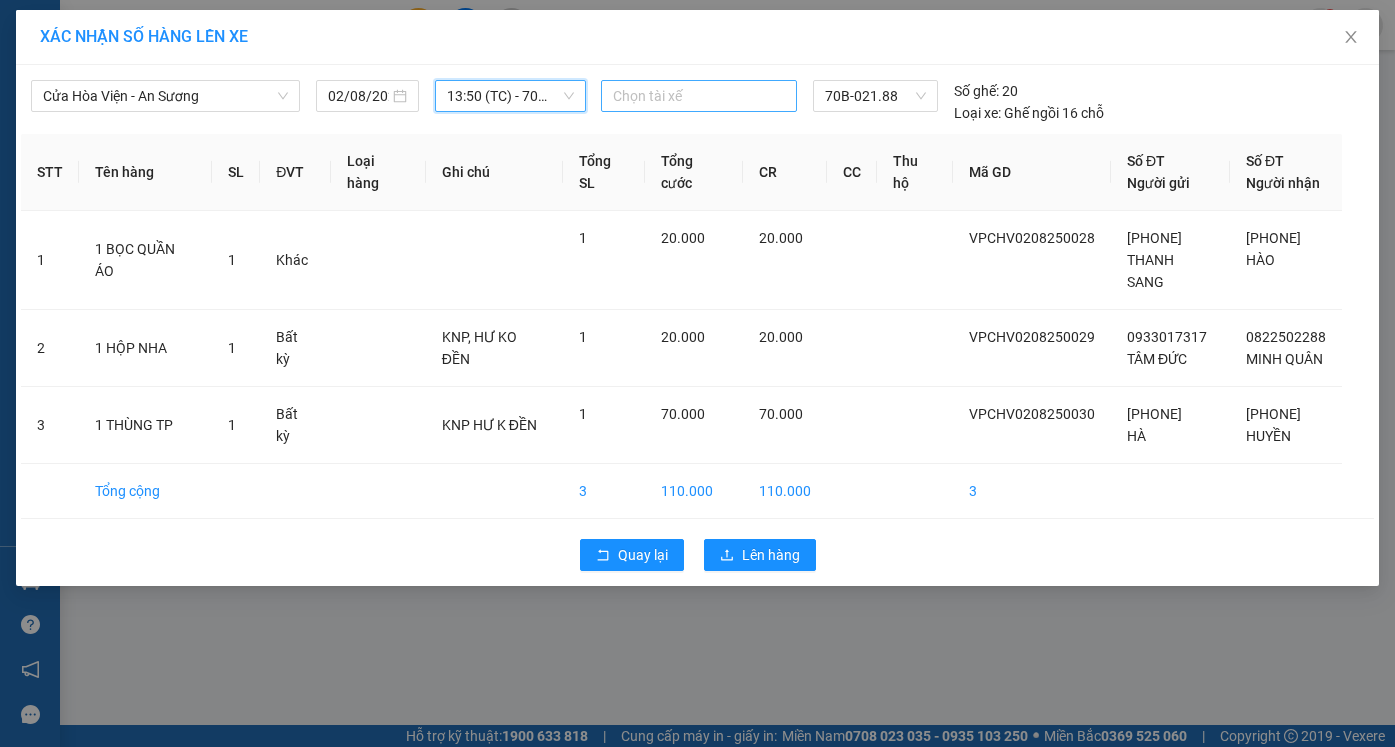 click at bounding box center (699, 96) 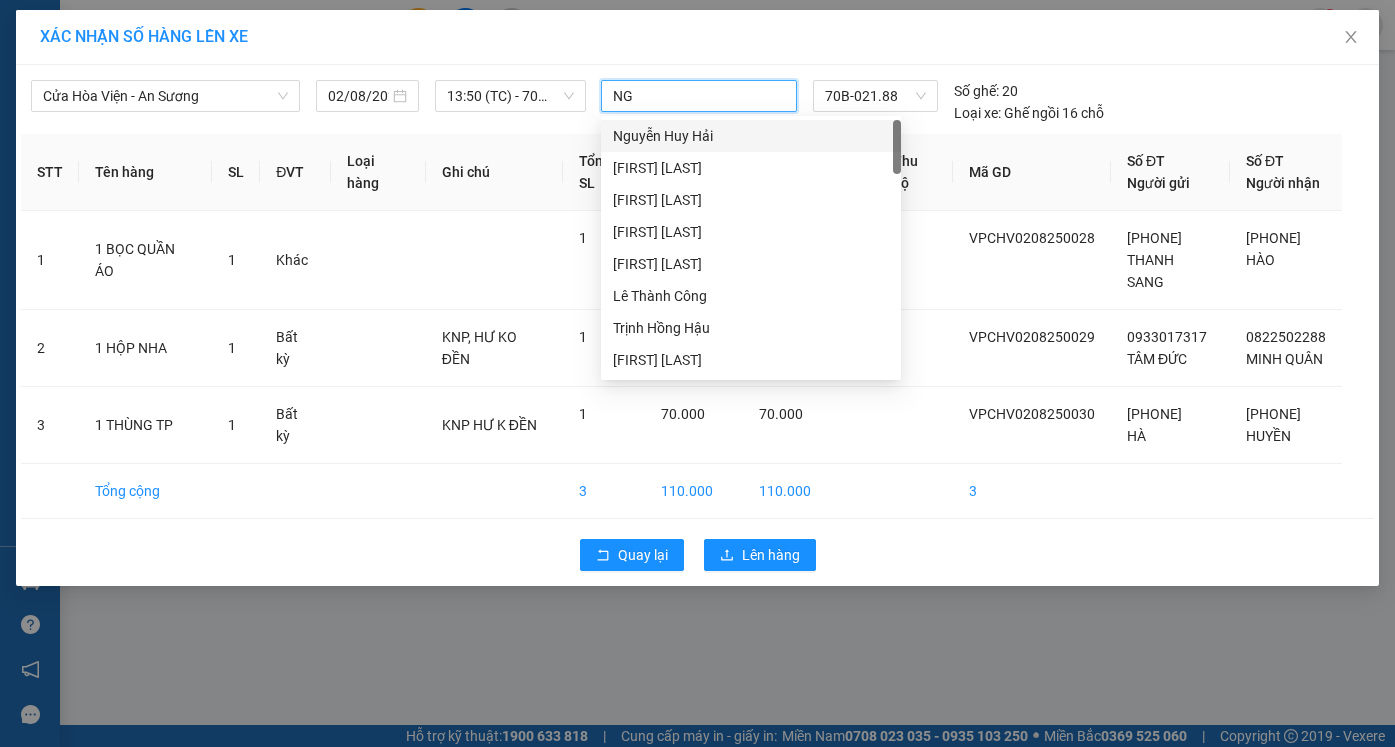 type on "N" 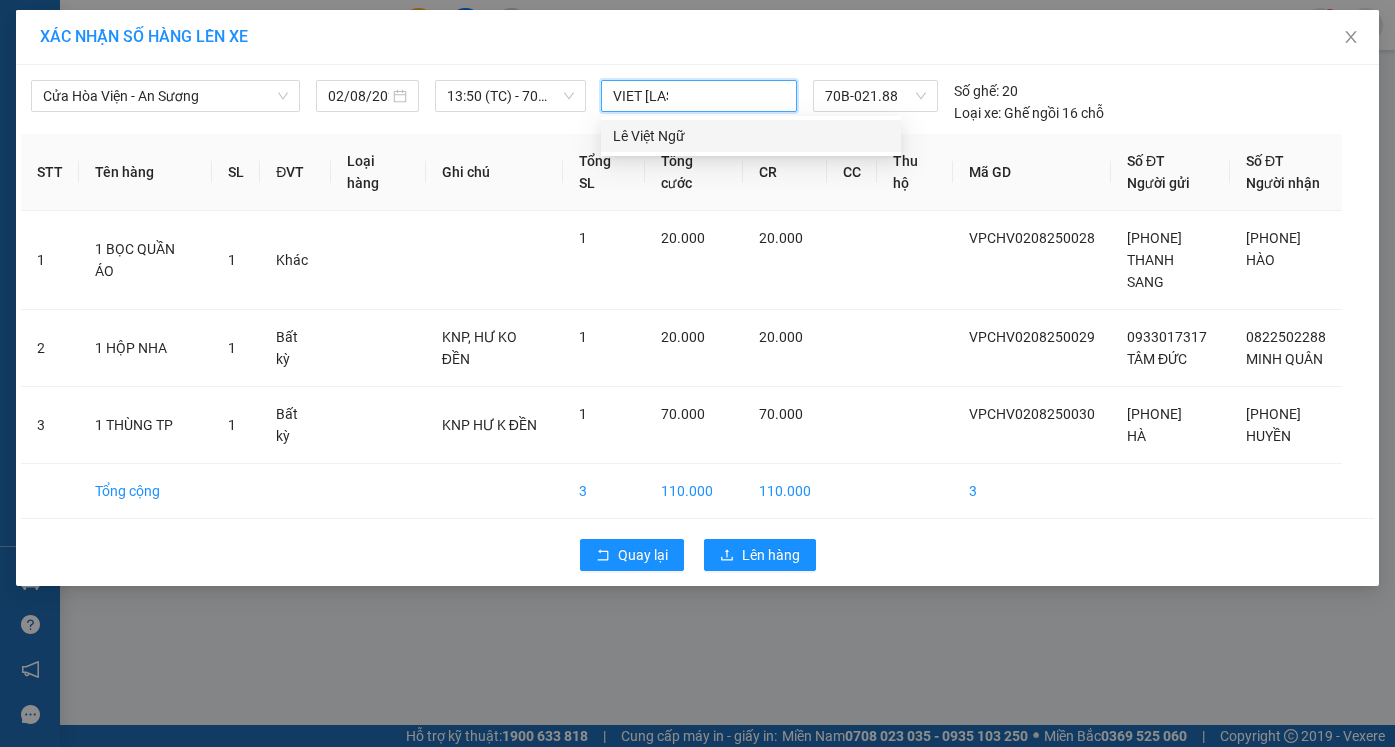 type on "VIET NGU" 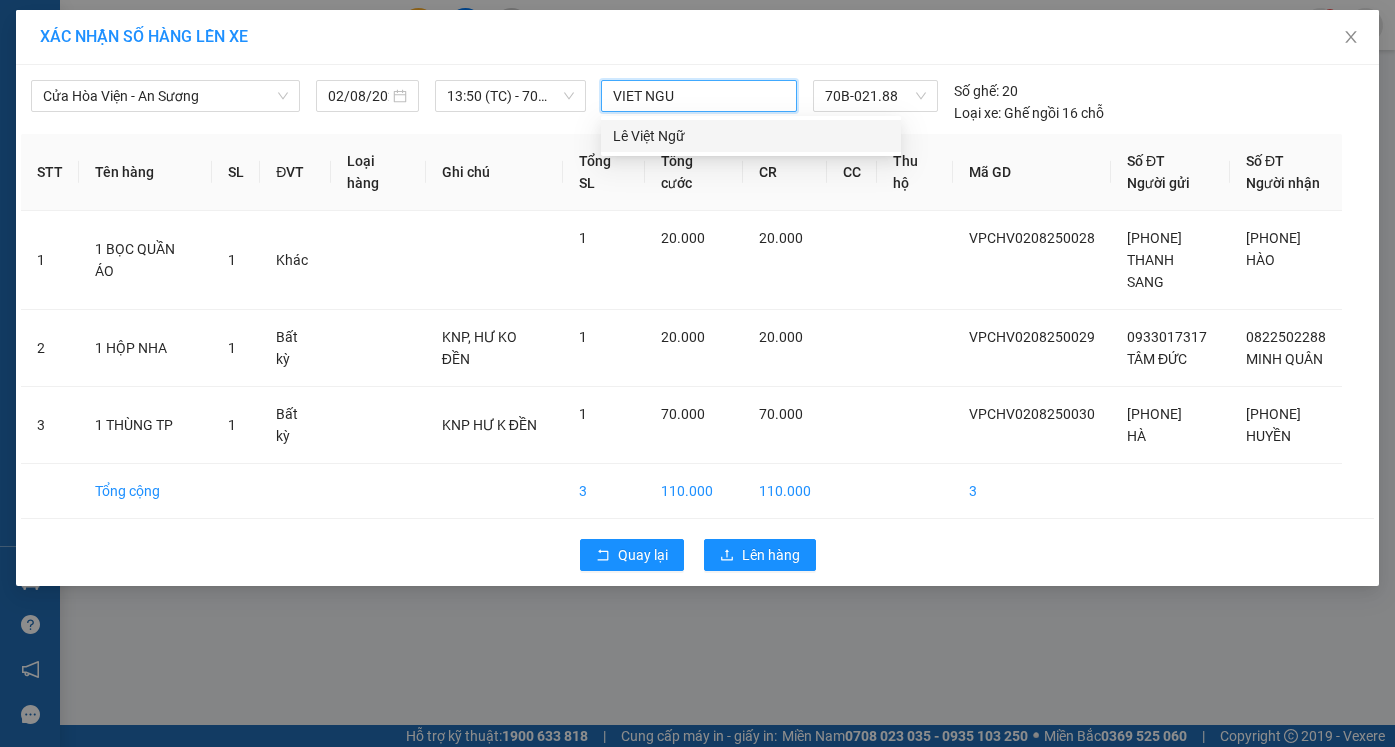 type 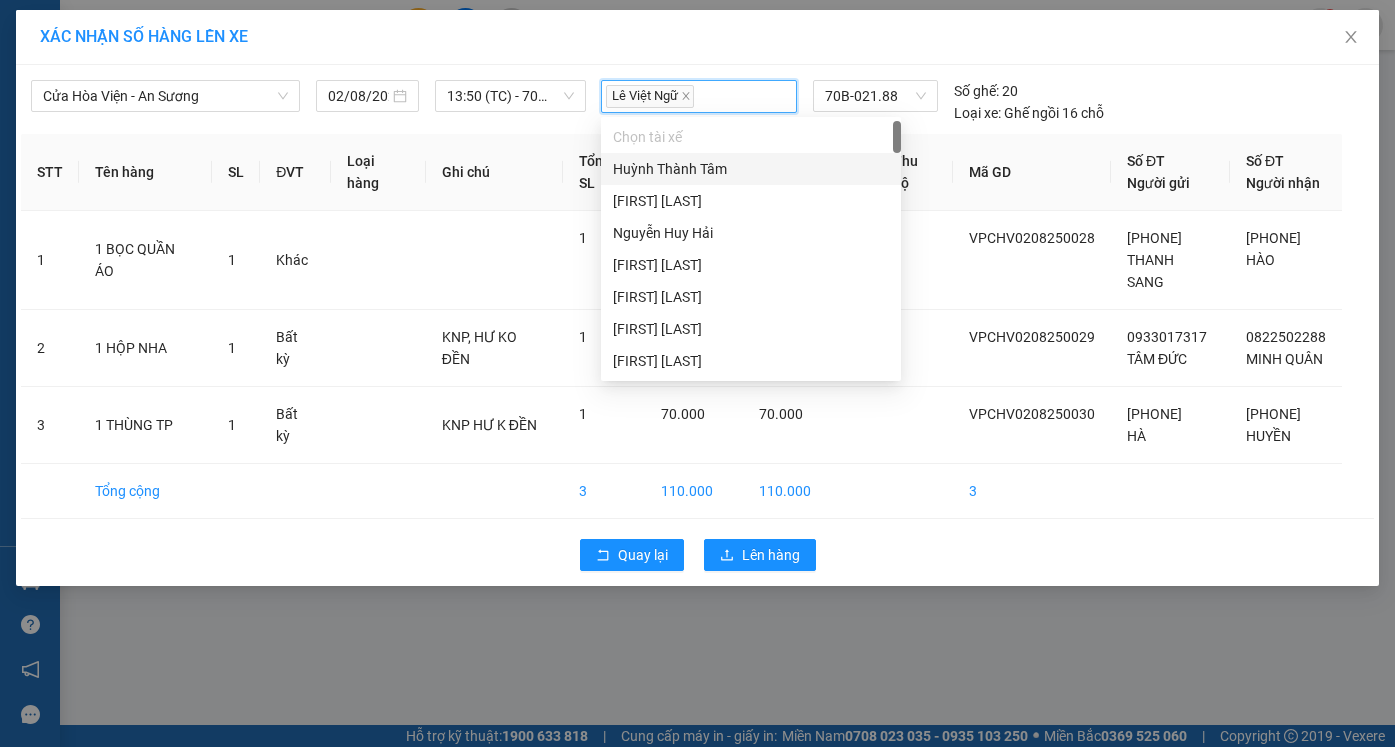 click on "XÁC NHẬN SỐ HÀNG LÊN XE" at bounding box center (697, 37) 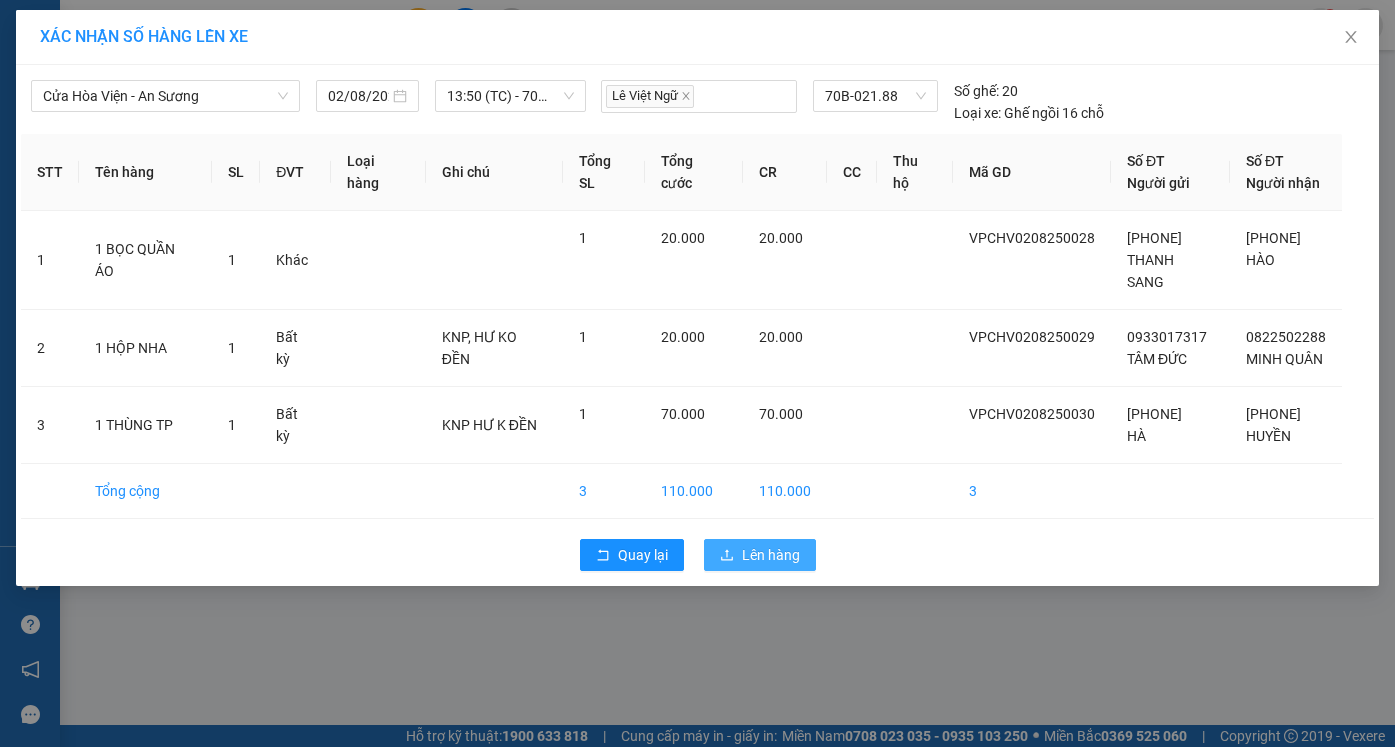 click on "Lên hàng" at bounding box center (760, 555) 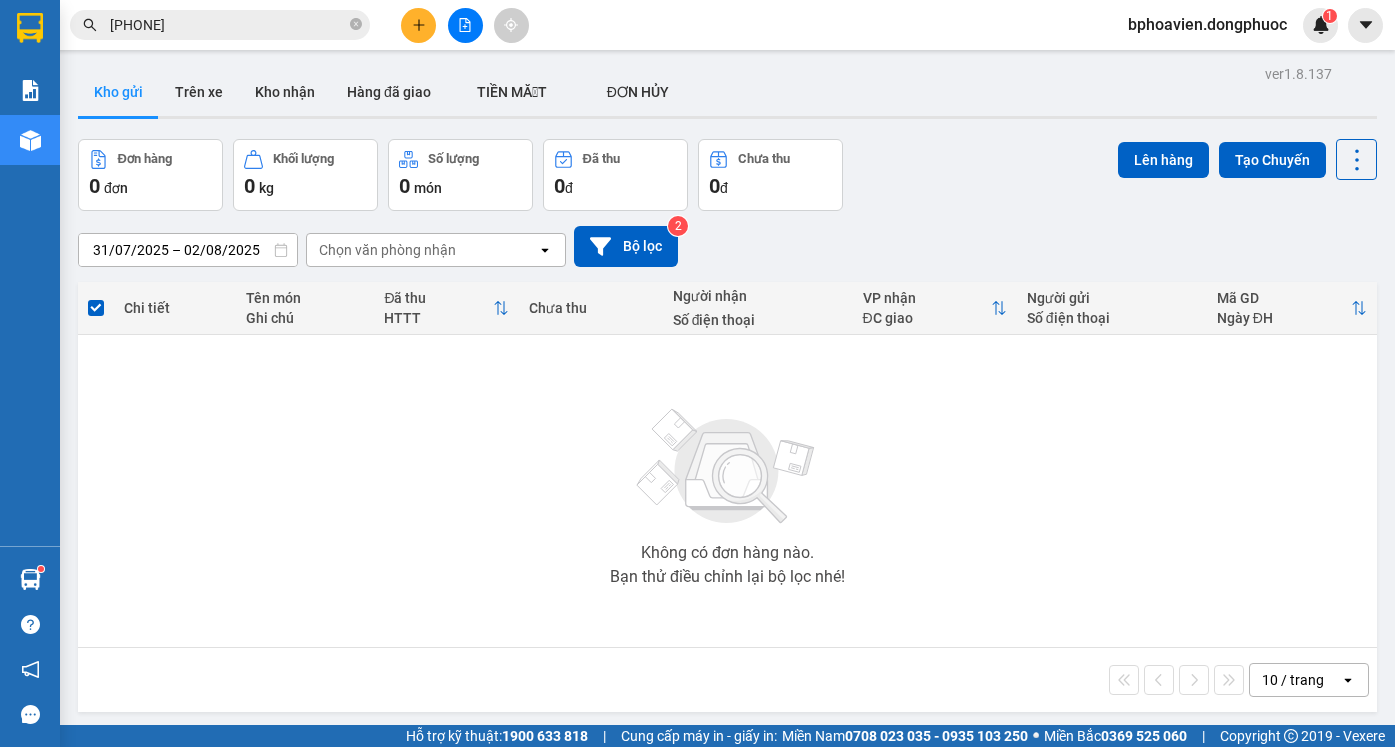click at bounding box center (418, 25) 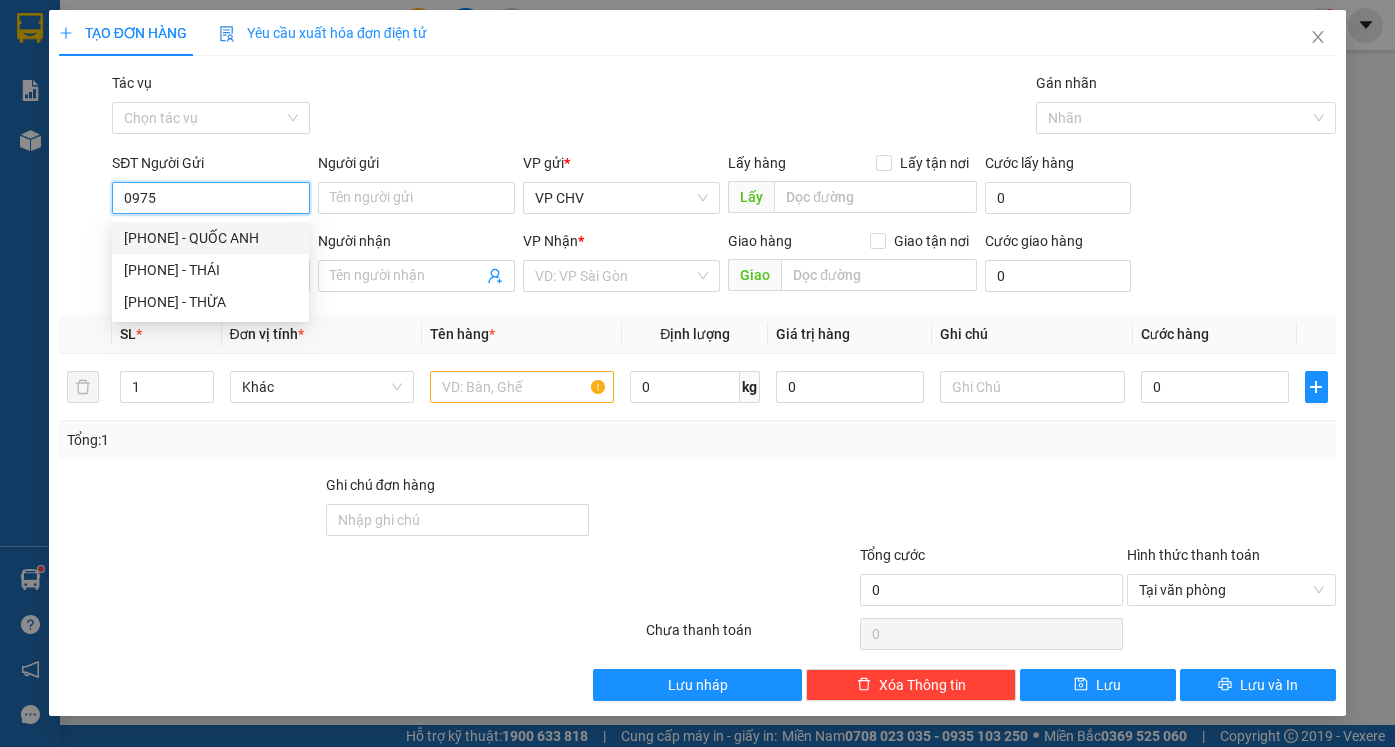 click on "[PHONE] - QUỐC ANH" at bounding box center [210, 238] 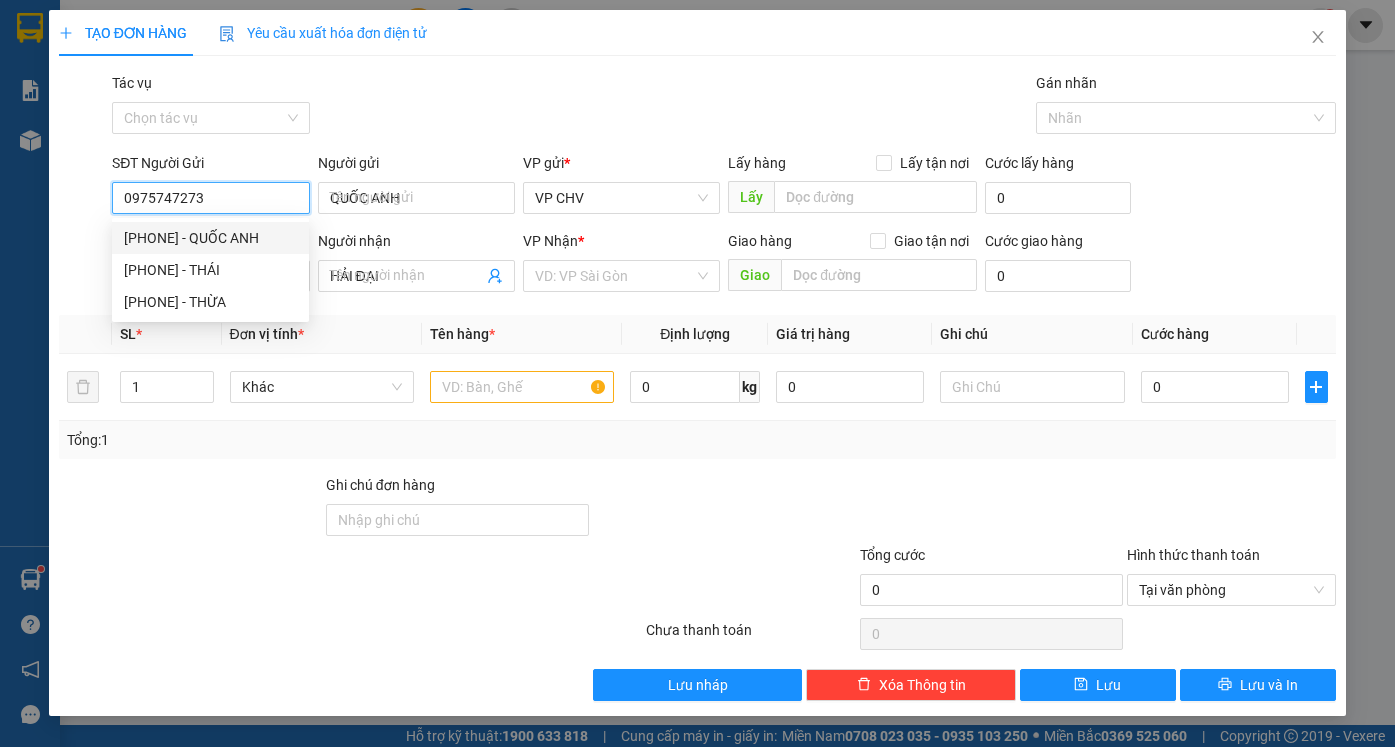 type on "20.000" 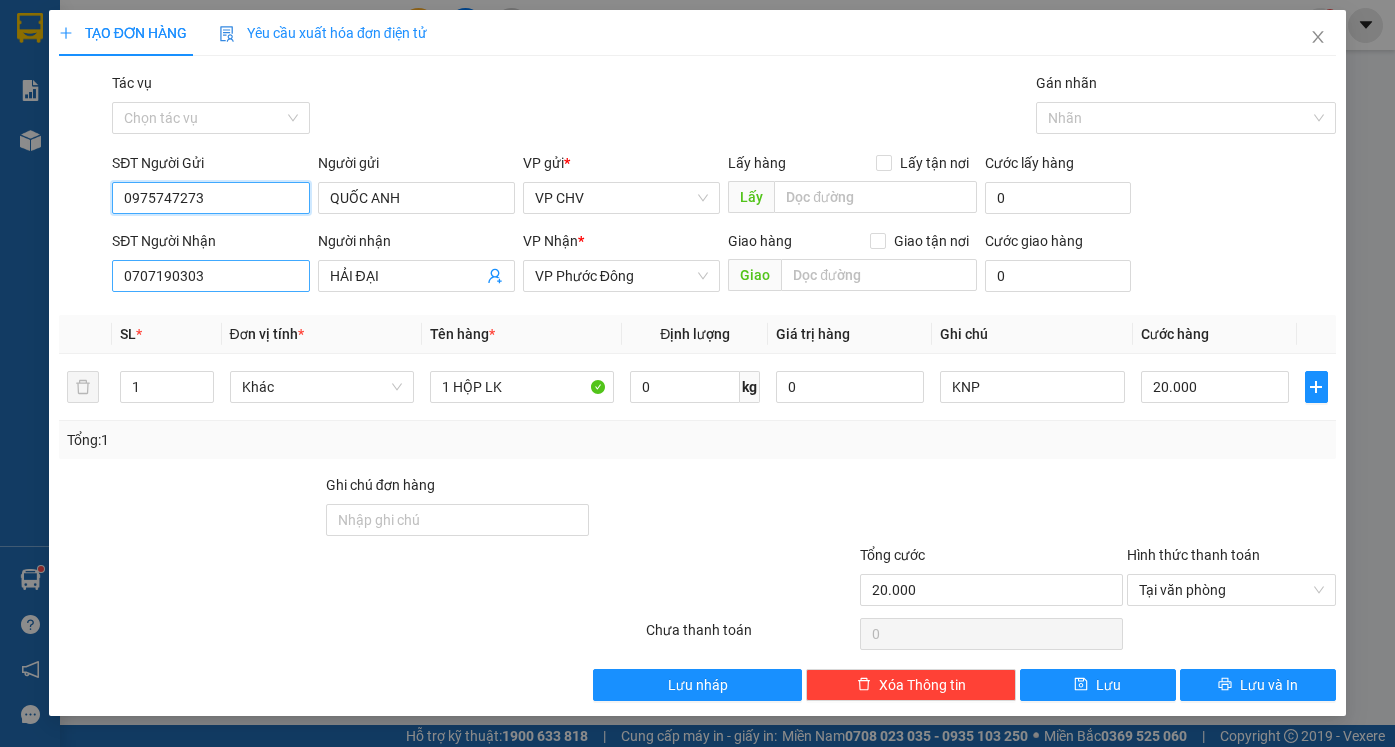 type on "0975747273" 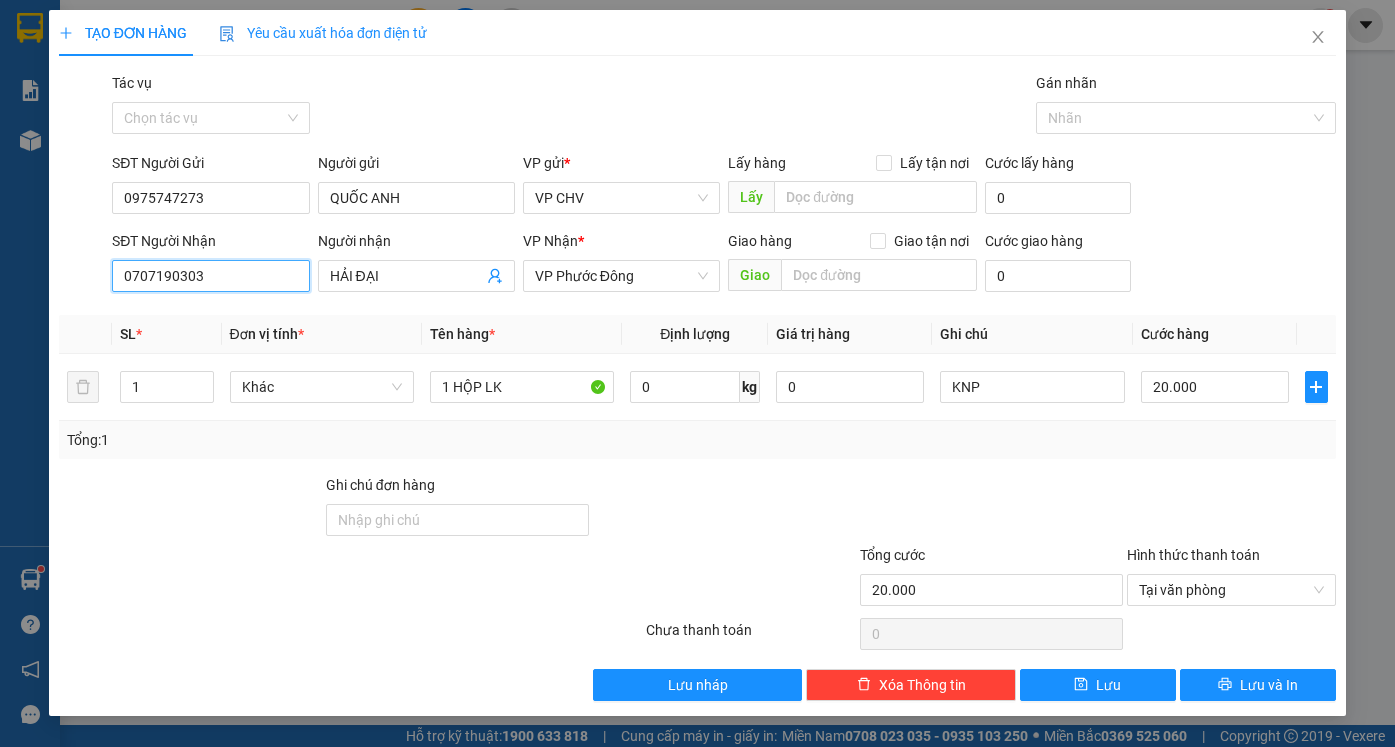 click on "0707190303" at bounding box center [210, 276] 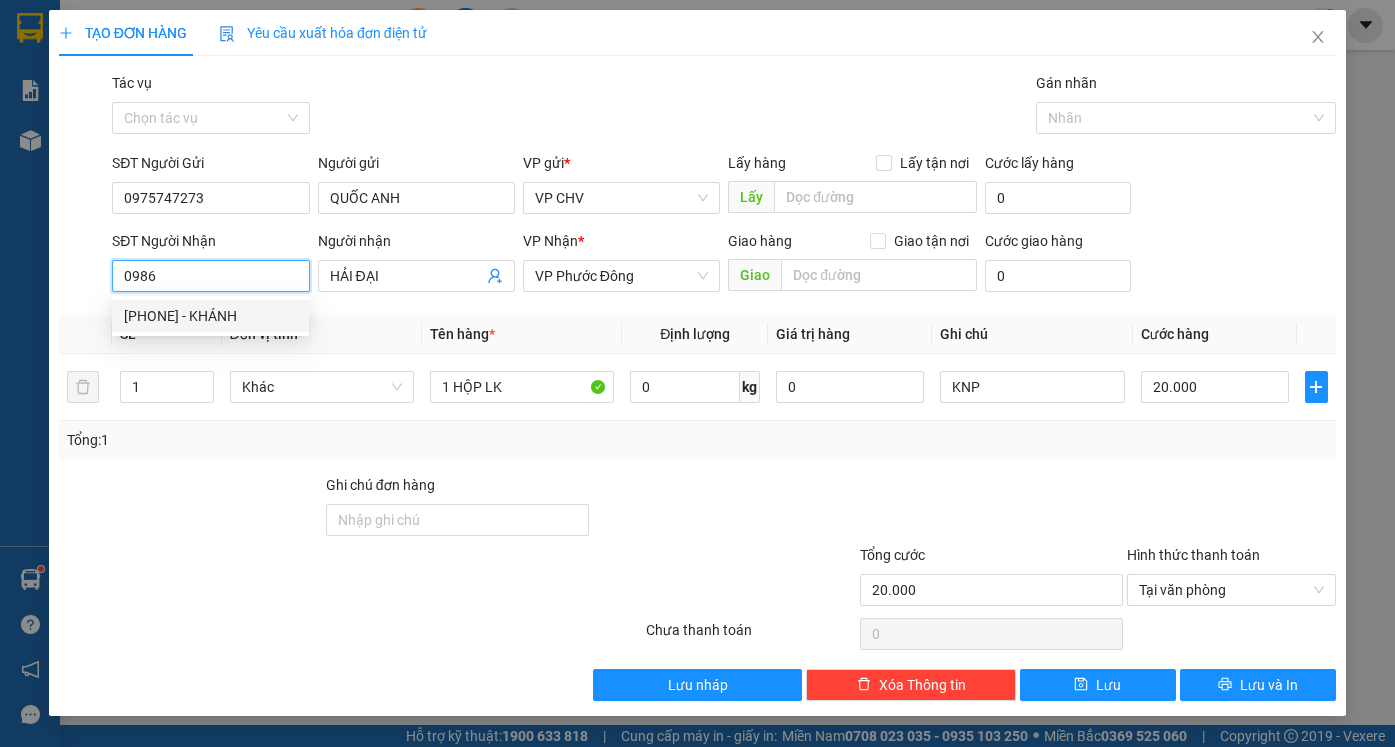 drag, startPoint x: 227, startPoint y: 316, endPoint x: 256, endPoint y: 317, distance: 29.017237 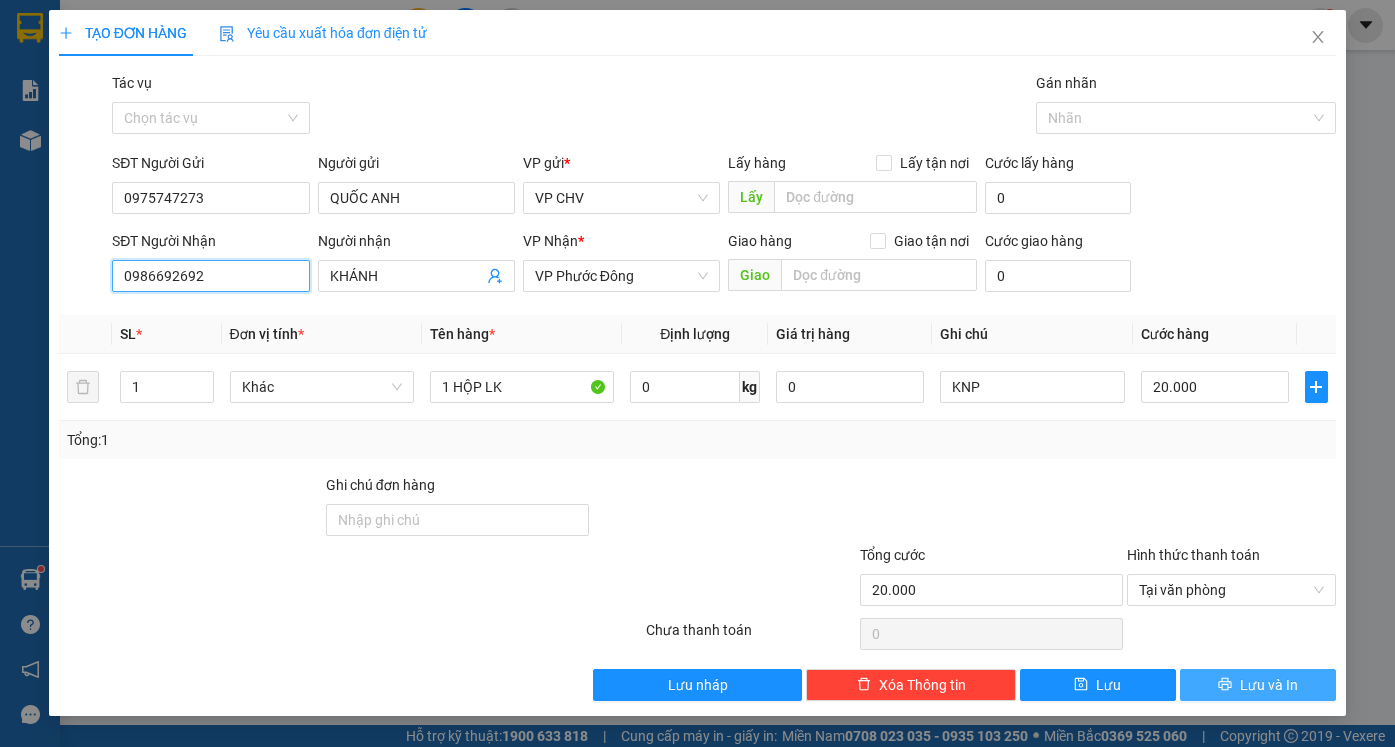 type on "0986692692" 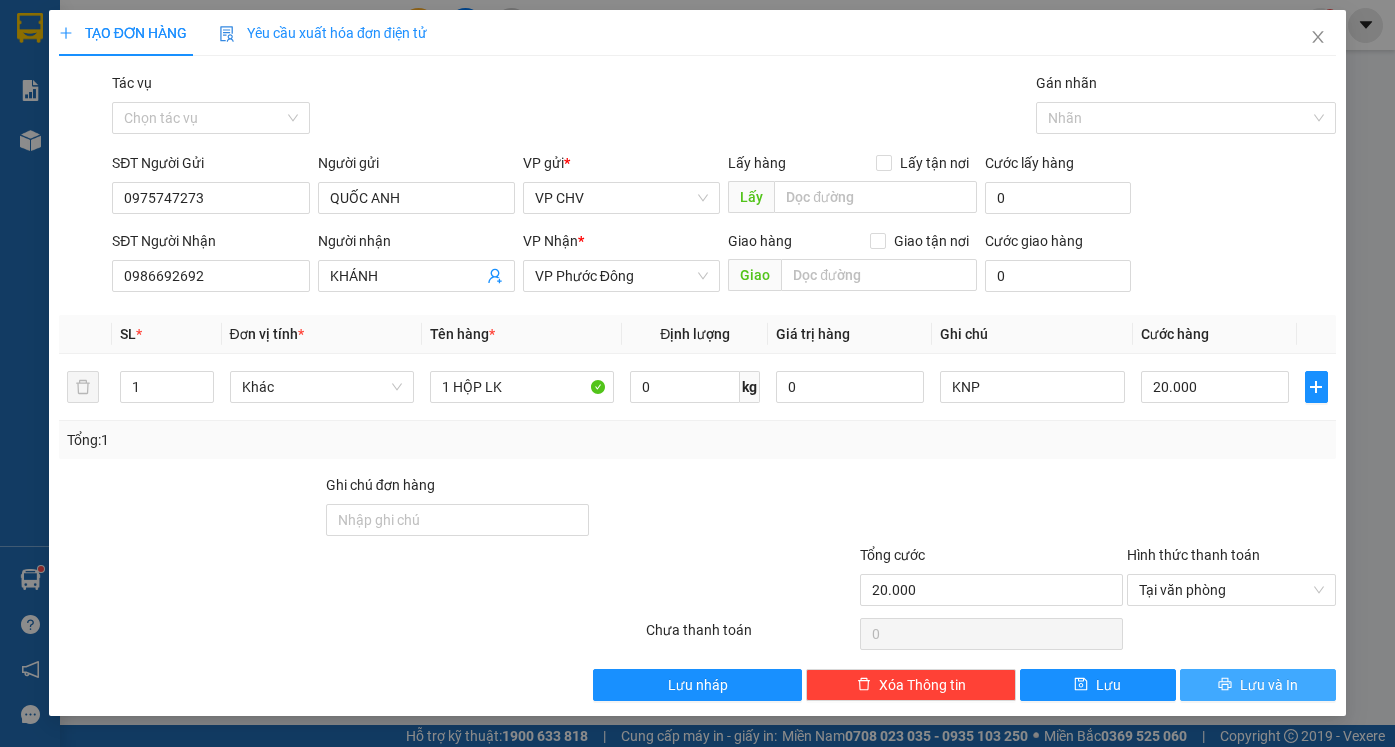 click on "Lưu và In" at bounding box center [1269, 685] 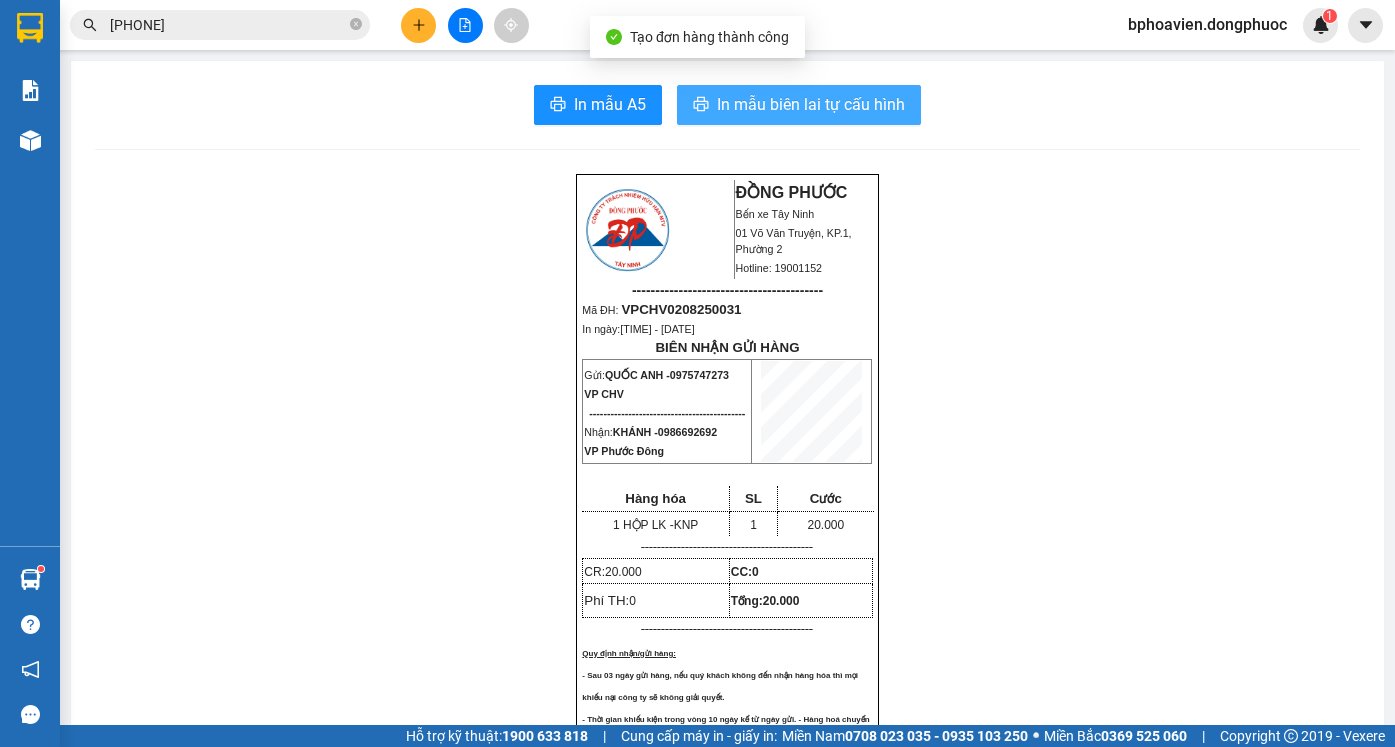 click on "In mẫu biên lai tự cấu hình" at bounding box center [811, 104] 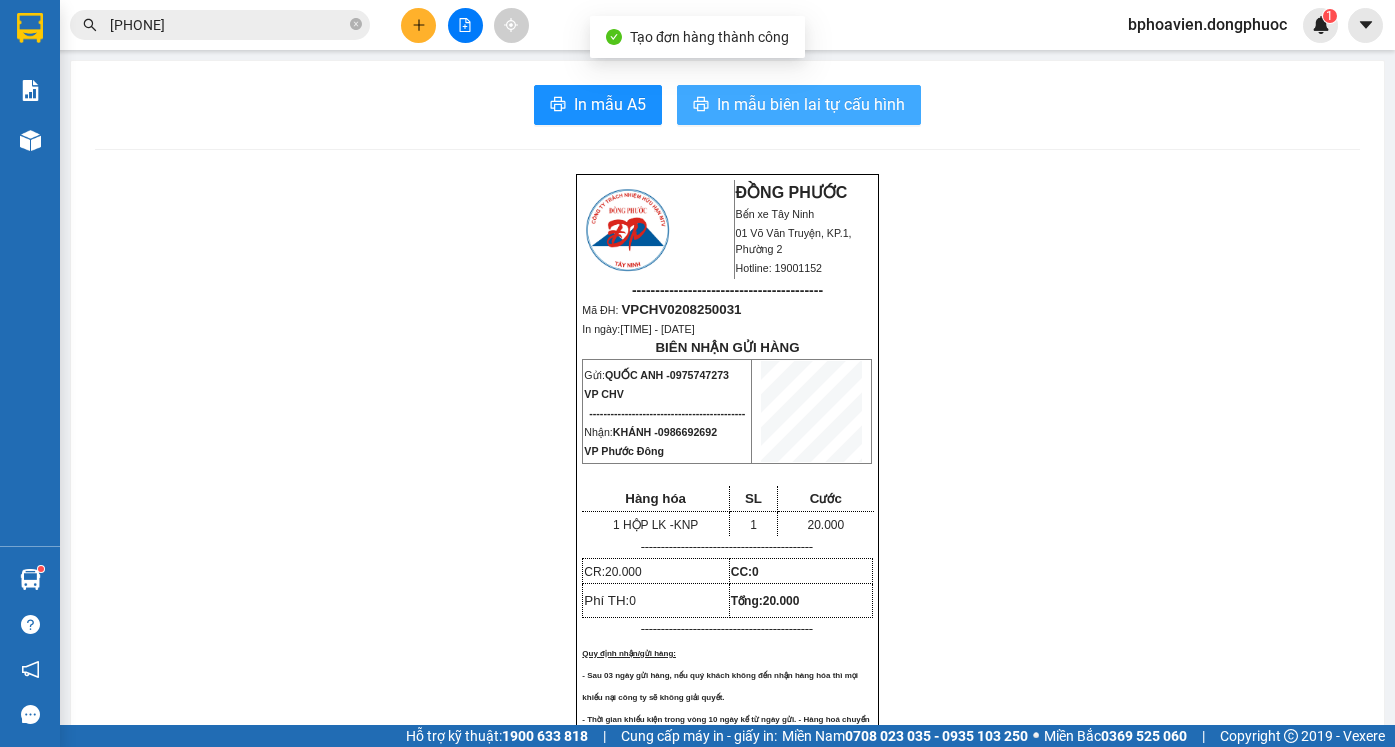 scroll, scrollTop: 0, scrollLeft: 0, axis: both 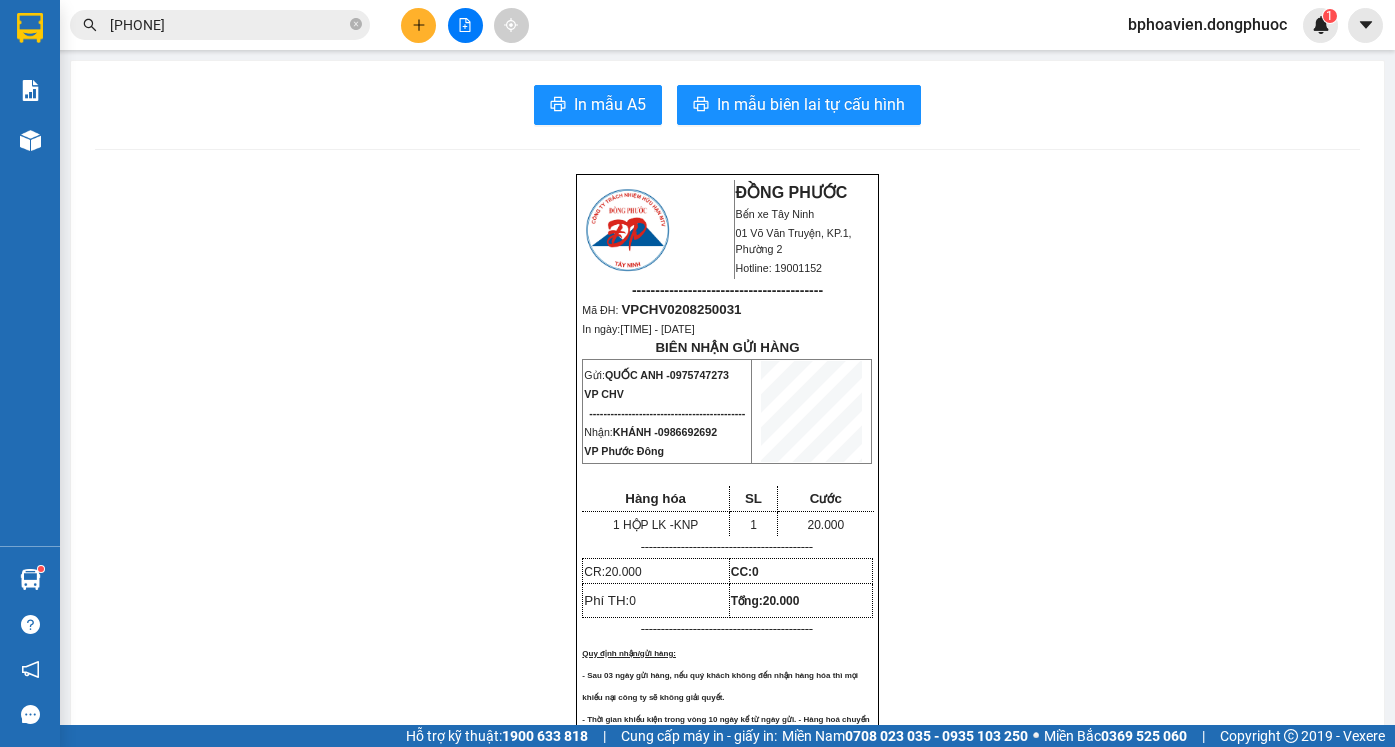 click 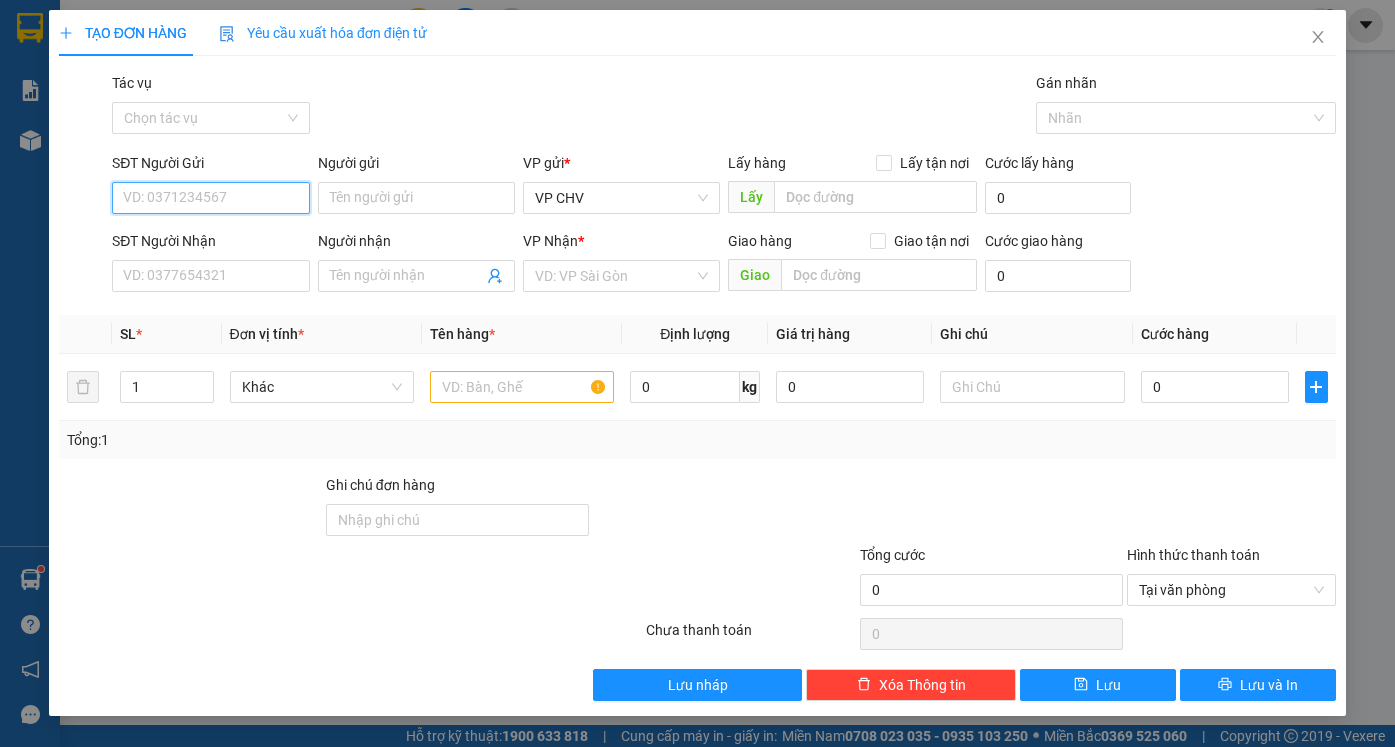 click on "SĐT Người Gửi" at bounding box center [210, 198] 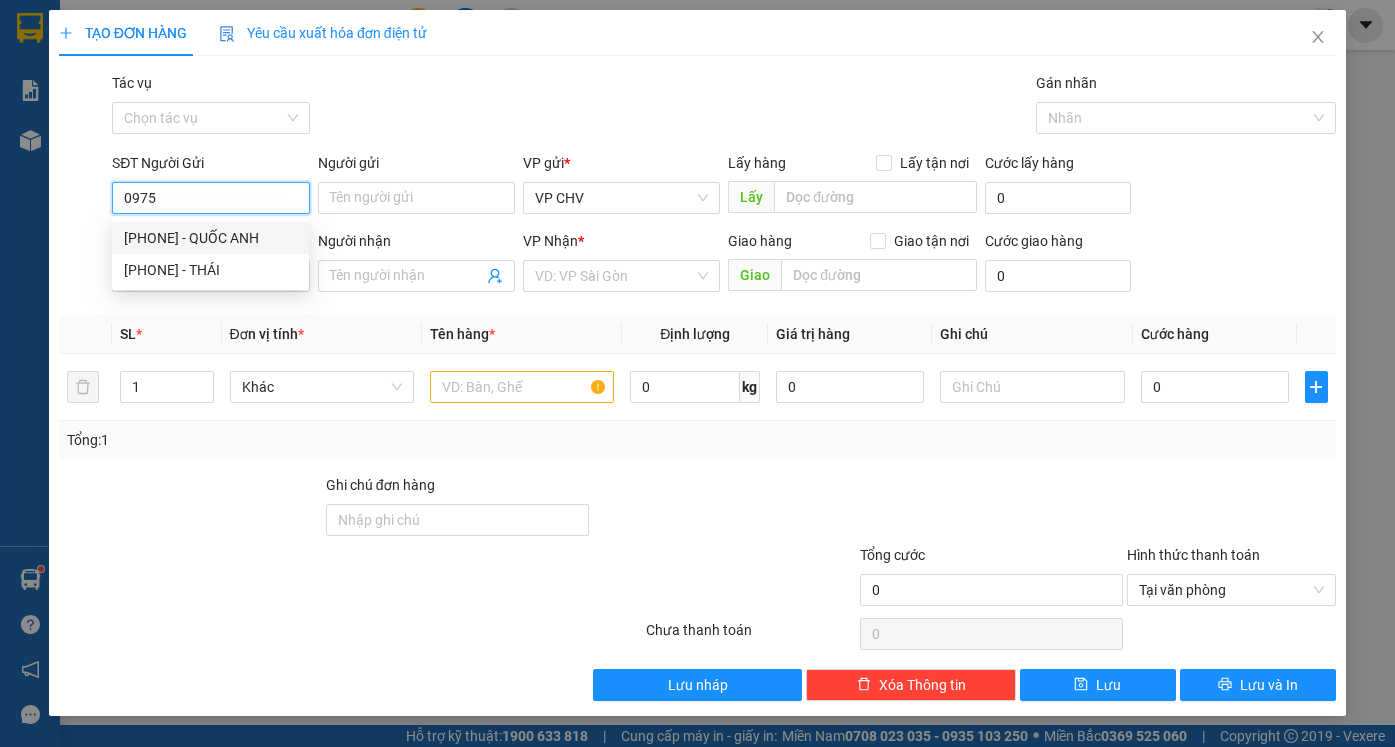 click on "[PHONE] - QUỐC ANH" at bounding box center [210, 238] 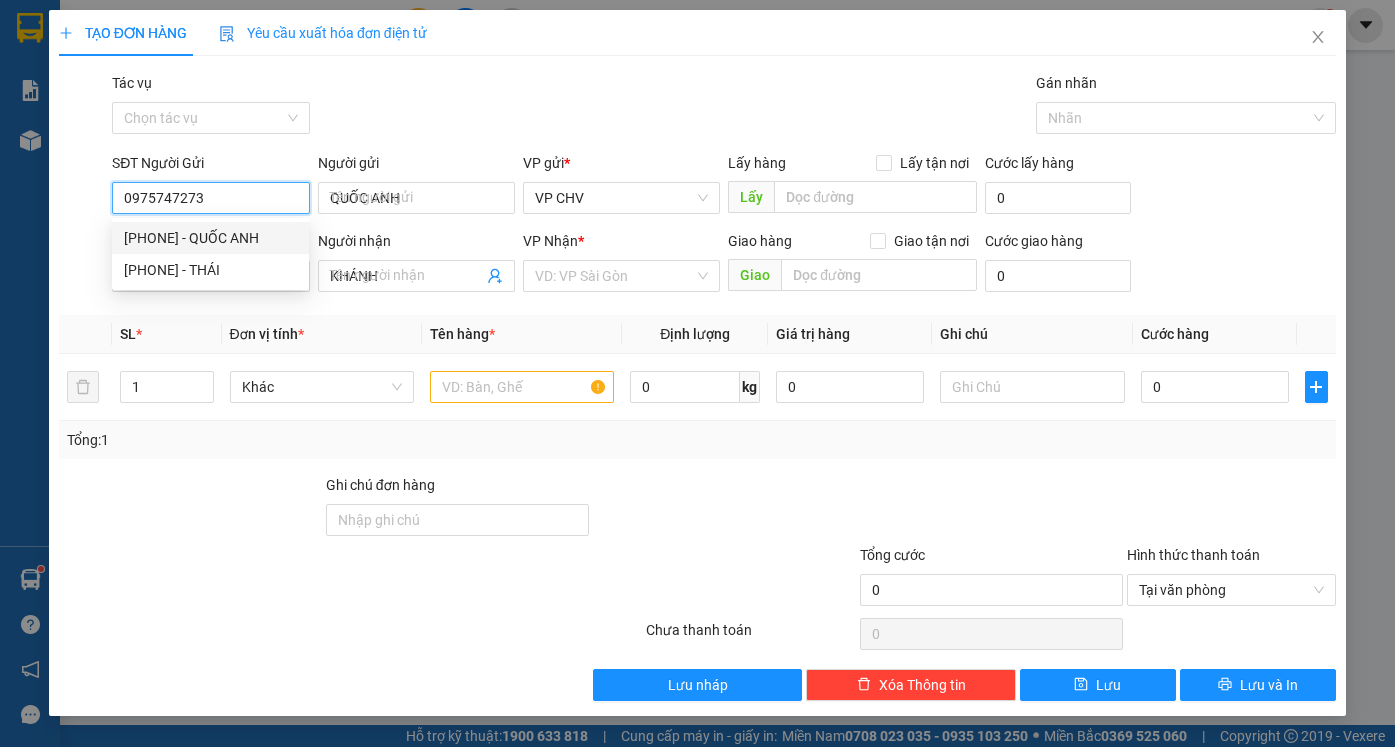 type on "20.000" 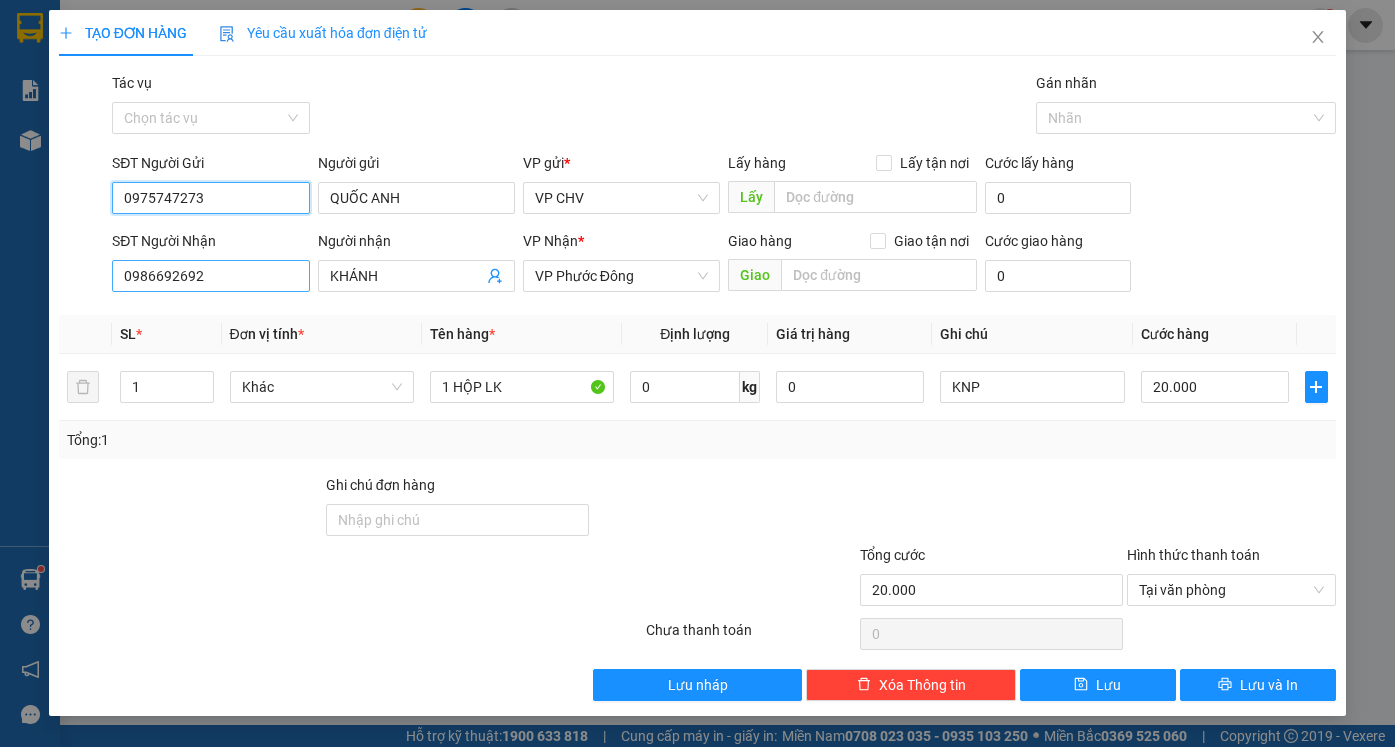 type on "0975747273" 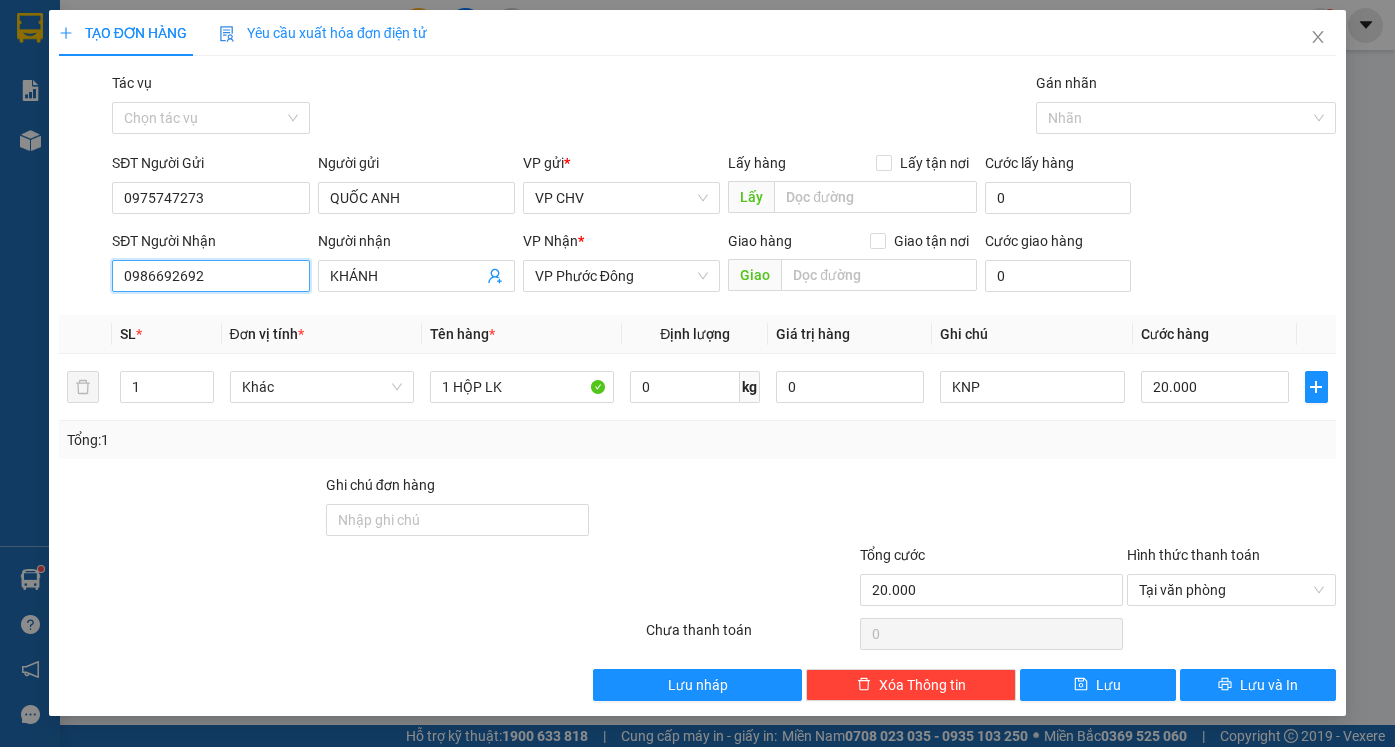 click on "0986692692" at bounding box center (210, 276) 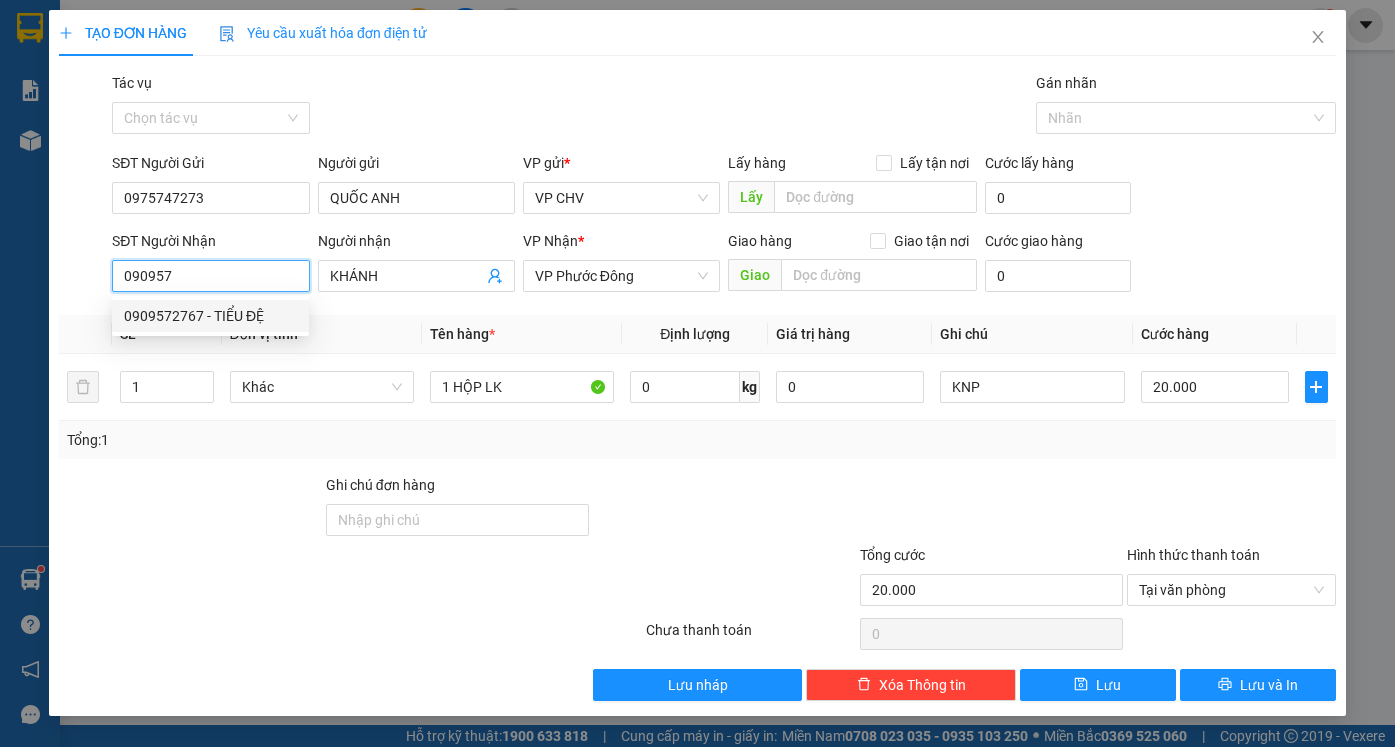 drag, startPoint x: 232, startPoint y: 314, endPoint x: 488, endPoint y: 309, distance: 256.04883 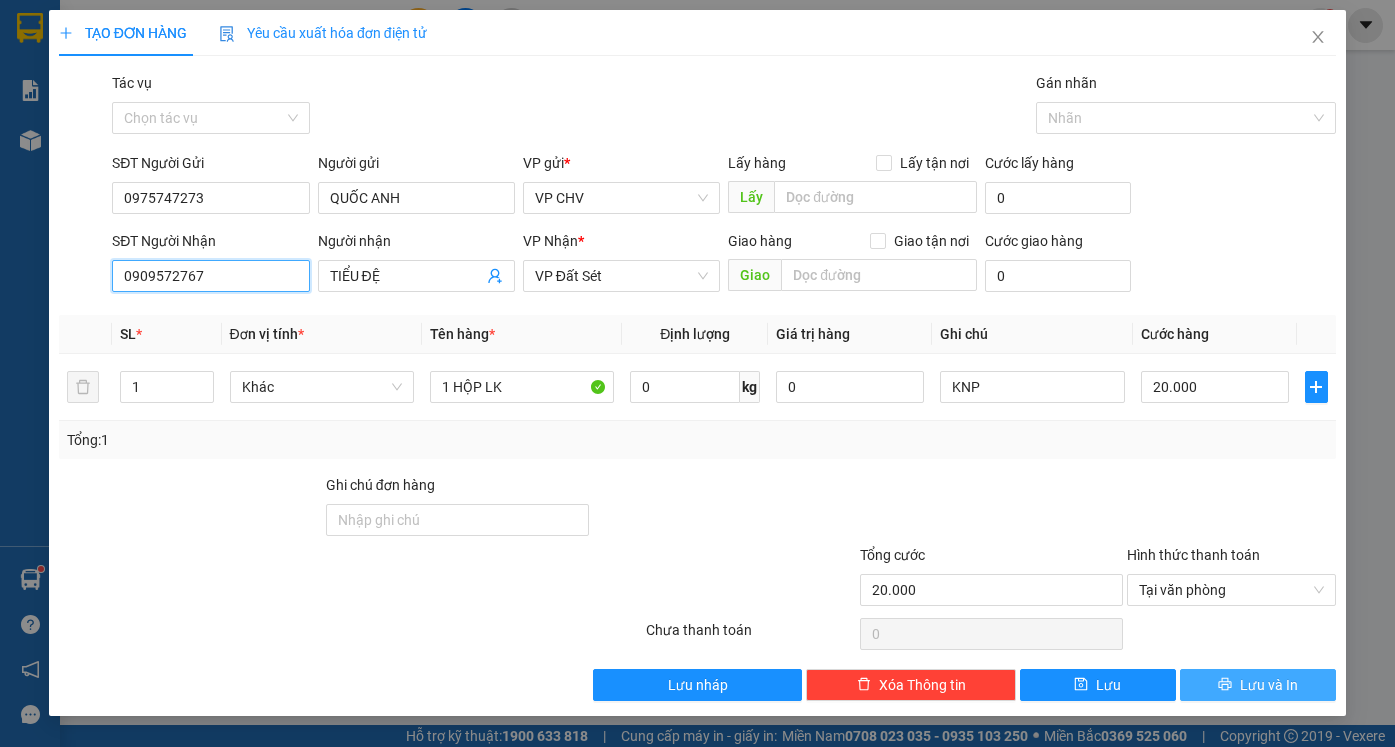 type on "0909572767" 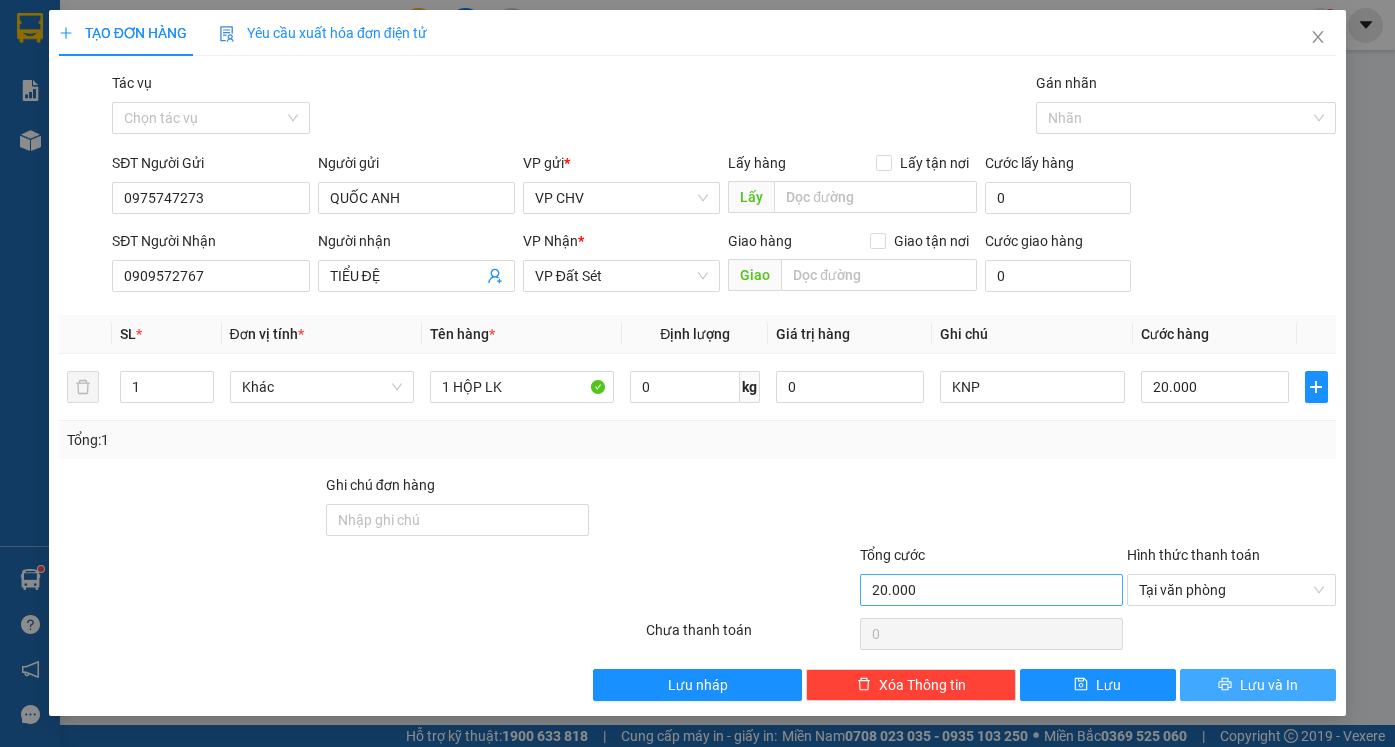 drag, startPoint x: 1257, startPoint y: 685, endPoint x: 1072, endPoint y: 578, distance: 213.71477 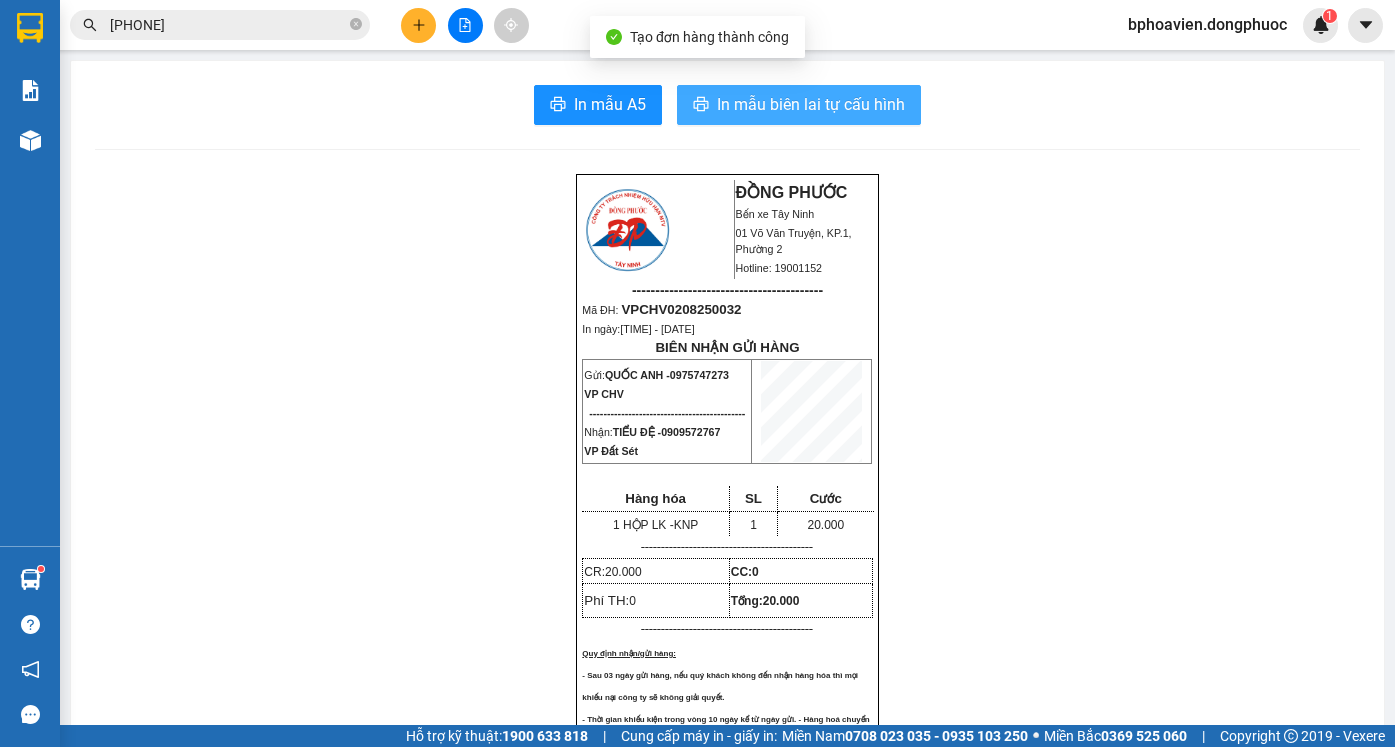 click on "In mẫu biên lai tự cấu hình" at bounding box center (811, 104) 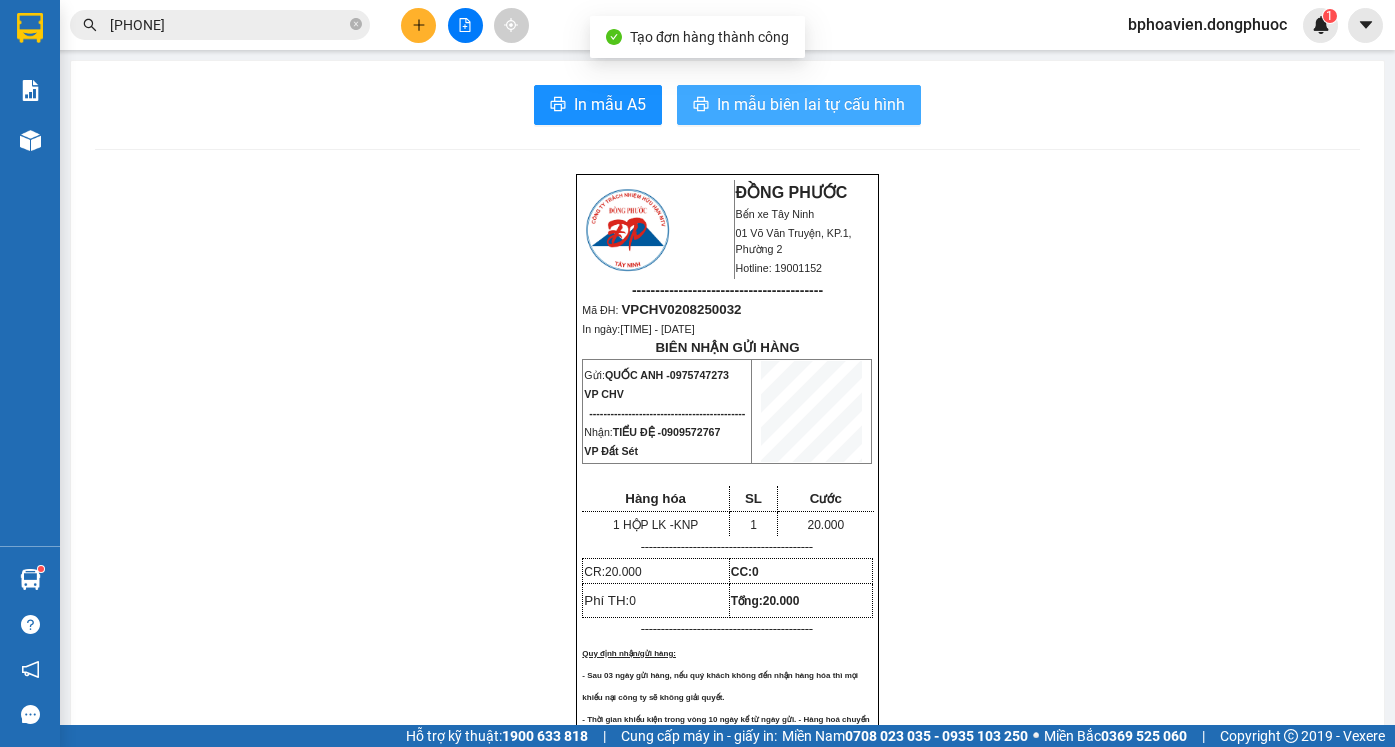 scroll, scrollTop: 0, scrollLeft: 0, axis: both 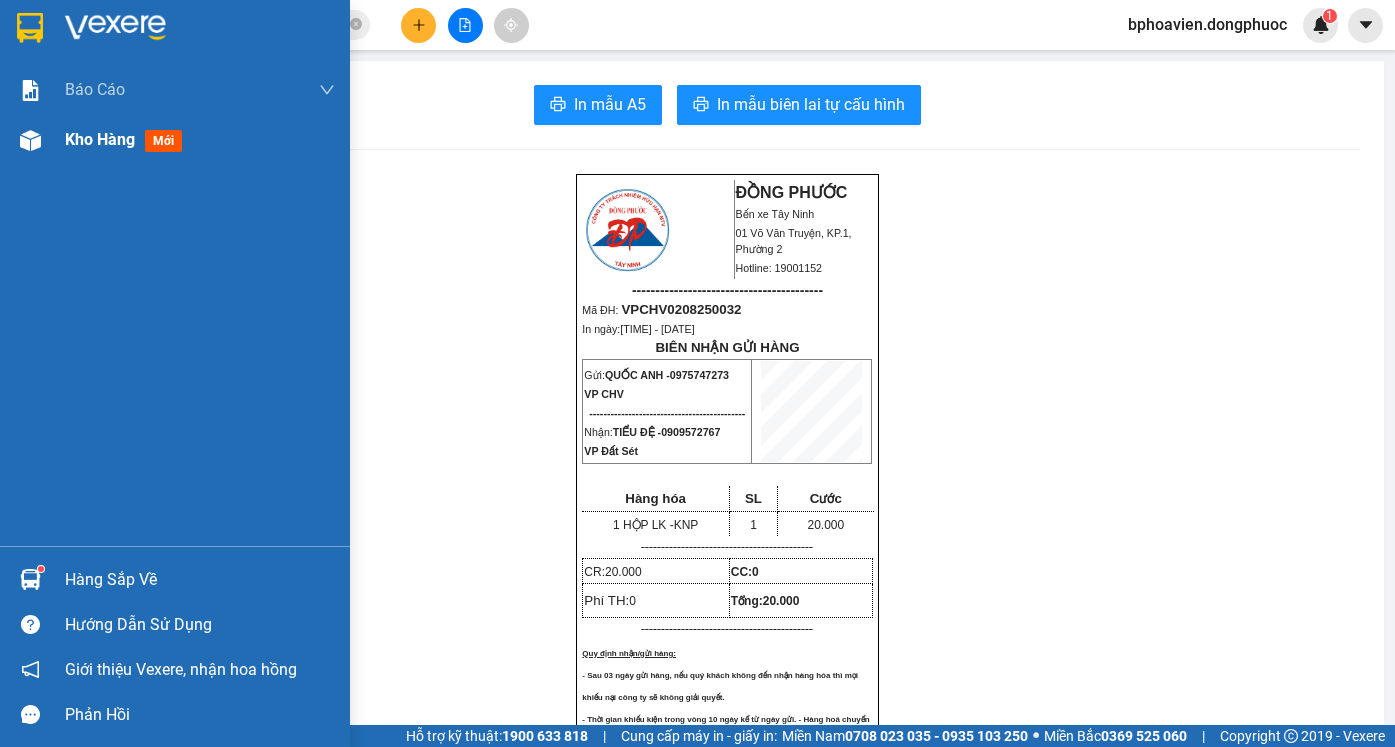 click on "Kho hàng" at bounding box center [100, 139] 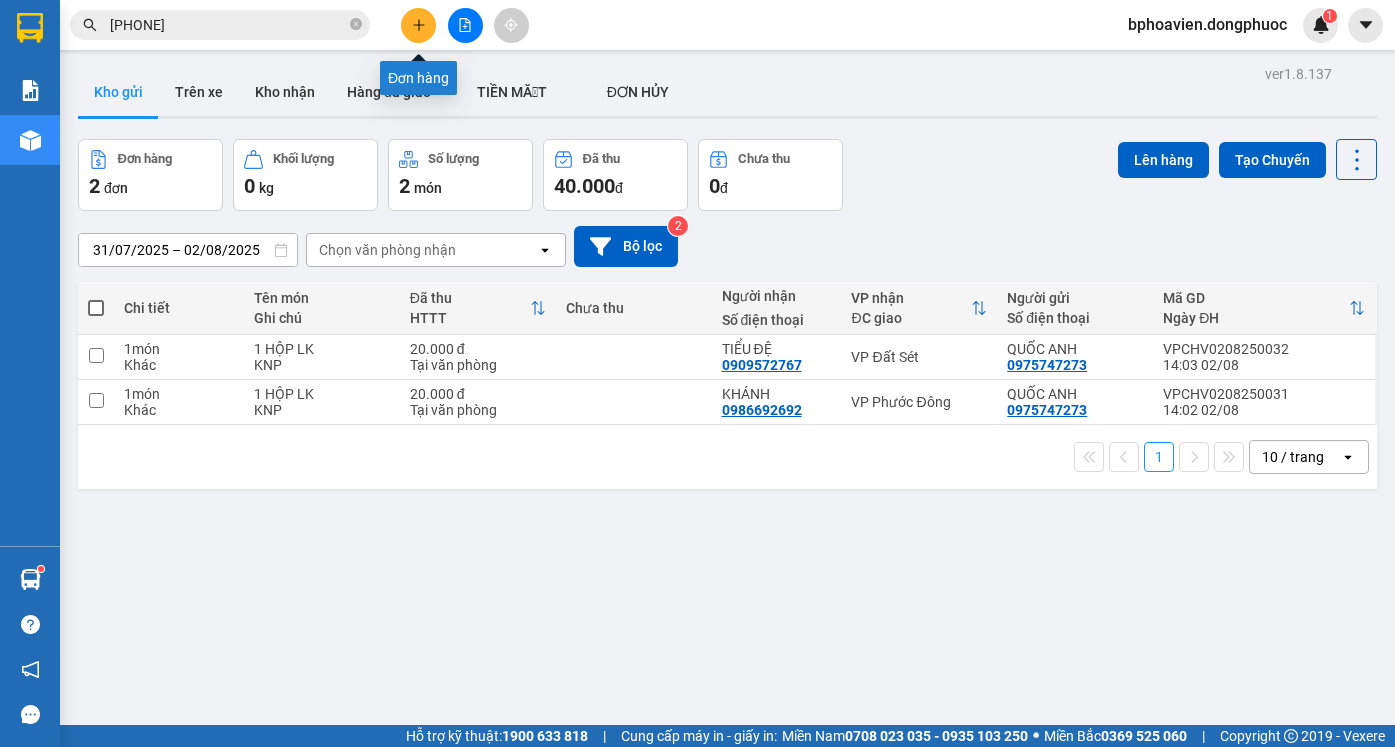 click at bounding box center (418, 25) 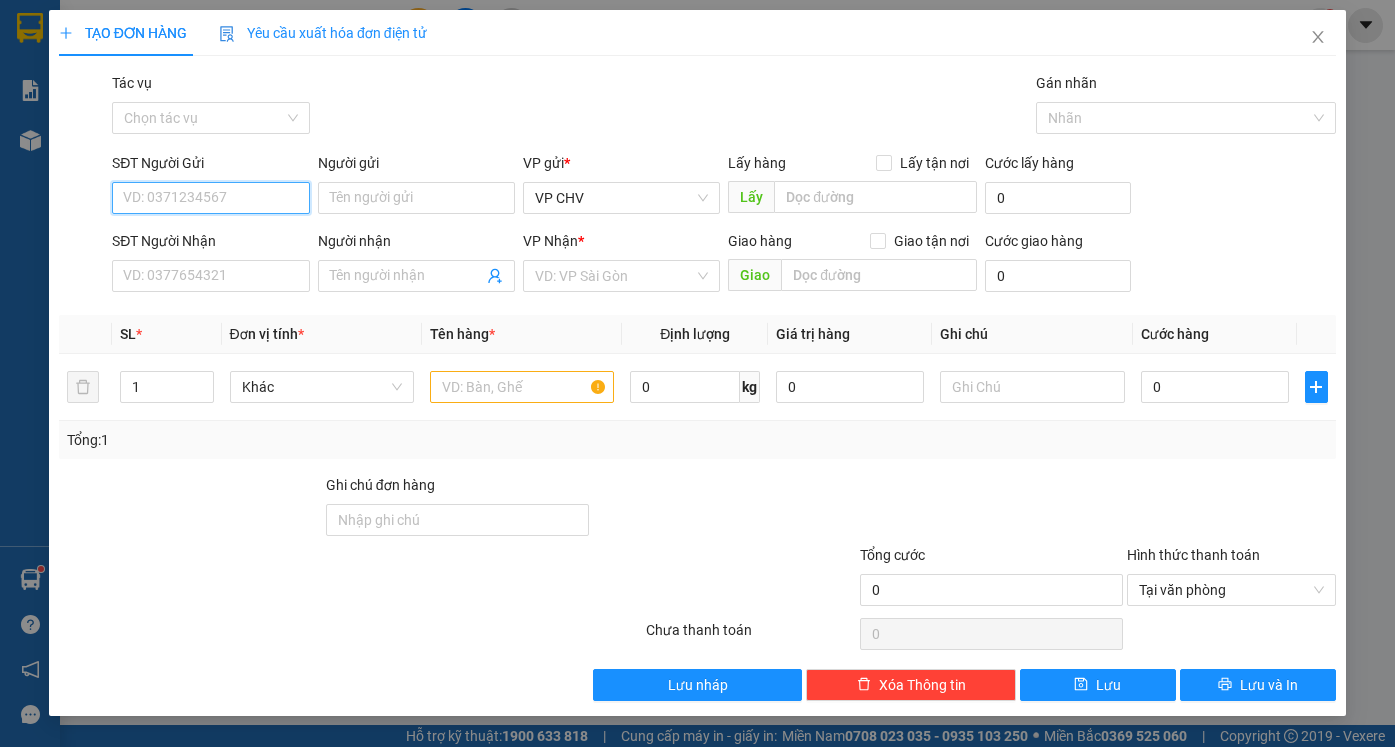 click on "SĐT Người Gửi" at bounding box center [210, 198] 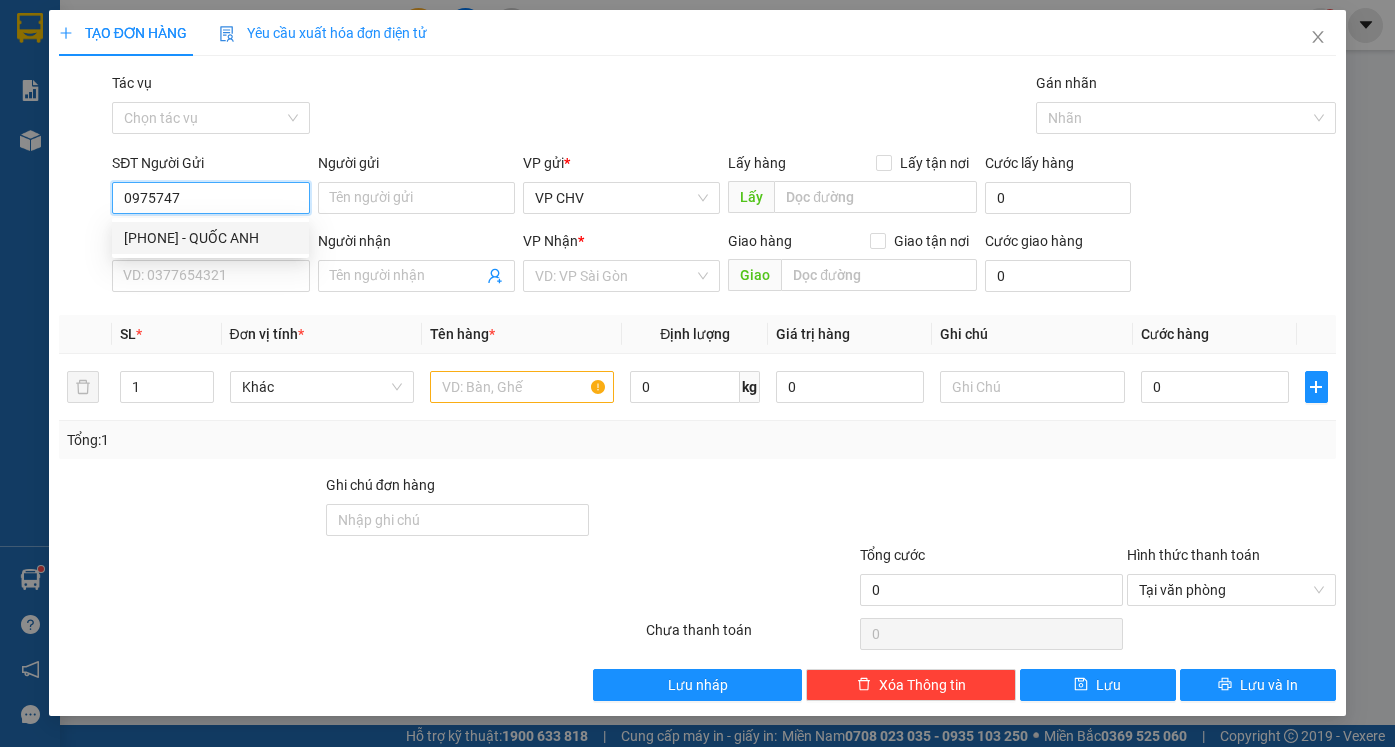 click on "[PHONE] - QUỐC ANH" at bounding box center (210, 238) 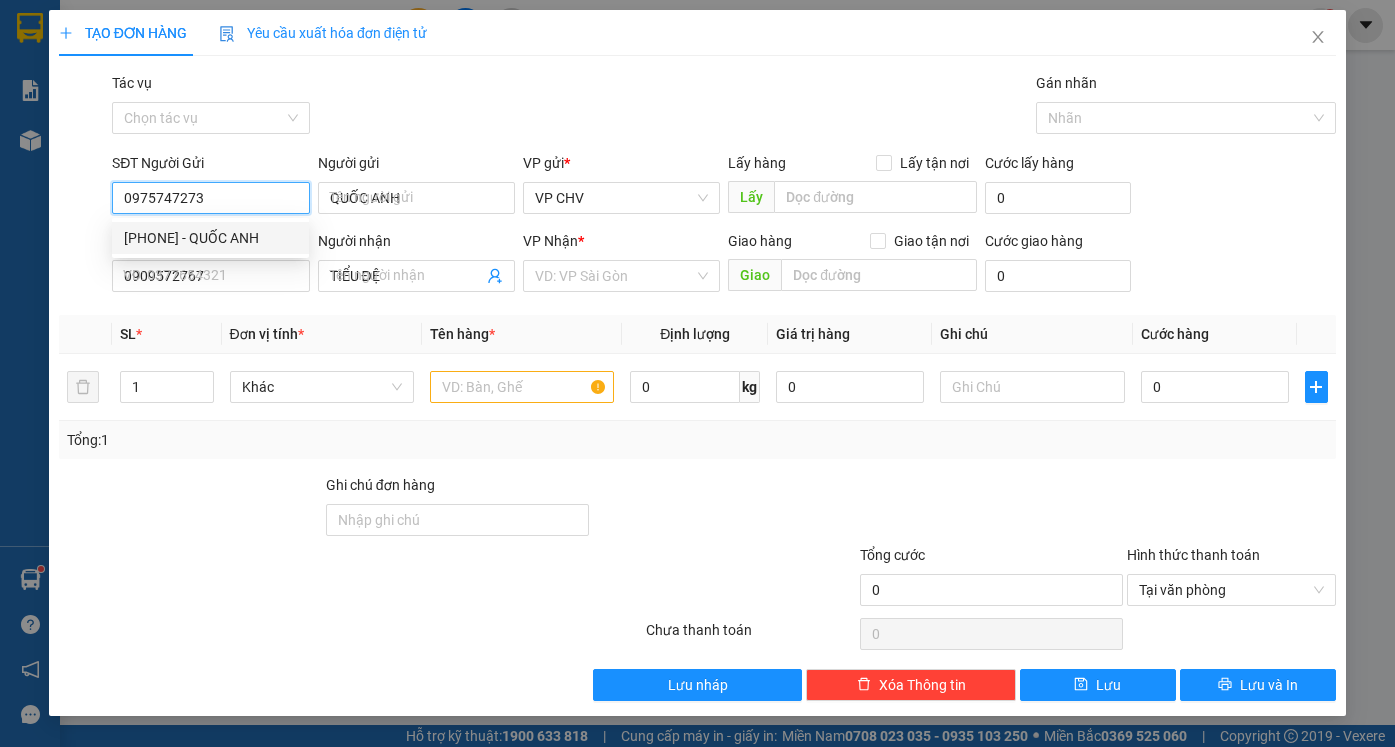 type on "20.000" 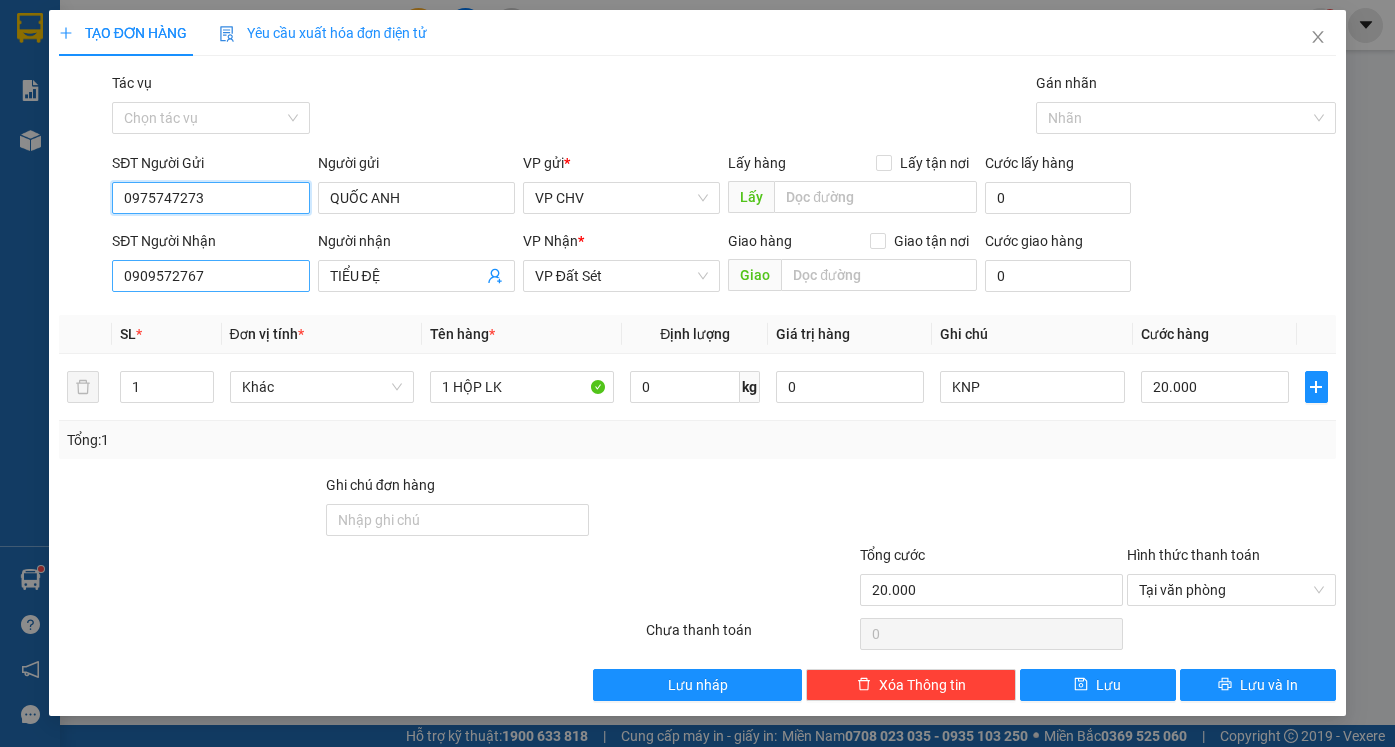 type on "0975747273" 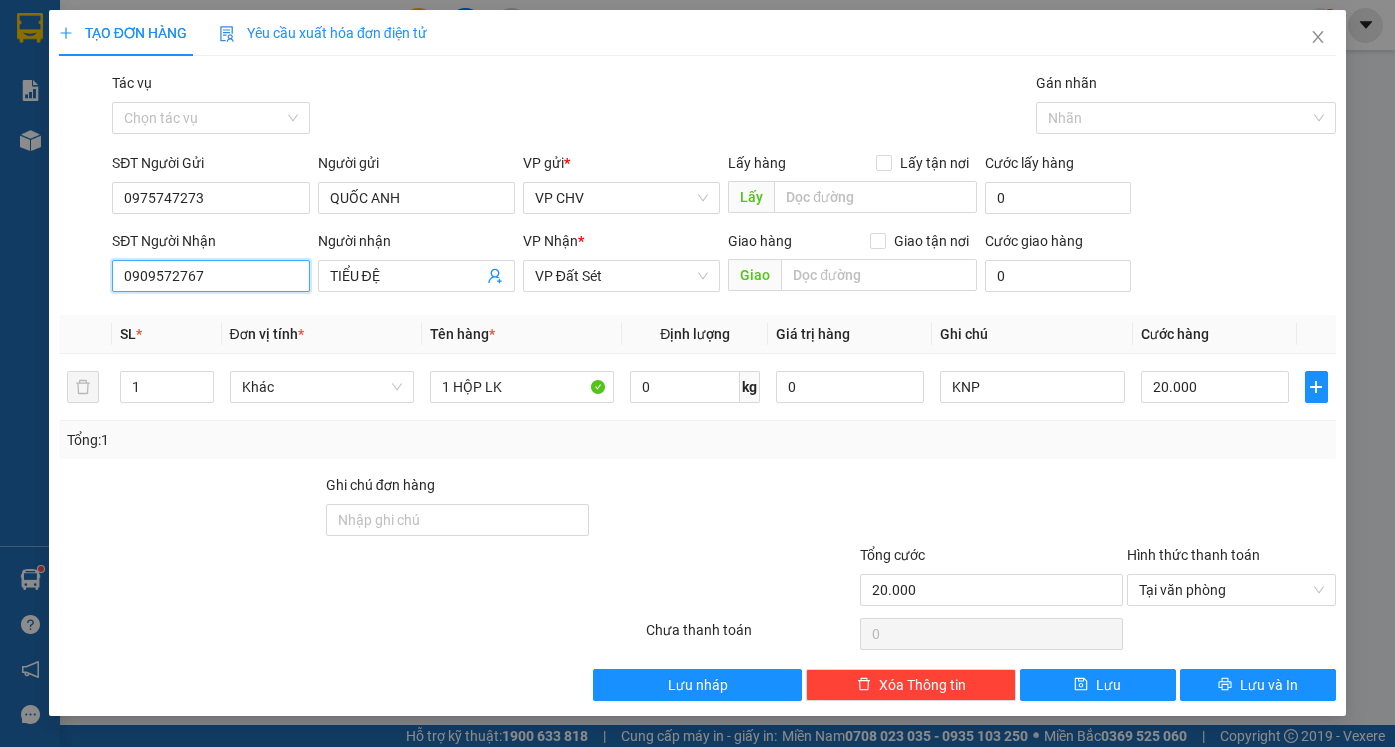 click on "0909572767" at bounding box center (210, 276) 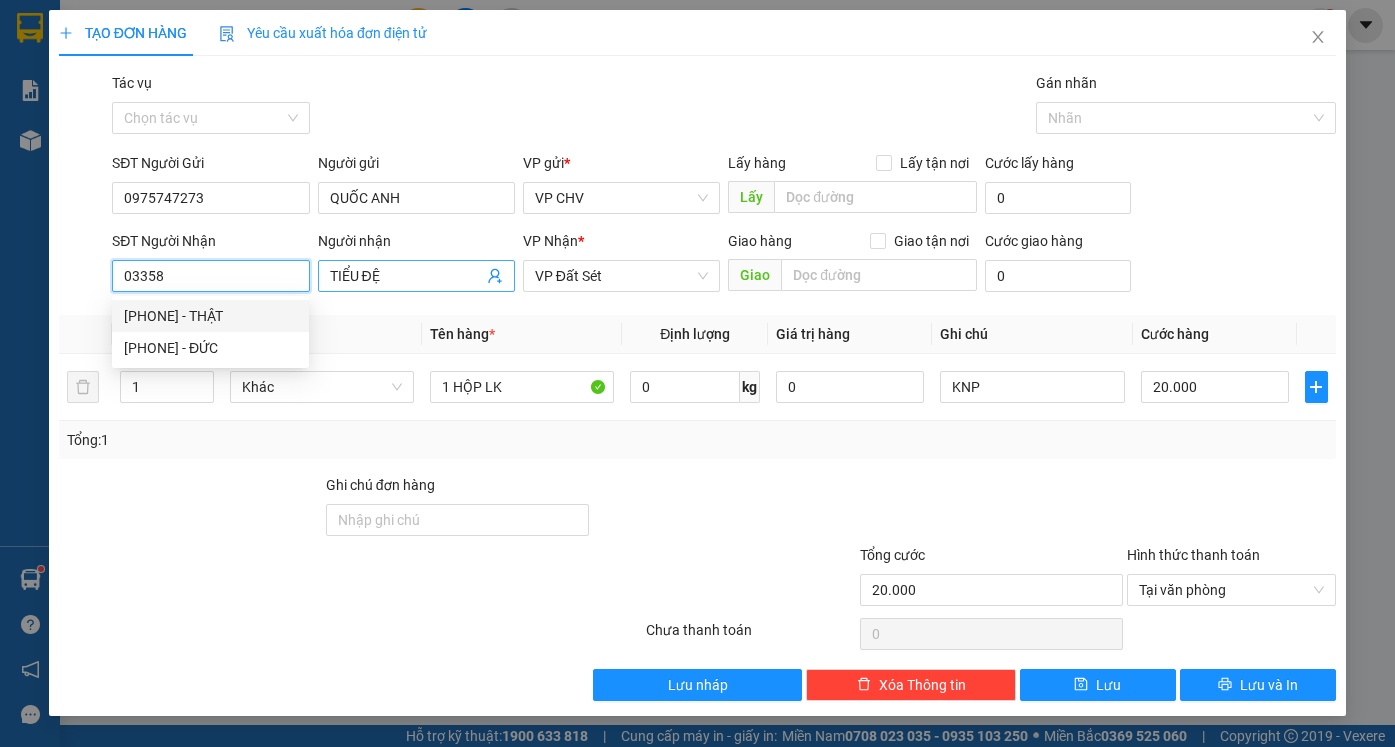 type on "03358" 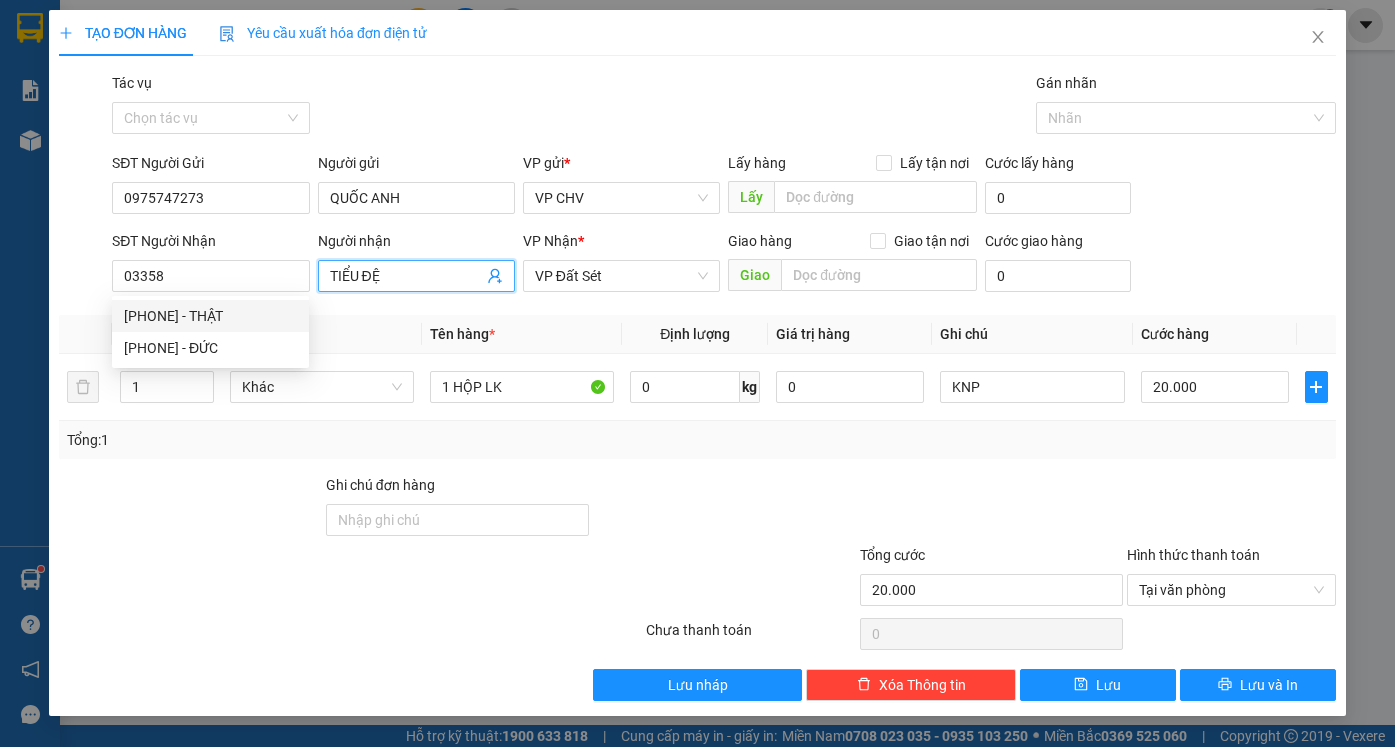 click on "TIỂU ĐỆ" at bounding box center (406, 276) 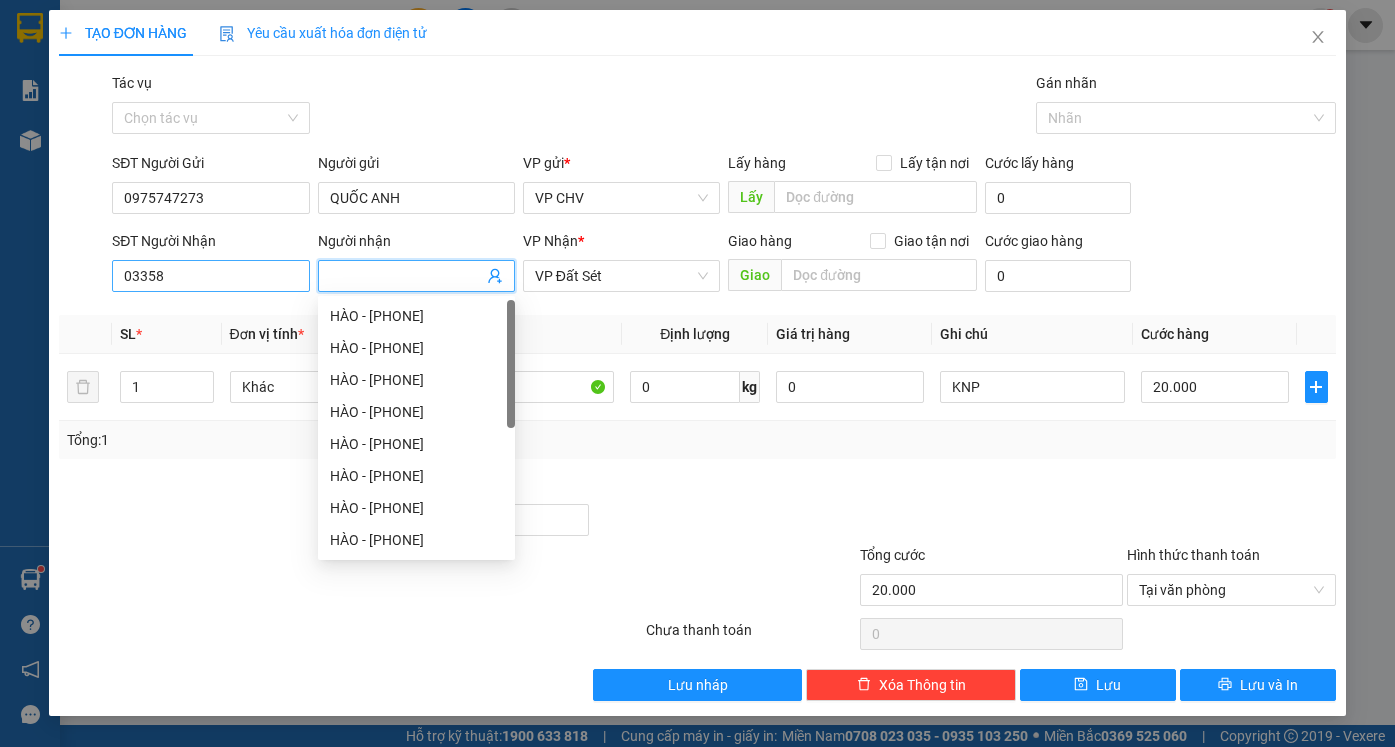 type 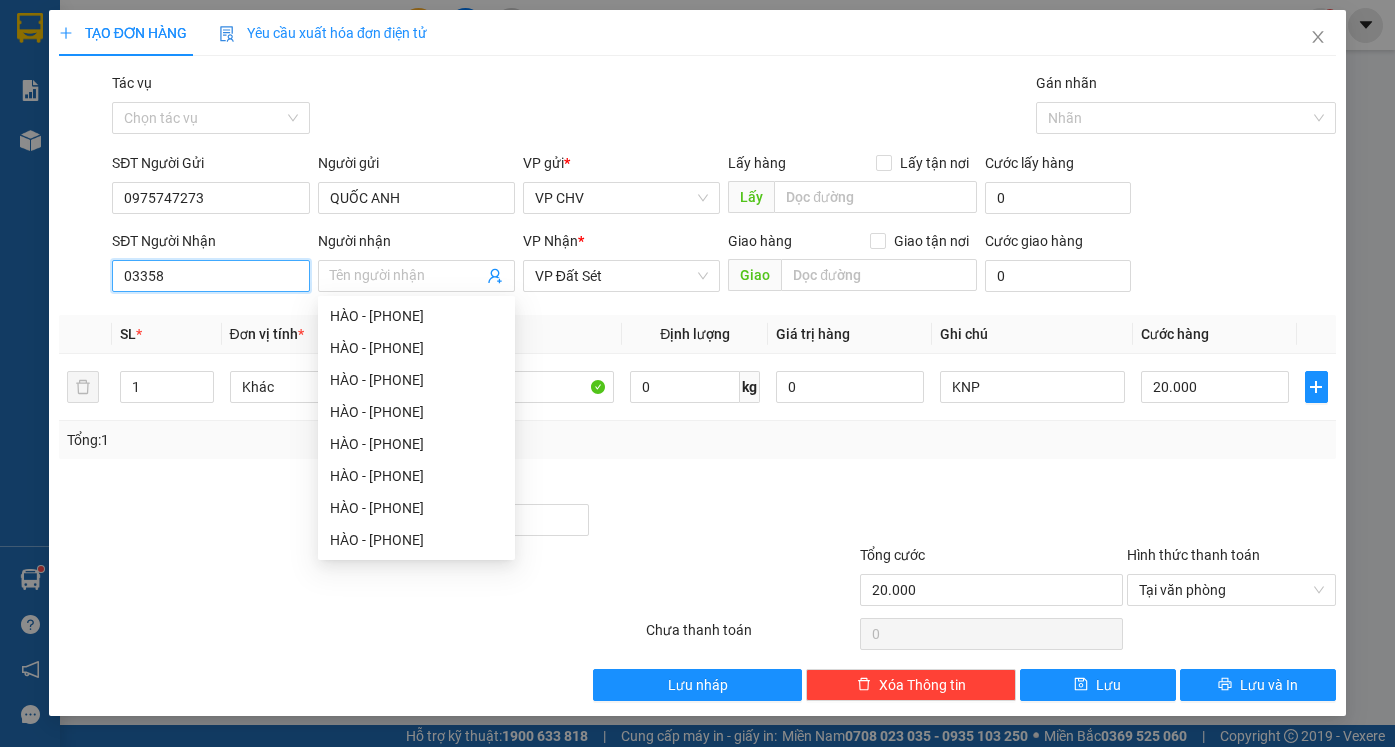 click on "03358" at bounding box center (210, 276) 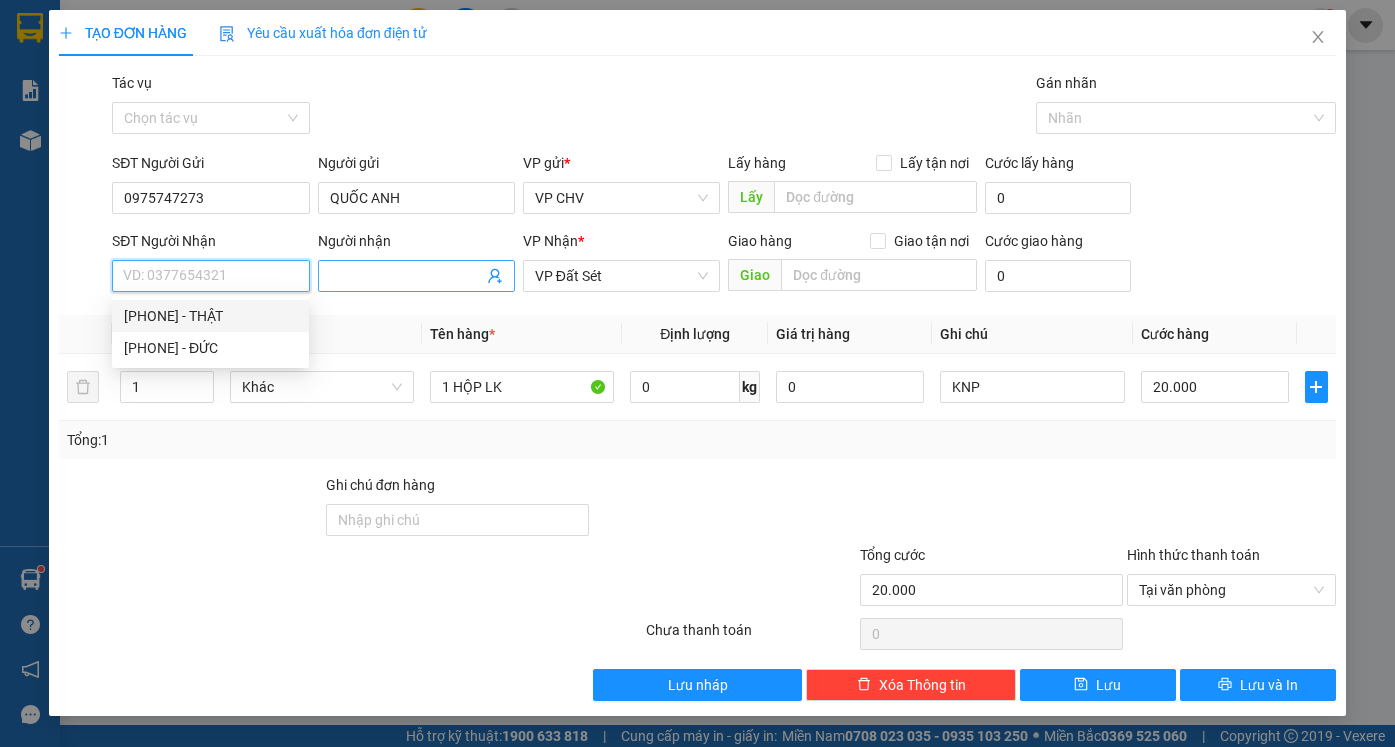 type 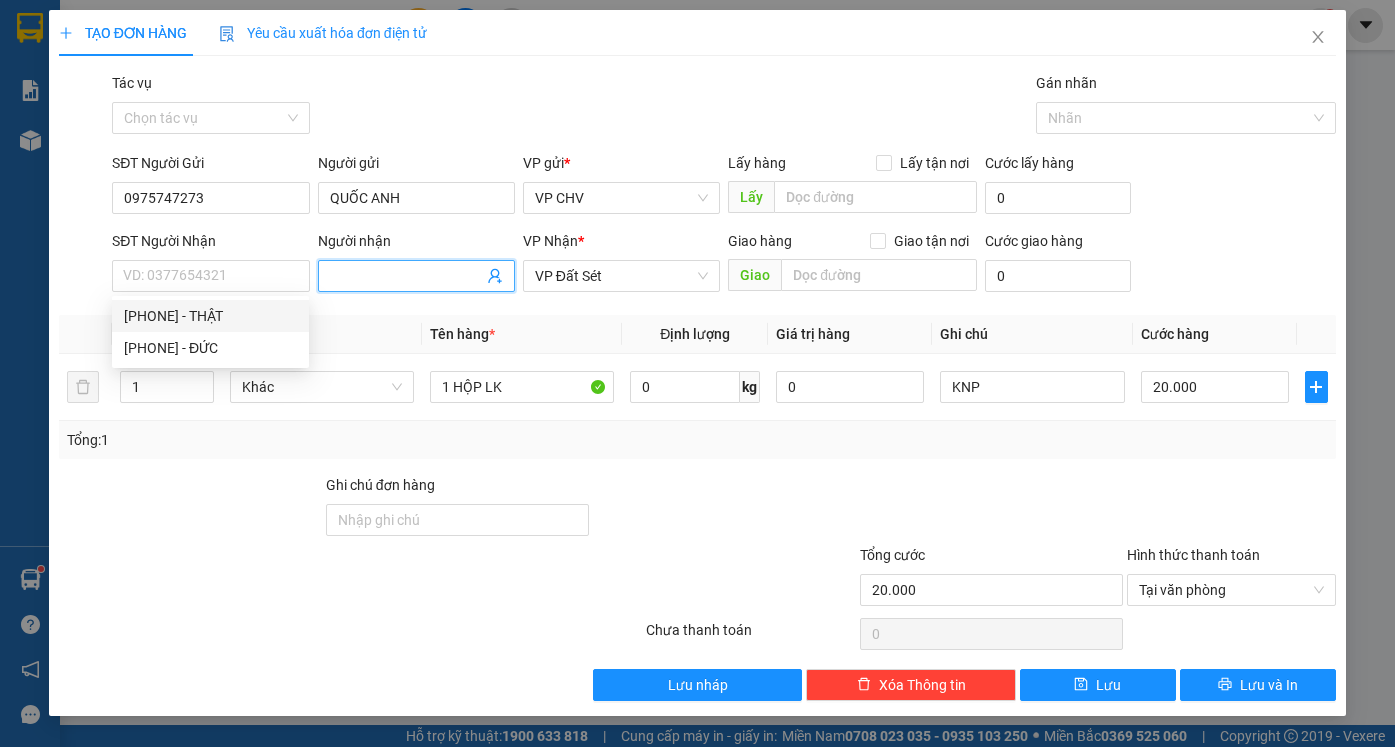 click on "Người nhận" at bounding box center [406, 276] 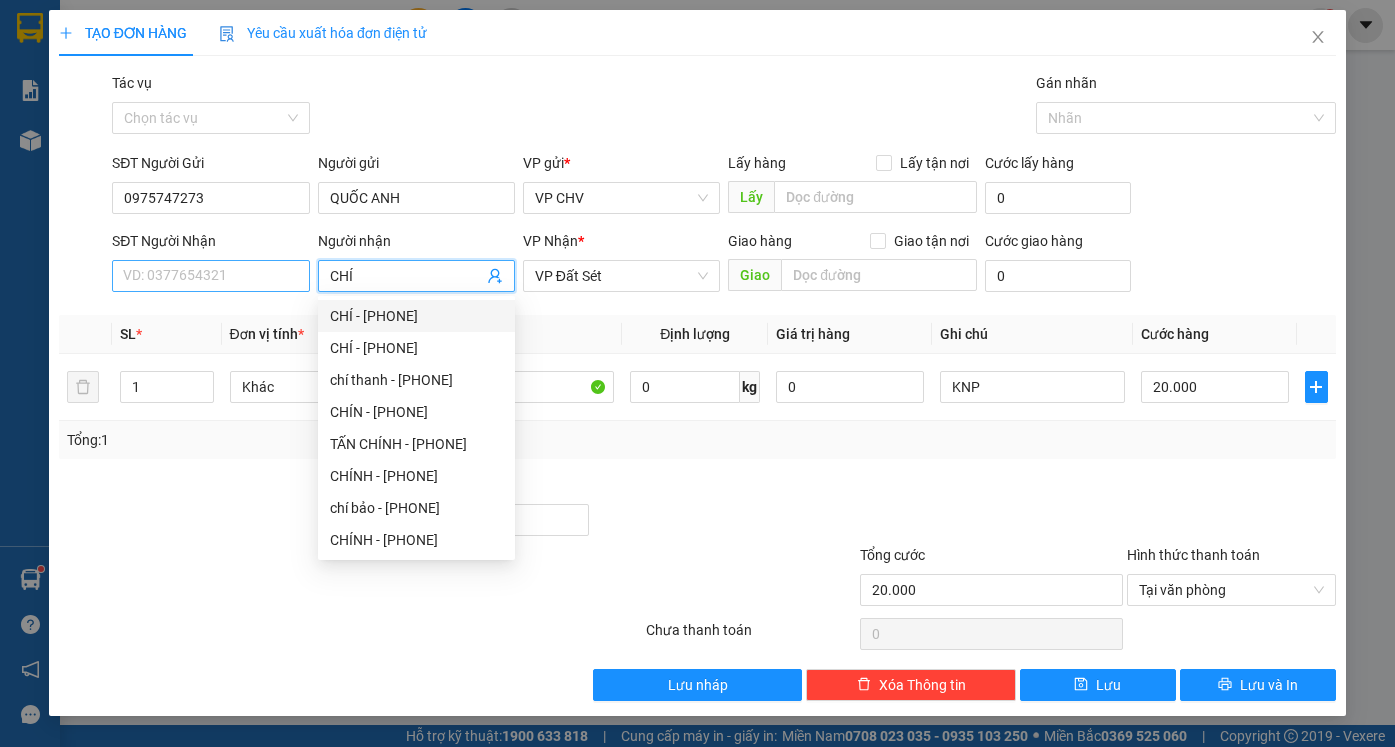 type on "CHÍ" 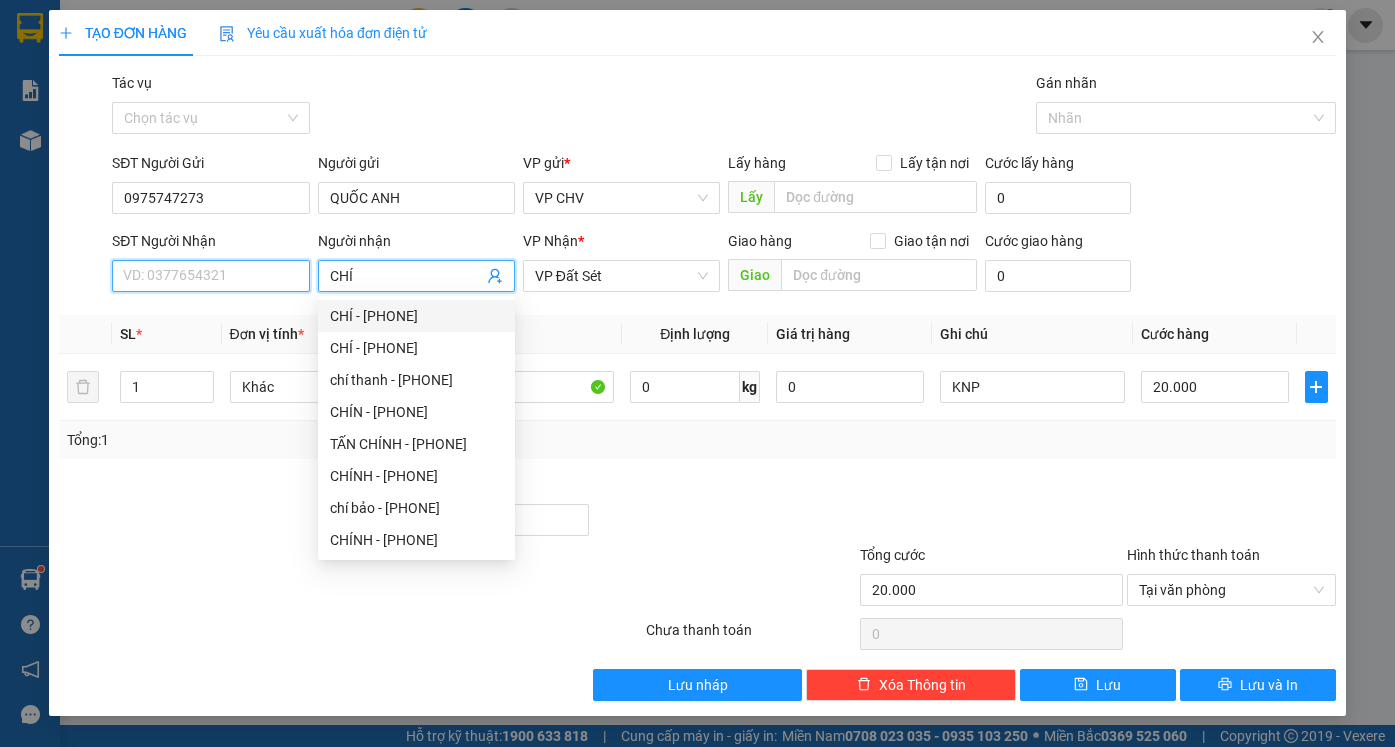 click on "SĐT Người Nhận" at bounding box center [210, 276] 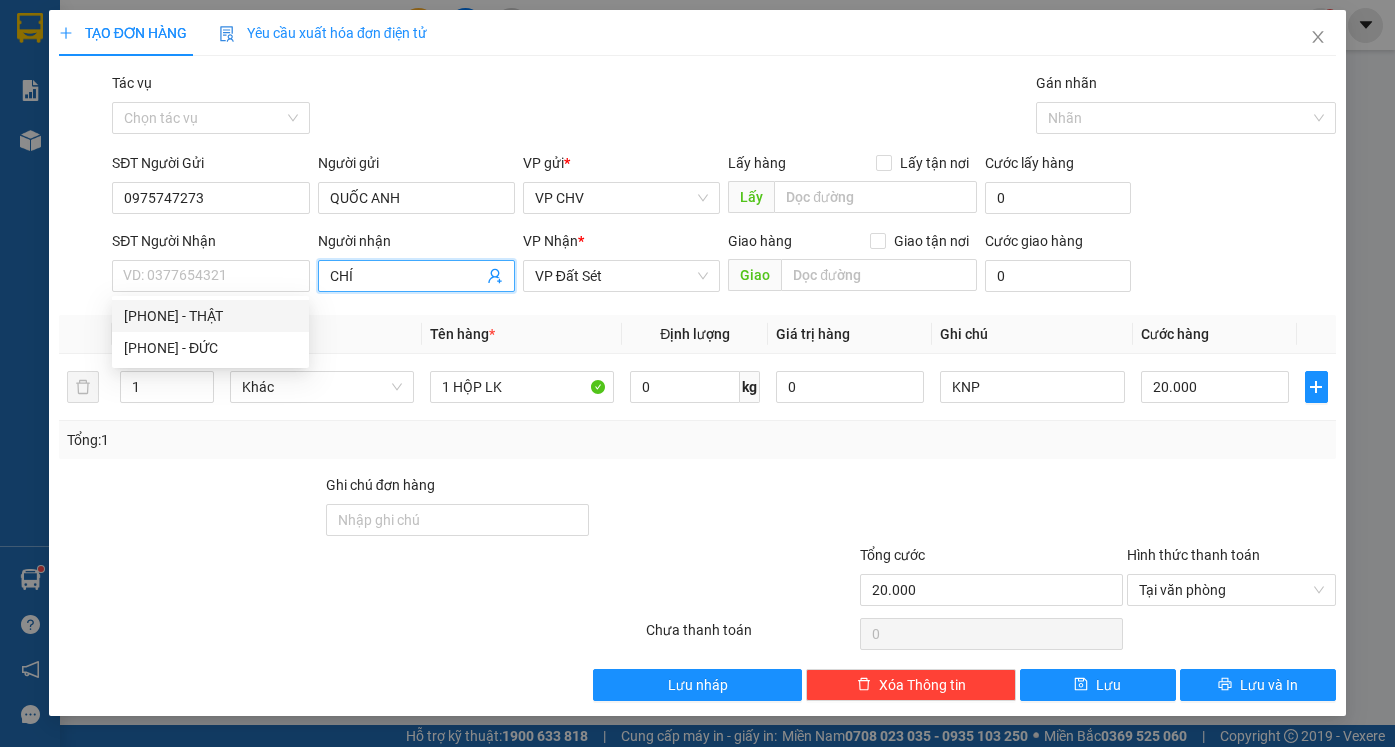 click on "CHÍ" at bounding box center [416, 276] 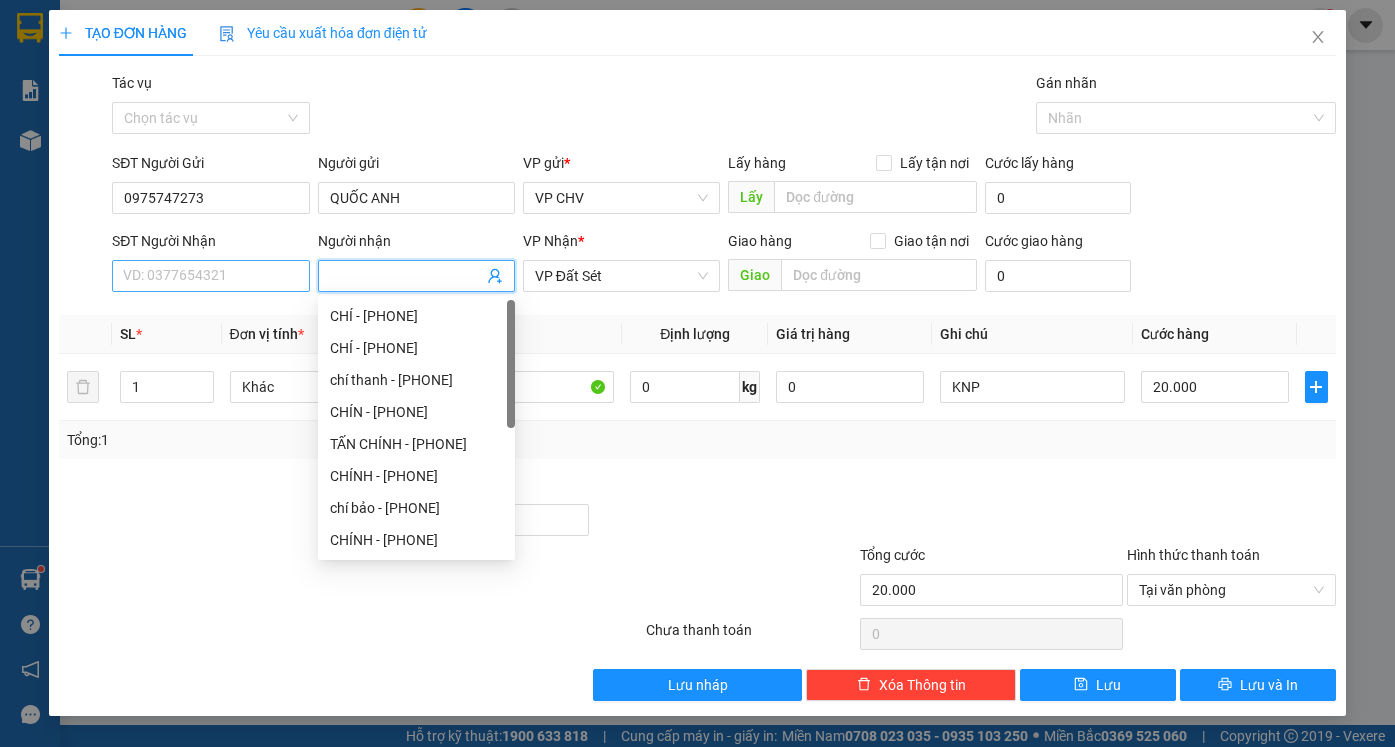 type 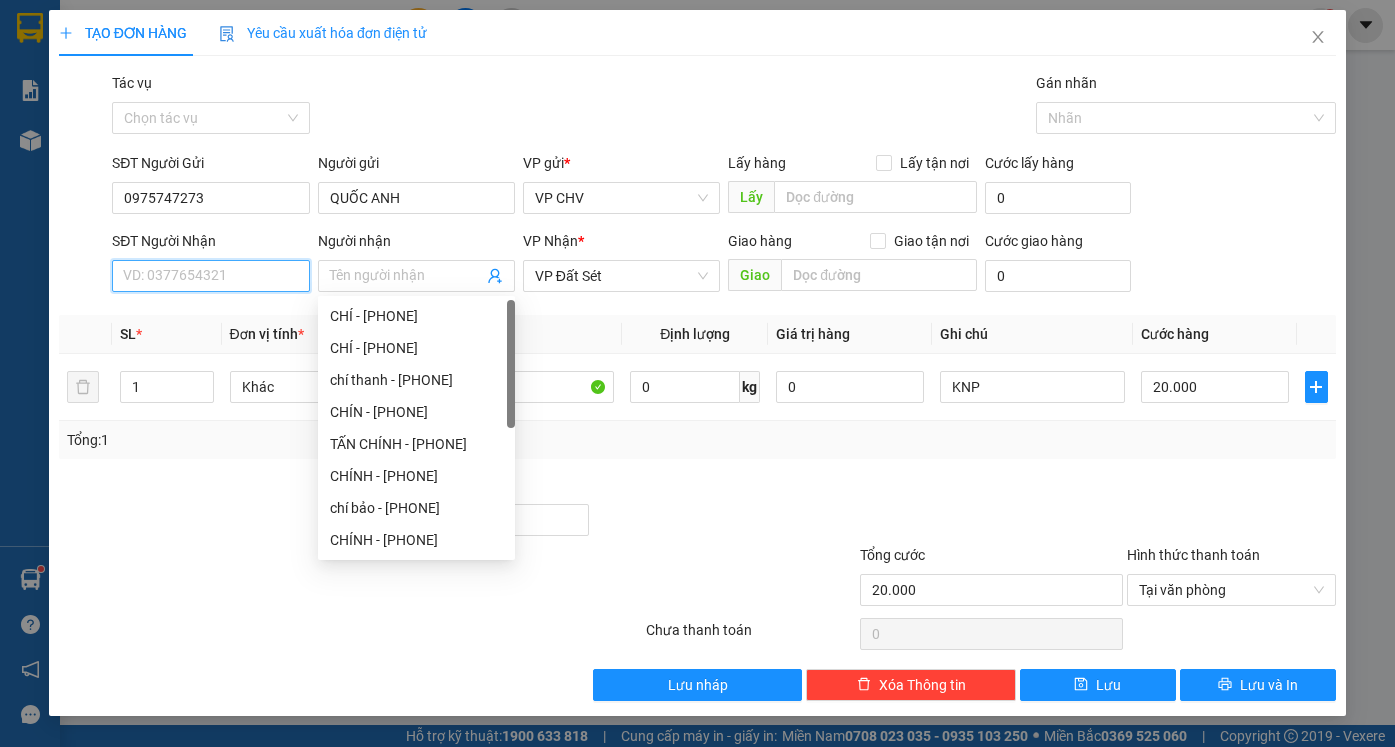 click on "SĐT Người Nhận" at bounding box center (210, 276) 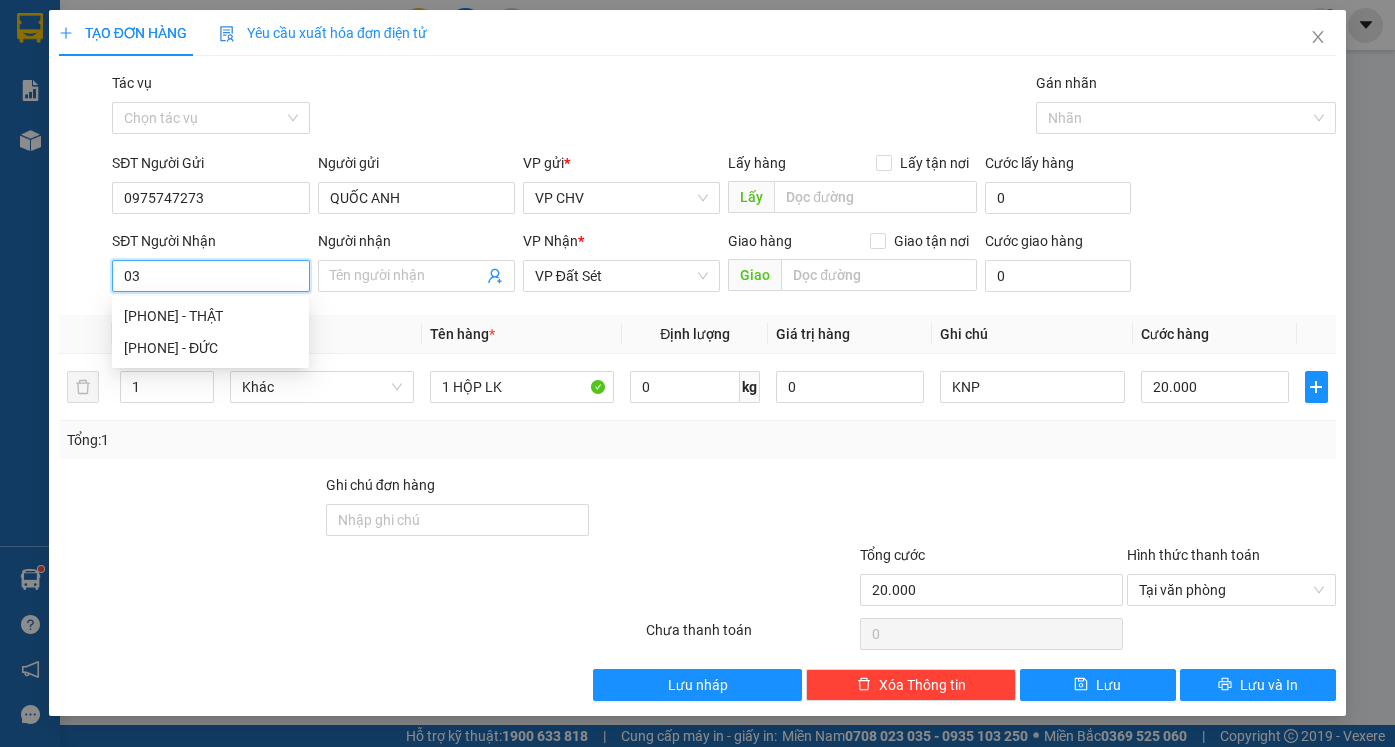 type on "033" 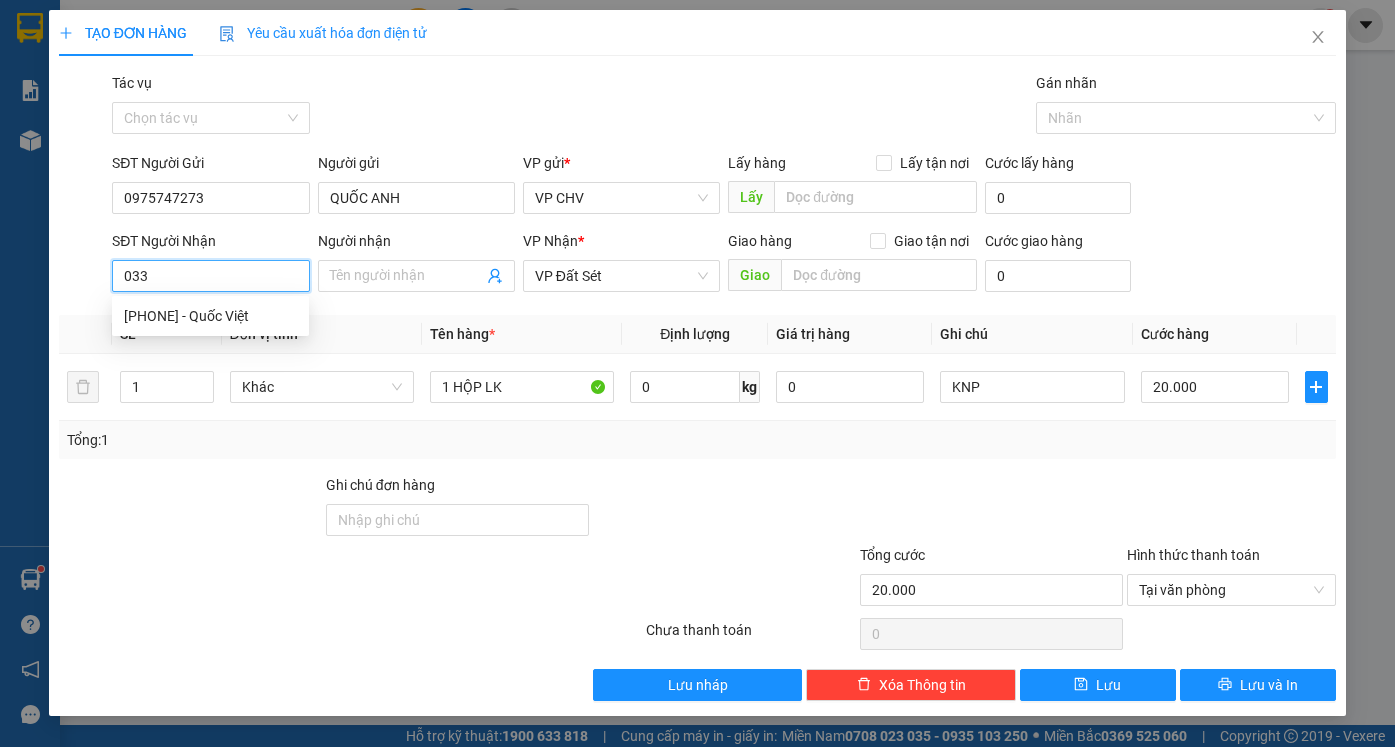 click on "033" at bounding box center [210, 276] 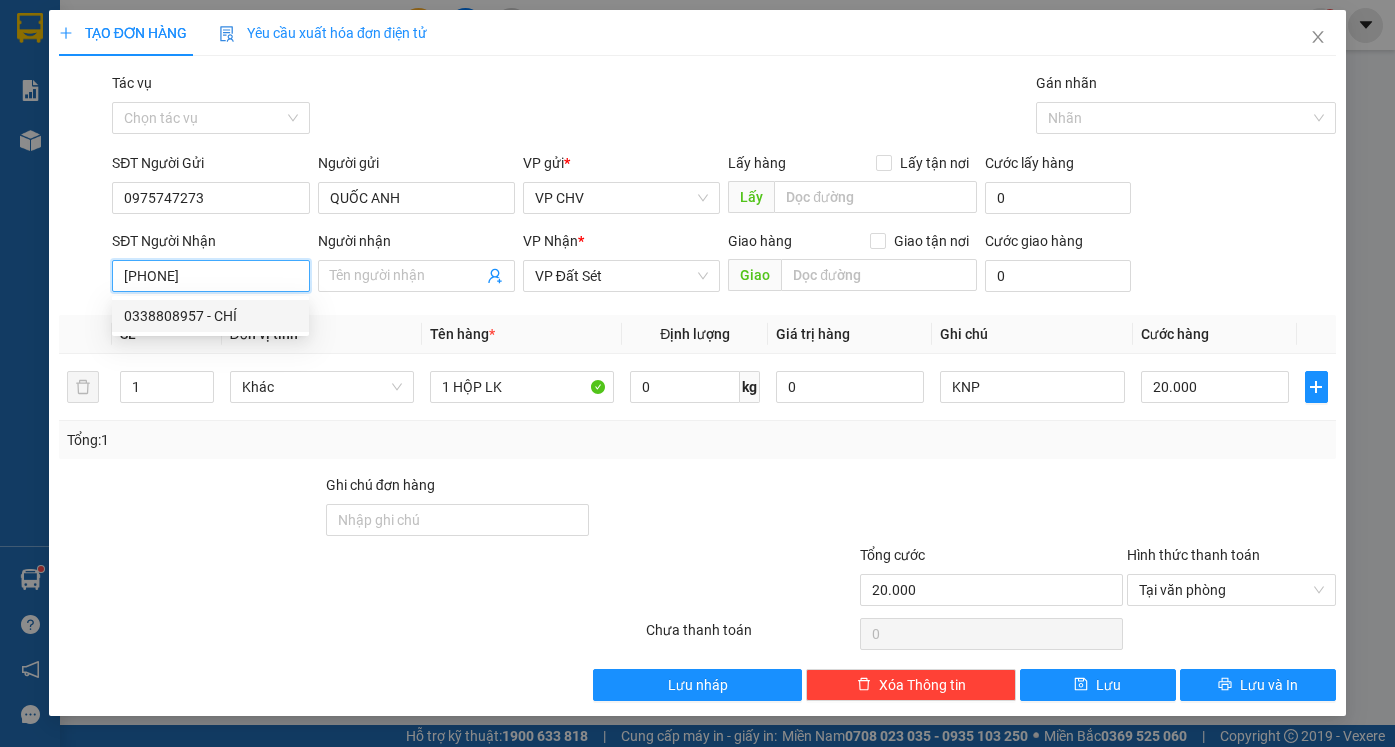click on "0338808957 - CHÍ" at bounding box center (210, 316) 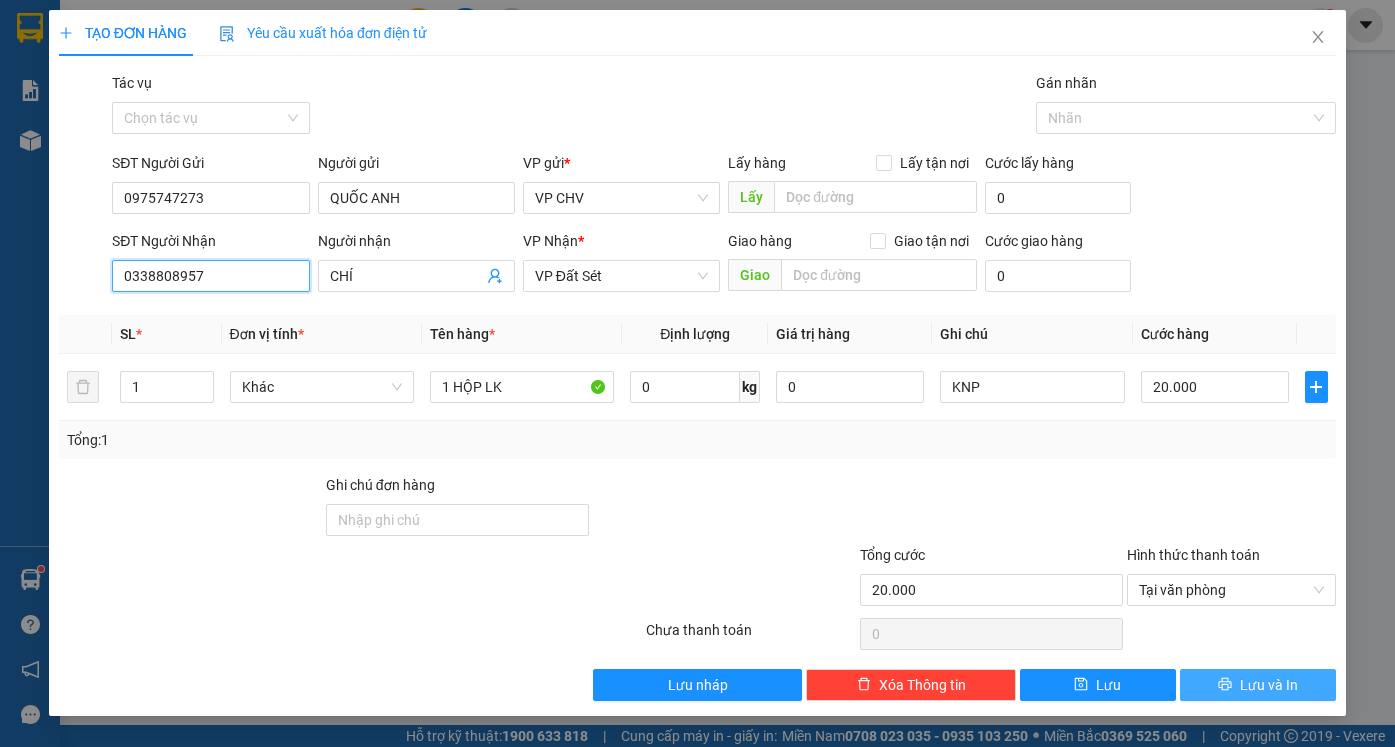 type on "0338808957" 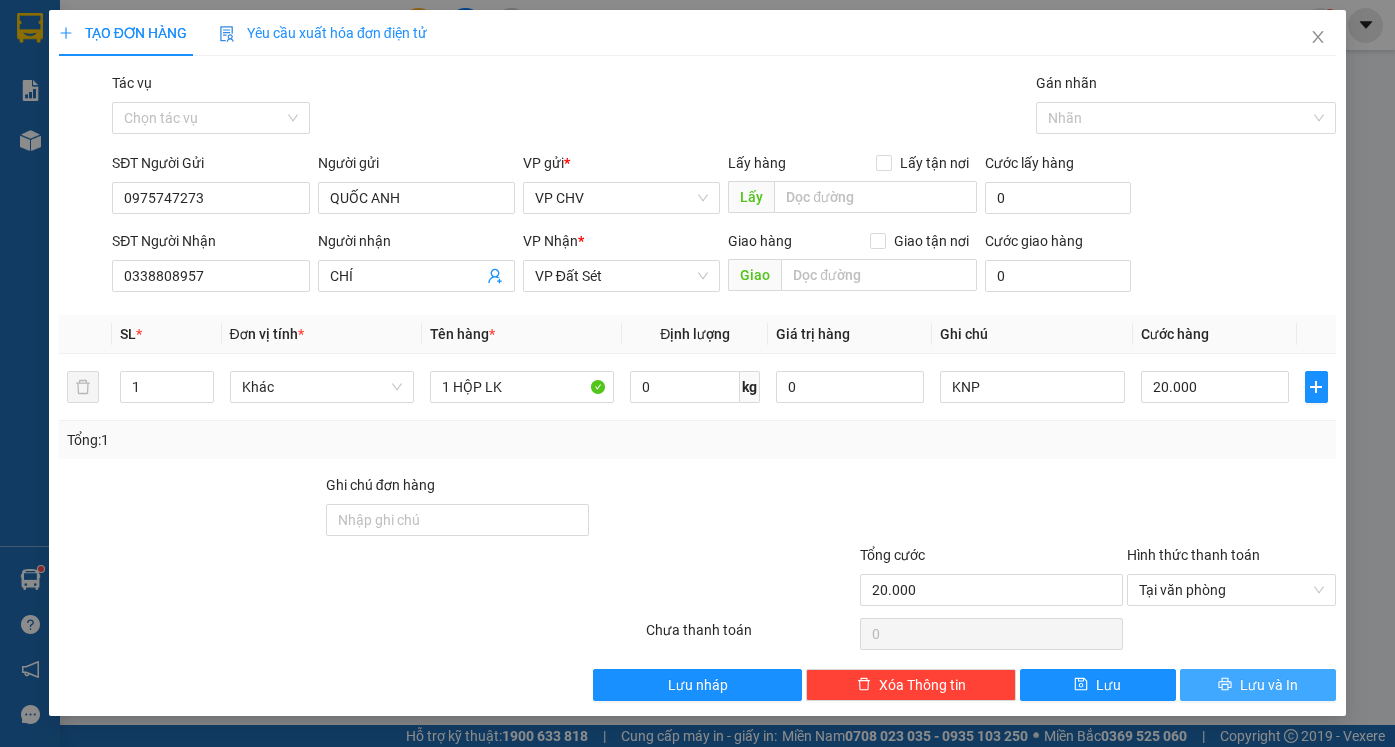 drag, startPoint x: 1285, startPoint y: 685, endPoint x: 482, endPoint y: 117, distance: 983.5817 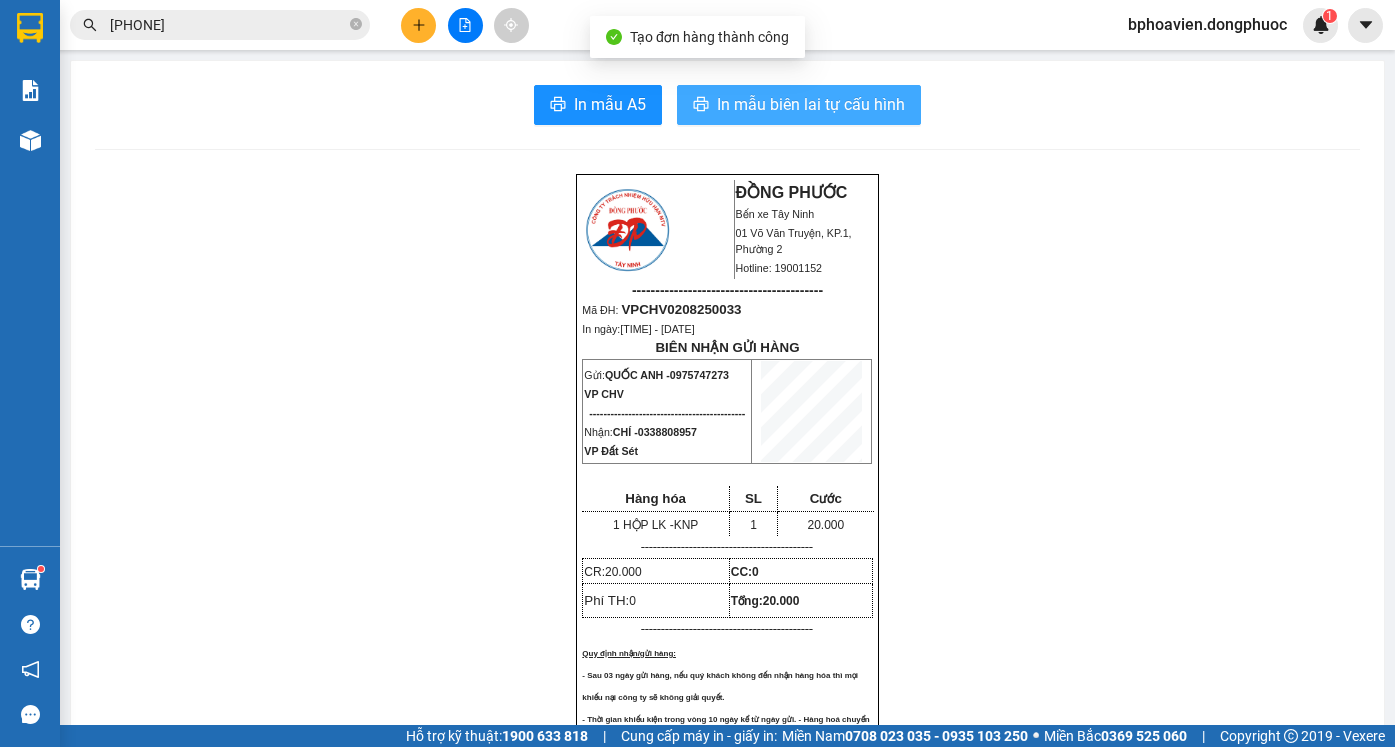 click on "In mẫu biên lai tự cấu hình" at bounding box center (811, 104) 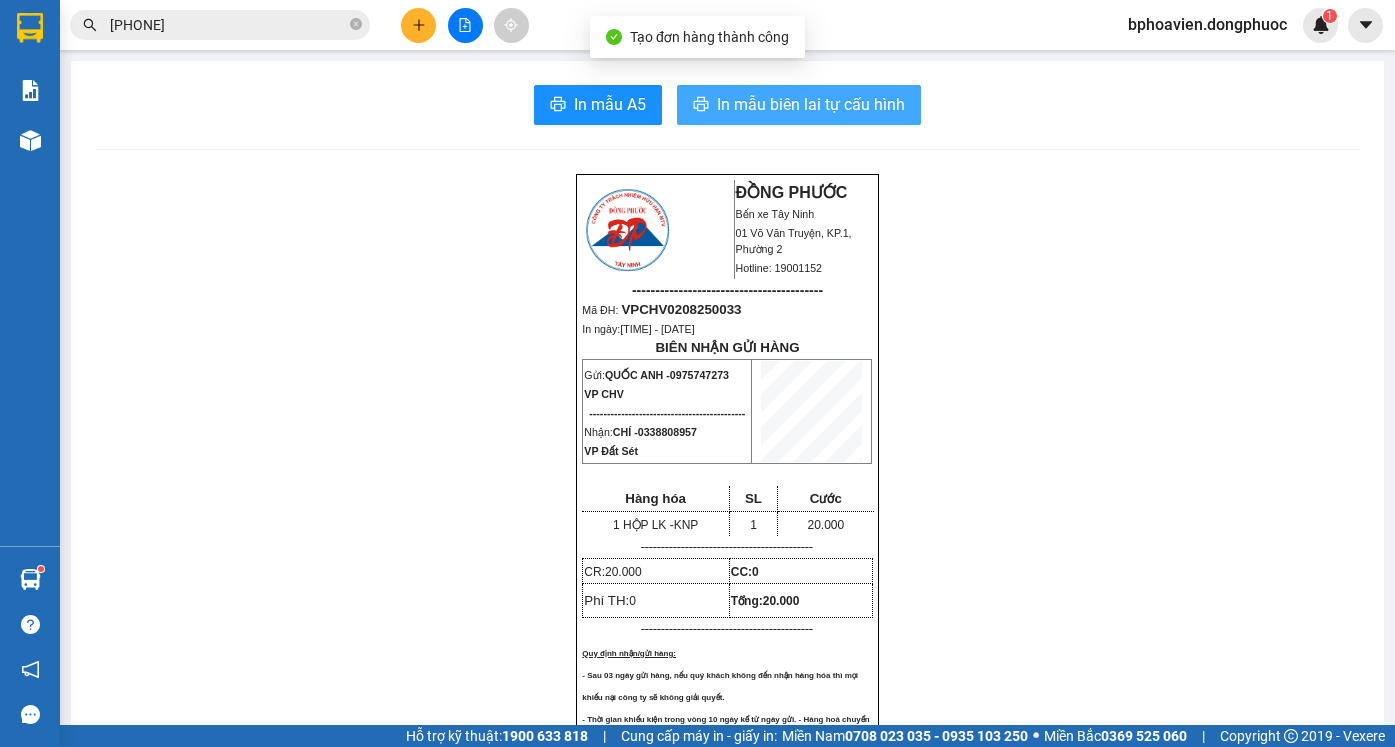 scroll, scrollTop: 0, scrollLeft: 0, axis: both 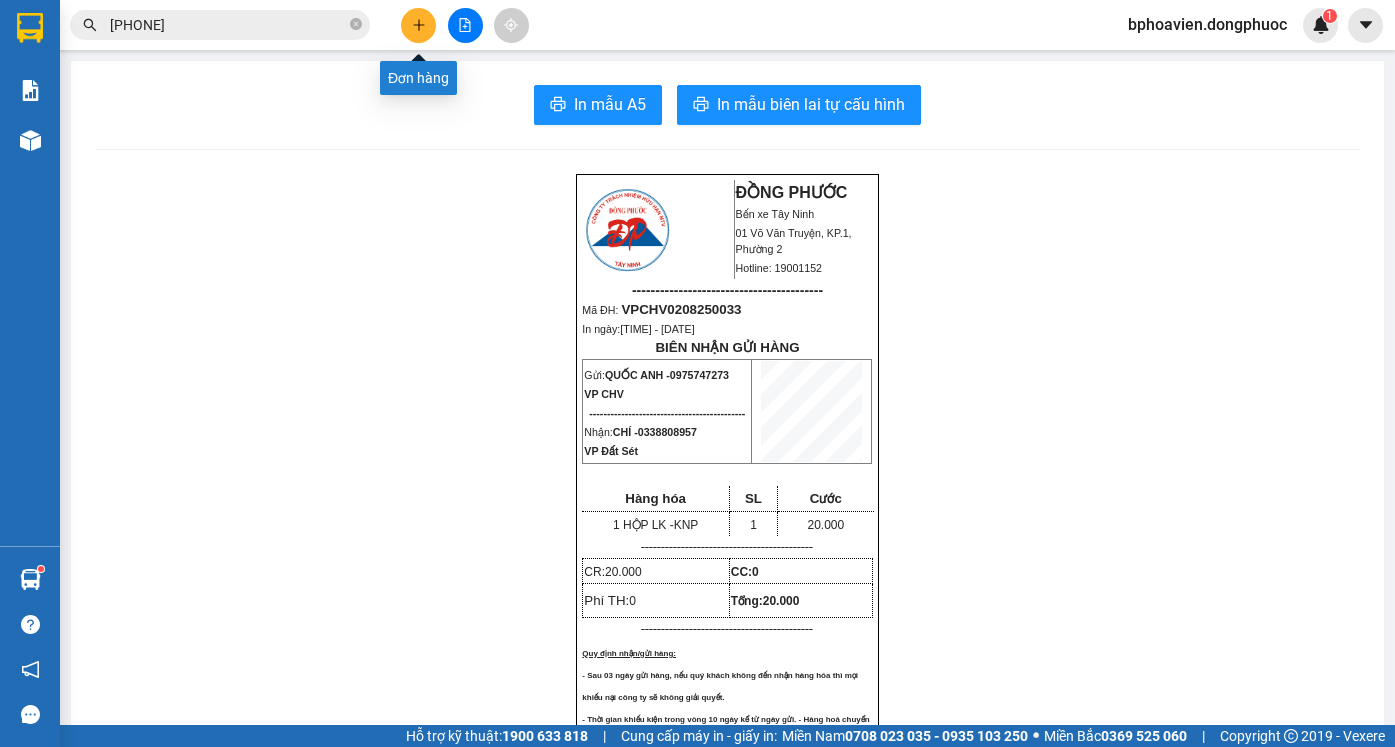 click at bounding box center [418, 25] 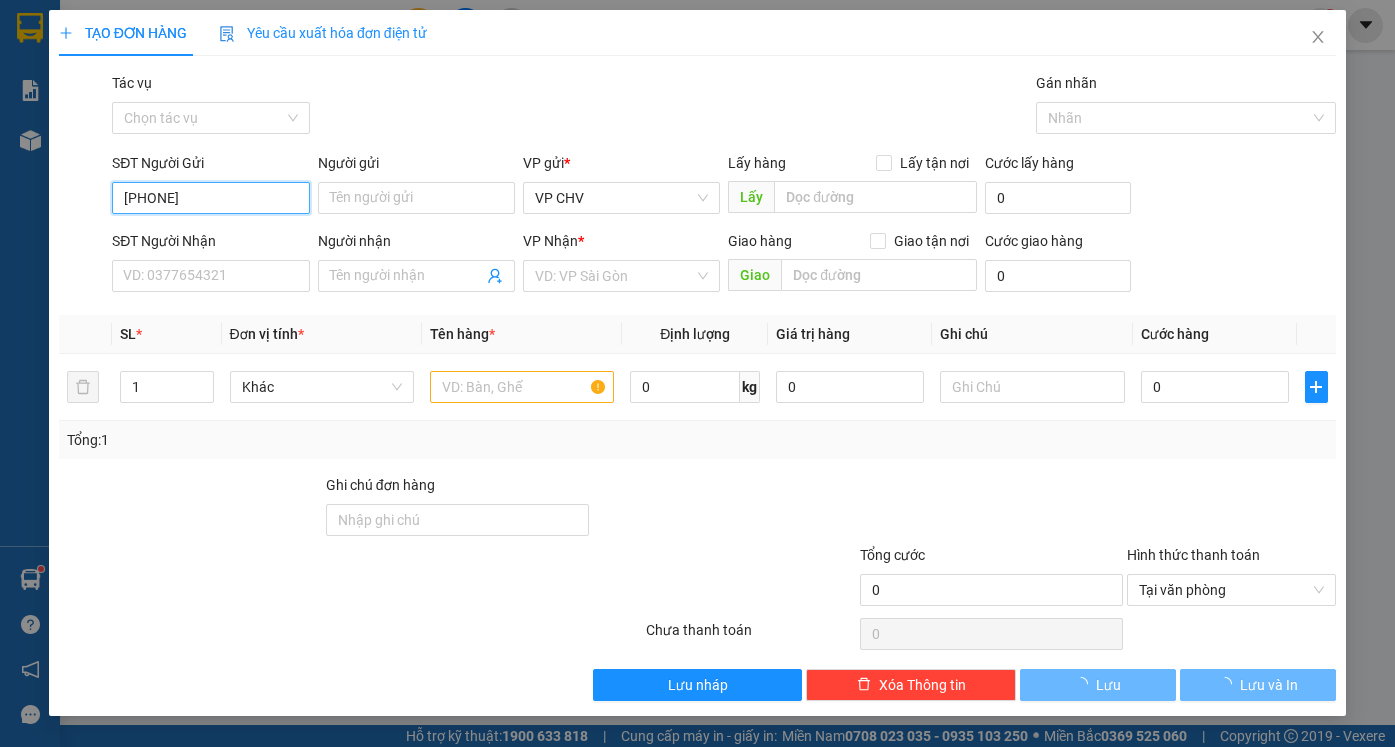 type on "0908033955" 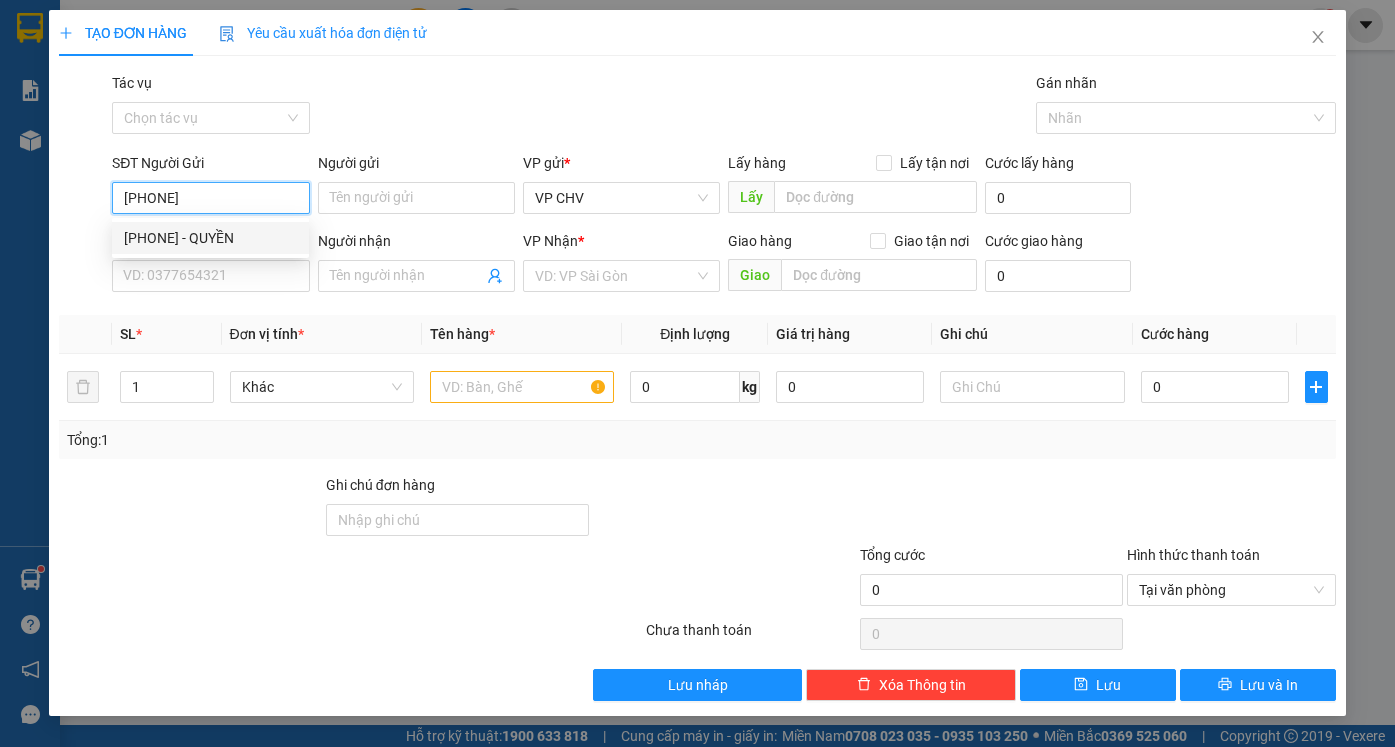 click on "0908033955 - QUYỀN" at bounding box center [210, 238] 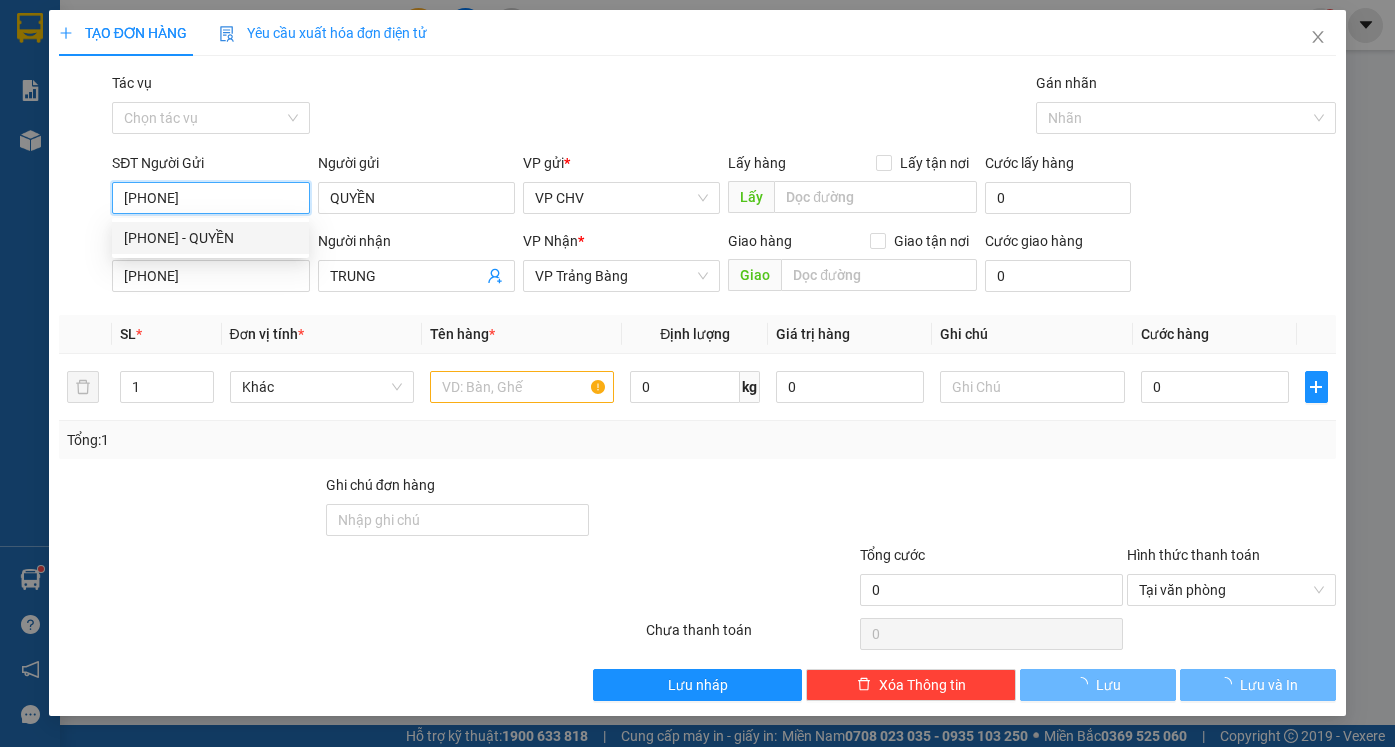 type on "QUYỀN" 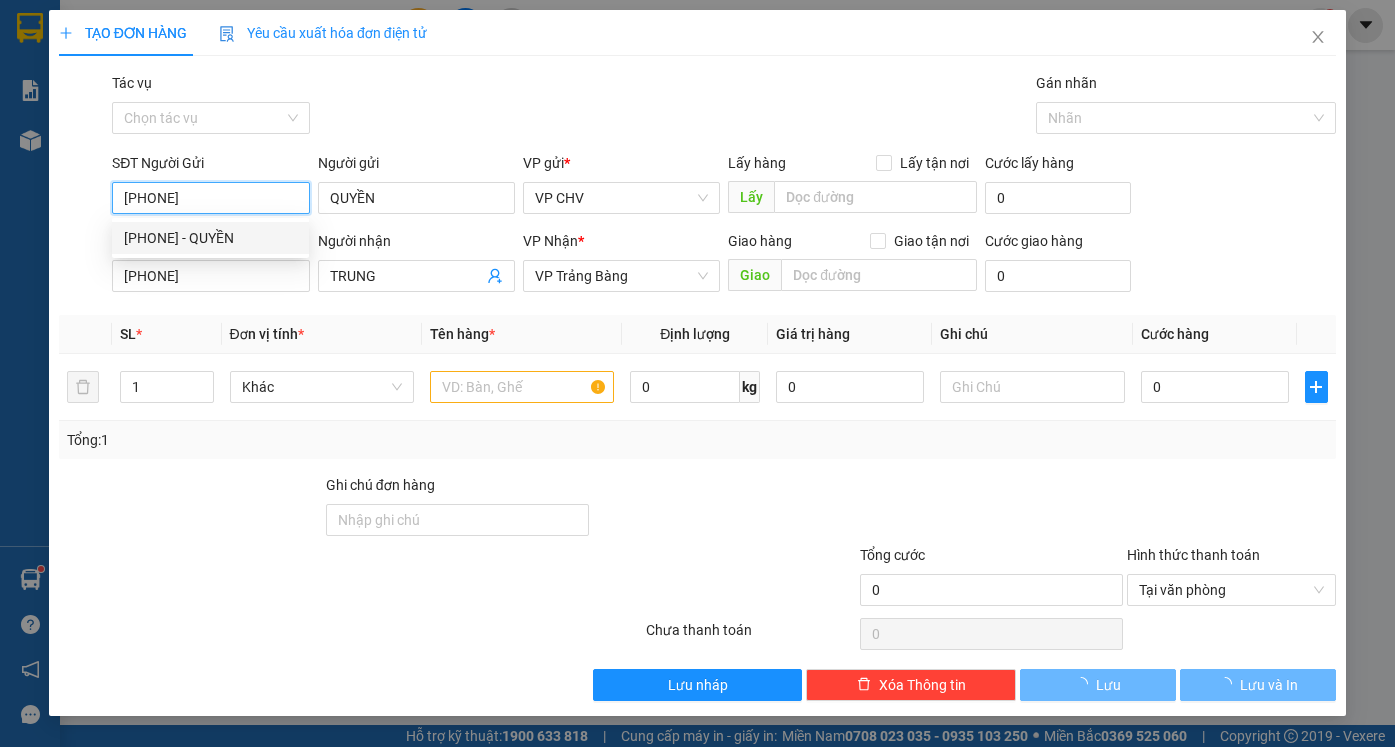 type on "TRUNG" 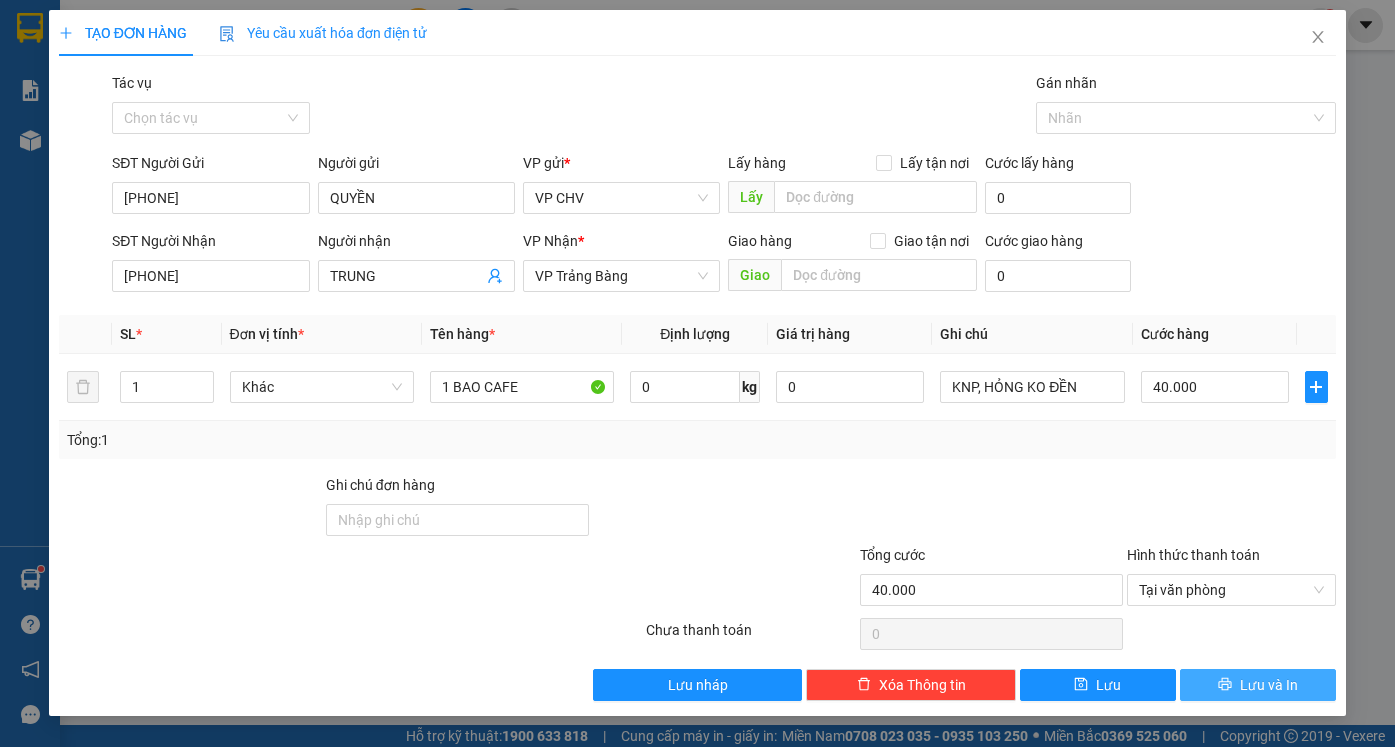click on "Lưu và In" at bounding box center [1269, 685] 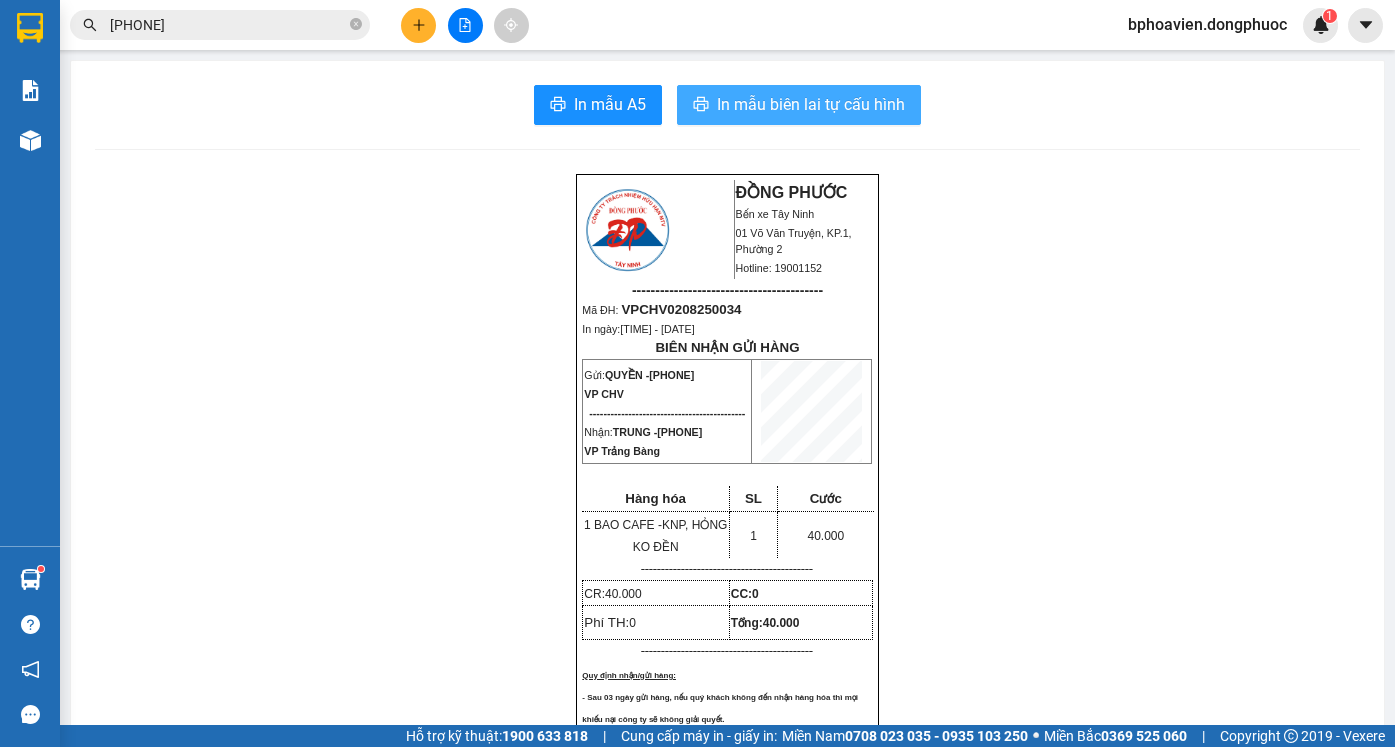 click on "In mẫu biên lai tự cấu hình" at bounding box center [811, 104] 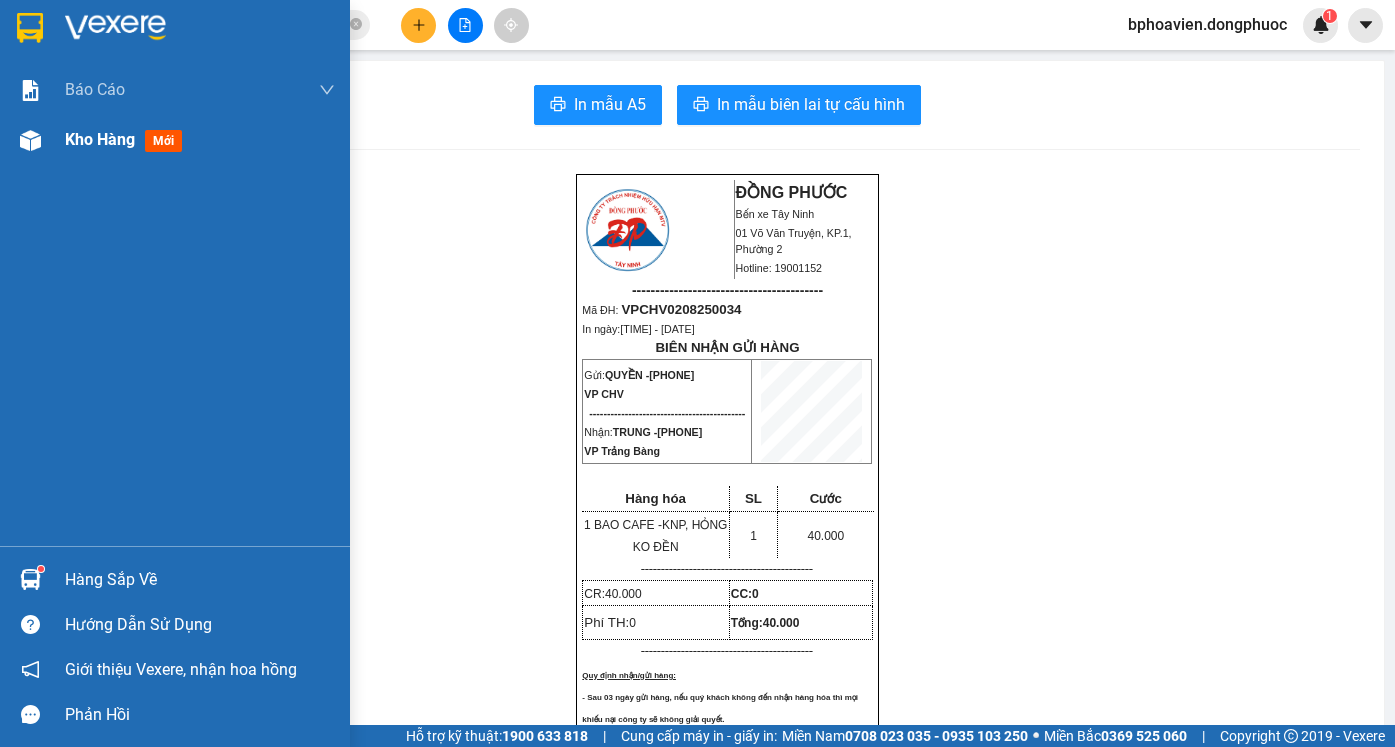 click on "Kho hàng" at bounding box center (100, 139) 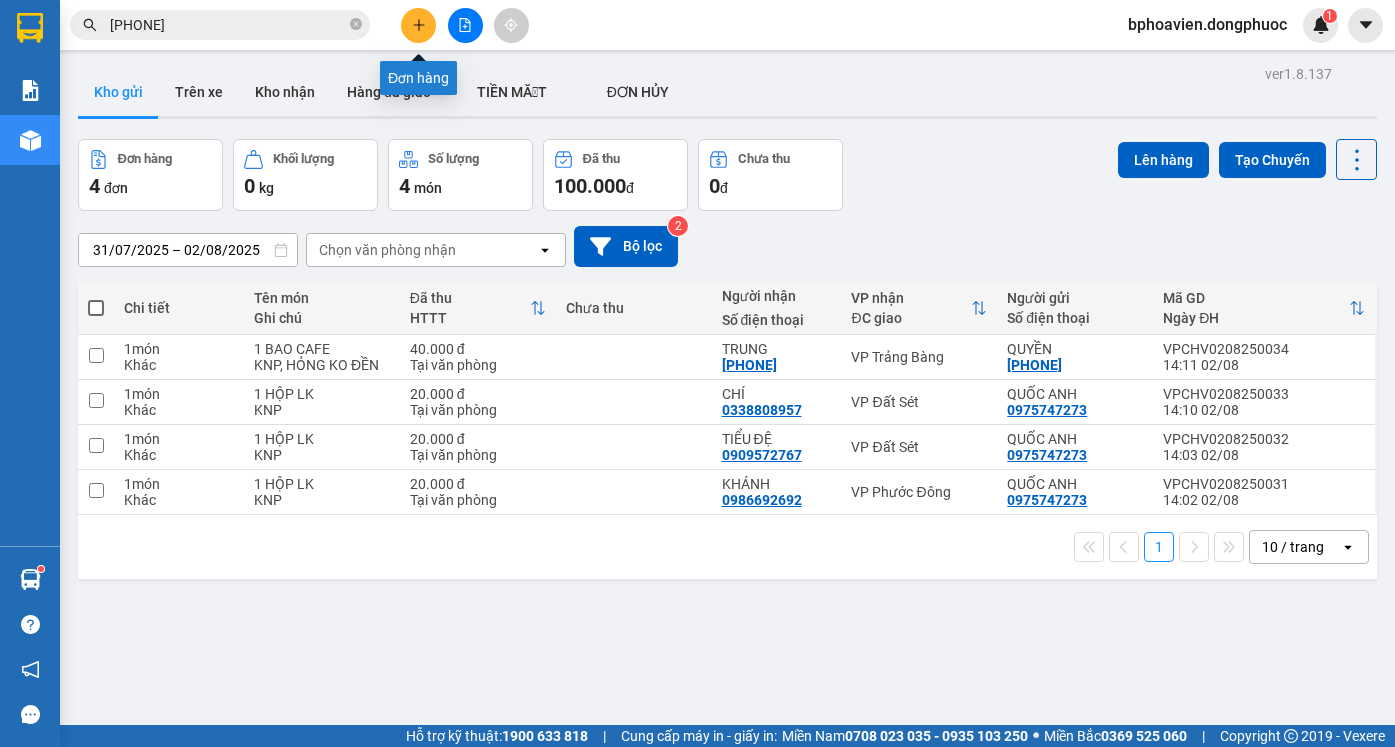 click at bounding box center (418, 25) 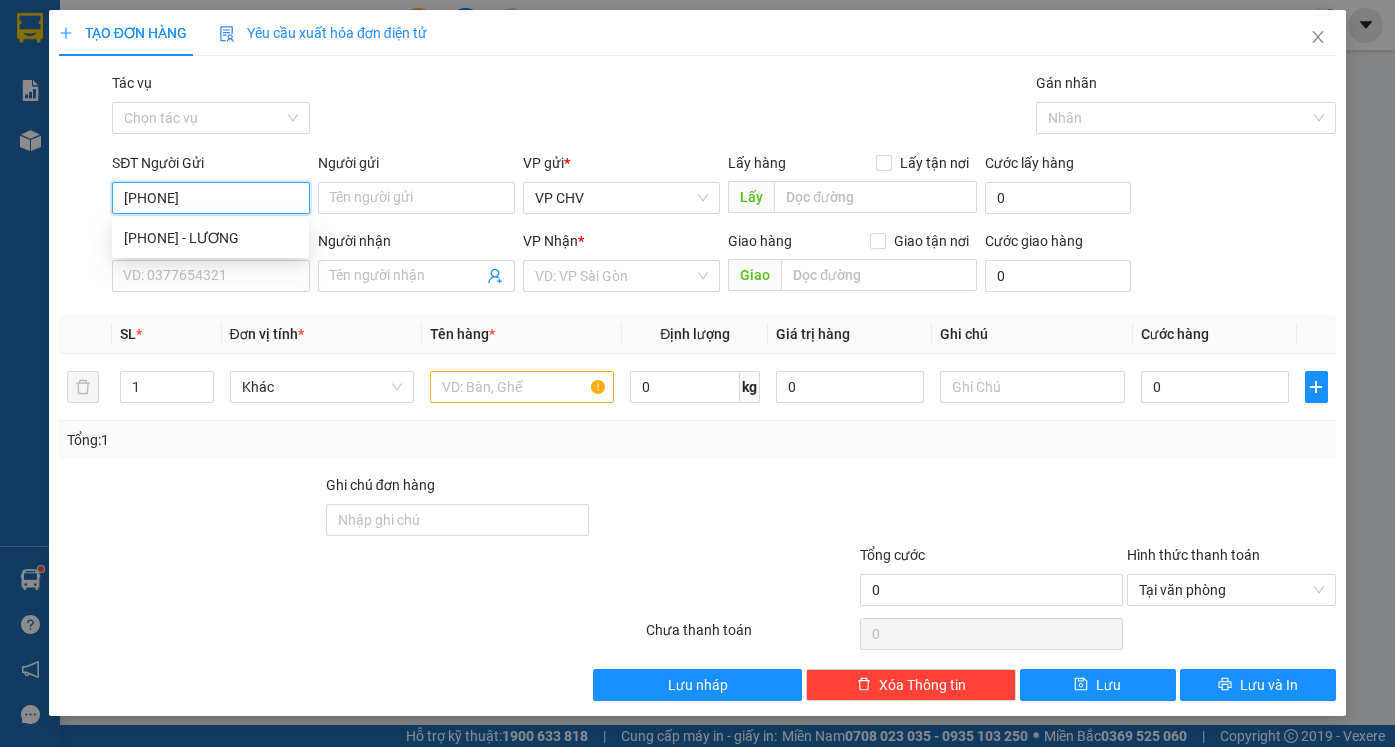 type on "0967543968" 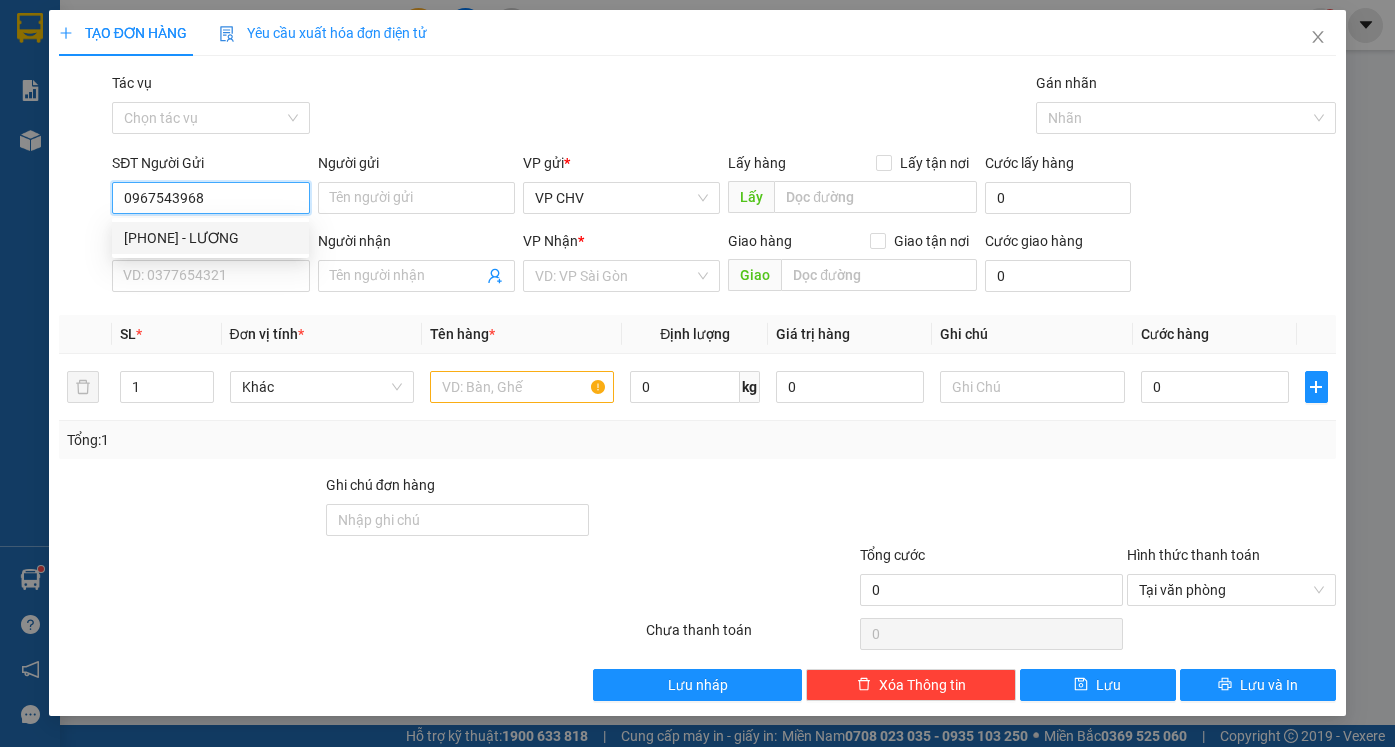 click on "0967543968 - LƯƠNG" at bounding box center (210, 238) 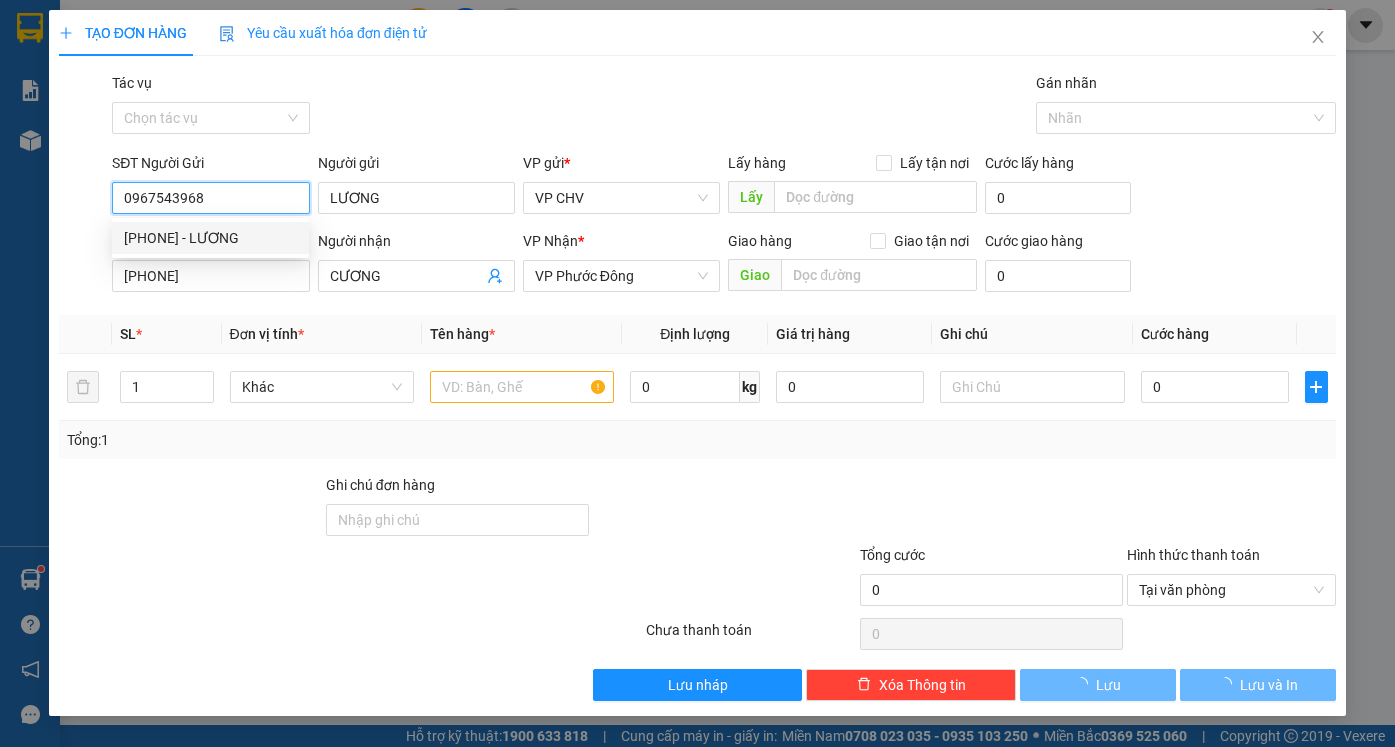 type on "30.000" 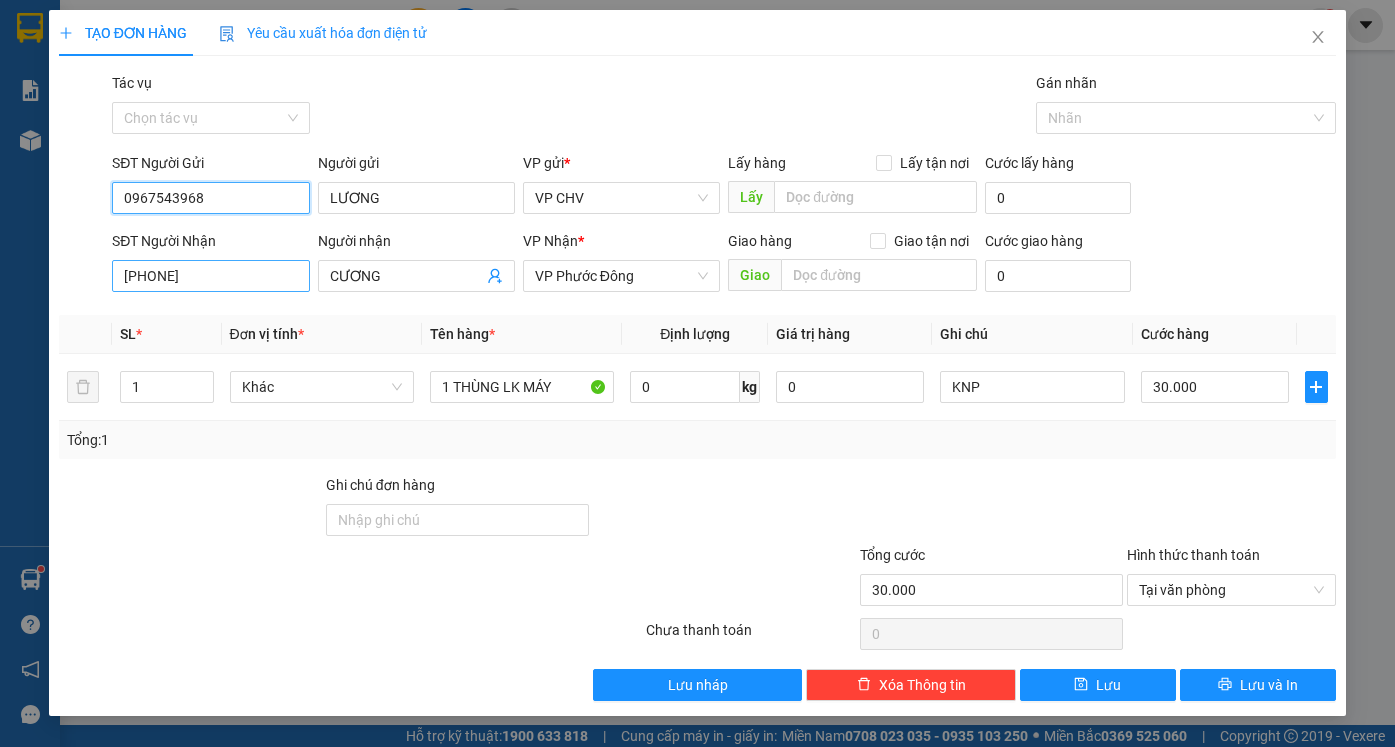 type on "0967543968" 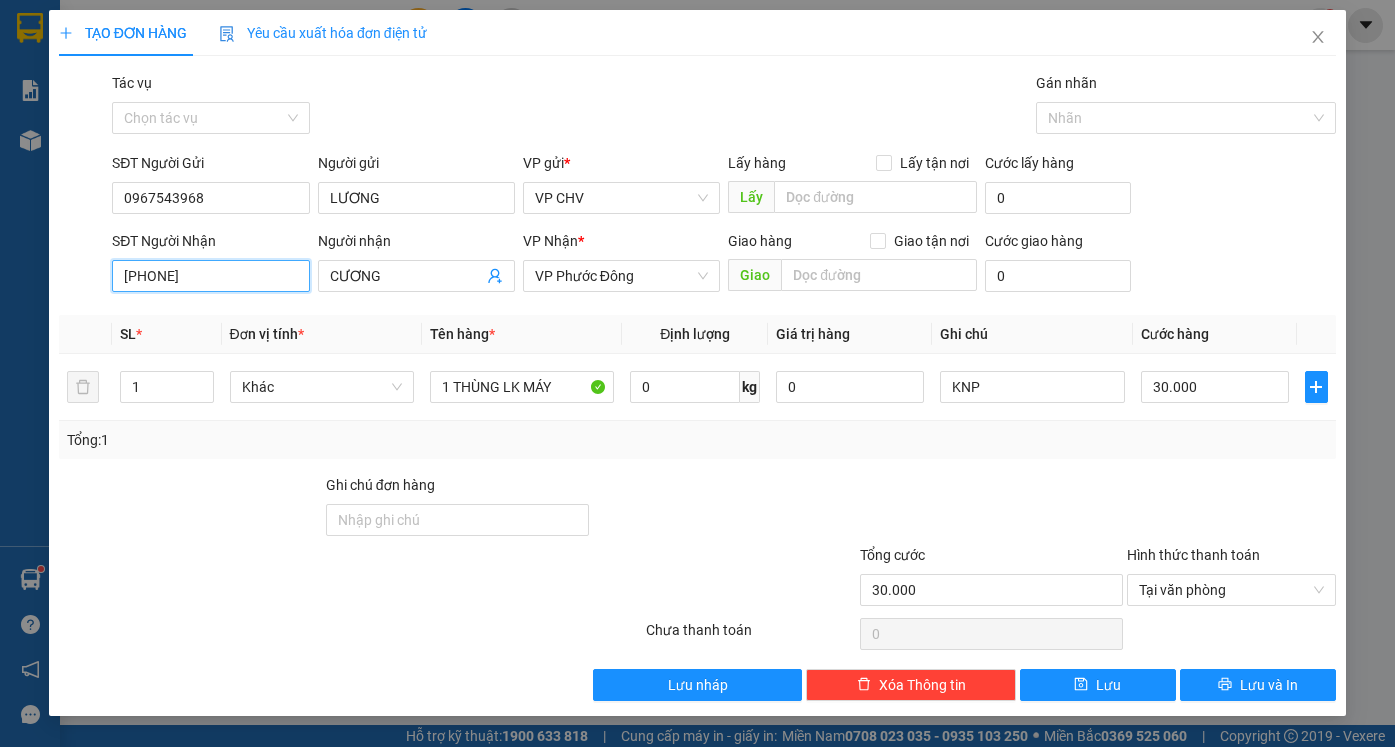 click on "0963452492" at bounding box center (210, 276) 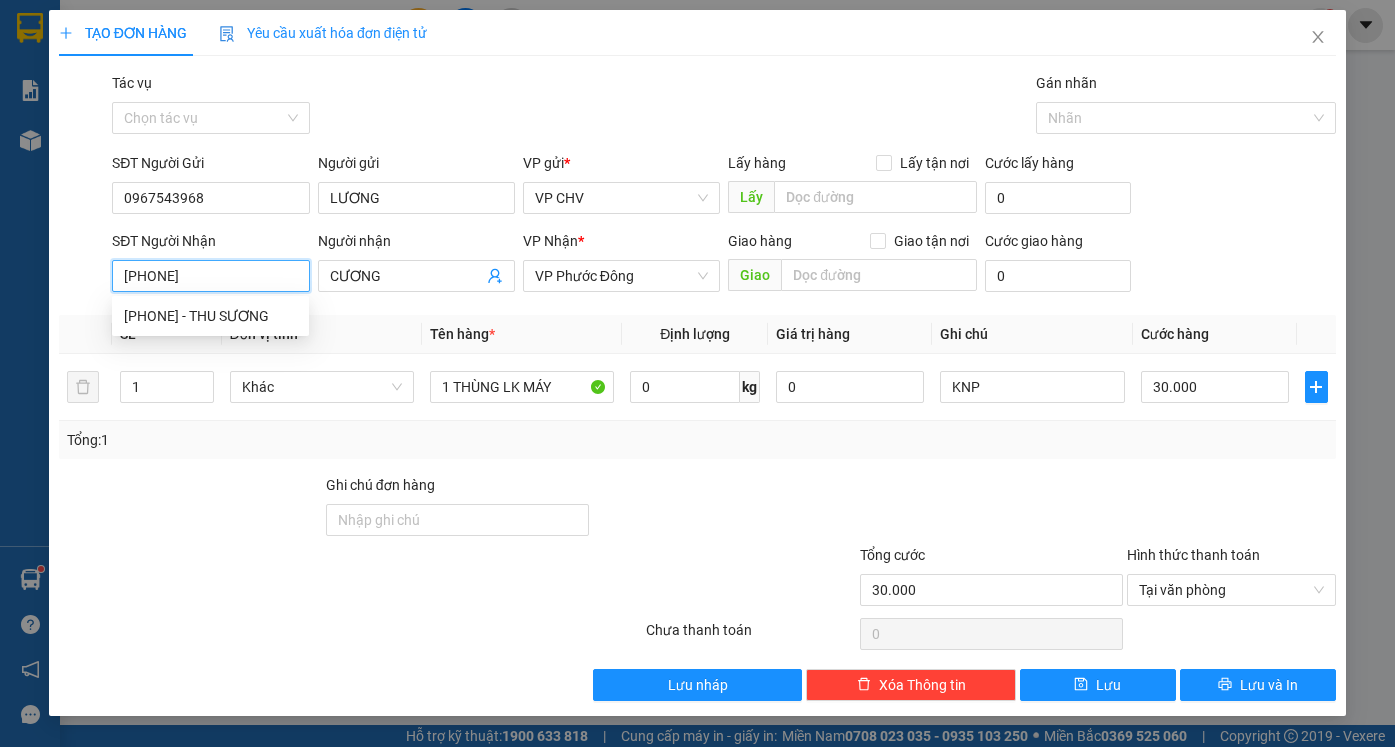 type on "0373756901" 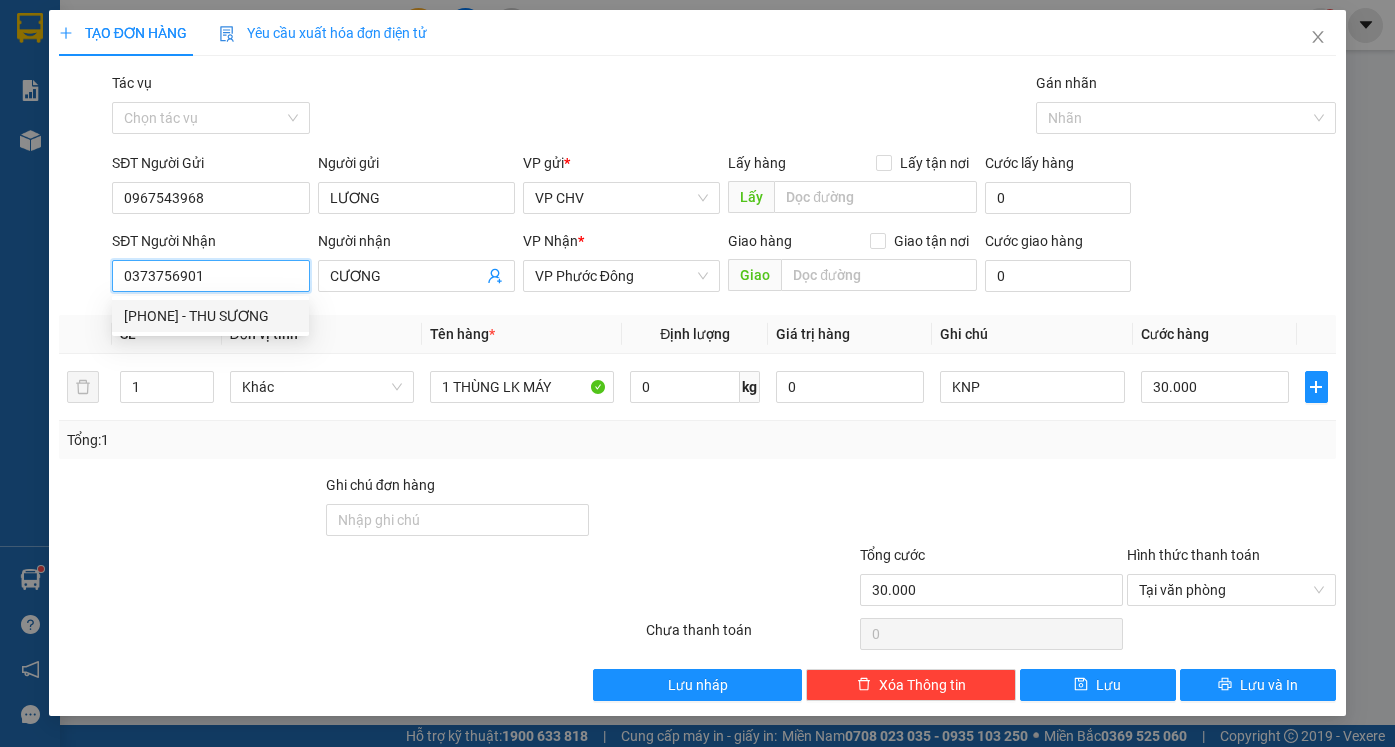 click on "0373756901 - THU SƯƠNG" at bounding box center [210, 316] 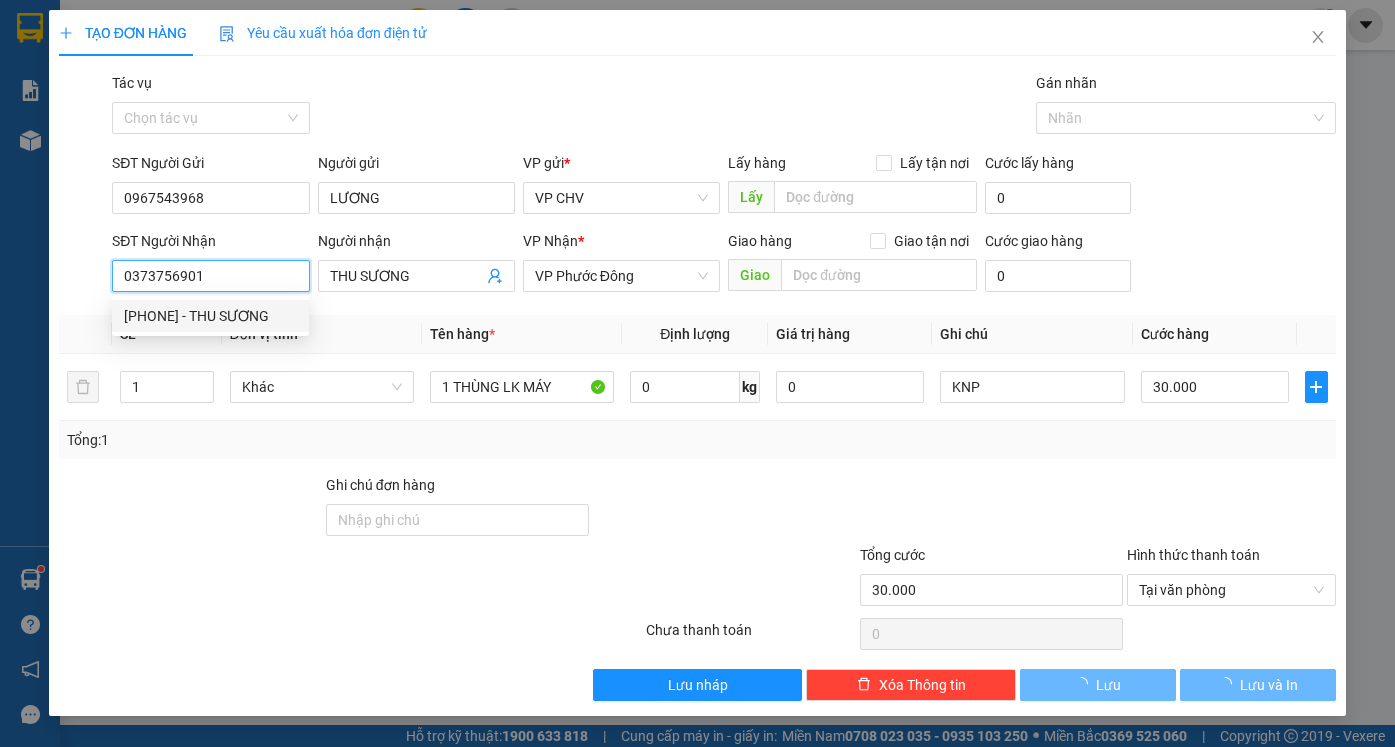 type on "50.000" 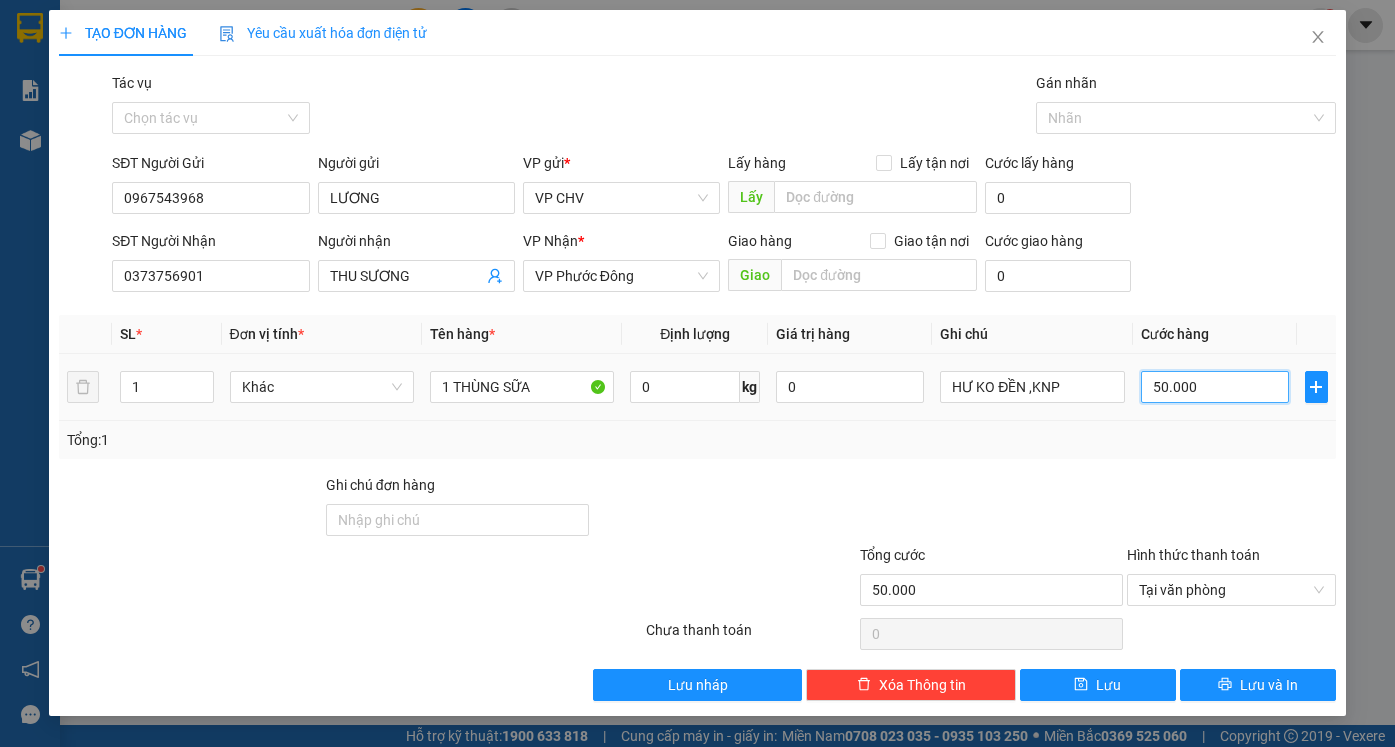click on "50.000" at bounding box center [1215, 387] 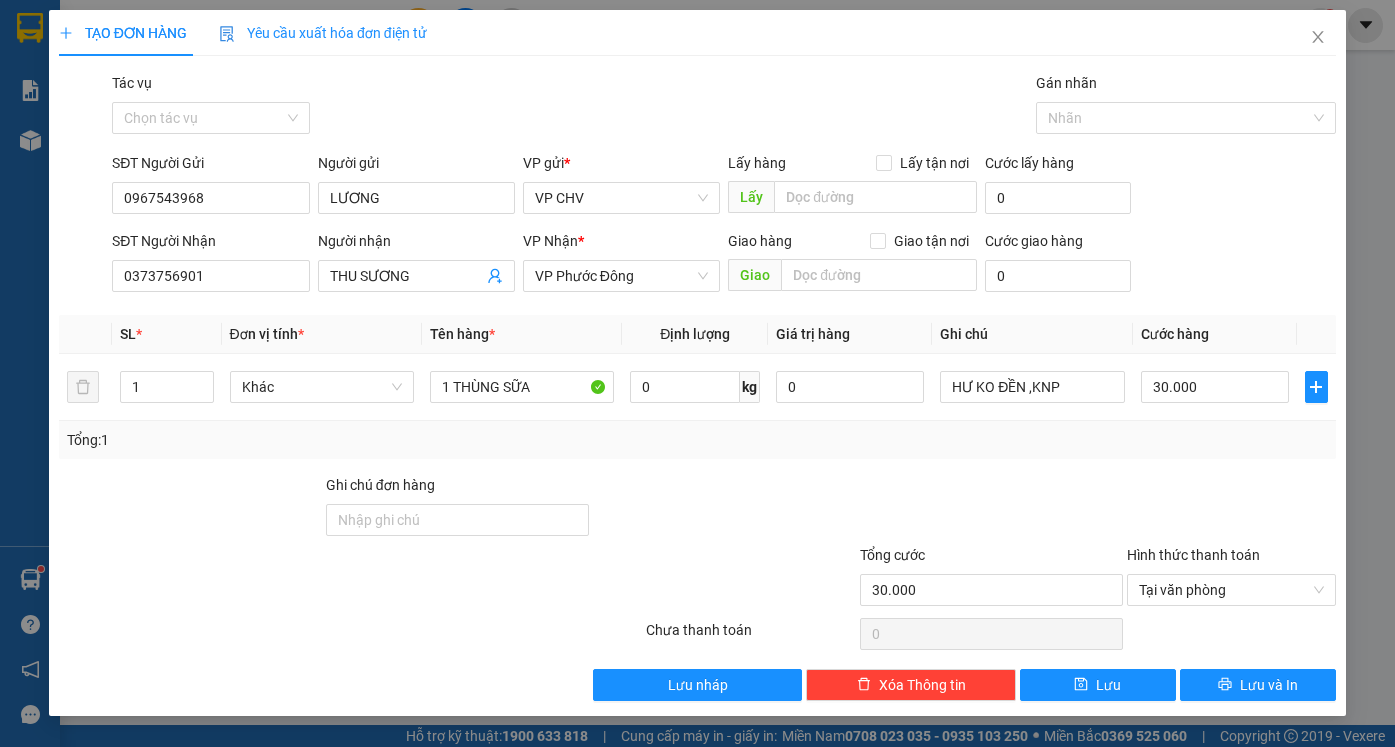 click on "Transit Pickup Surcharge Ids Transit Deliver Surcharge Ids Transit Deliver Surcharge Transit Deliver Surcharge Gói vận chuyển  * Tiêu chuẩn Tác vụ Chọn tác vụ Gán nhãn   Nhãn SĐT Người Gửi 0967543968 Người gửi LƯƠNG VP gửi  * VP CHV Lấy hàng Lấy tận nơi Lấy Cước lấy hàng 0 SĐT Người Nhận 0373756901 Người nhận THU SƯƠNG VP Nhận  * VP Phước Đông Giao hàng Giao tận nơi Giao Cước giao hàng 0 SL  * Đơn vị tính  * Tên hàng  * Định lượng Giá trị hàng Ghi chú Cước hàng                   1 Khác 1 THÙNG SỮA 0 kg 0 HƯ KO ĐỀN ,KNP 30.000 Tổng:  1 Ghi chú đơn hàng Tổng cước 30.000 Hình thức thanh toán Tại văn phòng Số tiền thu trước 0 Chưa thanh toán 0 Chọn HT Thanh Toán Lưu nháp Xóa Thông tin Lưu Lưu và In" at bounding box center (697, 386) 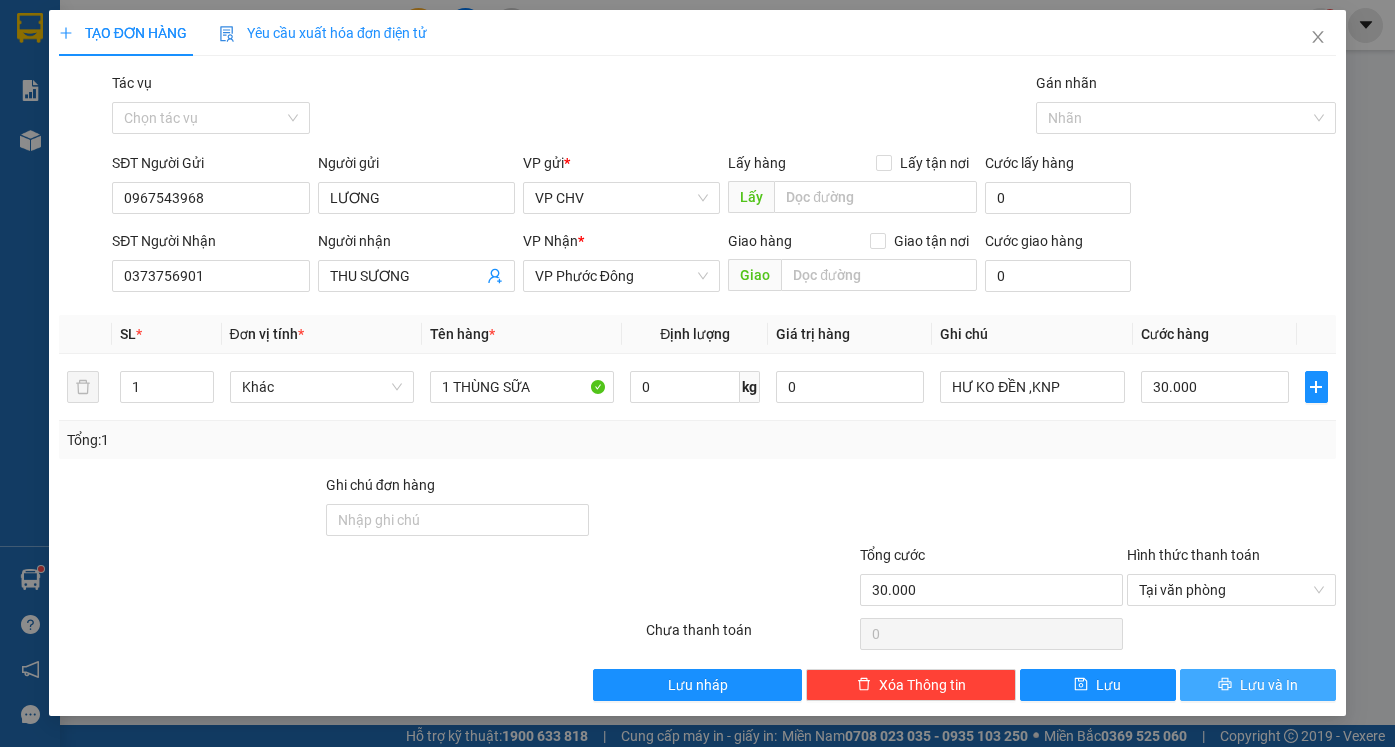 drag, startPoint x: 1249, startPoint y: 686, endPoint x: 1239, endPoint y: 692, distance: 11.661903 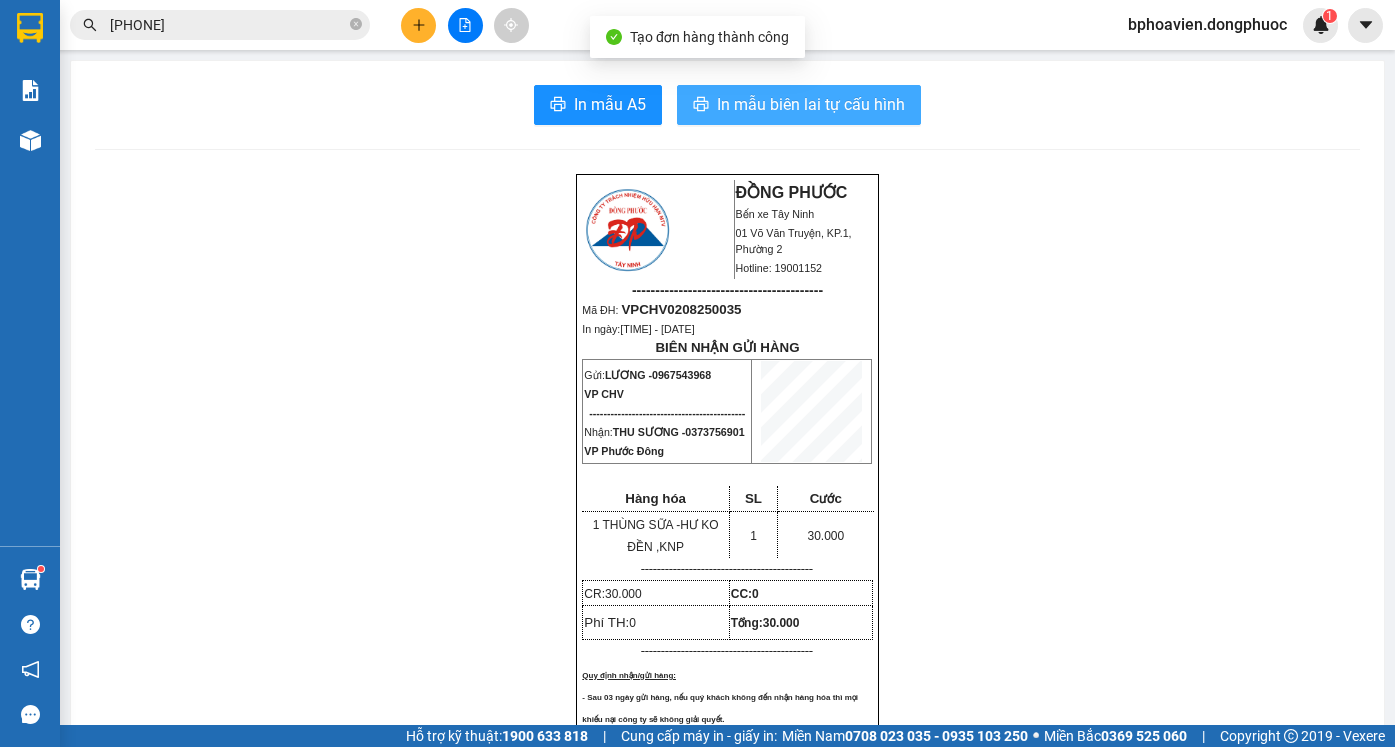 click on "In mẫu biên lai tự cấu hình" at bounding box center (811, 104) 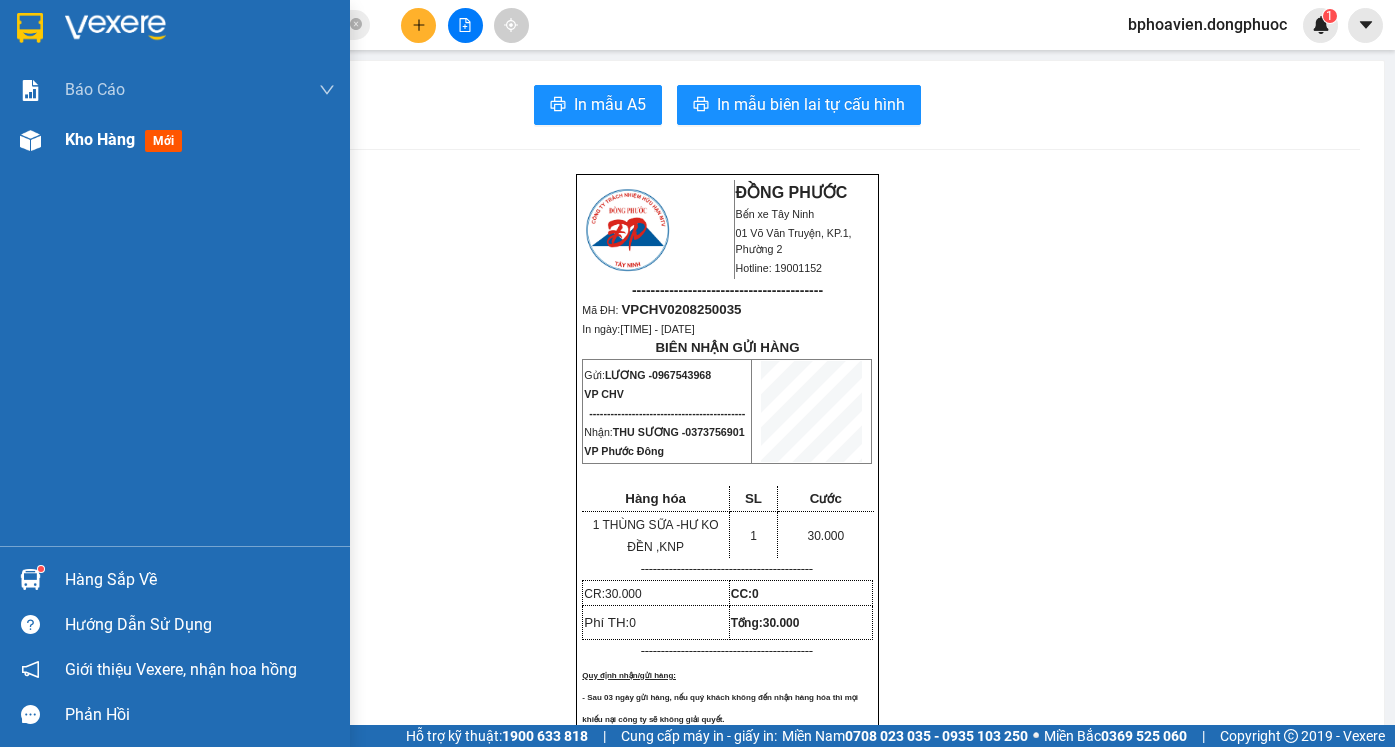 click on "Kho hàng" at bounding box center [100, 139] 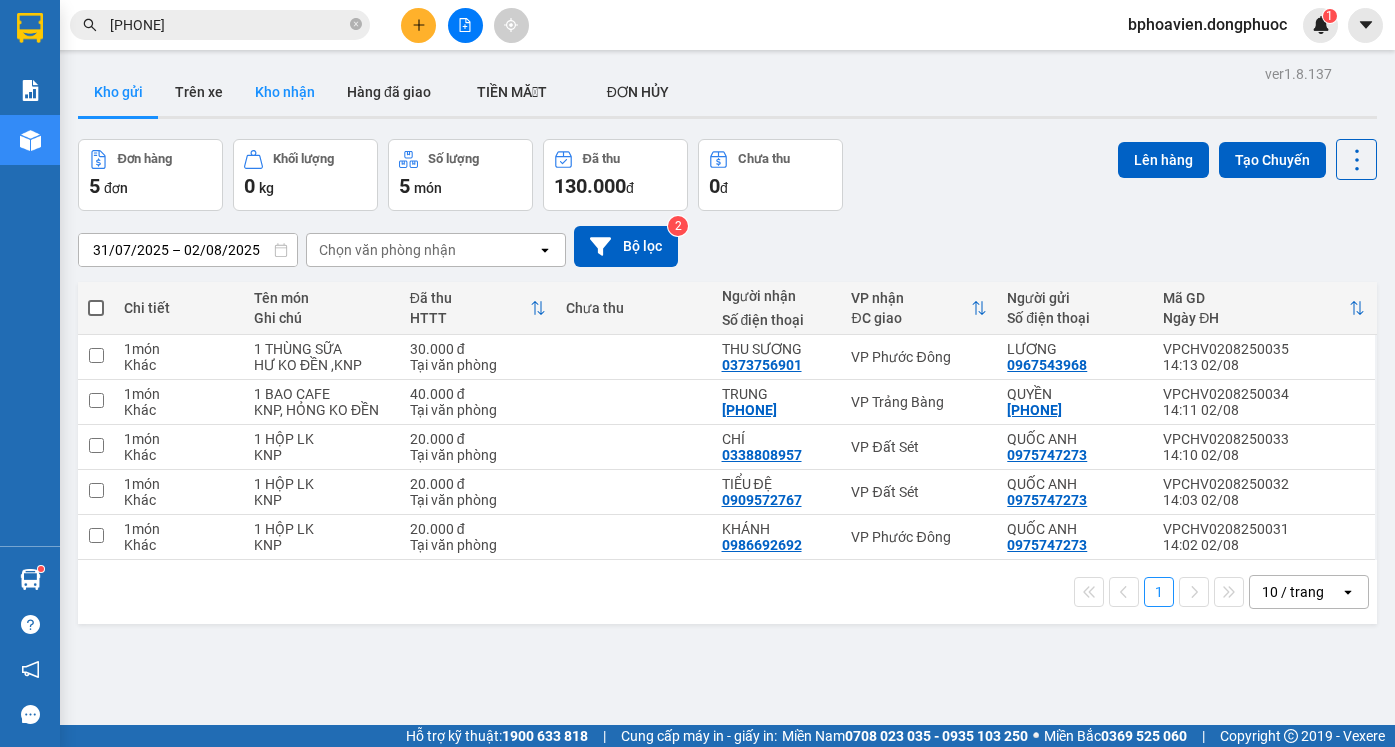 click on "Kho nhận" at bounding box center [285, 92] 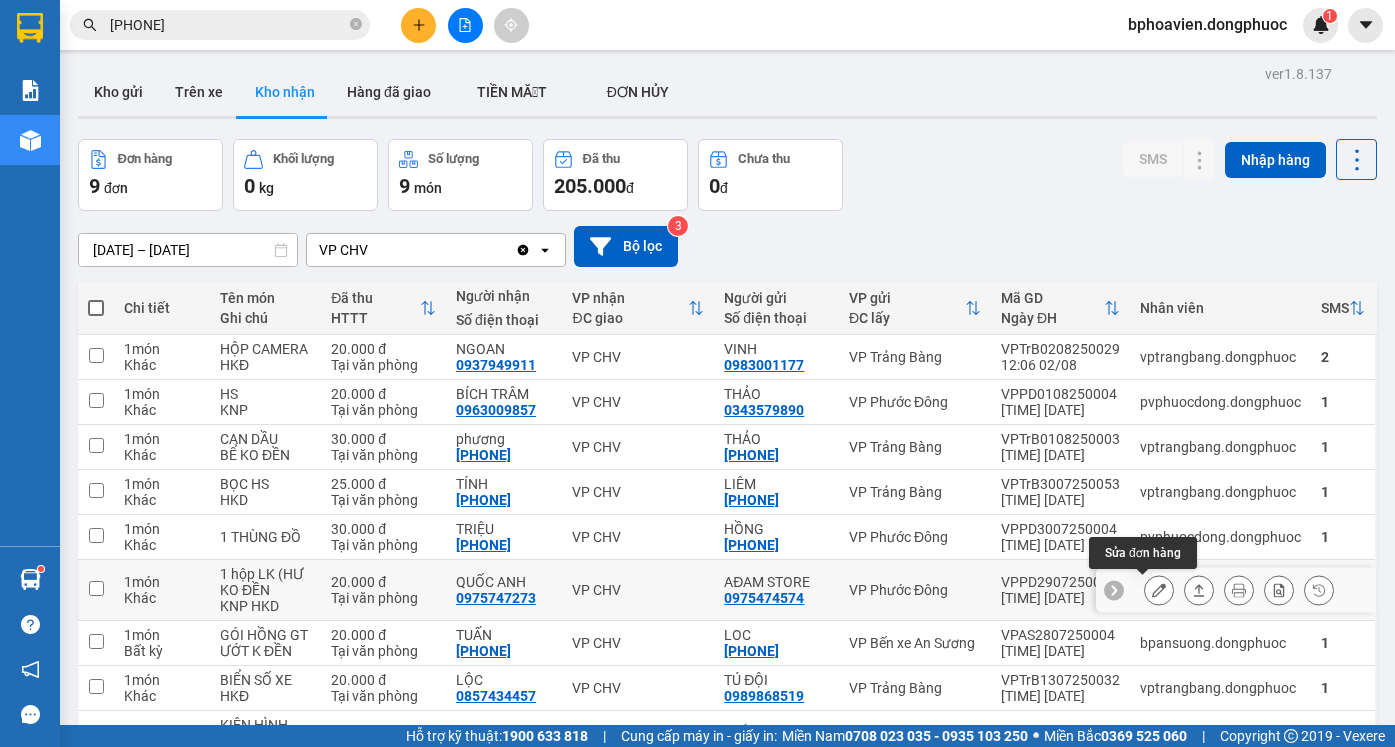 click 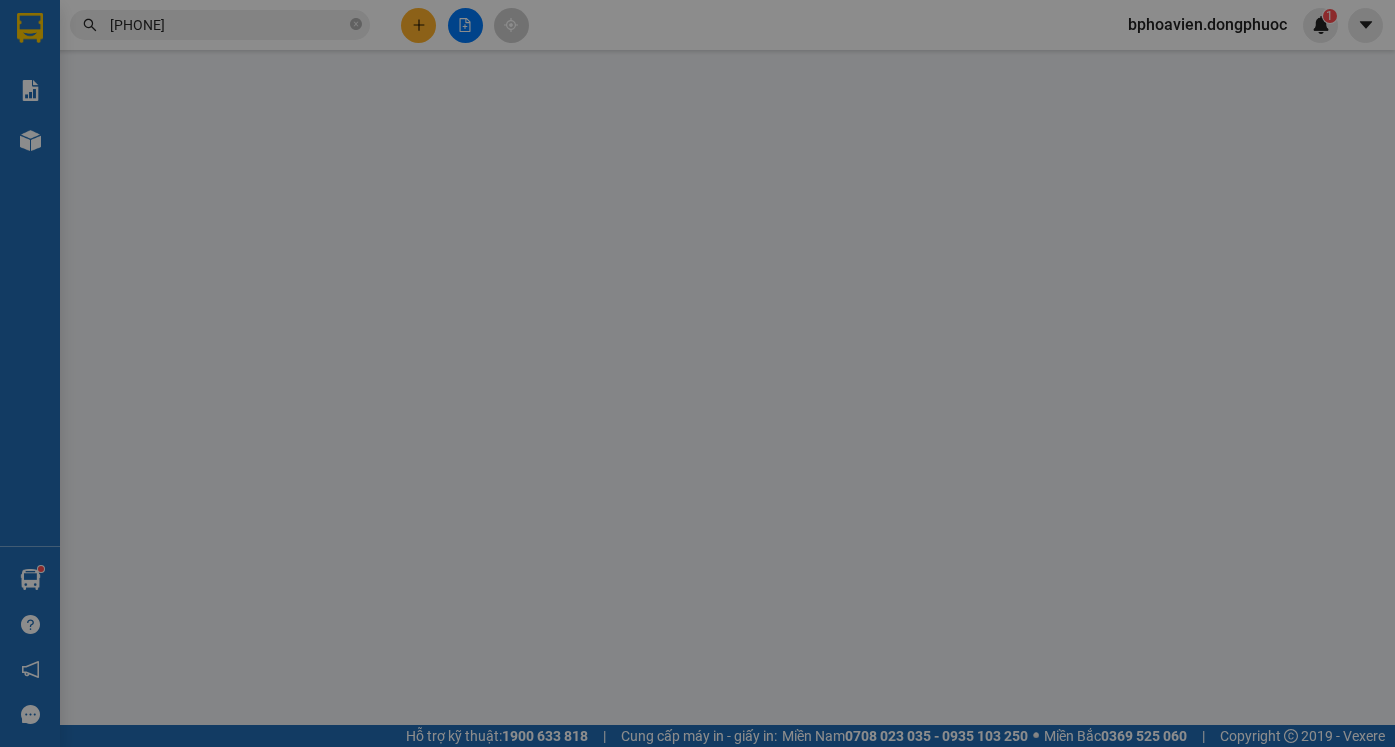 type on "0975474574" 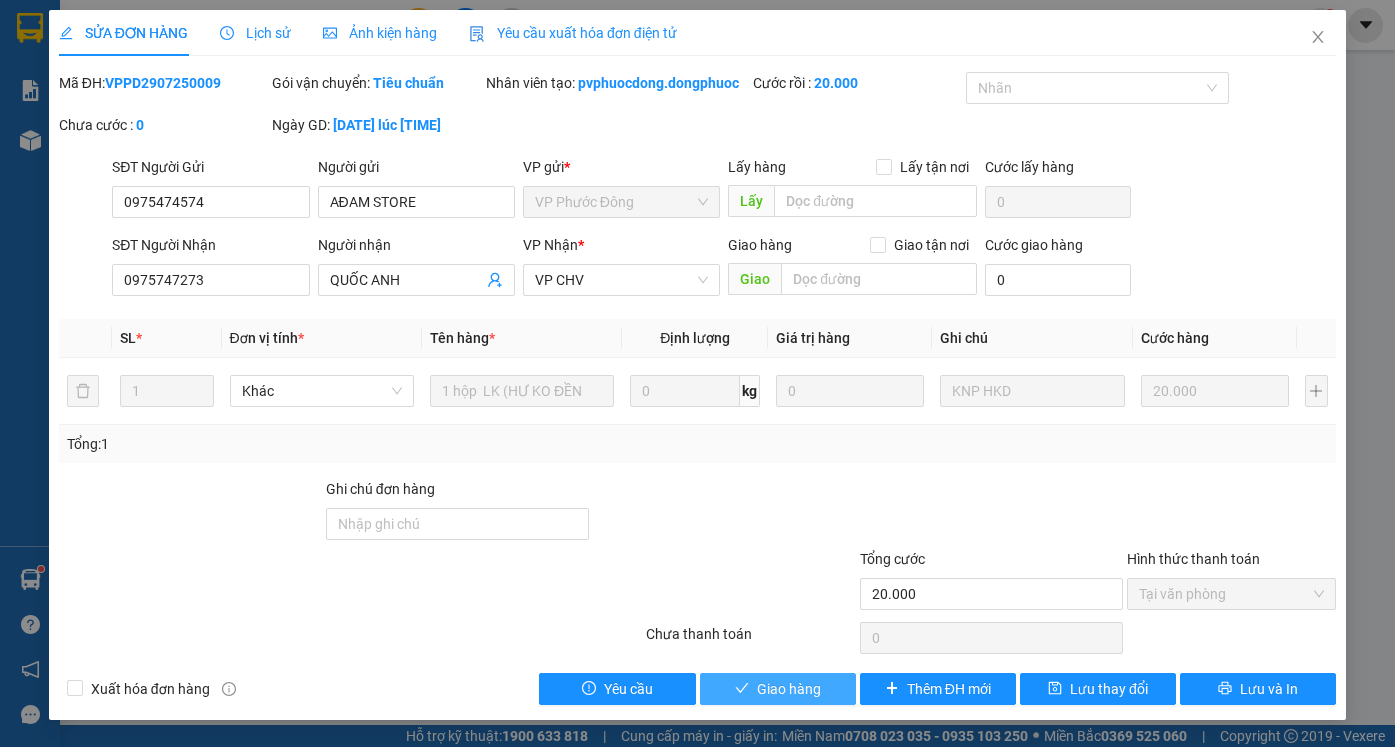 click on "Giao hàng" at bounding box center (789, 689) 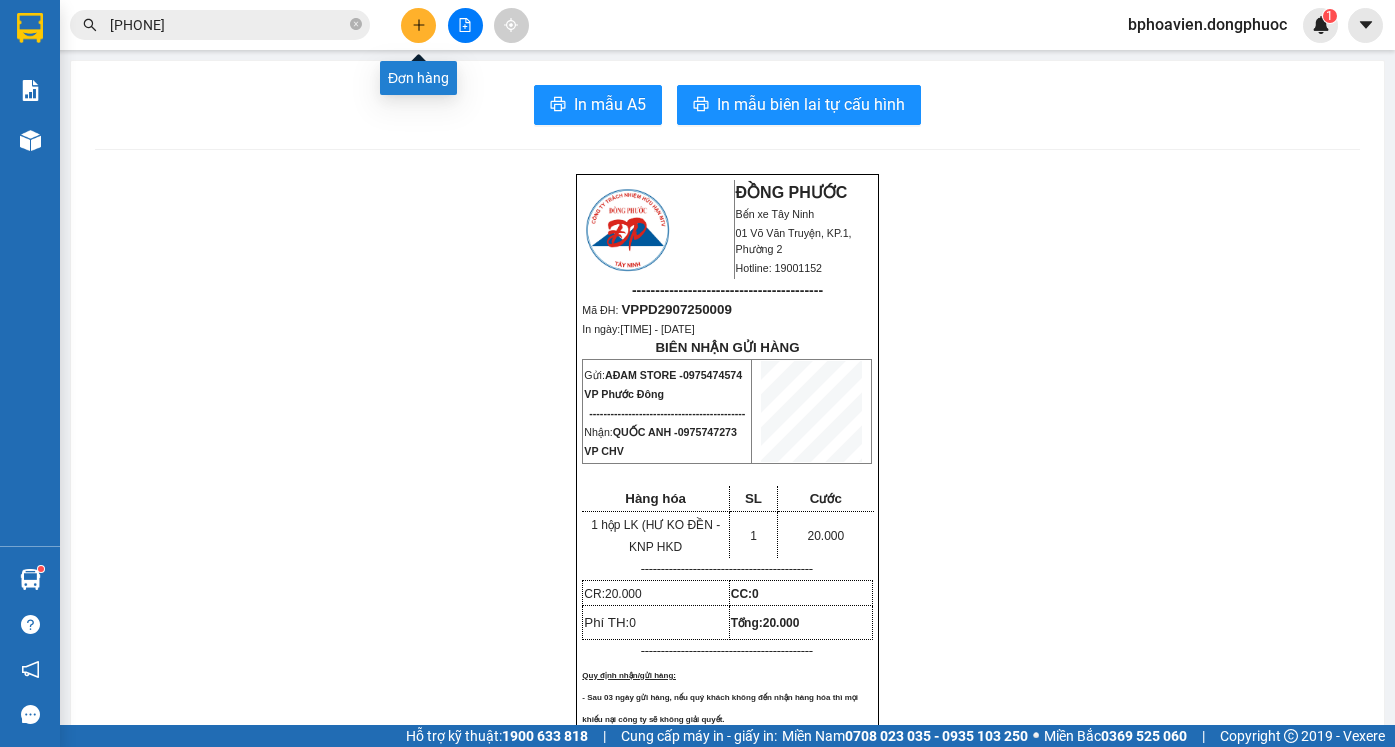 click 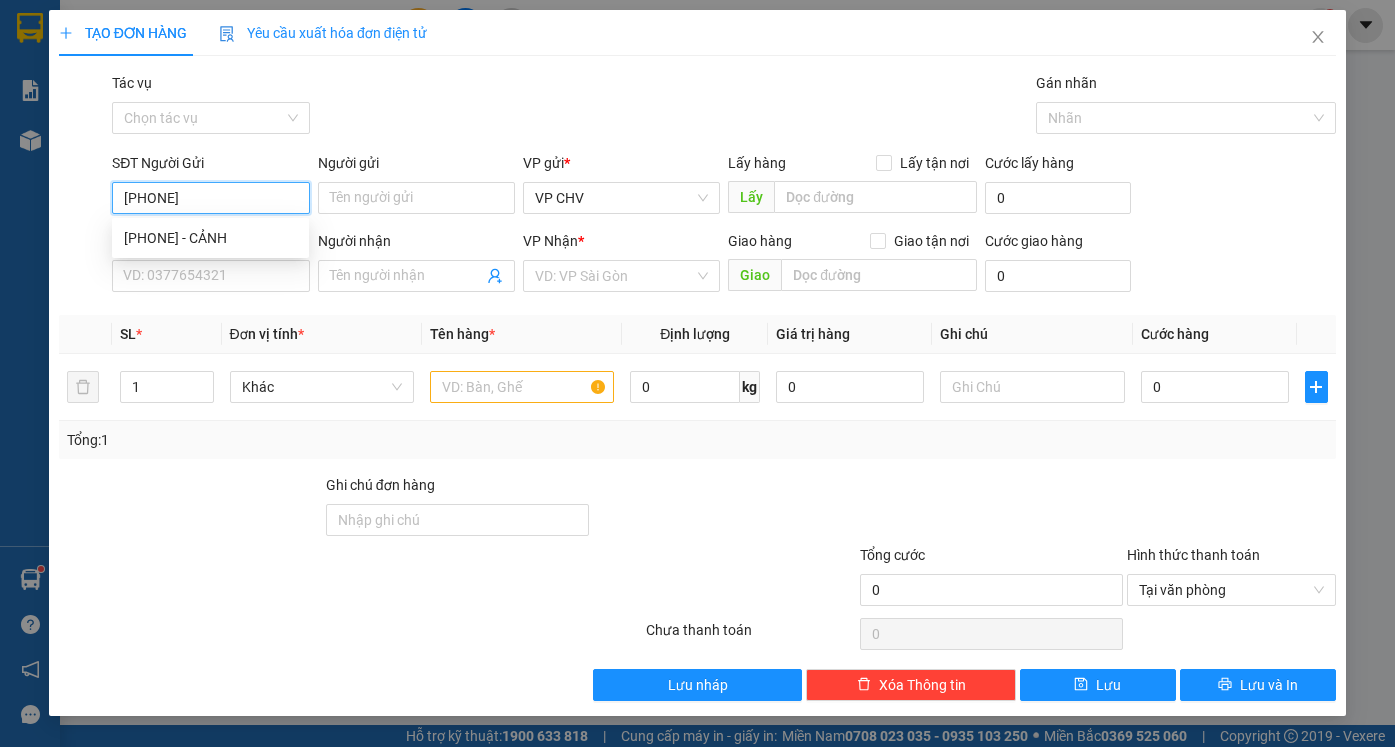 type on "0937456739" 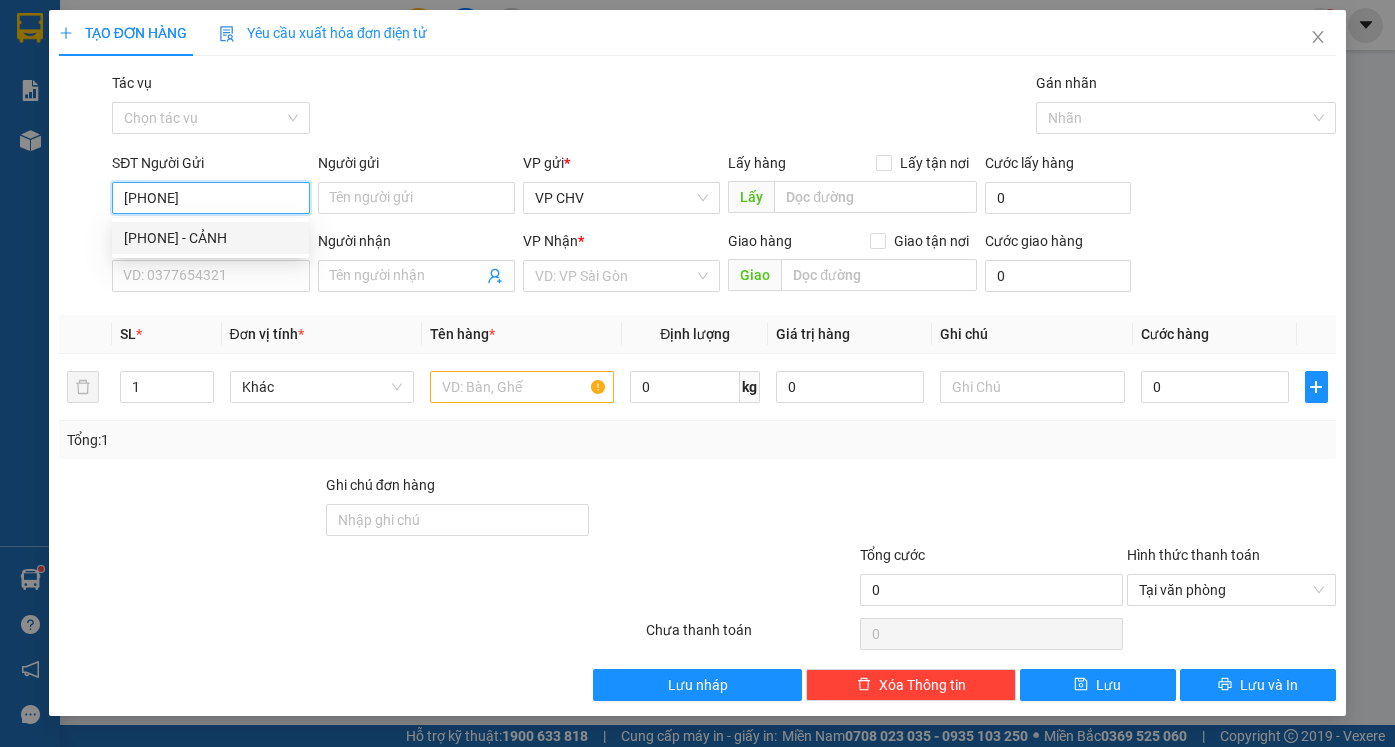 drag, startPoint x: 219, startPoint y: 234, endPoint x: 202, endPoint y: 251, distance: 24.04163 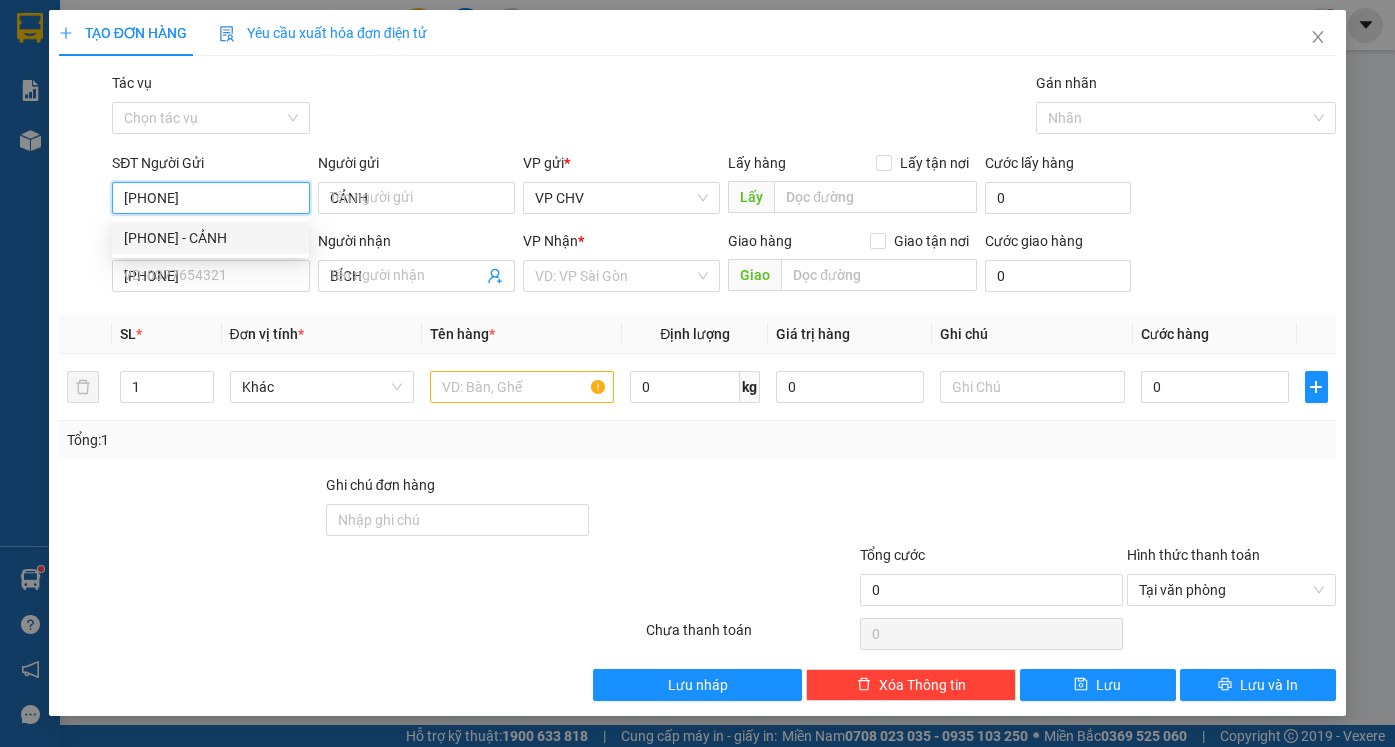 type on "20.000" 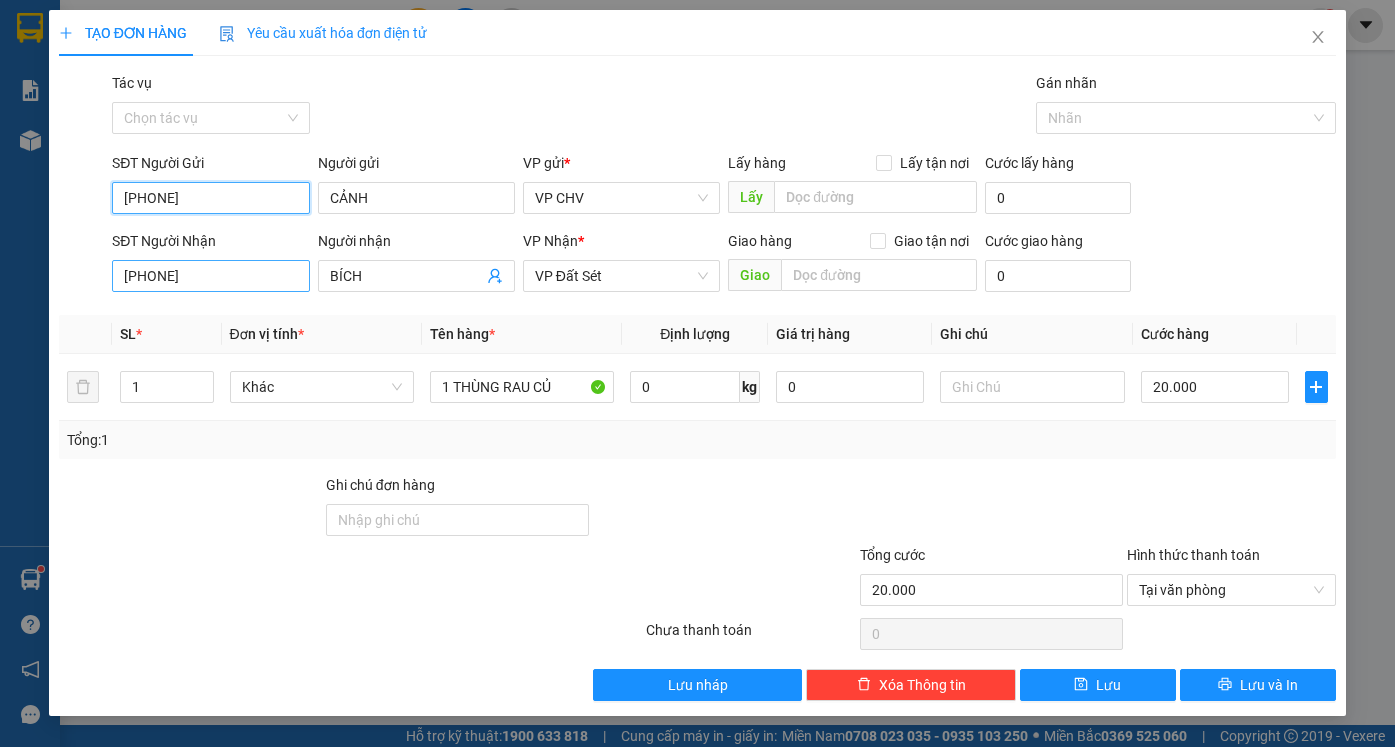 type on "0937456739" 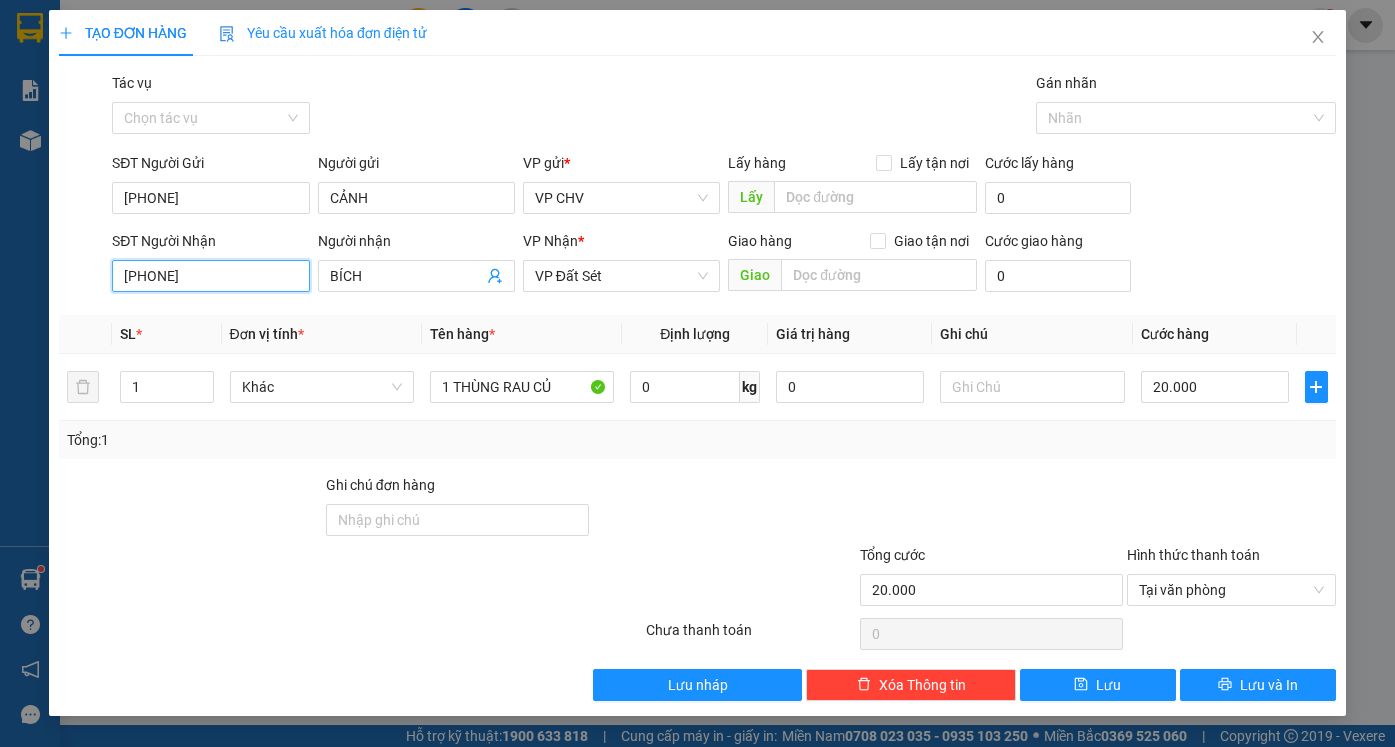 click on "0974500386" at bounding box center [210, 276] 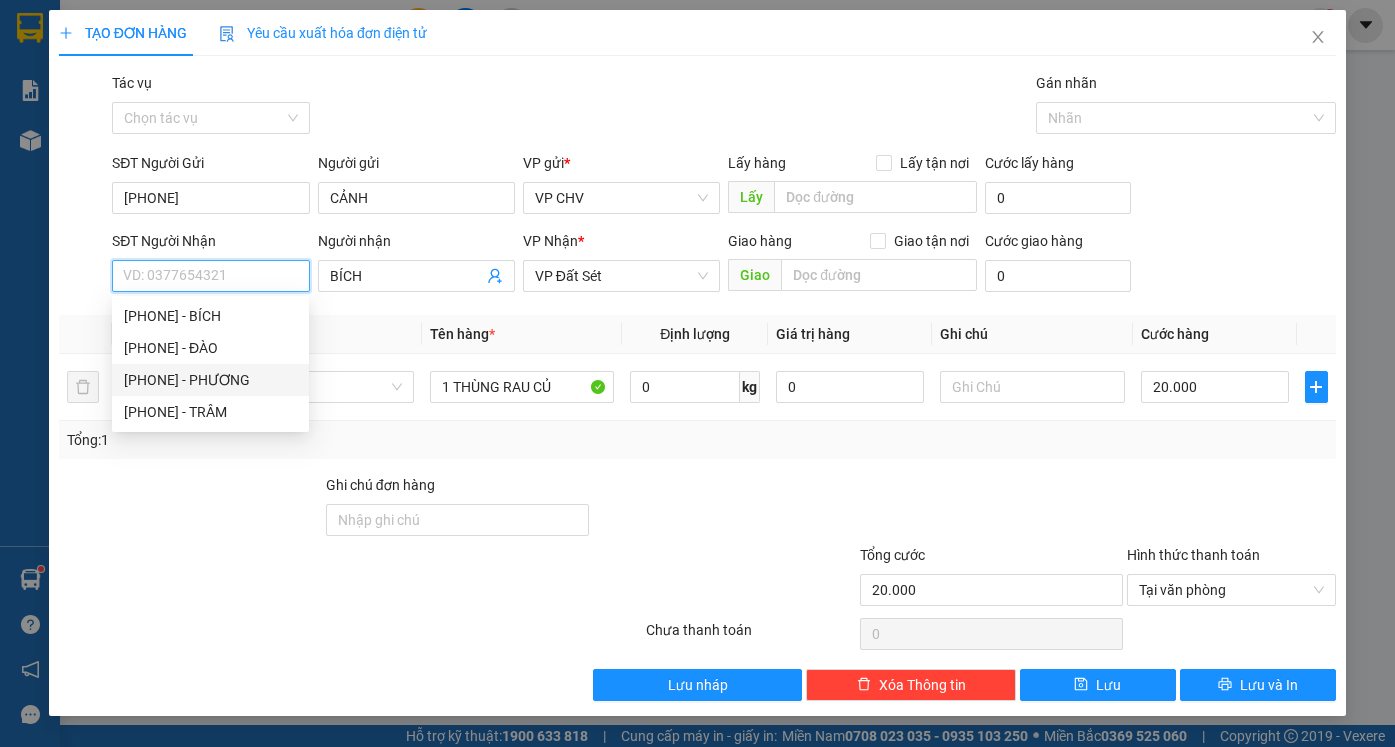 click on "0827829852 - PHƯƠNG" at bounding box center (210, 380) 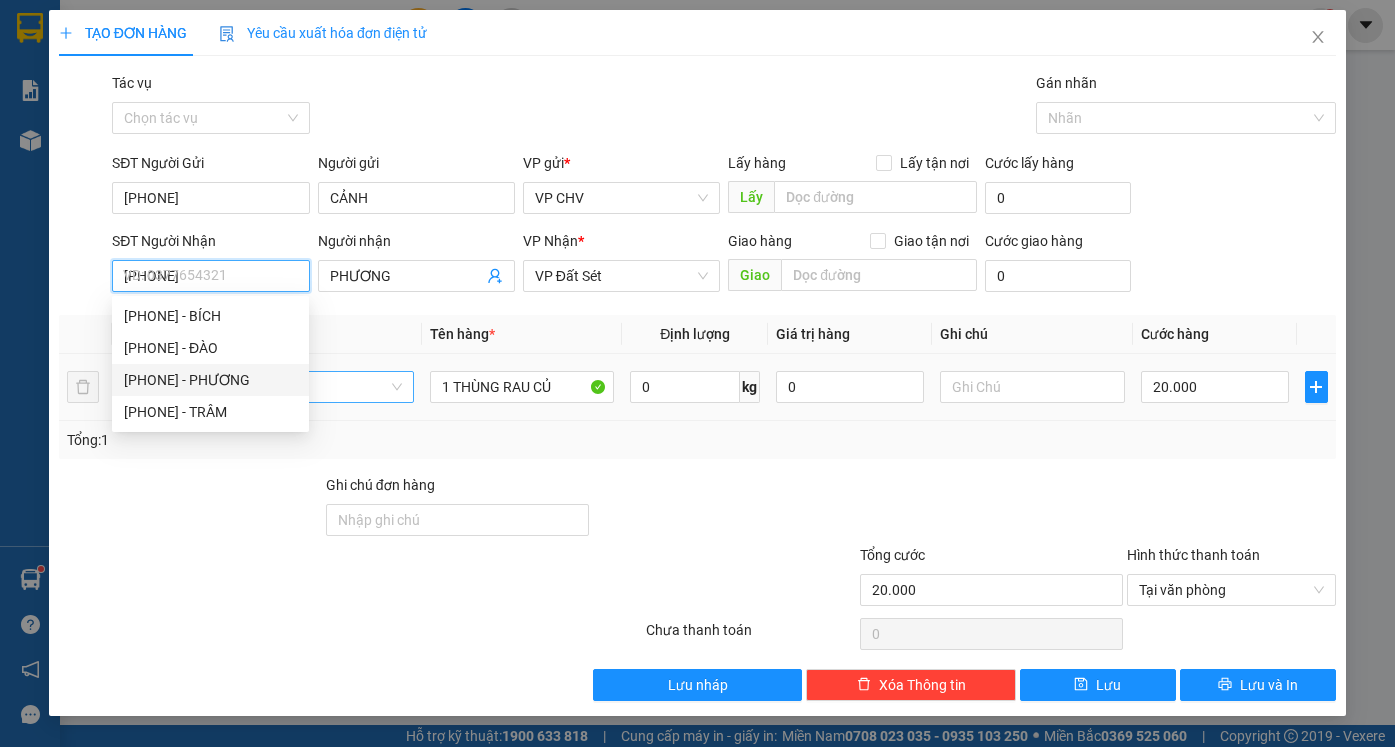 type on "40.000" 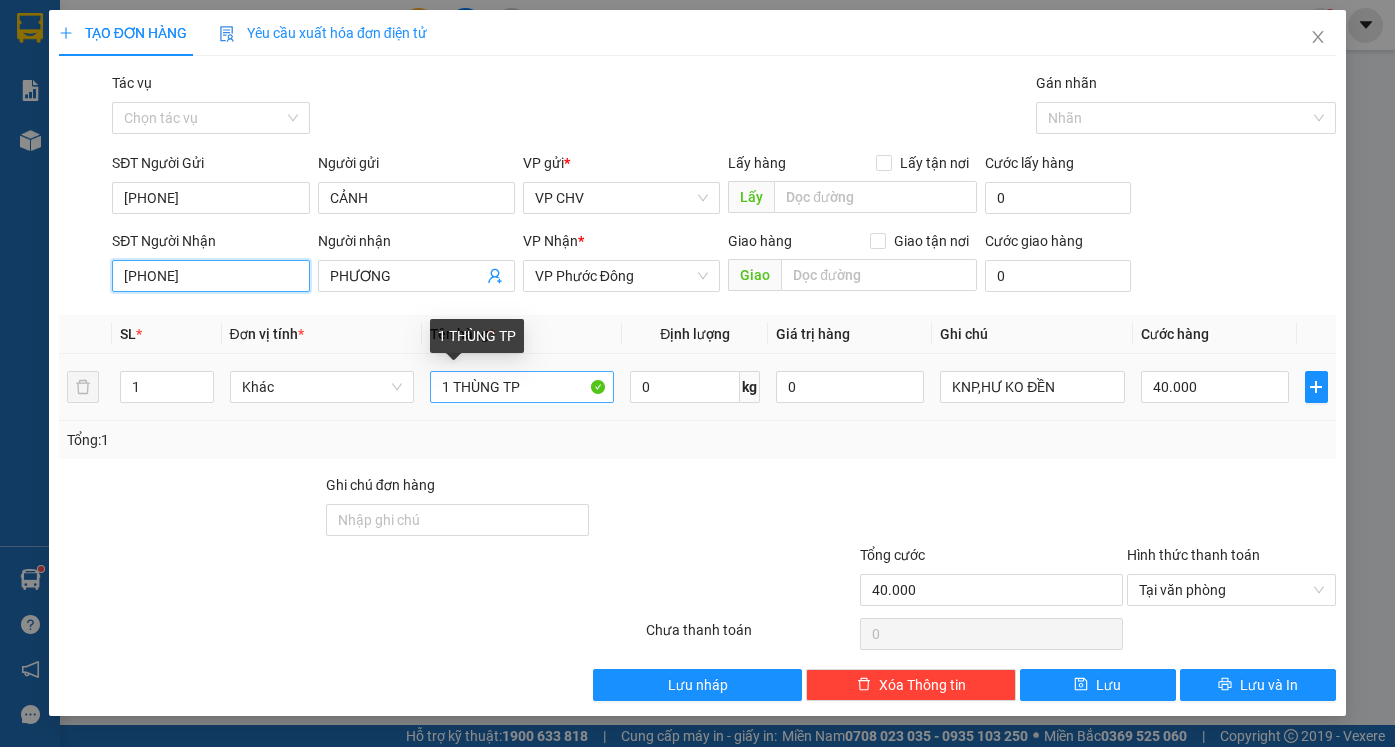 type on "0827829852" 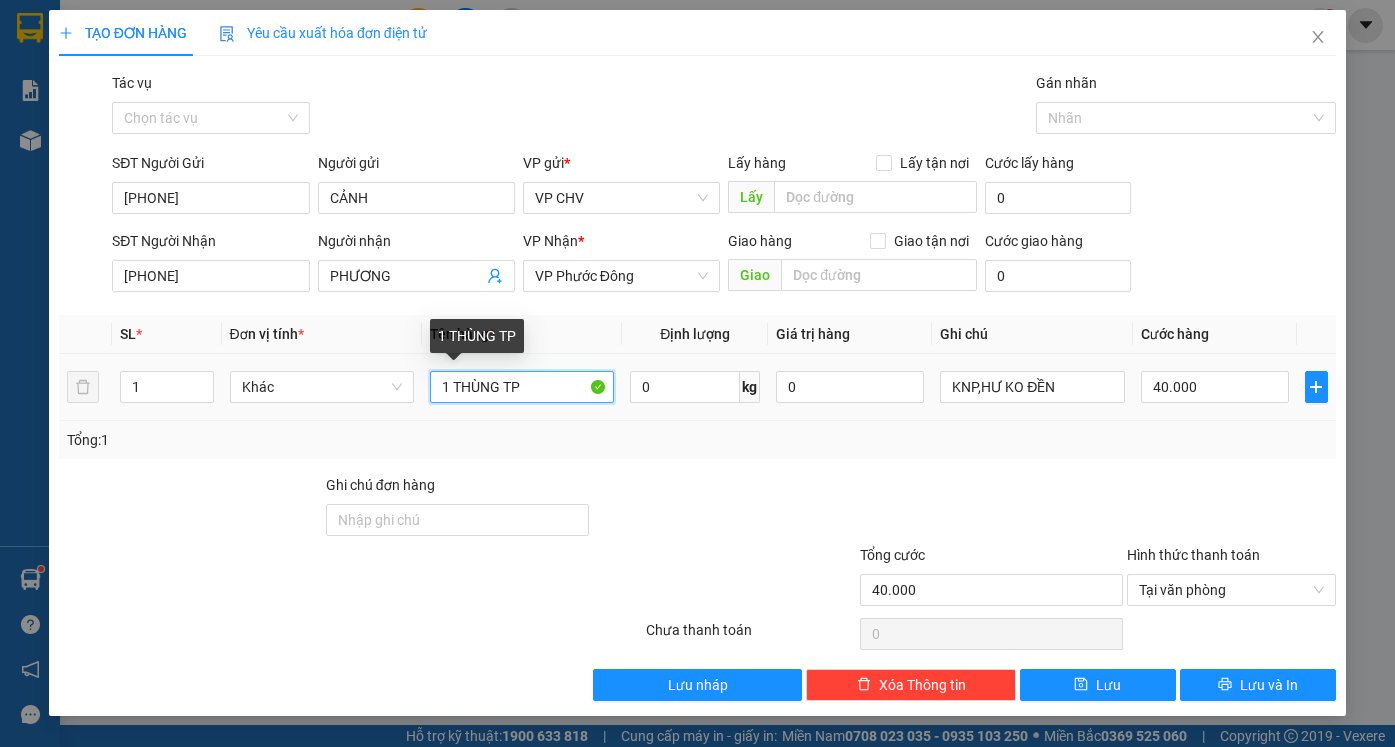 click on "1 THÙNG TP" at bounding box center [522, 387] 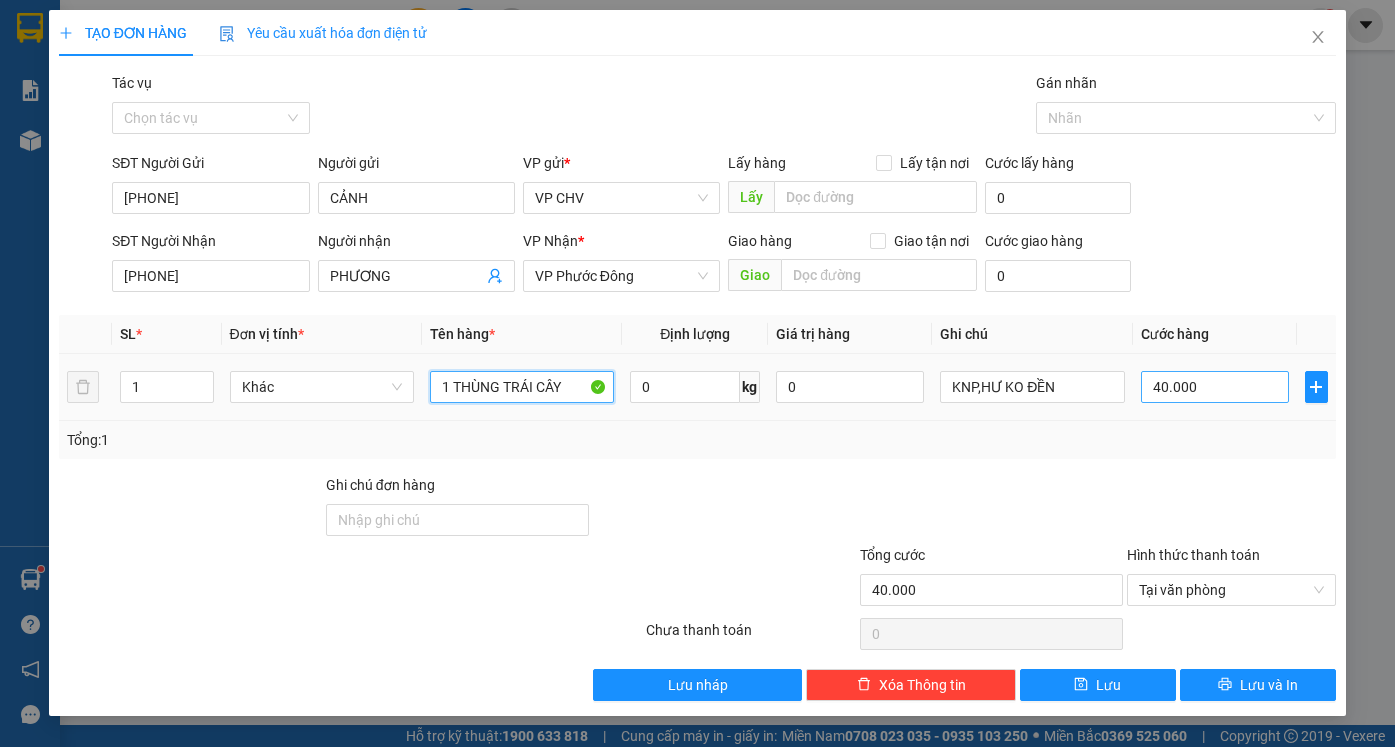 type on "1 THÙNG TRÁI CÂY" 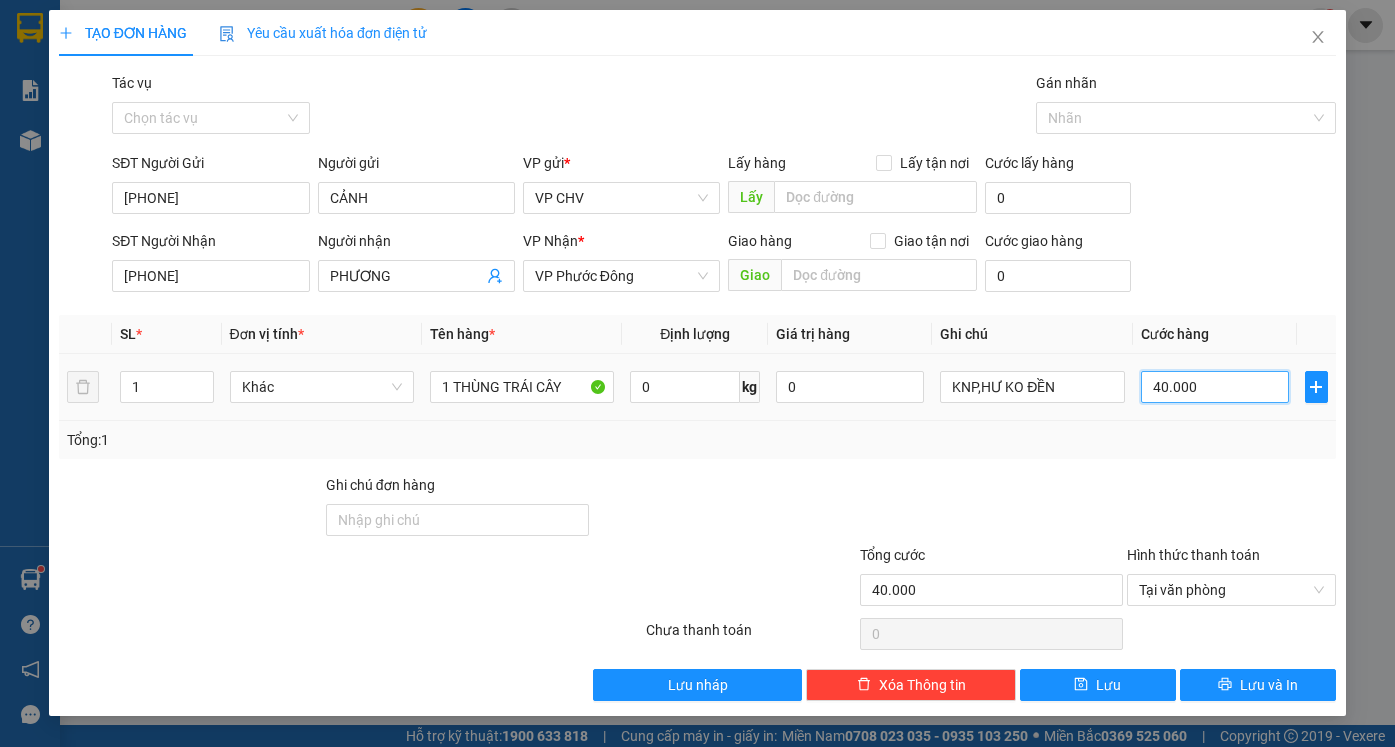 click on "40.000" at bounding box center (1215, 387) 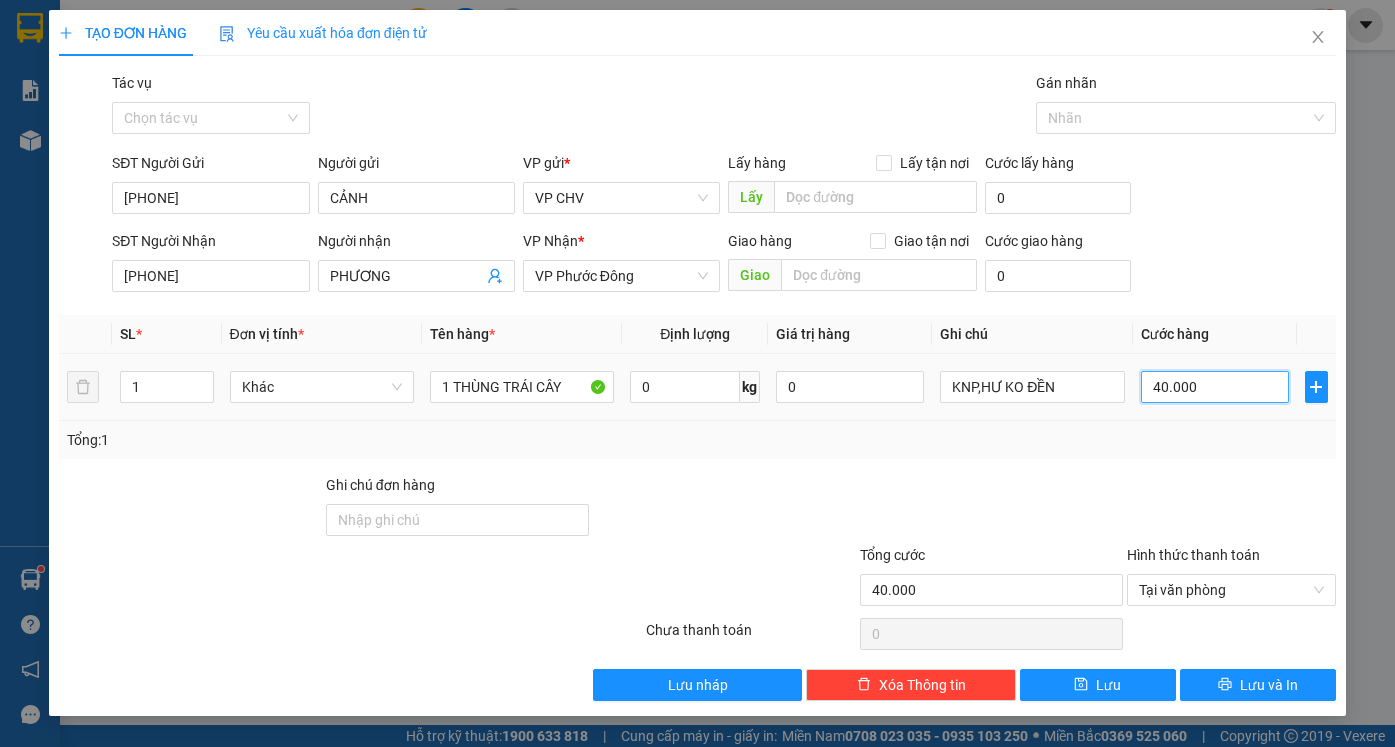 type on "3" 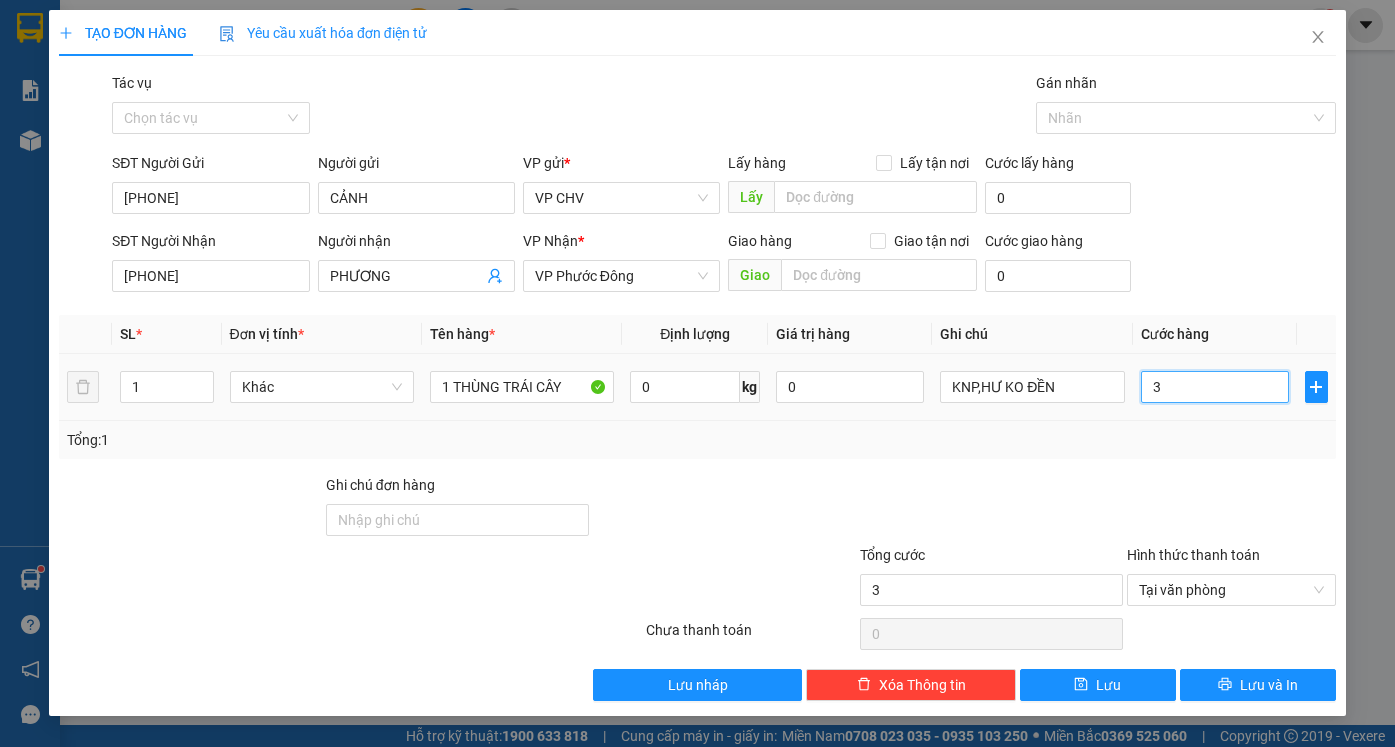 type on "30" 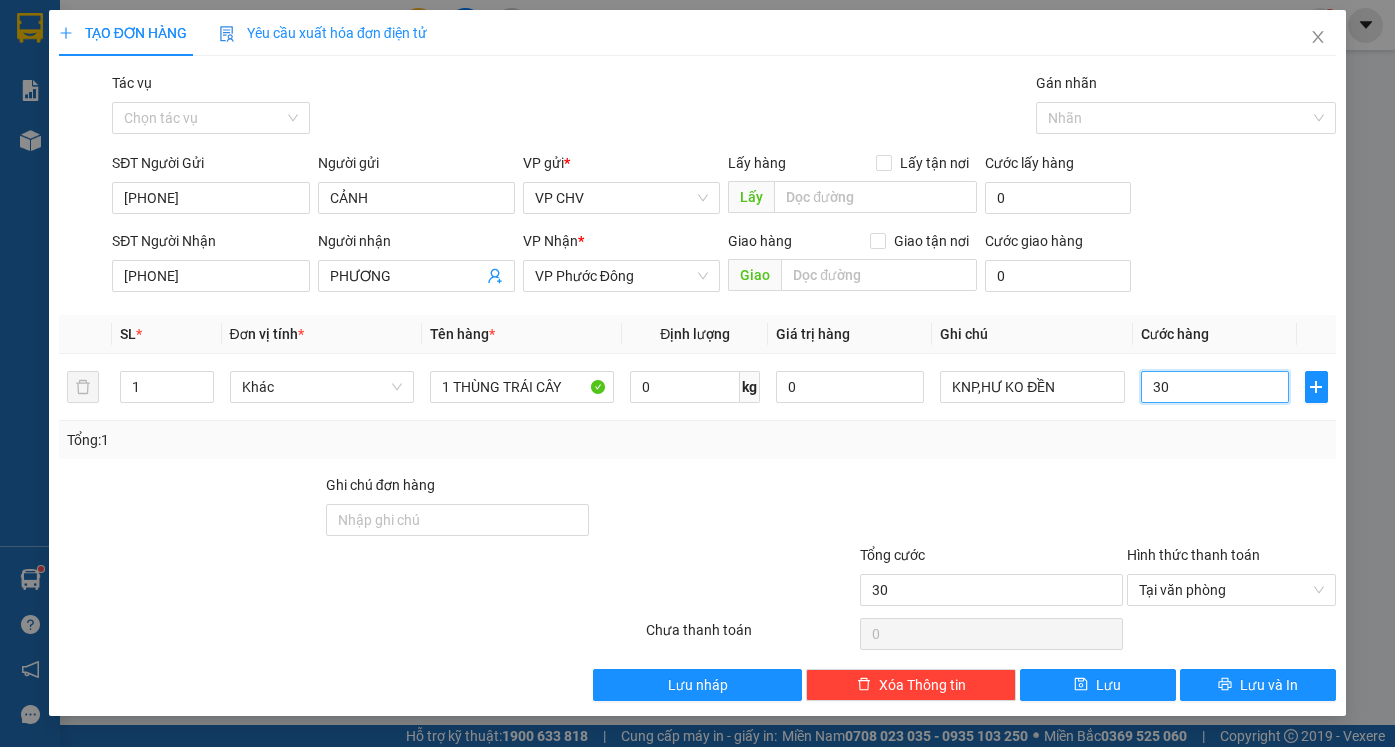 type on "30" 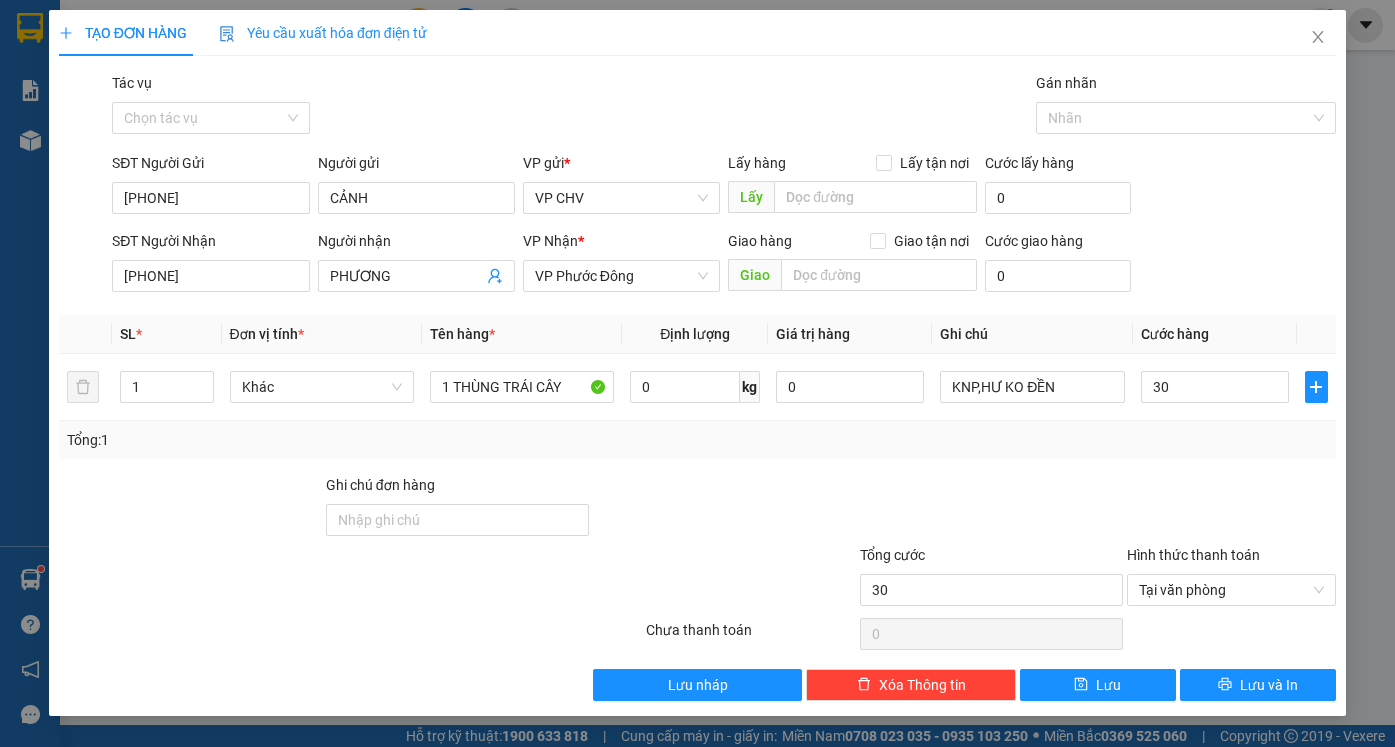 type on "30.000" 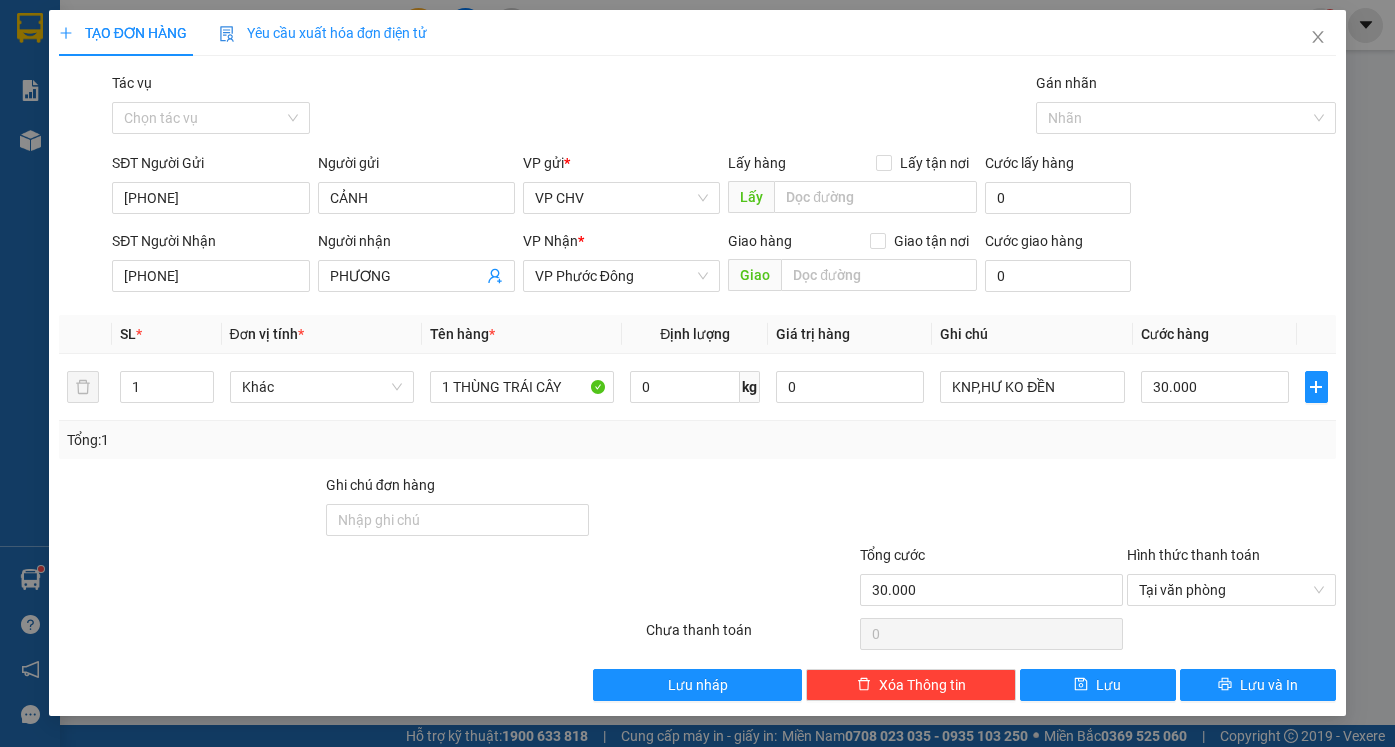 click on "Transit Pickup Surcharge Ids Transit Deliver Surcharge Ids Transit Deliver Surcharge Transit Deliver Surcharge Gói vận chuyển  * Tiêu chuẩn Tác vụ Chọn tác vụ Gán nhãn   Nhãn SĐT Người Gửi 0937456739 Người gửi CẢNH VP gửi  * VP CHV Lấy hàng Lấy tận nơi Lấy Cước lấy hàng 0 SĐT Người Nhận 0827829852 Người nhận PHƯƠNG VP Nhận  * VP Phước Đông Giao hàng Giao tận nơi Giao Cước giao hàng 0 SL  * Đơn vị tính  * Tên hàng  * Định lượng Giá trị hàng Ghi chú Cước hàng                   1 Khác 1 THÙNG TRÁI CÂY 0 kg 0 KNP,HƯ KO ĐỀN 30.000 Tổng:  1 Ghi chú đơn hàng Tổng cước 30.000 Hình thức thanh toán Tại văn phòng Số tiền thu trước 0 Chưa thanh toán 0 Chọn HT Thanh Toán Lưu nháp Xóa Thông tin Lưu Lưu và In 1 THÙNG TRÁI CÂY" at bounding box center (697, 386) 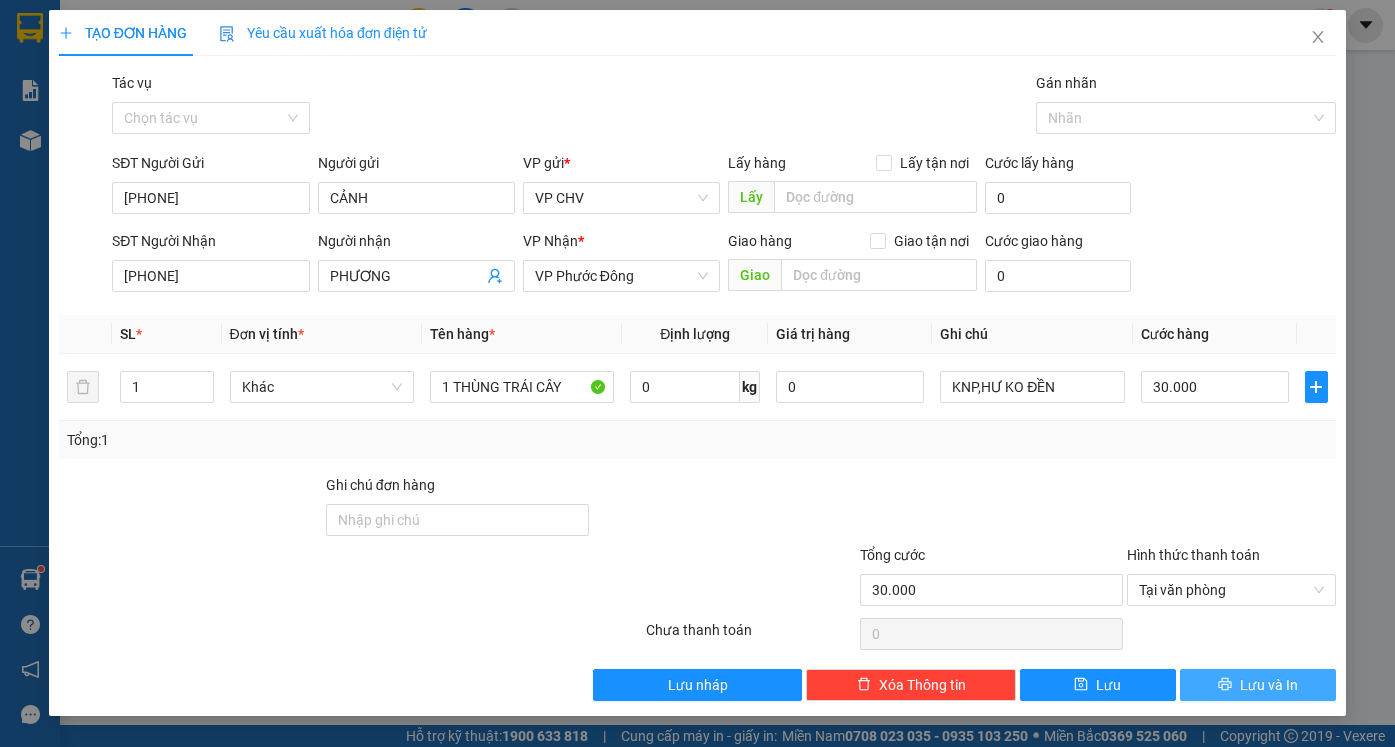 click on "Lưu và In" at bounding box center (1258, 685) 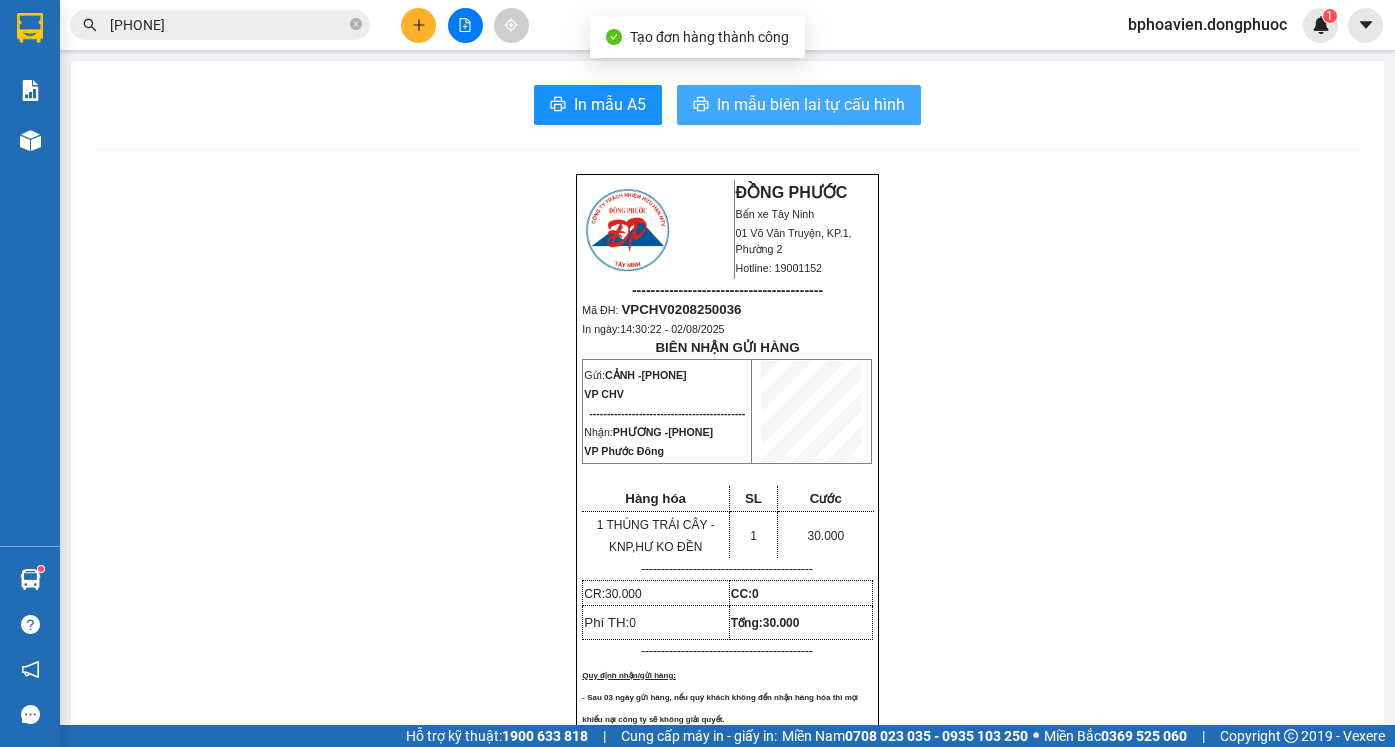 click on "In mẫu biên lai tự cấu hình" at bounding box center (811, 104) 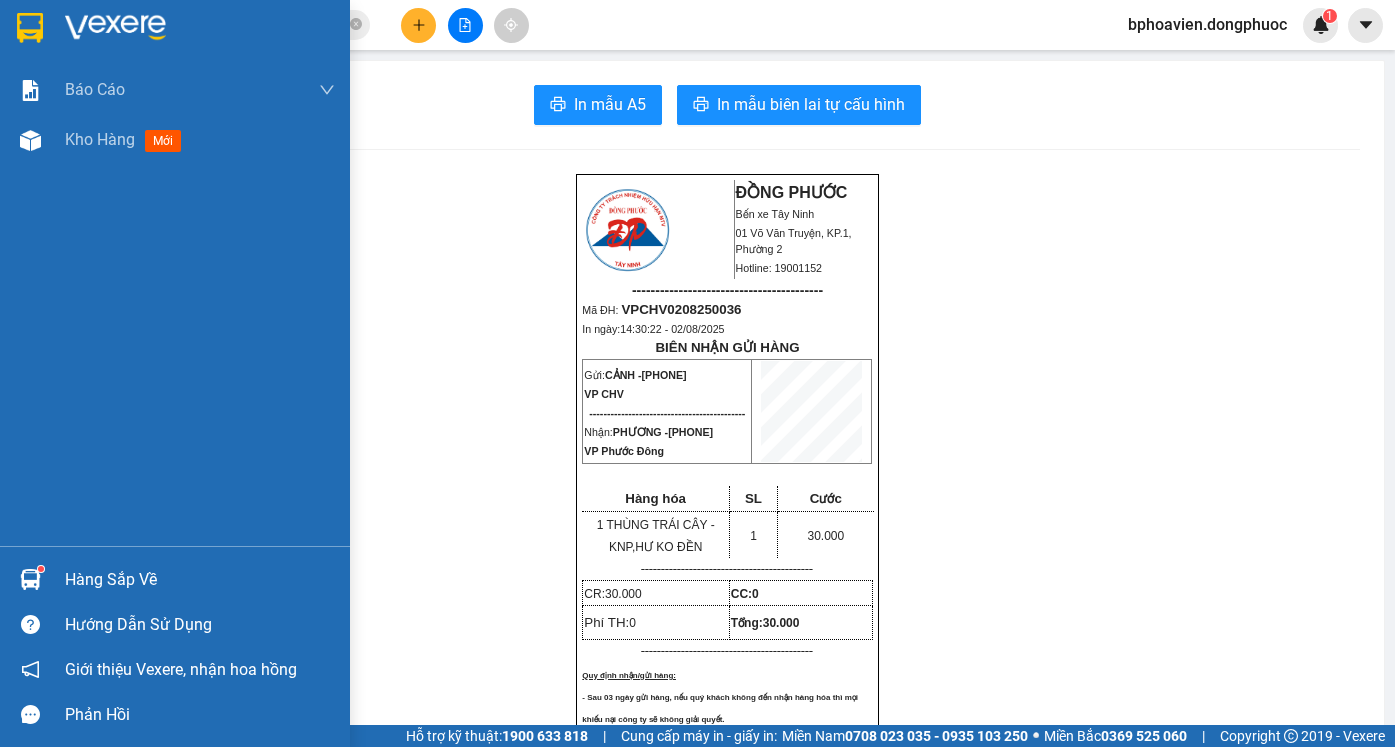 drag, startPoint x: 110, startPoint y: 153, endPoint x: 0, endPoint y: 11, distance: 179.62183 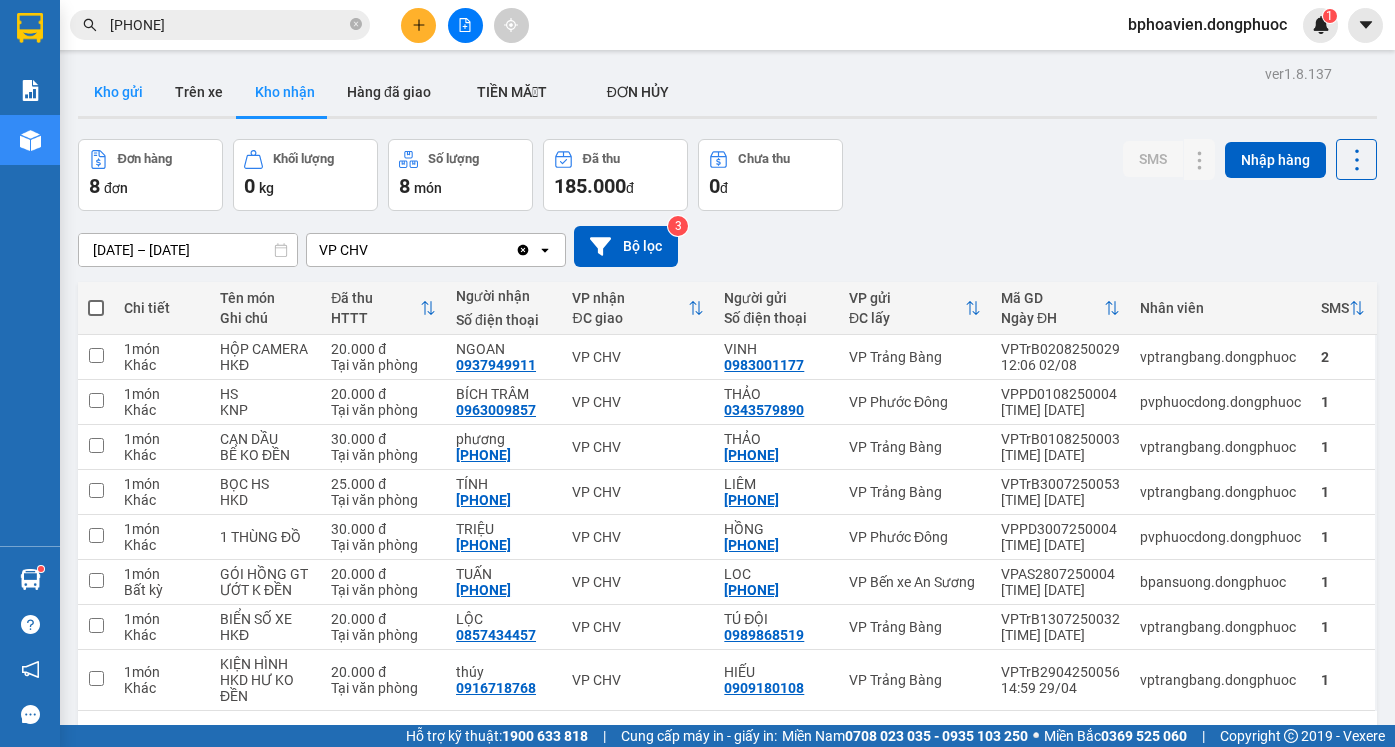 click on "Kho gửi" at bounding box center [118, 92] 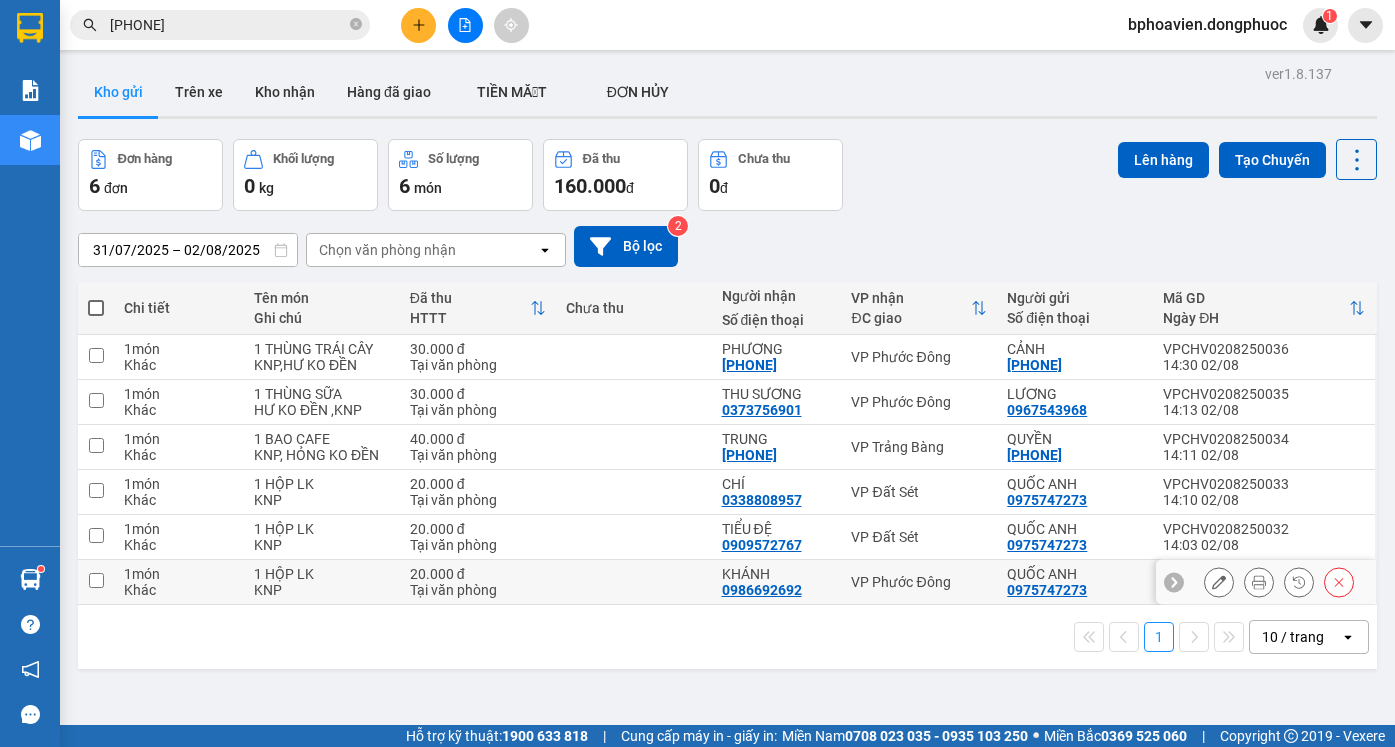 click at bounding box center [634, 582] 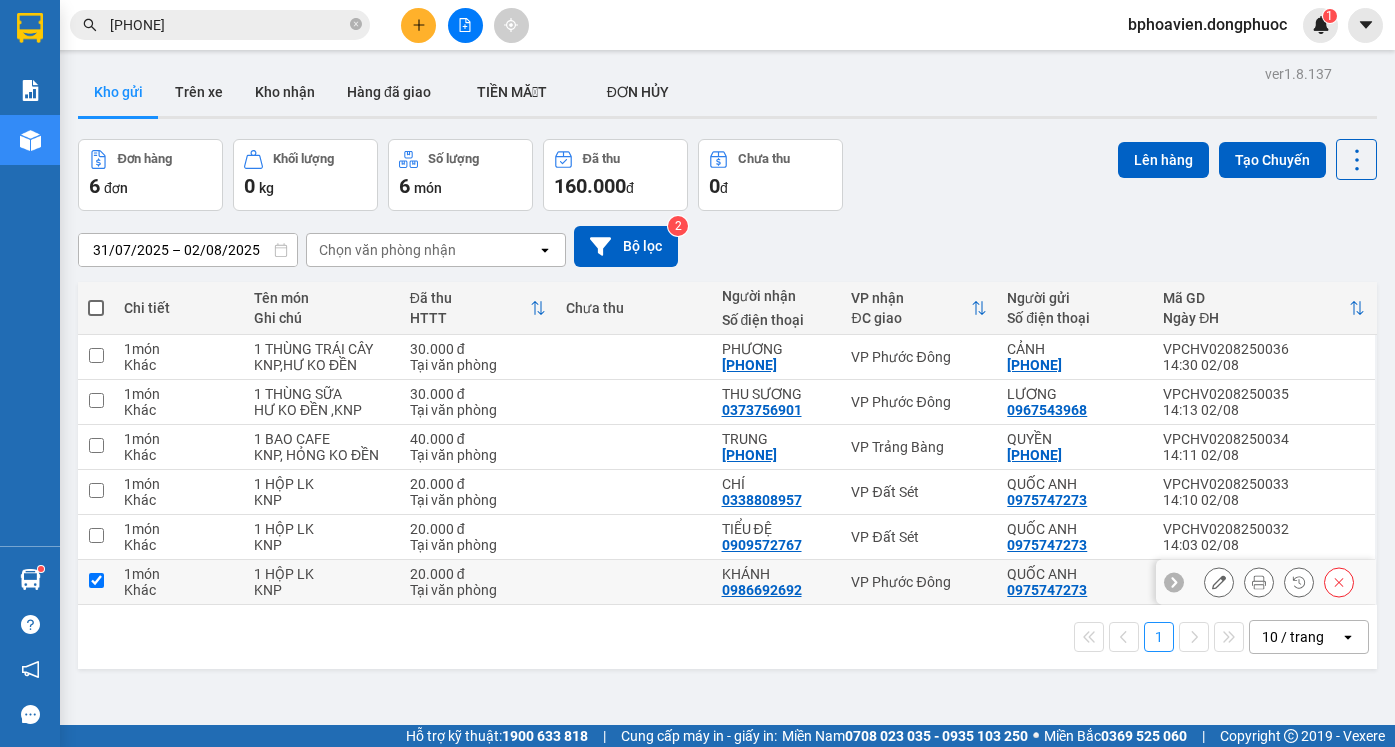 checkbox on "true" 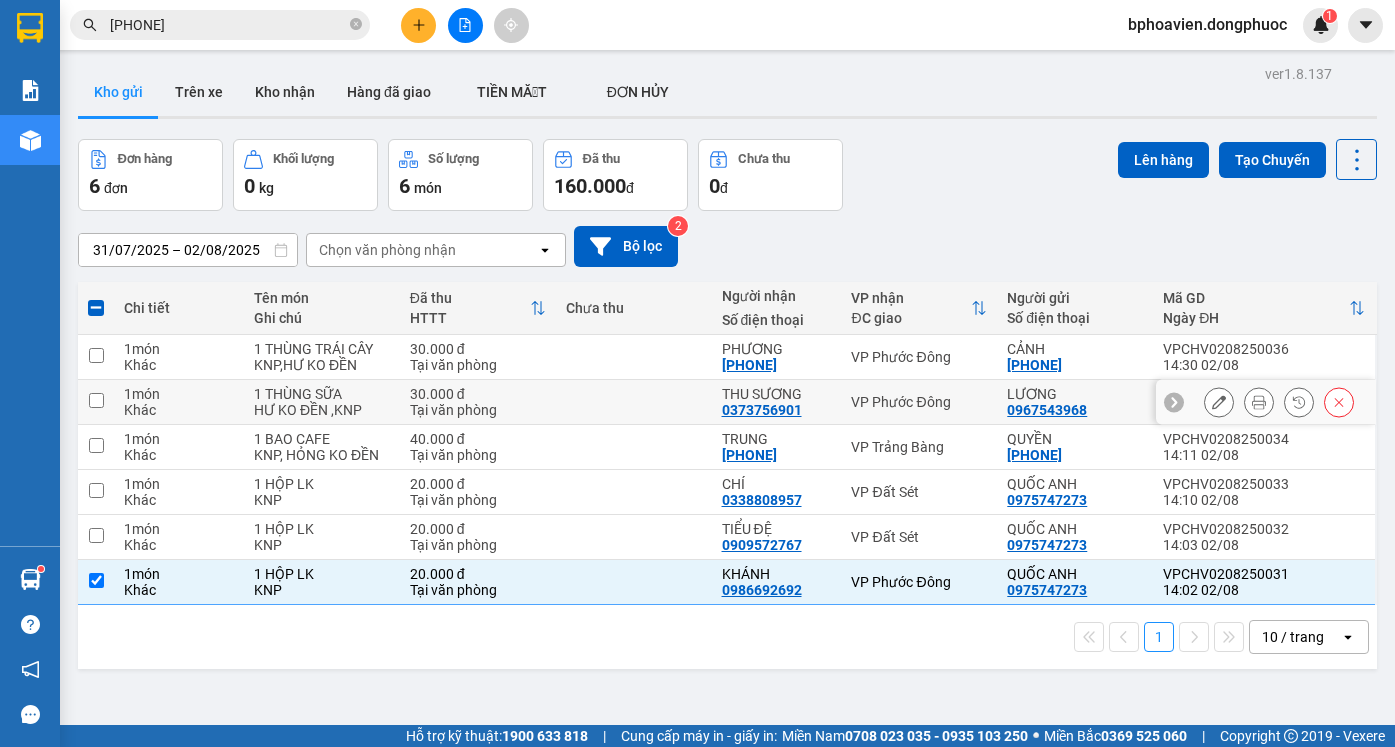 drag, startPoint x: 674, startPoint y: 399, endPoint x: 674, endPoint y: 375, distance: 24 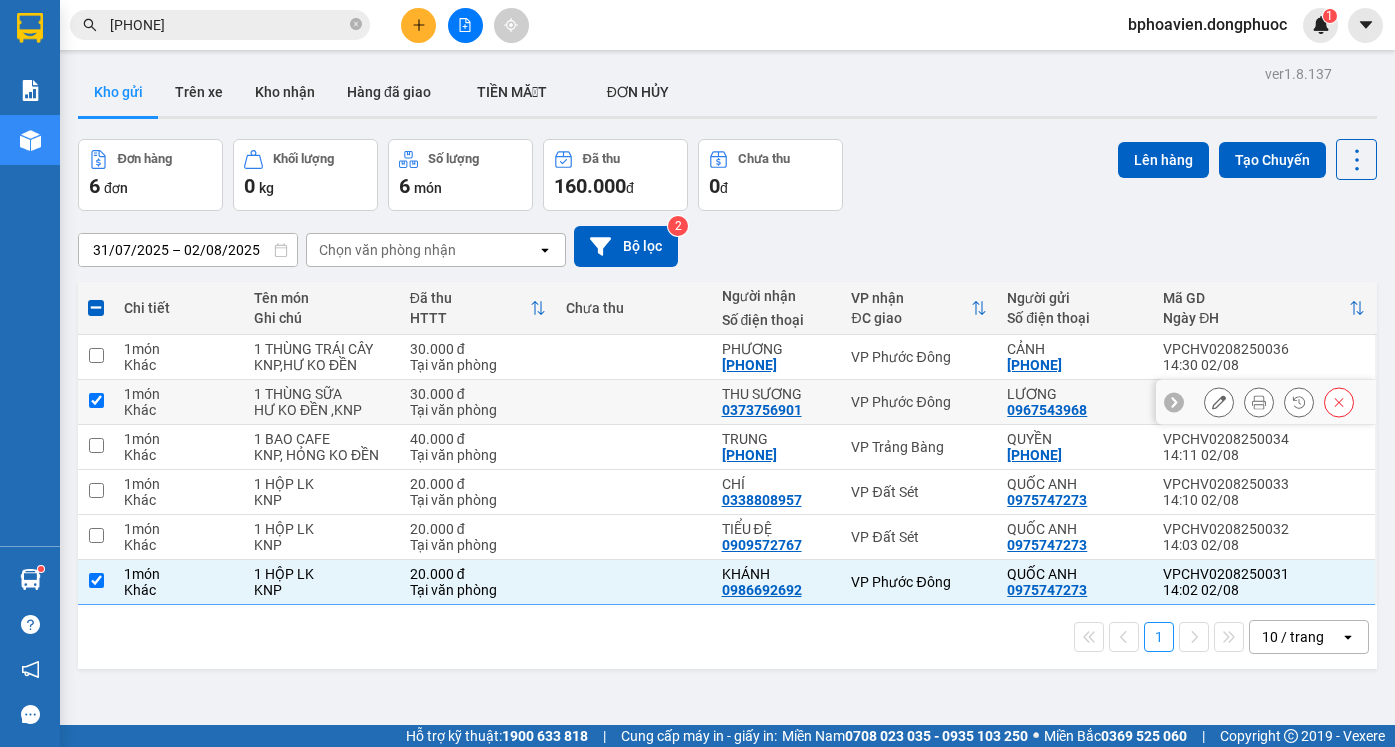 checkbox on "true" 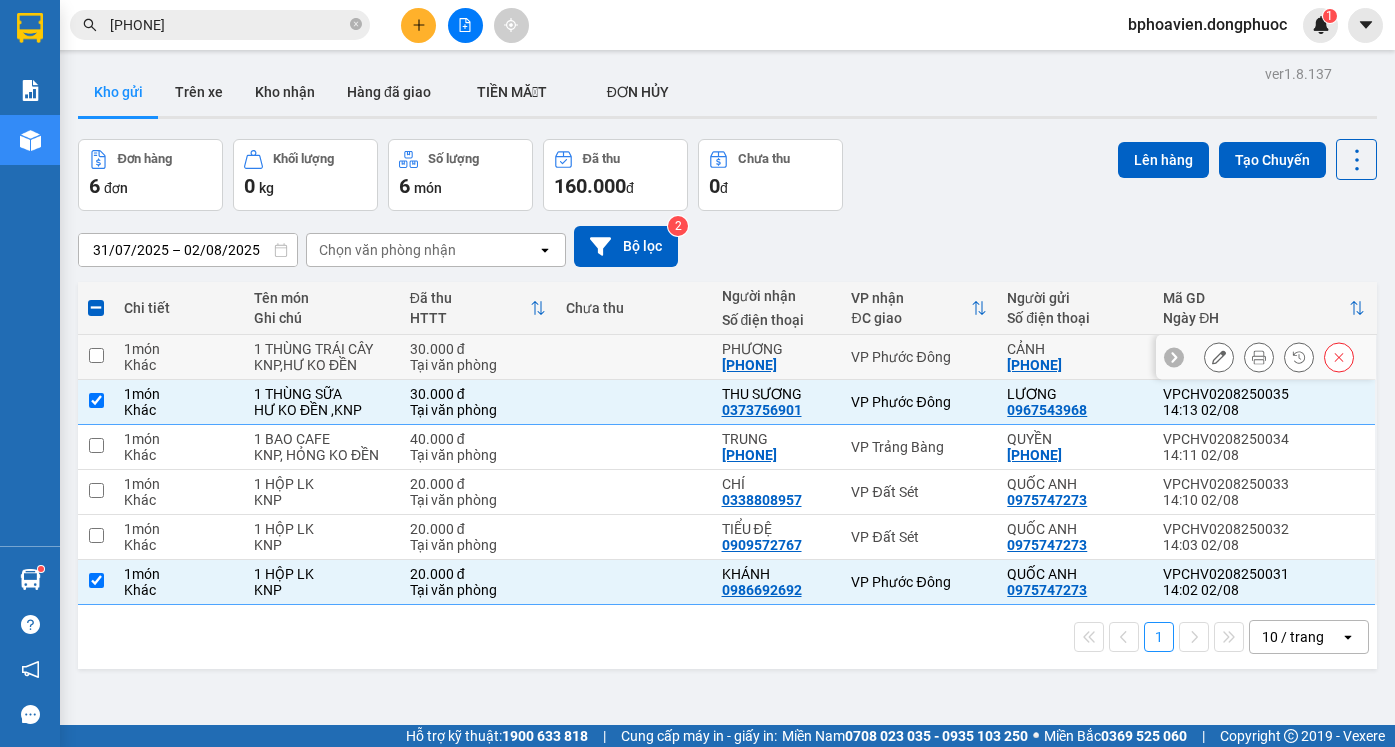 click at bounding box center (634, 357) 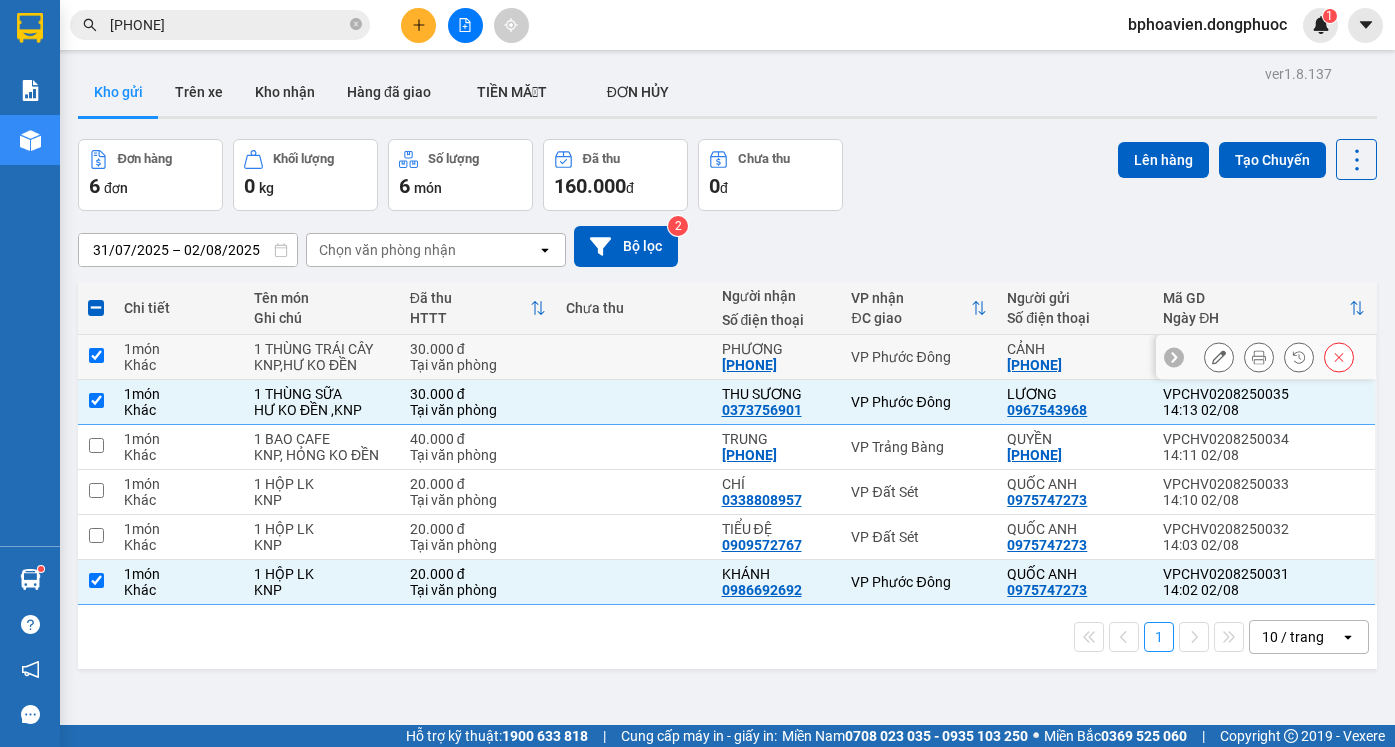 checkbox on "true" 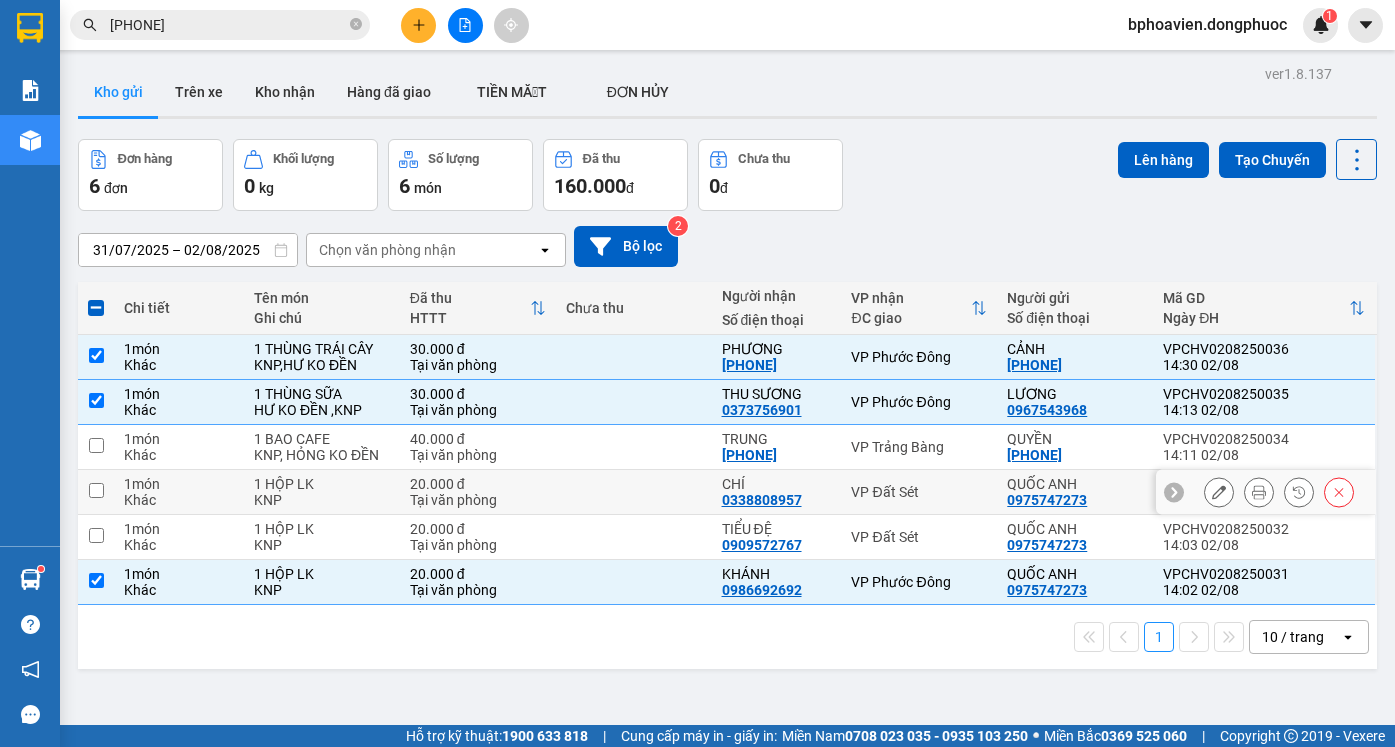 click at bounding box center [634, 492] 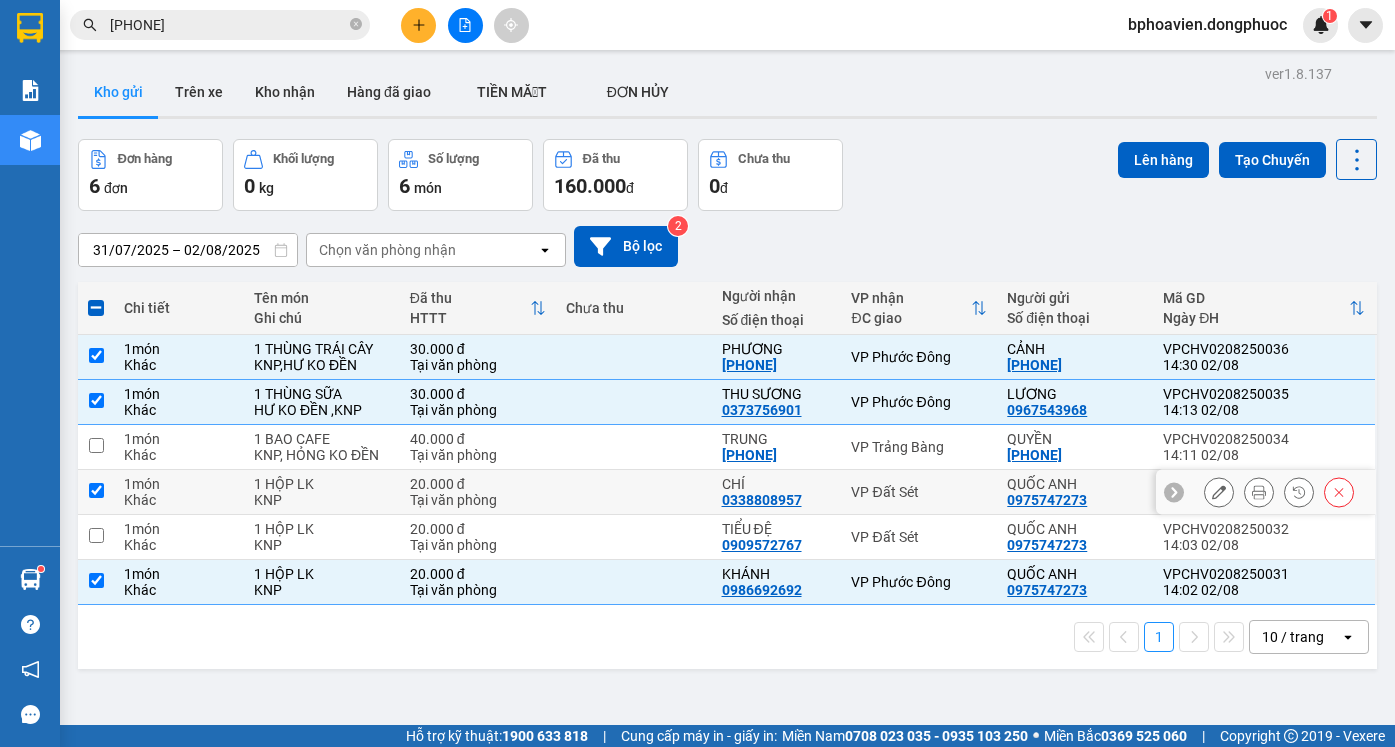 checkbox on "true" 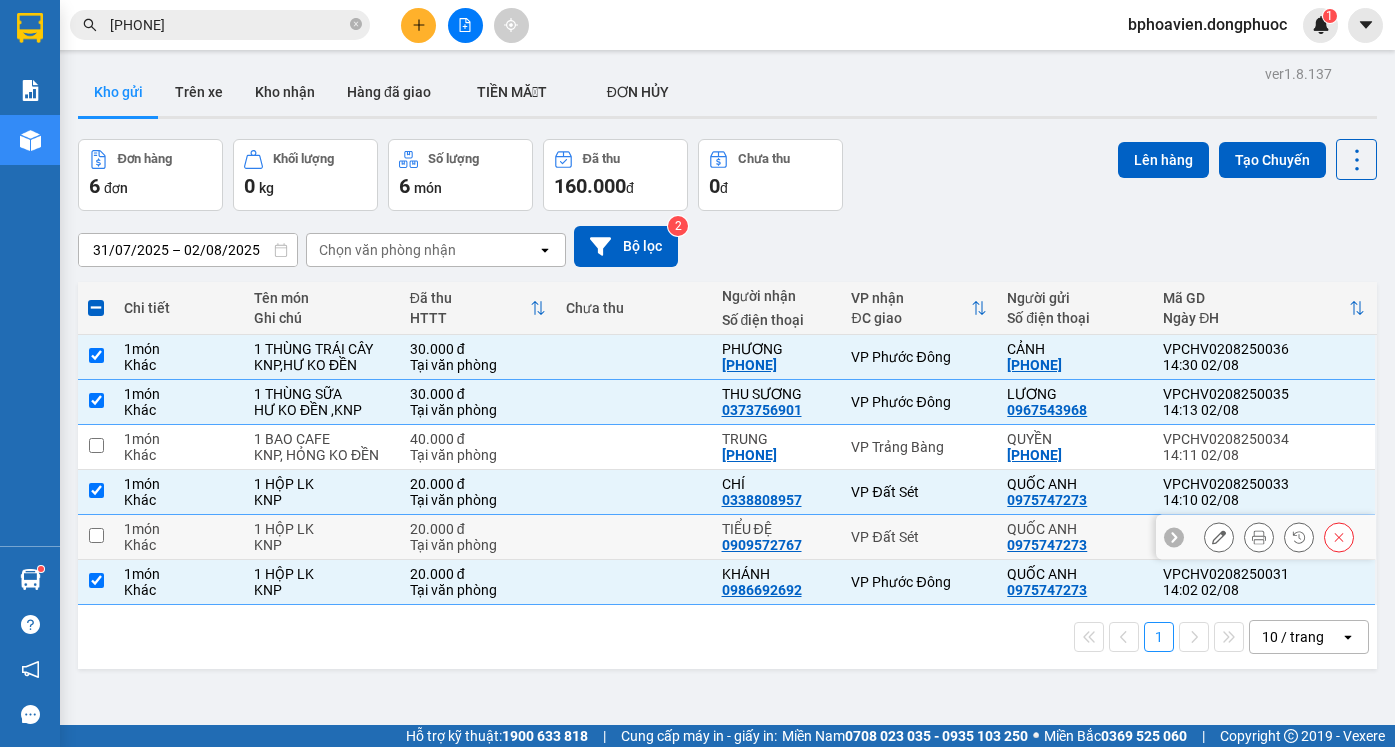 click at bounding box center [634, 537] 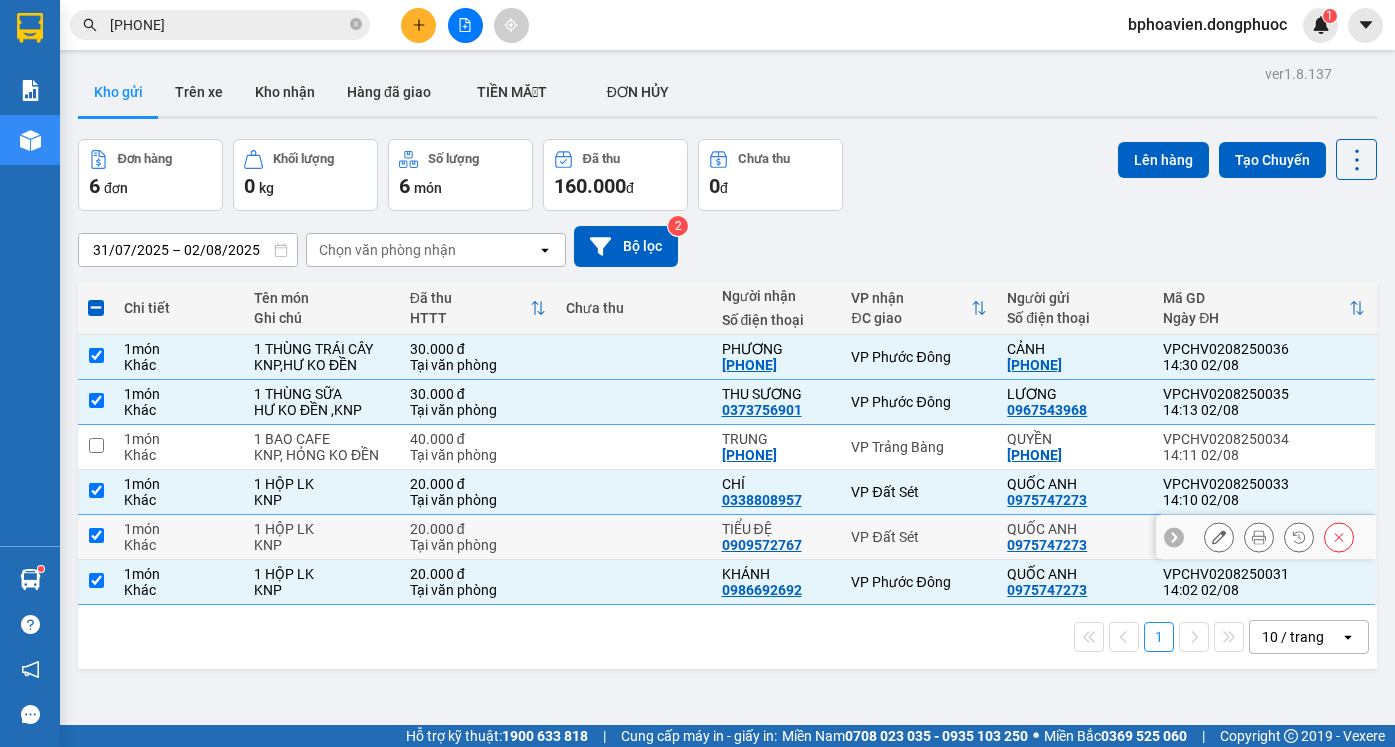 checkbox on "true" 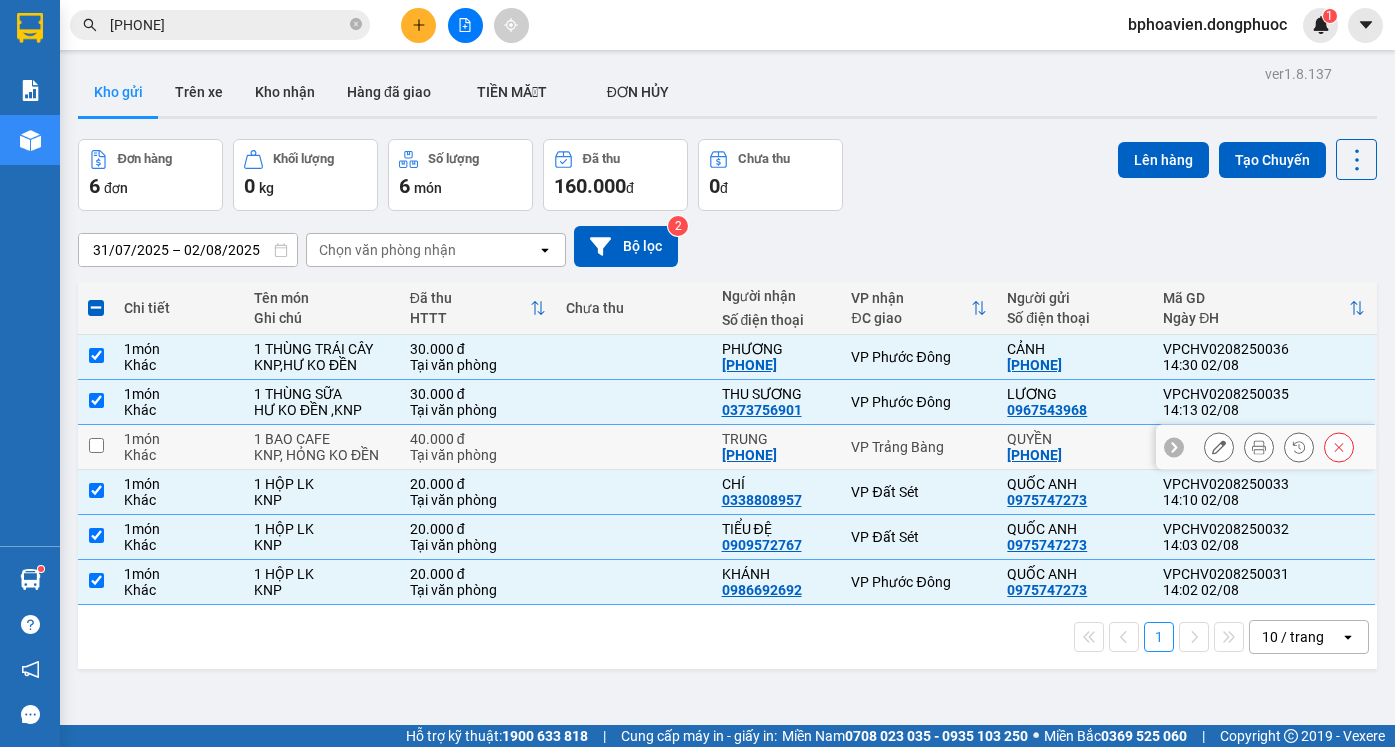 click at bounding box center [634, 447] 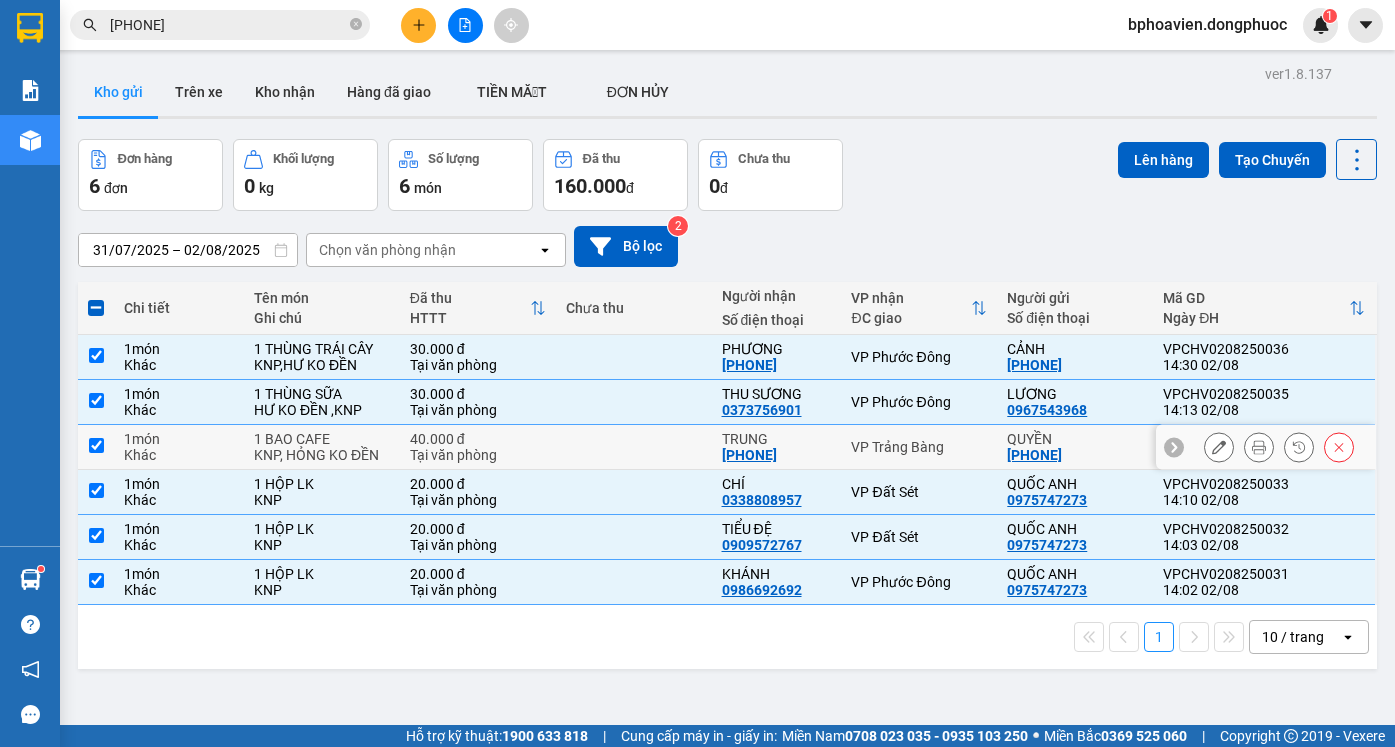 checkbox on "true" 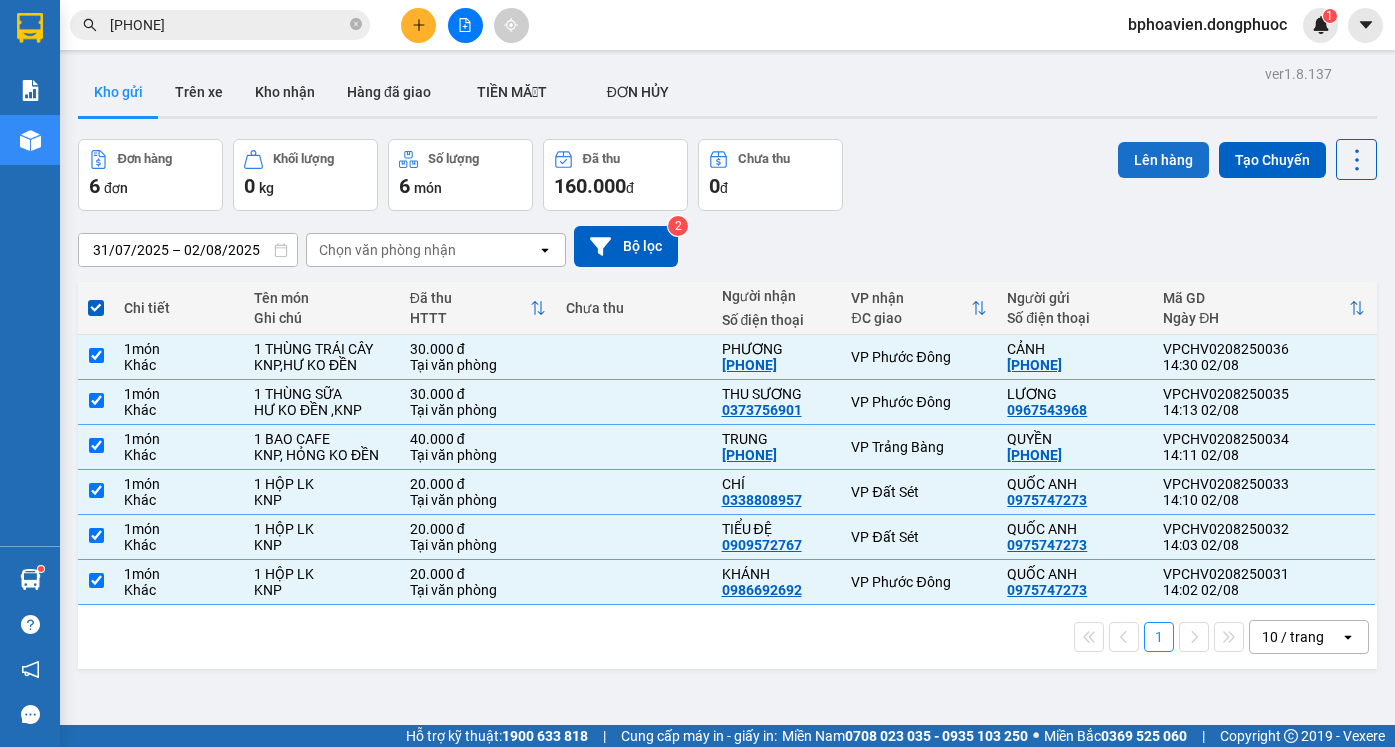 click on "Lên hàng" at bounding box center (1163, 160) 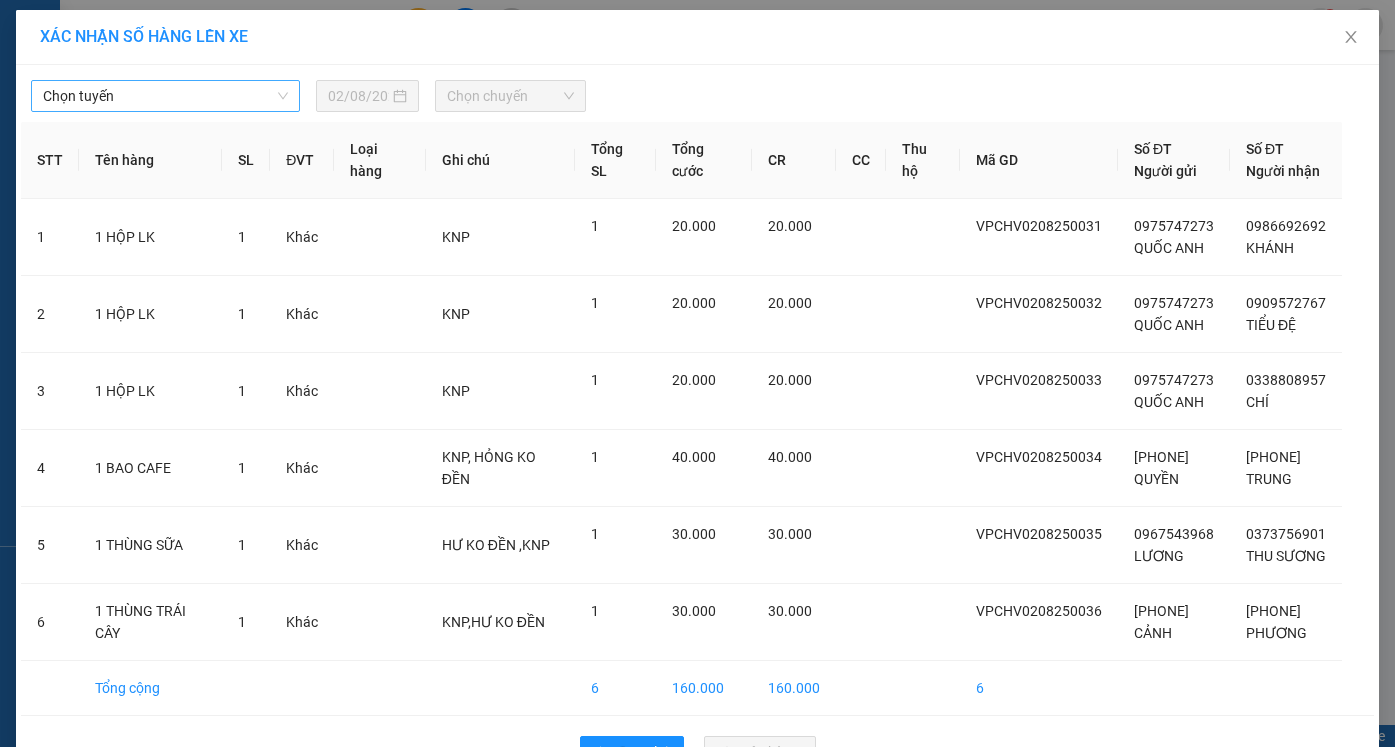 click on "Chọn tuyến" at bounding box center [165, 96] 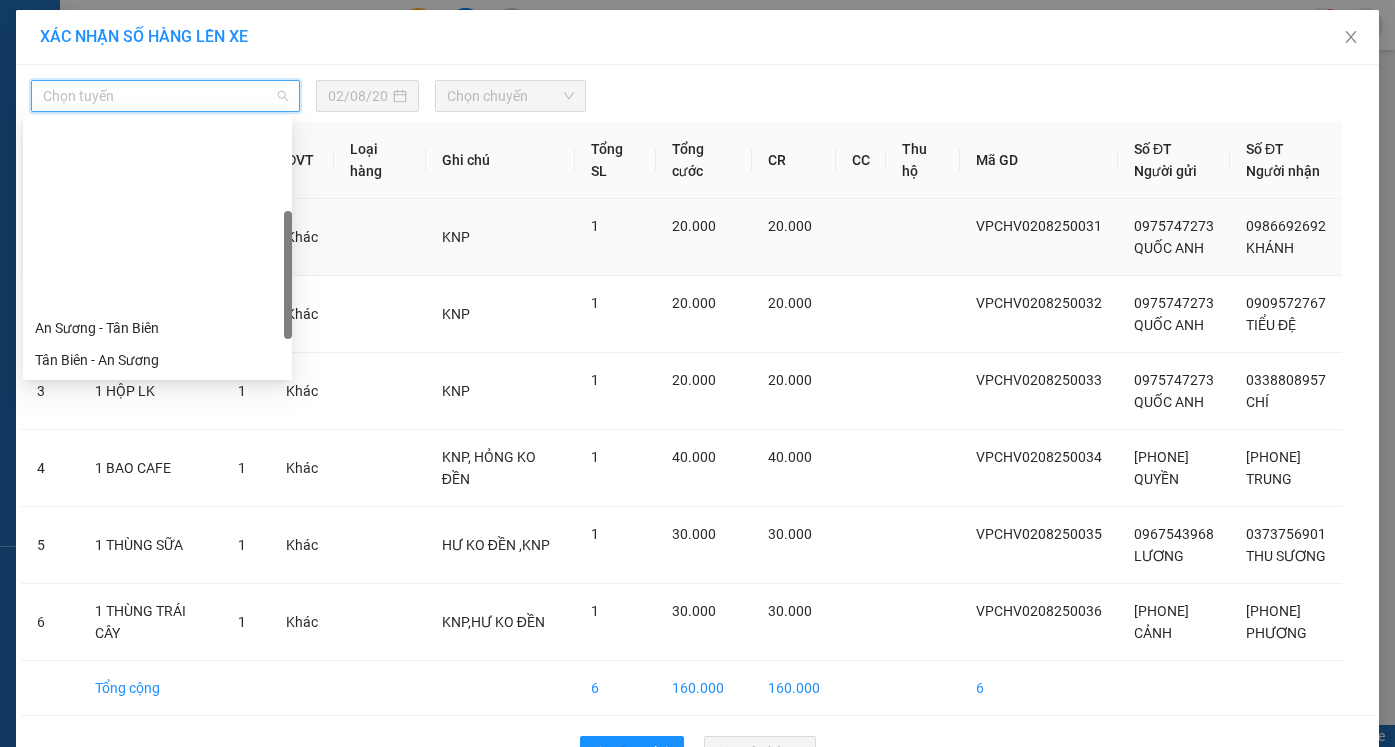 click on "Cửa Hòa Viện - An Sương" at bounding box center (157, 424) 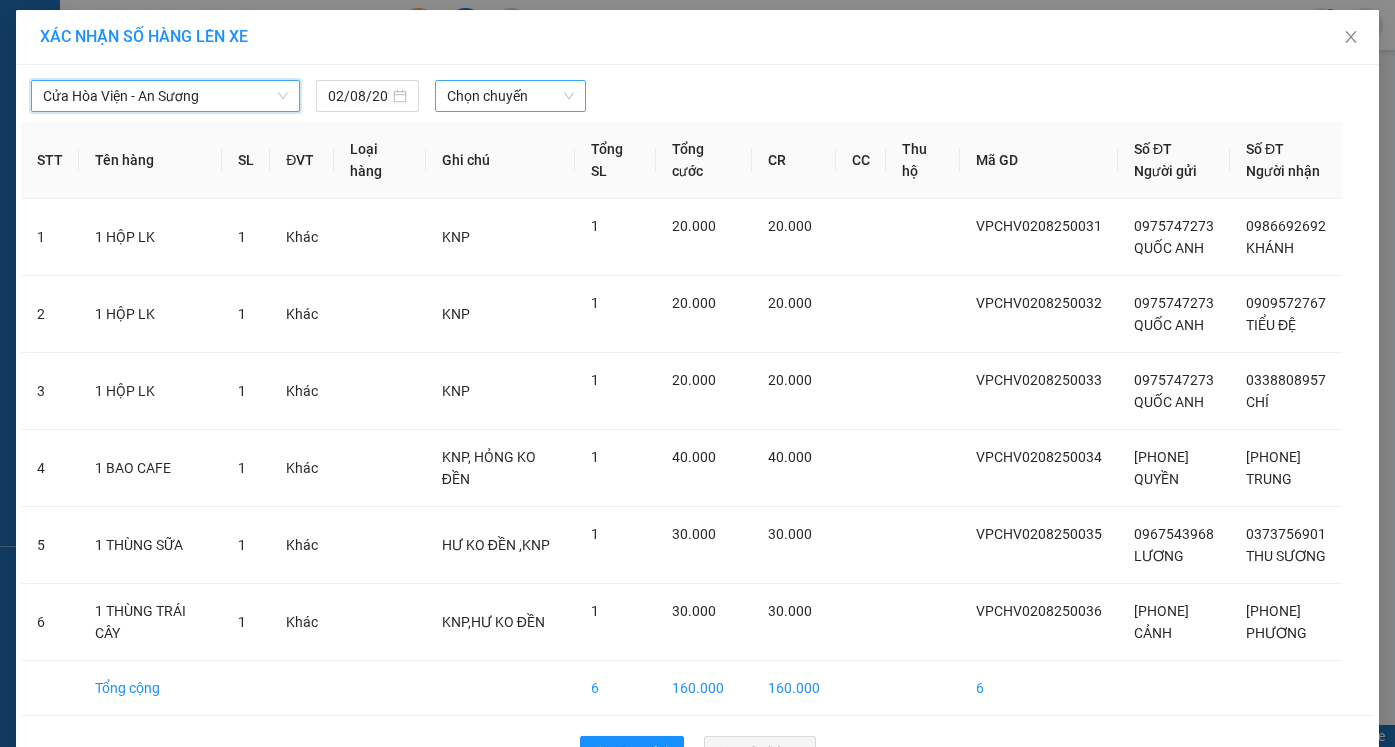 click on "Chọn chuyến" at bounding box center (510, 96) 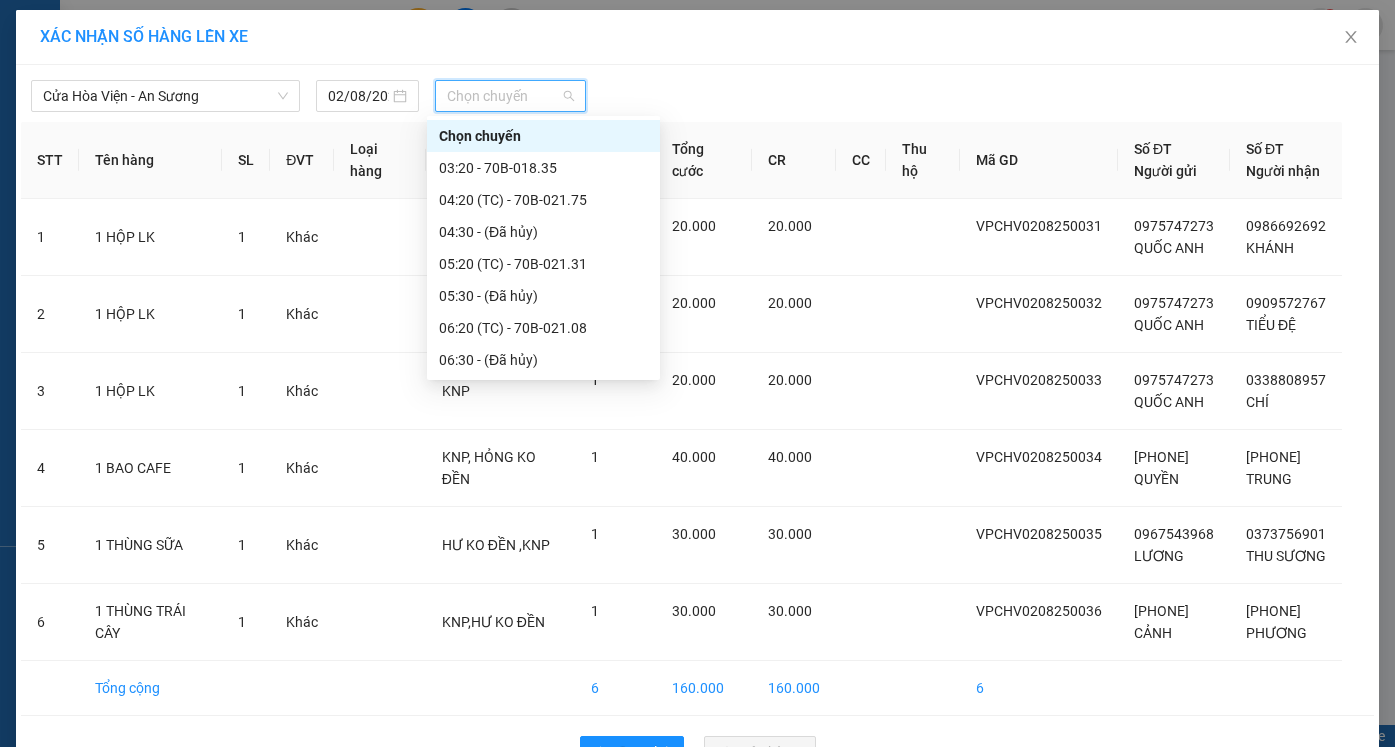click on "14:50   (TC)   - 70B-020.64" at bounding box center (543, 968) 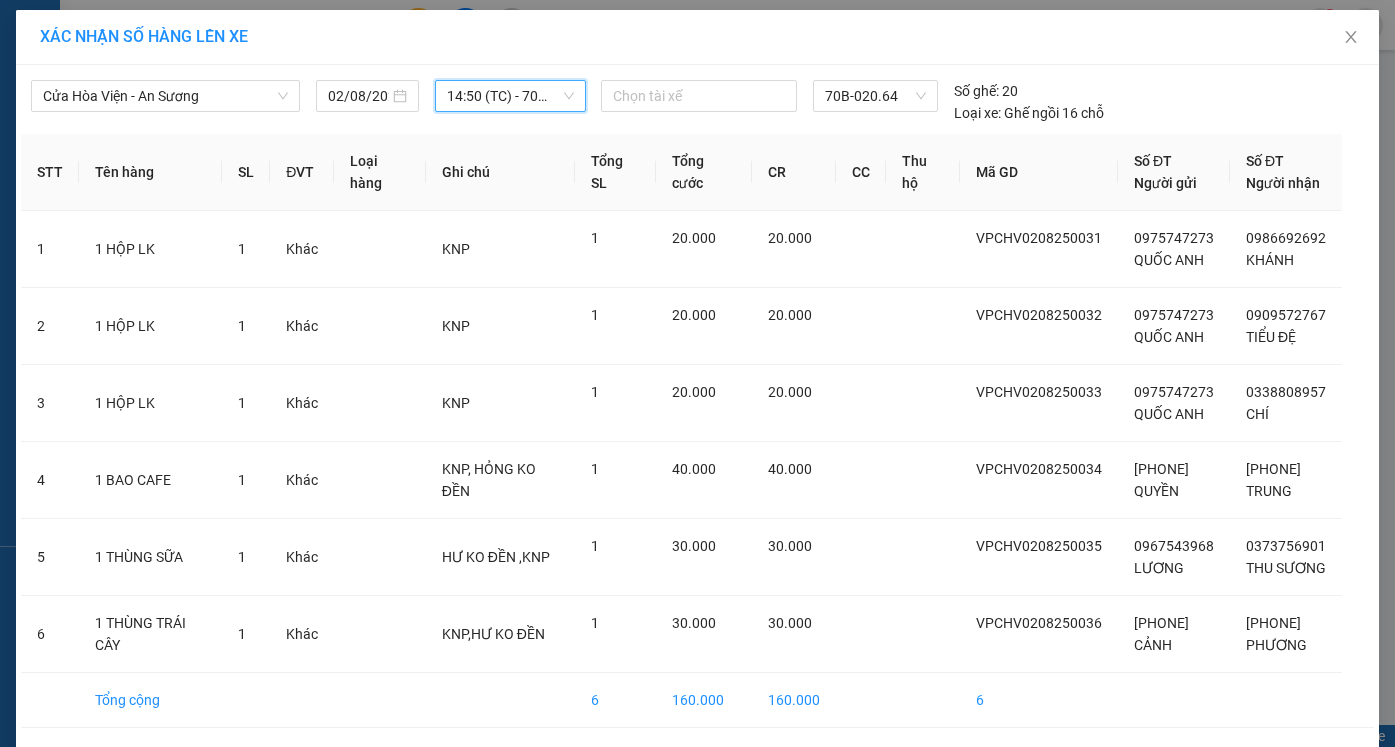 click on "Quay lại Lên hàng" at bounding box center (697, 764) 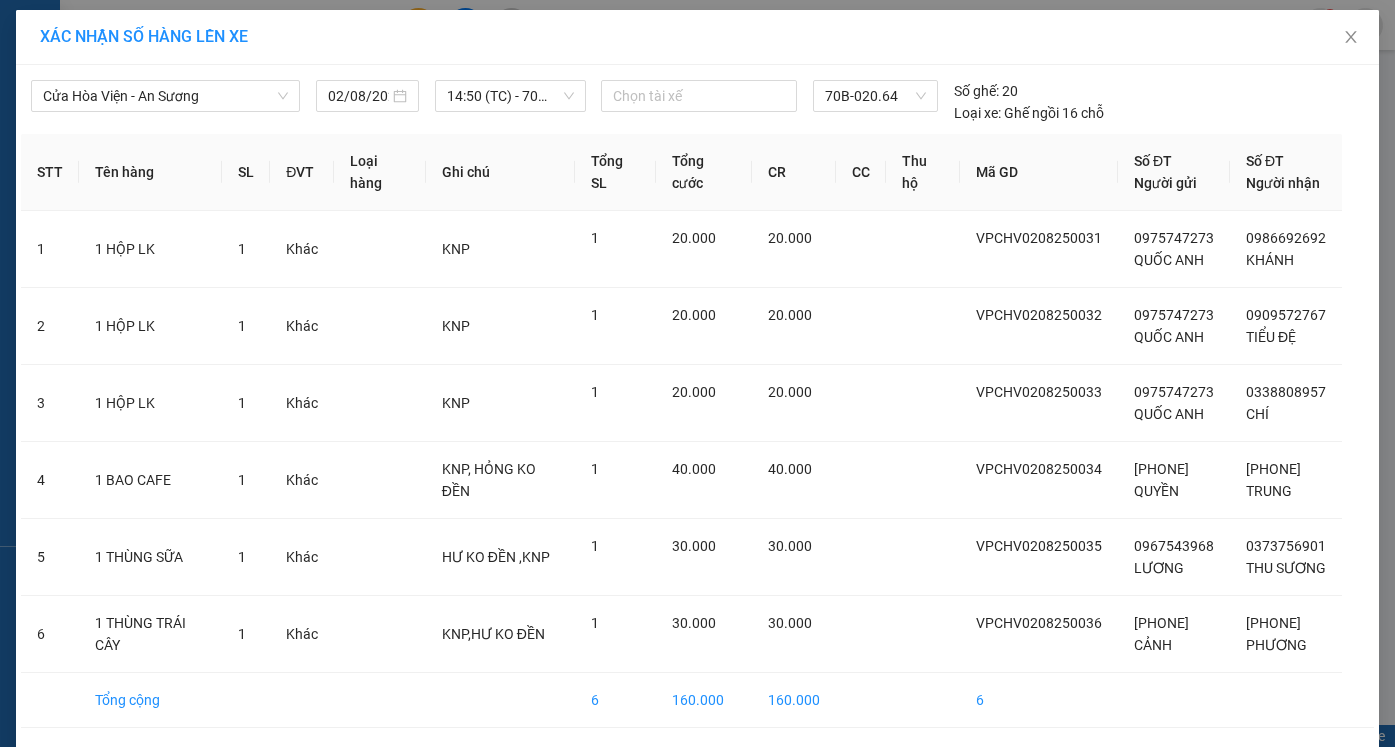 click on "Lên hàng" at bounding box center [771, 764] 